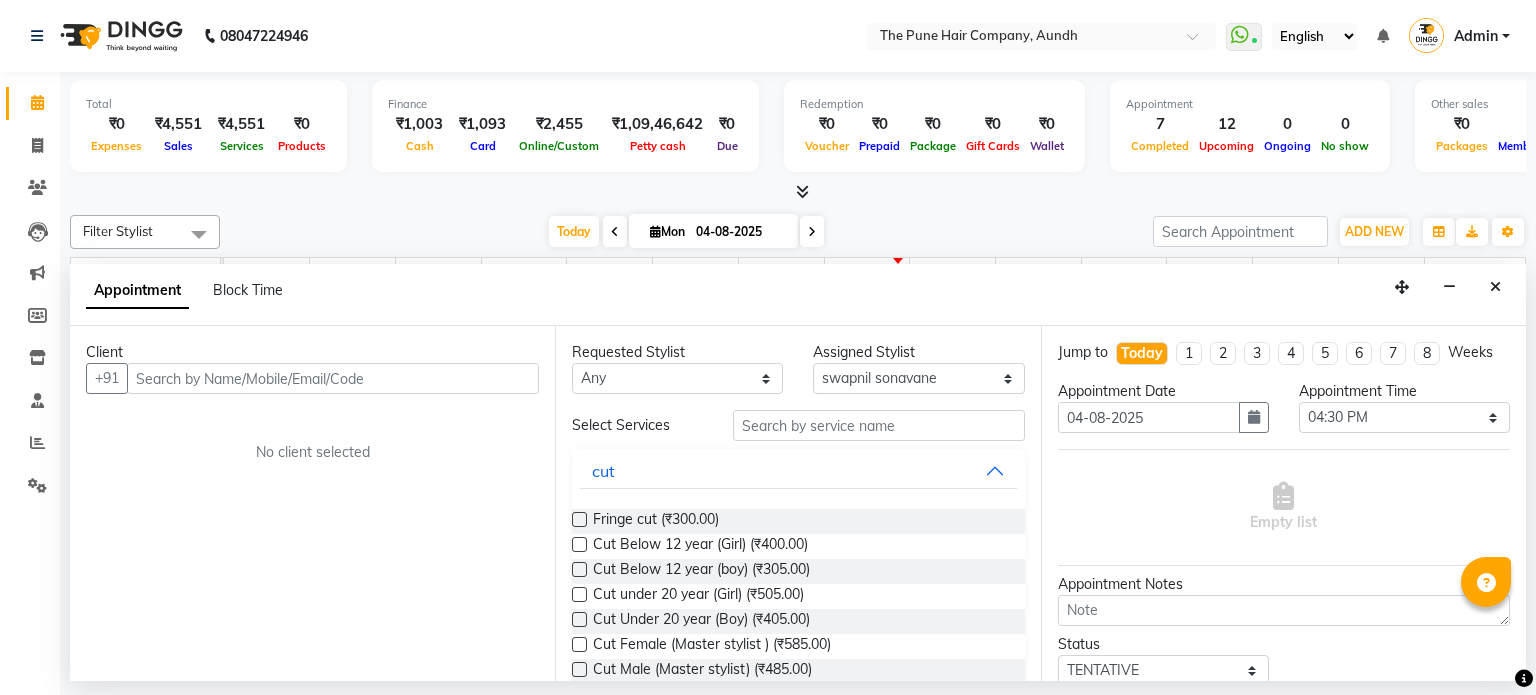 select on "18078" 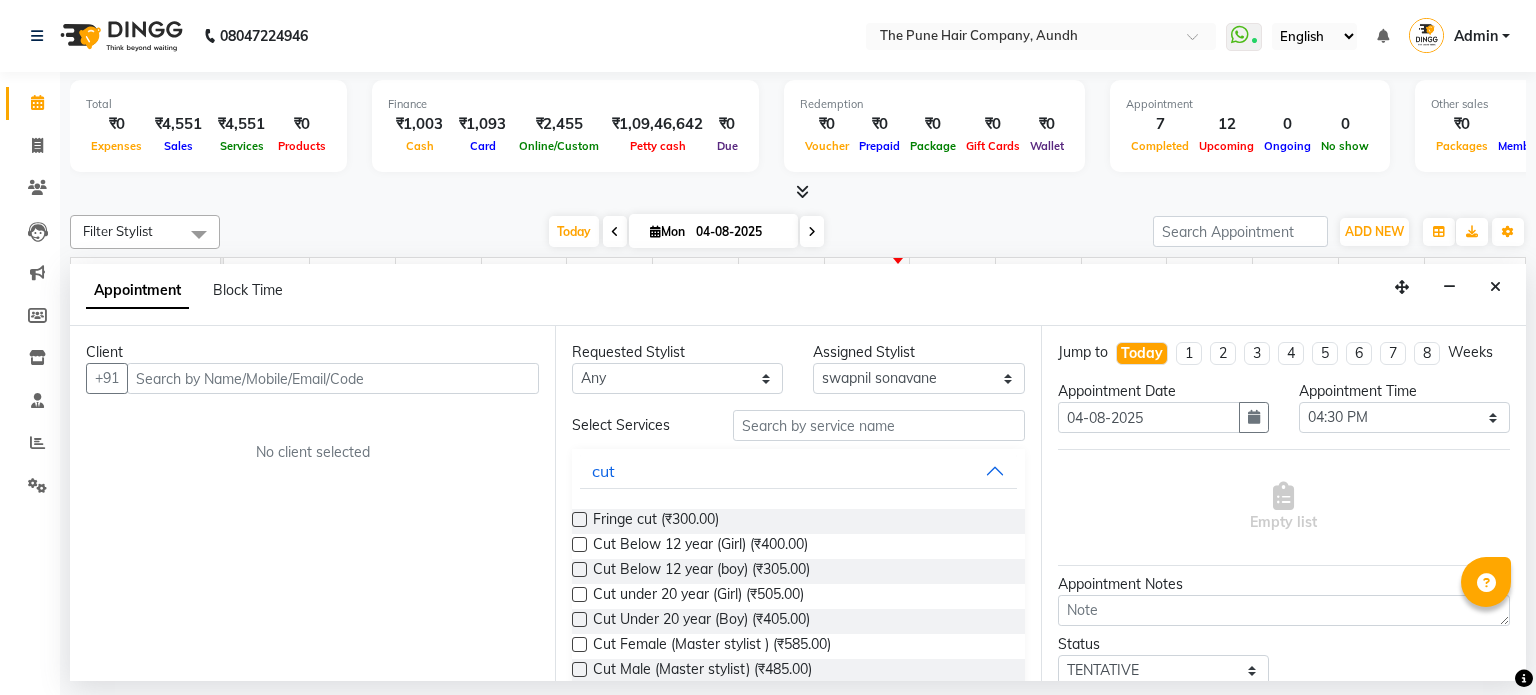 scroll, scrollTop: 0, scrollLeft: 0, axis: both 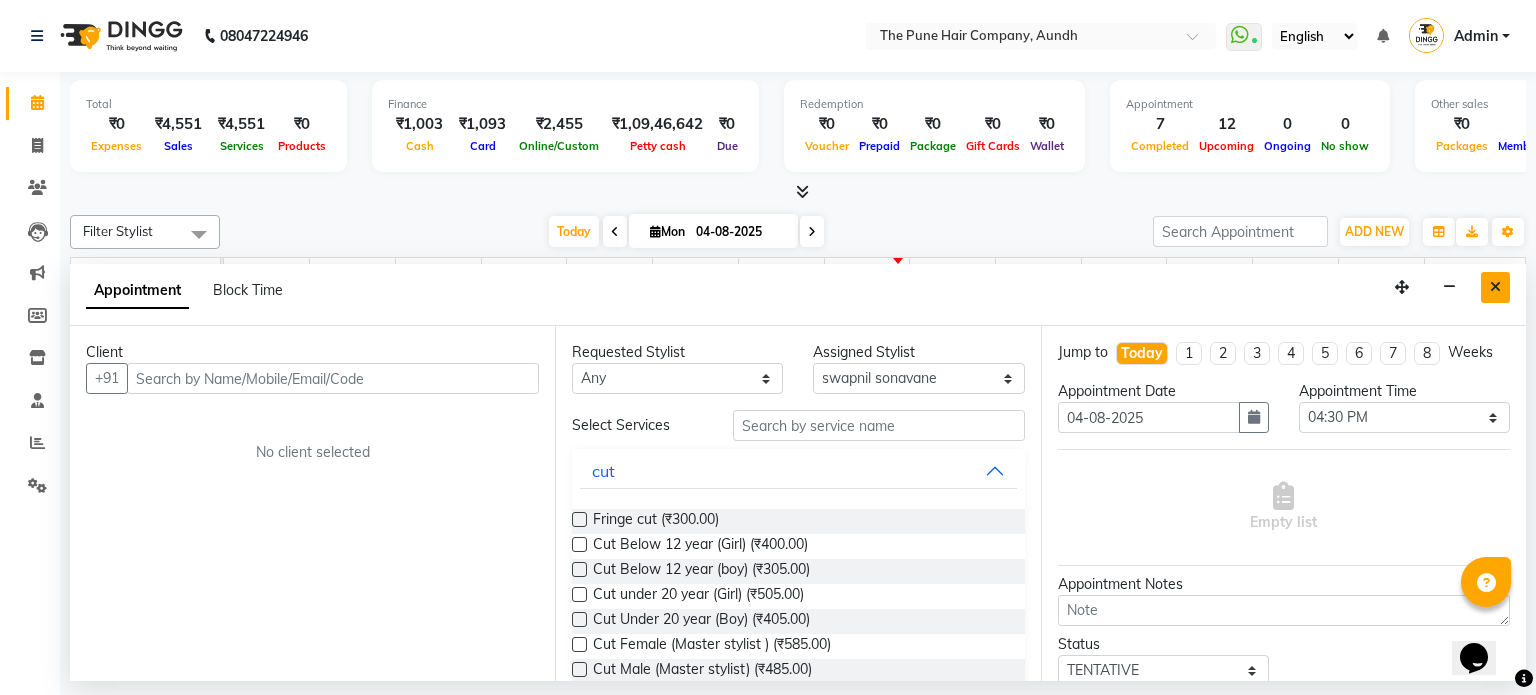 click at bounding box center [1495, 287] 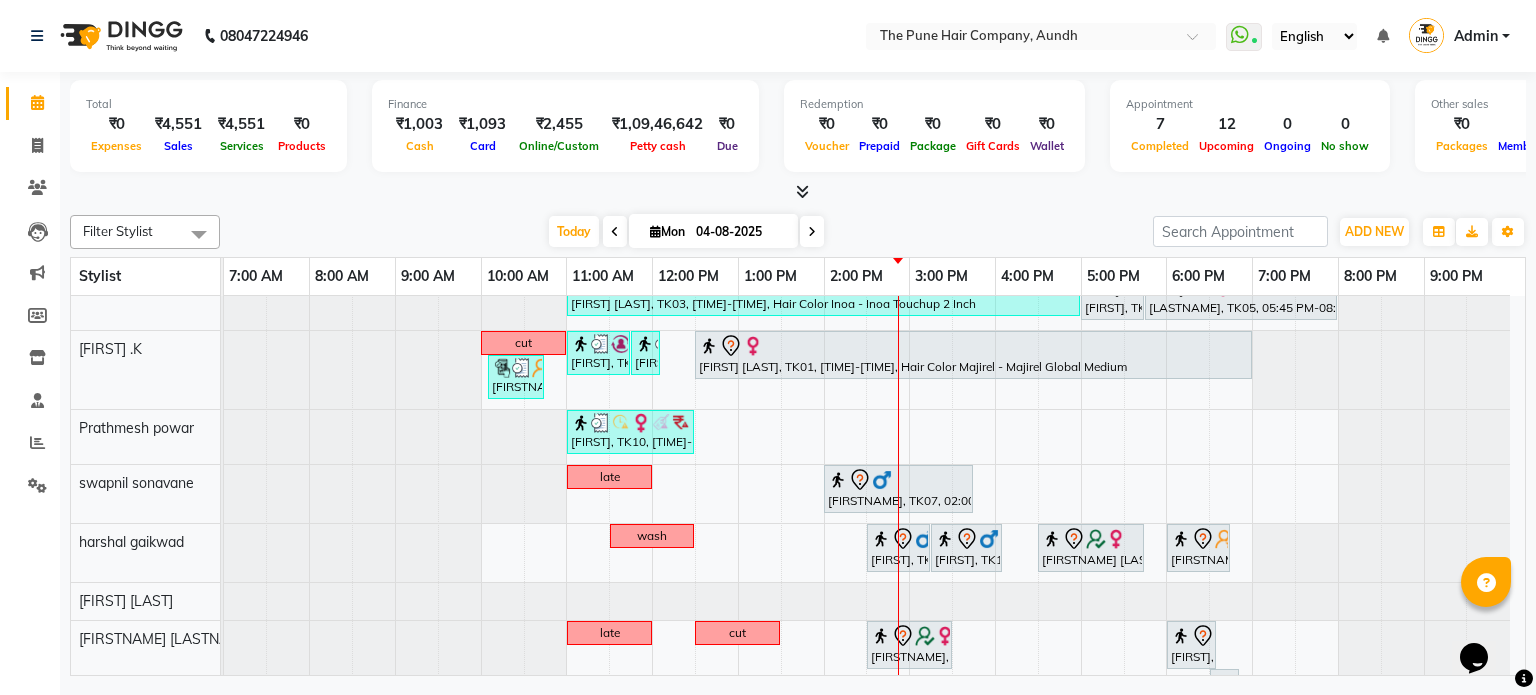 click at bounding box center (812, 232) 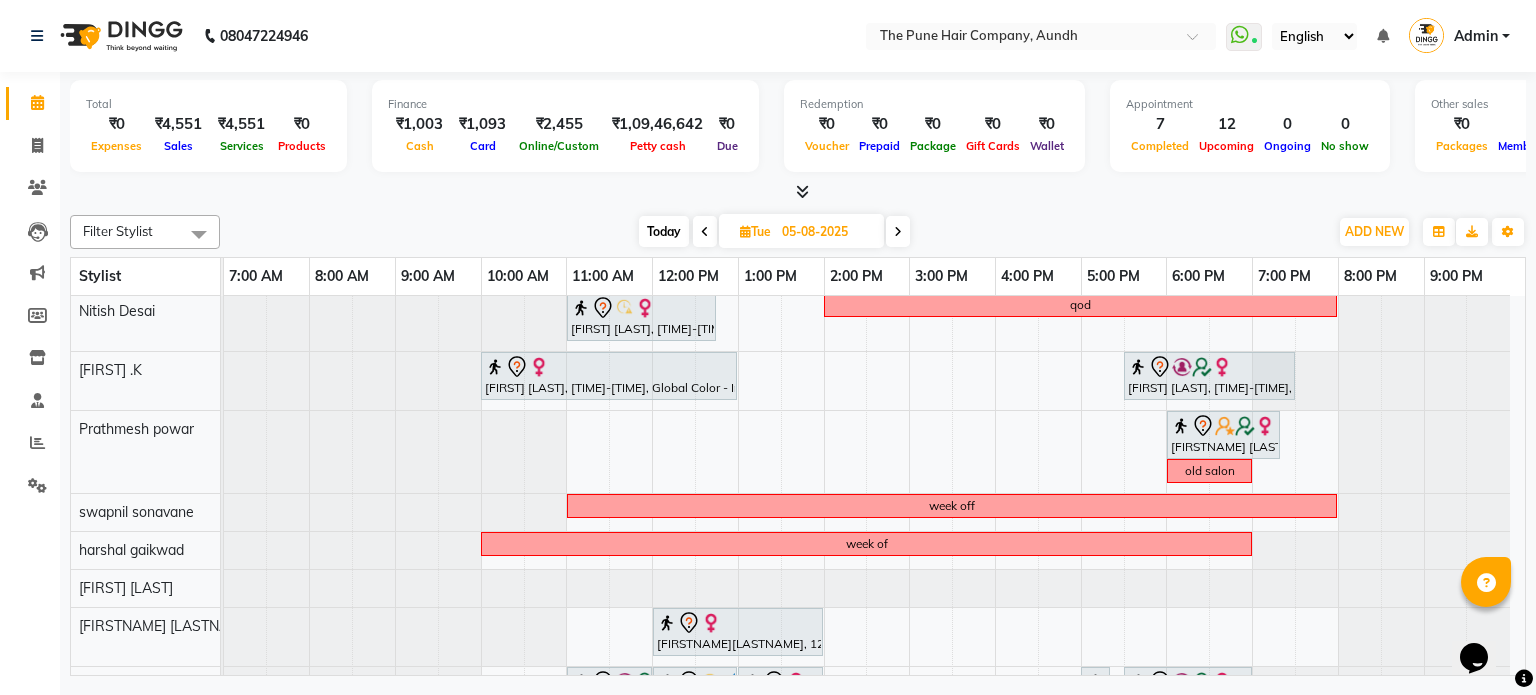 scroll, scrollTop: 0, scrollLeft: 0, axis: both 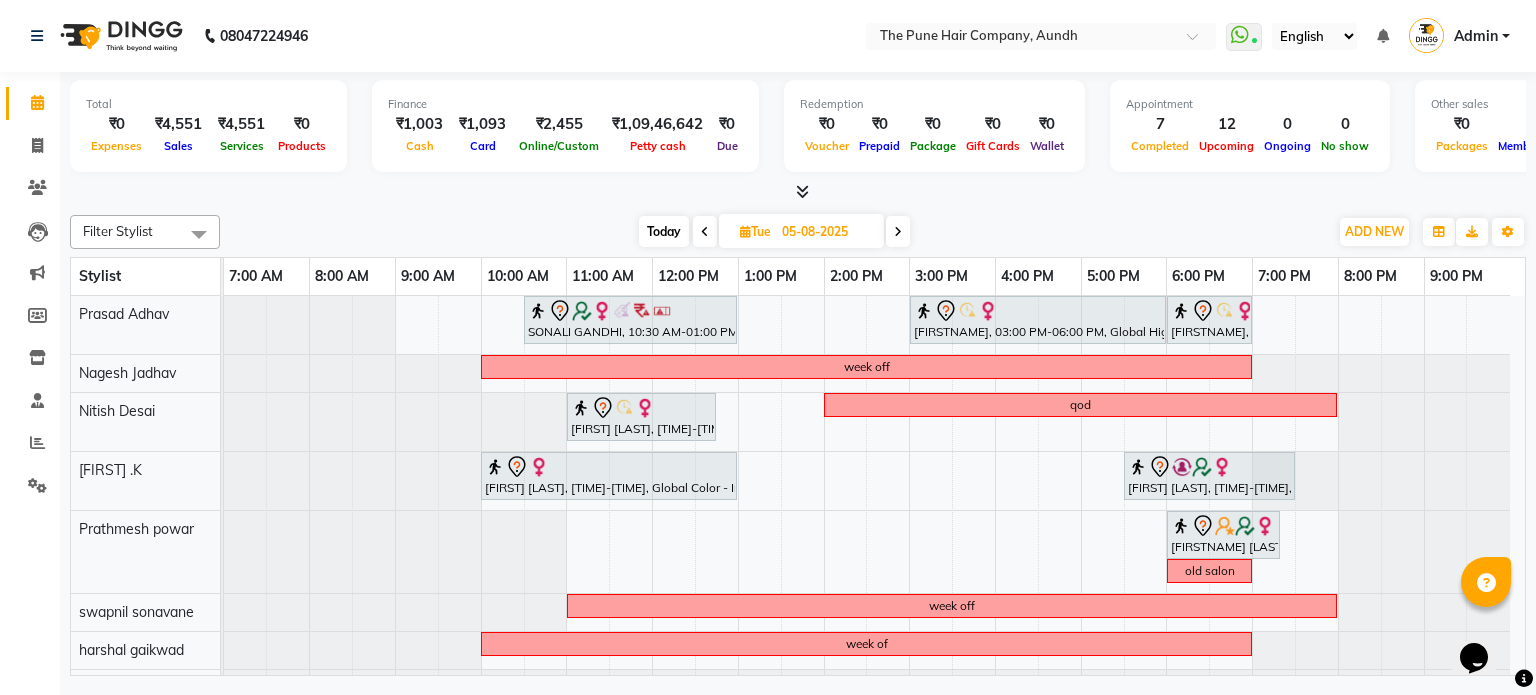 click at bounding box center (705, 232) 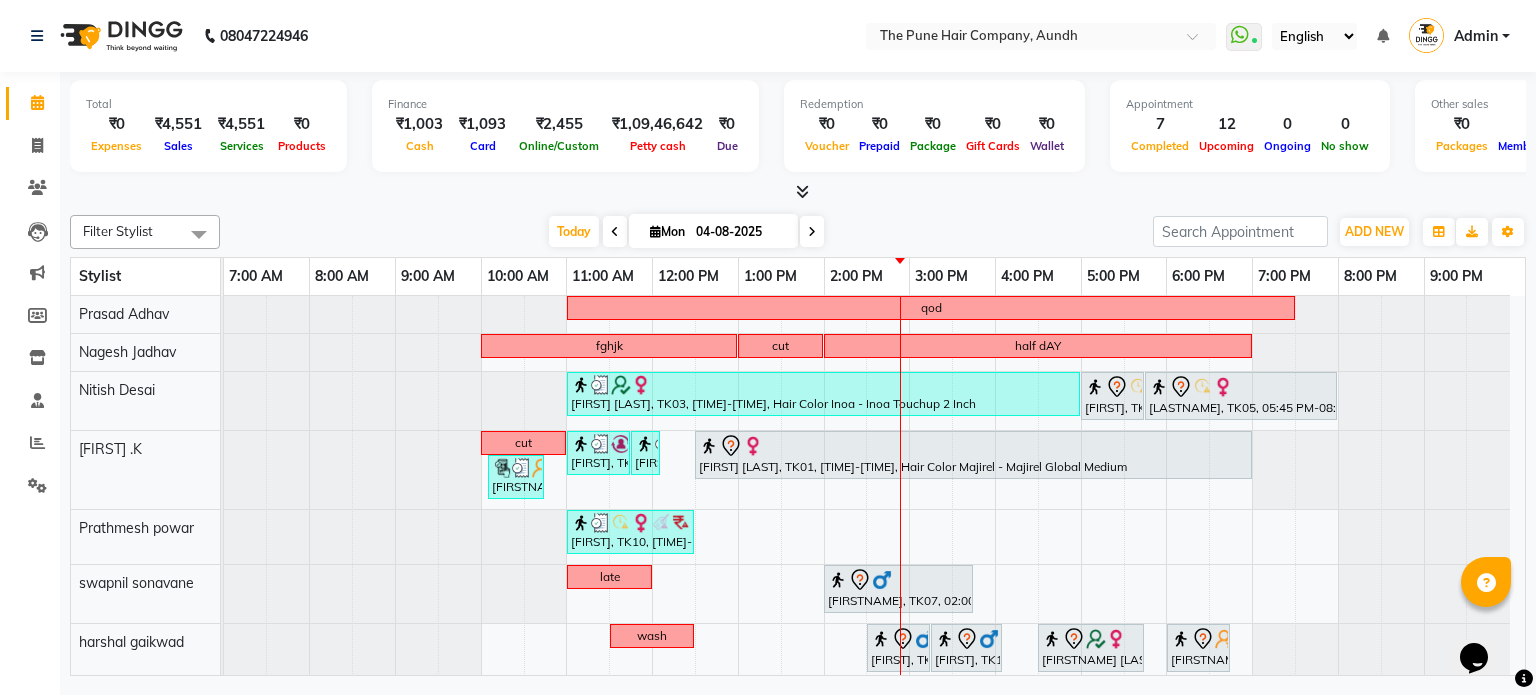 scroll, scrollTop: 300, scrollLeft: 0, axis: vertical 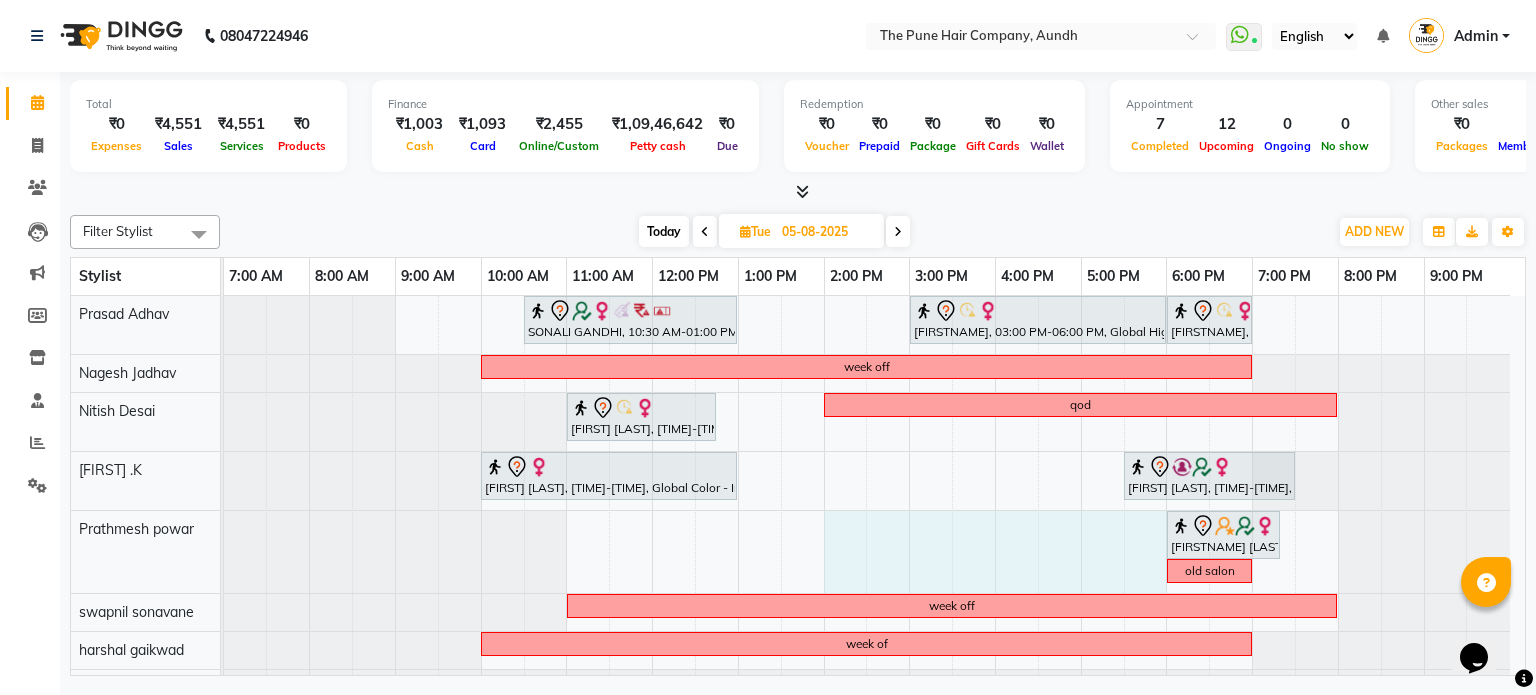 drag, startPoint x: 836, startPoint y: 527, endPoint x: 1142, endPoint y: 562, distance: 307.99512 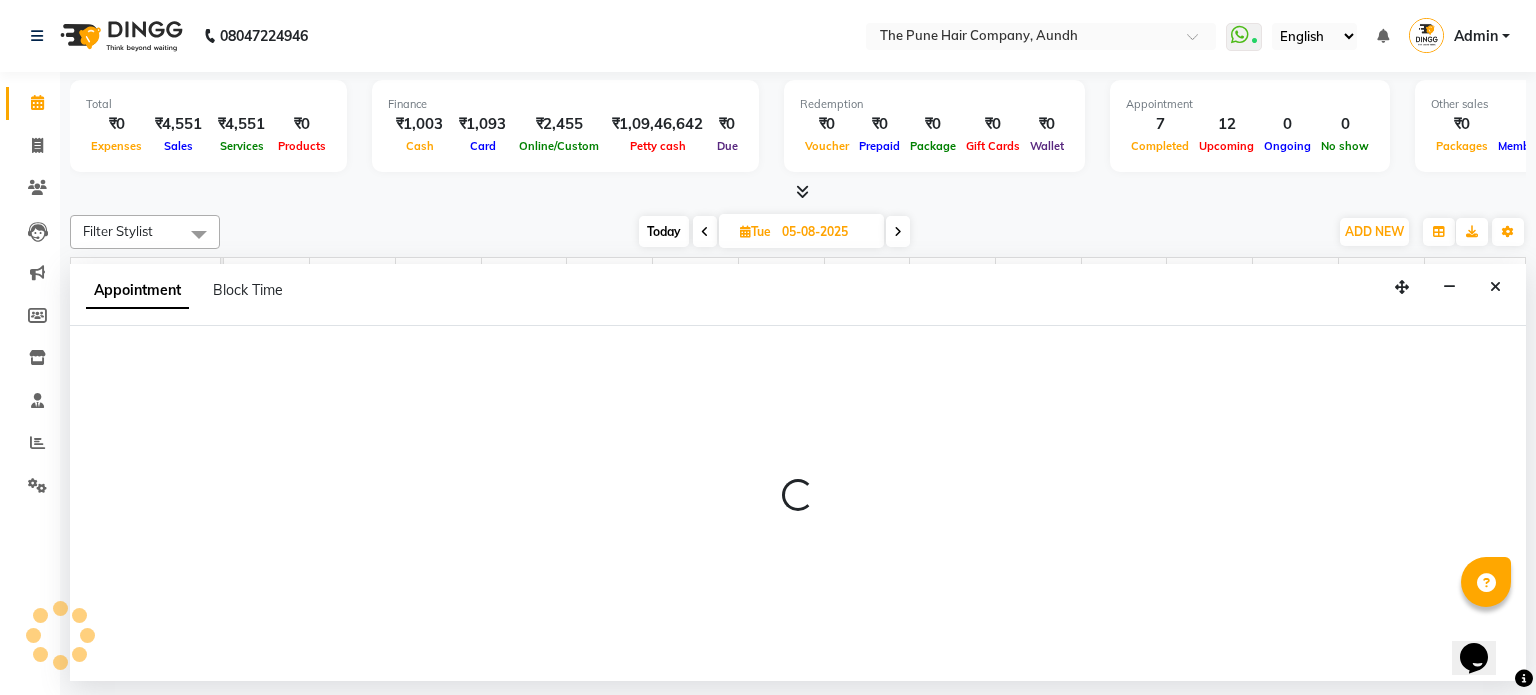 select on "12769" 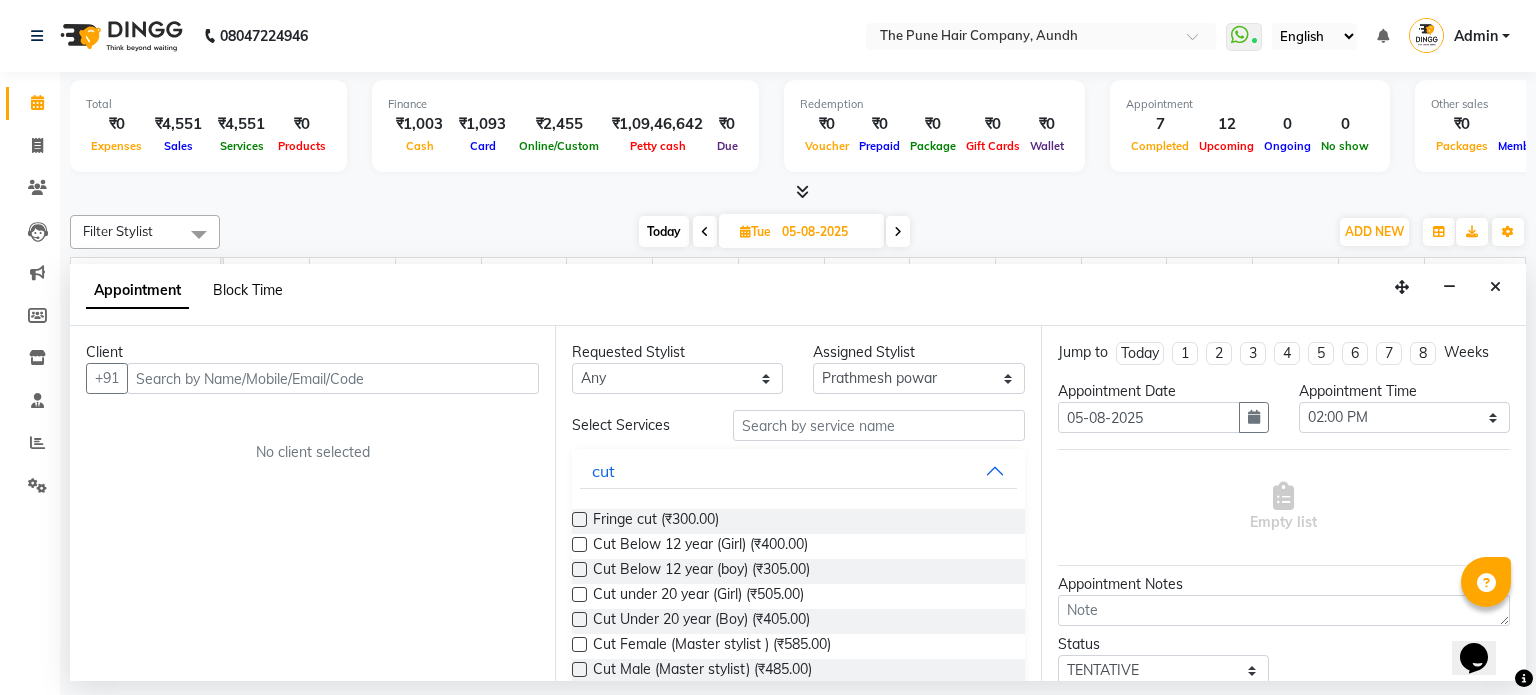 click on "Block Time" at bounding box center (248, 290) 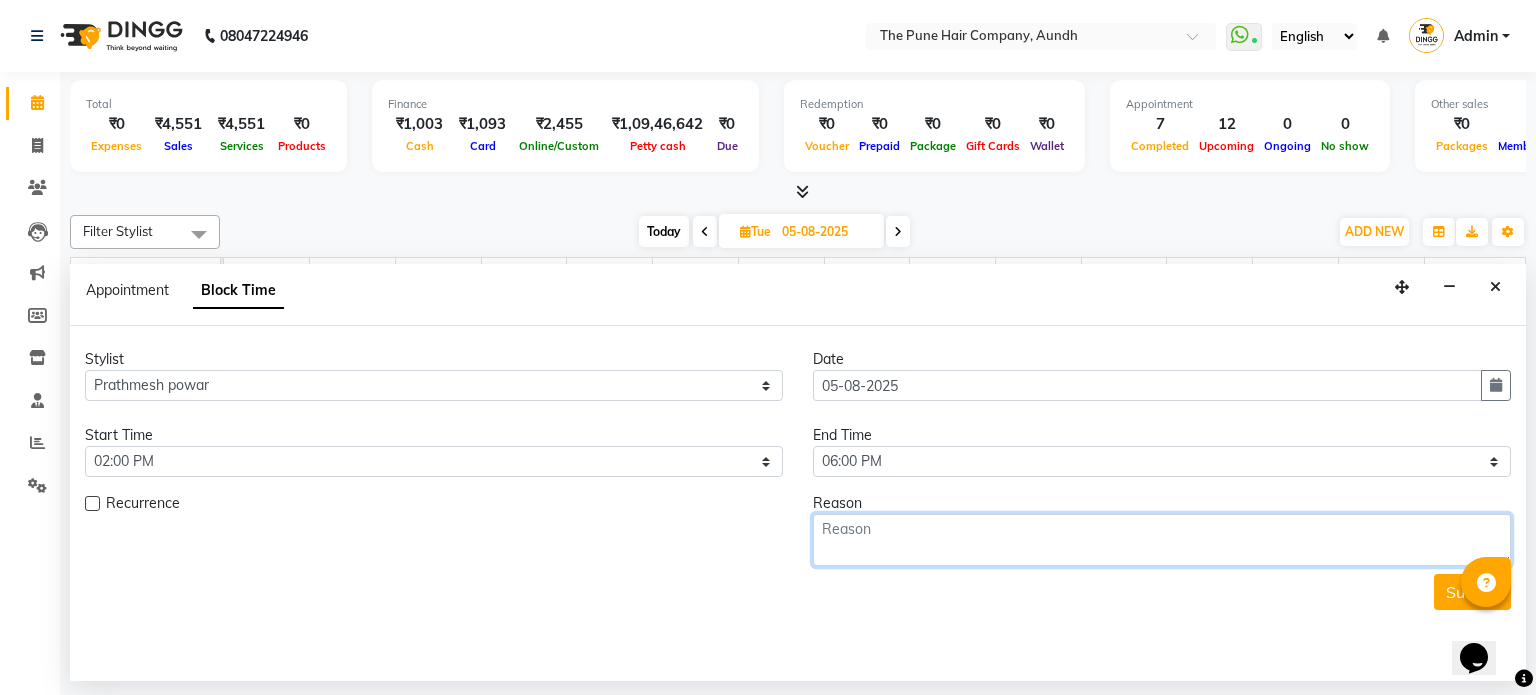 click at bounding box center (1162, 540) 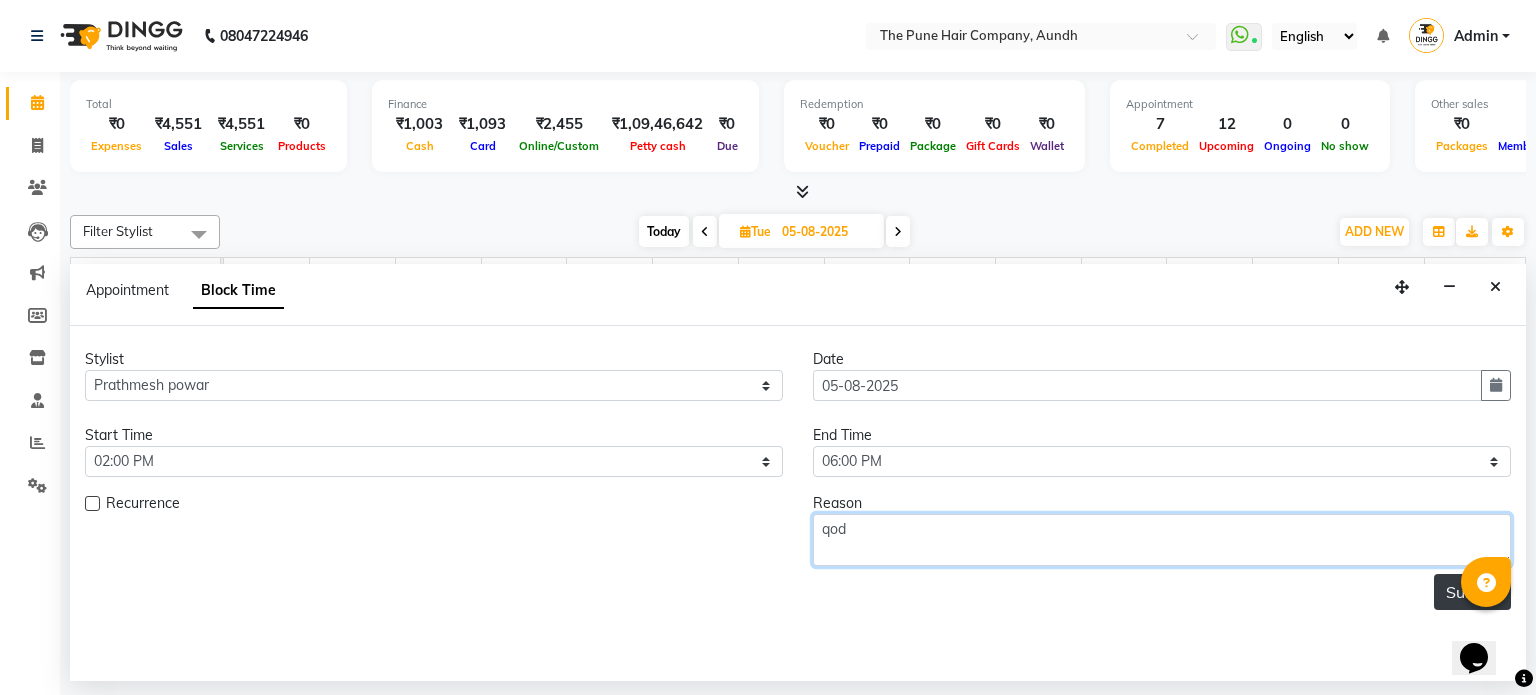 type on "qod" 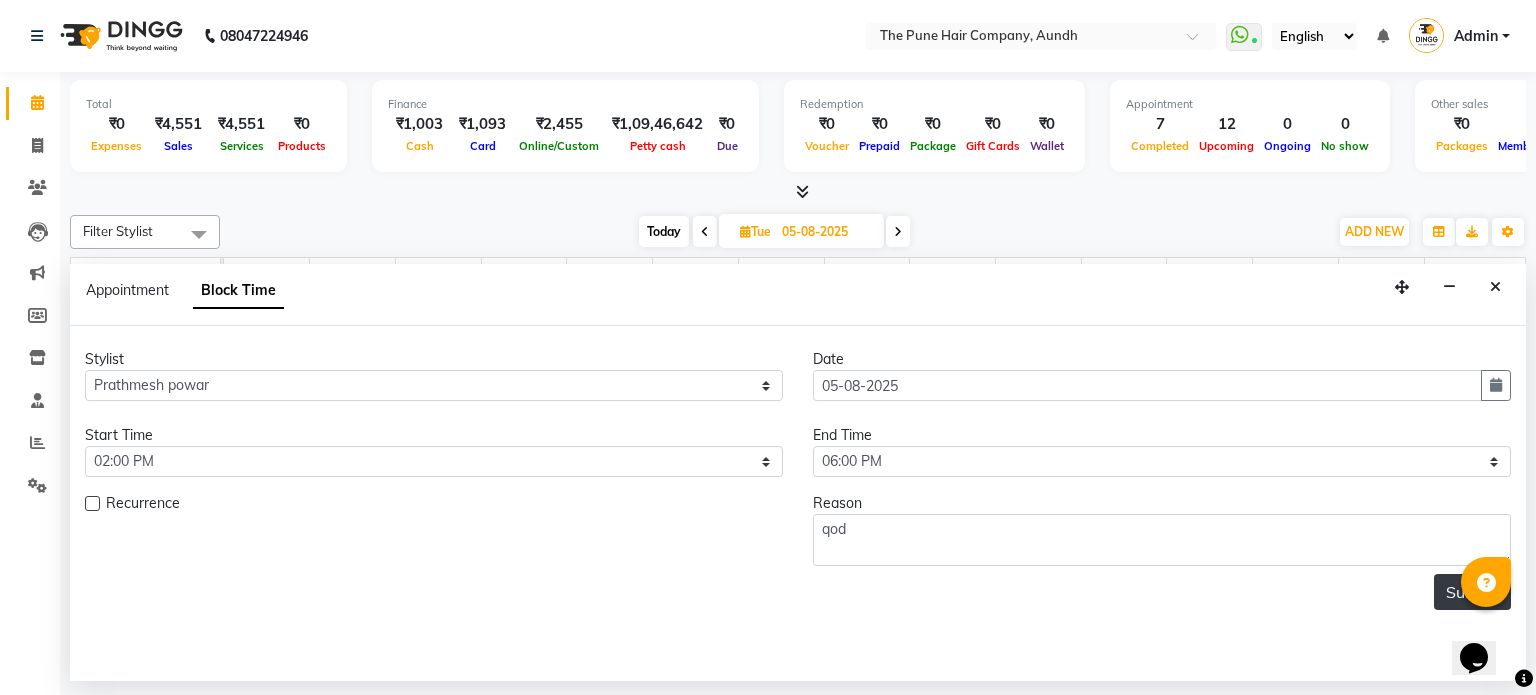 click on "Submit" at bounding box center [1472, 592] 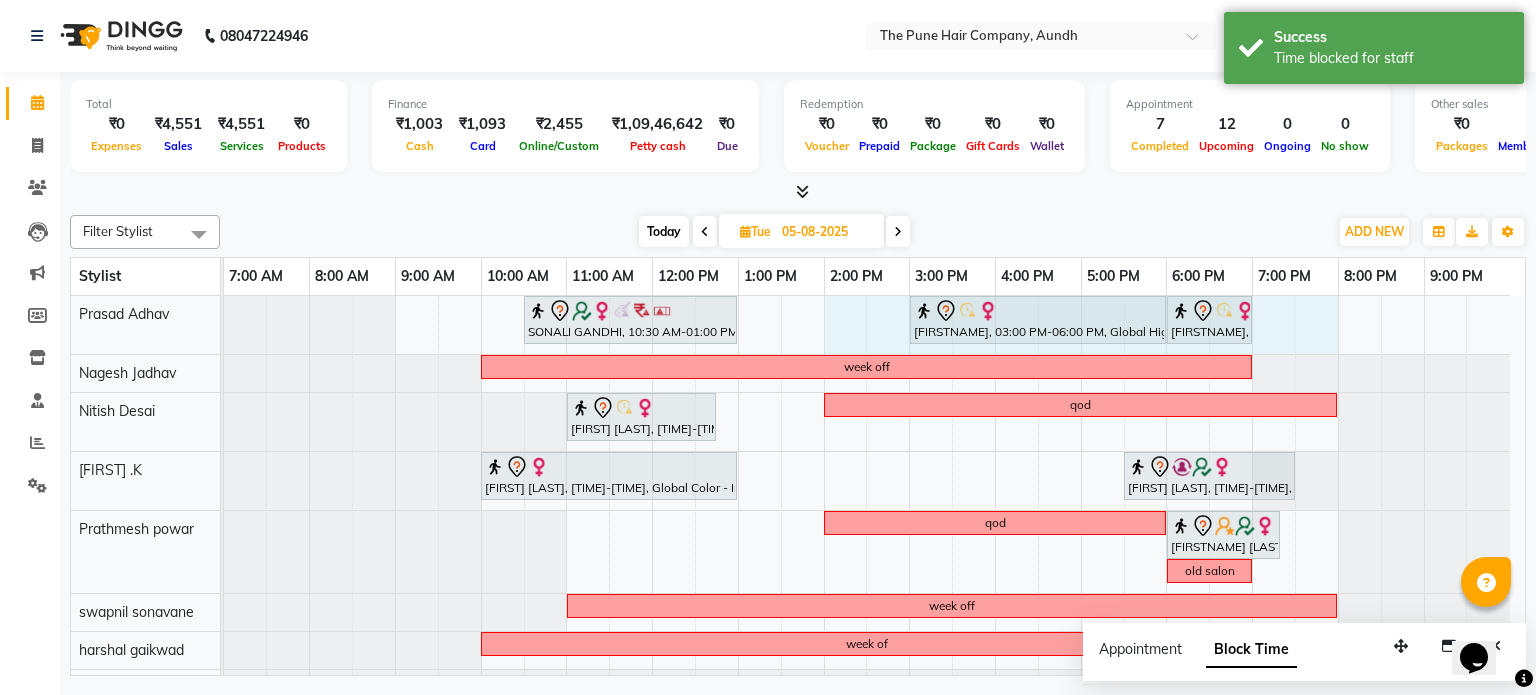 drag, startPoint x: 836, startPoint y: 327, endPoint x: 1302, endPoint y: 369, distance: 467.8889 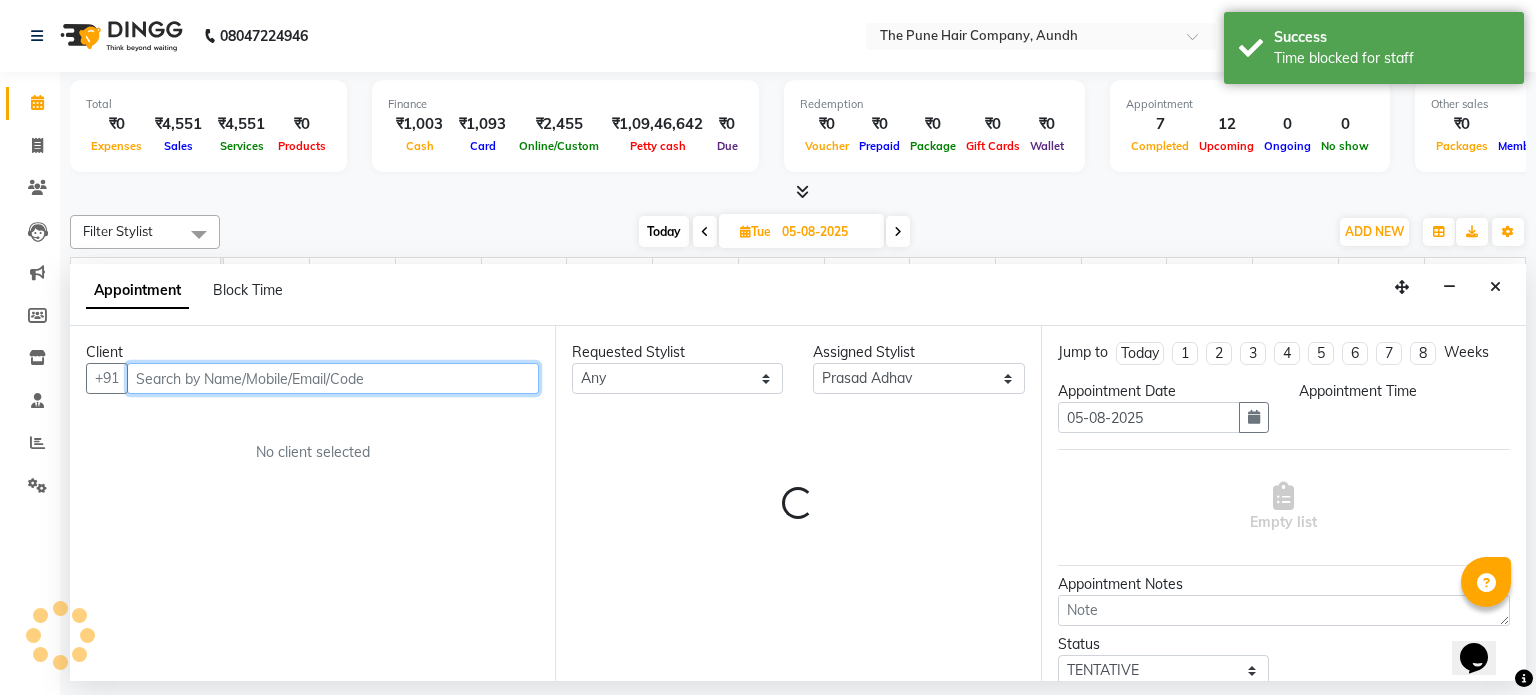 select on "840" 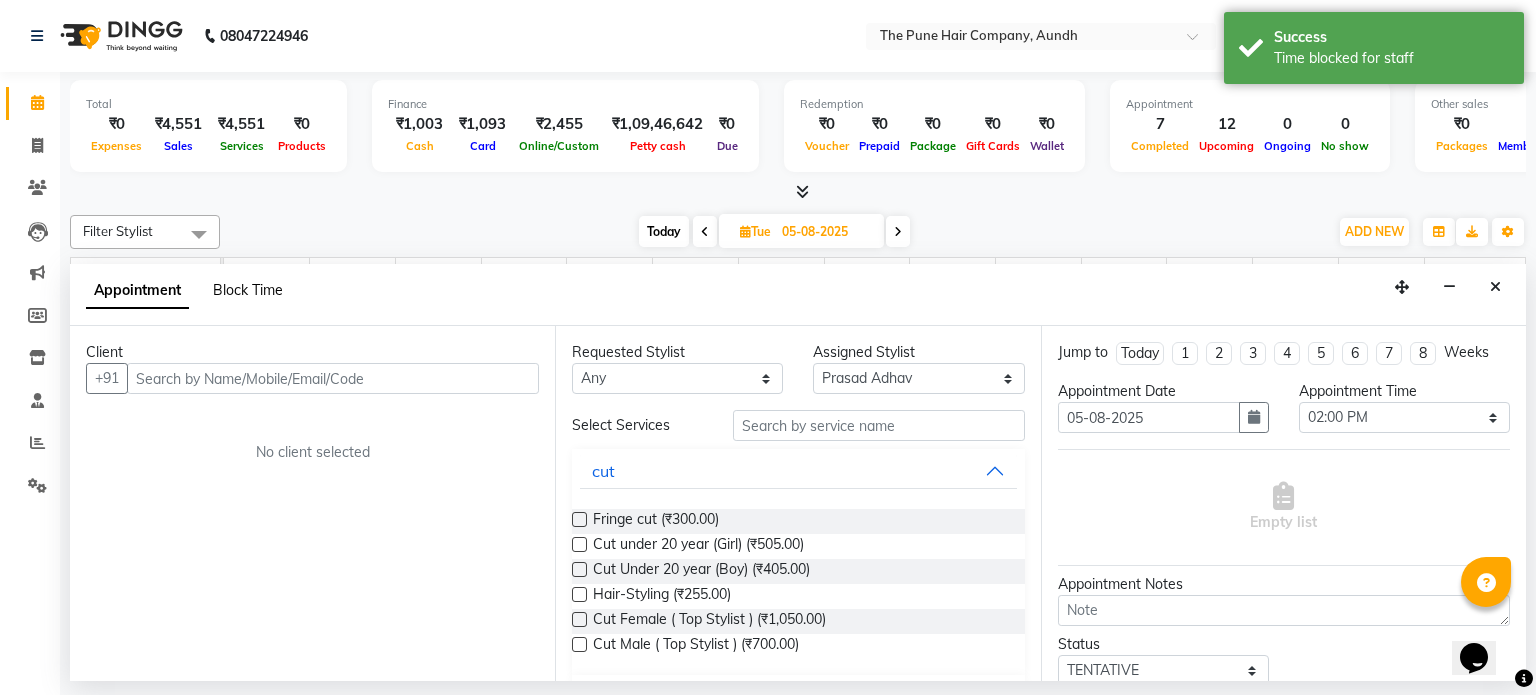 click on "Block Time" at bounding box center [248, 290] 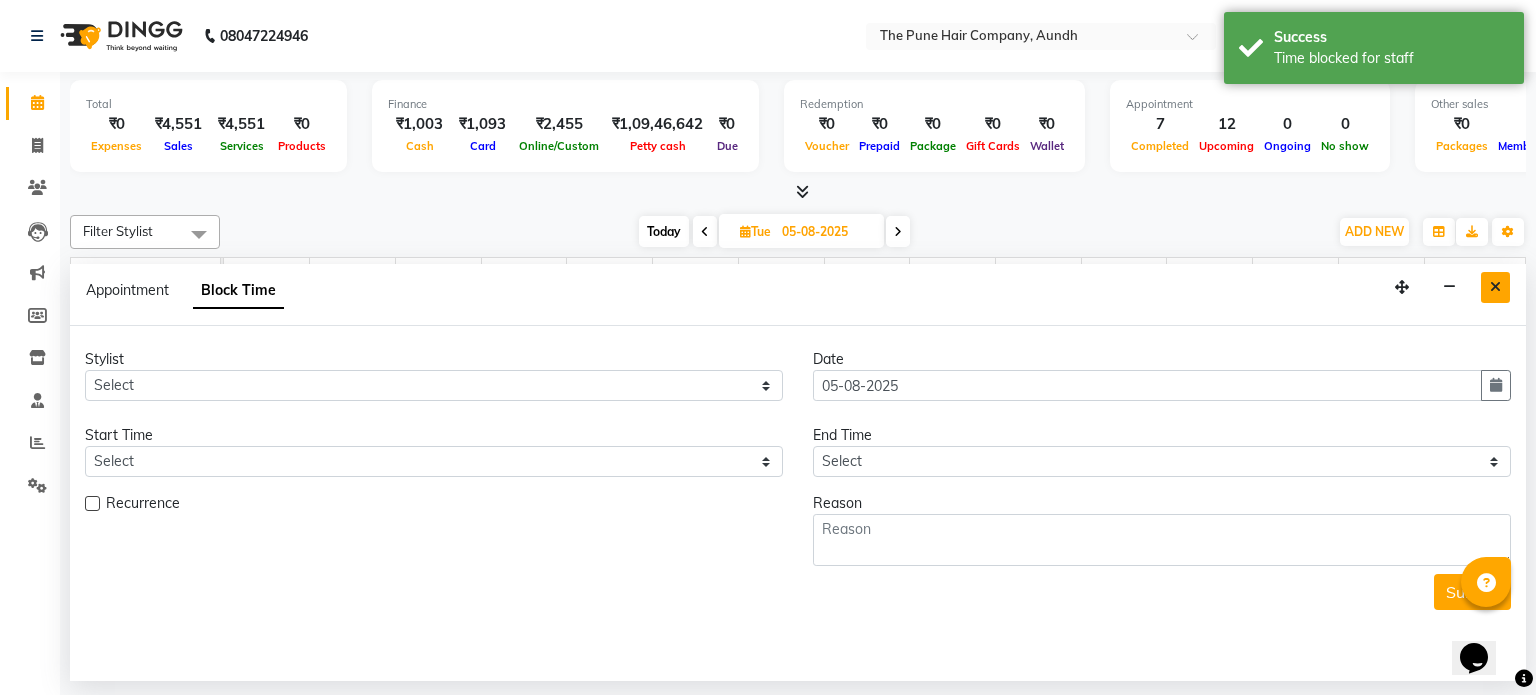 click at bounding box center [1495, 287] 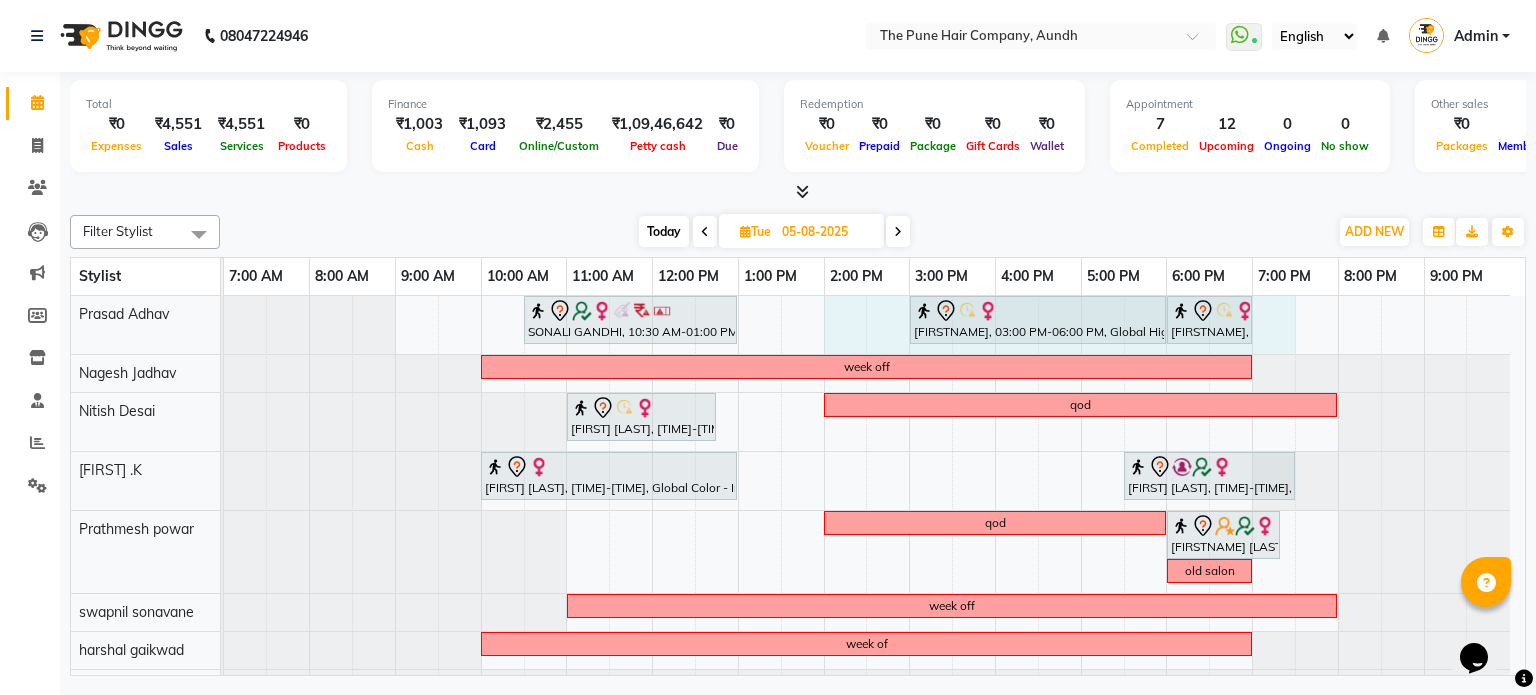 drag, startPoint x: 840, startPoint y: 339, endPoint x: 1255, endPoint y: 421, distance: 423.02365 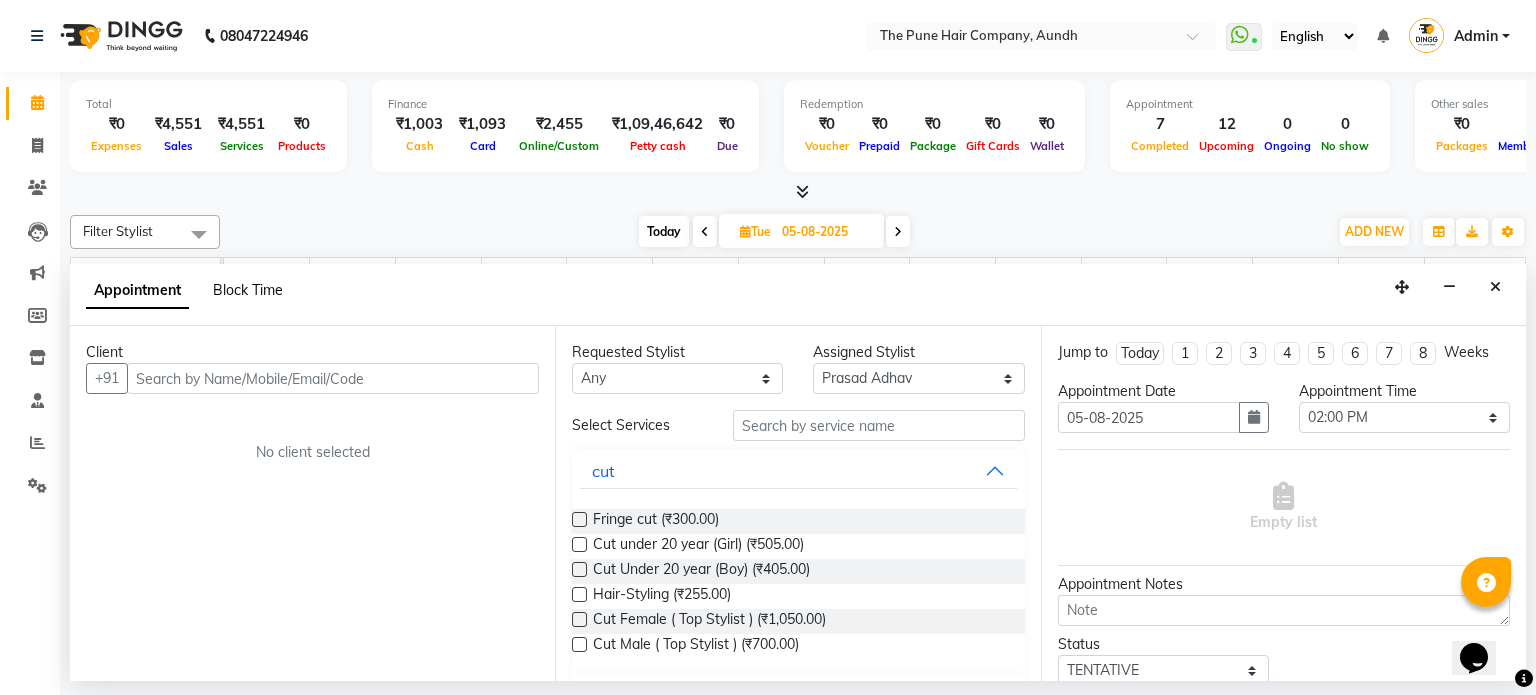 click on "Block Time" at bounding box center [248, 290] 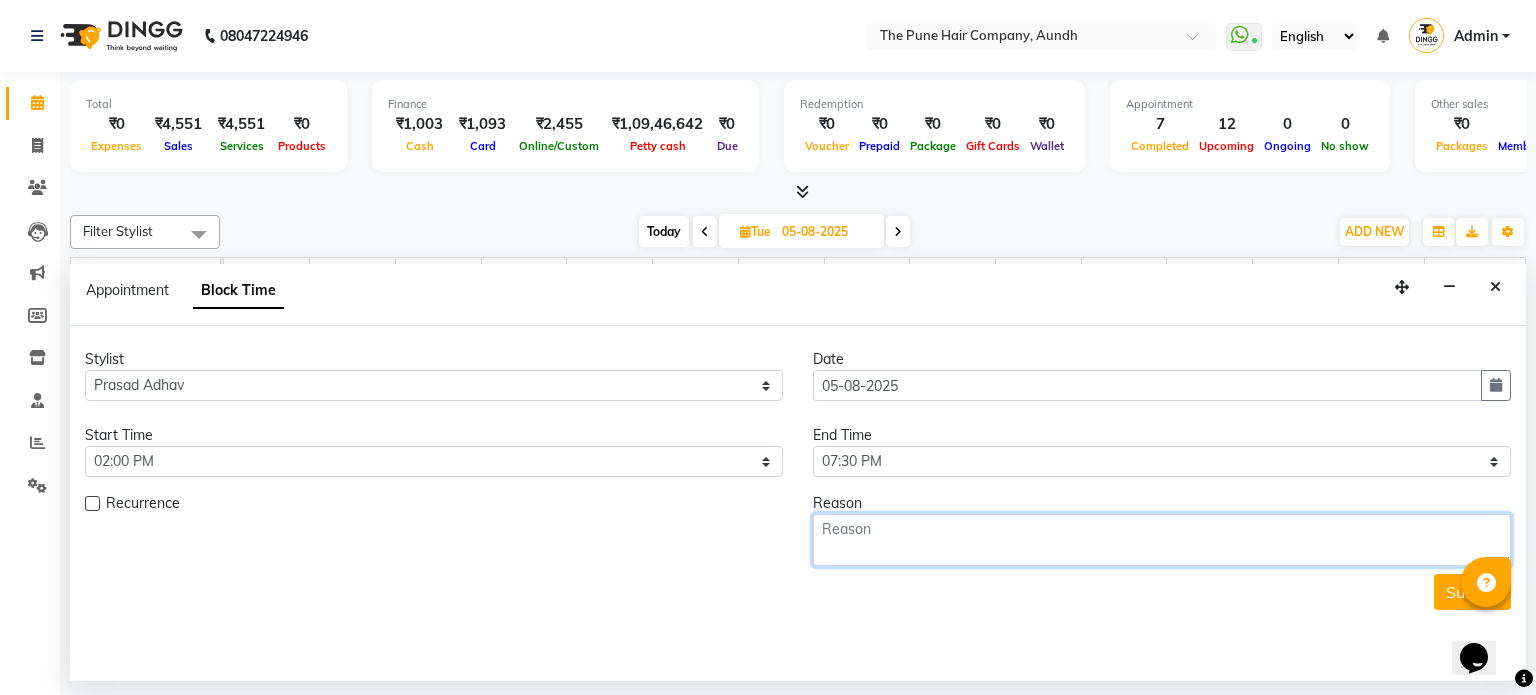 click at bounding box center [1162, 540] 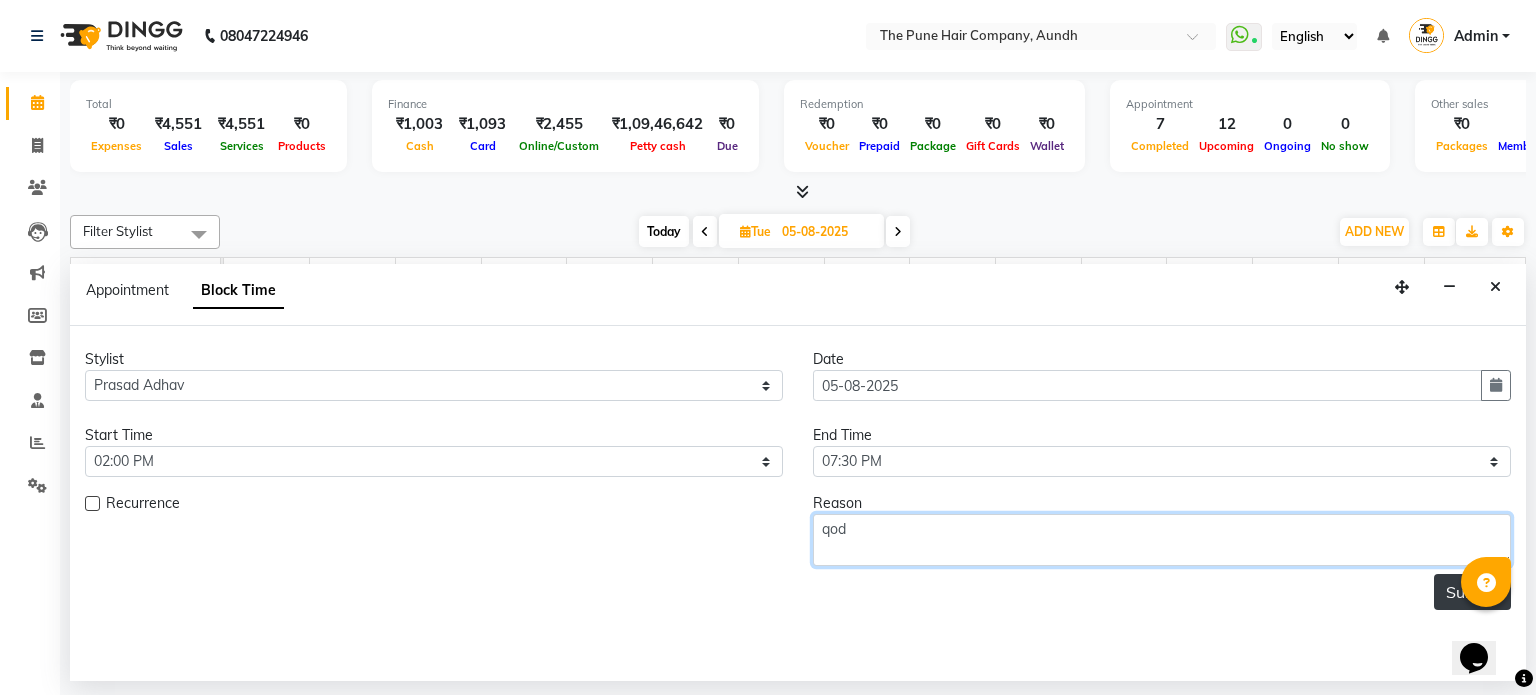 type on "qod" 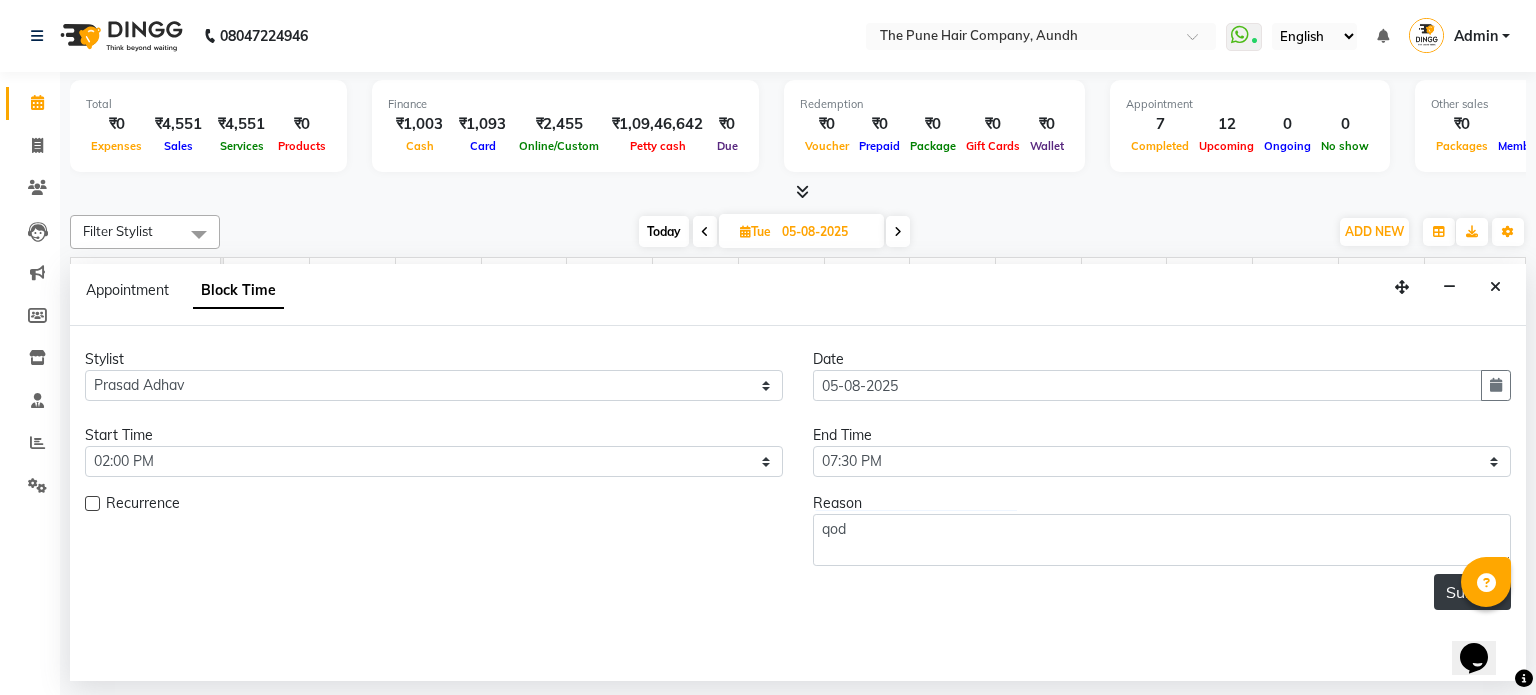 click on "Submit" at bounding box center (1472, 592) 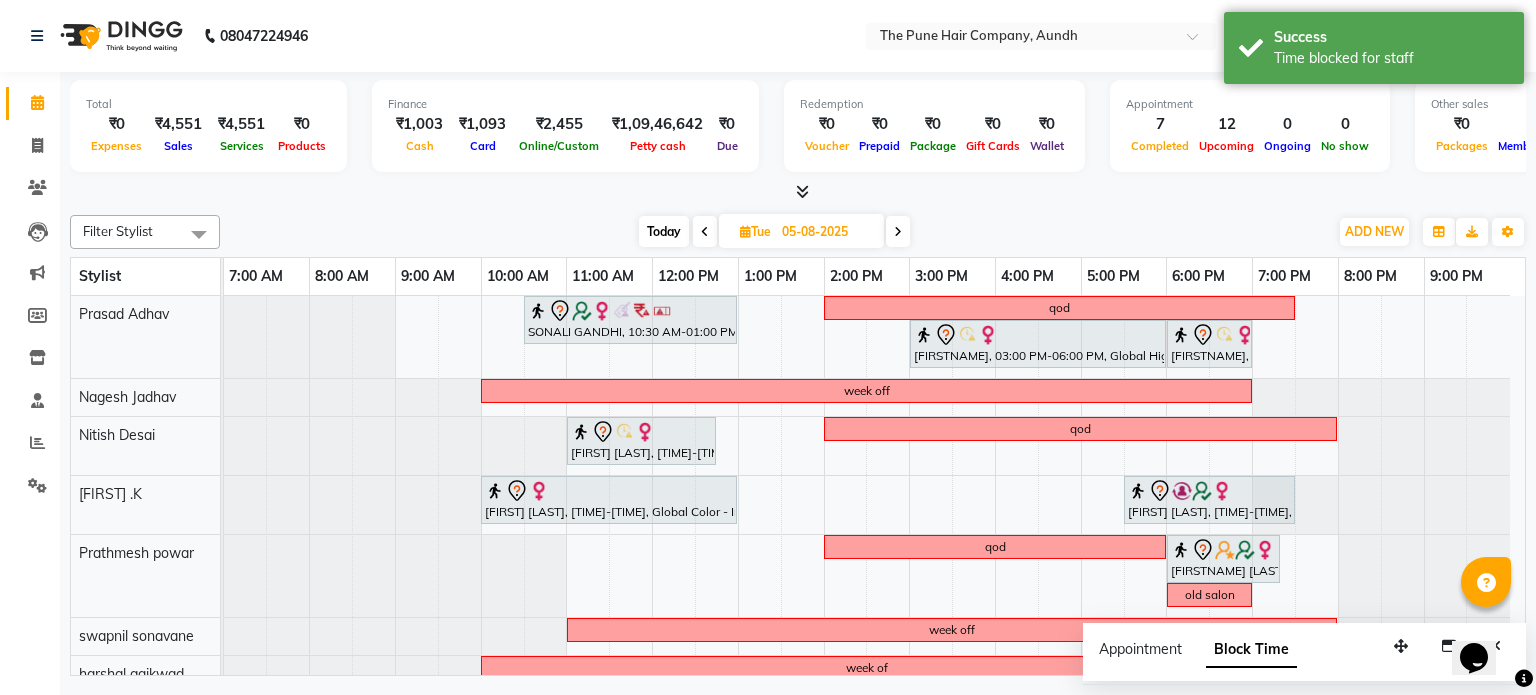 scroll, scrollTop: 106, scrollLeft: 0, axis: vertical 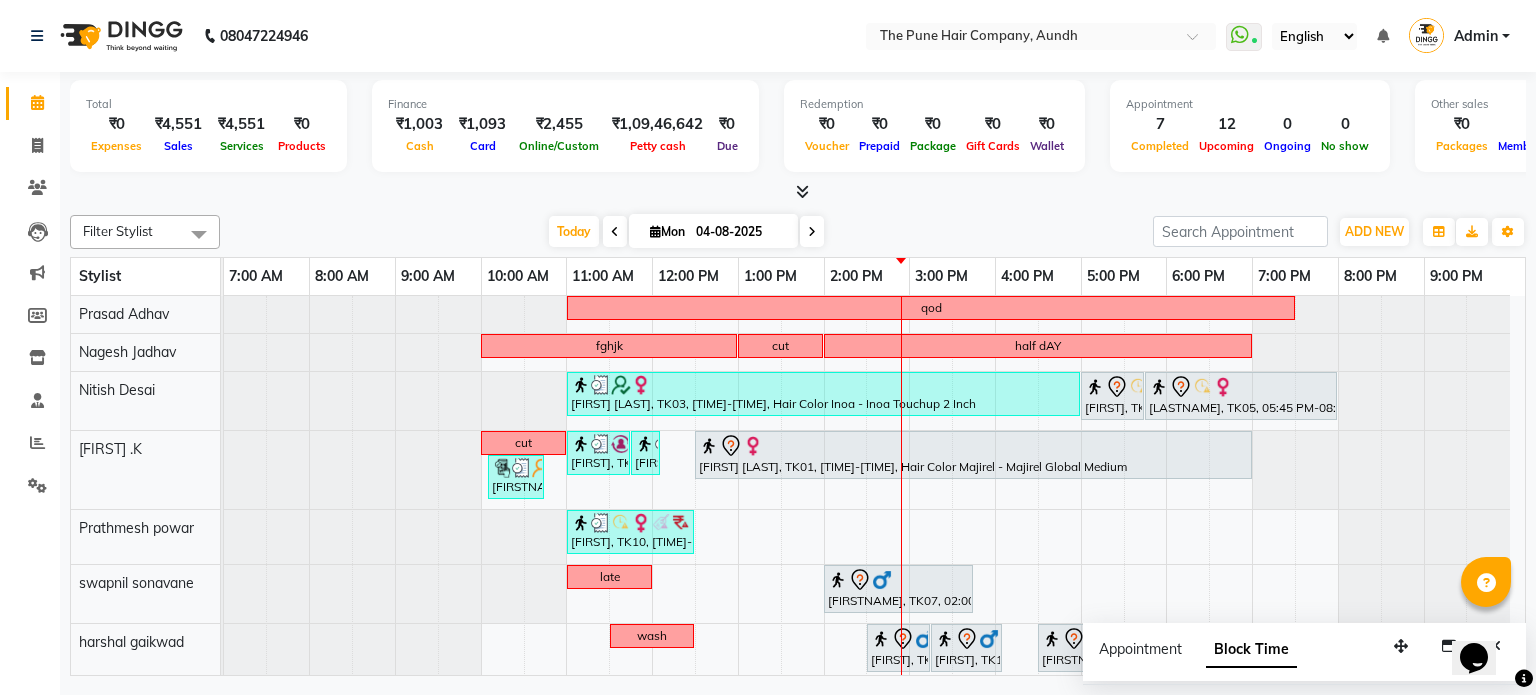click at bounding box center [812, 231] 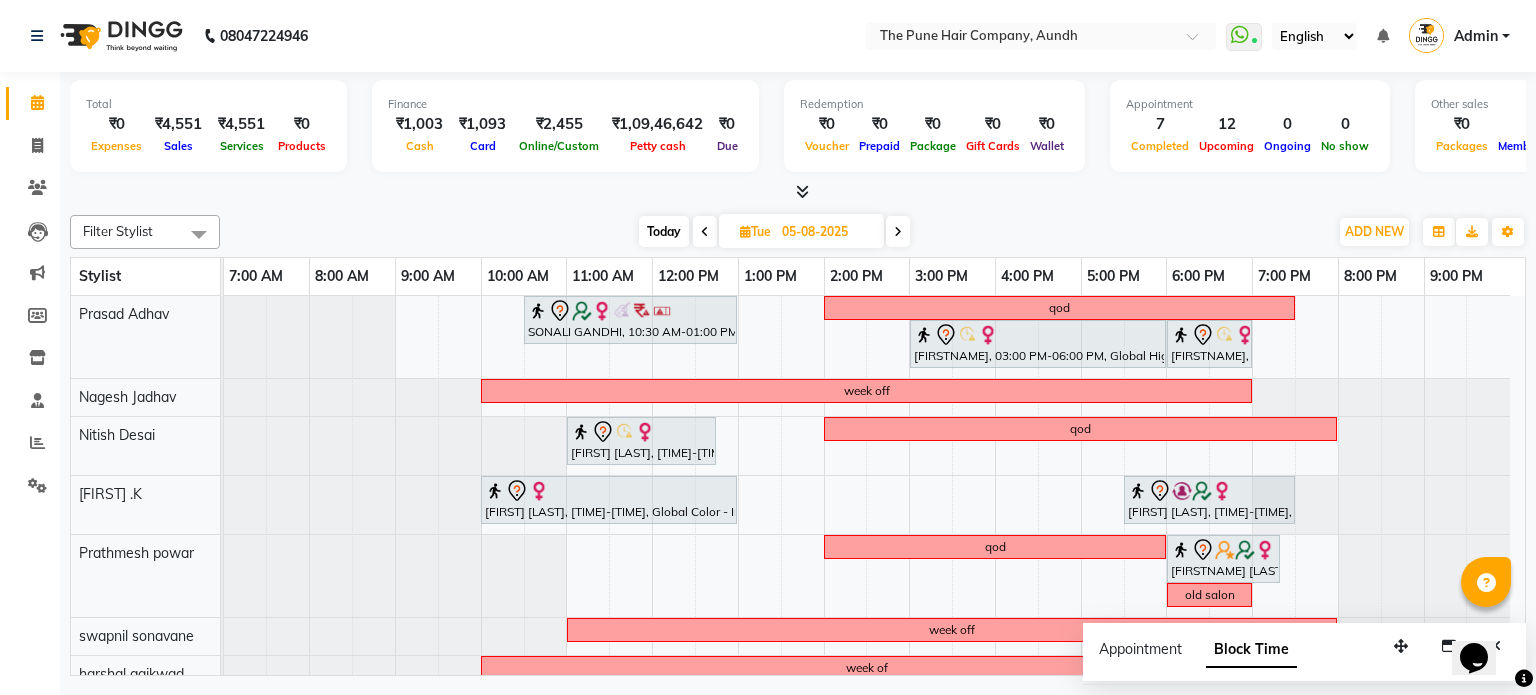 scroll, scrollTop: 193, scrollLeft: 0, axis: vertical 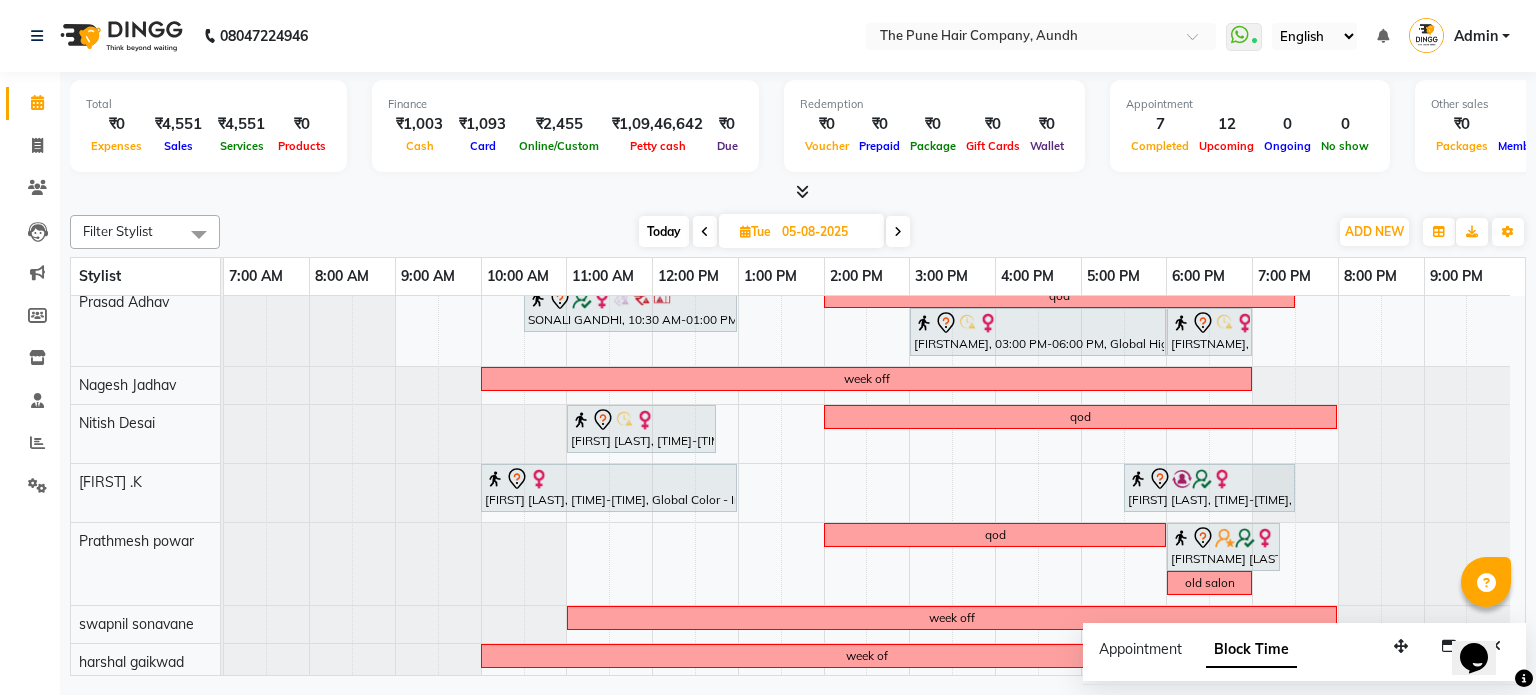 click on "Today" at bounding box center [664, 231] 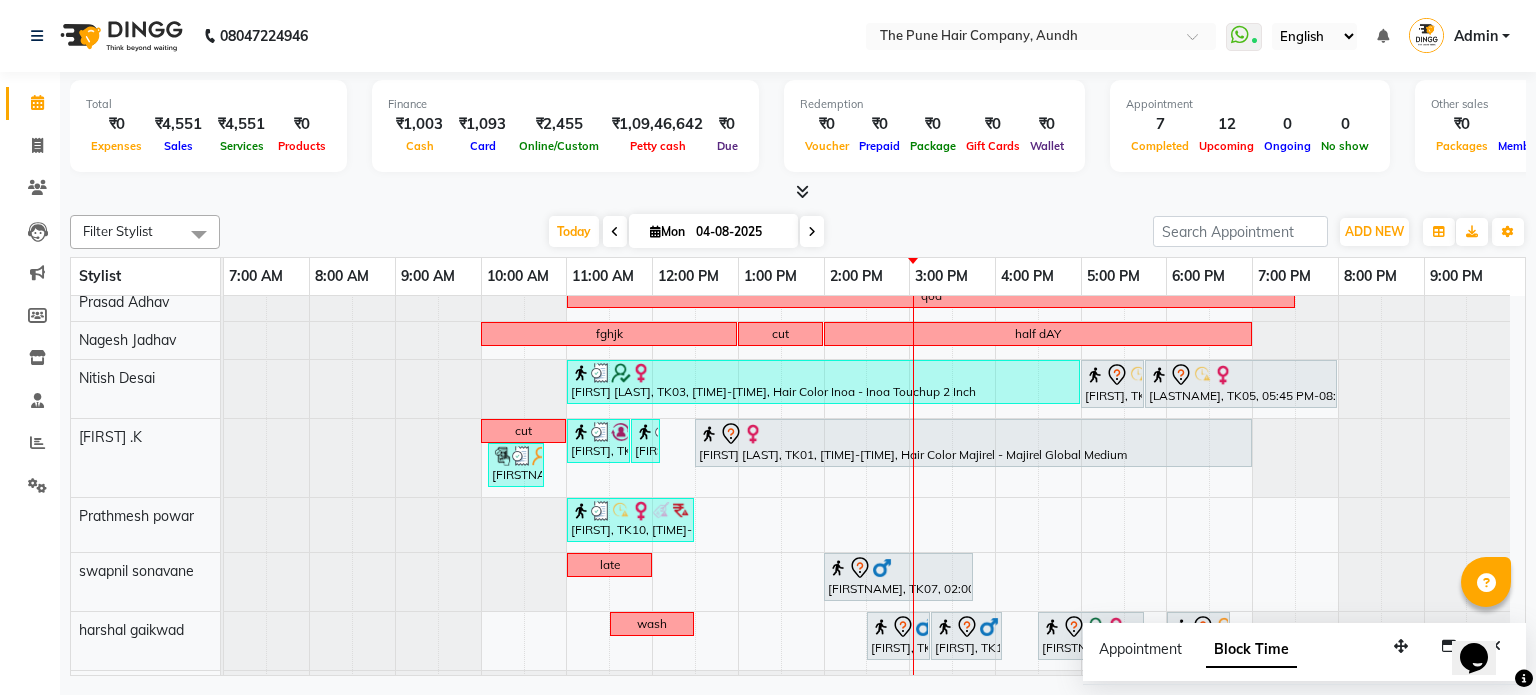 scroll, scrollTop: 128, scrollLeft: 0, axis: vertical 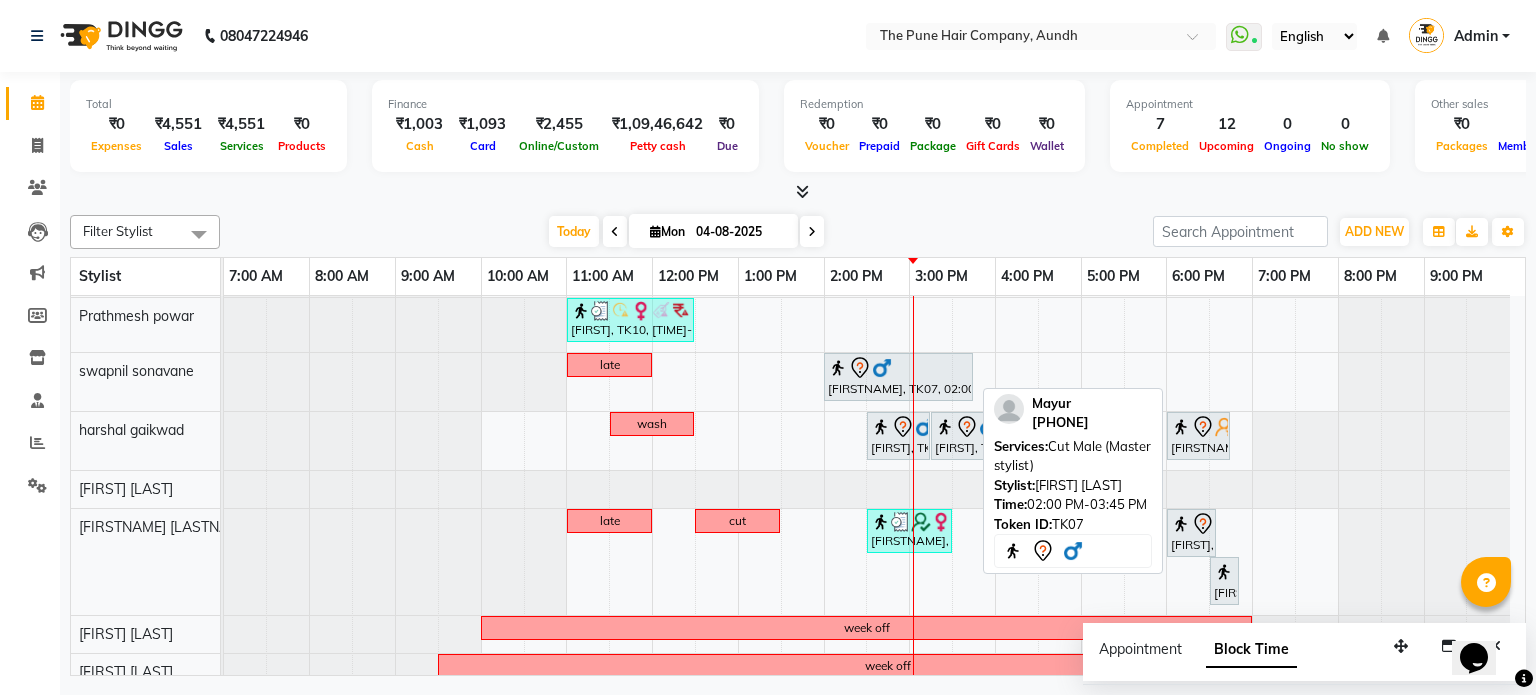 click at bounding box center (882, 368) 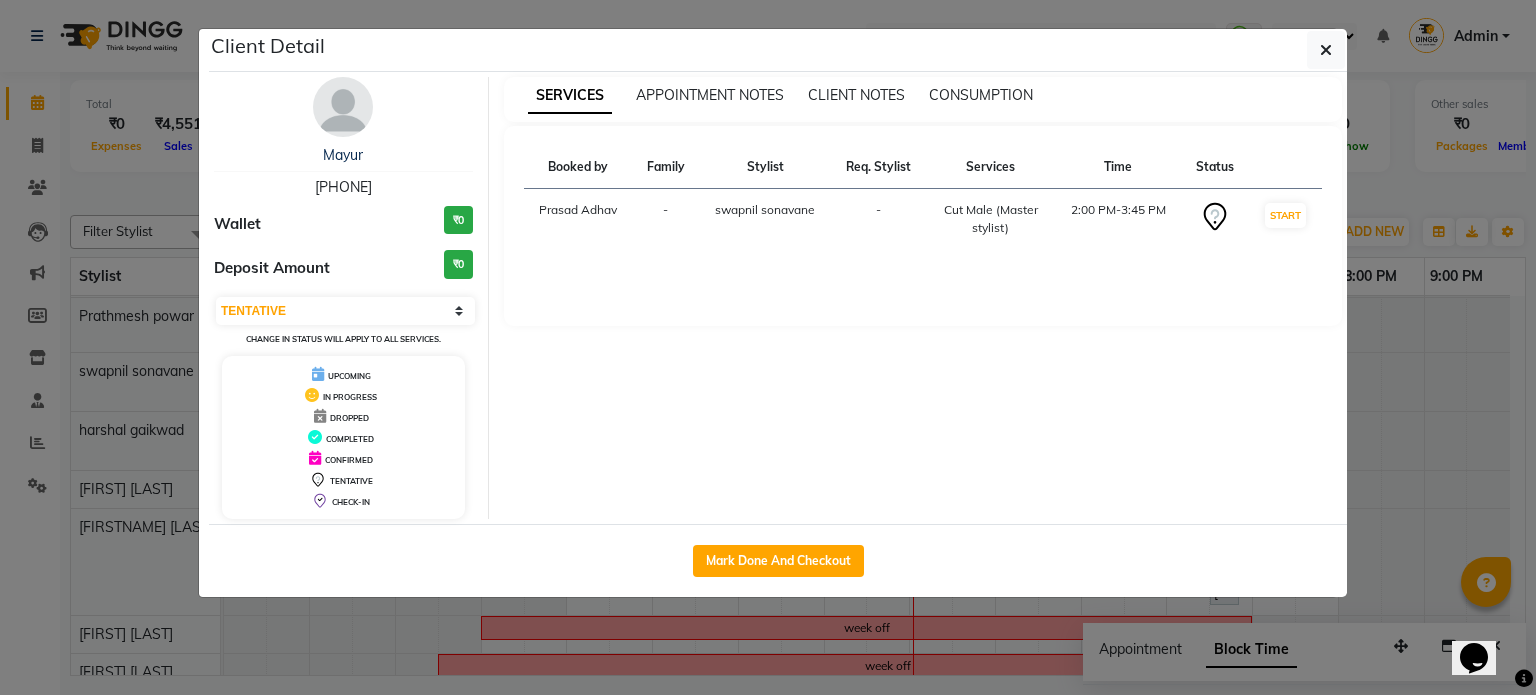 click on "Mark Done And Checkout" 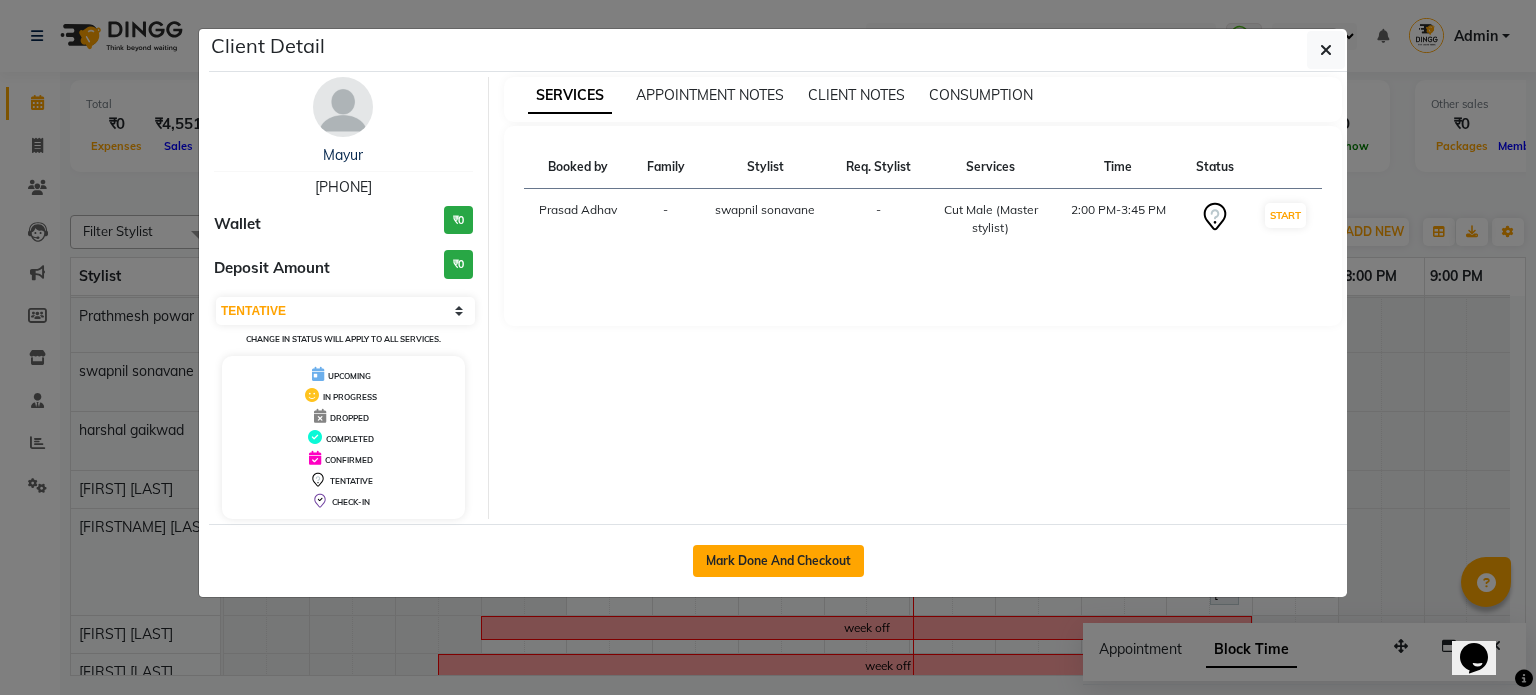 click on "Mark Done And Checkout" 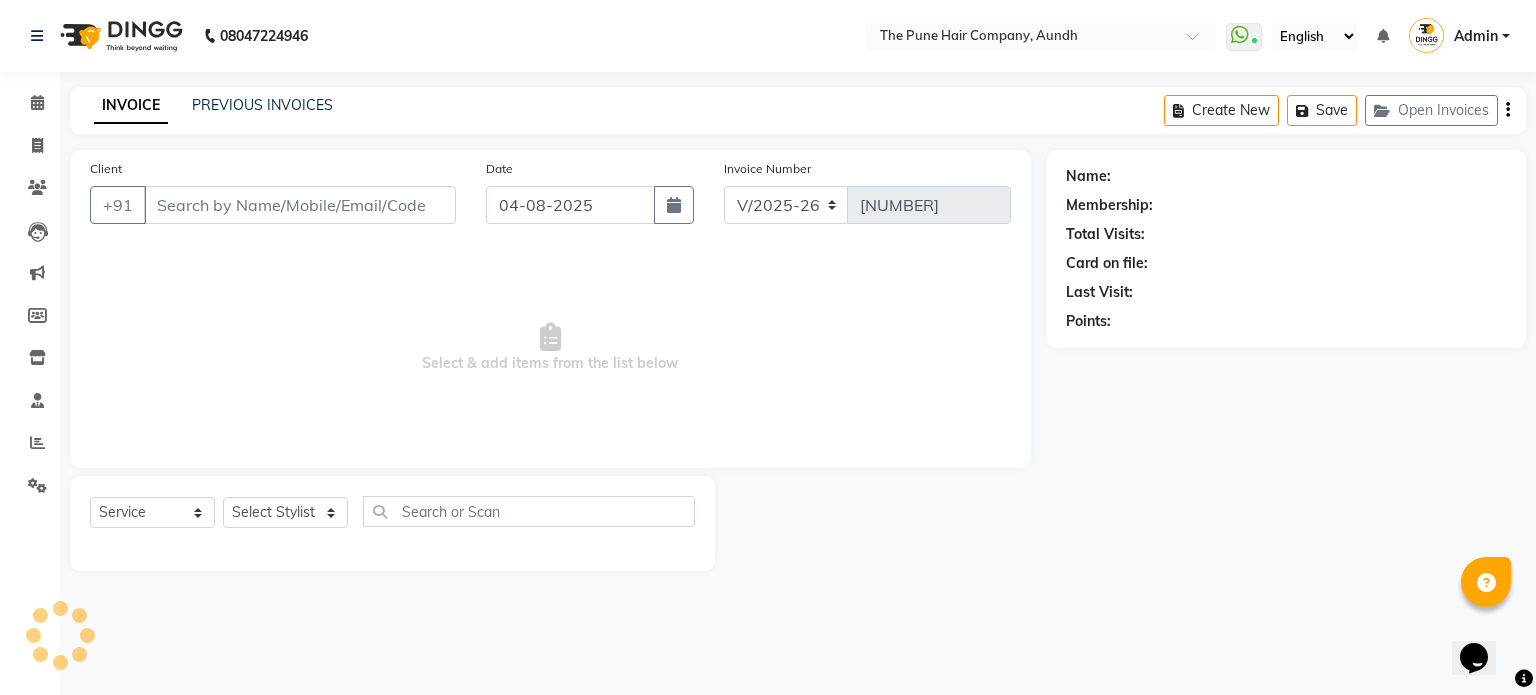 type on "[PHONE]" 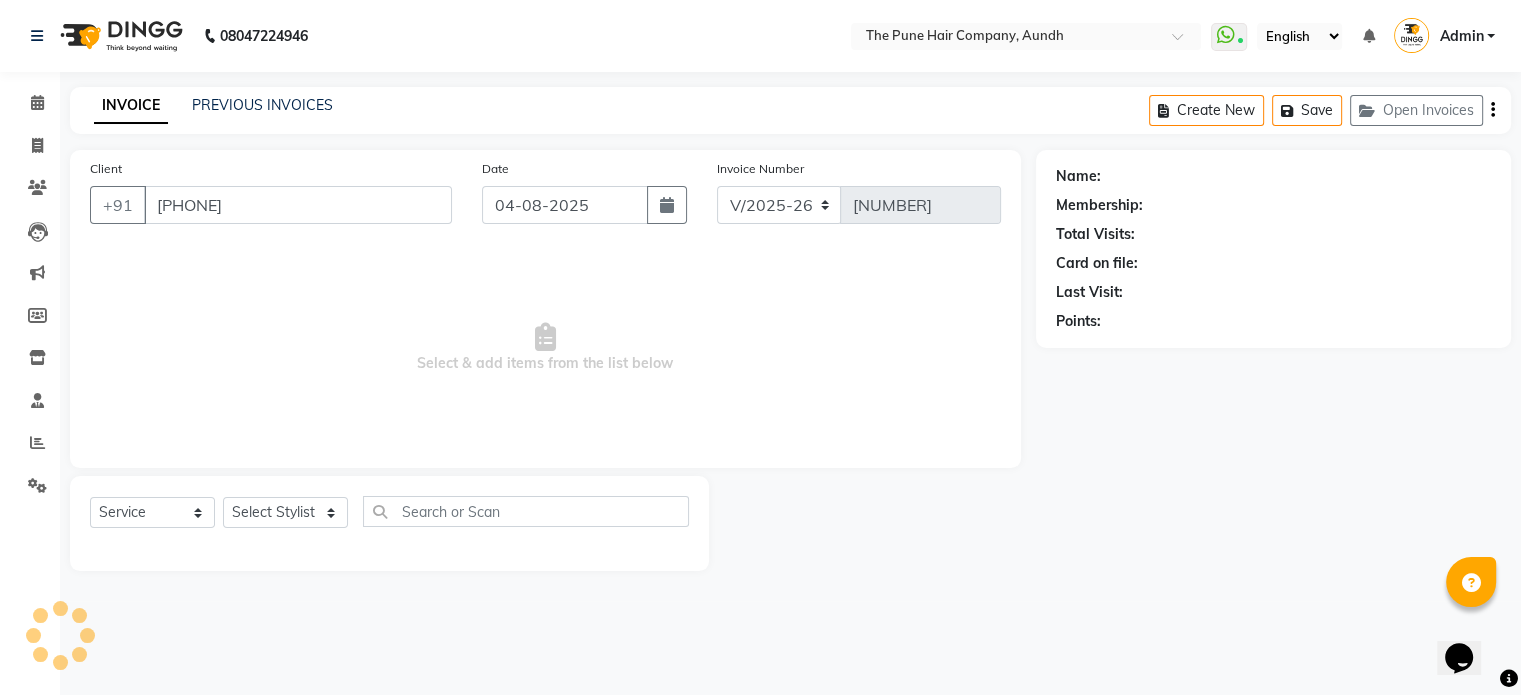 select on "18078" 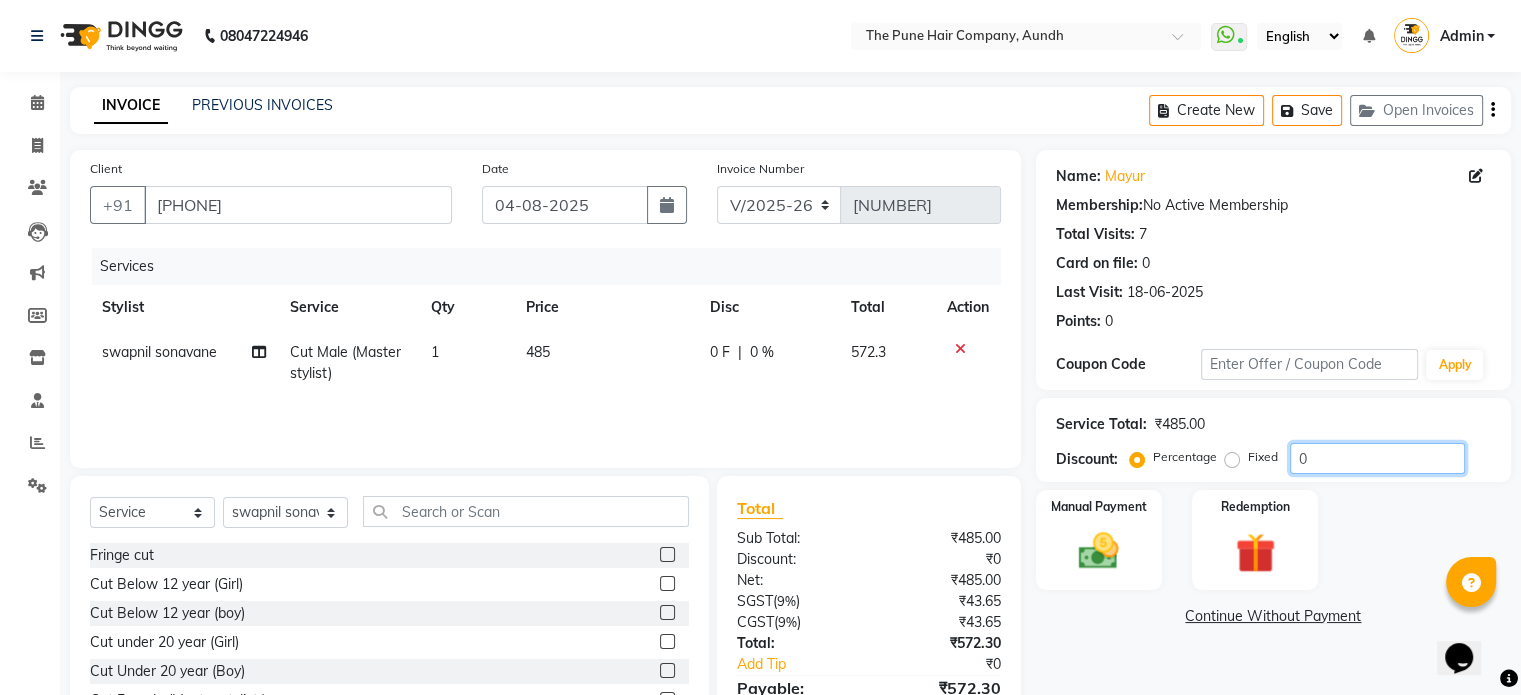 click on "0" 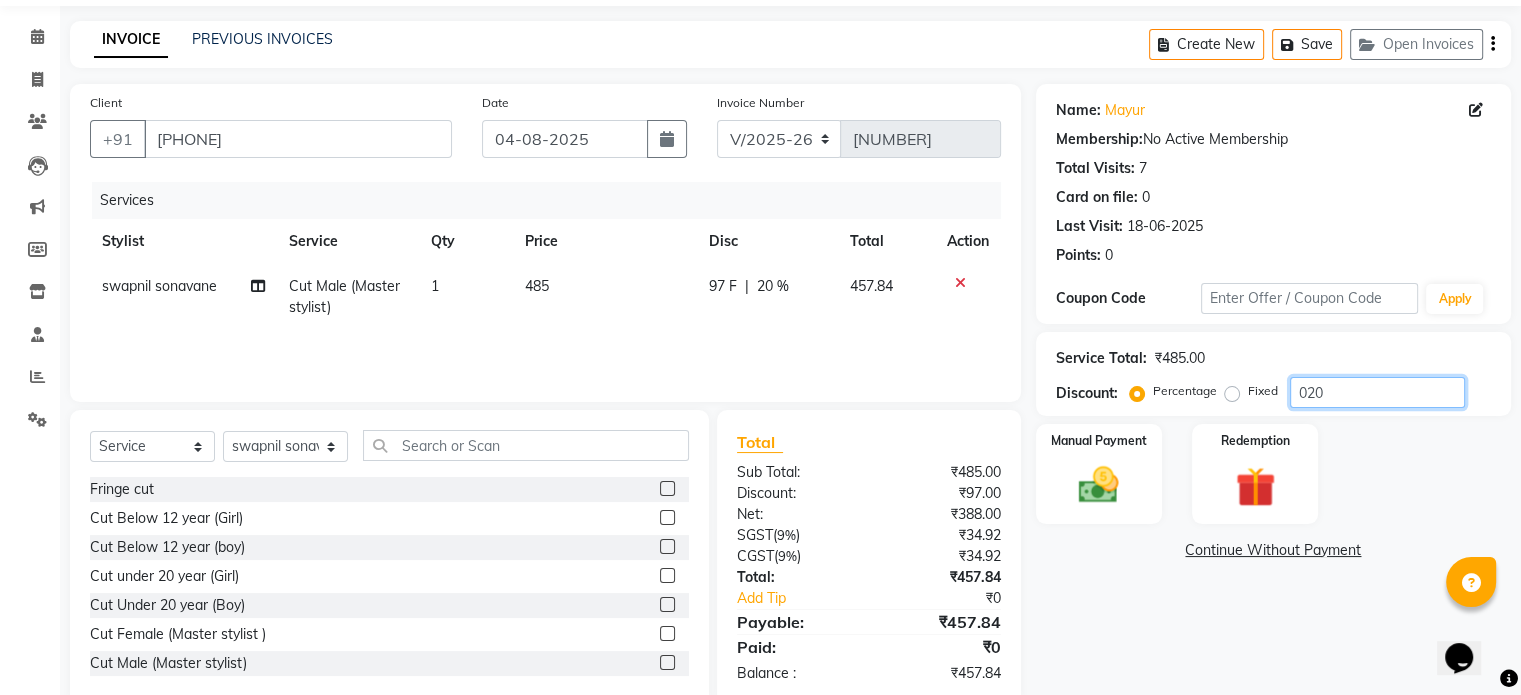 scroll, scrollTop: 106, scrollLeft: 0, axis: vertical 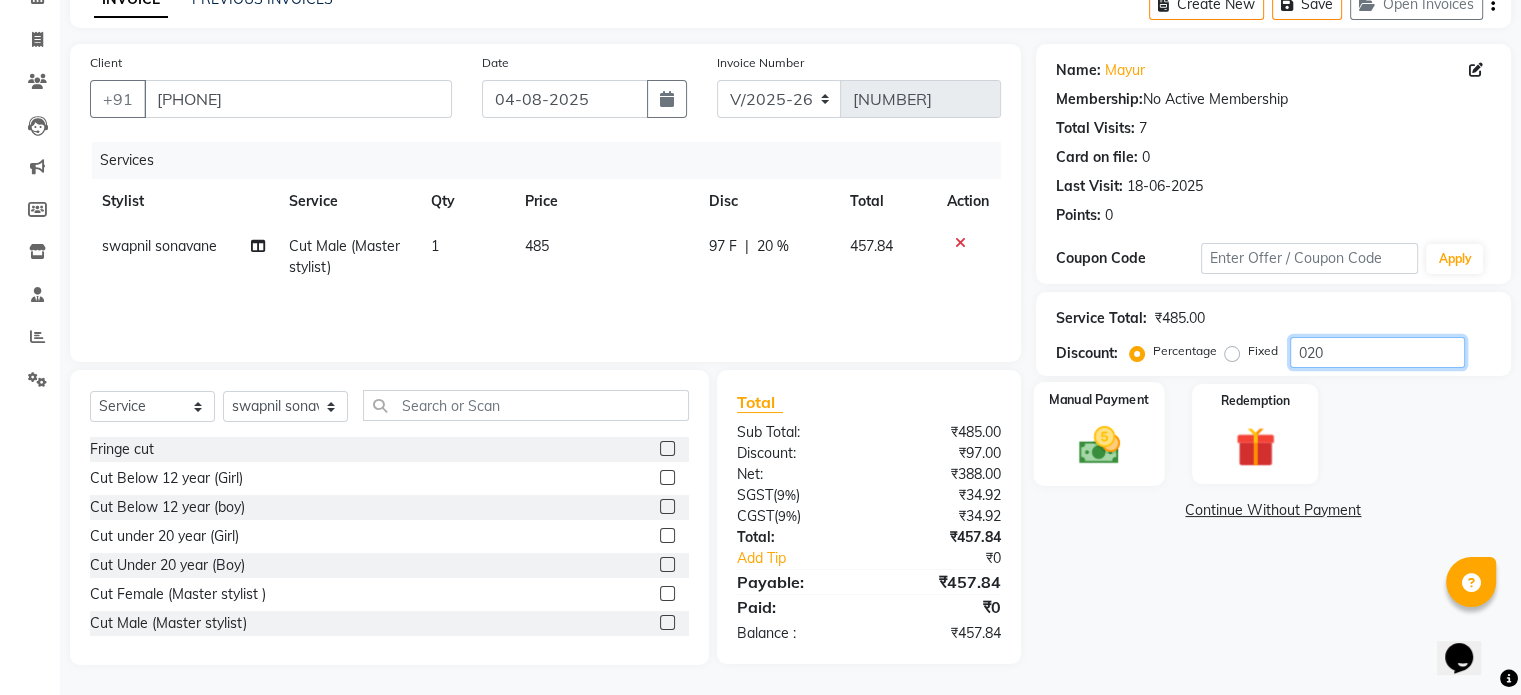type on "020" 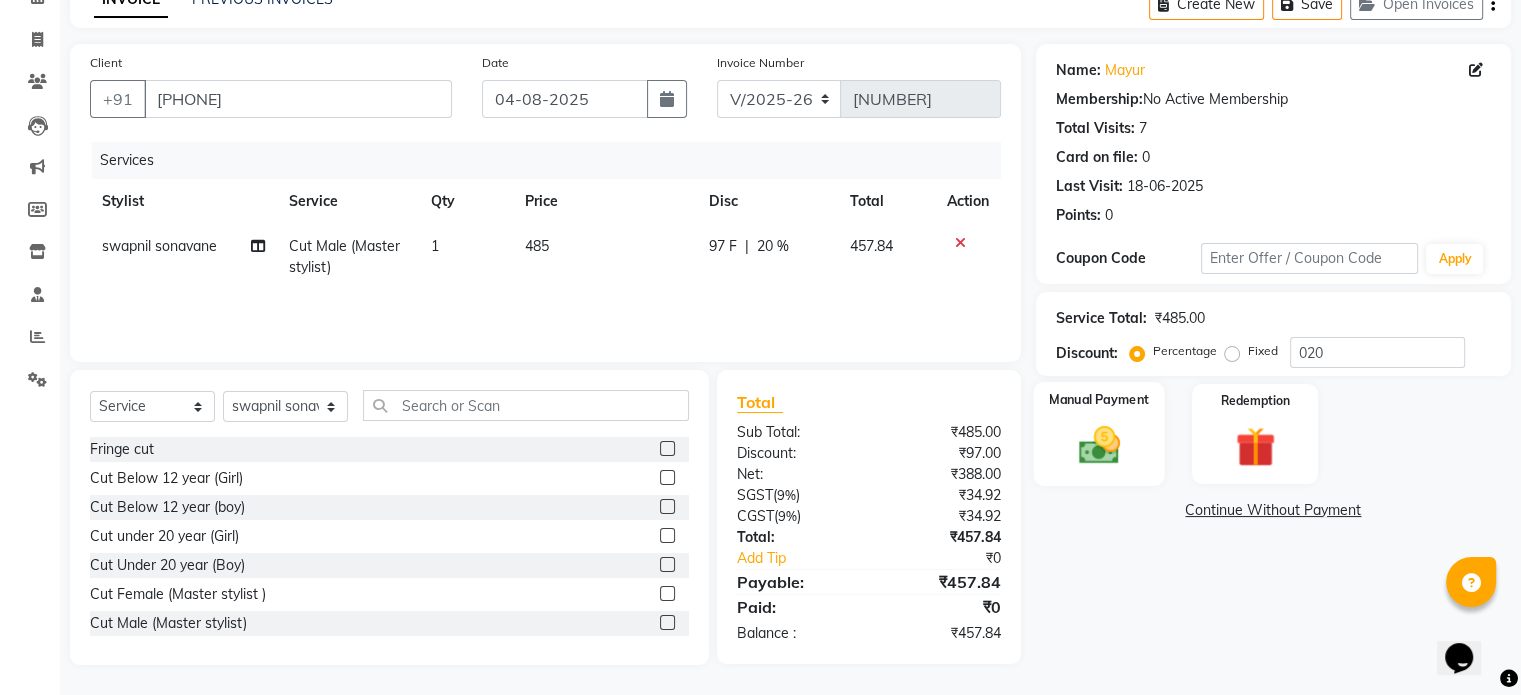 click 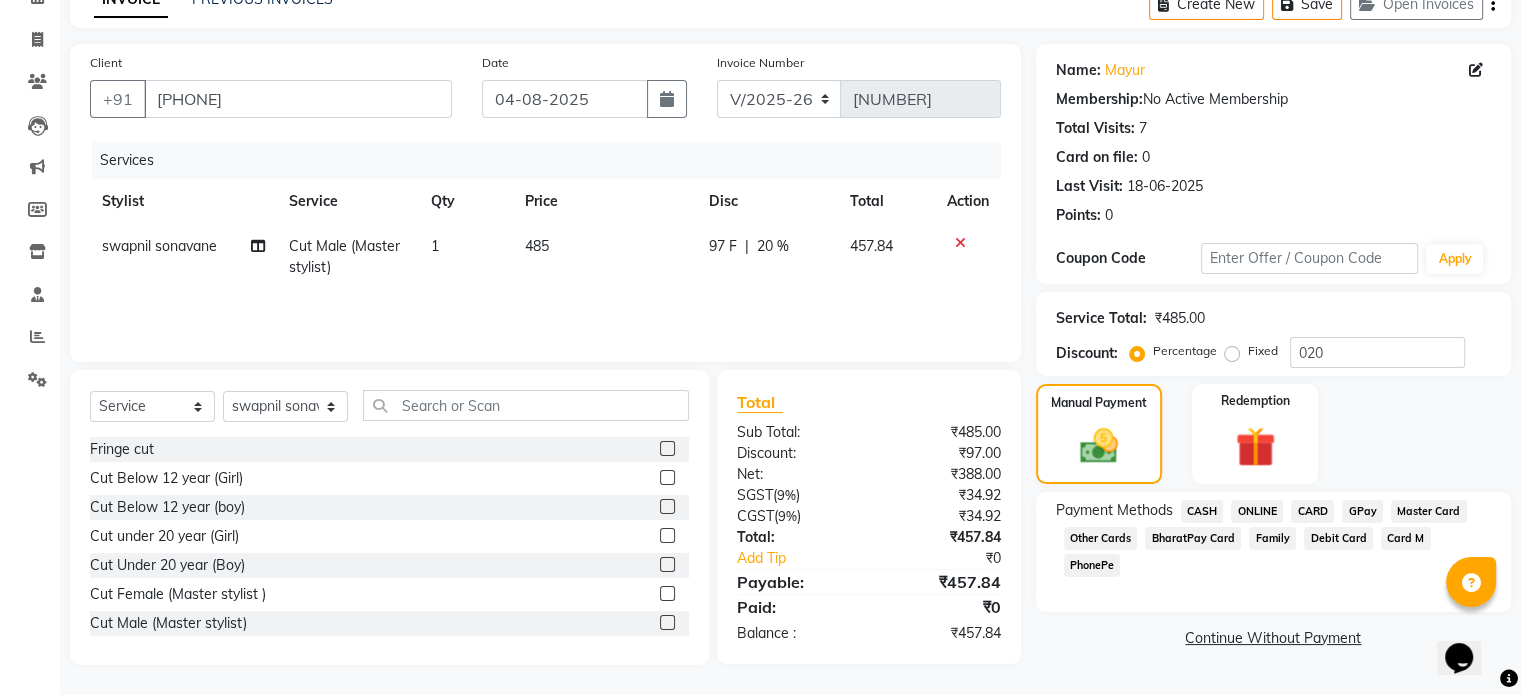 click on "CASH" 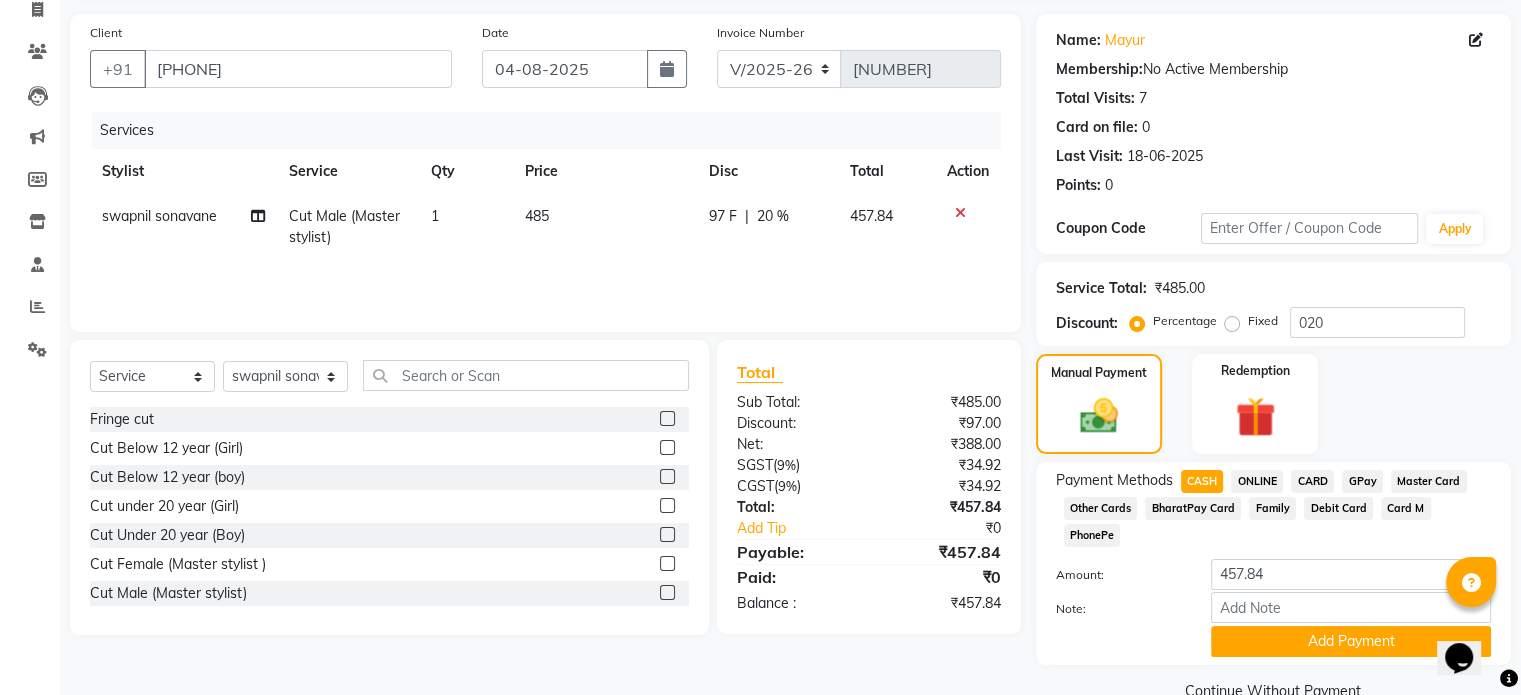 scroll, scrollTop: 152, scrollLeft: 0, axis: vertical 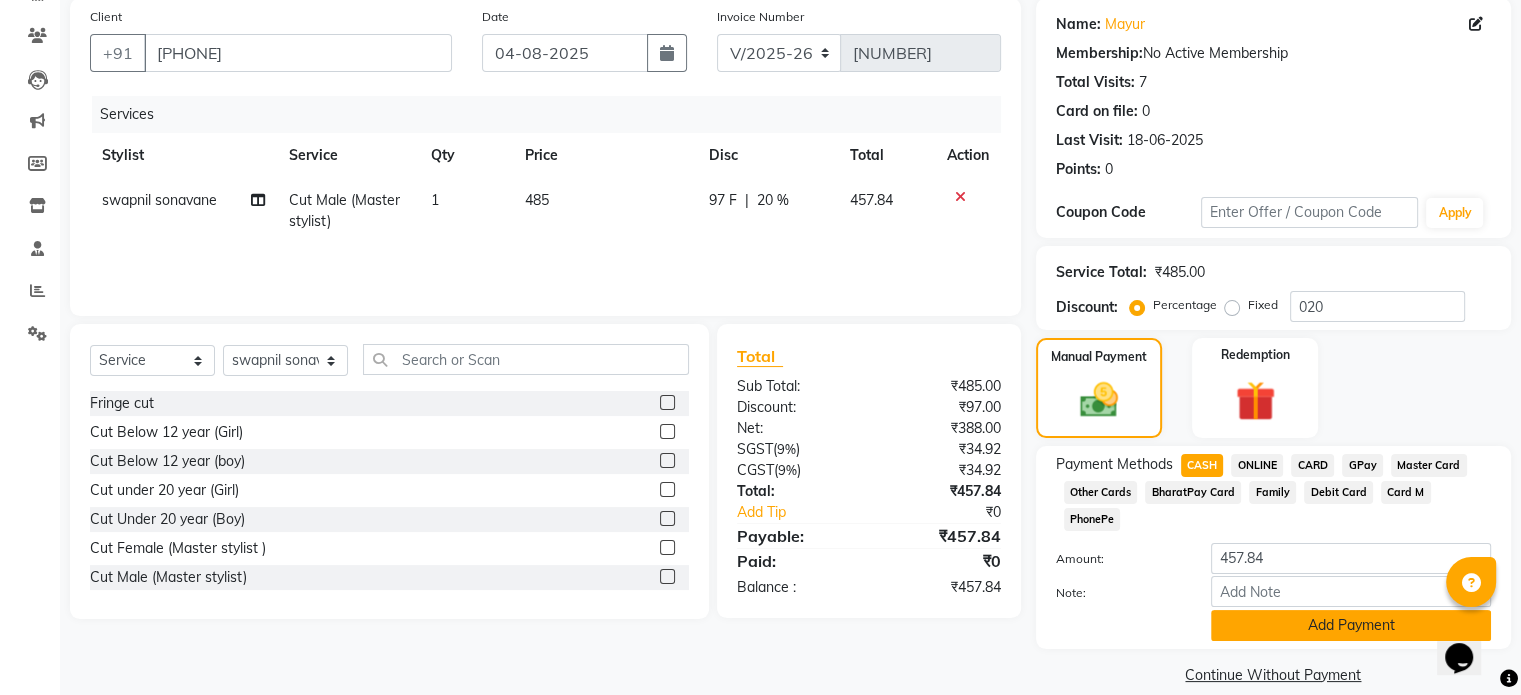 click on "Add Payment" 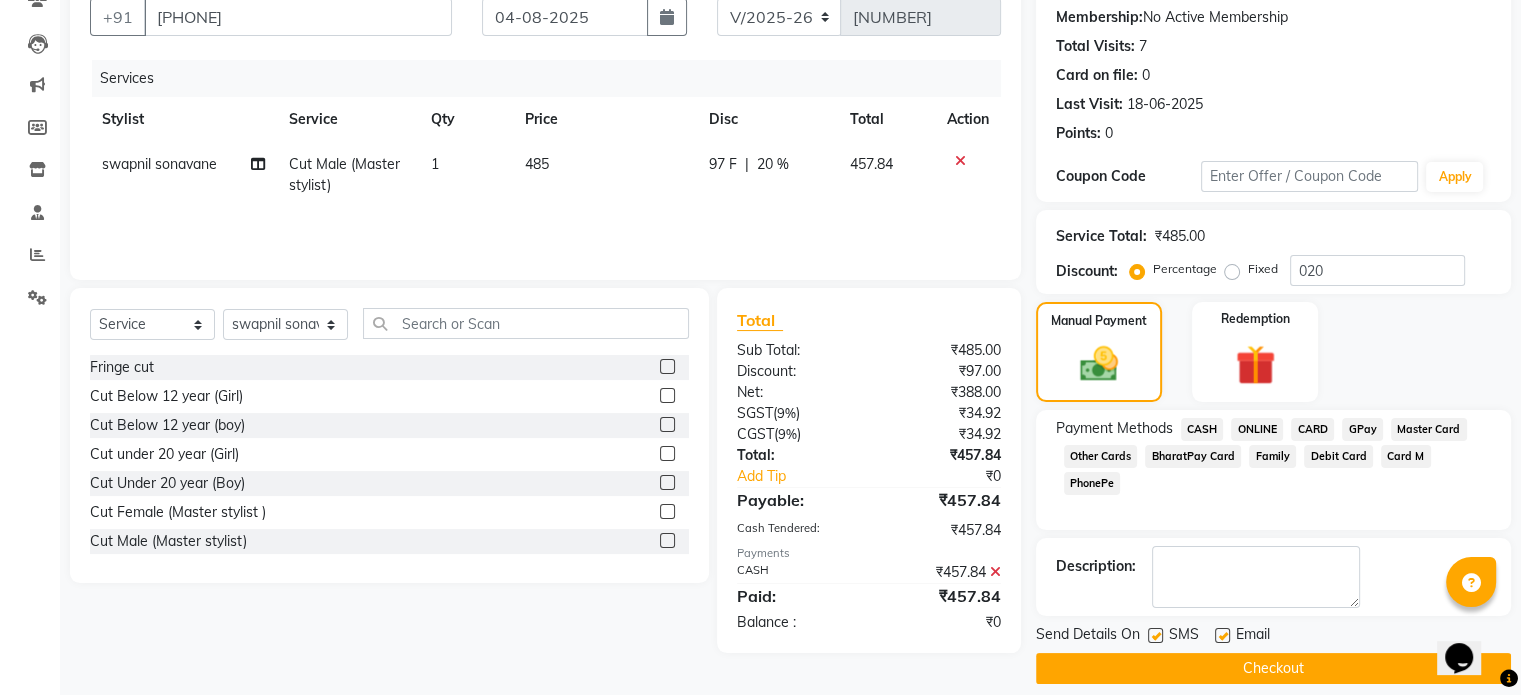 scroll, scrollTop: 205, scrollLeft: 0, axis: vertical 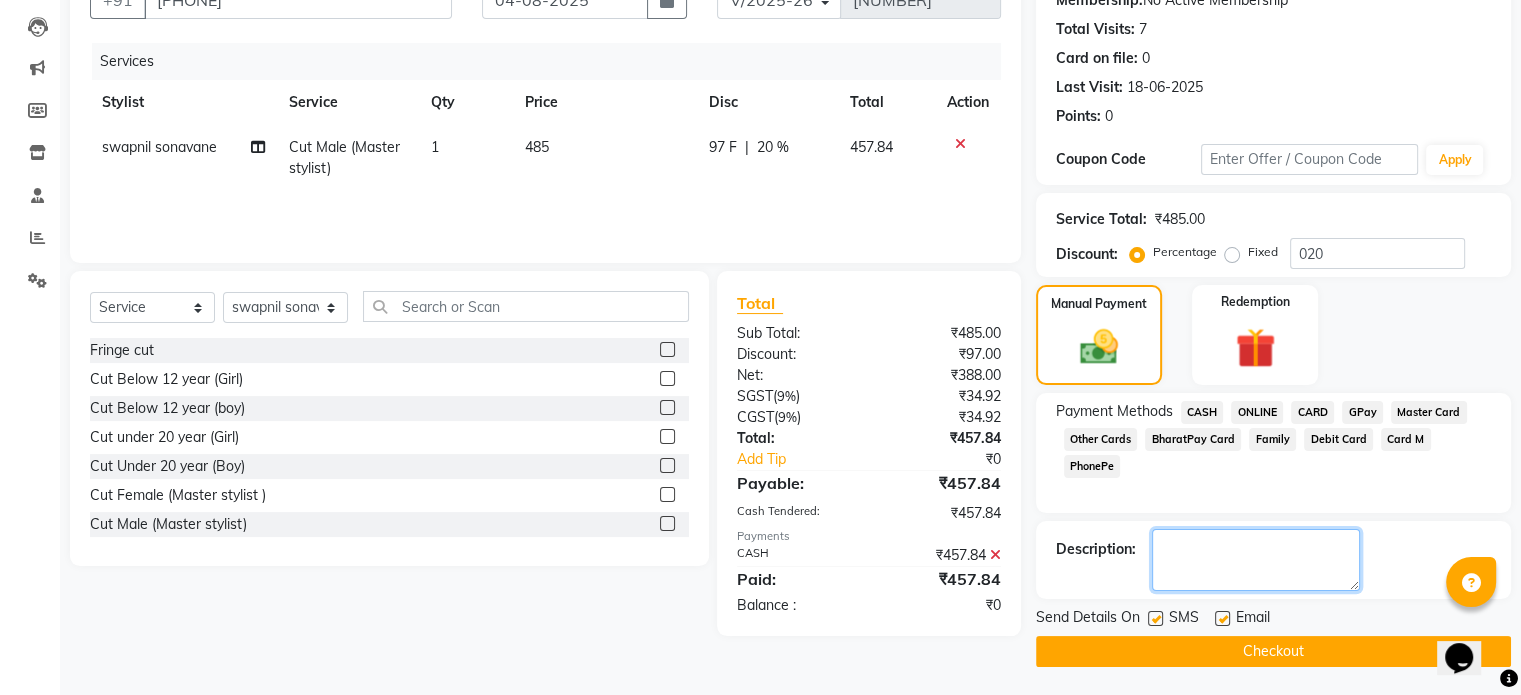 click 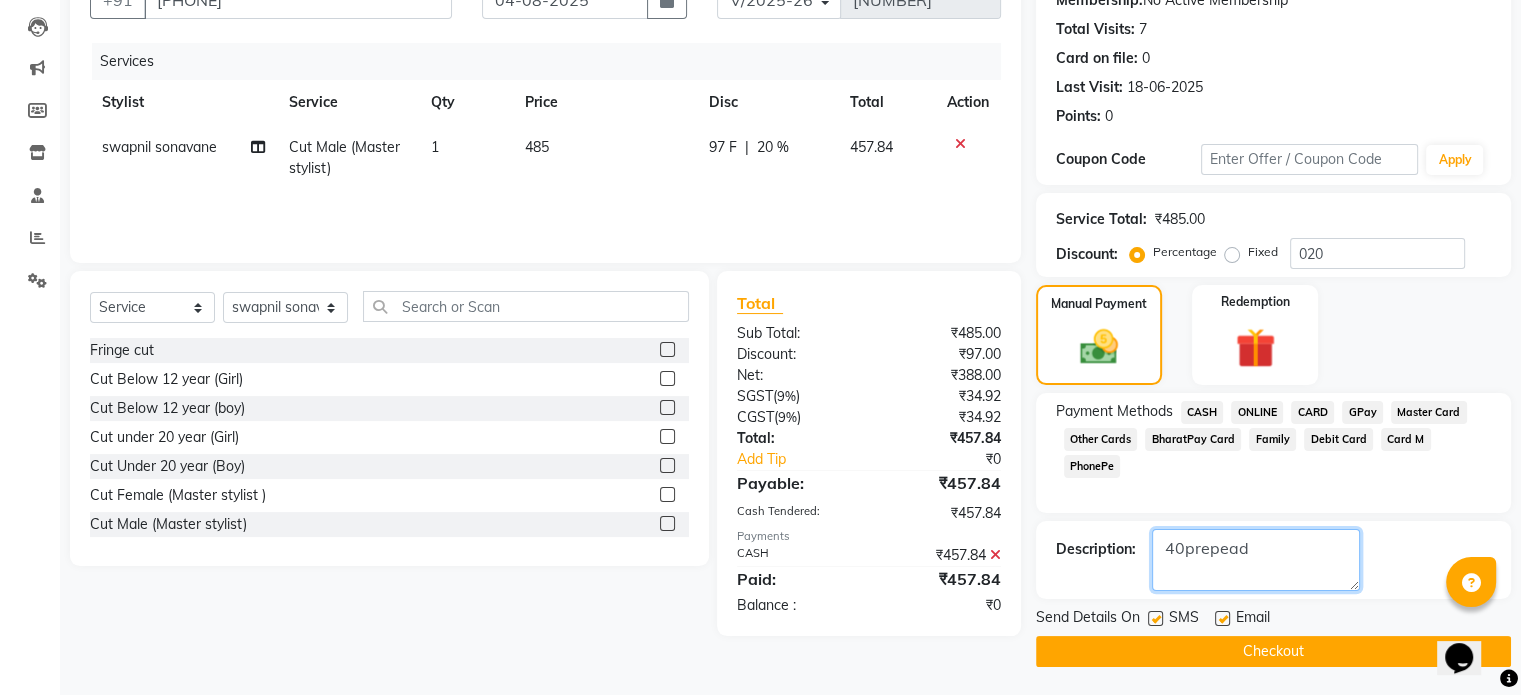 type on "40prepead" 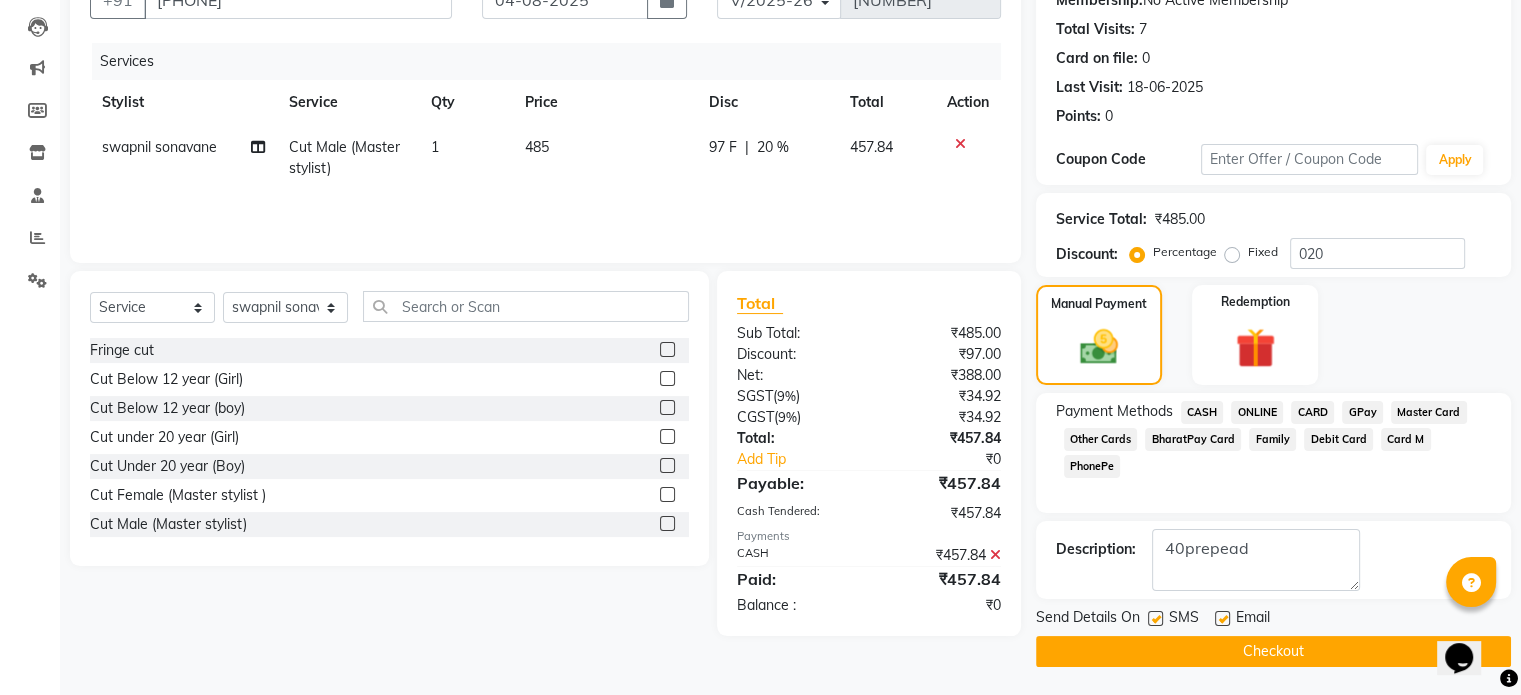 click on "Checkout" 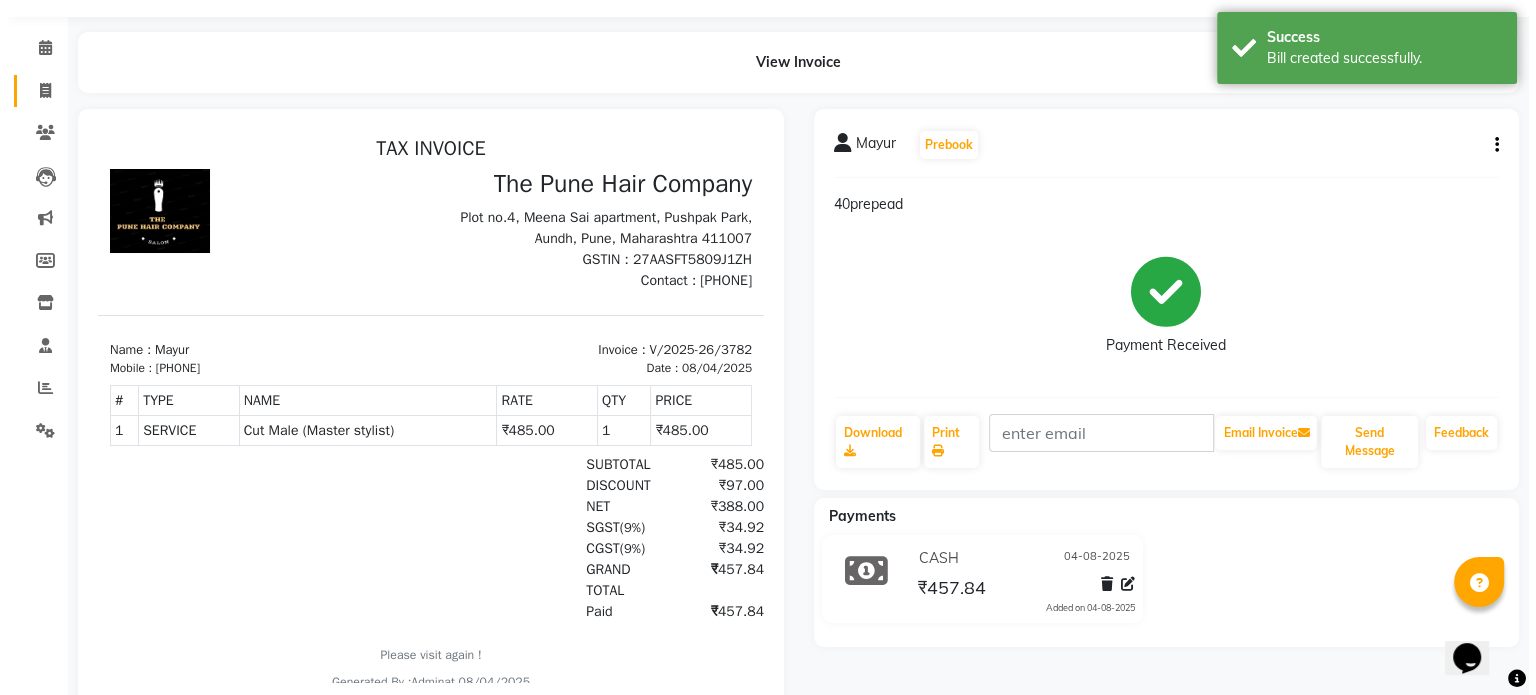 scroll, scrollTop: 0, scrollLeft: 0, axis: both 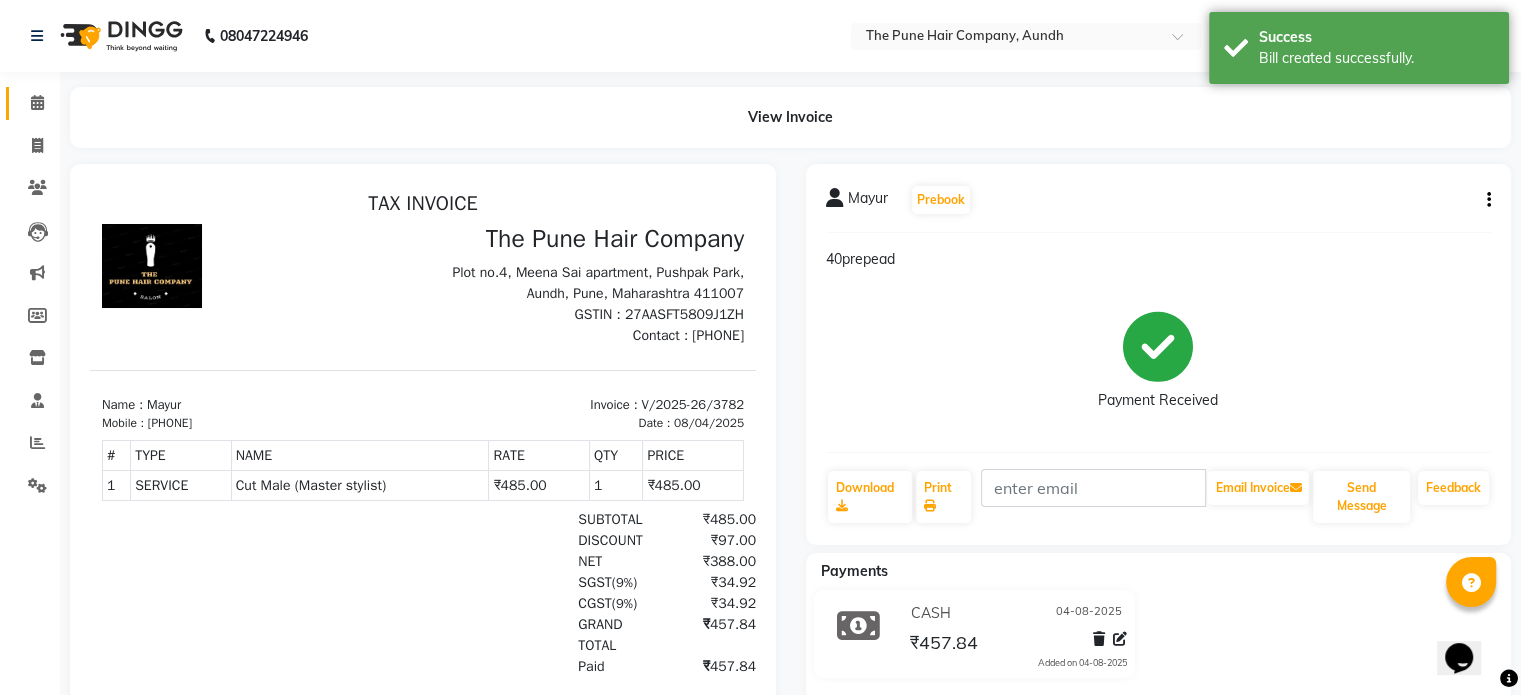 click 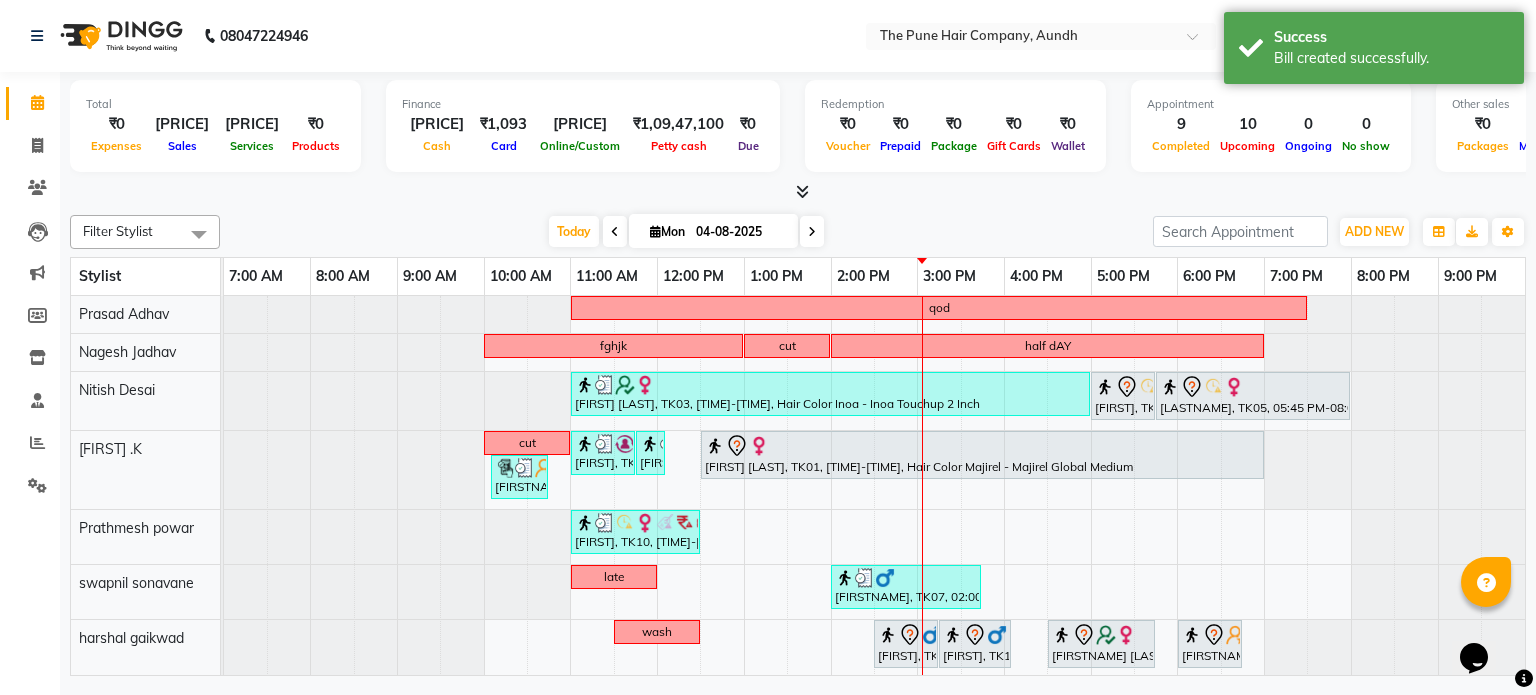 scroll, scrollTop: 100, scrollLeft: 0, axis: vertical 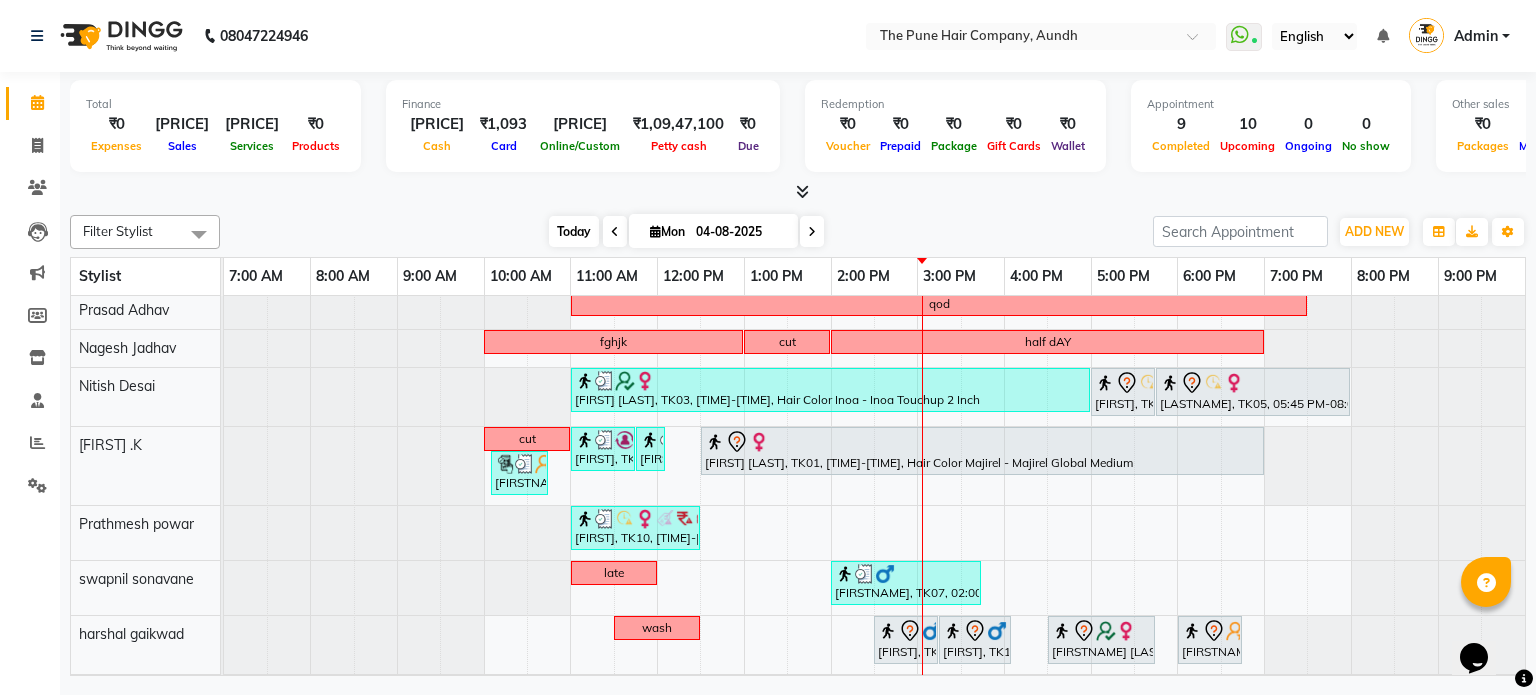 click on "Today" at bounding box center [574, 231] 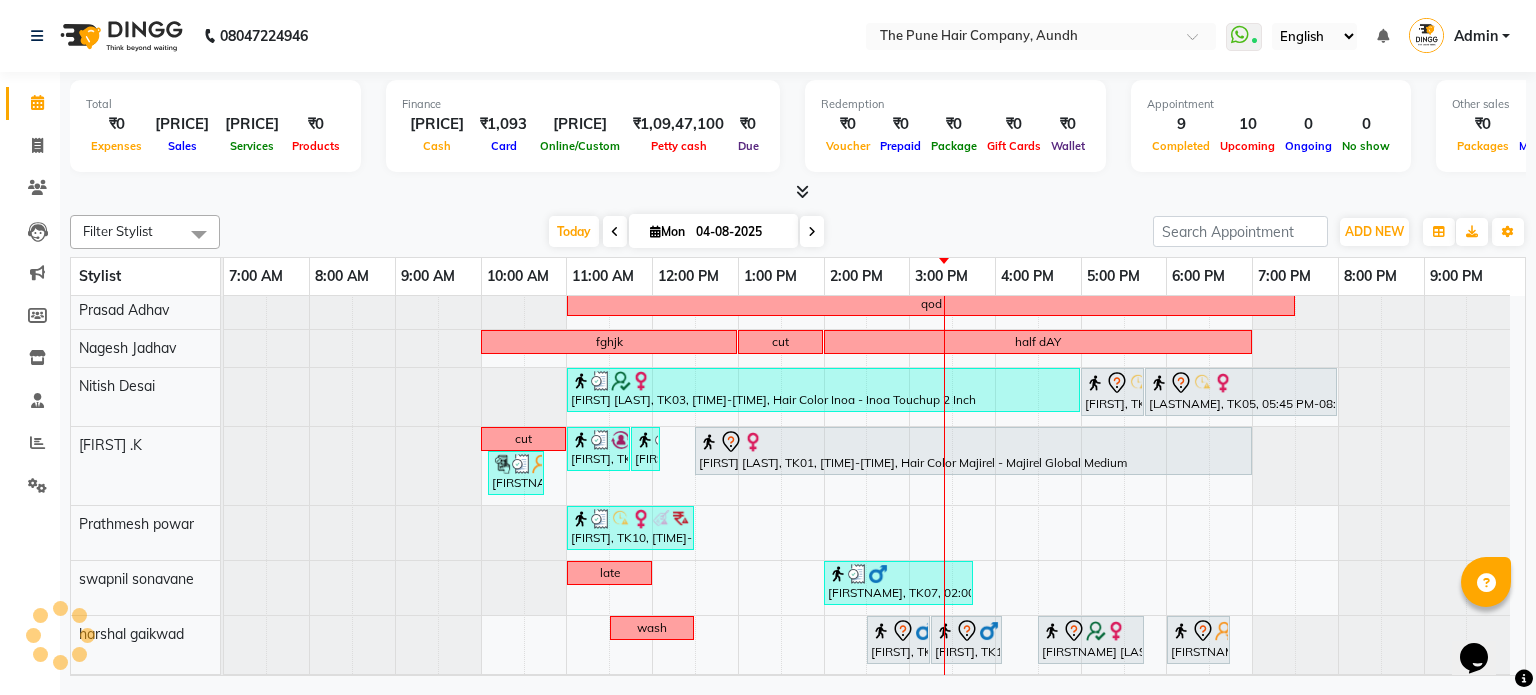 scroll, scrollTop: 113, scrollLeft: 0, axis: vertical 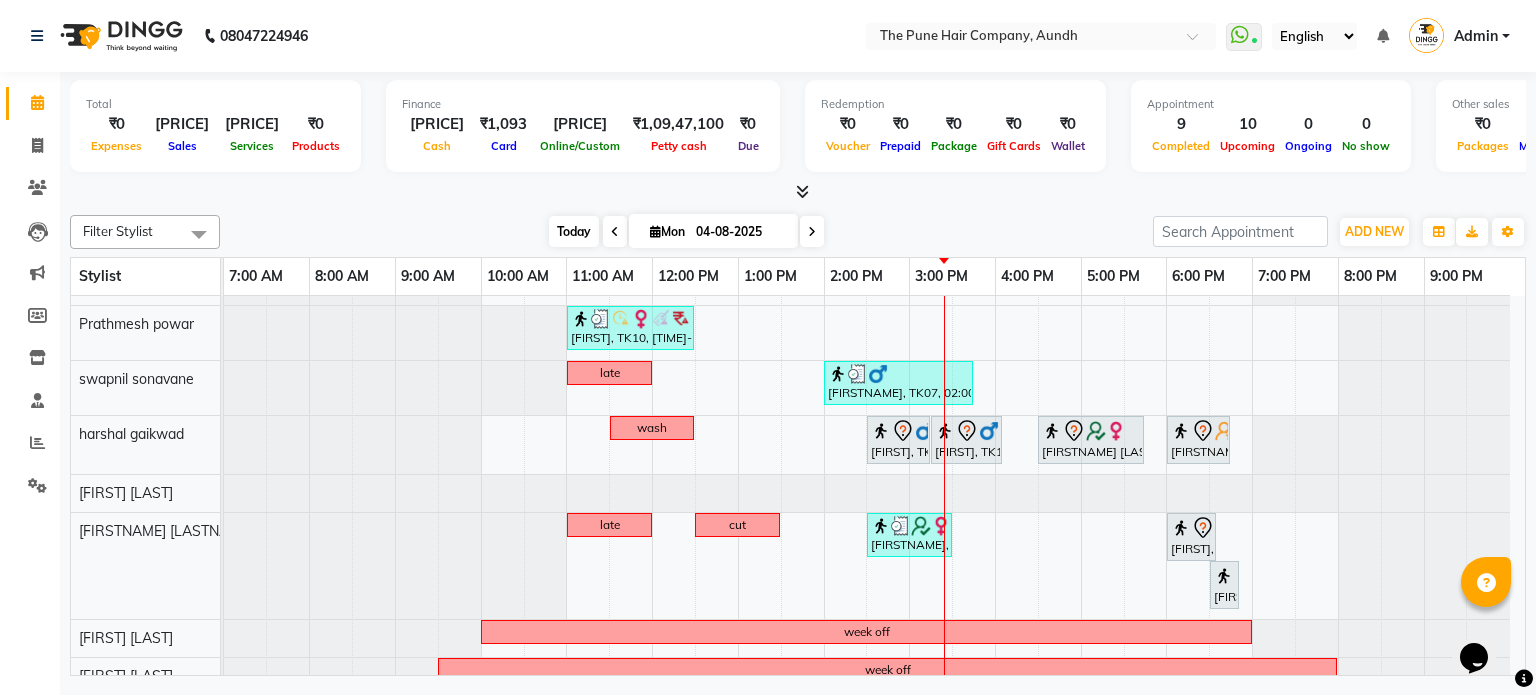 click on "Today" at bounding box center (574, 231) 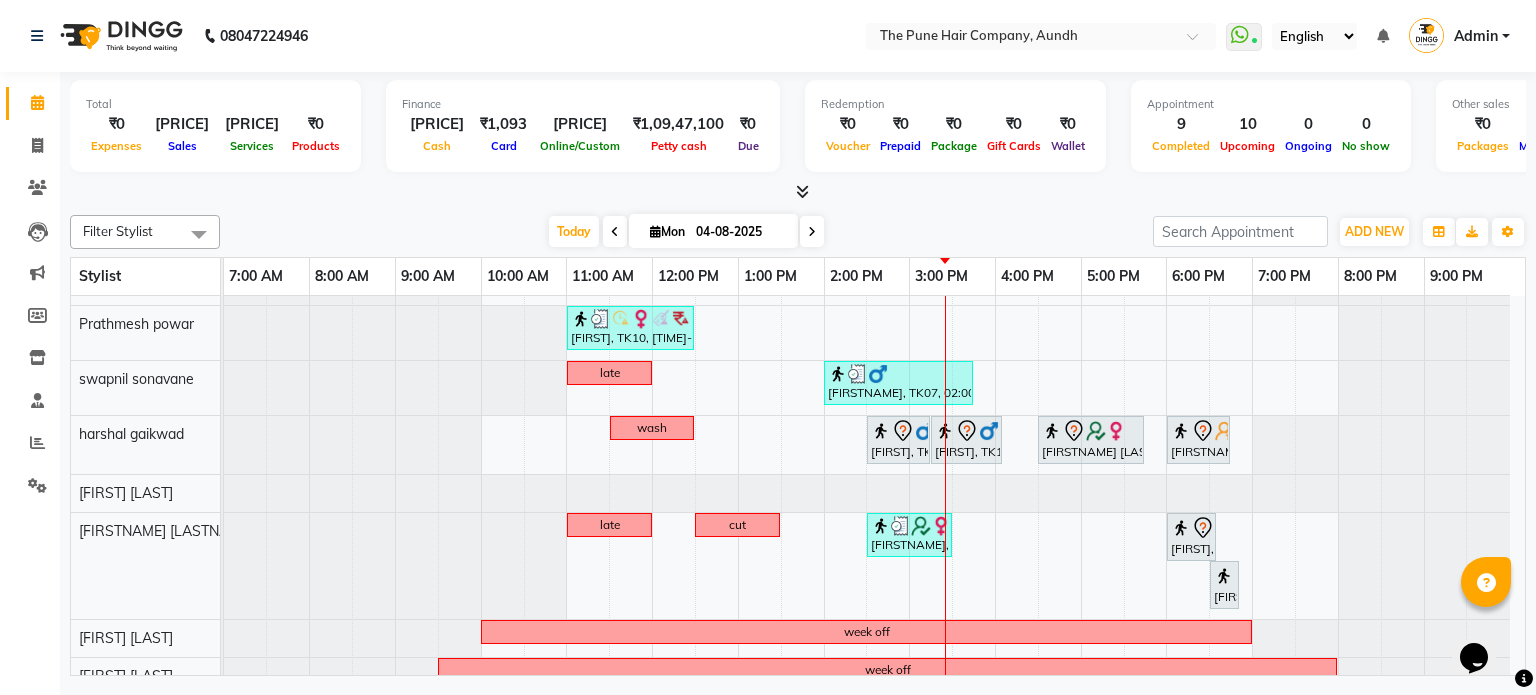 scroll, scrollTop: 142, scrollLeft: 0, axis: vertical 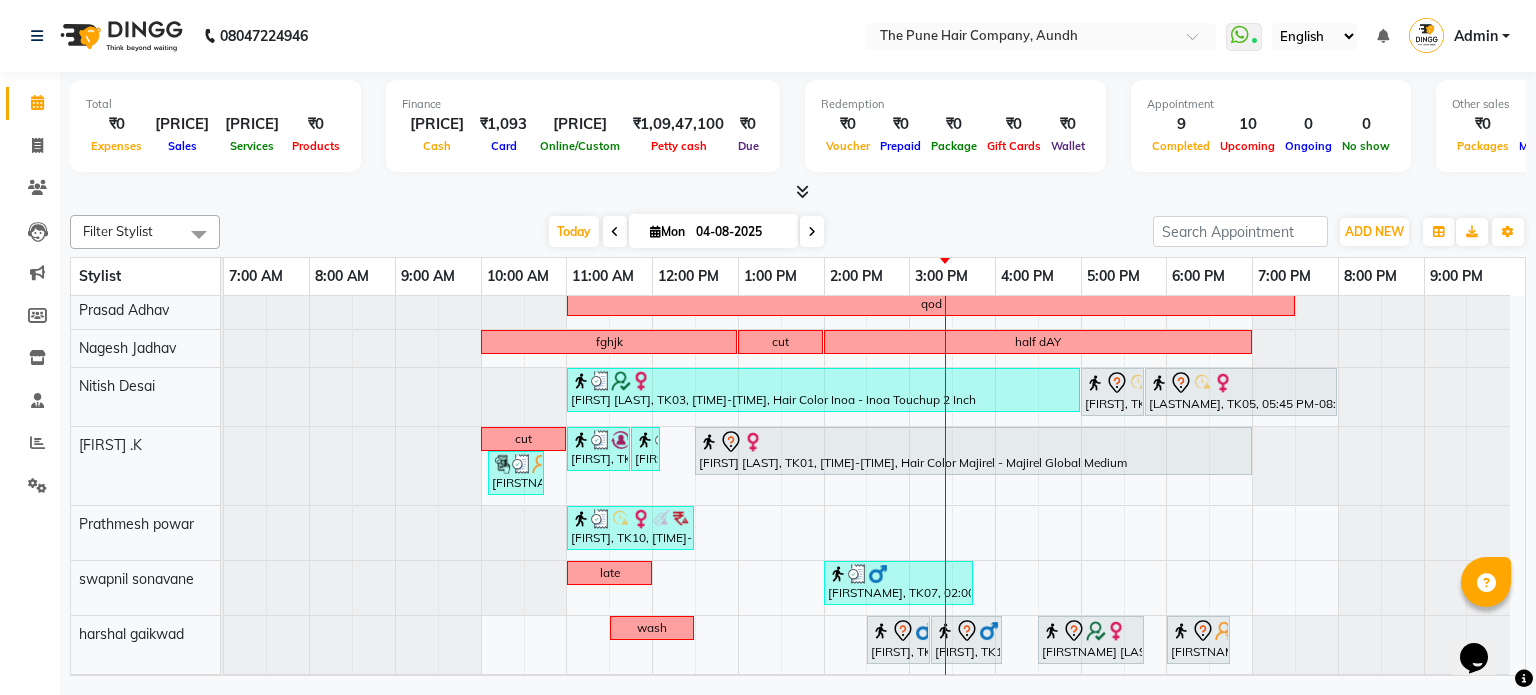 click at bounding box center (812, 232) 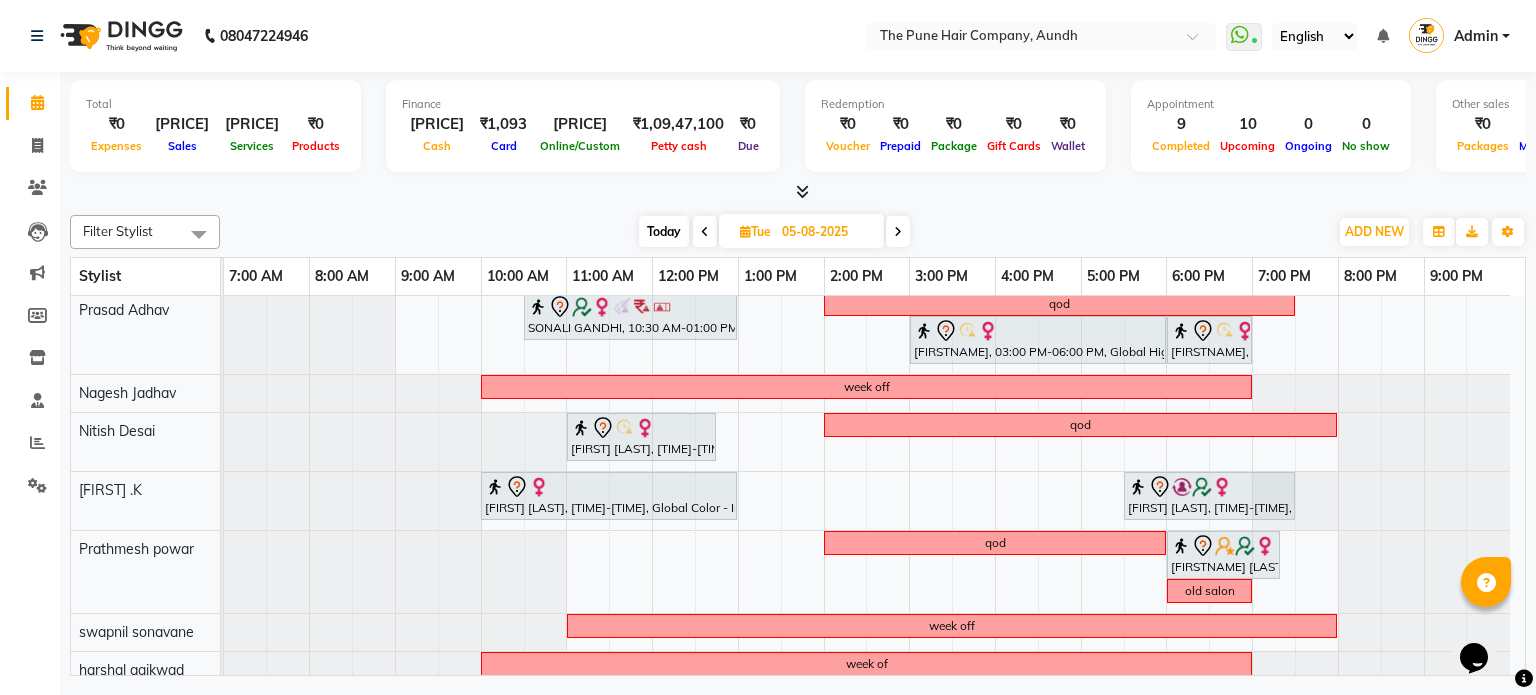 scroll, scrollTop: 71, scrollLeft: 0, axis: vertical 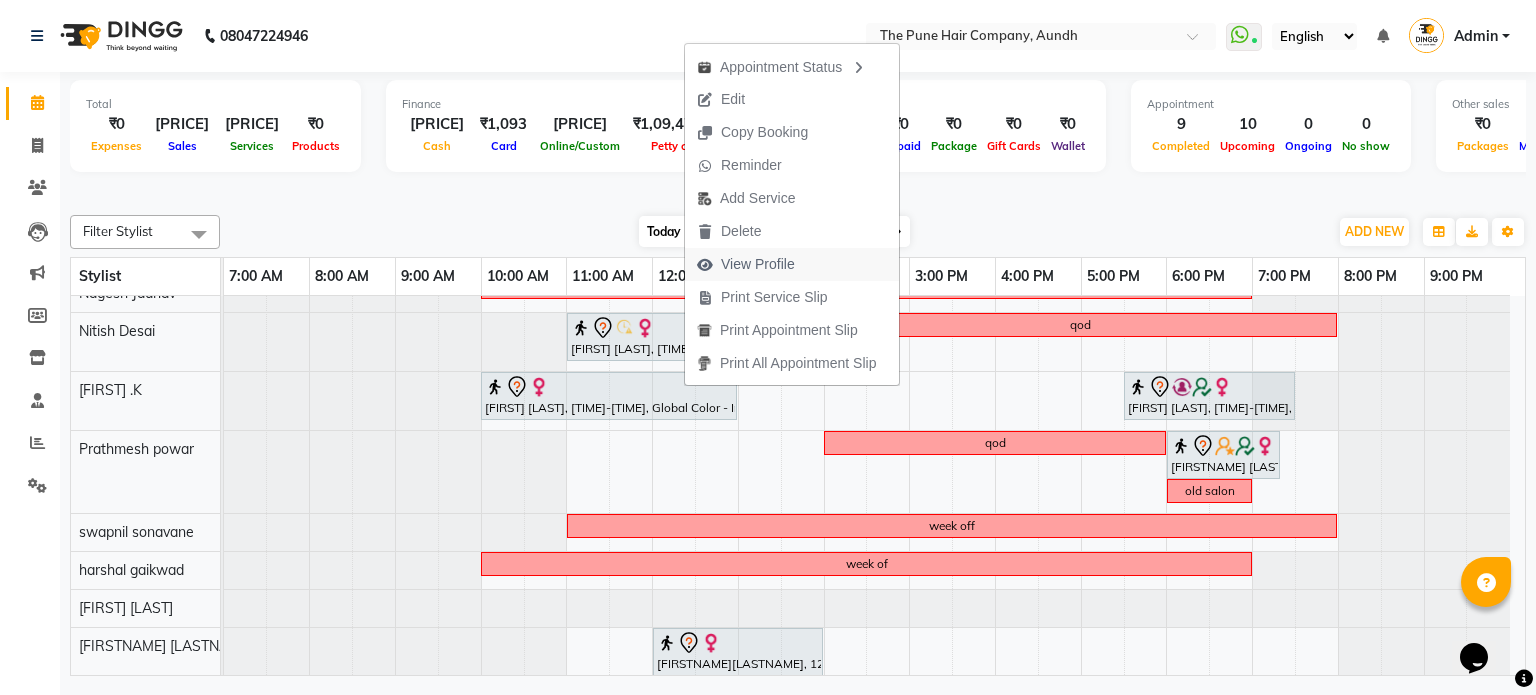 click on "View Profile" at bounding box center (758, 264) 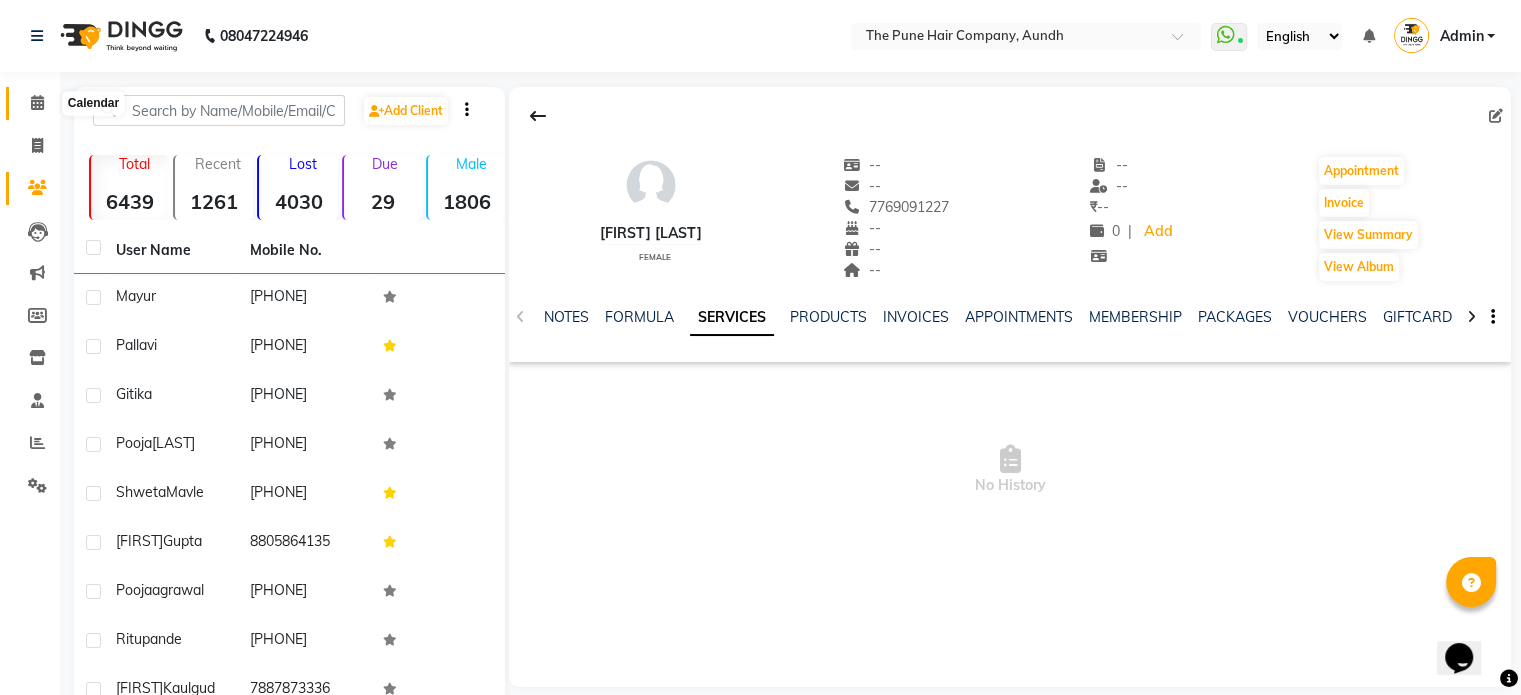 click 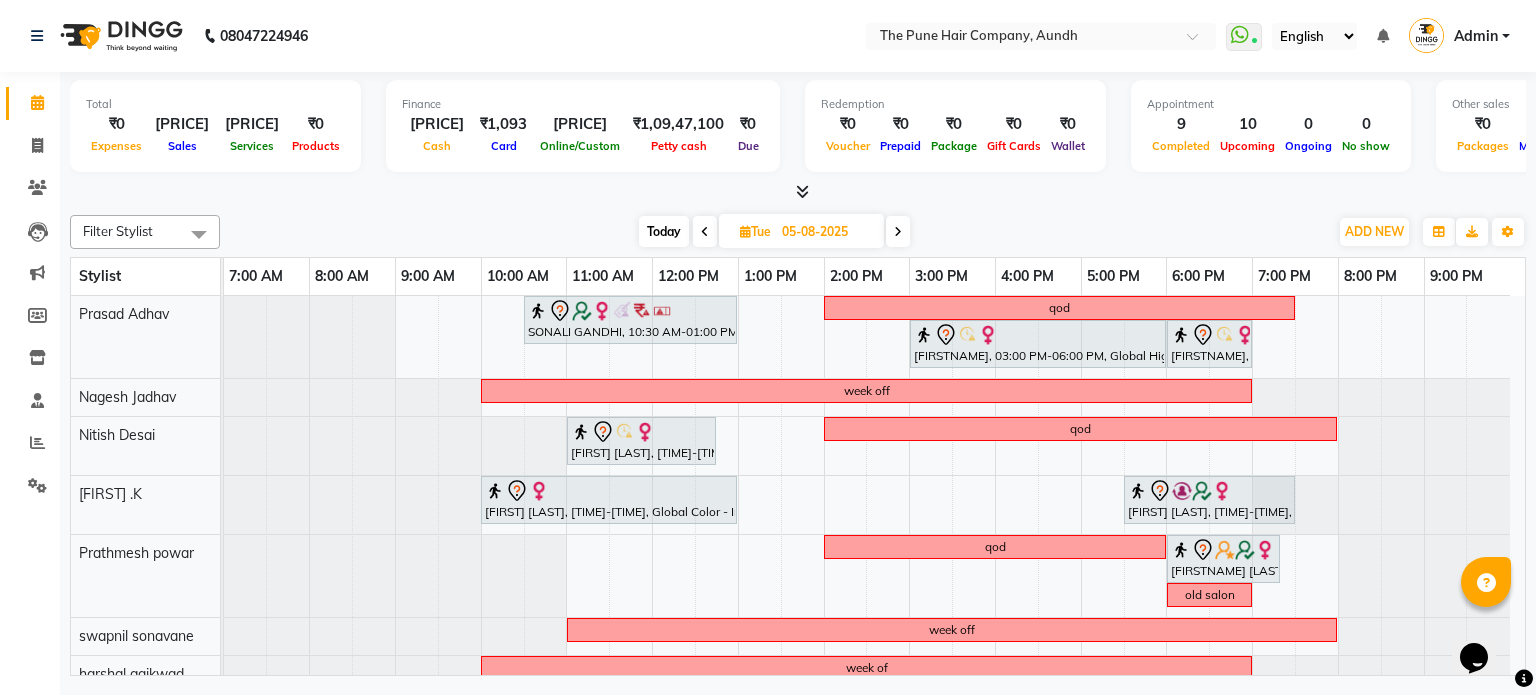scroll, scrollTop: 98, scrollLeft: 0, axis: vertical 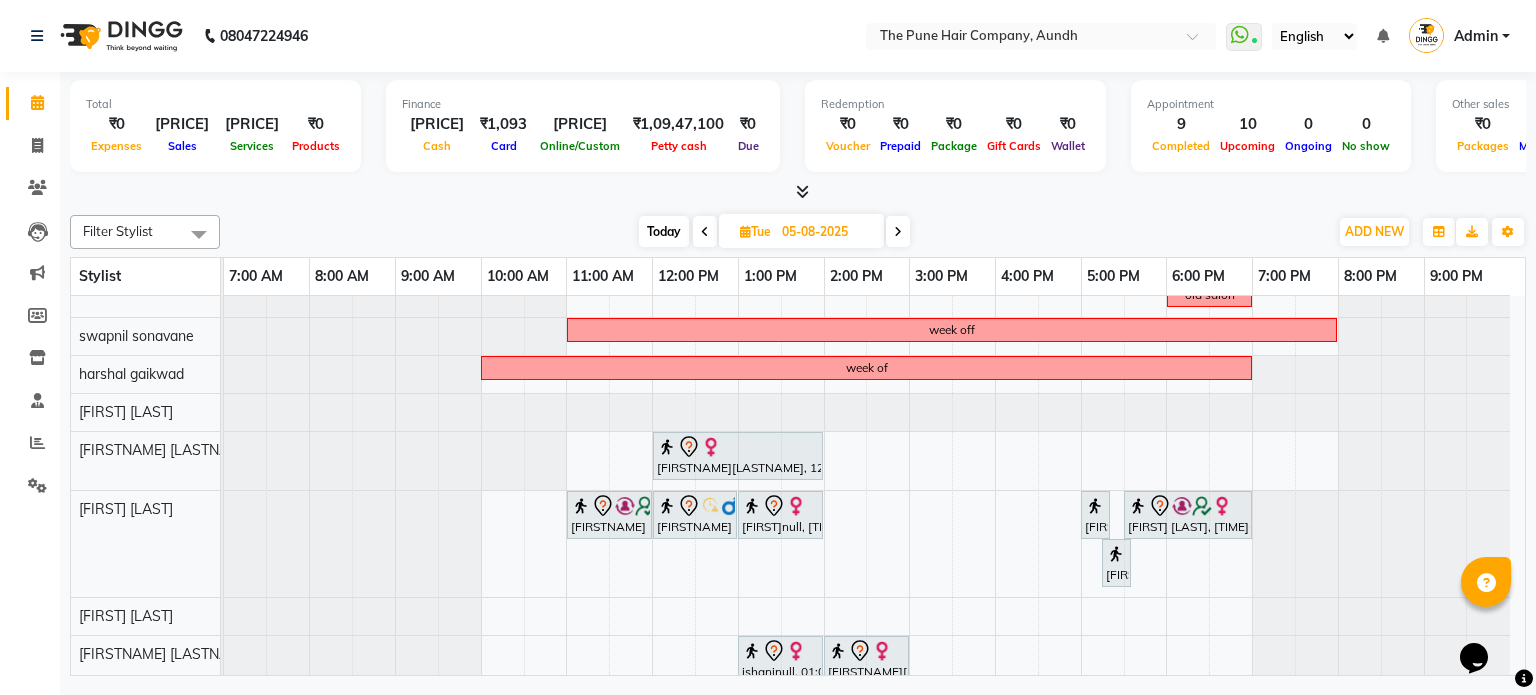 click at bounding box center [898, 231] 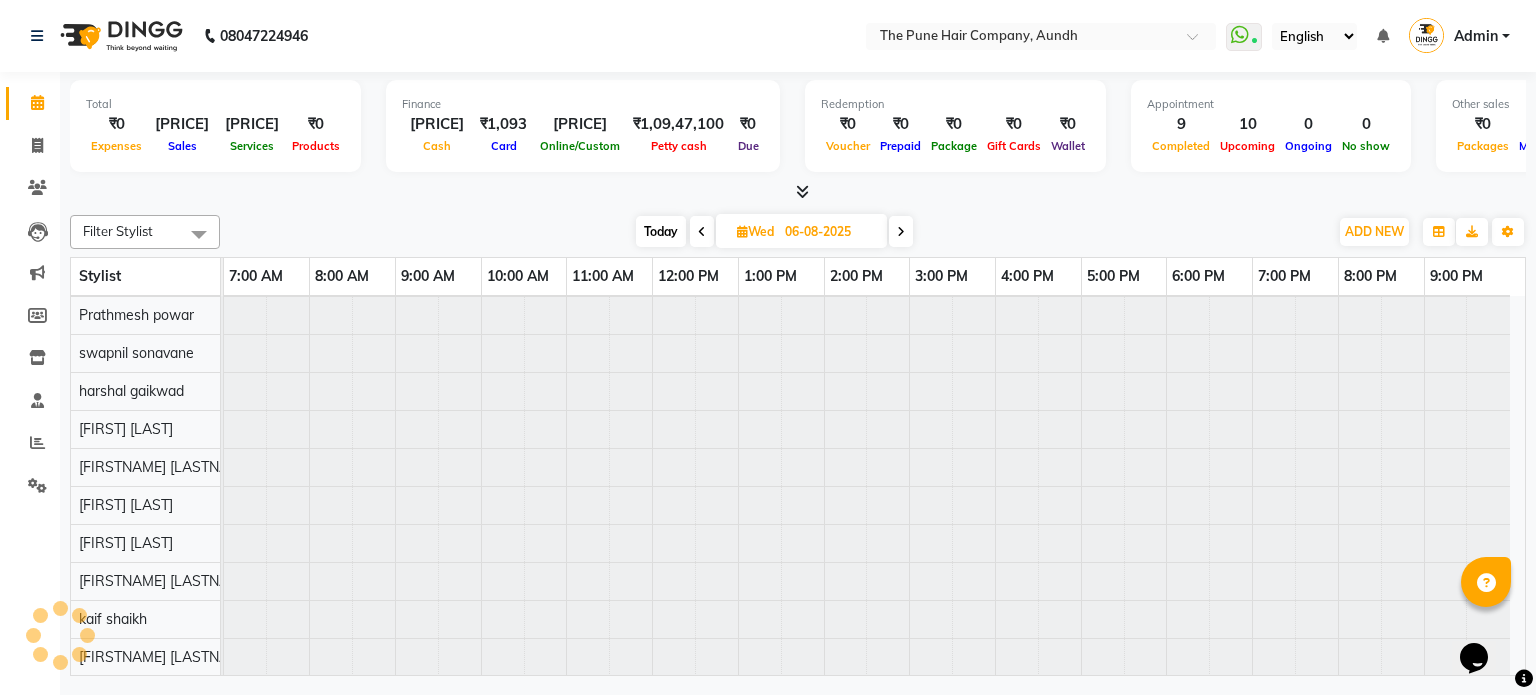 scroll, scrollTop: 148, scrollLeft: 0, axis: vertical 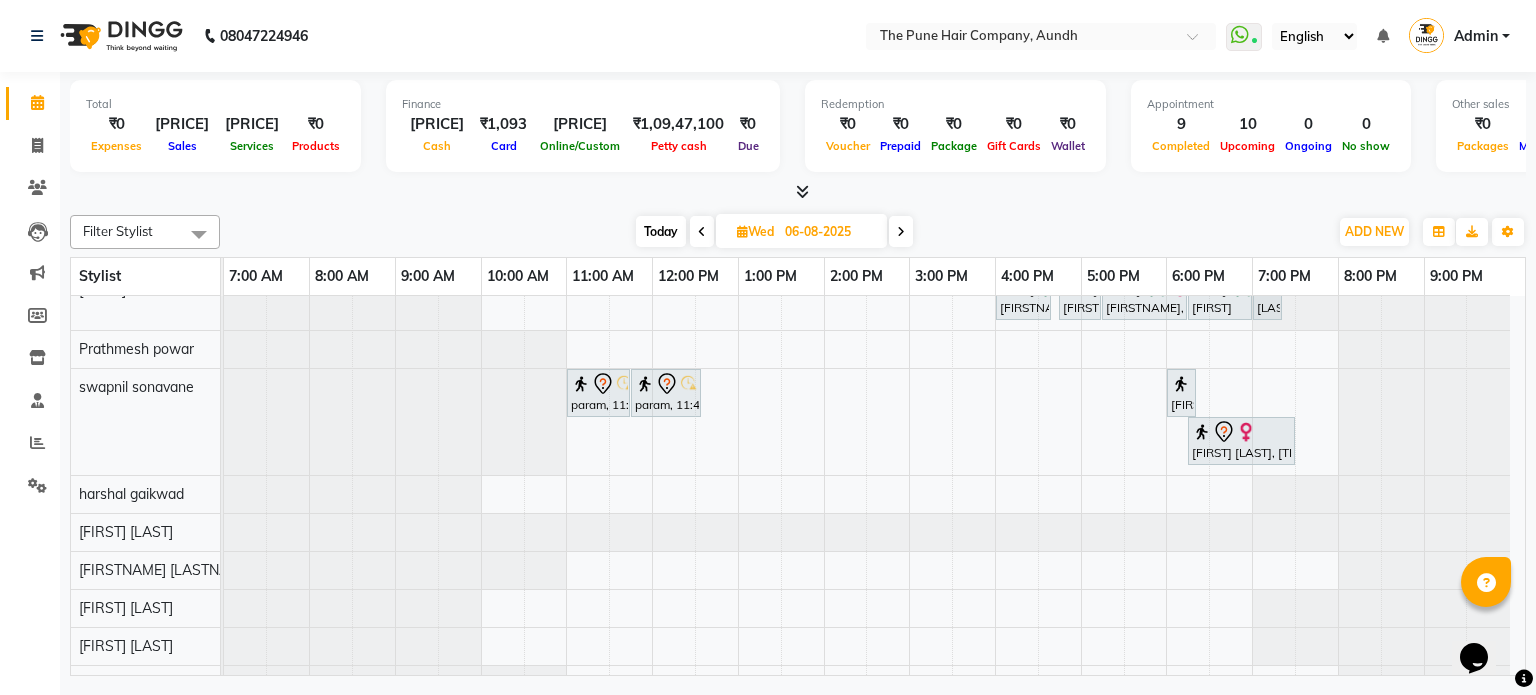 click at bounding box center (901, 231) 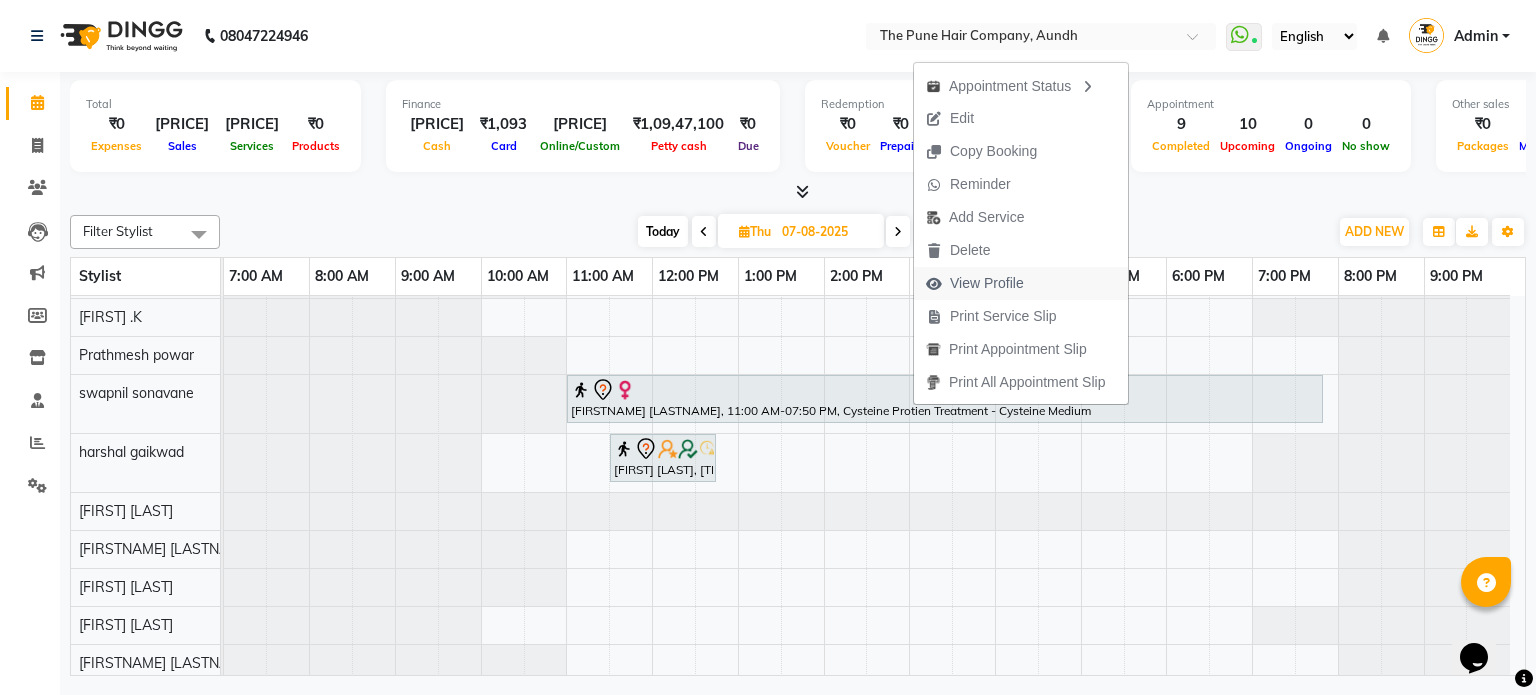 click on "View Profile" at bounding box center (987, 283) 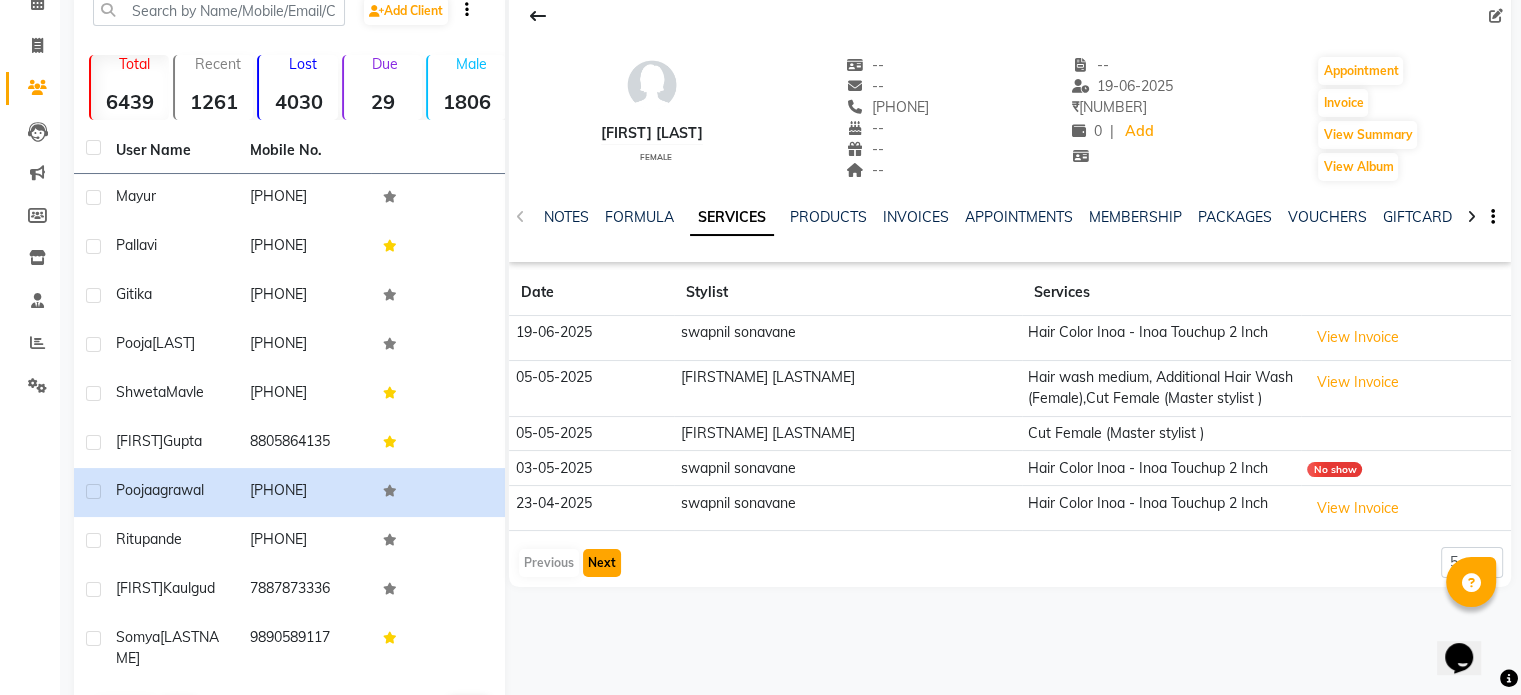 click on "Next" 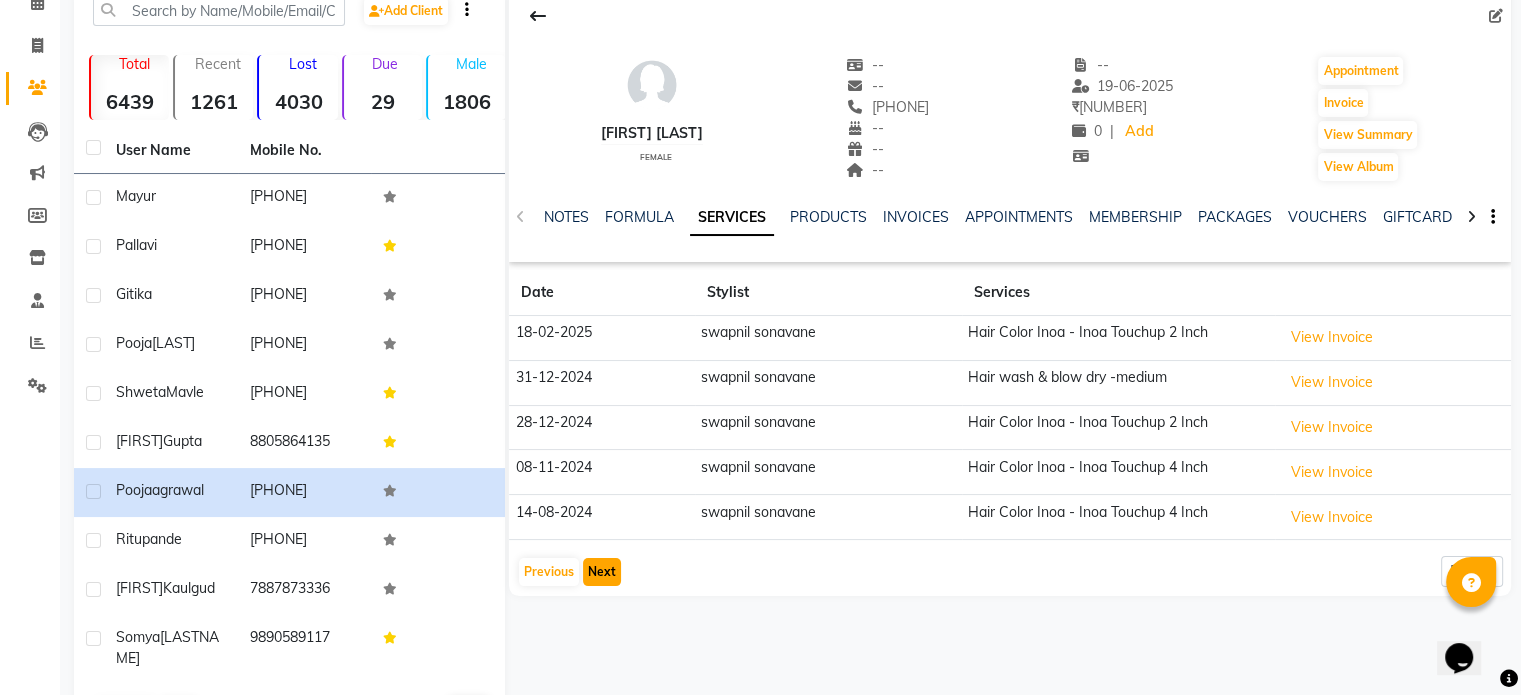click on "Next" 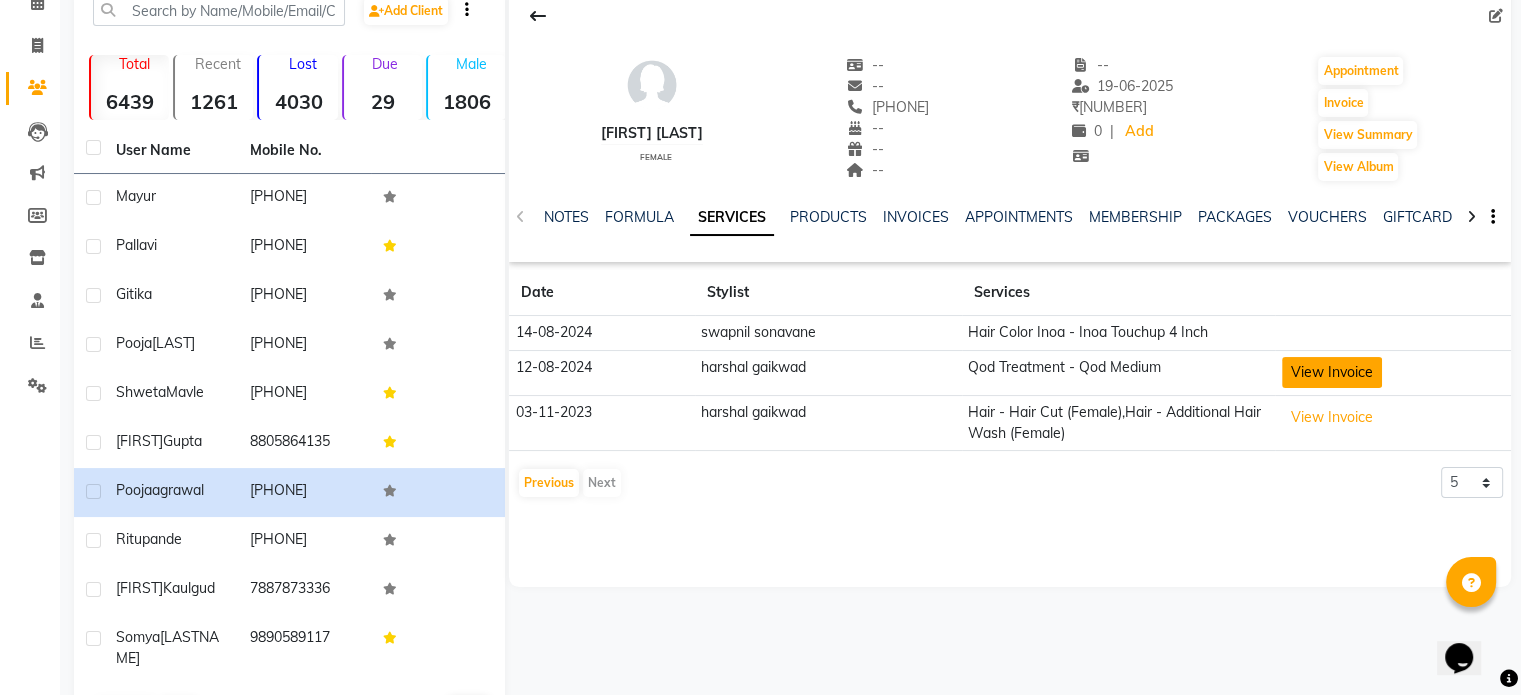 click on "View Invoice" 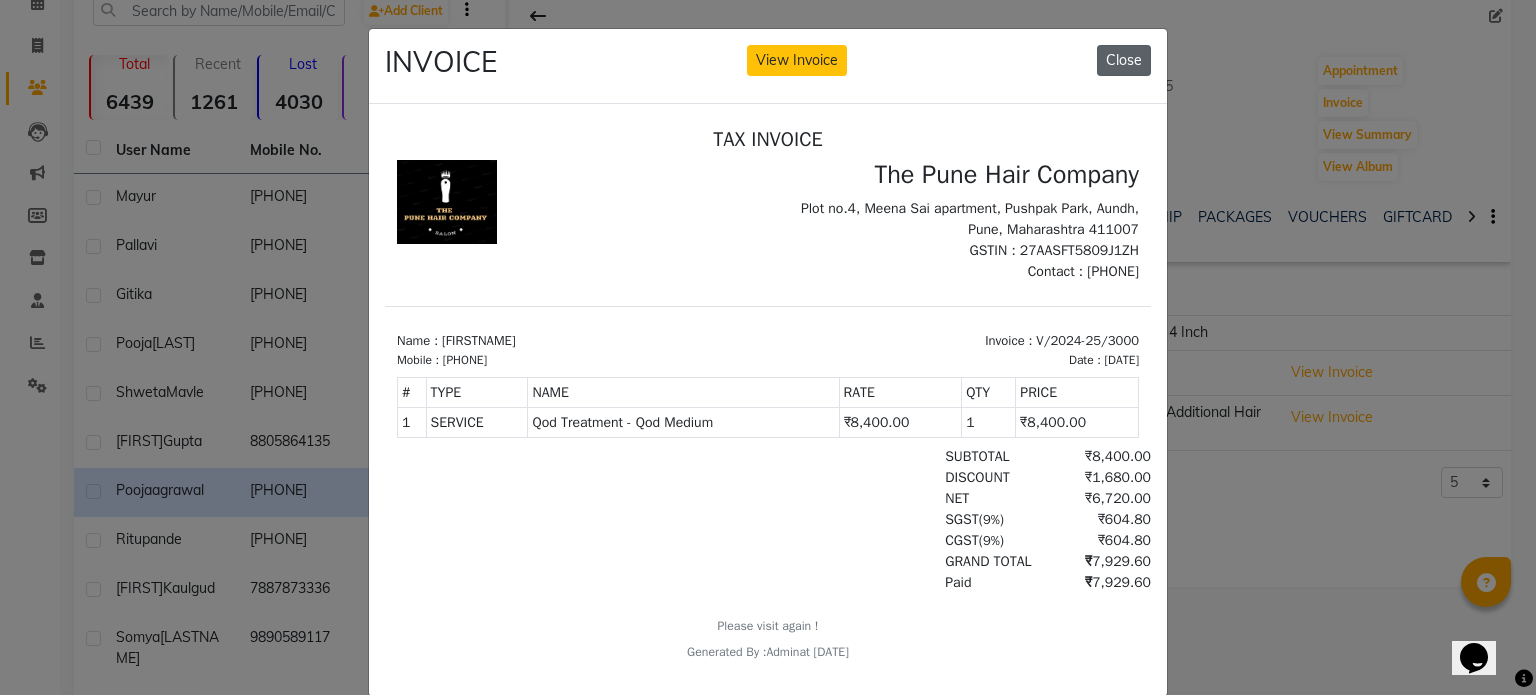 click on "Close" 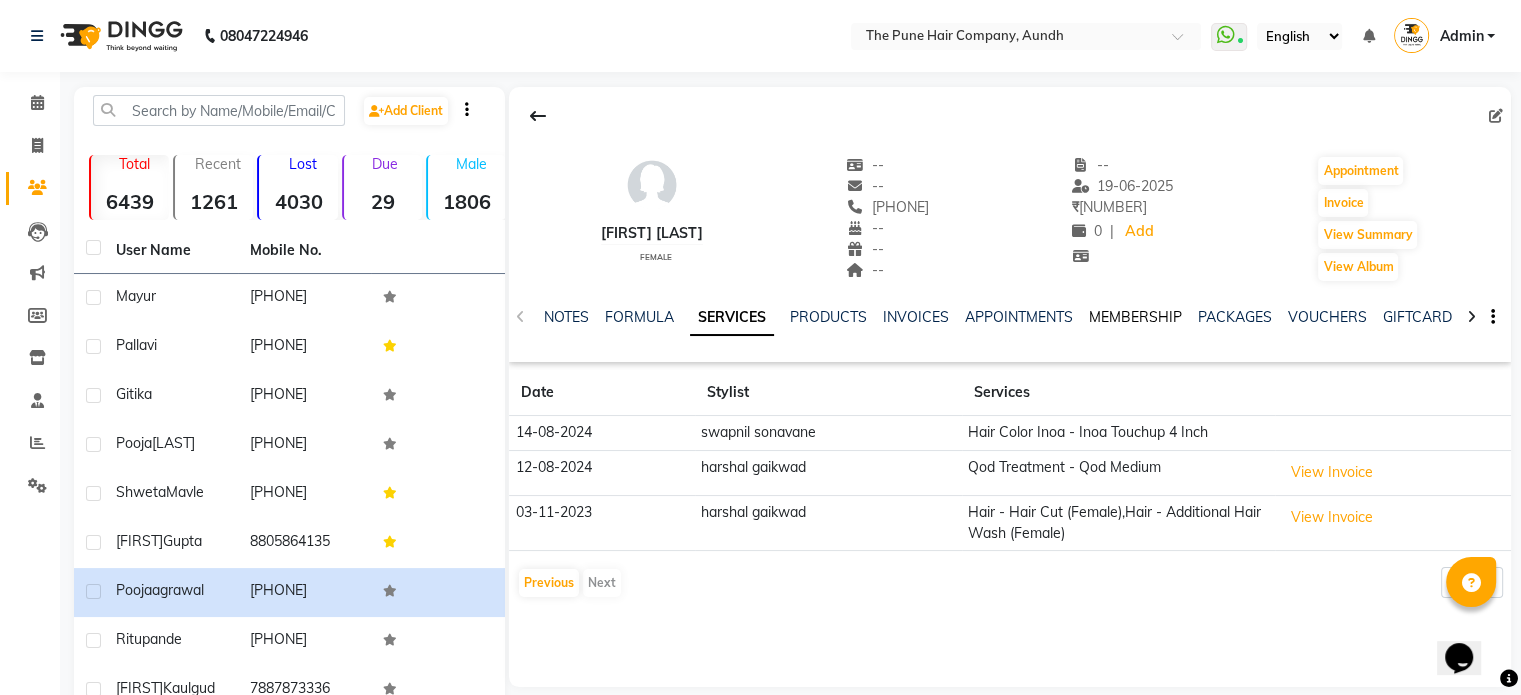 click on "MEMBERSHIP" 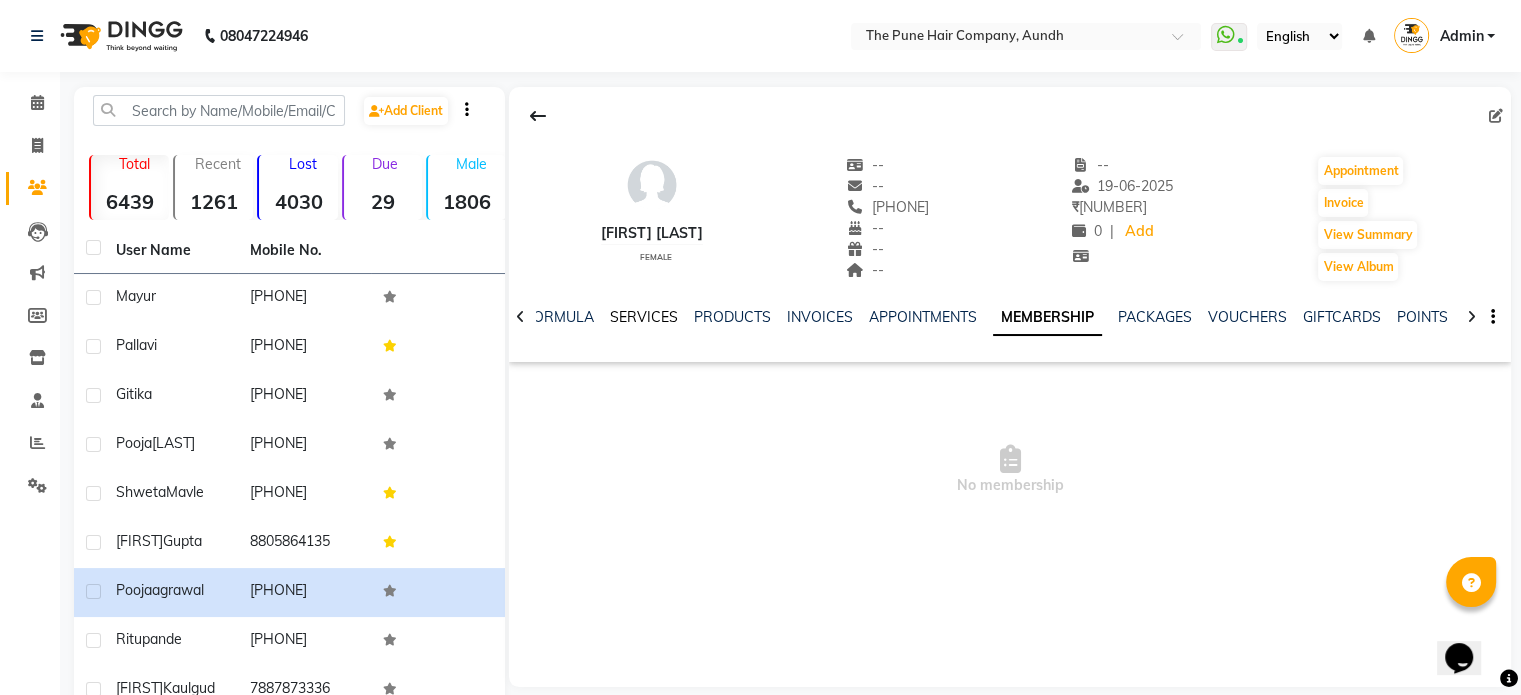 click on "SERVICES" 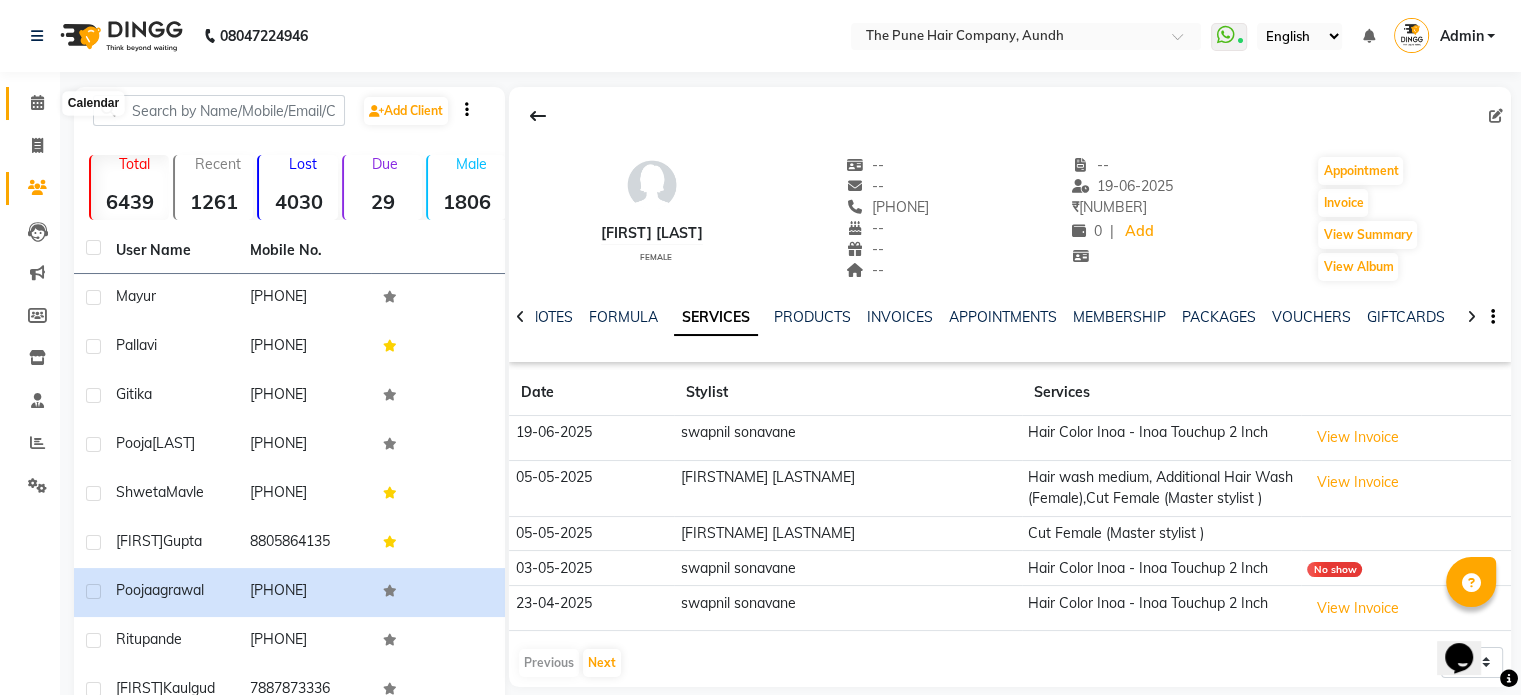 click 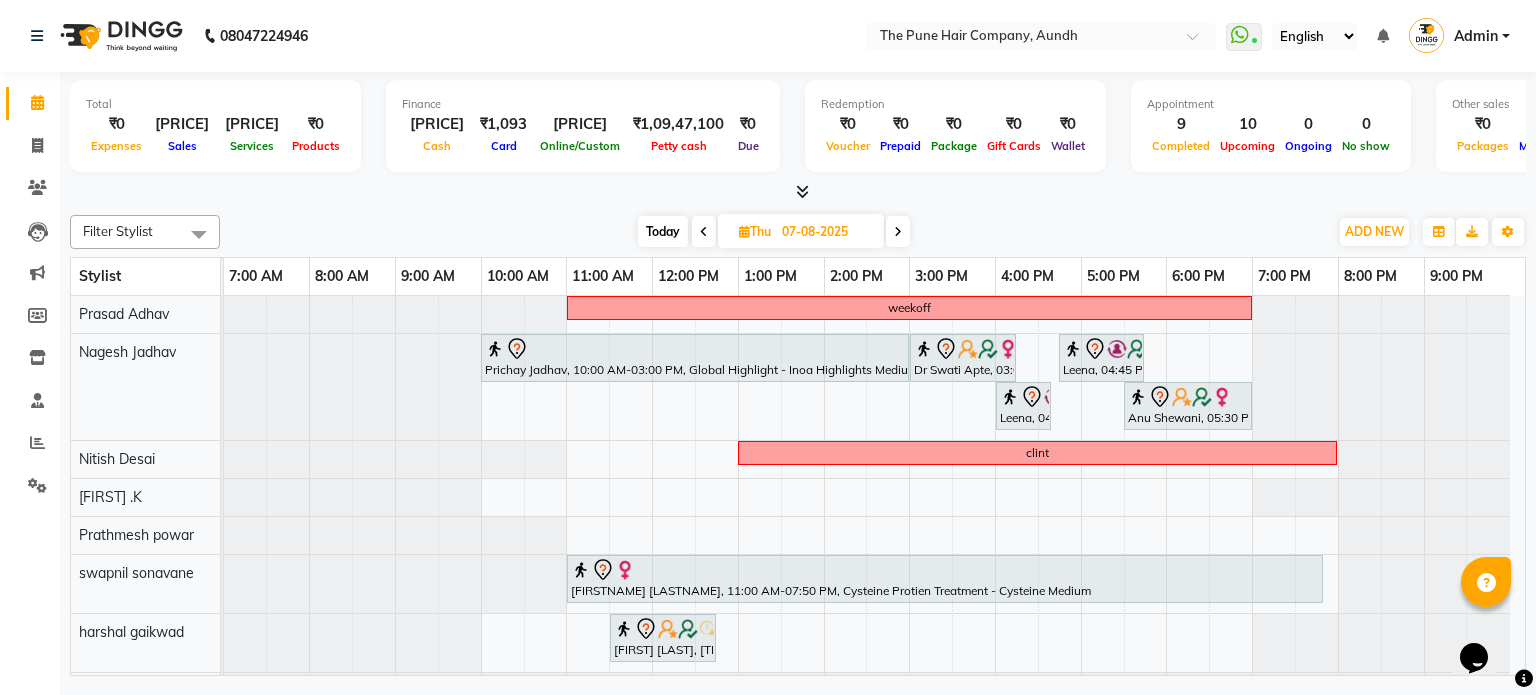 click at bounding box center [898, 232] 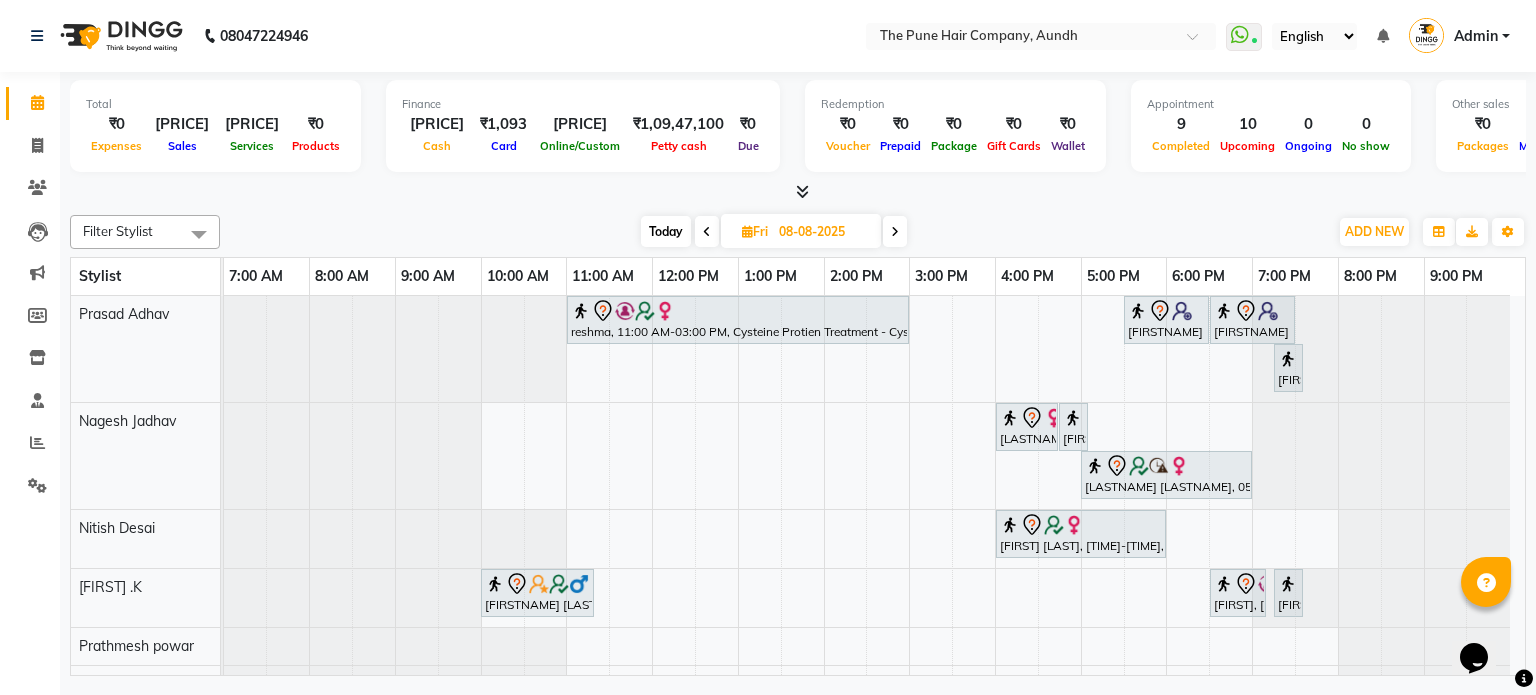 scroll, scrollTop: 70, scrollLeft: 0, axis: vertical 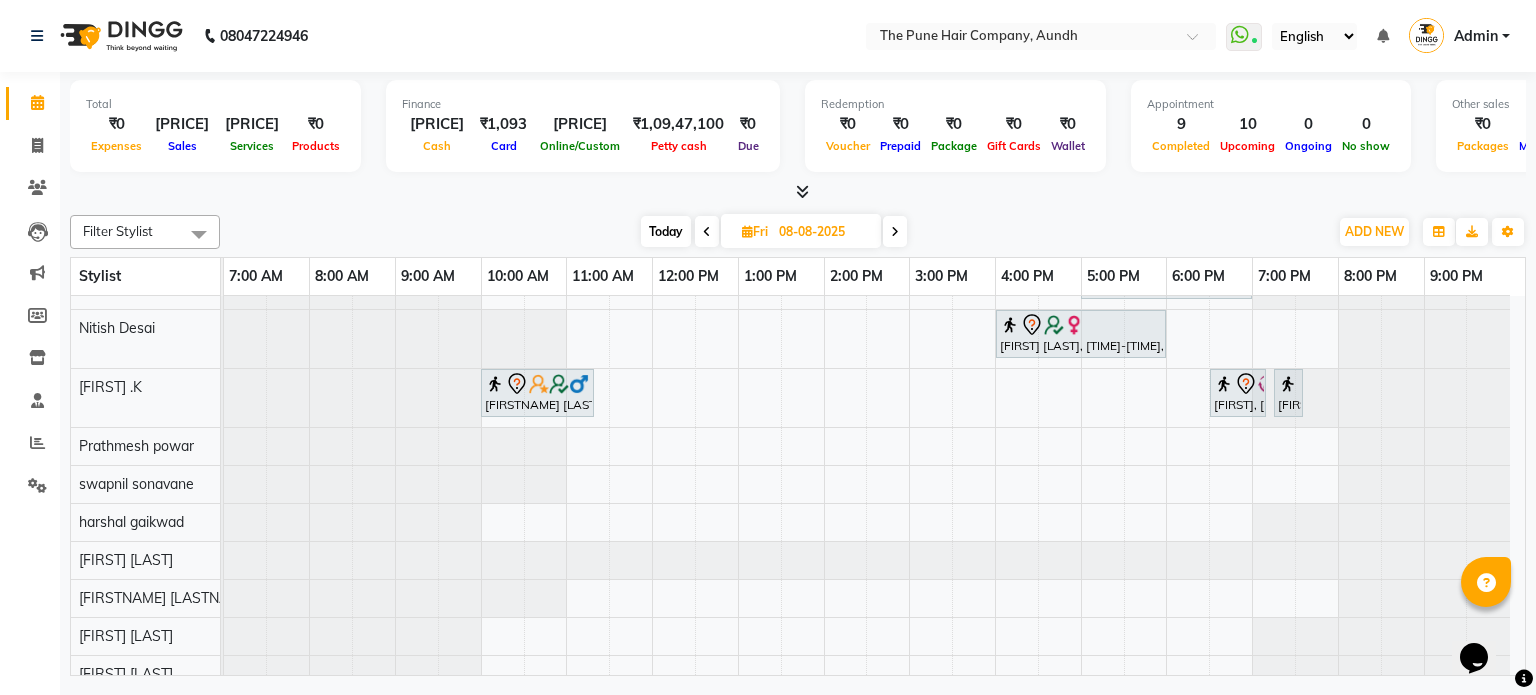 click at bounding box center [895, 231] 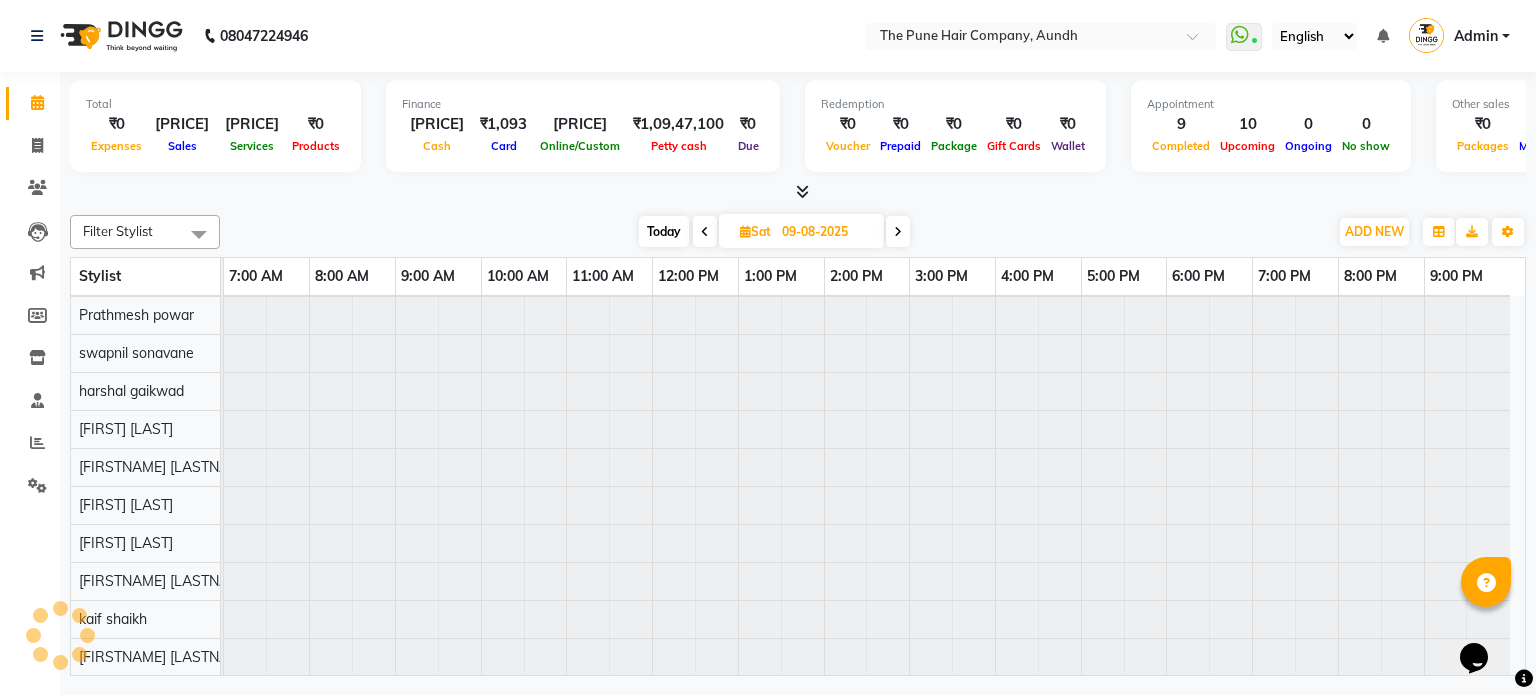 scroll, scrollTop: 148, scrollLeft: 0, axis: vertical 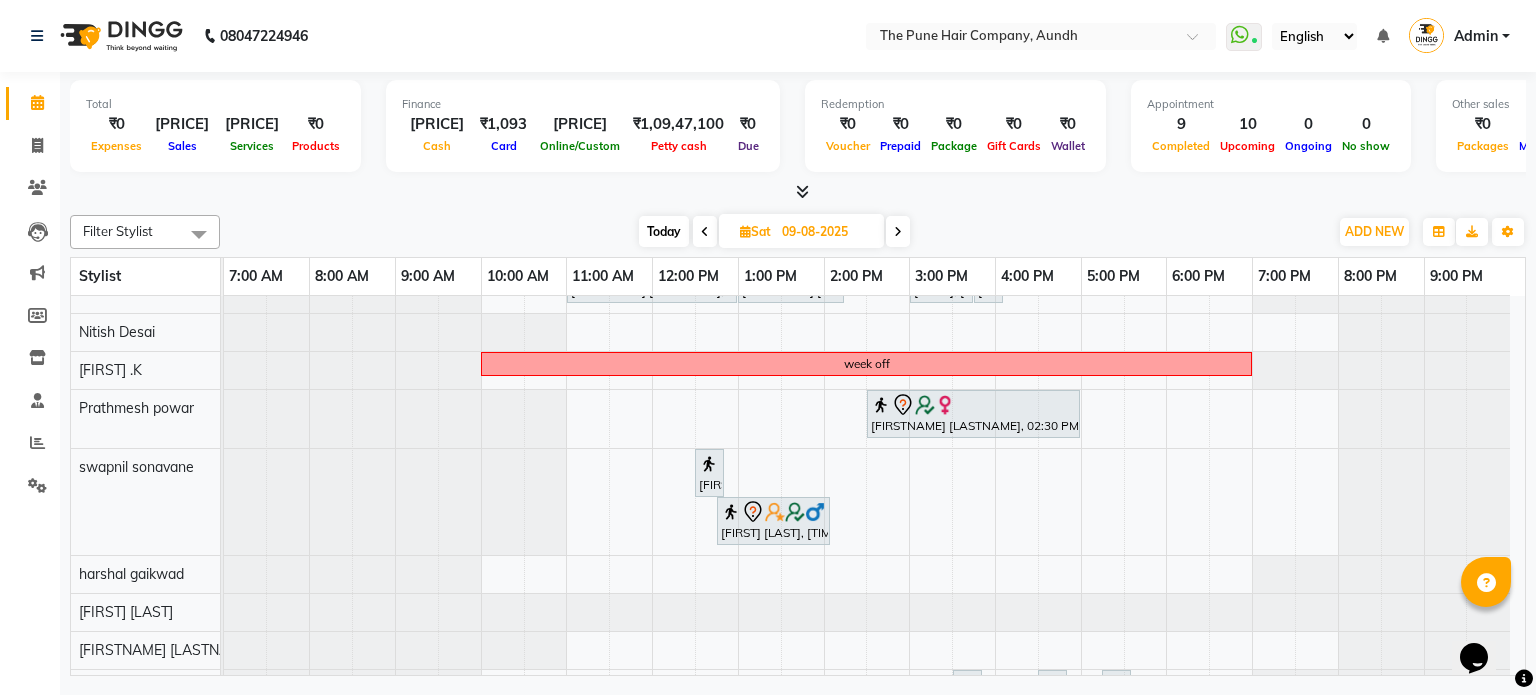 click at bounding box center (898, 232) 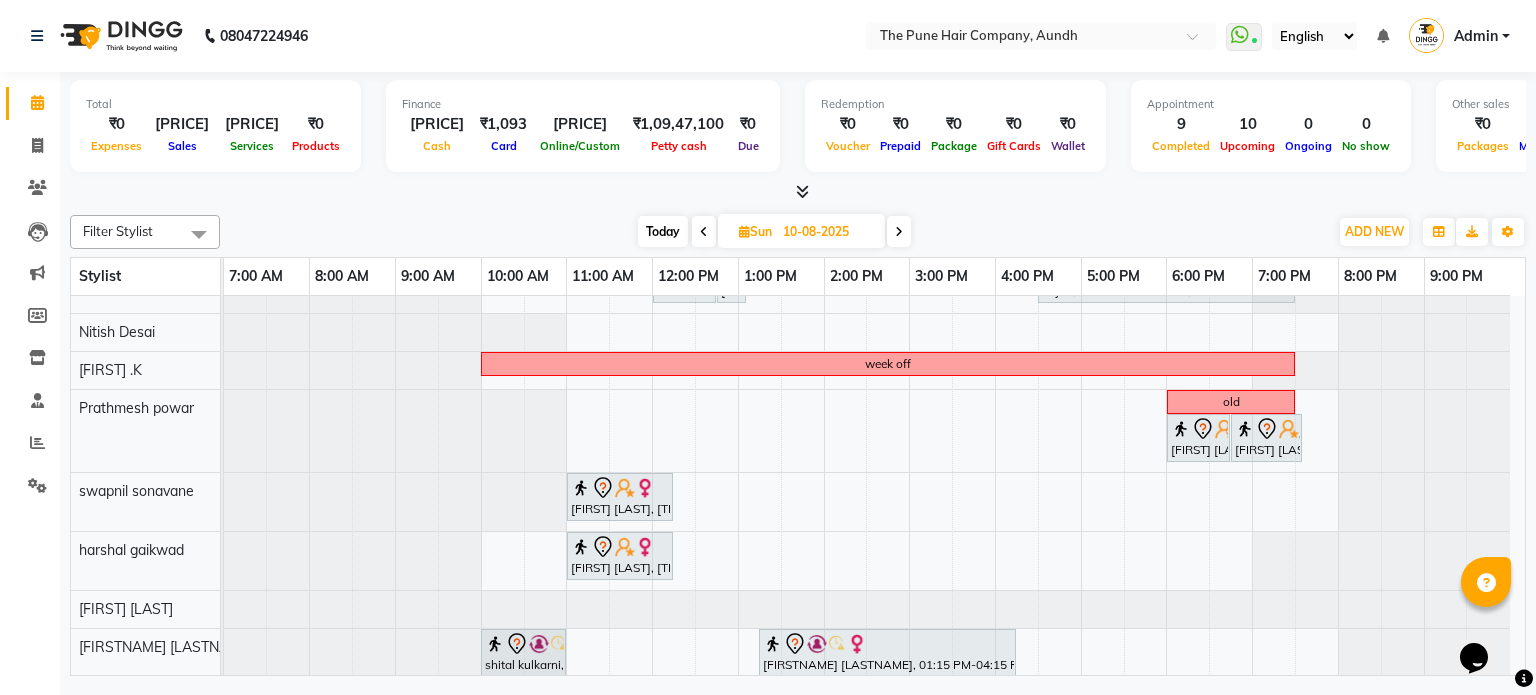 click on "Today" at bounding box center [663, 231] 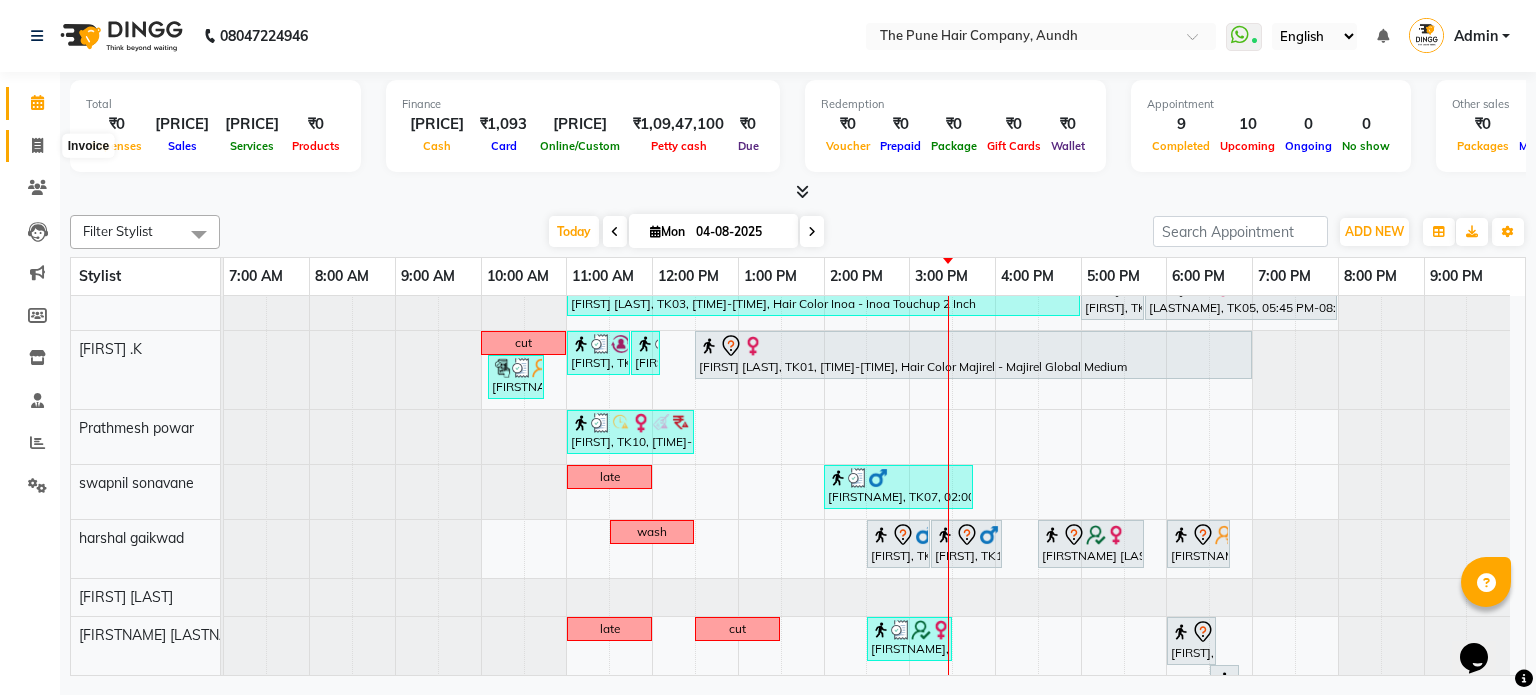 click 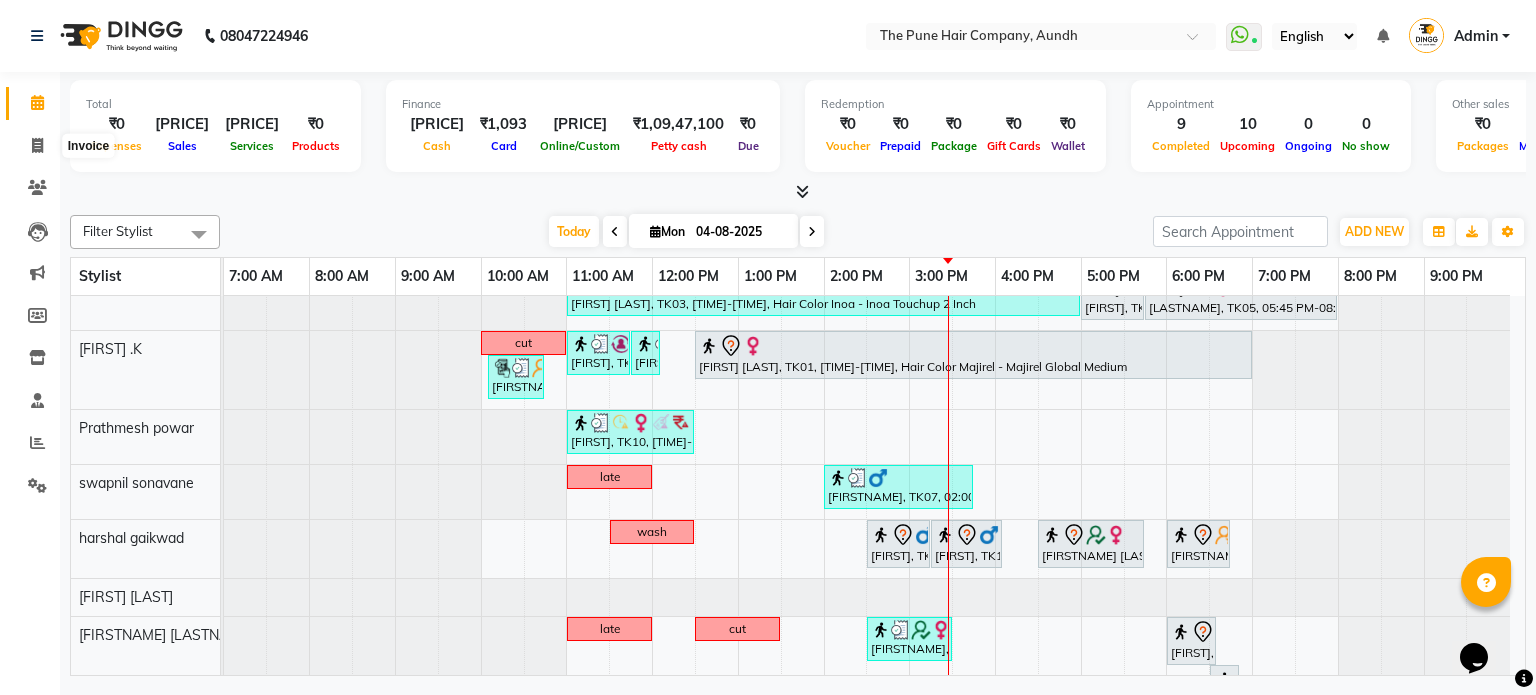 select on "106" 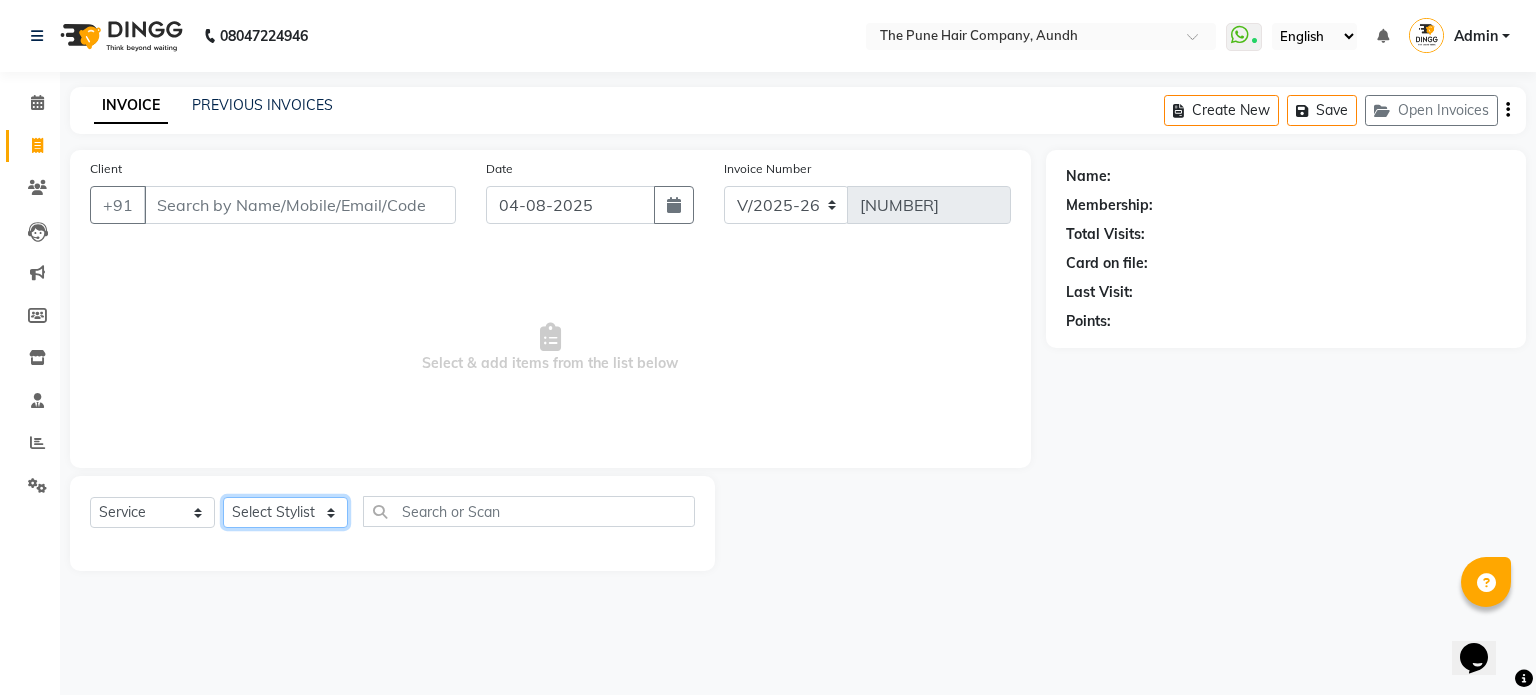 click on "Select Stylist Akash both AKSHAY .K harshal gaikwad kaif shaikh LAKKHAN SHINDE Nagesh Jadhav Nitish Desai  Pavan mane POOJA MORE Prasad Adhav  Prathmesh powar Shweta gotur Sonal saindane swapnil sonavane" 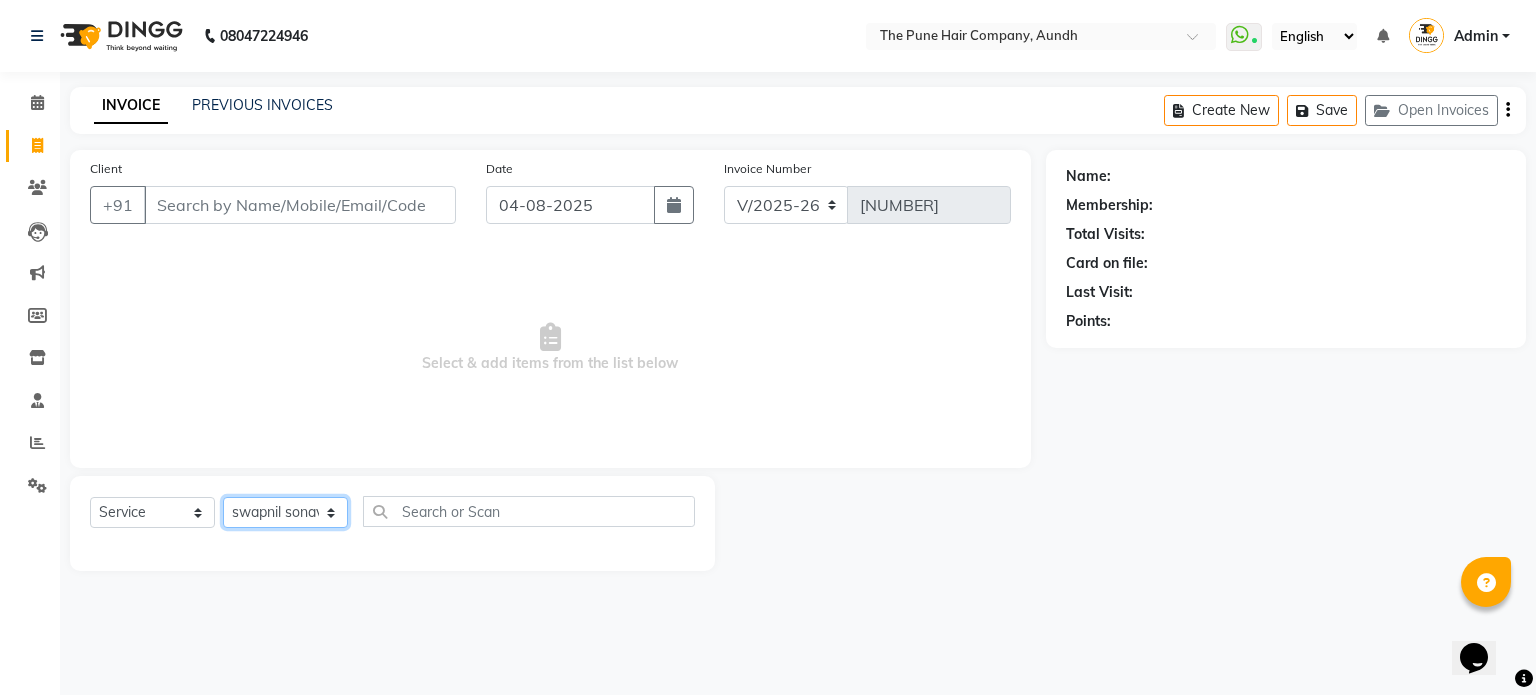 click on "Select Stylist Akash both AKSHAY .K harshal gaikwad kaif shaikh LAKKHAN SHINDE Nagesh Jadhav Nitish Desai  Pavan mane POOJA MORE Prasad Adhav  Prathmesh powar Shweta gotur Sonal saindane swapnil sonavane" 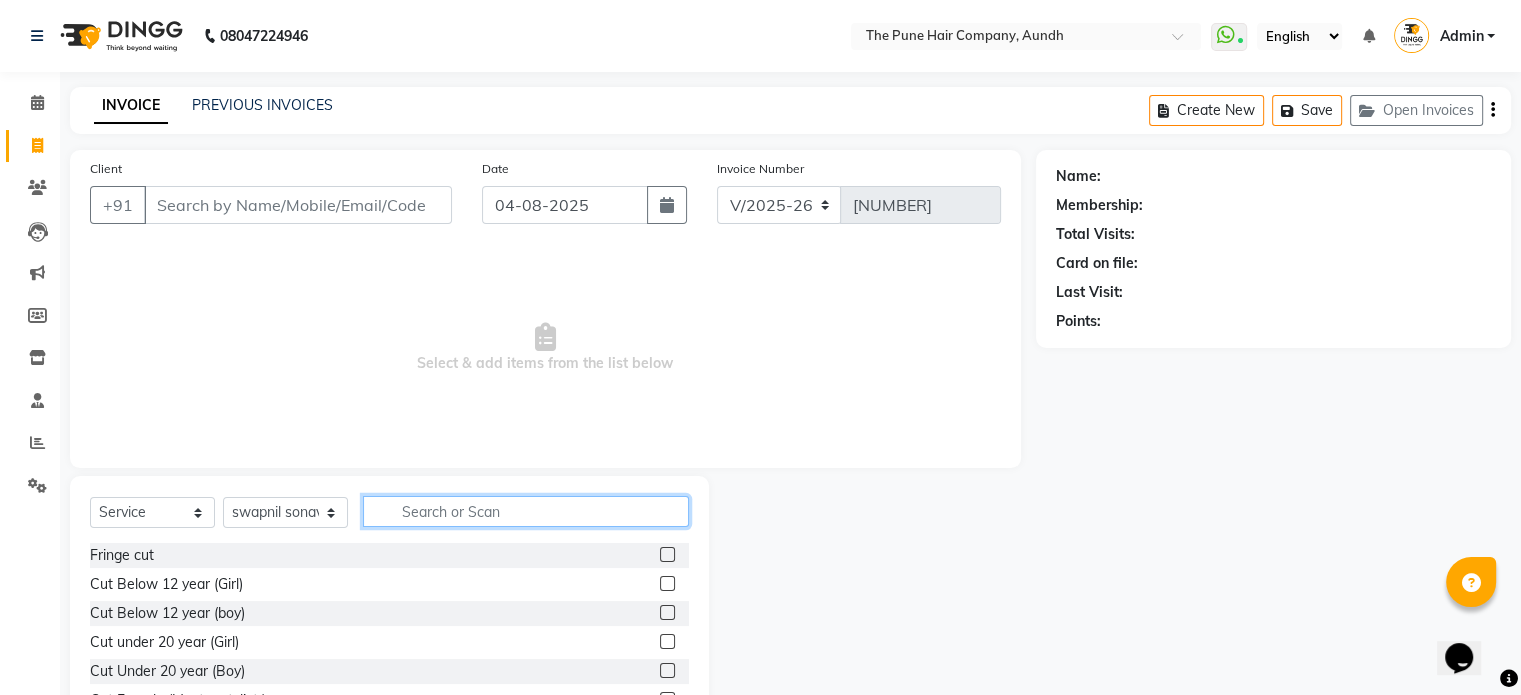 click 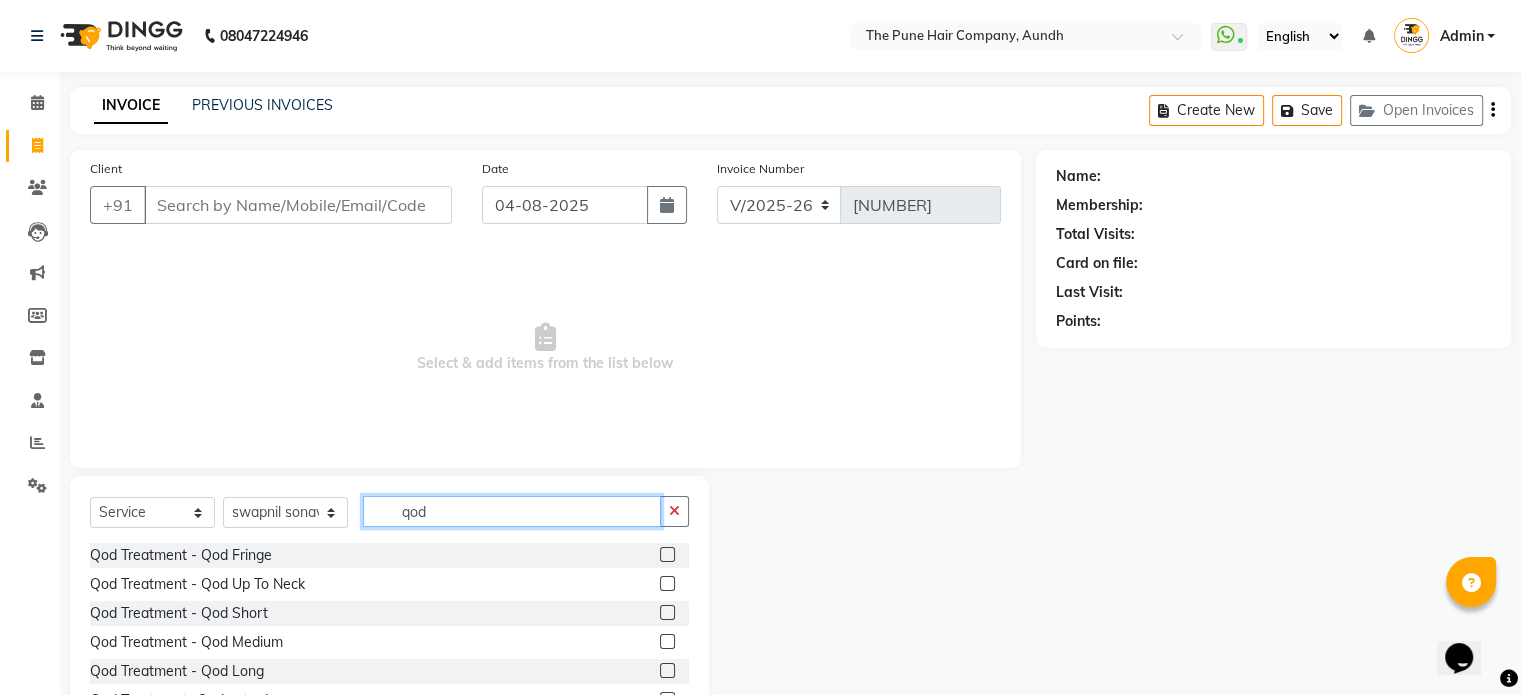 type on "qod" 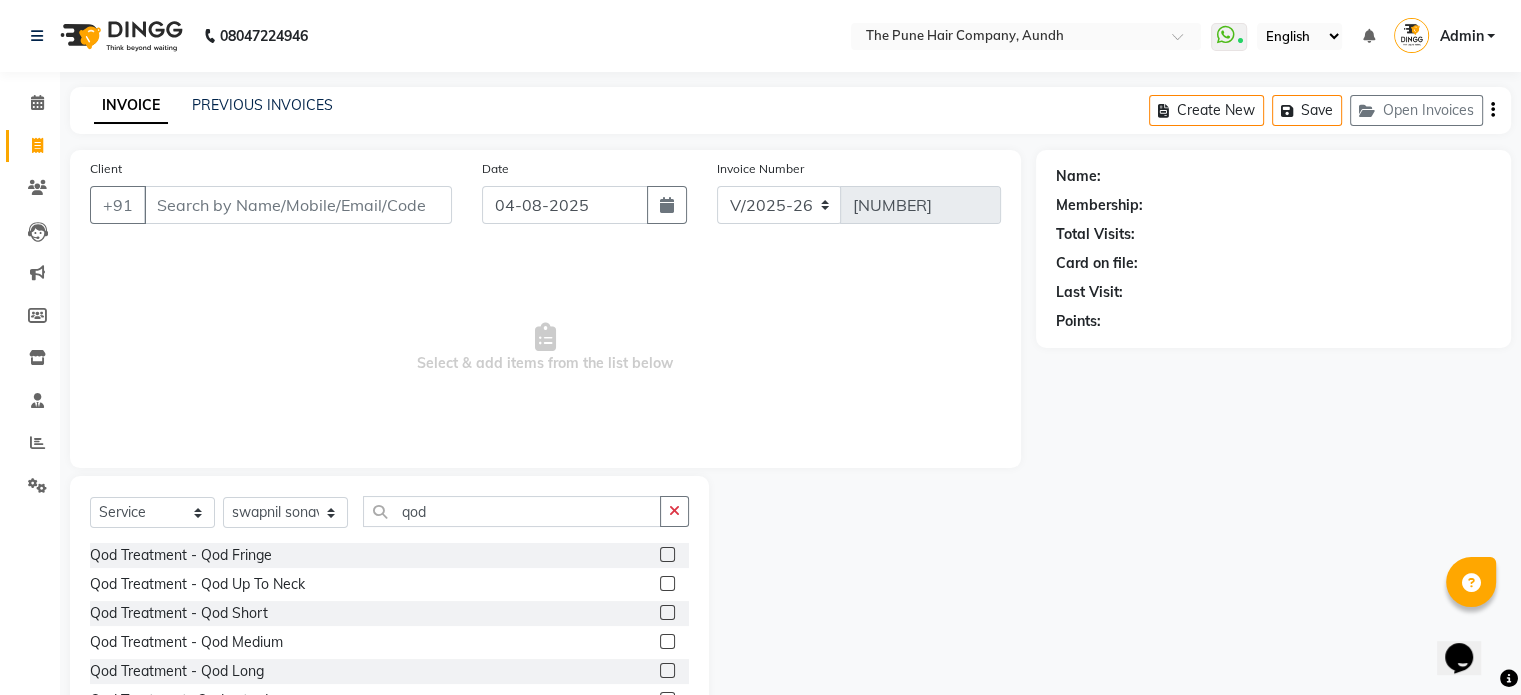 click 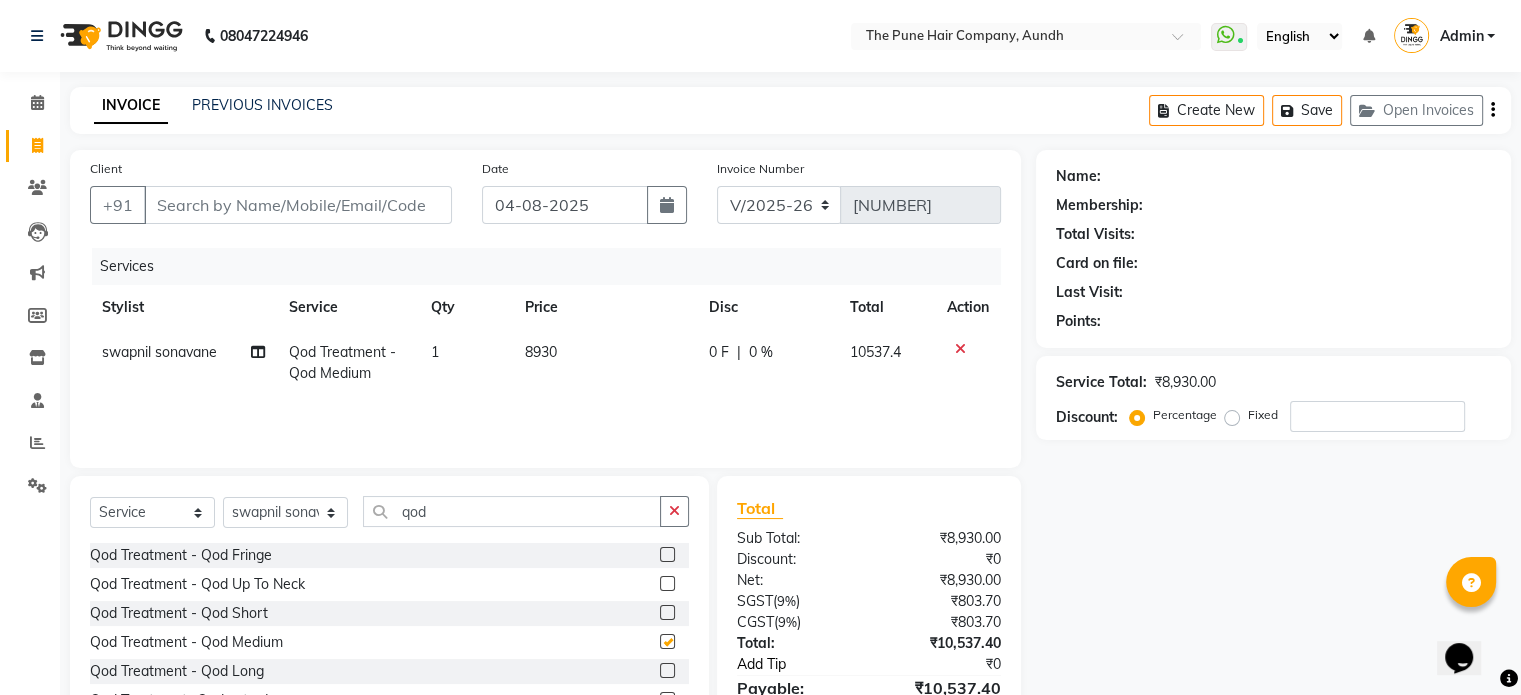 checkbox on "false" 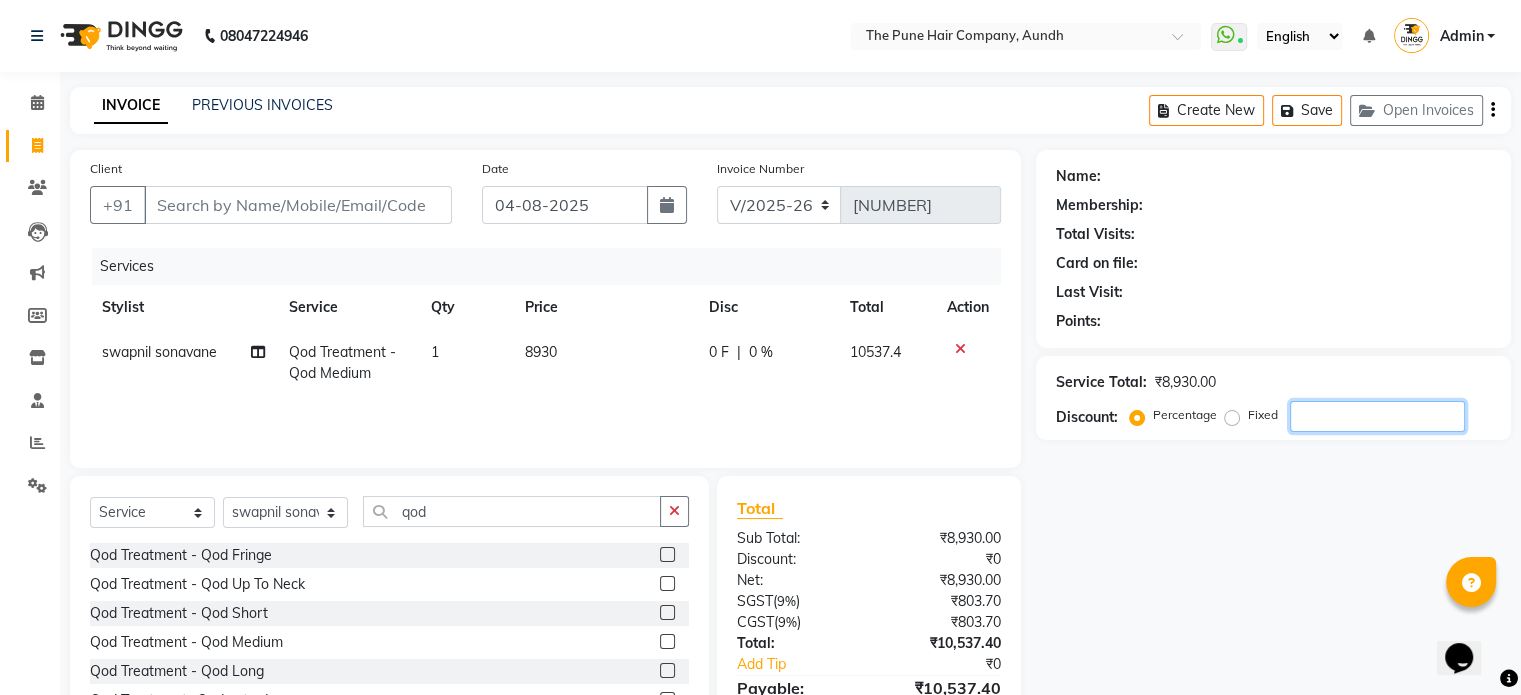click 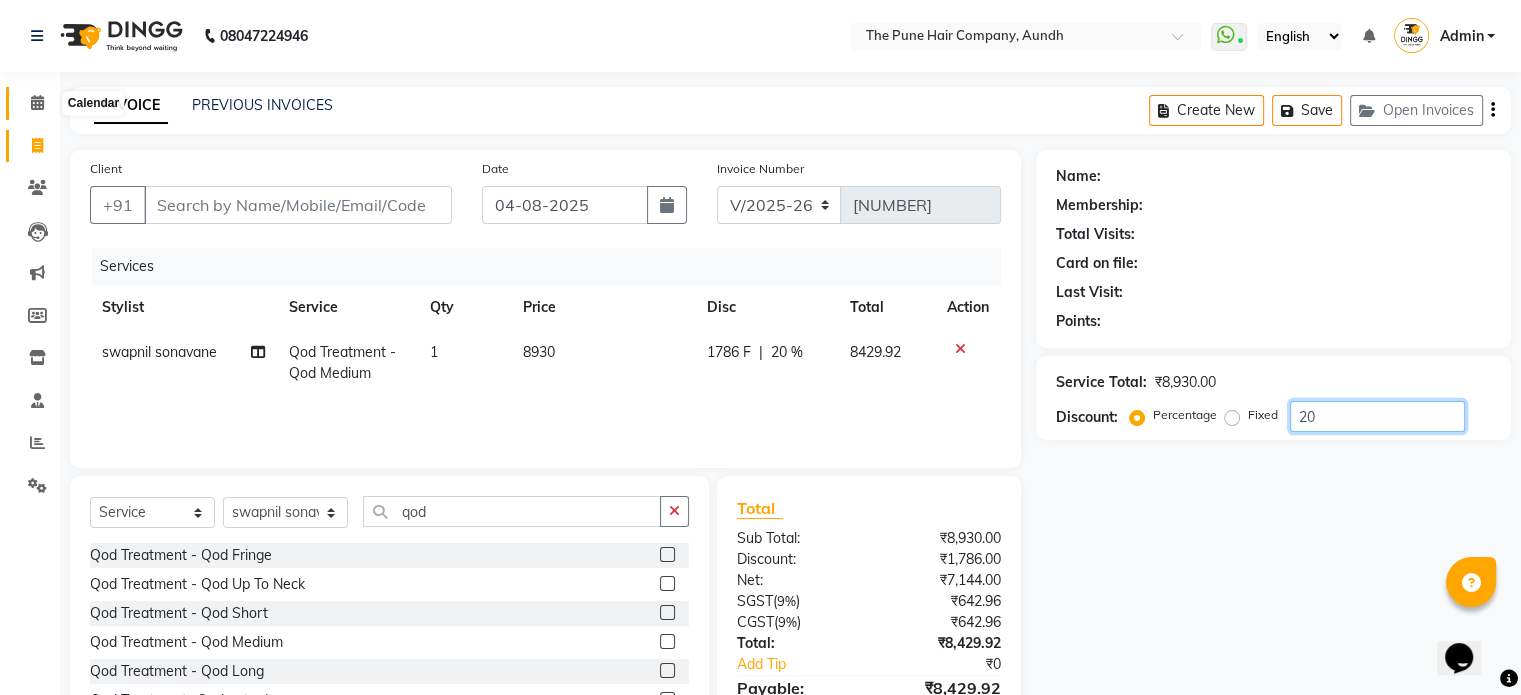 type on "20" 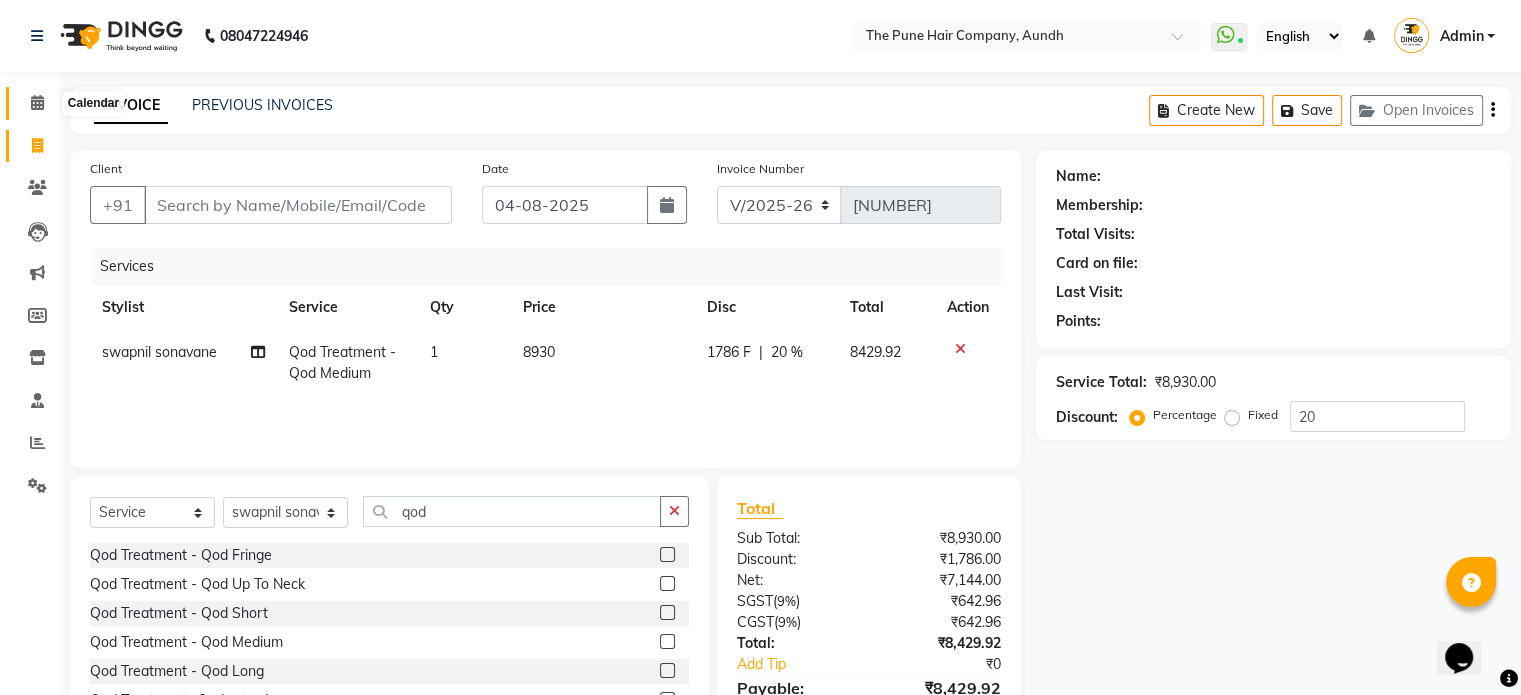 click 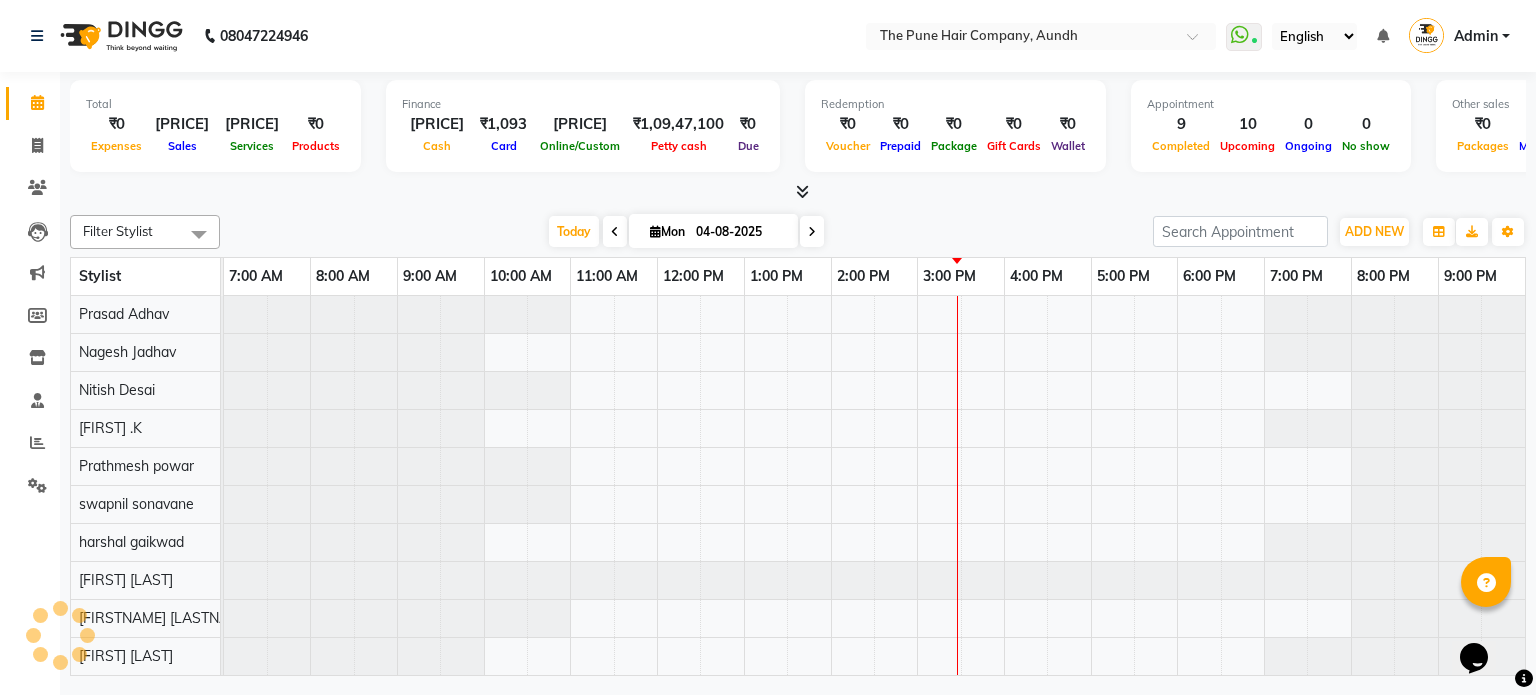 scroll, scrollTop: 100, scrollLeft: 0, axis: vertical 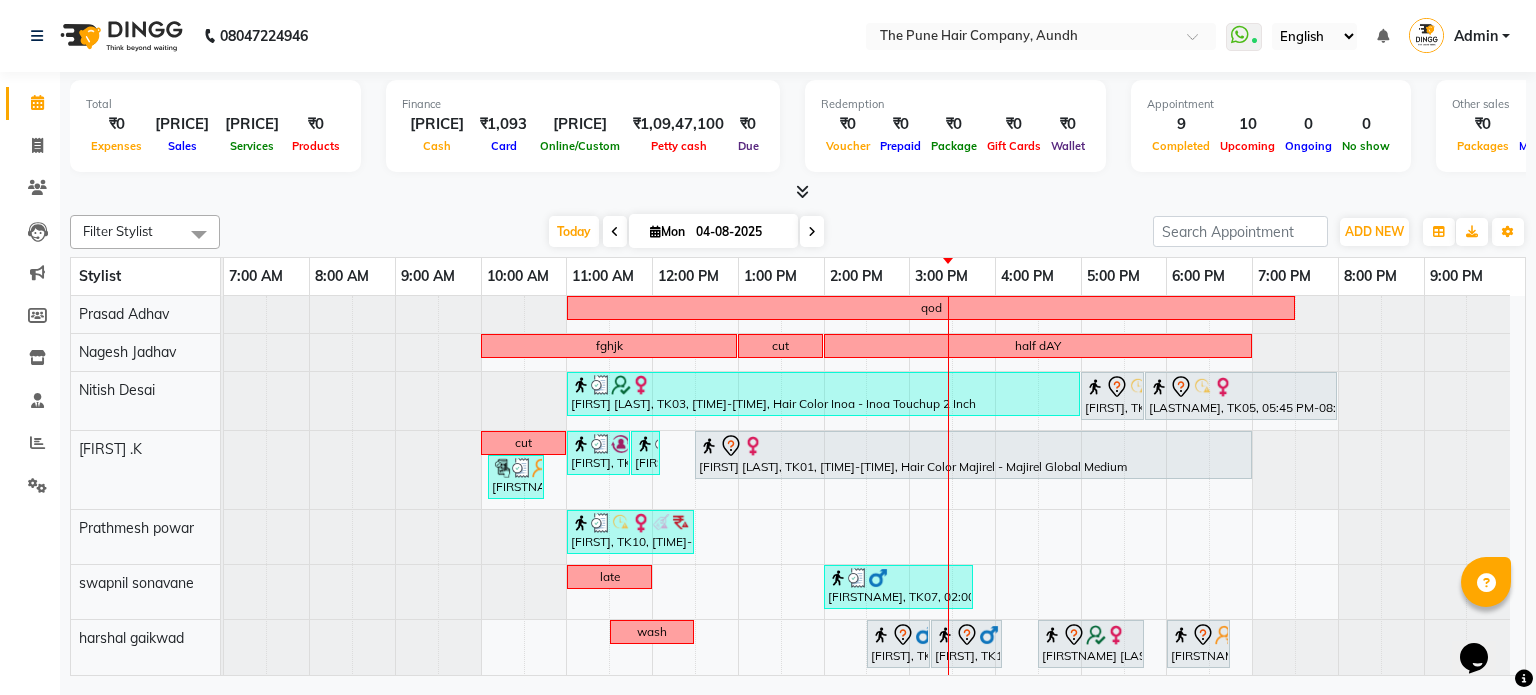 drag, startPoint x: 805, startPoint y: 243, endPoint x: 810, endPoint y: 225, distance: 18.681541 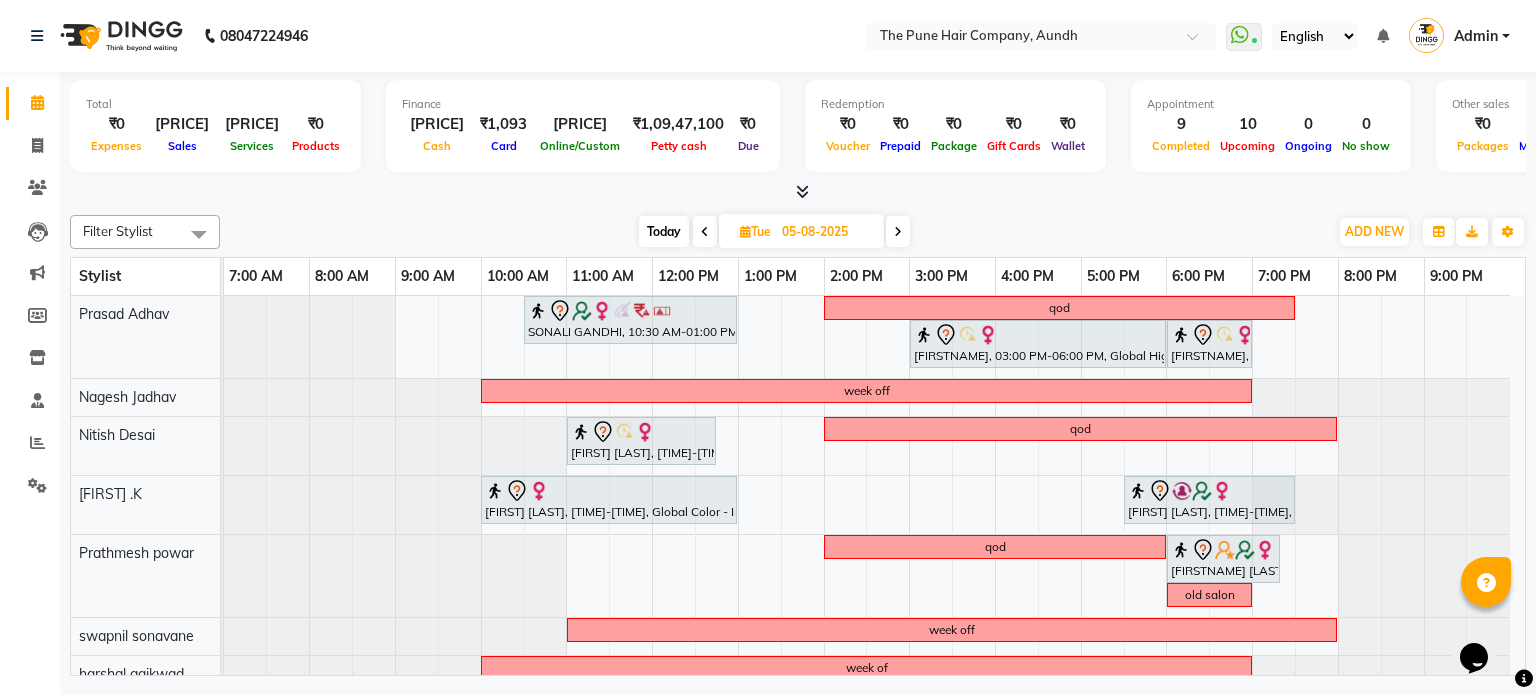 scroll, scrollTop: 200, scrollLeft: 0, axis: vertical 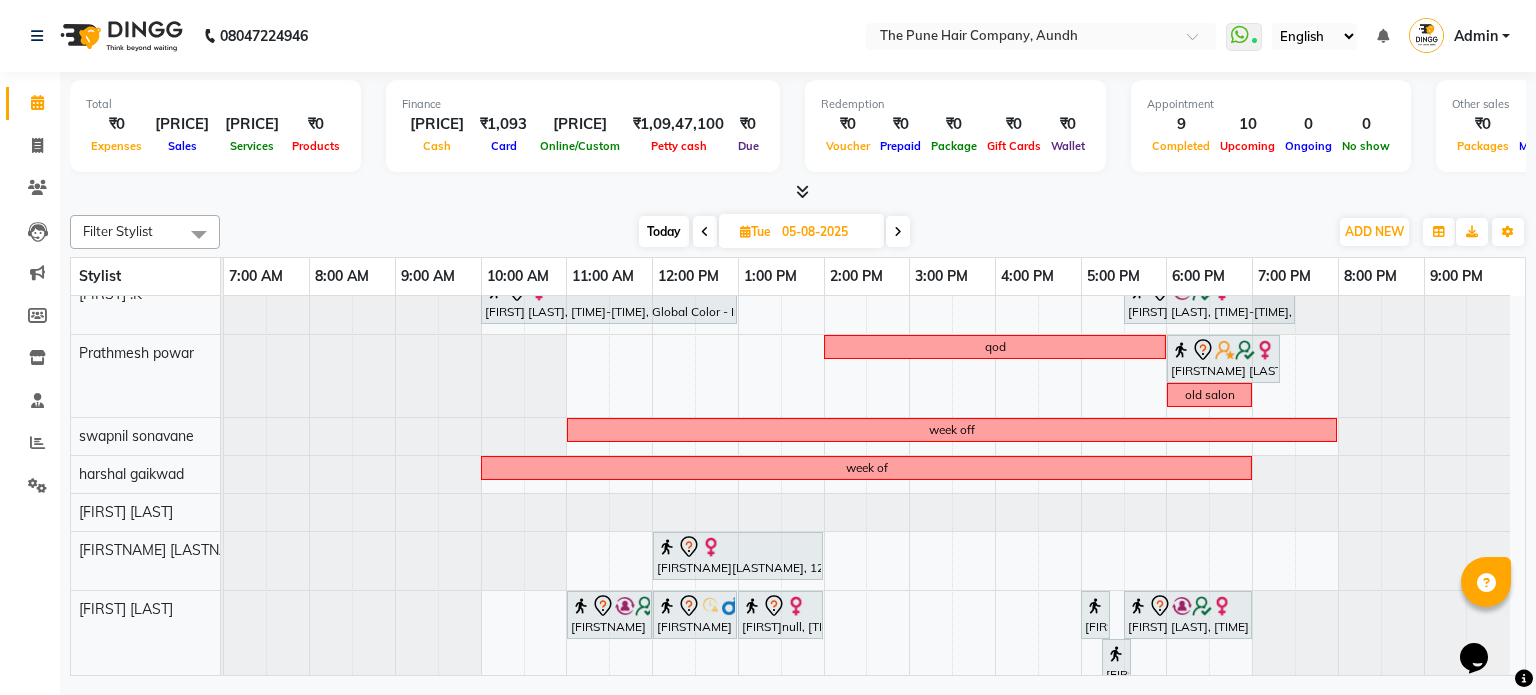 click at bounding box center [898, 231] 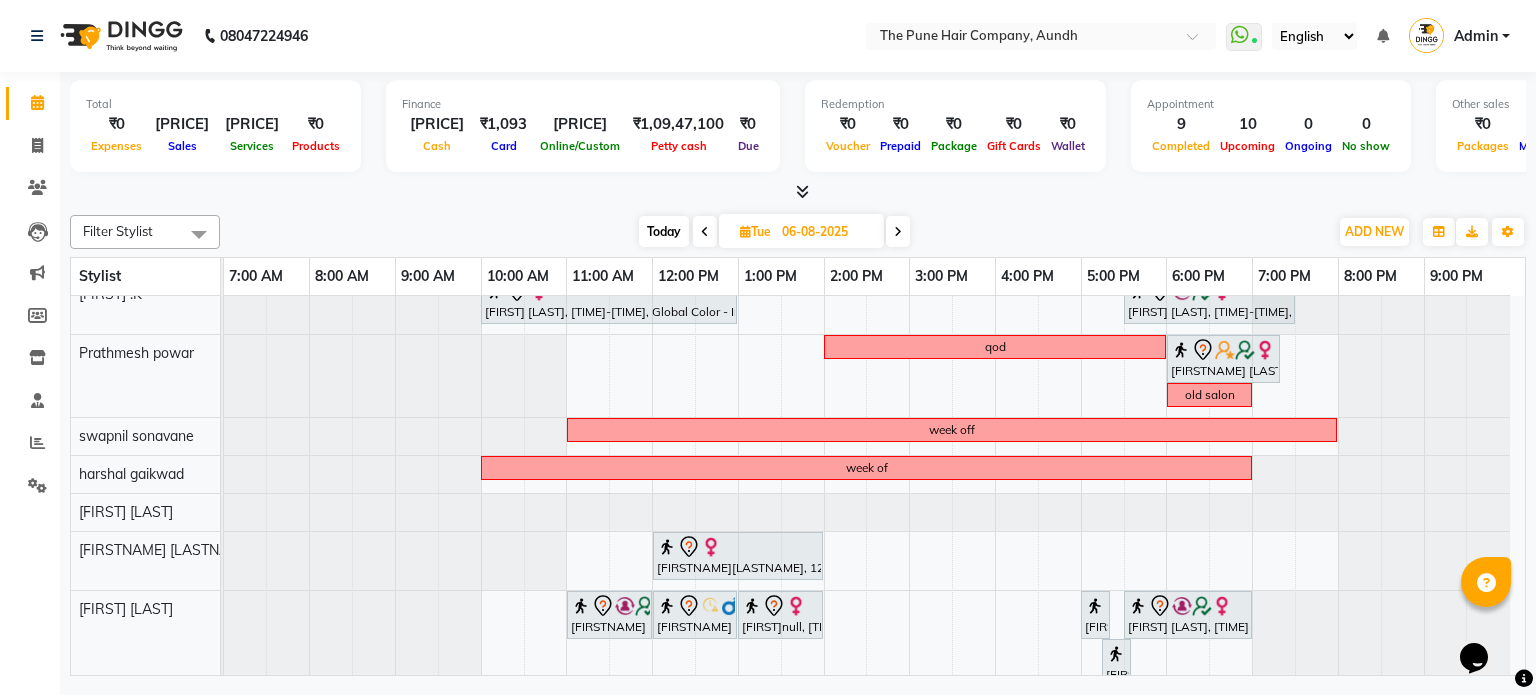 scroll, scrollTop: 148, scrollLeft: 0, axis: vertical 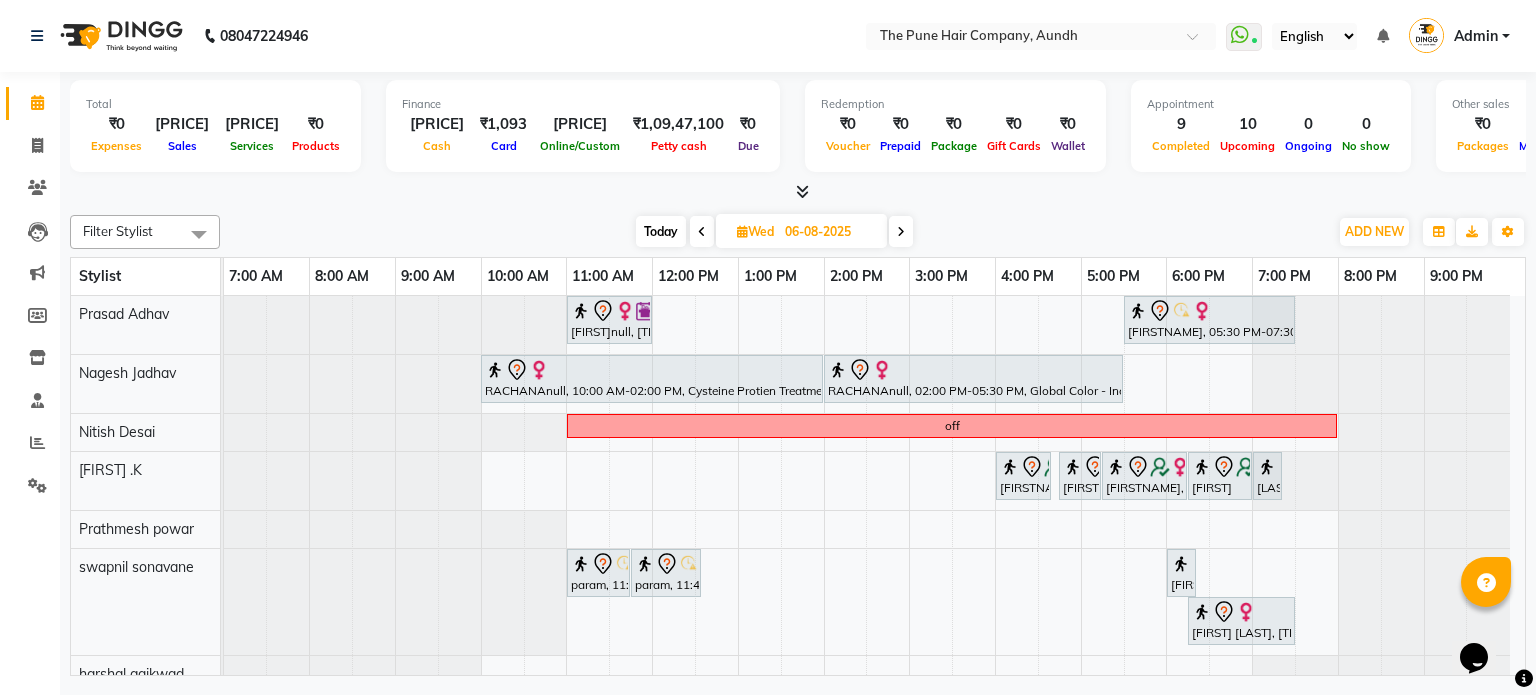 click at bounding box center [901, 231] 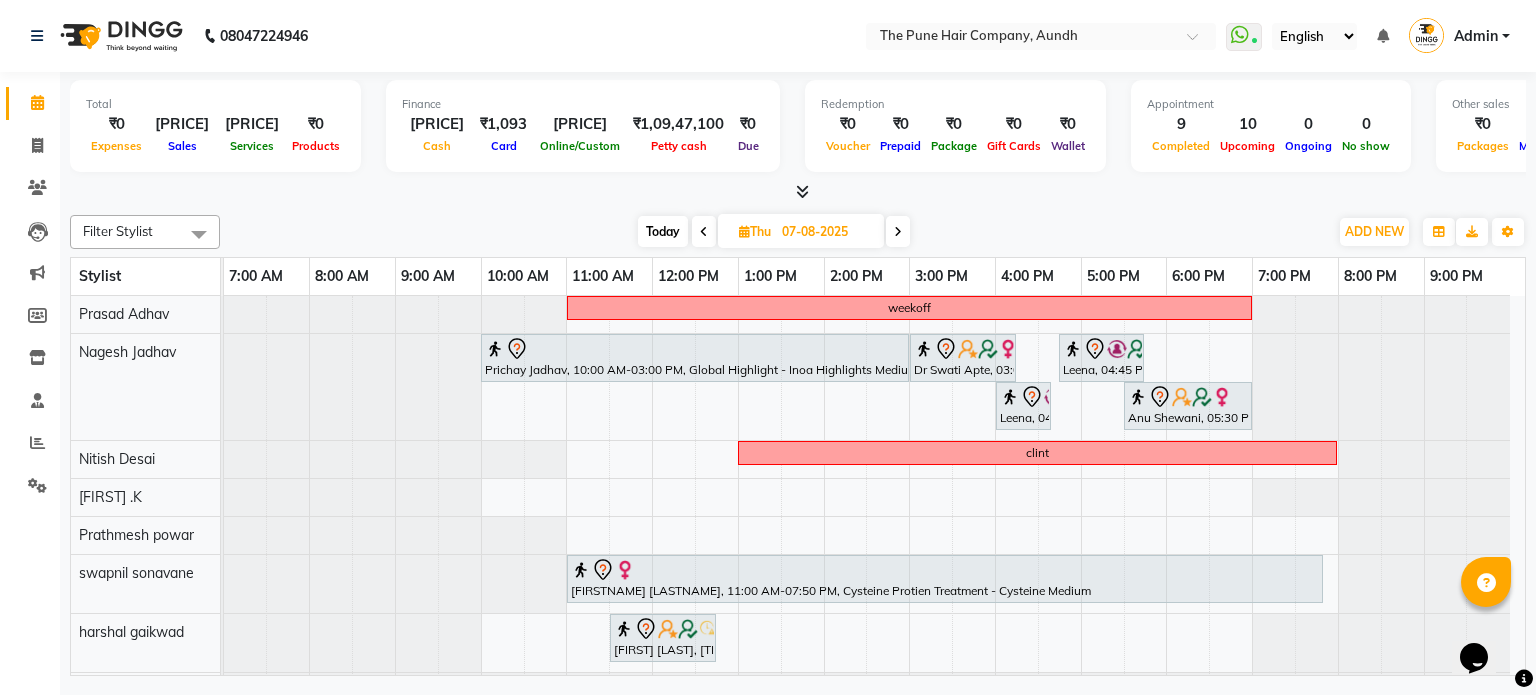click at bounding box center (898, 231) 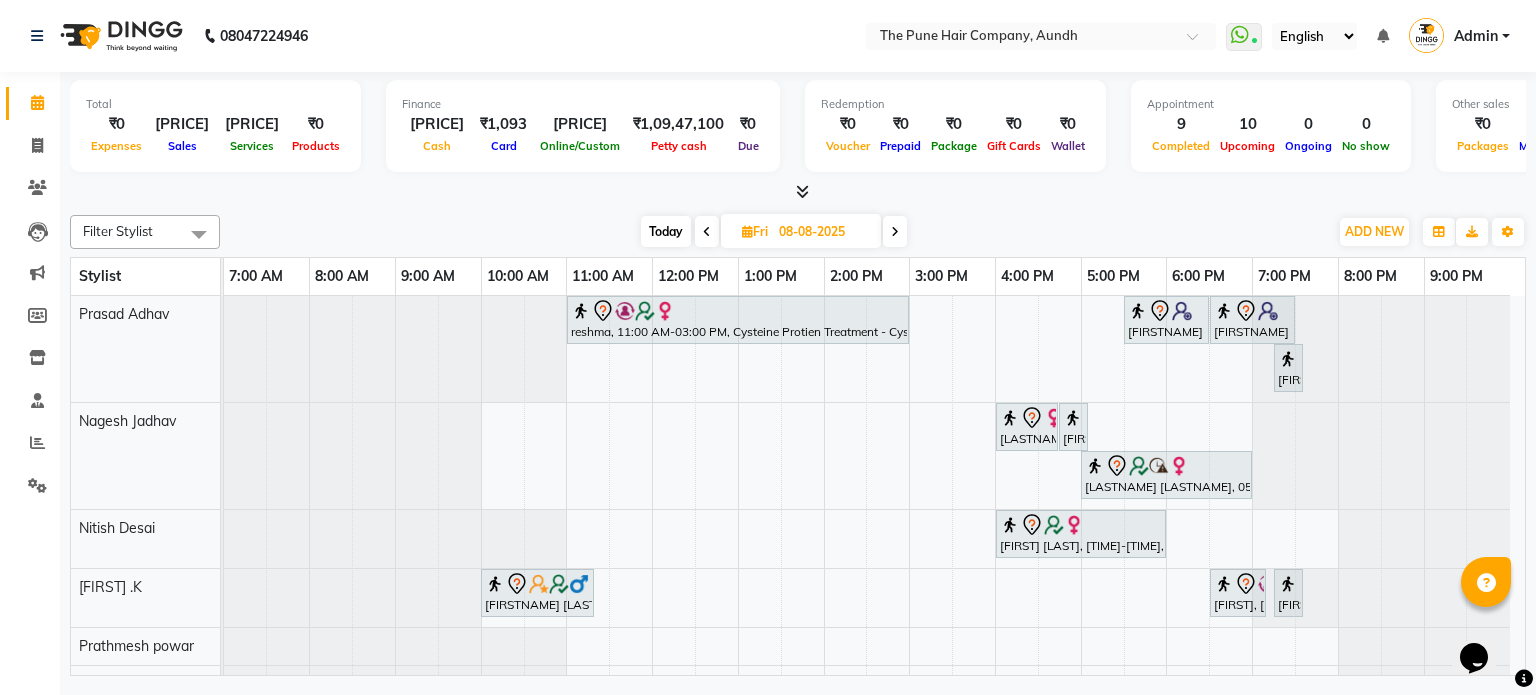 click at bounding box center [895, 232] 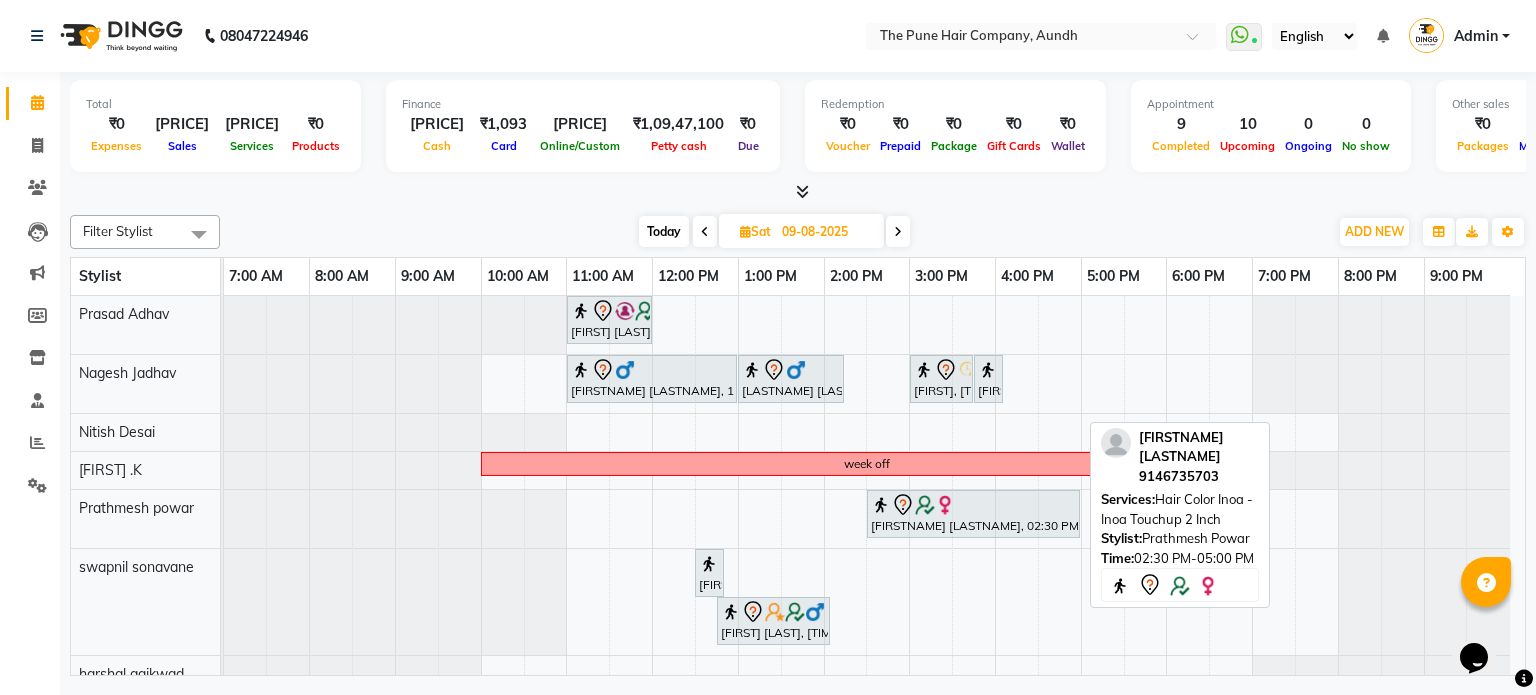 scroll, scrollTop: 144, scrollLeft: 0, axis: vertical 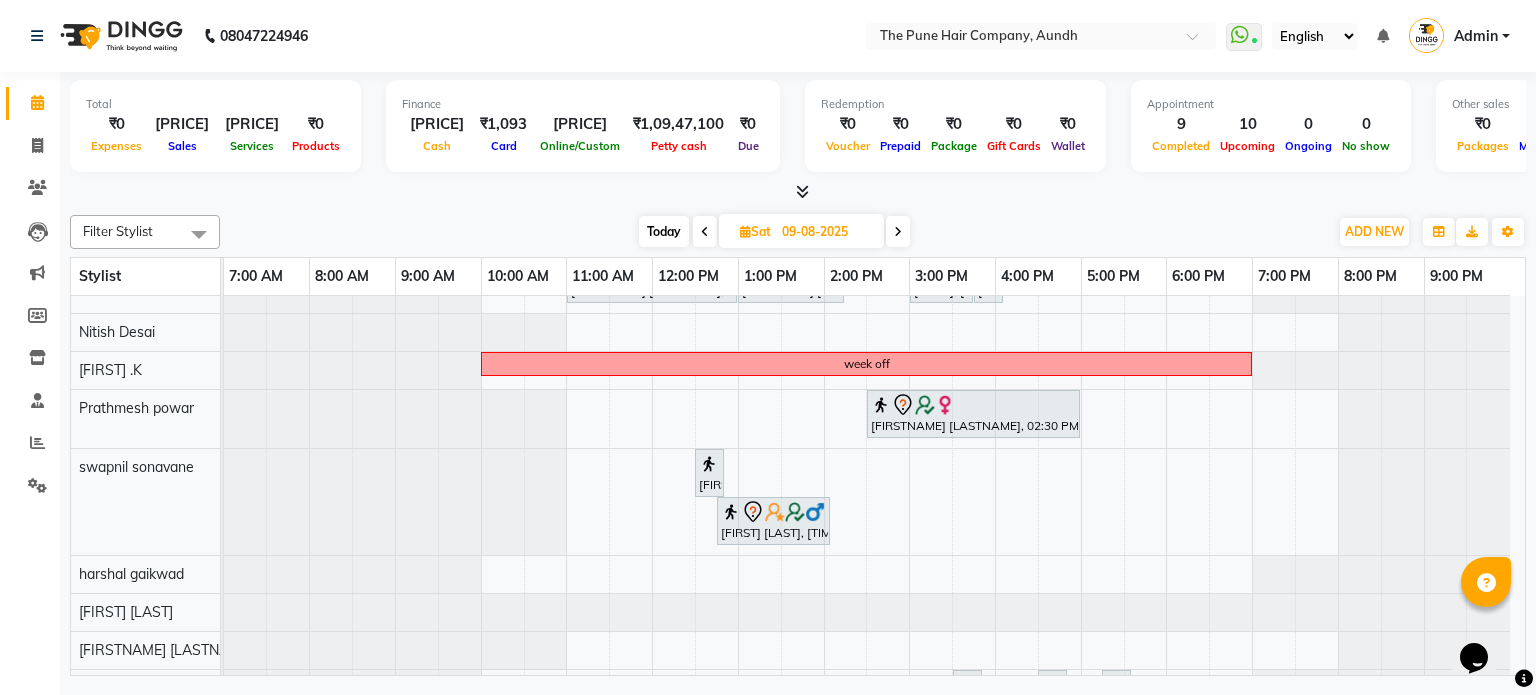 click at bounding box center [898, 231] 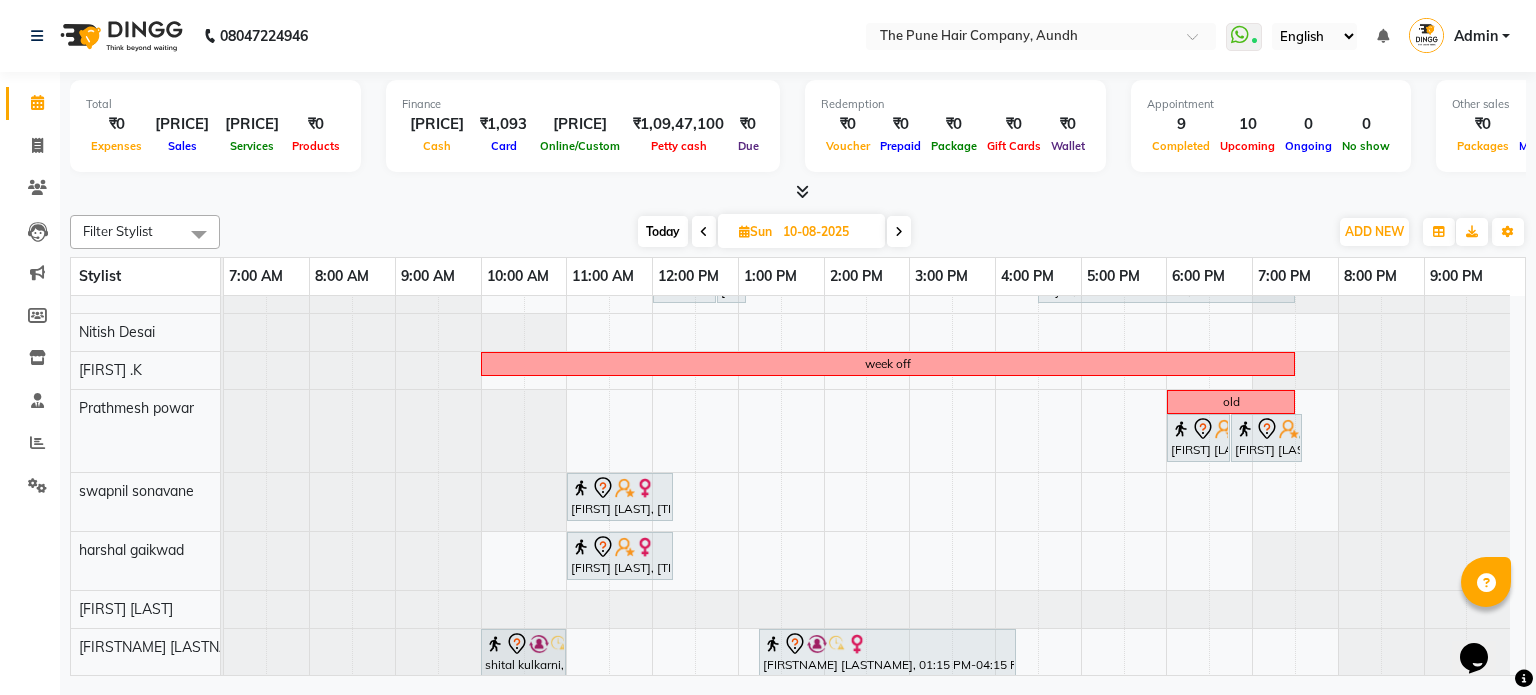 click at bounding box center (899, 231) 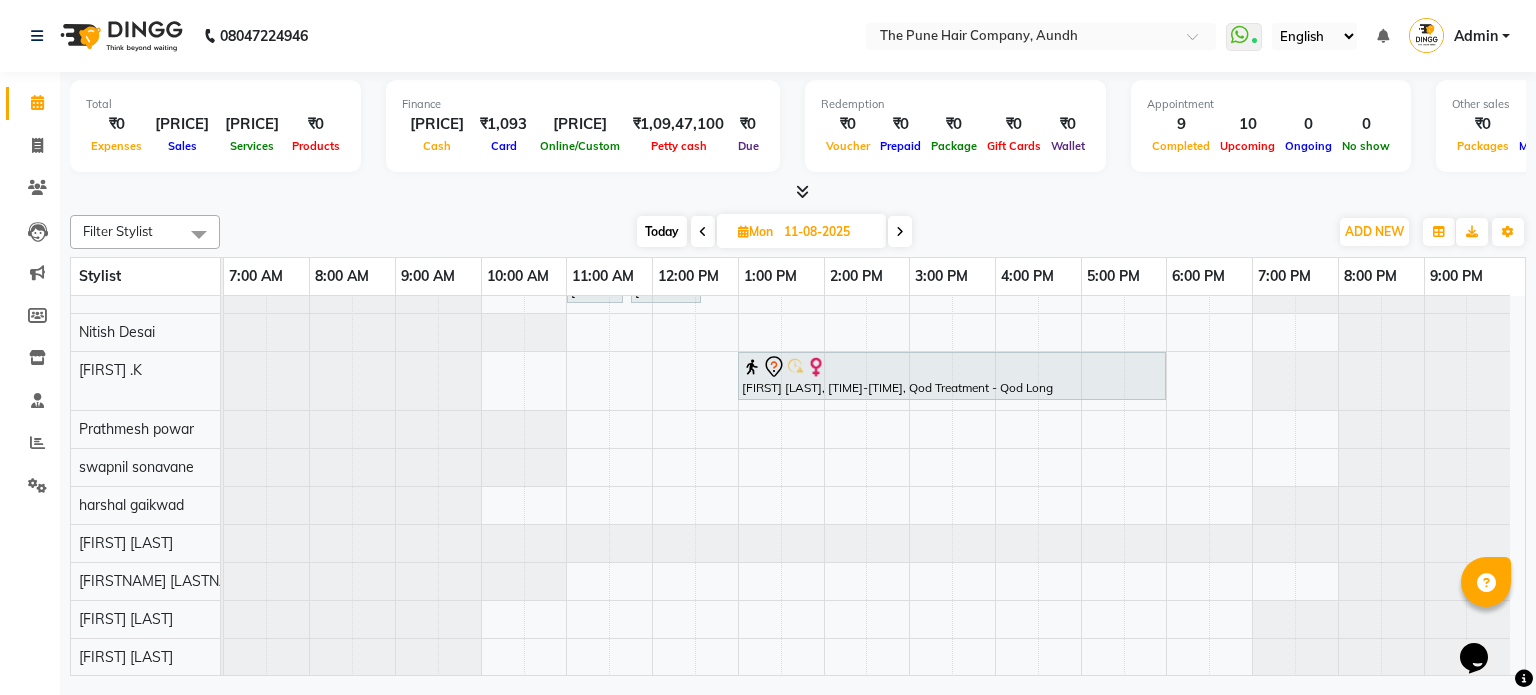 click at bounding box center [900, 231] 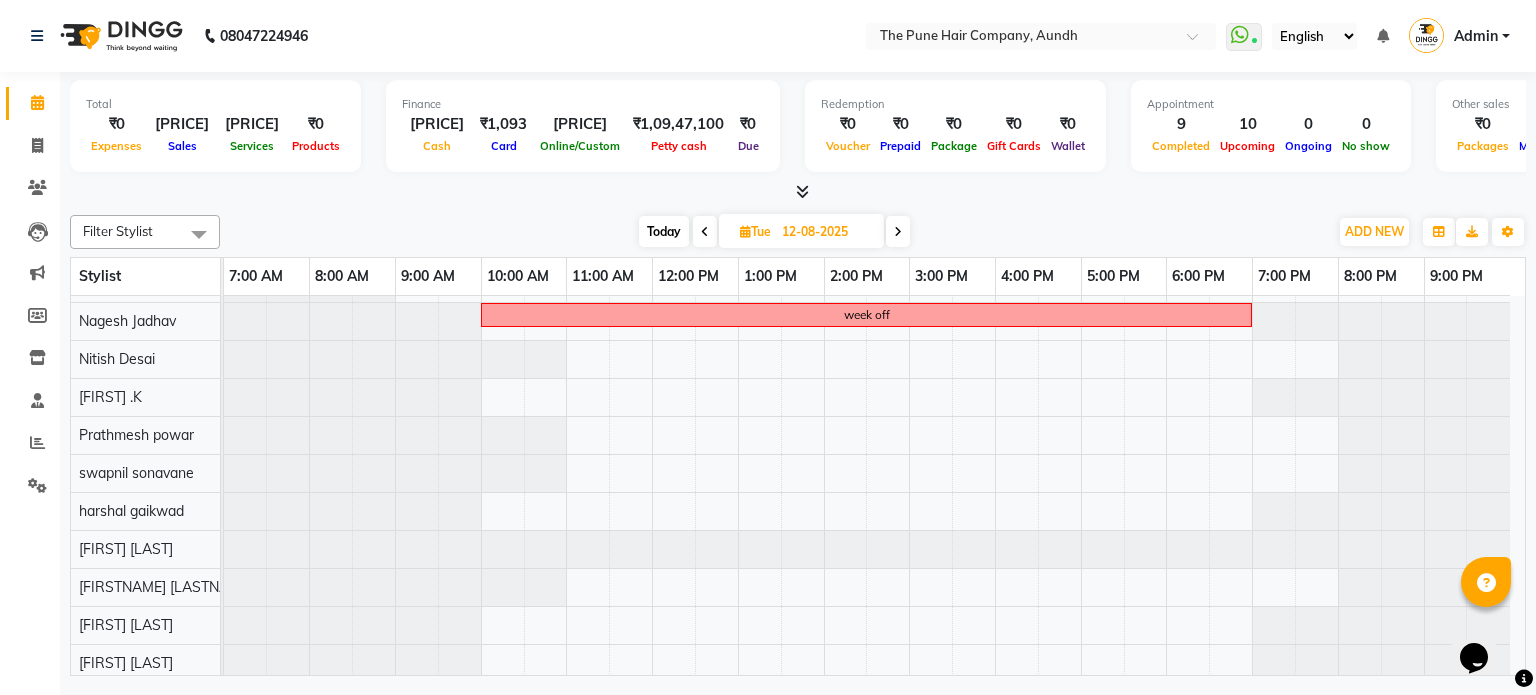 click at bounding box center (898, 232) 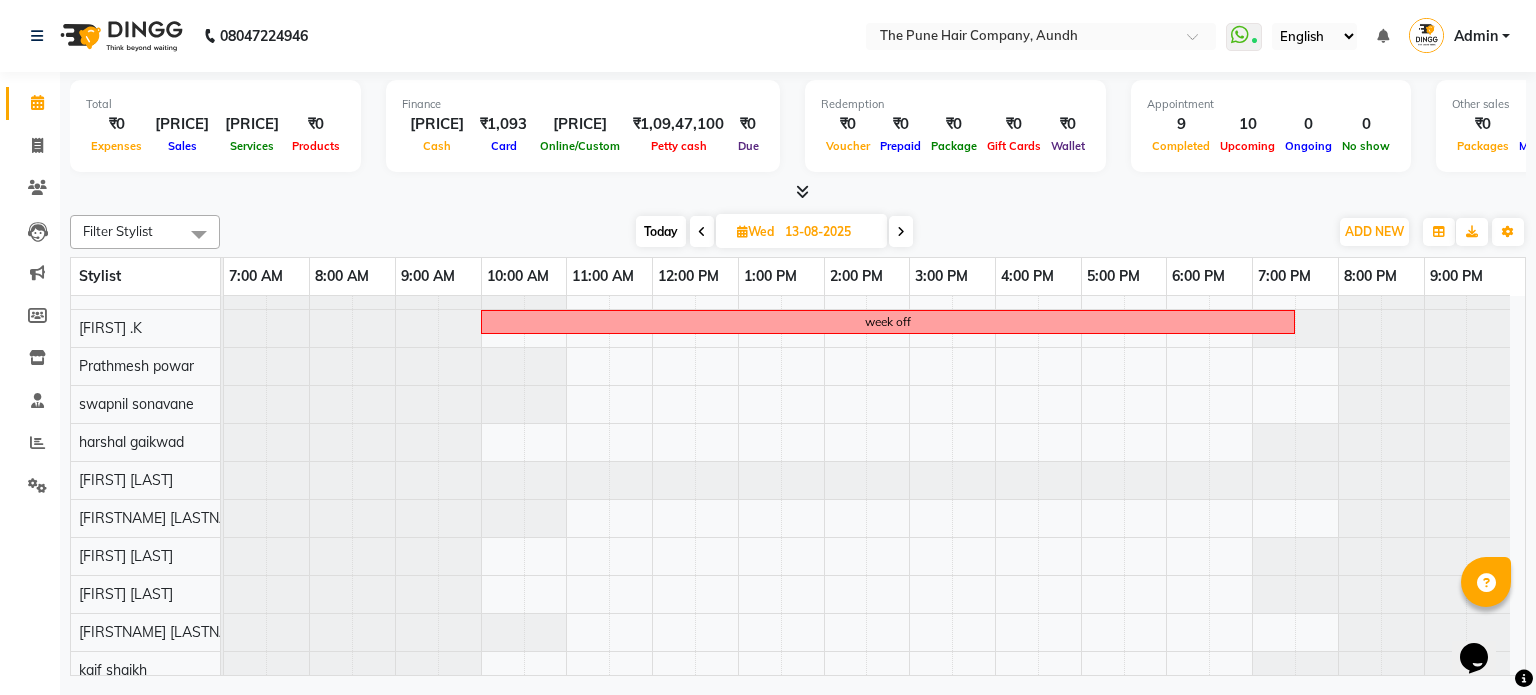 click at bounding box center (901, 232) 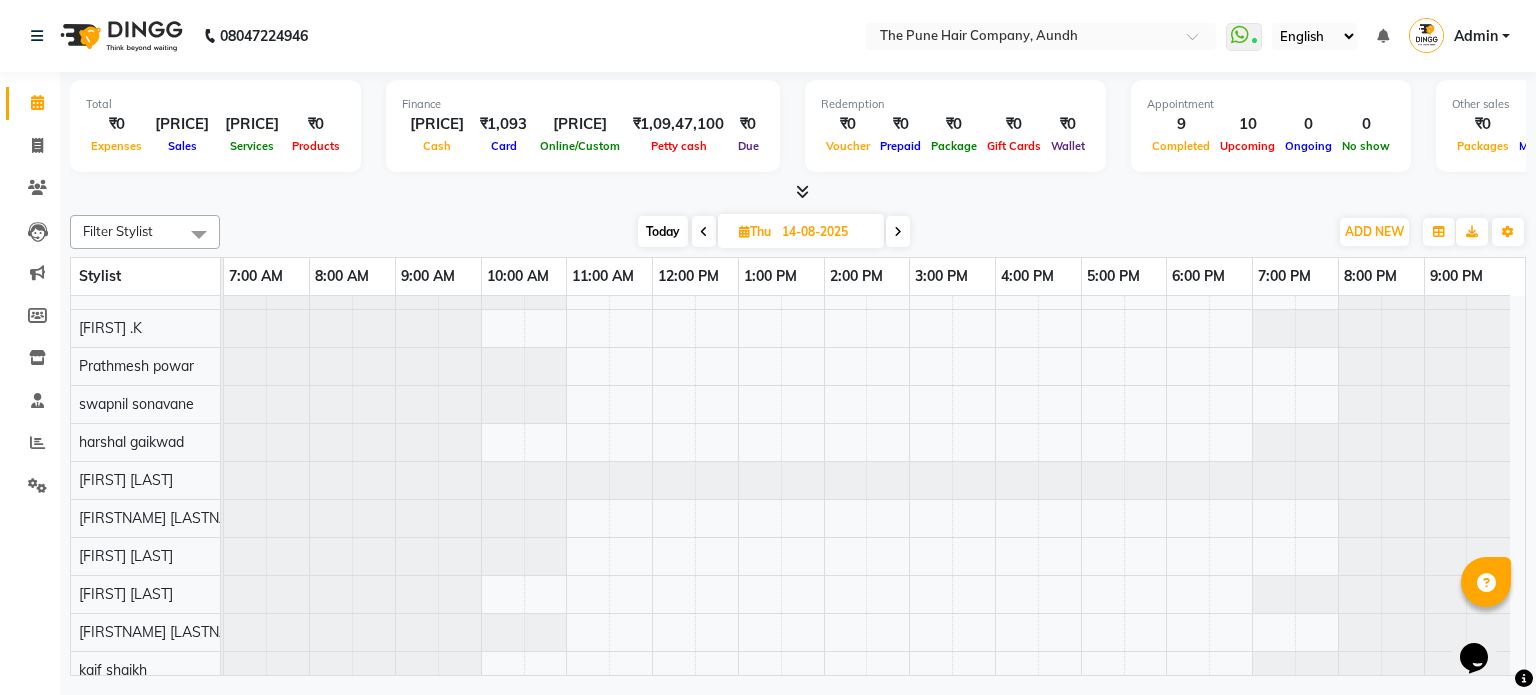 click at bounding box center [898, 232] 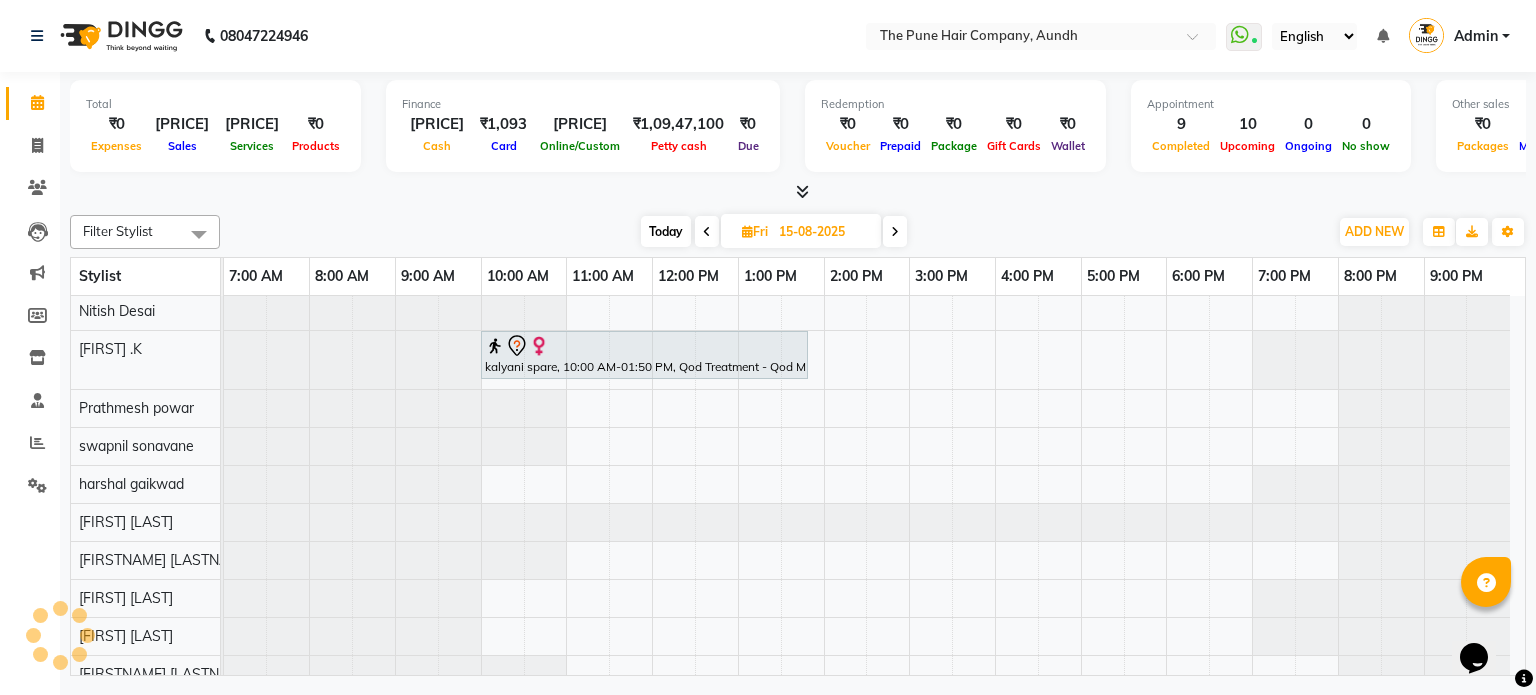 click at bounding box center (895, 232) 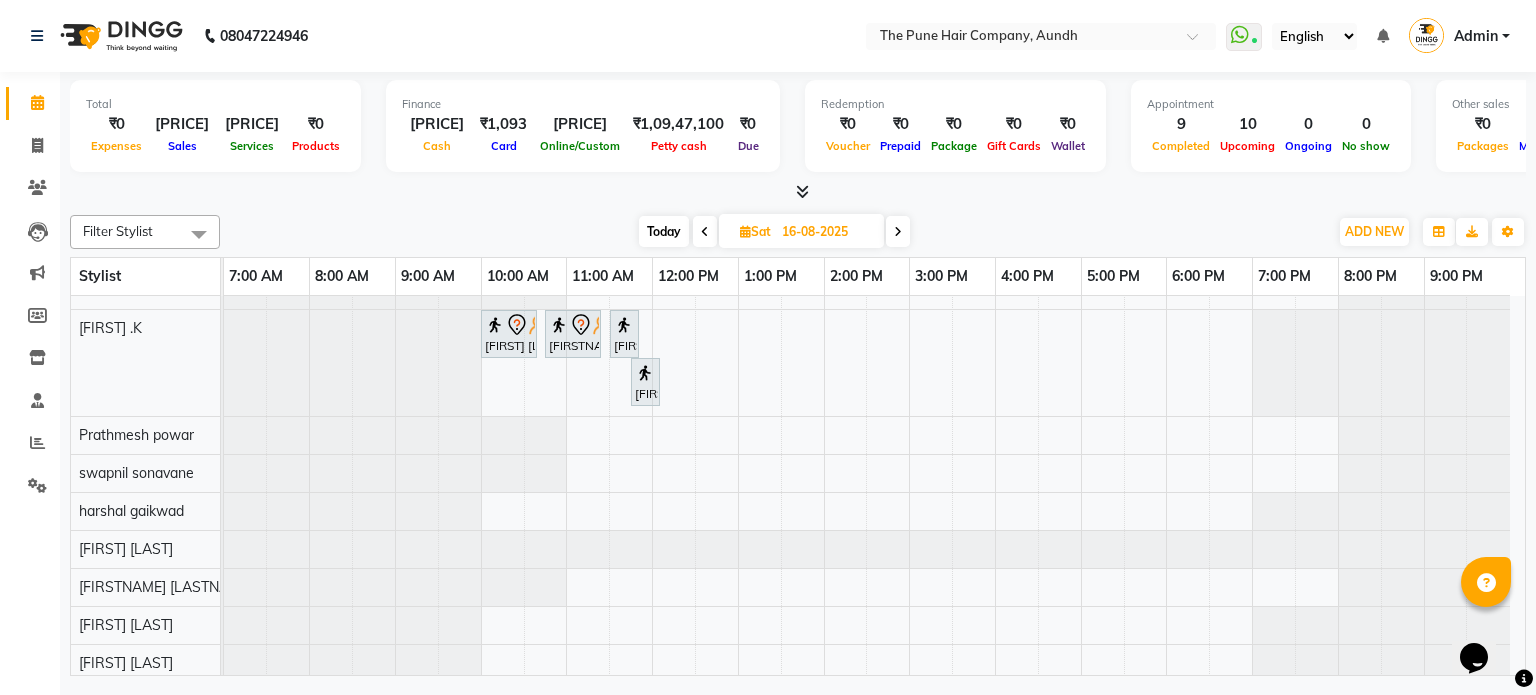 click at bounding box center [898, 232] 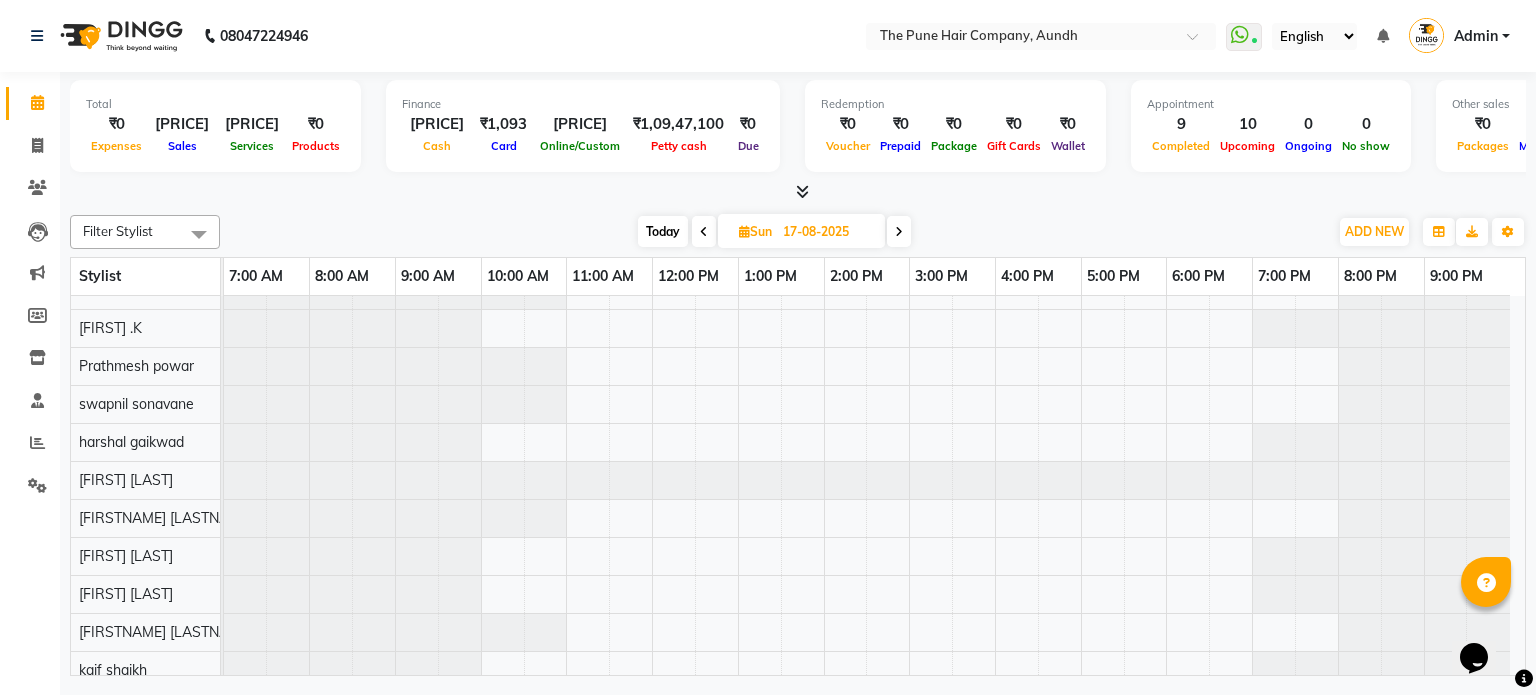 click at bounding box center (899, 231) 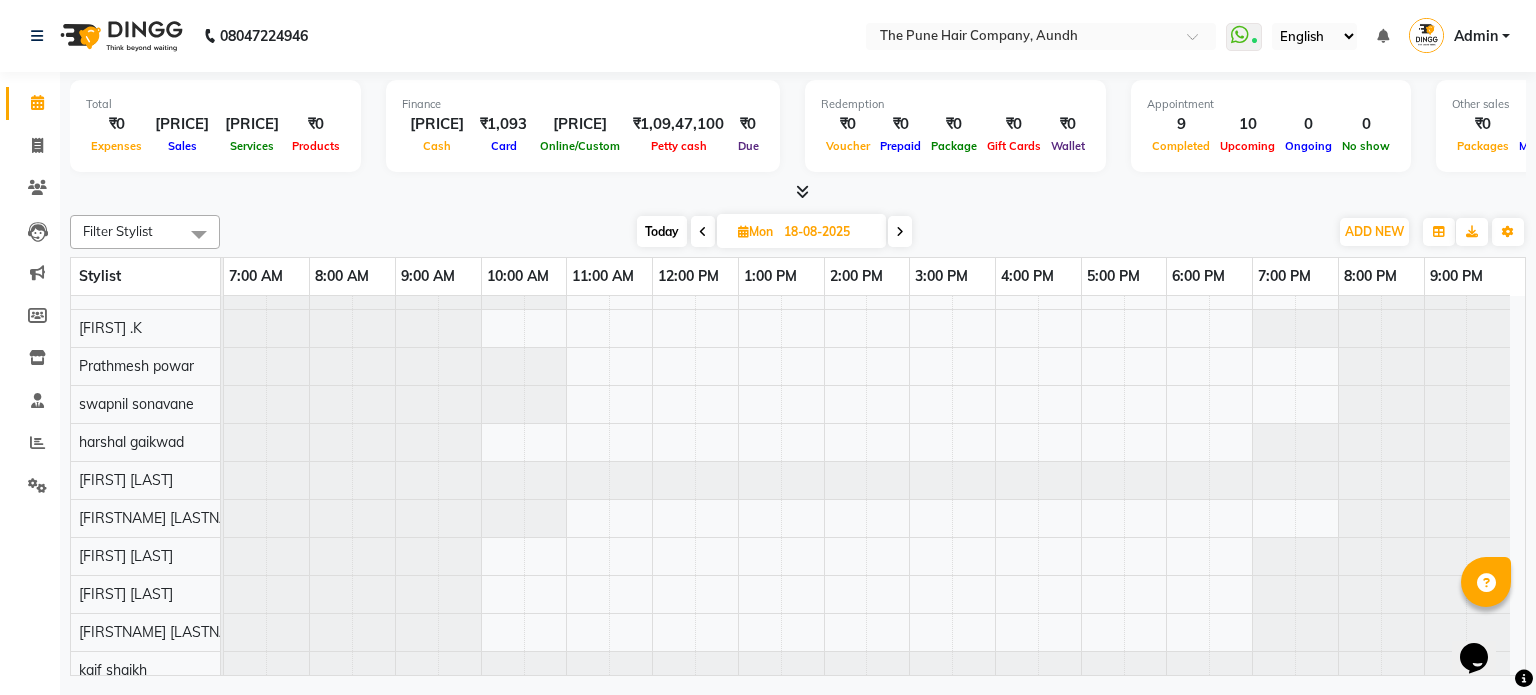 click on "Today" at bounding box center [662, 231] 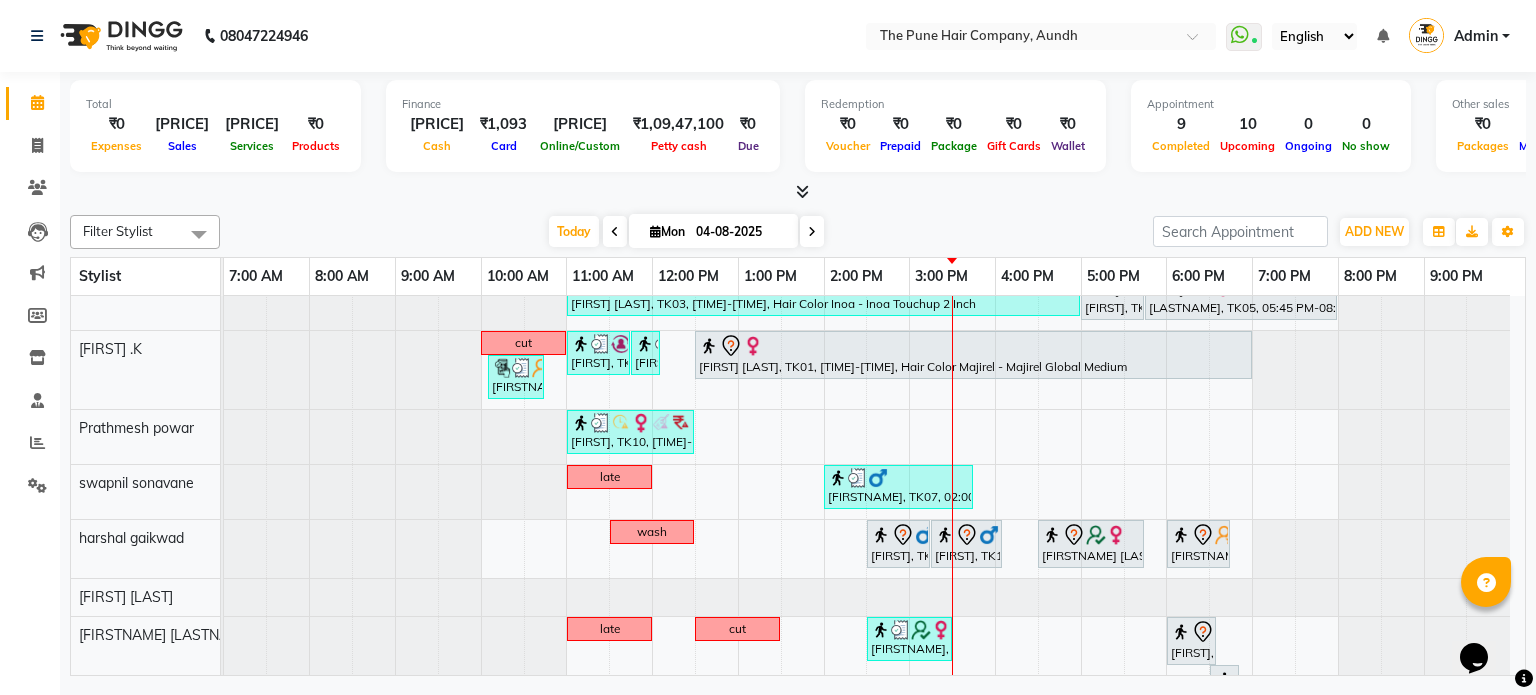 scroll, scrollTop: 200, scrollLeft: 0, axis: vertical 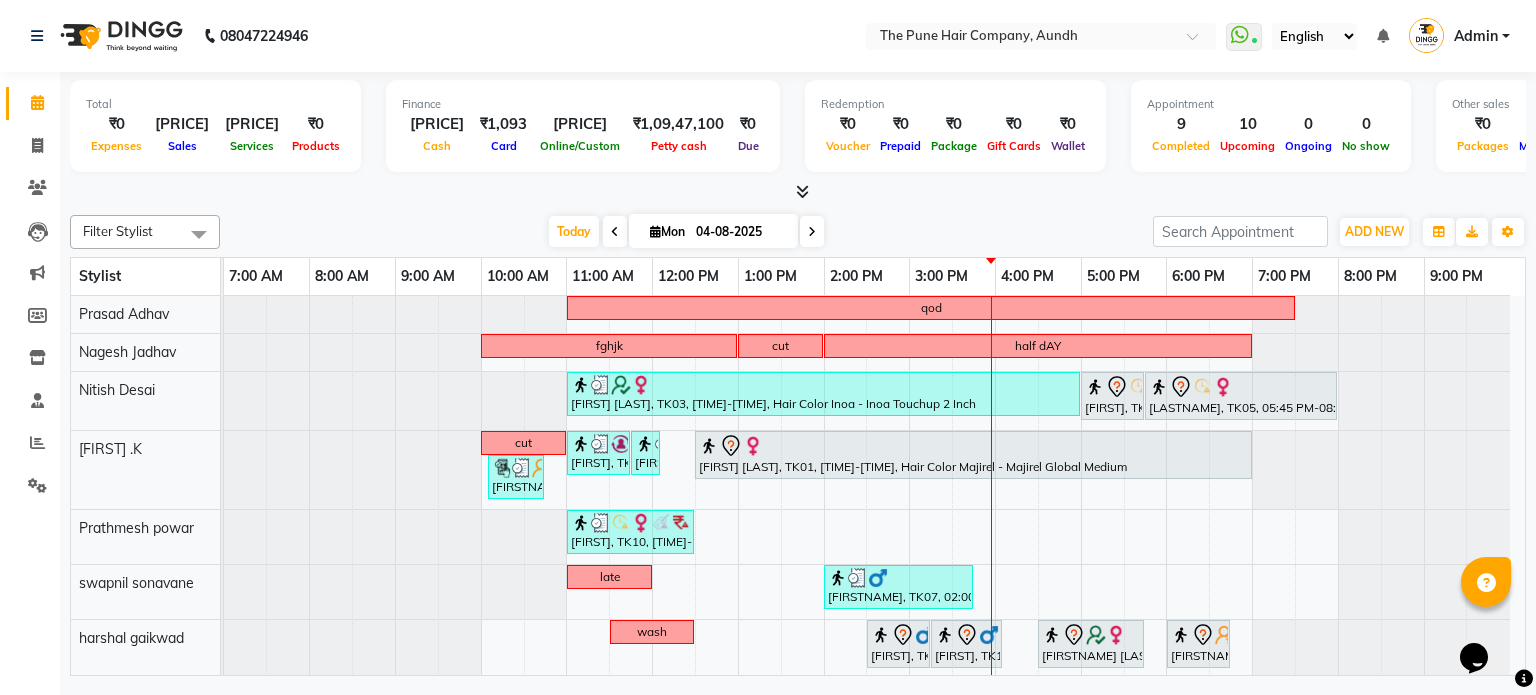 click at bounding box center (812, 232) 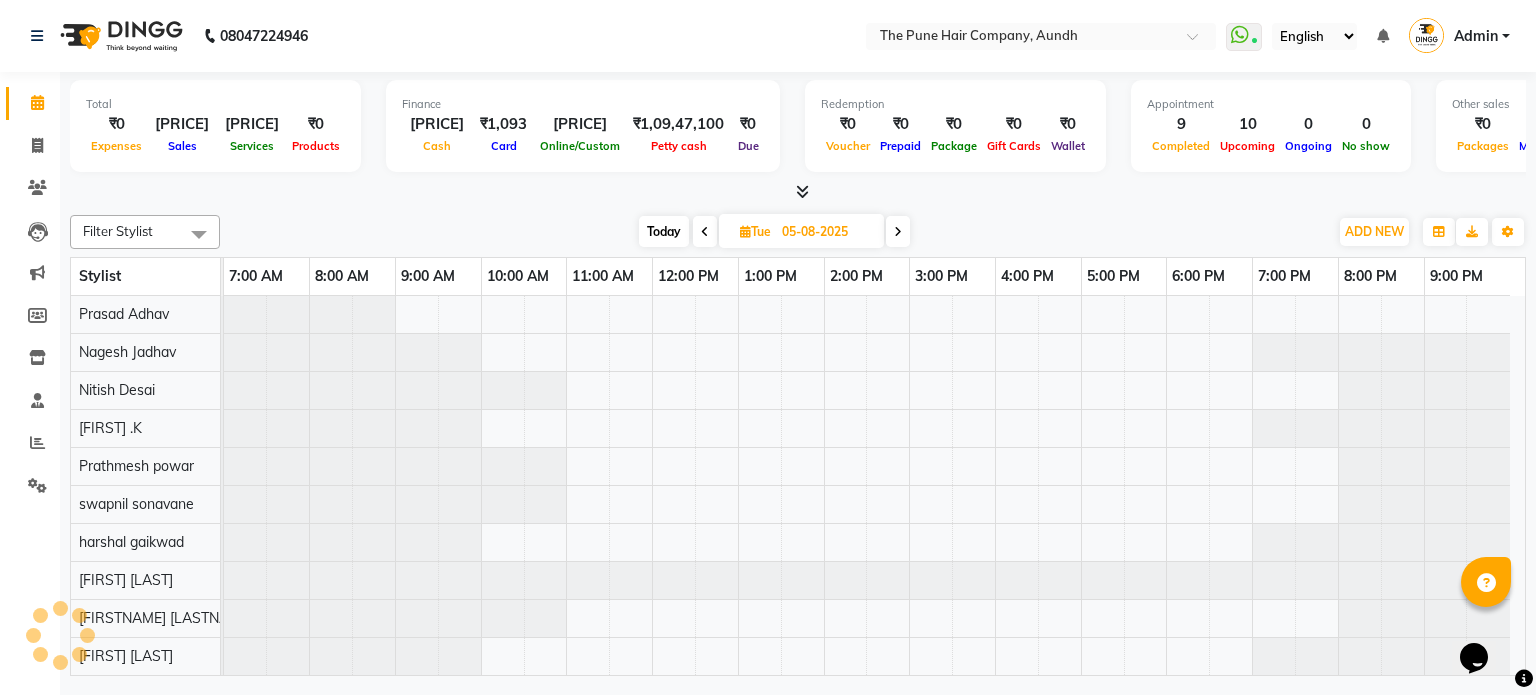 click at bounding box center (898, 231) 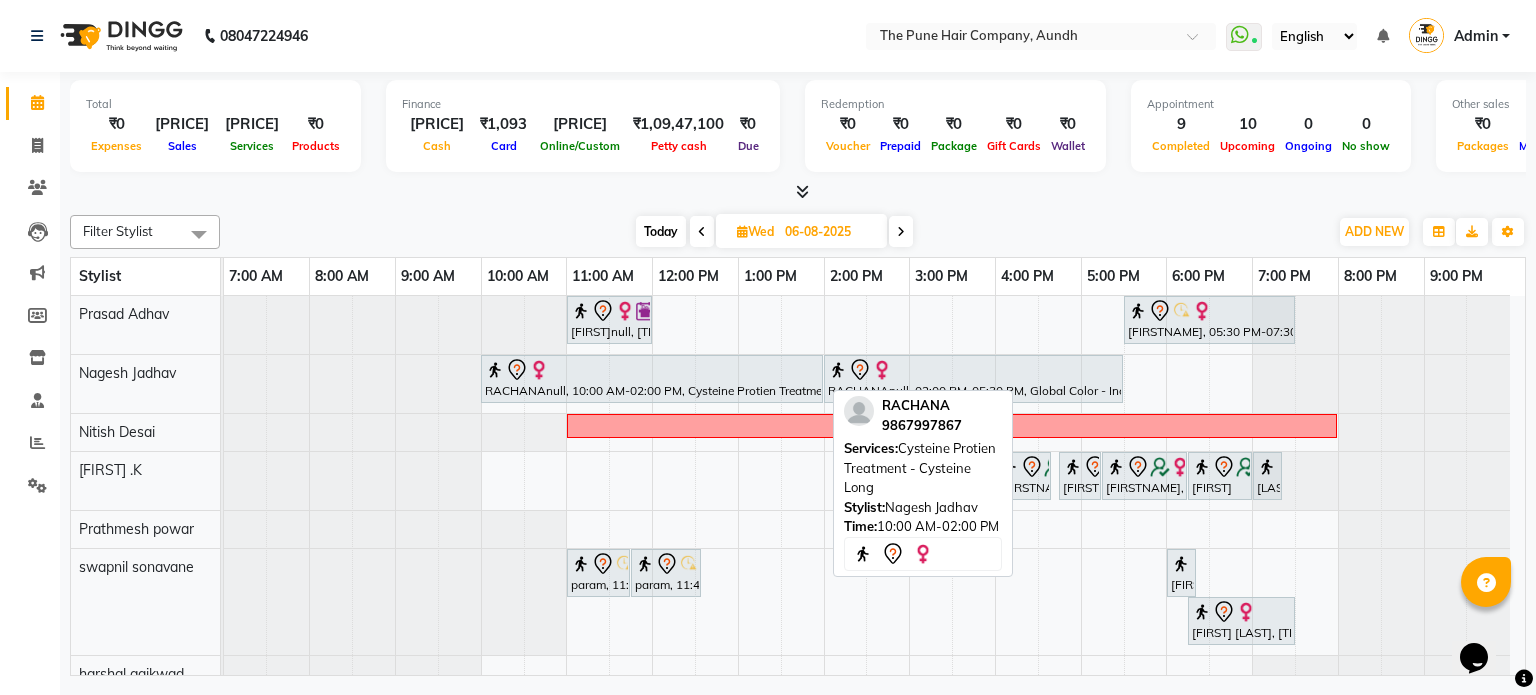 scroll, scrollTop: 94, scrollLeft: 0, axis: vertical 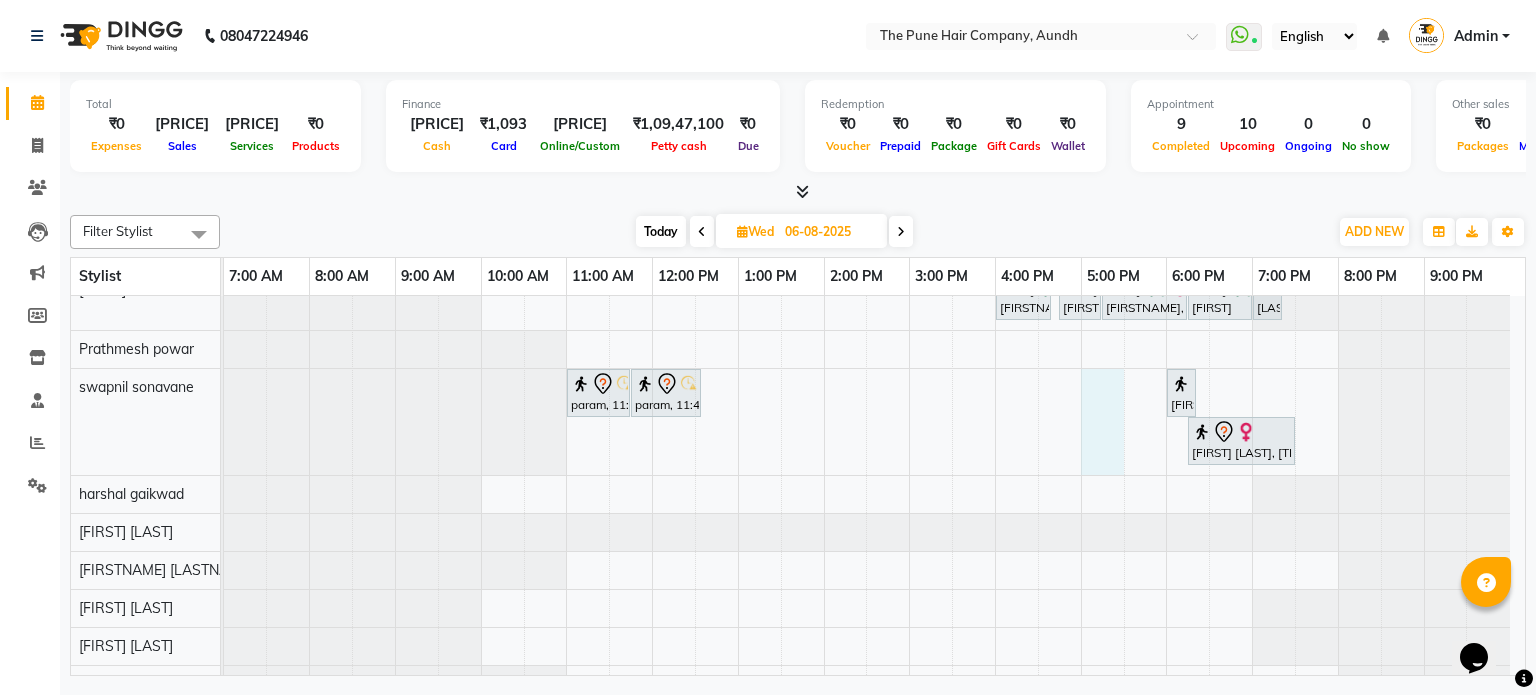click on "[FIRST]null, [TIME]-[TIME], Cut Female ( Top Stylist )             [FIRST], [TIME]-[TIME], Hair Color Inoa - Inoa Touchup 2 Inch             [FIRST]null, [TIME]-[TIME], Cysteine Protien Treatment - Cysteine Long             [FIRST]null, [TIME]-[TIME], Global Color - Inoa Global Long  off              [FIRST], [TIME]-[TIME], Cut male (Expert)             [FIRST], [TIME]-[TIME],  Beard Trim             [FIRST], [TIME]-[TIME], Global Color - Inoa Global Male              [FIRST], [TIME]-[TIME], Cut Female (Expert)             [FIRST], [TIME]-[TIME],  Additional Hair Wash (Female)             [FIRST], [TIME]-[TIME], Cut Male (Master stylist)             [FIRST], [TIME]-[TIME],  Beard Crafting             [FIRST] [LAST], [TIME]-[TIME],  Additional Hair Wash (Female)             [FIRST] [LAST], [TIME]-[TIME], Cut Female (Master stylist )" at bounding box center [874, 447] 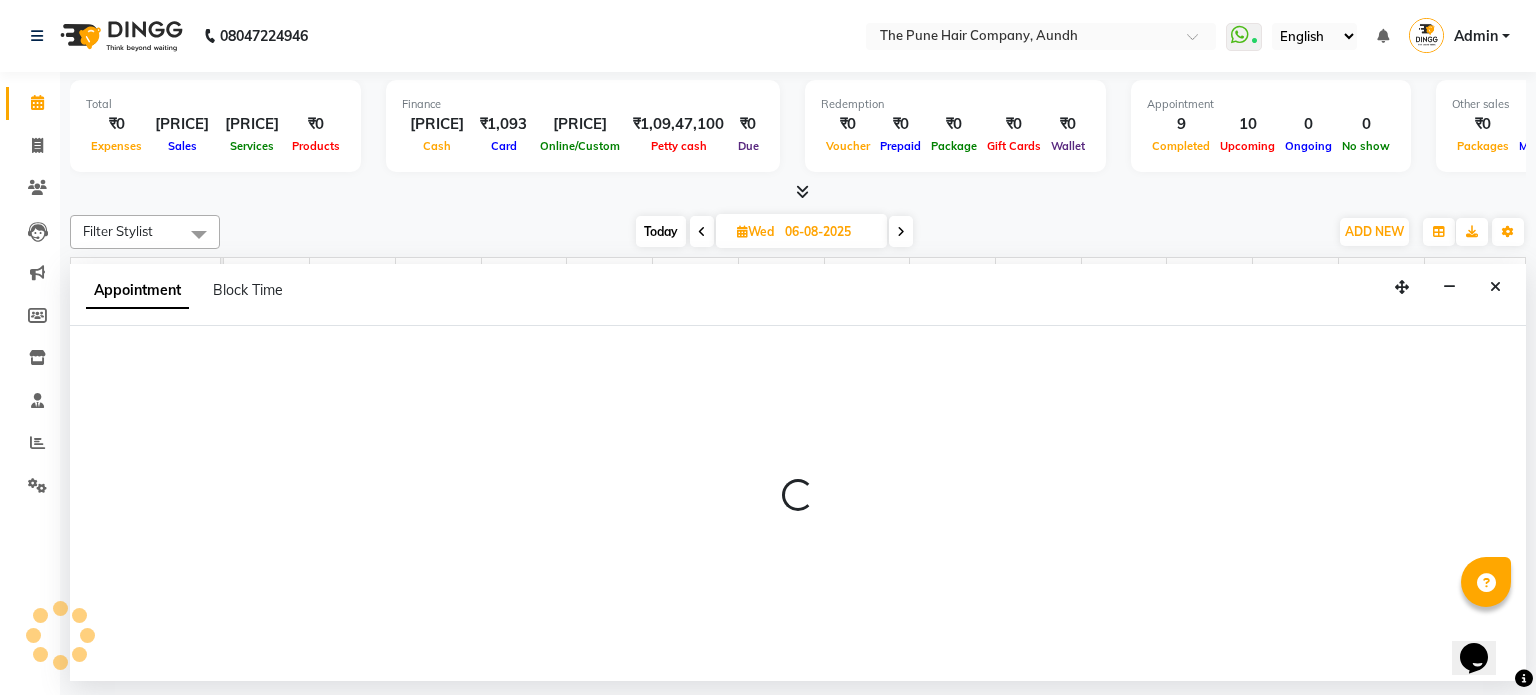 select on "18078" 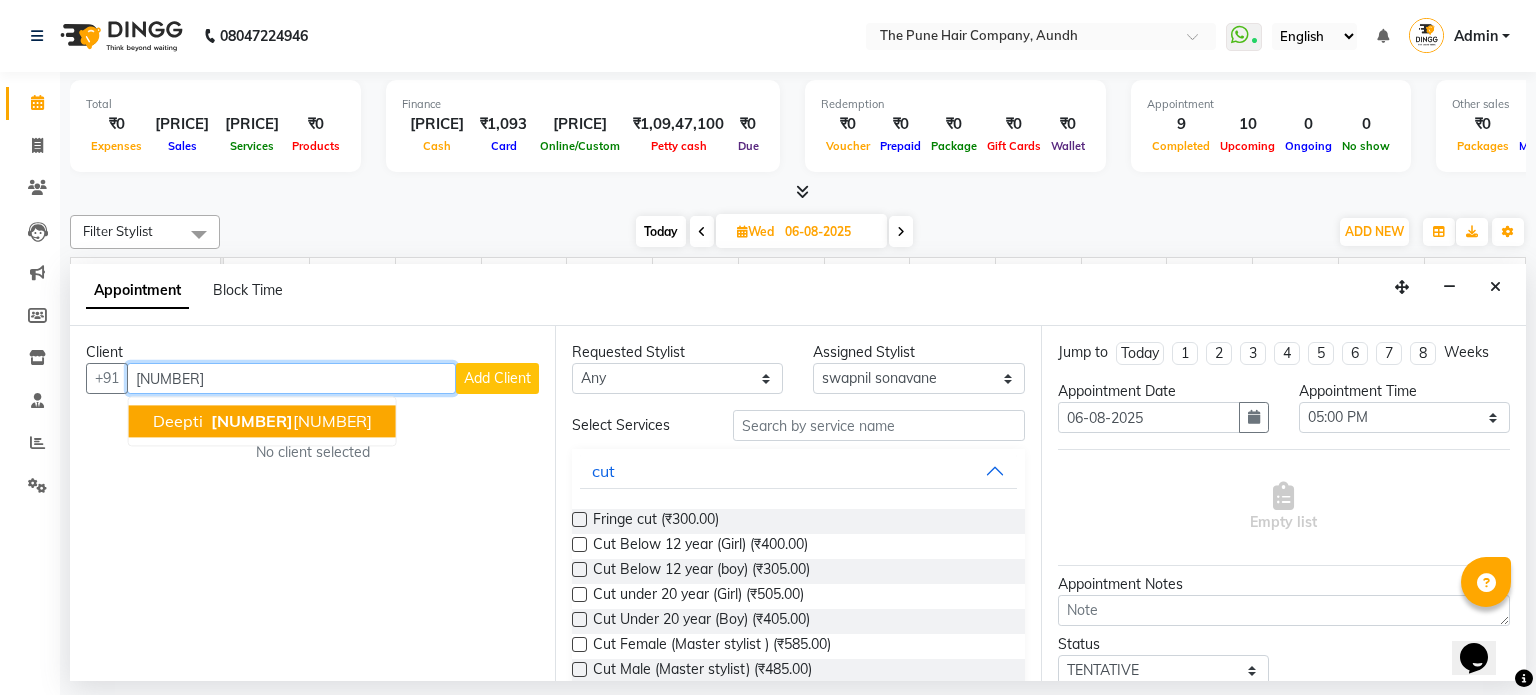click on "[NUMBER]" at bounding box center [252, 422] 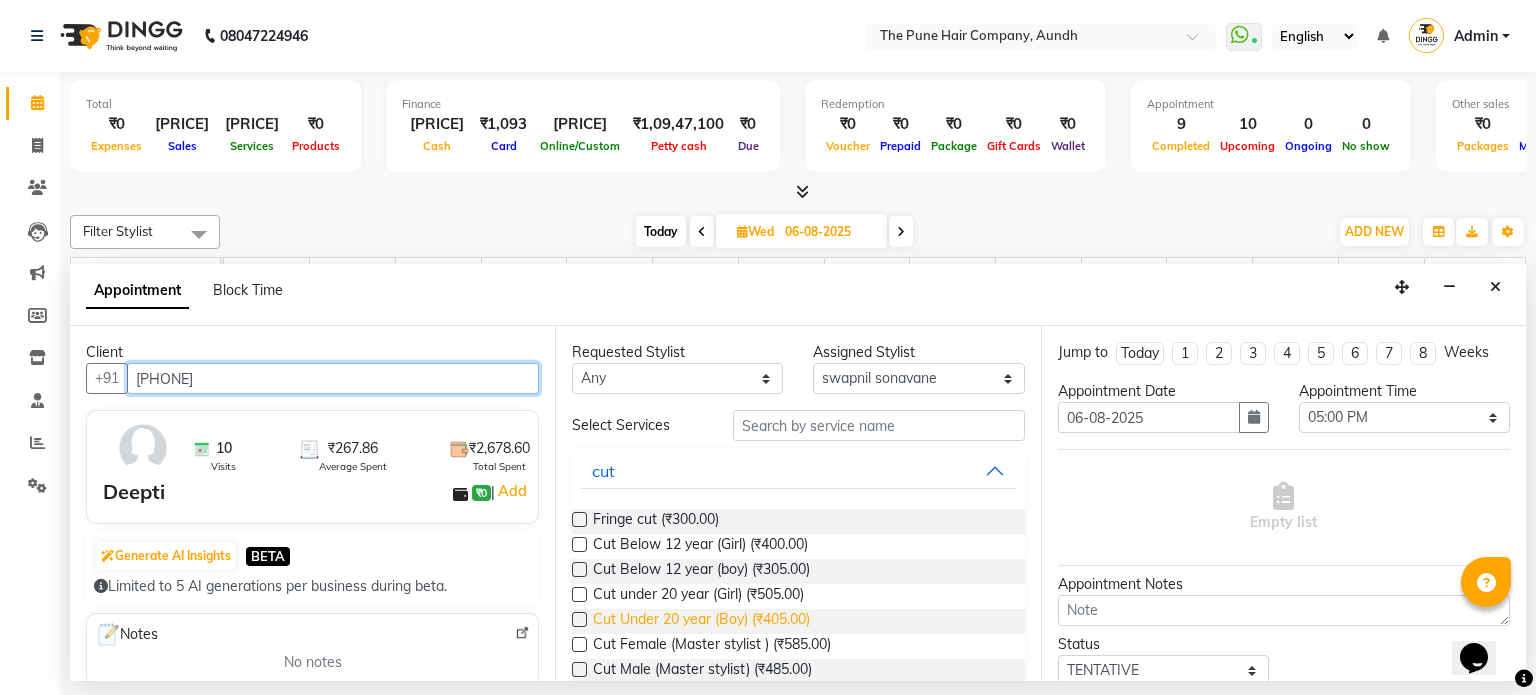 type on "[PHONE]" 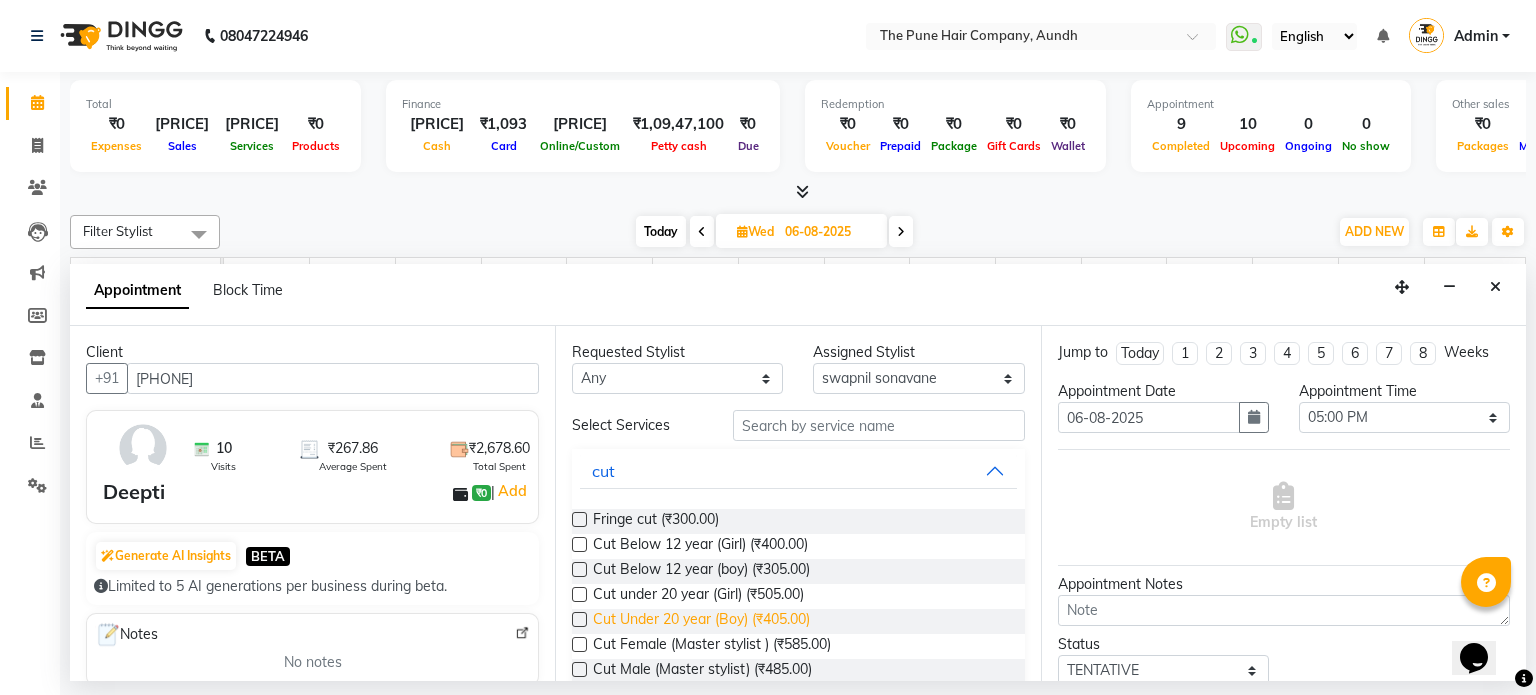 click on "Cut Under 20 year (Boy) (₹405.00)" at bounding box center [701, 621] 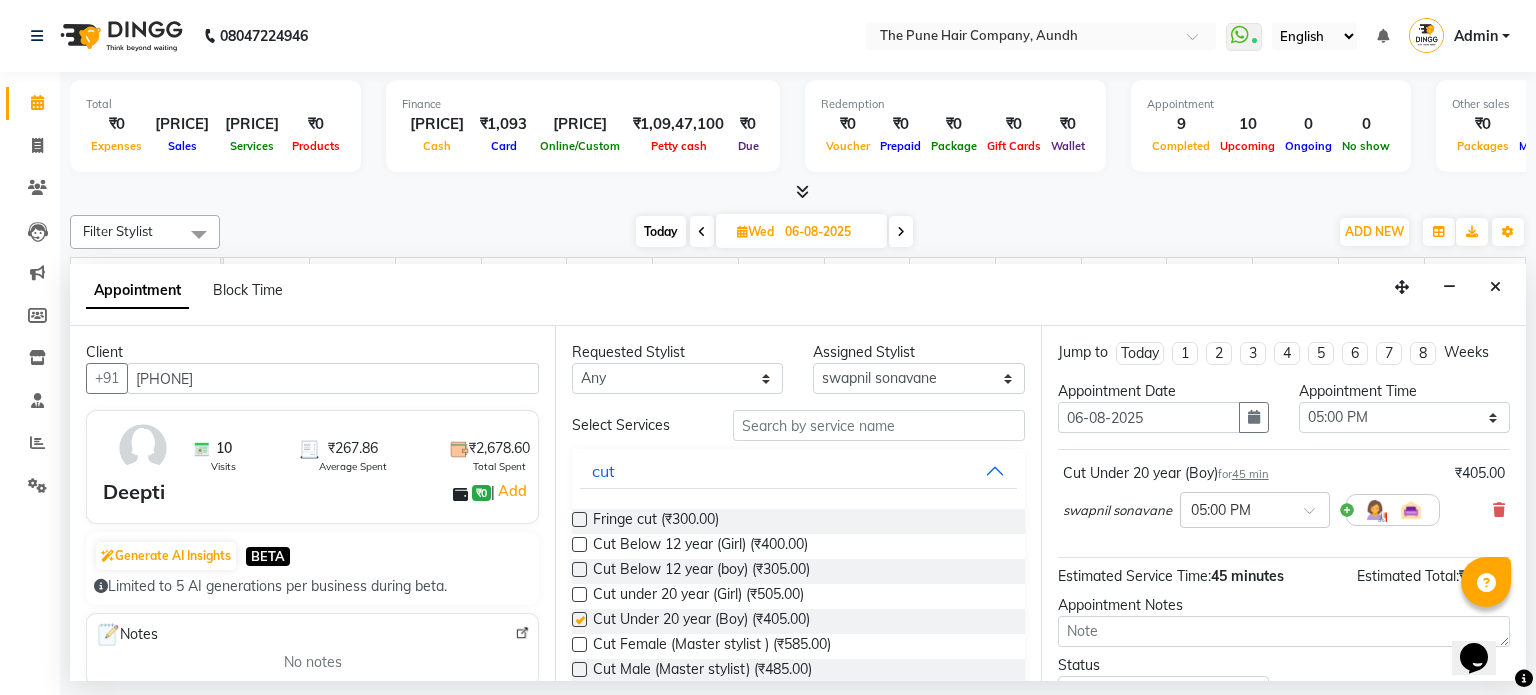 checkbox on "false" 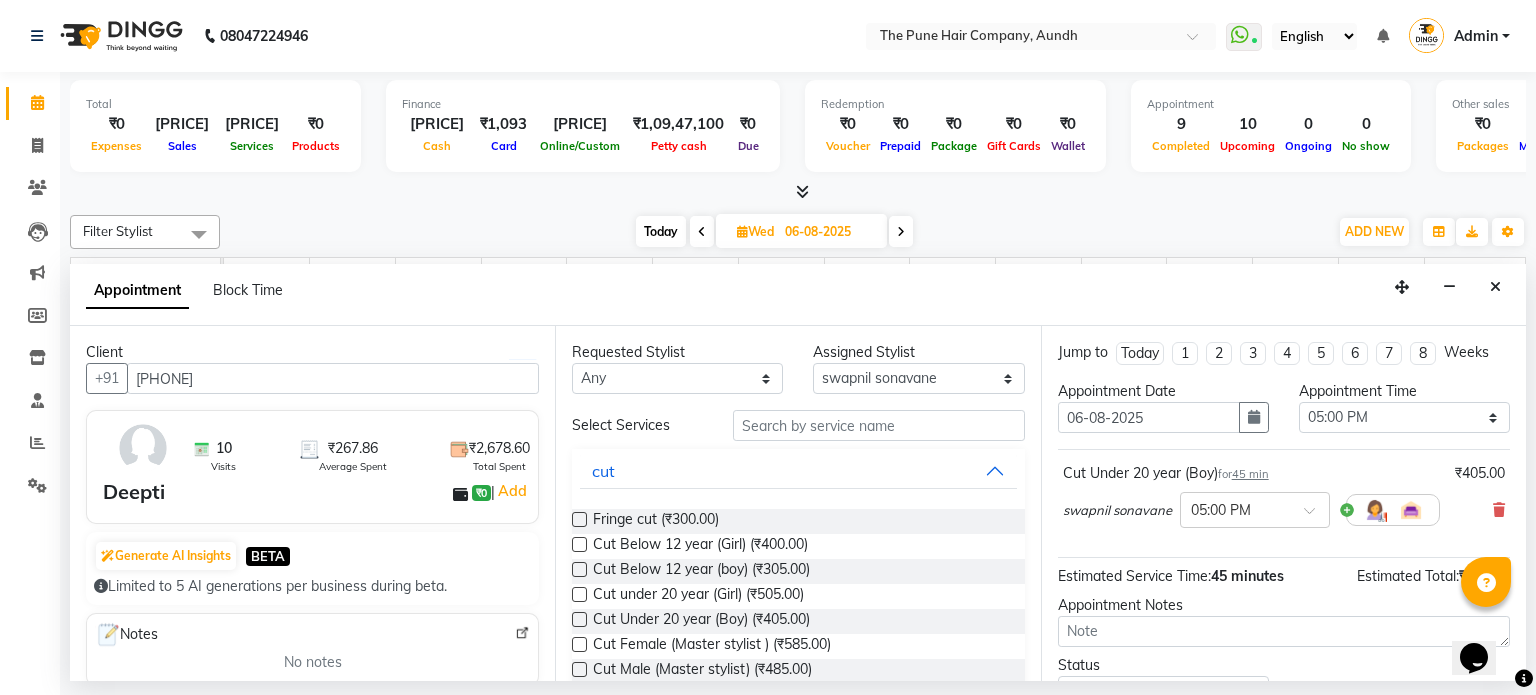 scroll, scrollTop: 151, scrollLeft: 0, axis: vertical 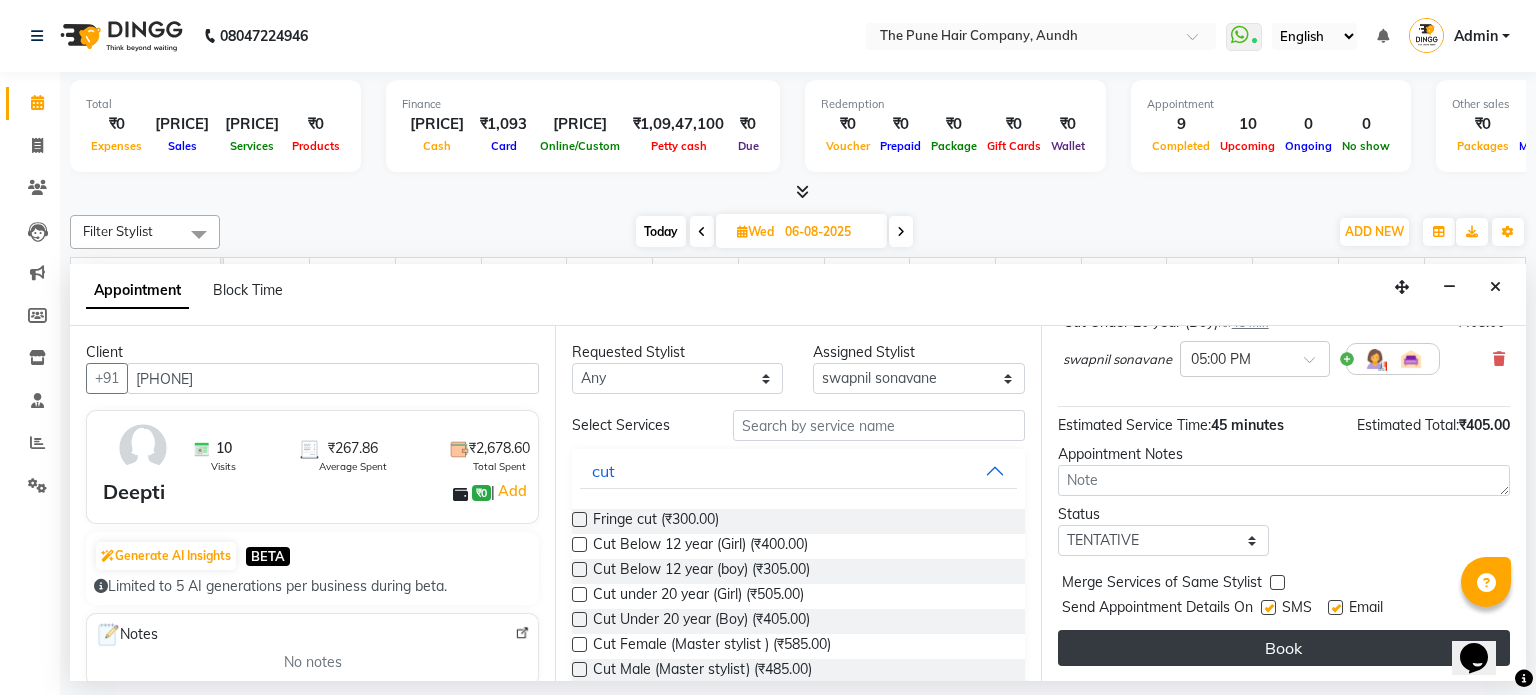 click on "Book" at bounding box center (1284, 648) 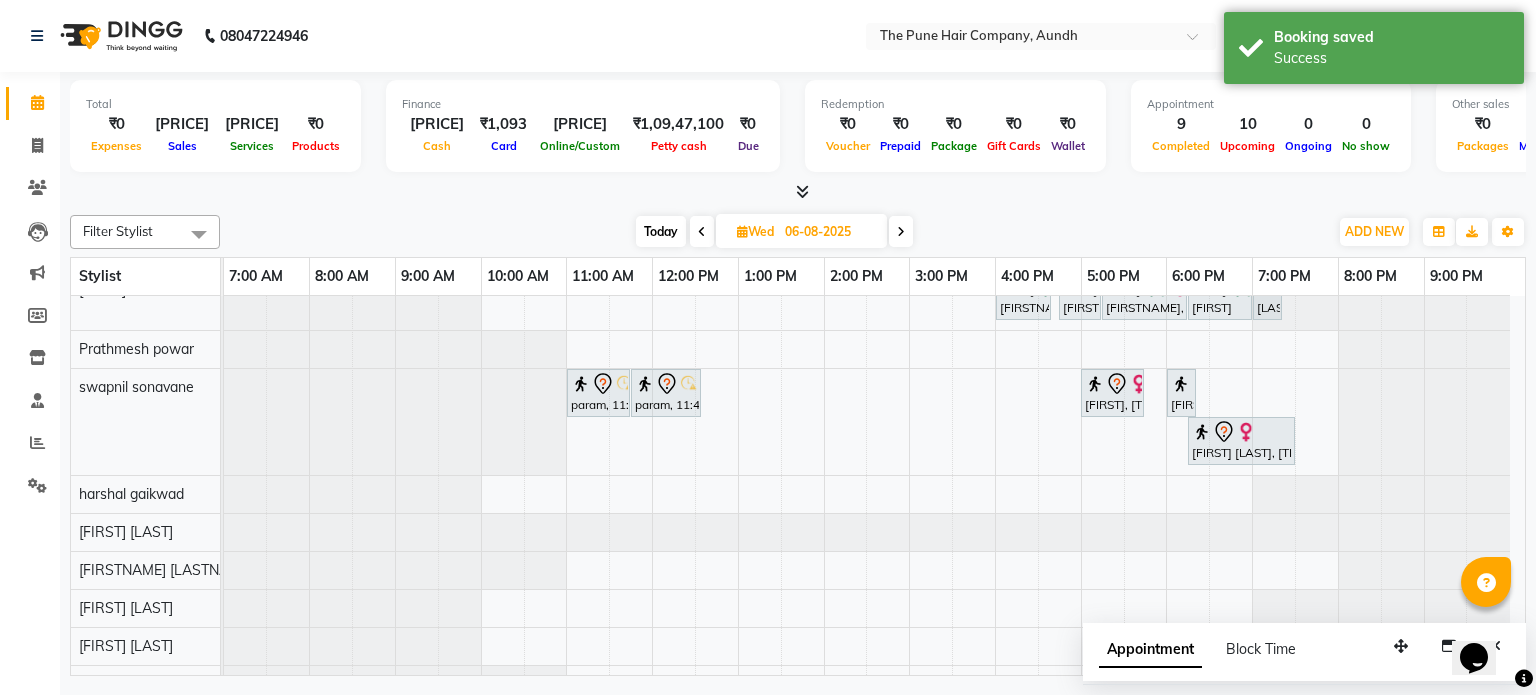 click on "Today" at bounding box center [661, 231] 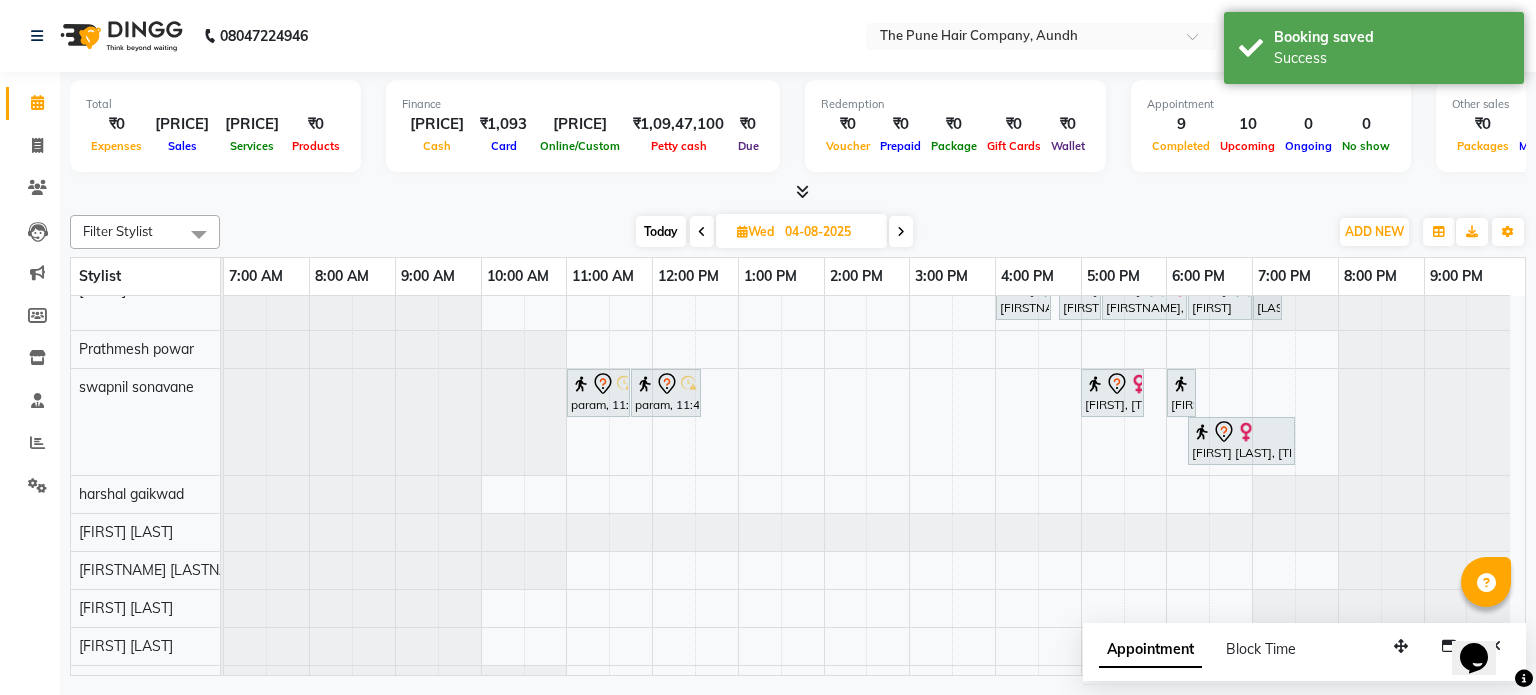 scroll, scrollTop: 148, scrollLeft: 0, axis: vertical 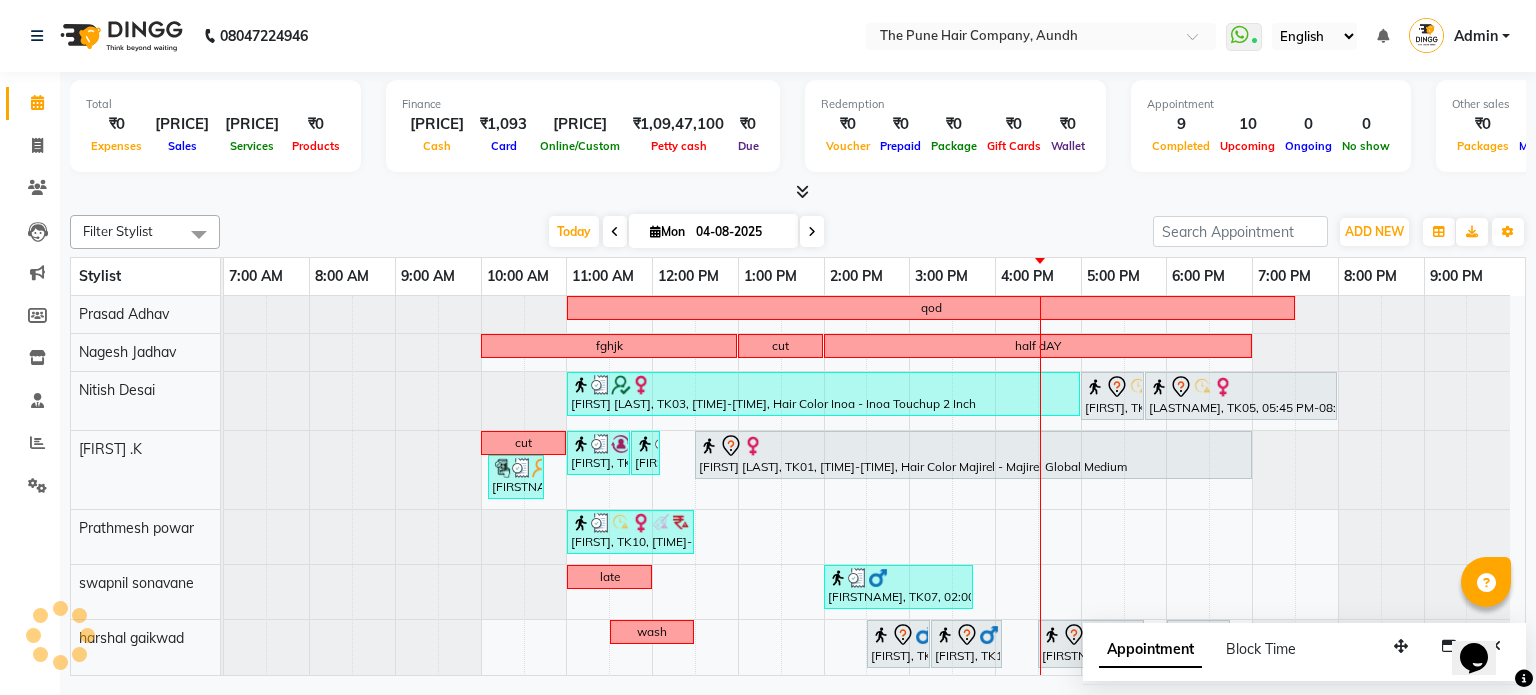 click at bounding box center (812, 231) 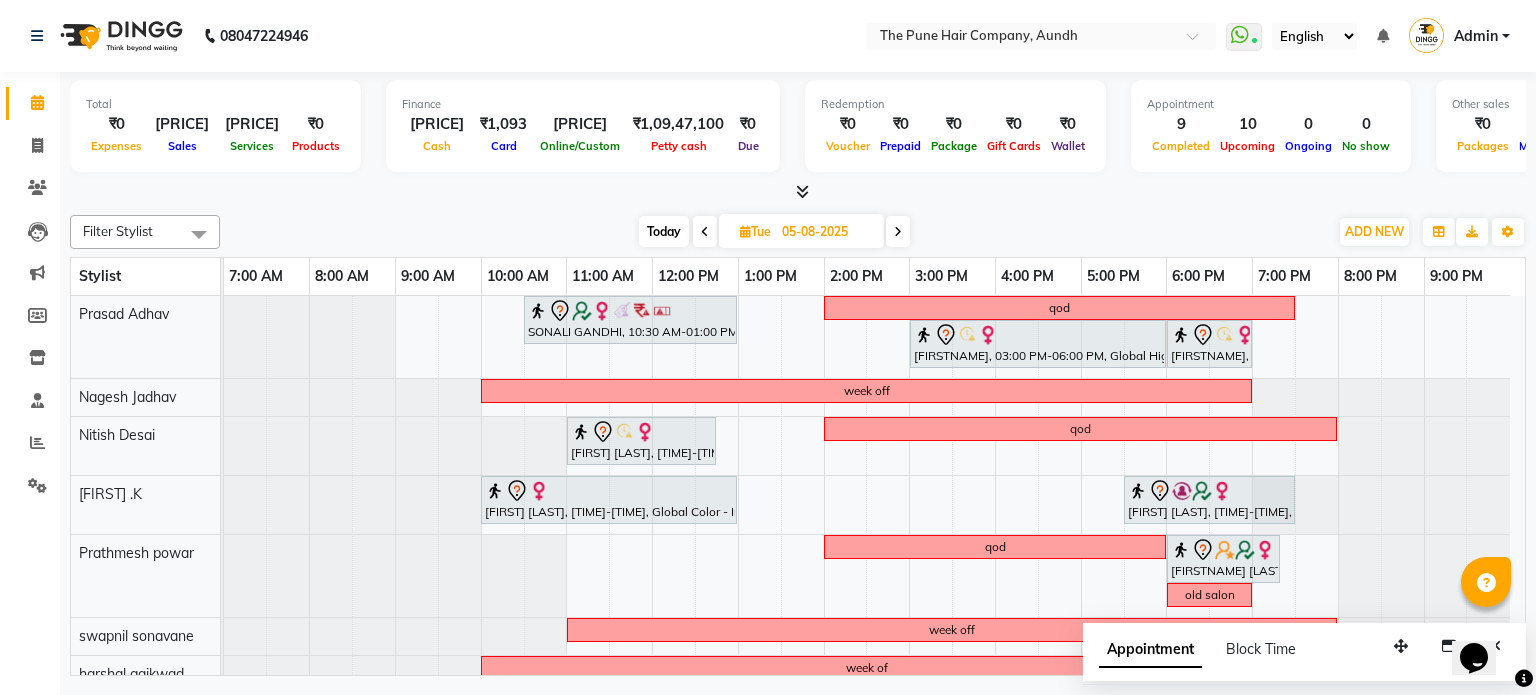 scroll, scrollTop: 75, scrollLeft: 0, axis: vertical 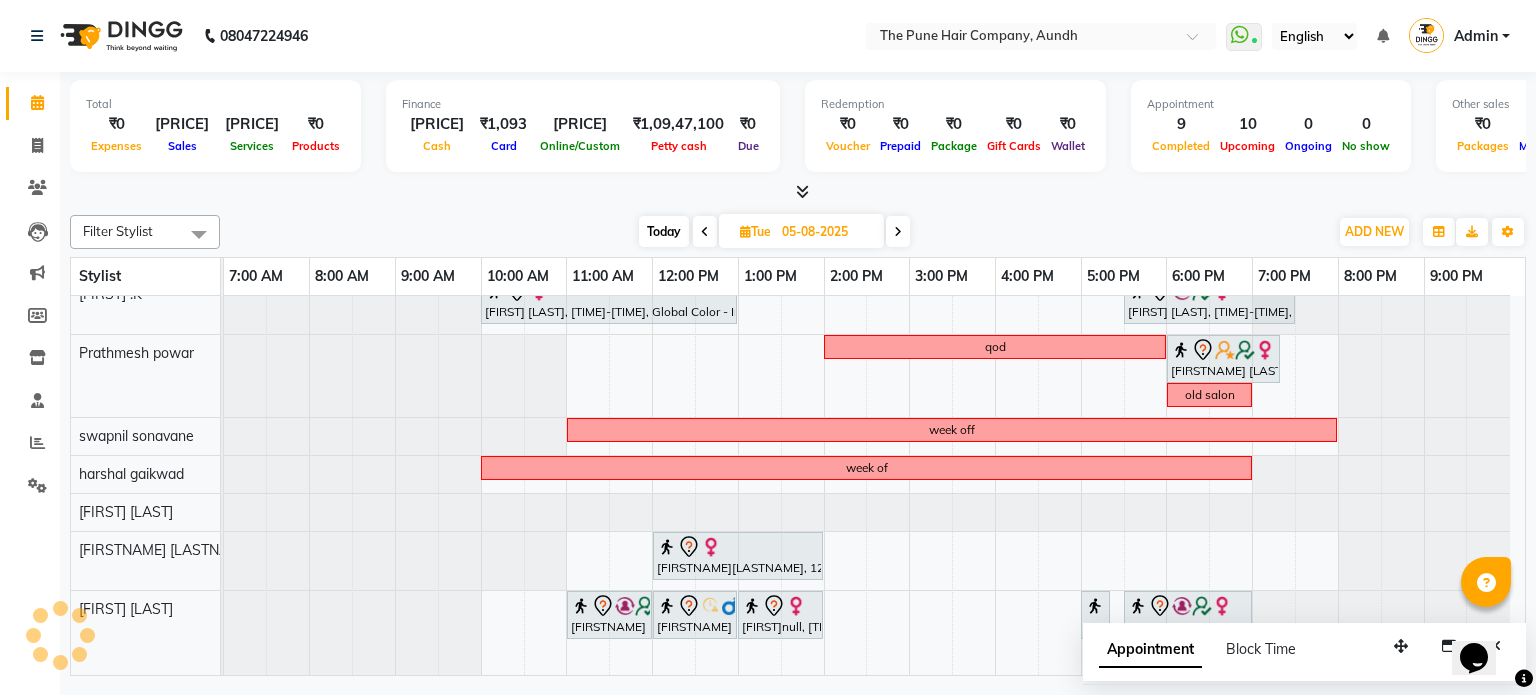 click at bounding box center (898, 231) 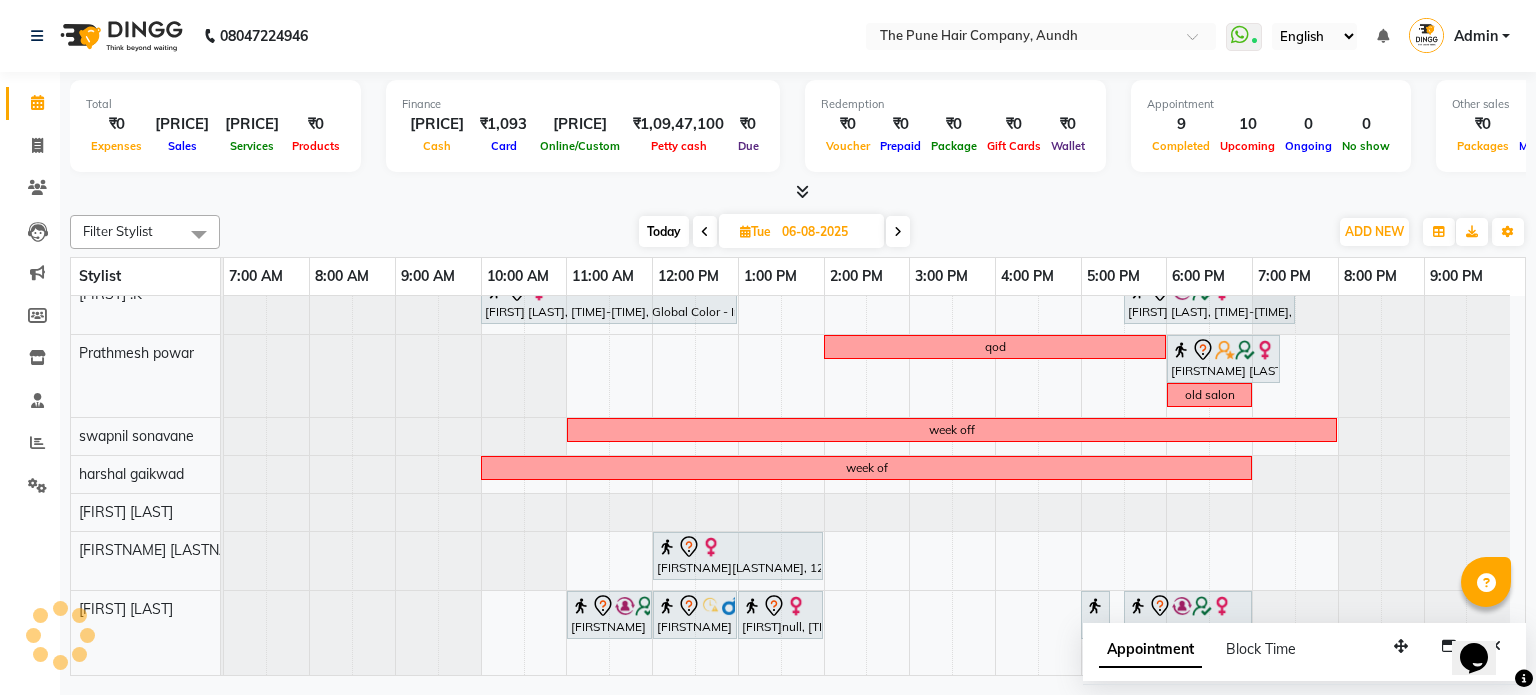 scroll, scrollTop: 148, scrollLeft: 0, axis: vertical 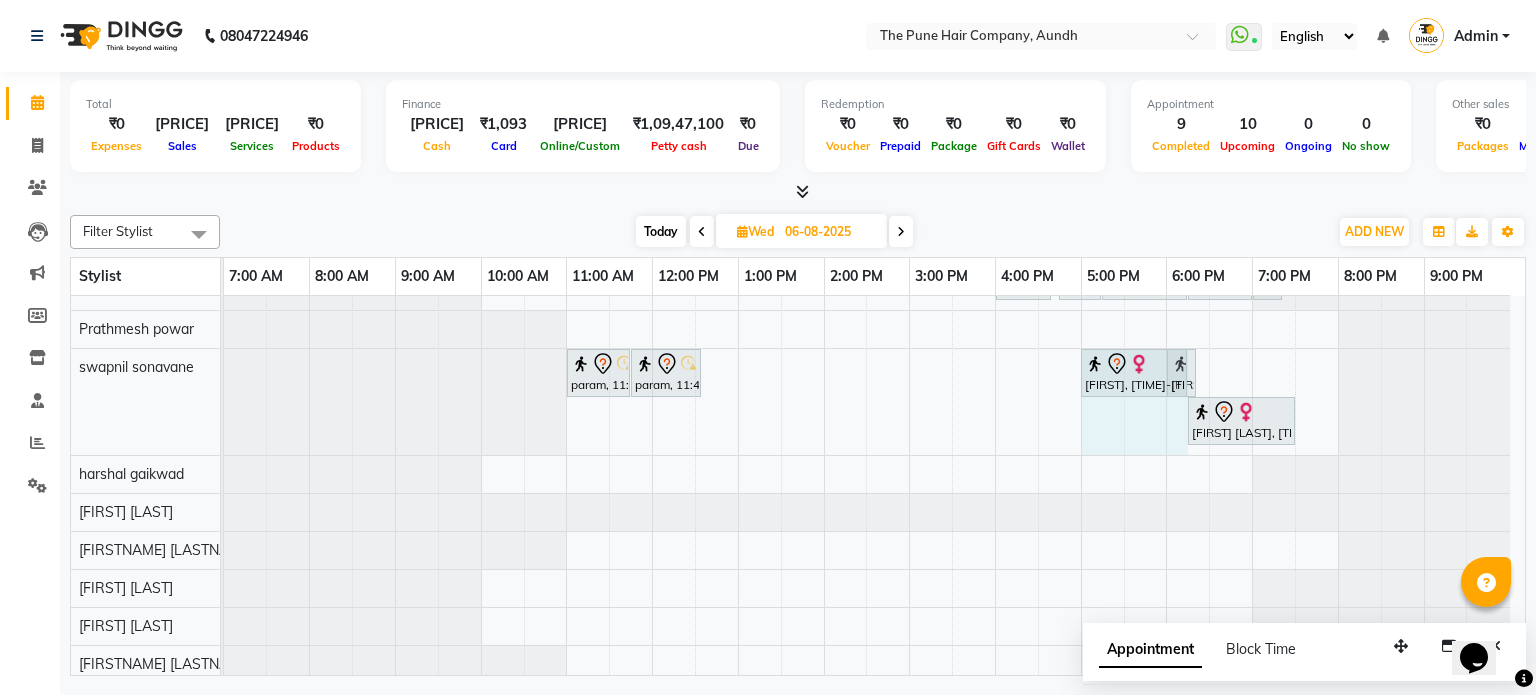 drag, startPoint x: 1144, startPoint y: 364, endPoint x: 1169, endPoint y: 362, distance: 25.079872 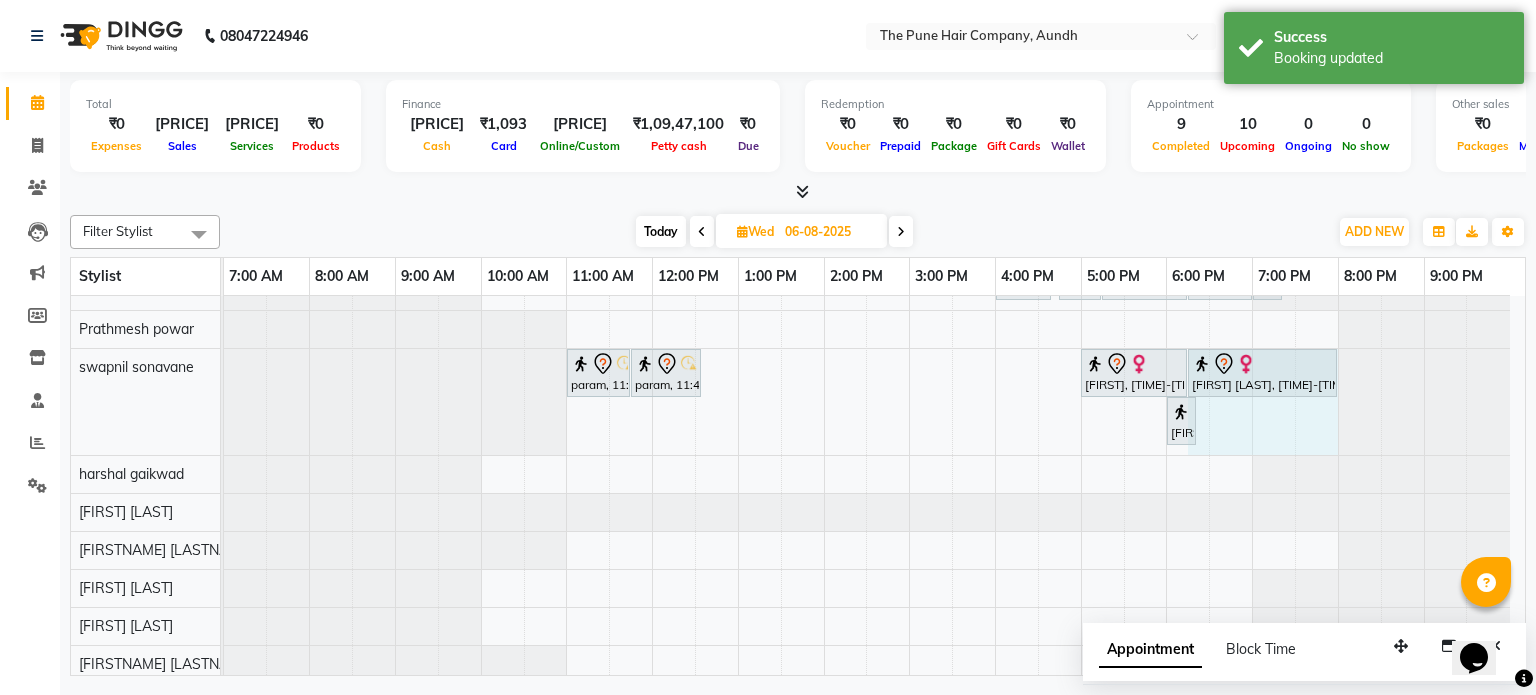 drag, startPoint x: 1296, startPoint y: 359, endPoint x: 1368, endPoint y: 379, distance: 74.726166 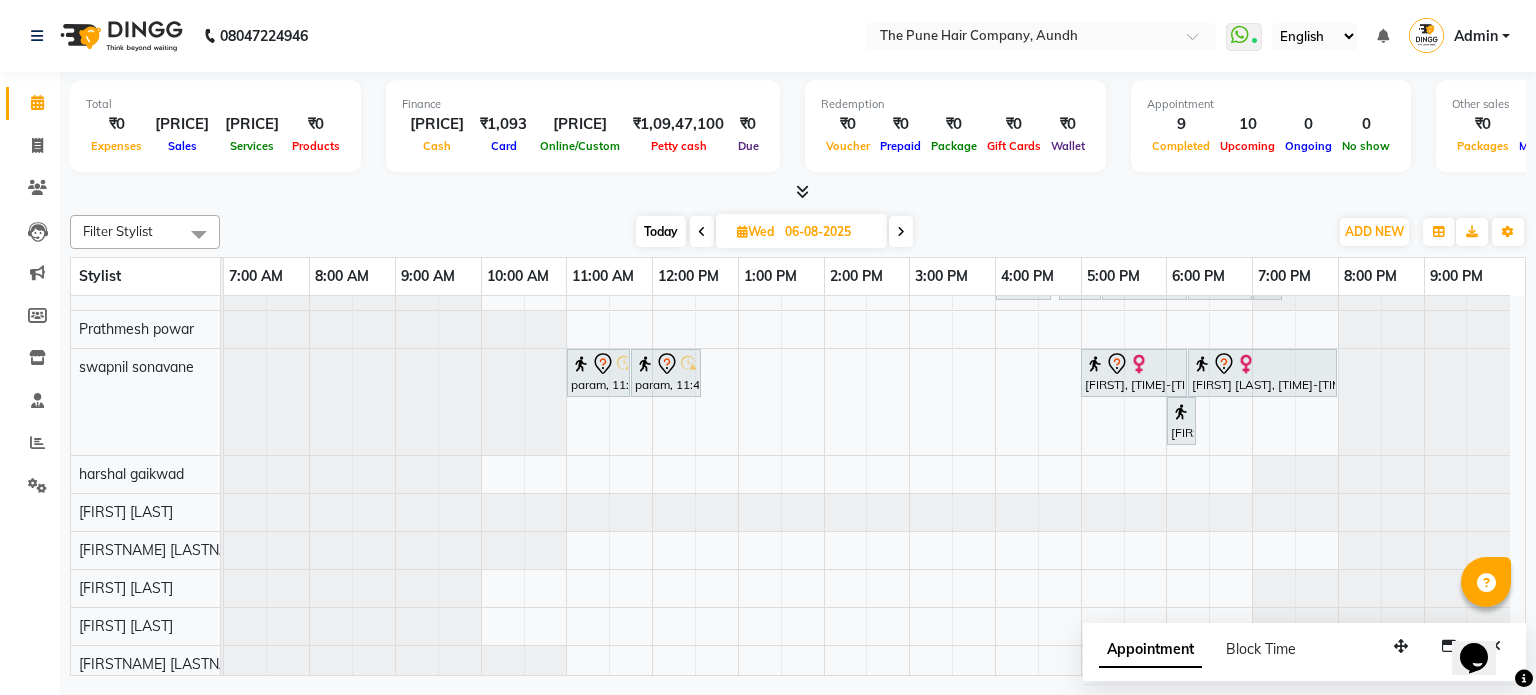 scroll, scrollTop: 255, scrollLeft: 0, axis: vertical 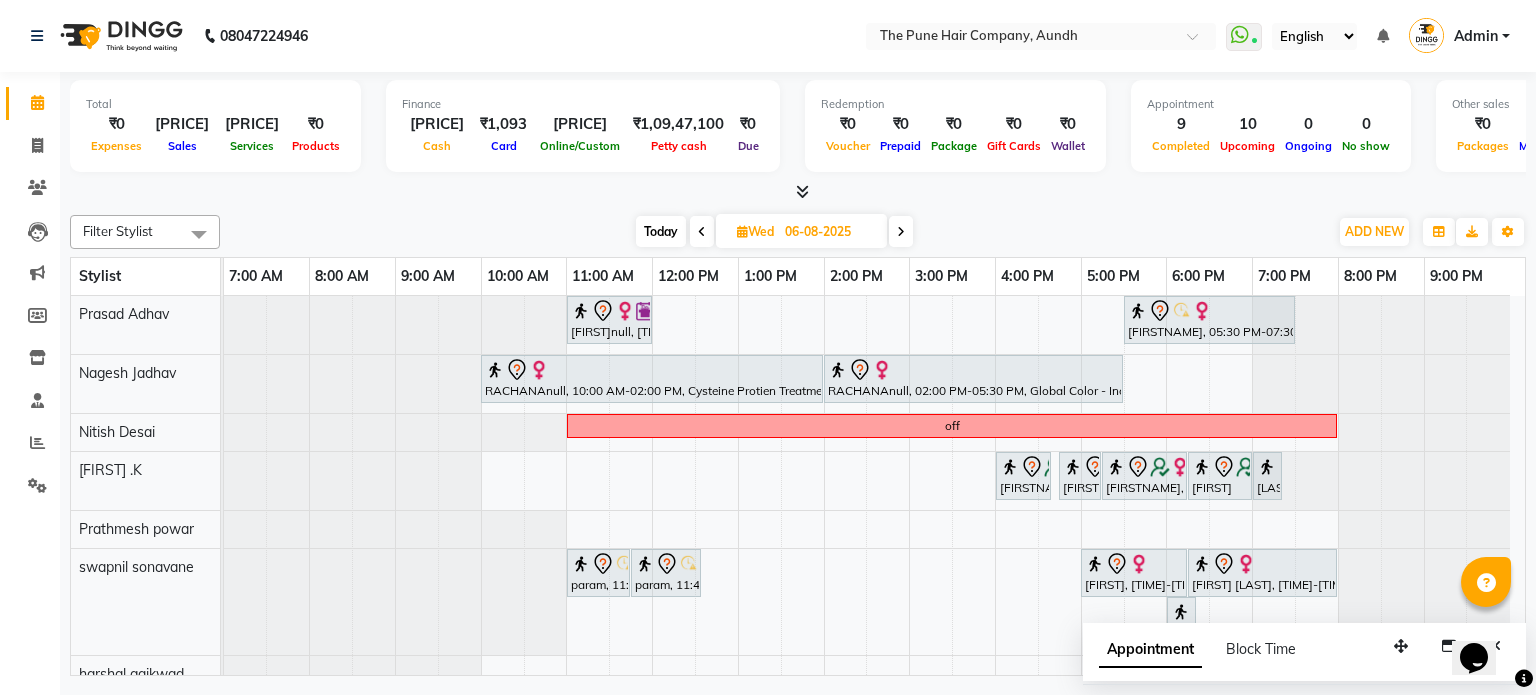 click at bounding box center (901, 231) 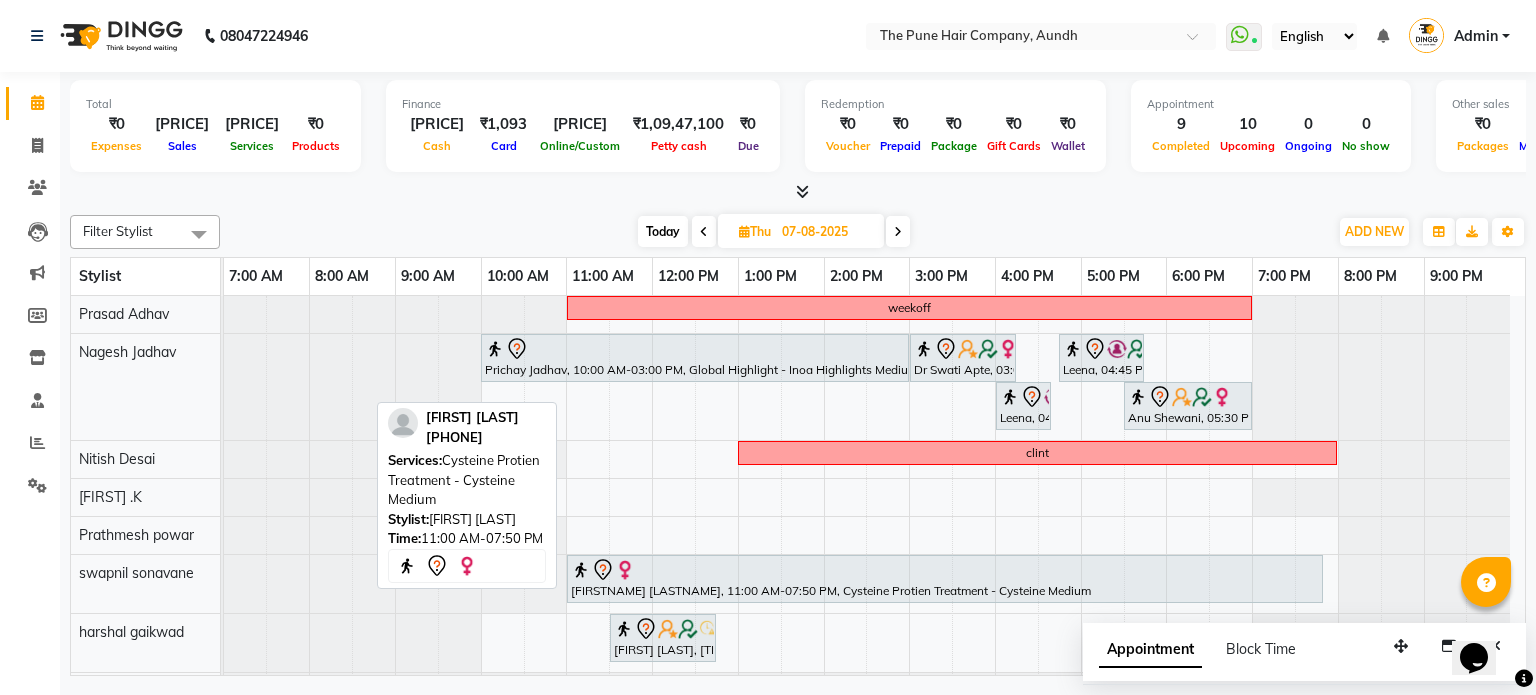 scroll, scrollTop: 100, scrollLeft: 0, axis: vertical 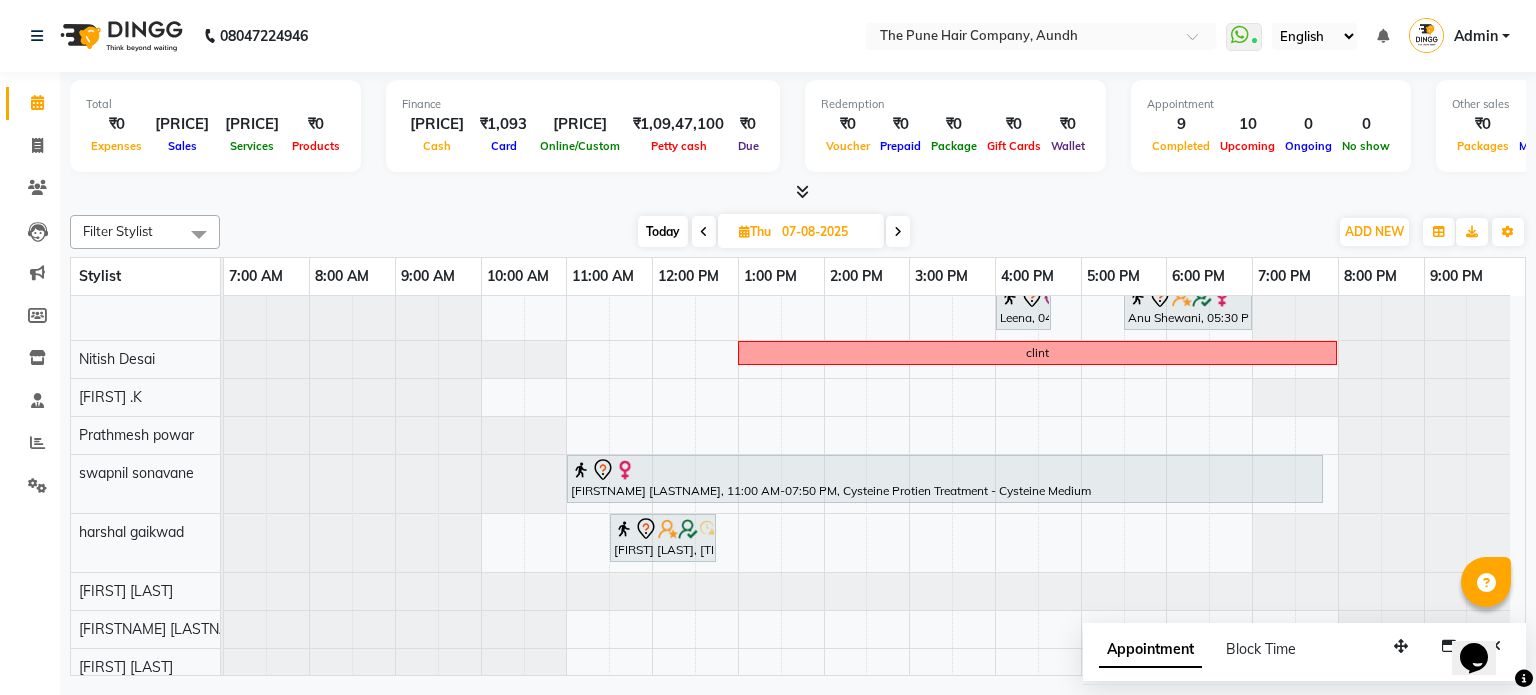 click at bounding box center (898, 231) 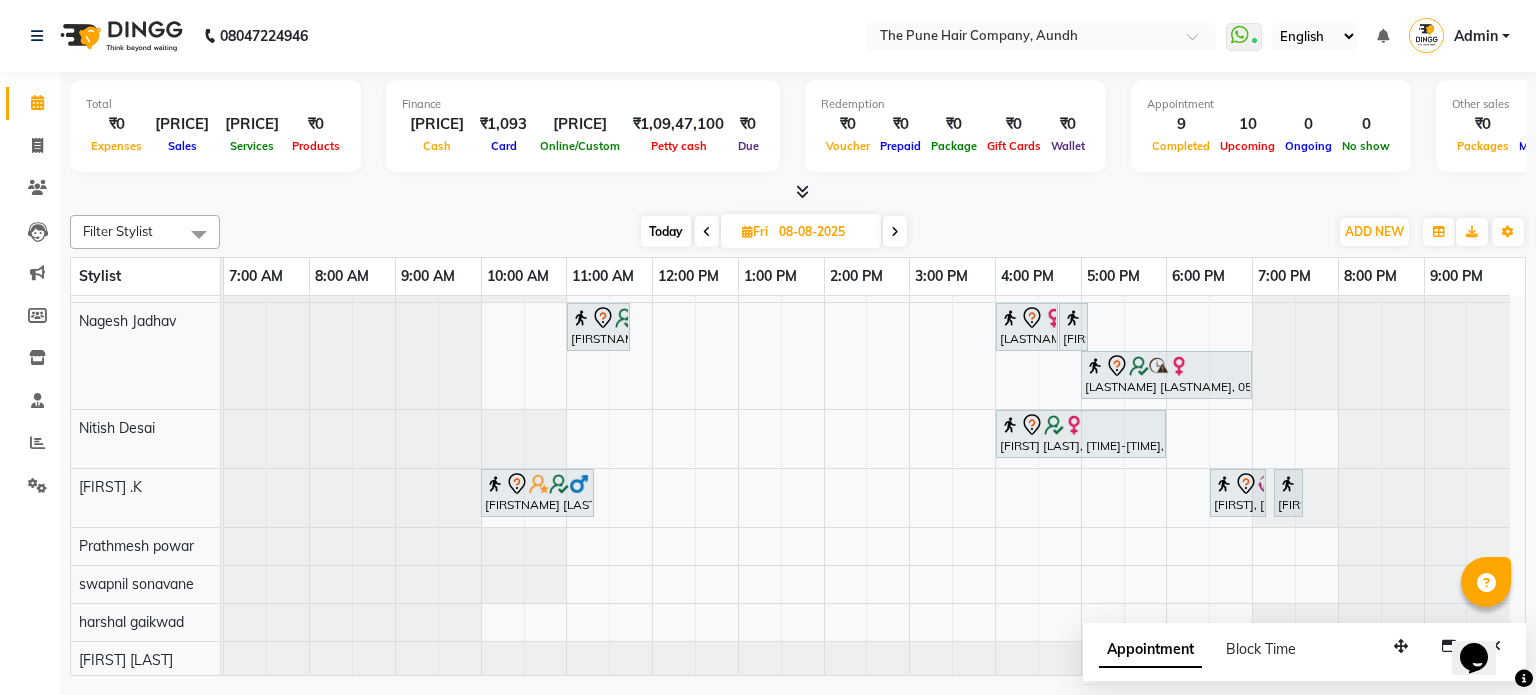 click at bounding box center [895, 232] 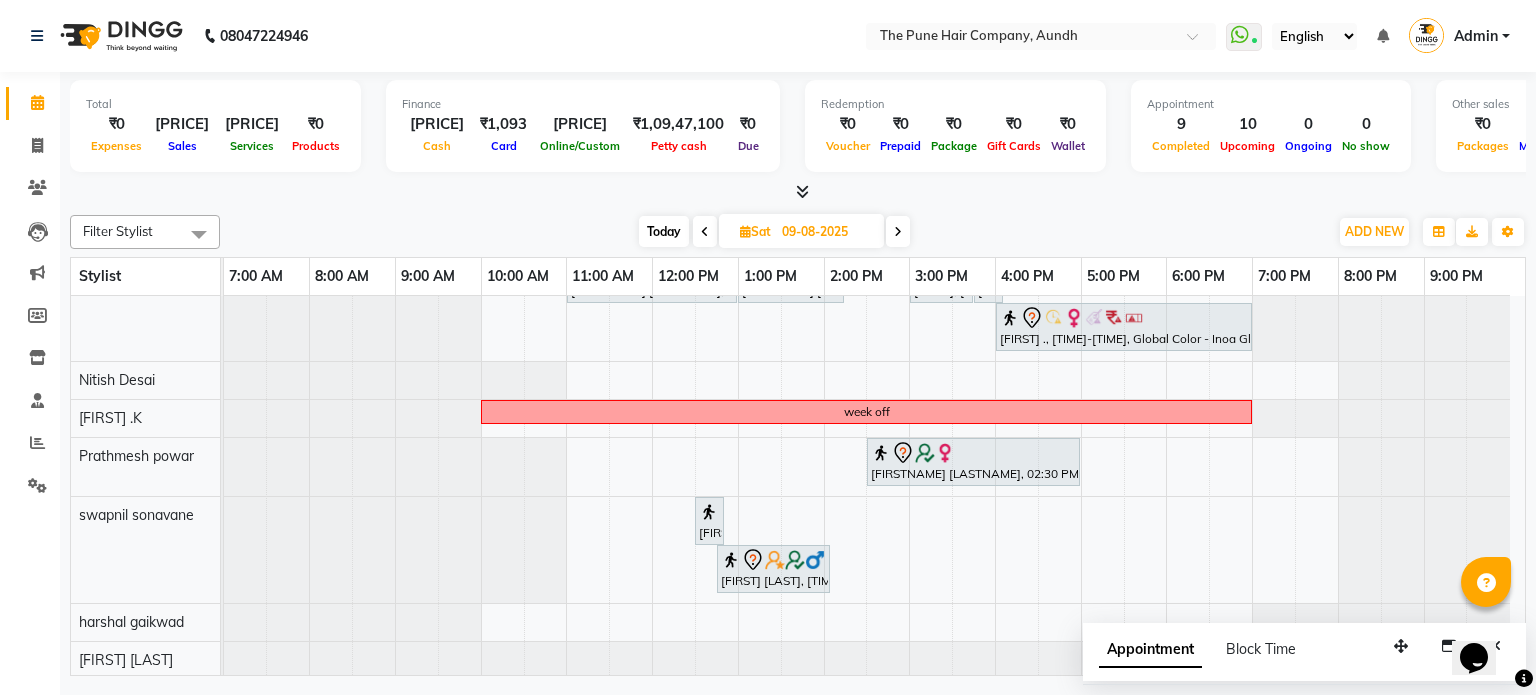 scroll, scrollTop: 172, scrollLeft: 0, axis: vertical 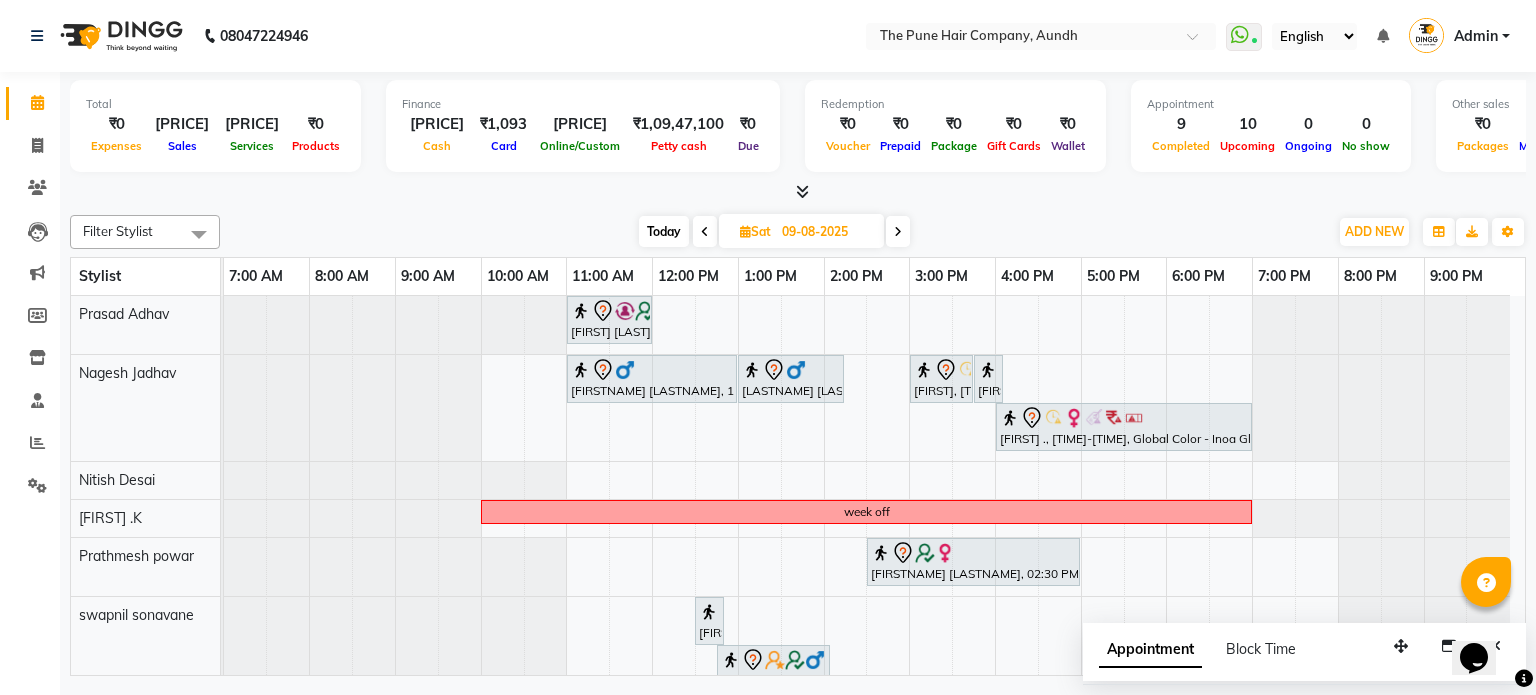 click at bounding box center [898, 231] 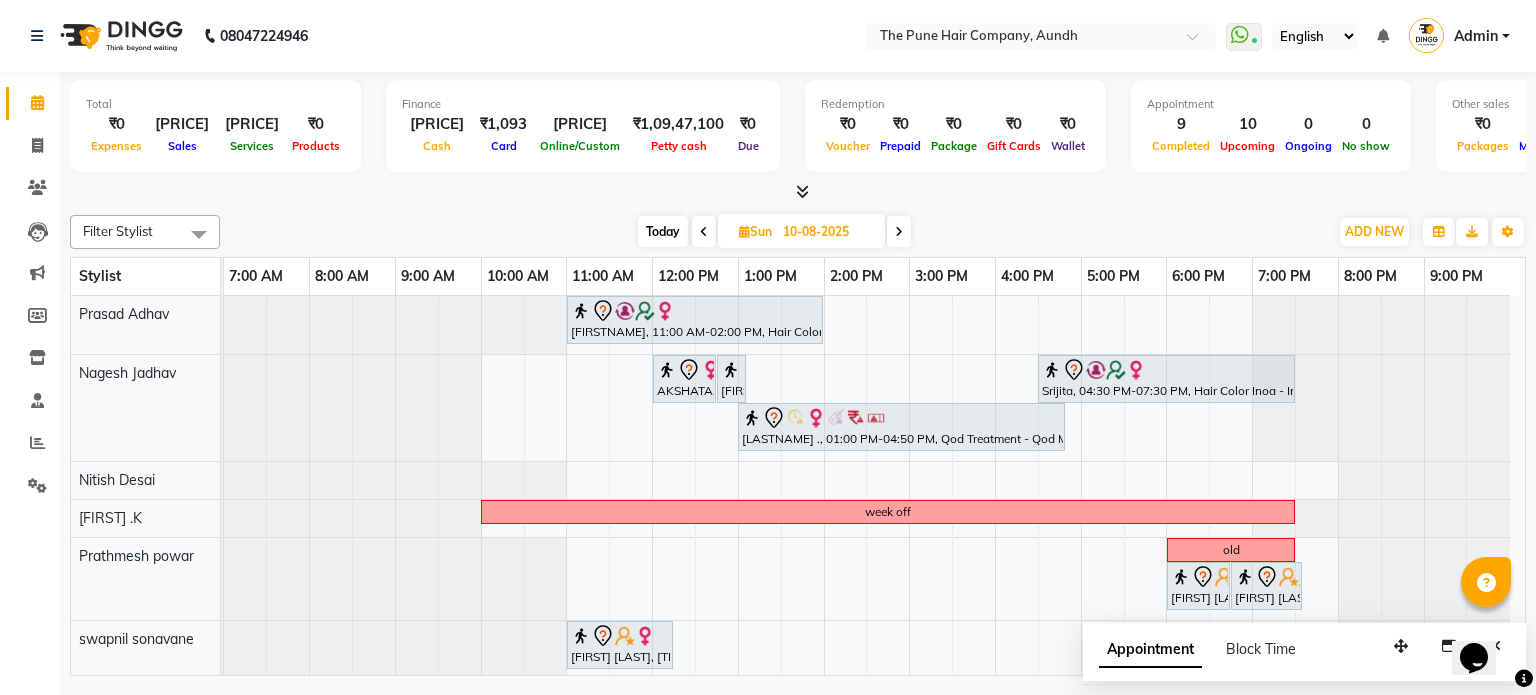 click at bounding box center [899, 231] 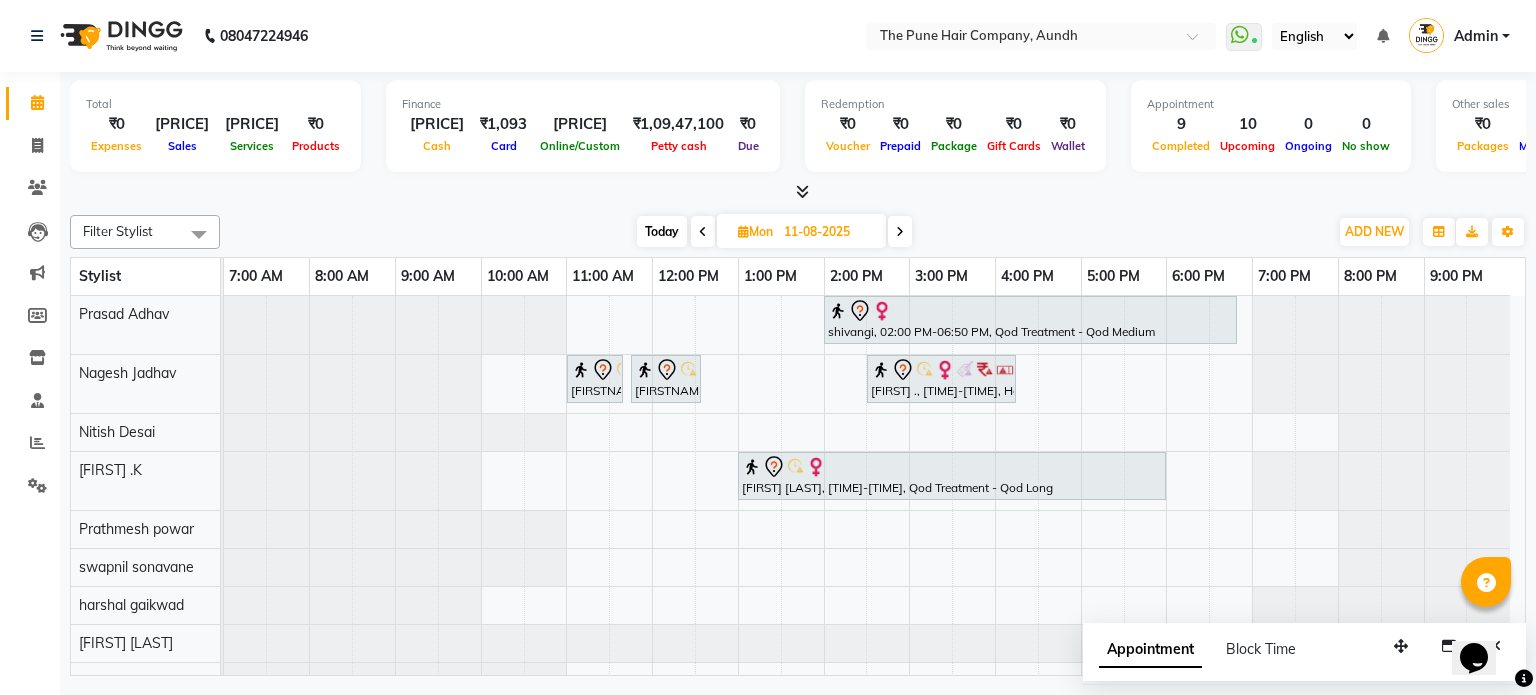 click at bounding box center (900, 231) 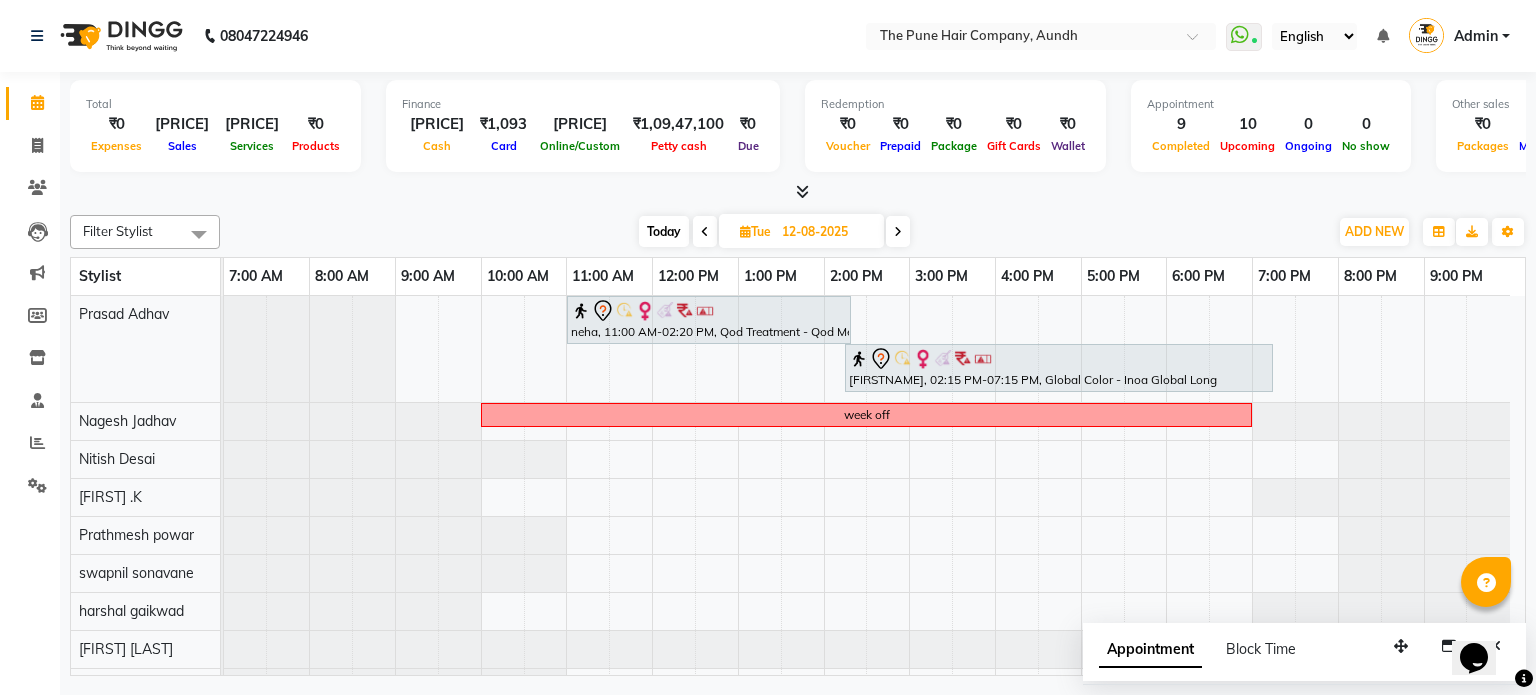 click at bounding box center (898, 231) 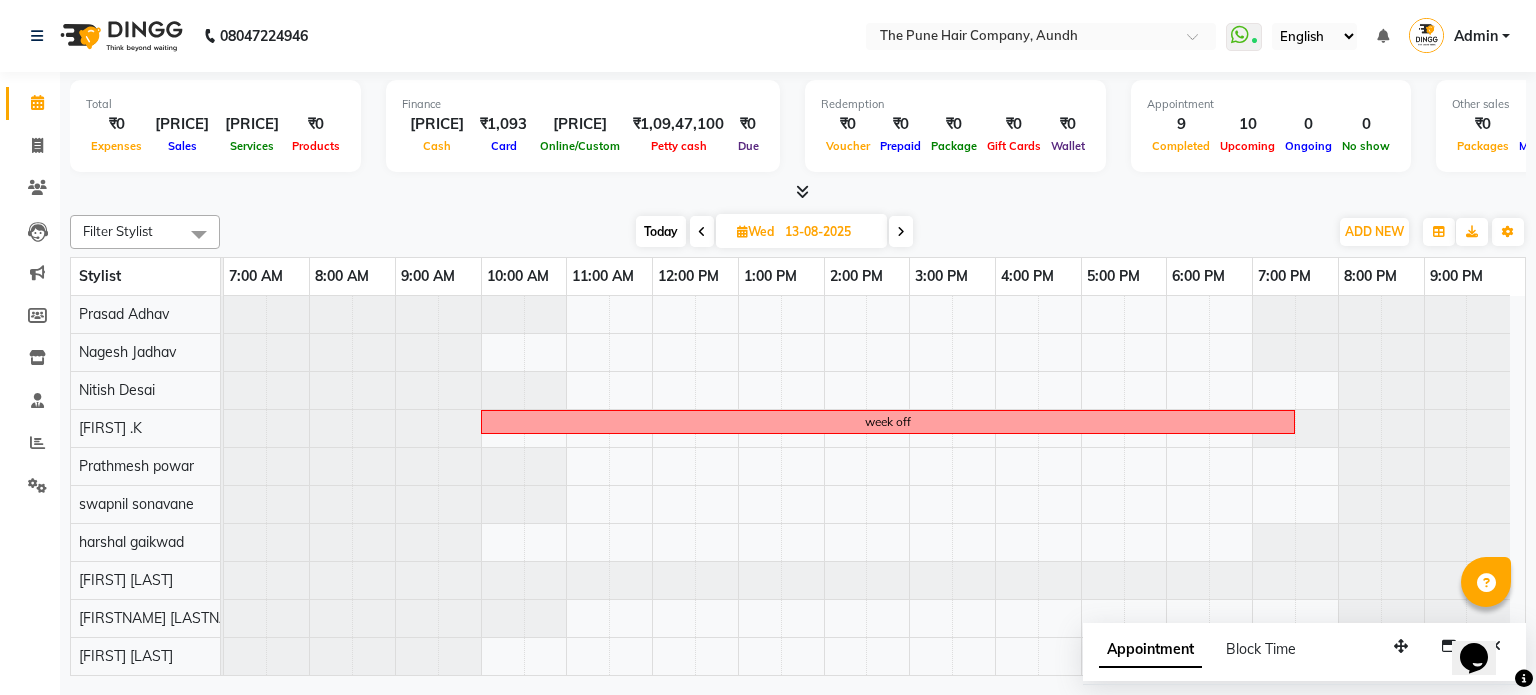 click at bounding box center [901, 231] 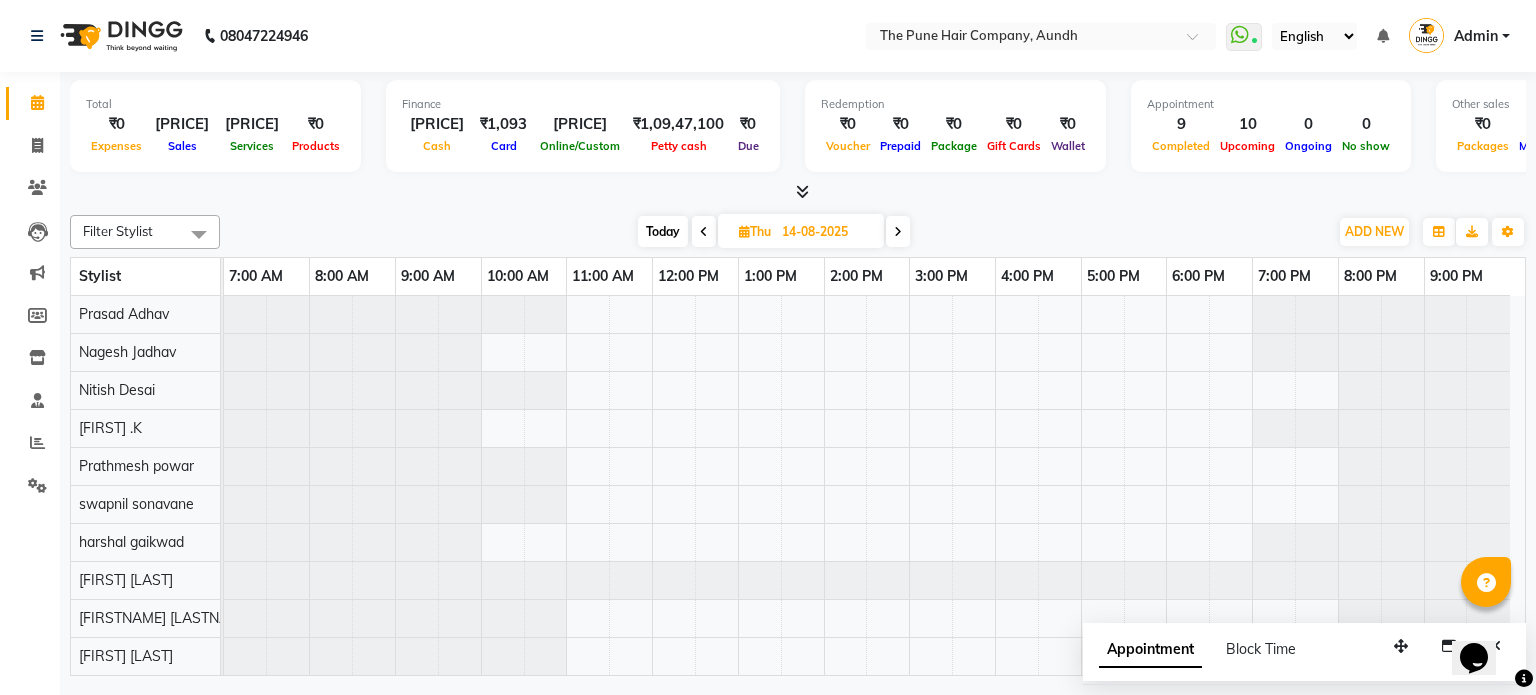 click at bounding box center (898, 231) 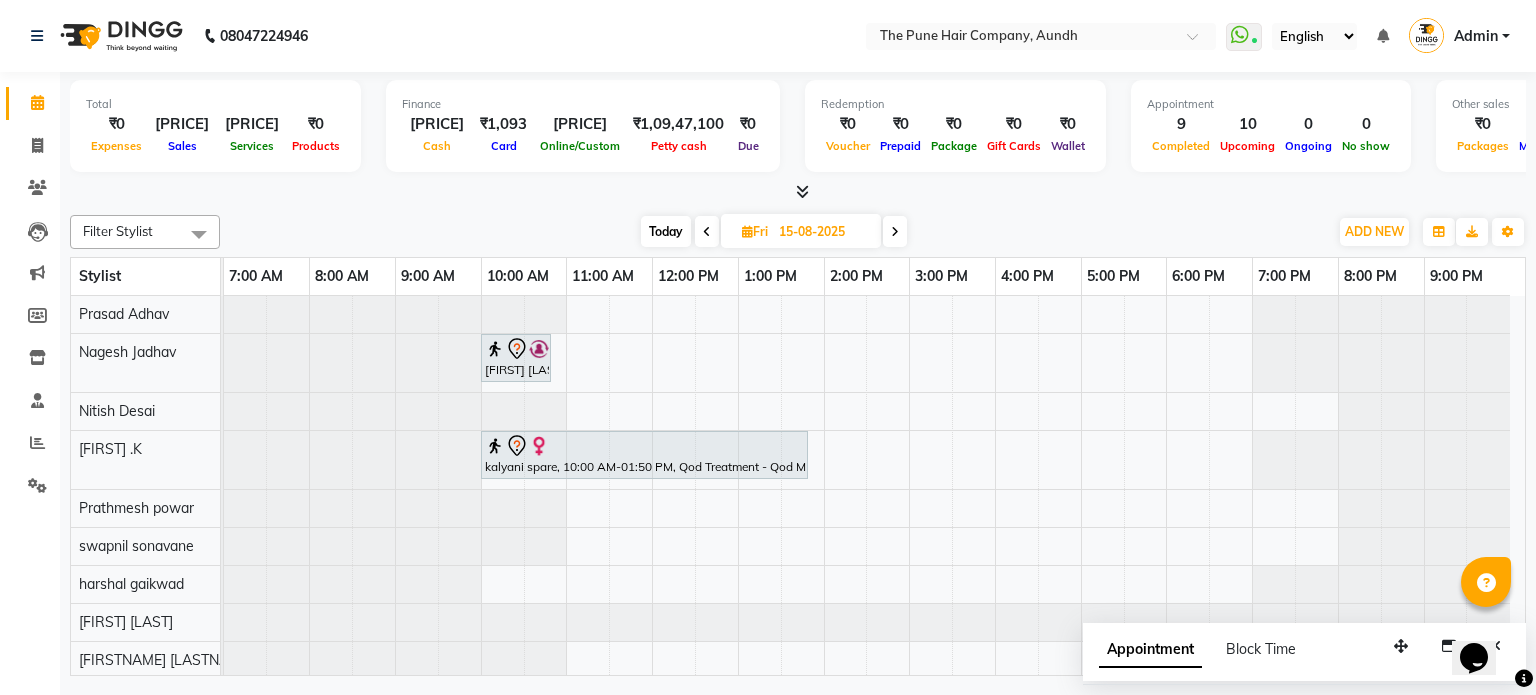click at bounding box center (895, 232) 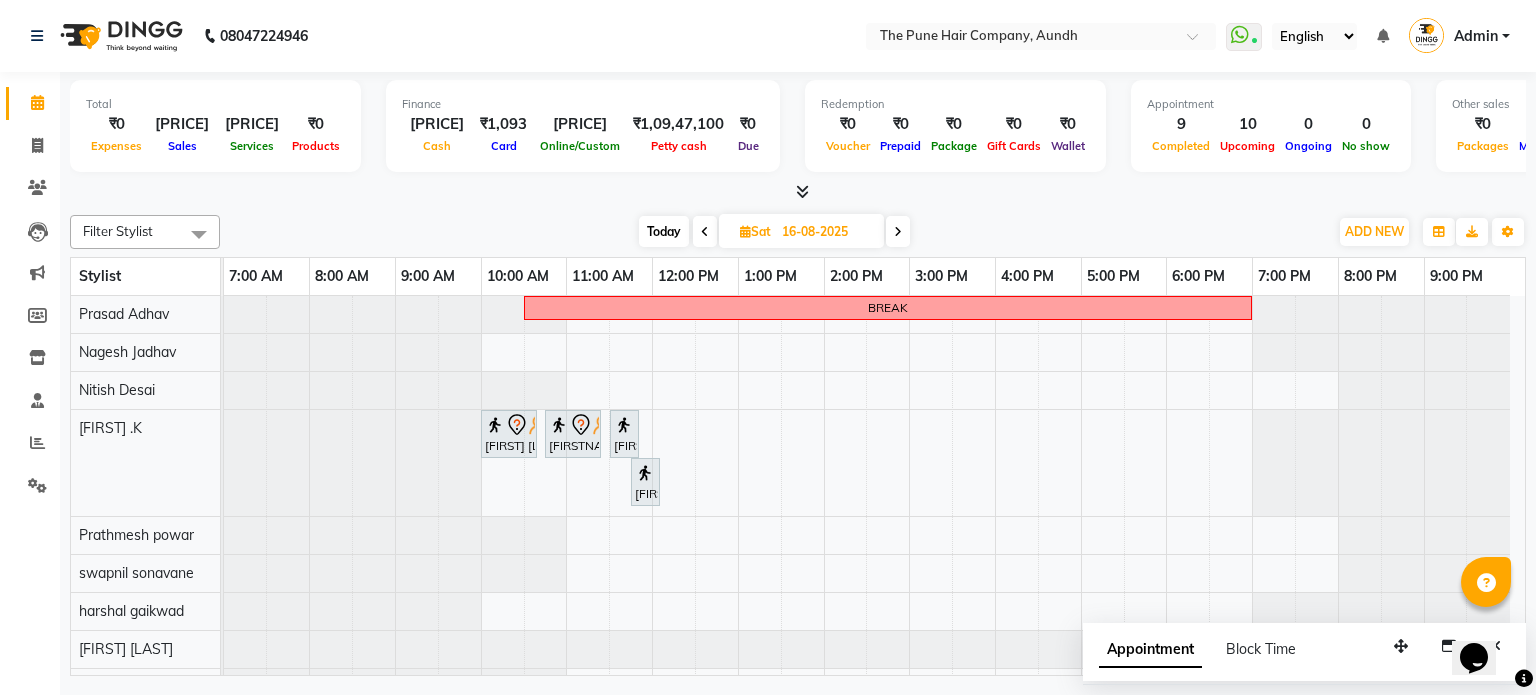 click at bounding box center (898, 231) 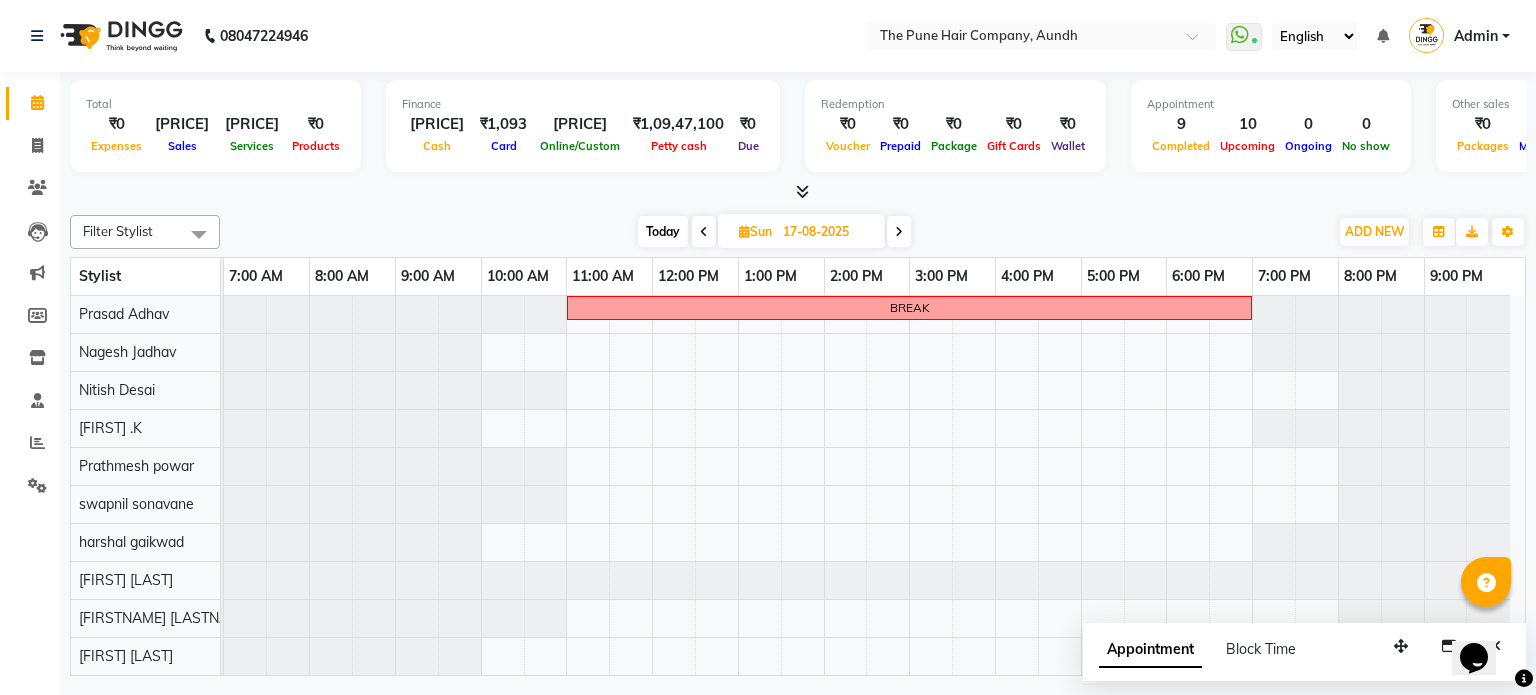 click at bounding box center (899, 232) 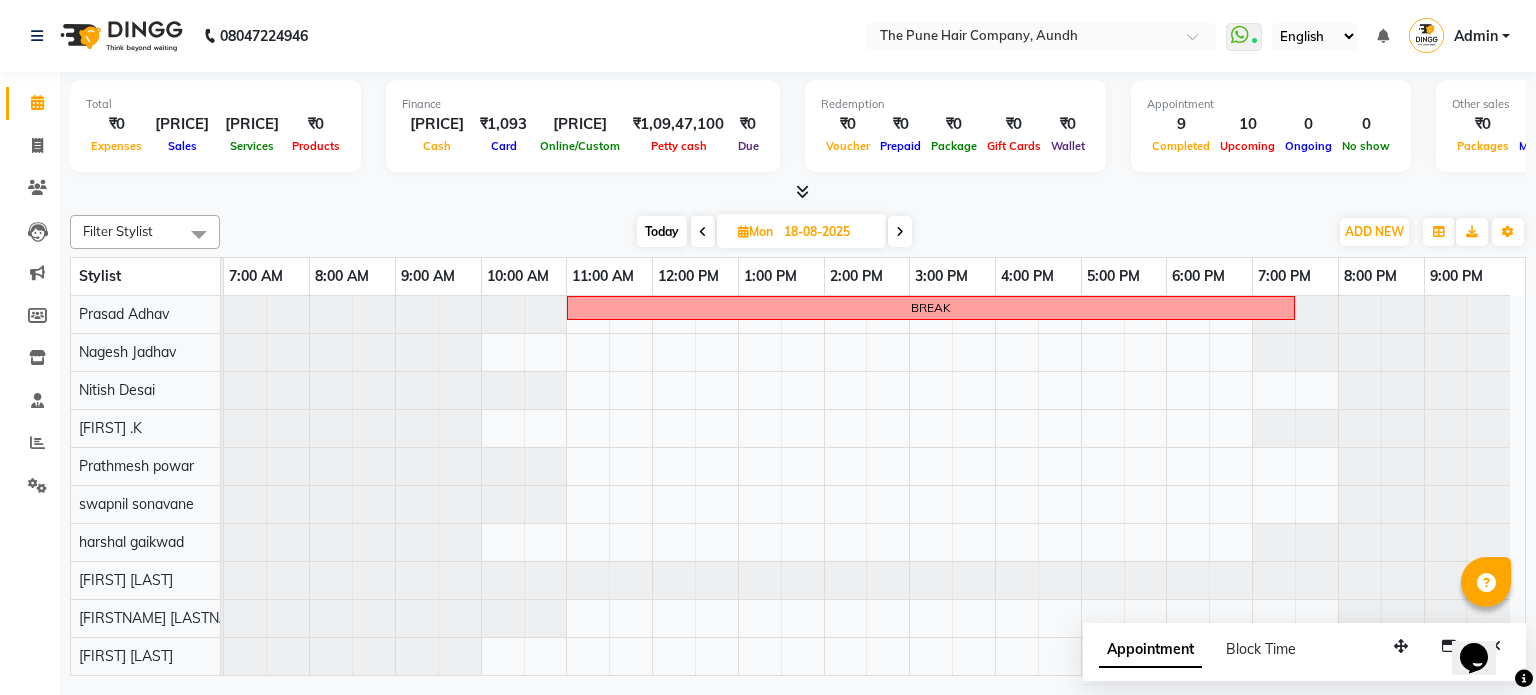 click at bounding box center [900, 232] 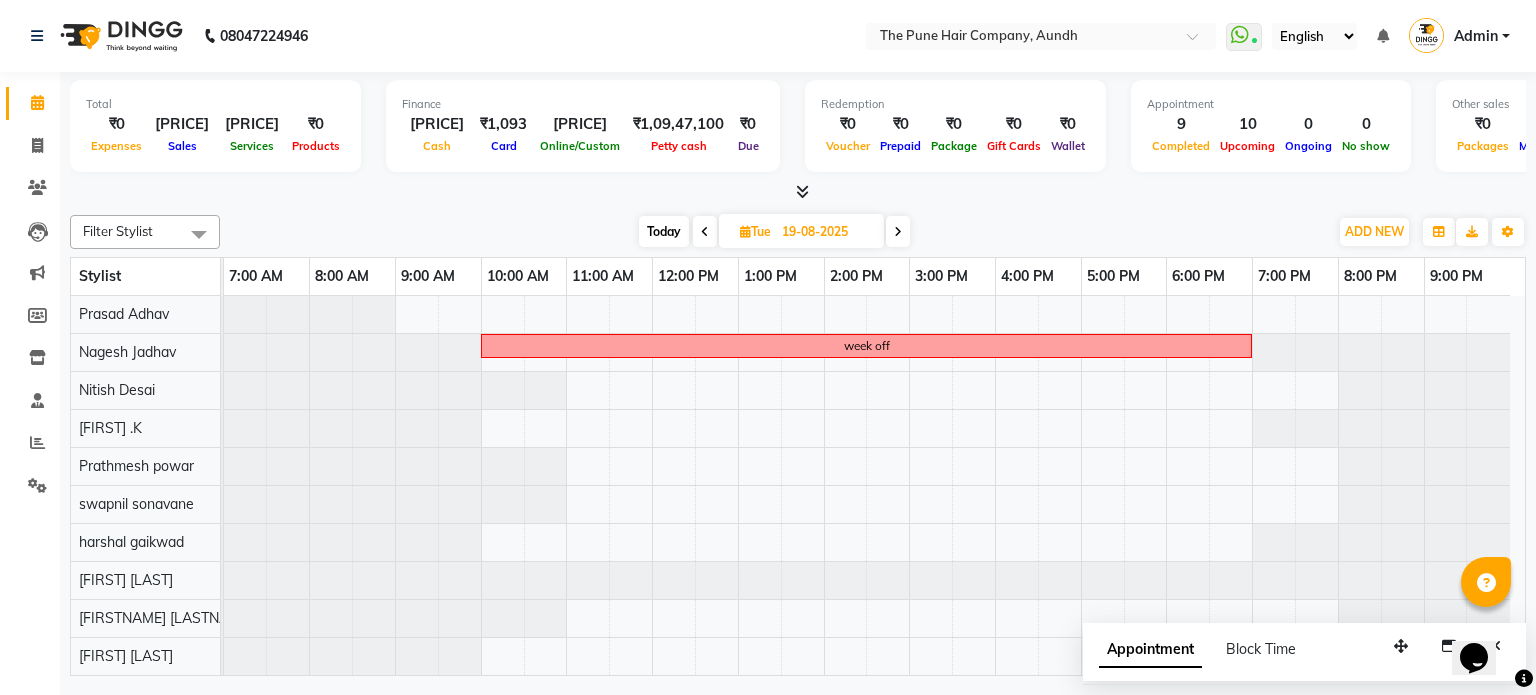 click at bounding box center [898, 232] 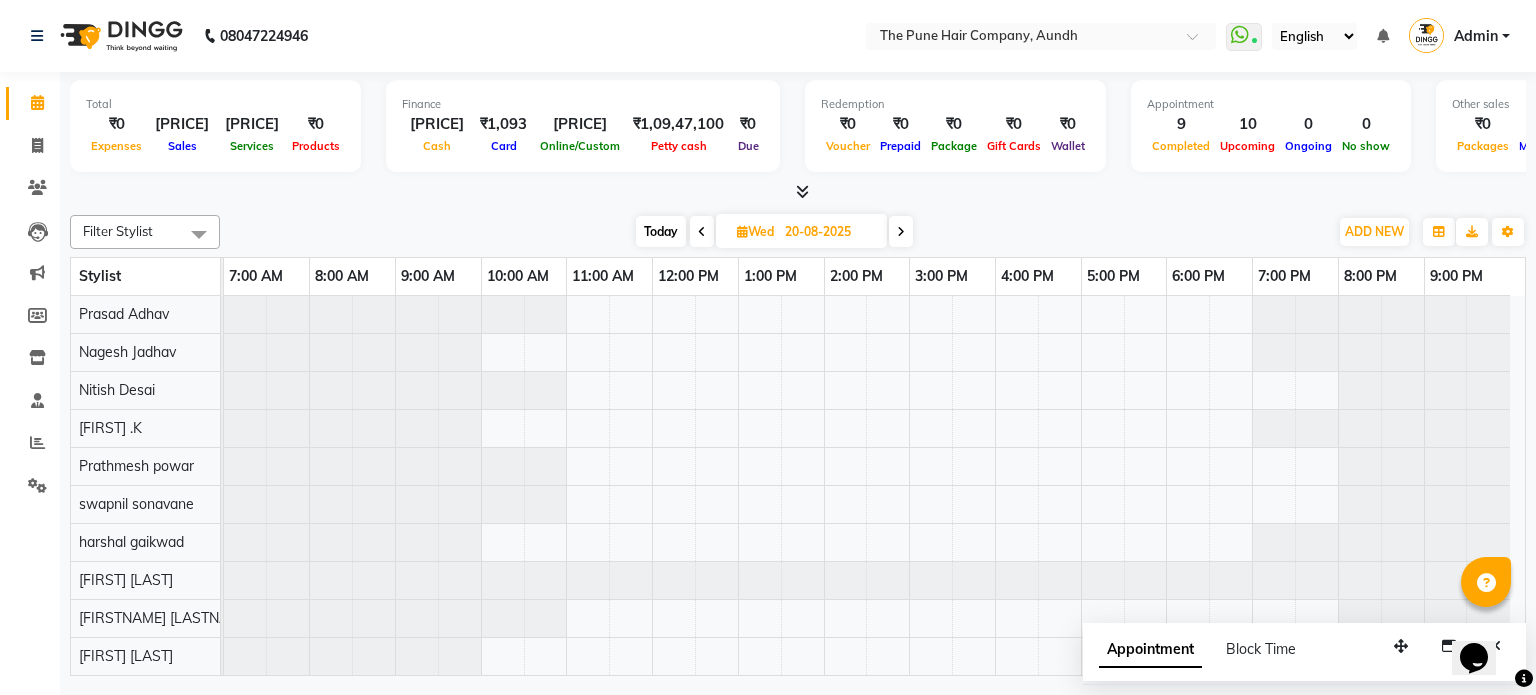 click at bounding box center [901, 232] 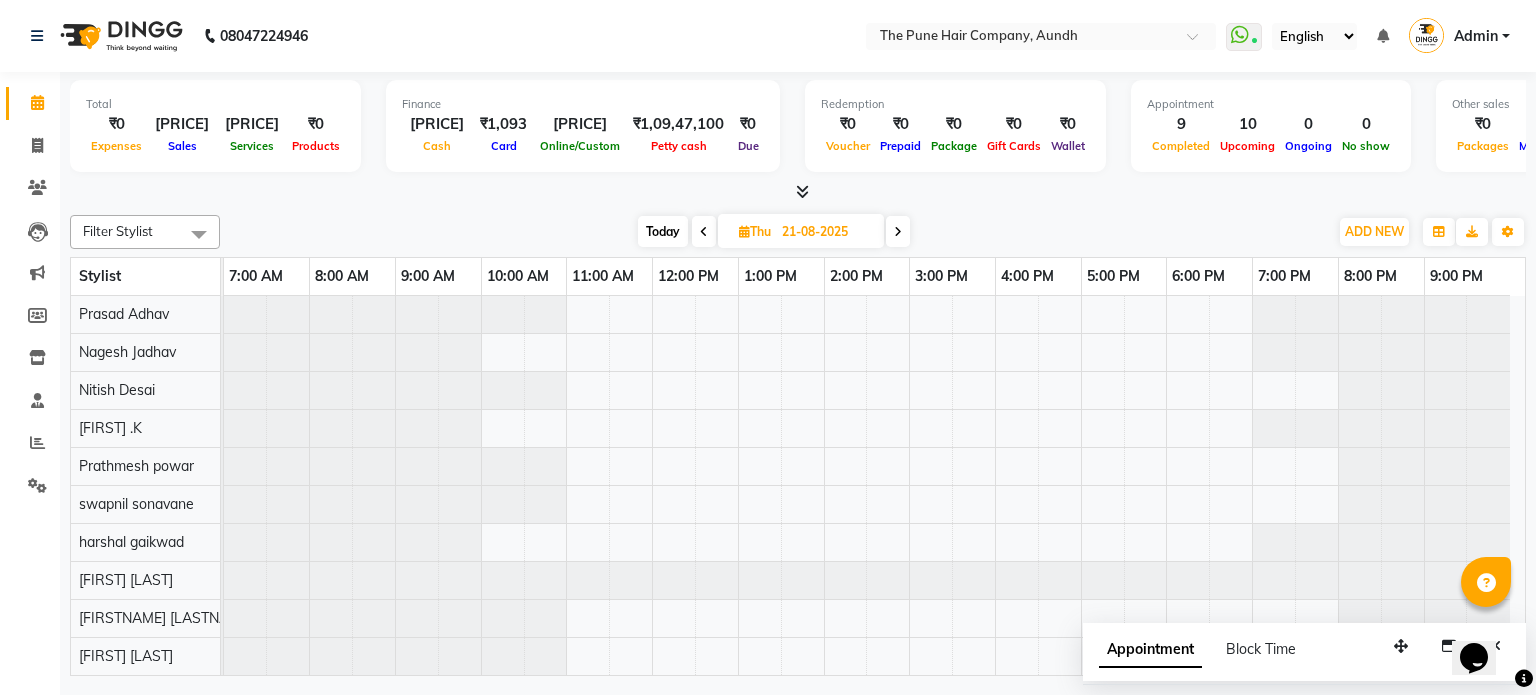 click at bounding box center (898, 232) 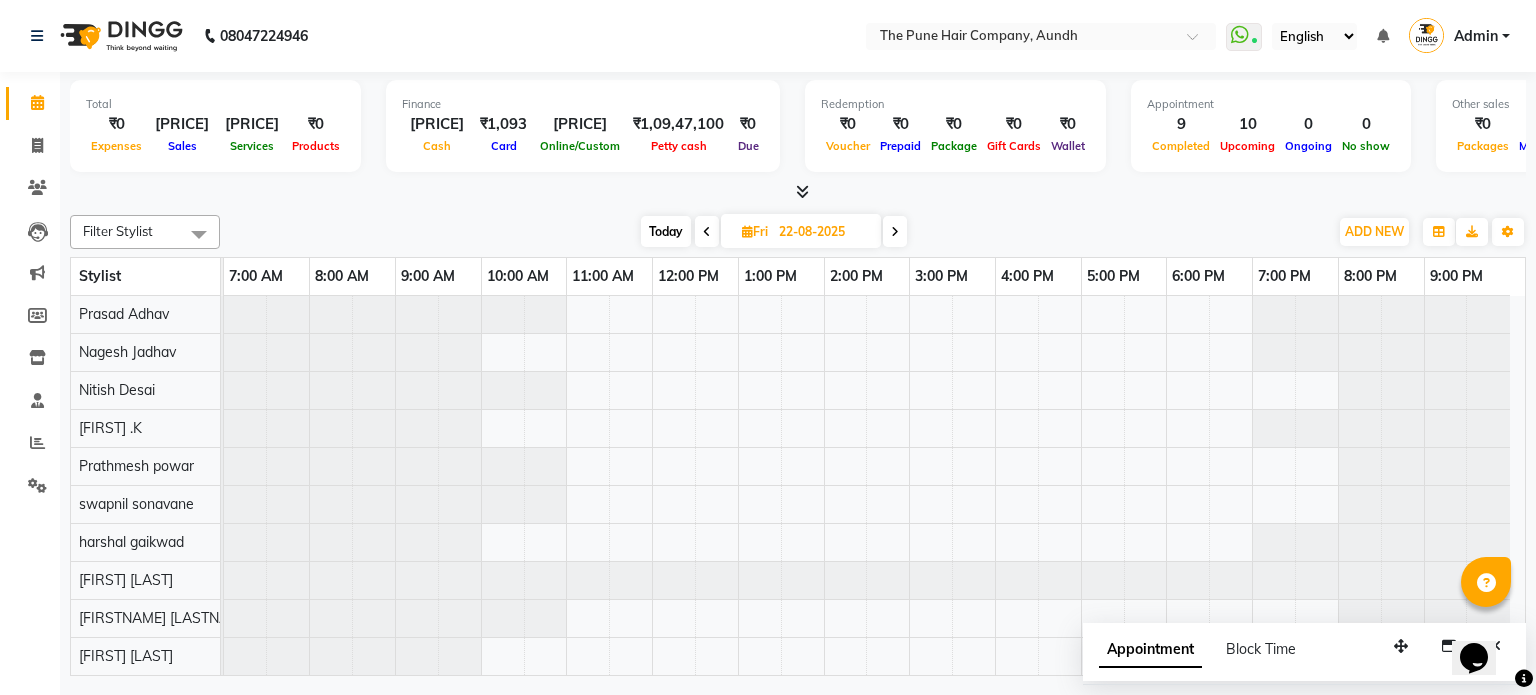 click on "Today" at bounding box center (666, 231) 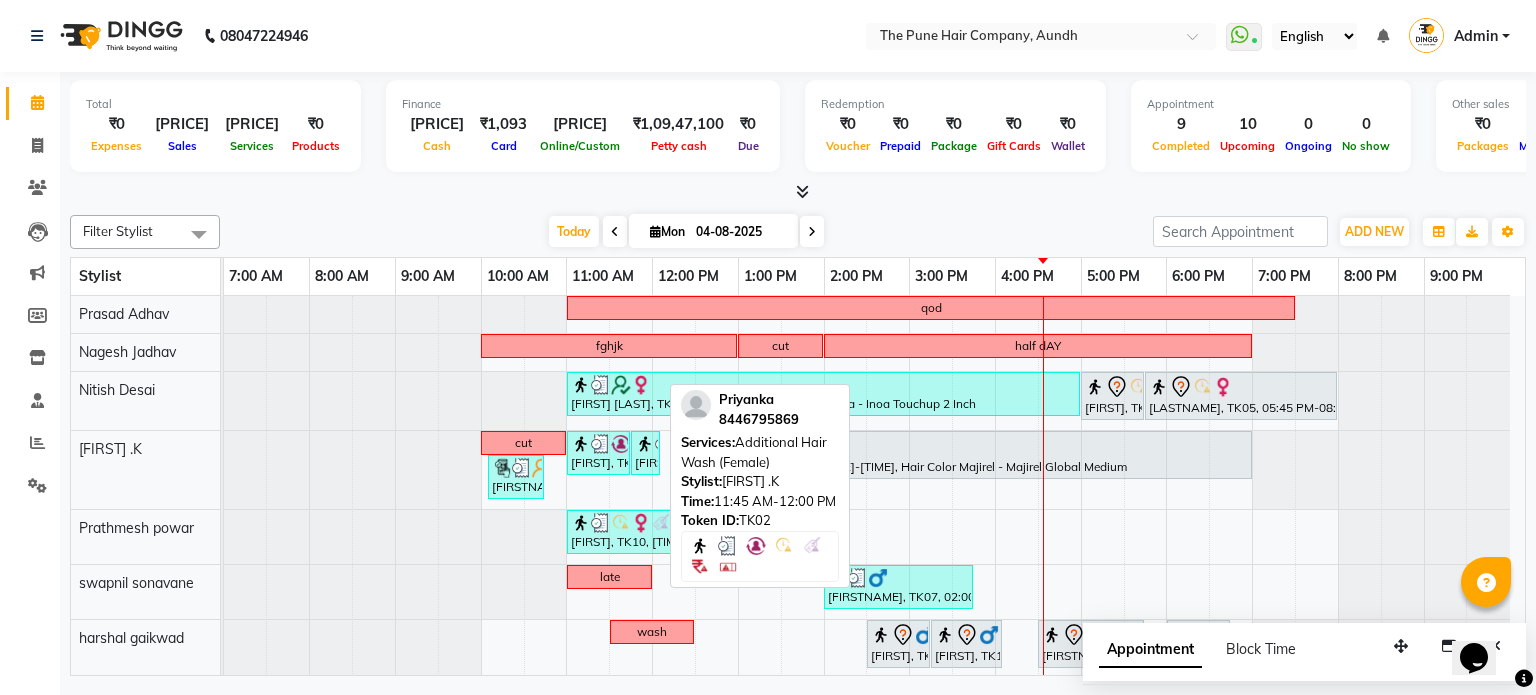 scroll, scrollTop: 107, scrollLeft: 0, axis: vertical 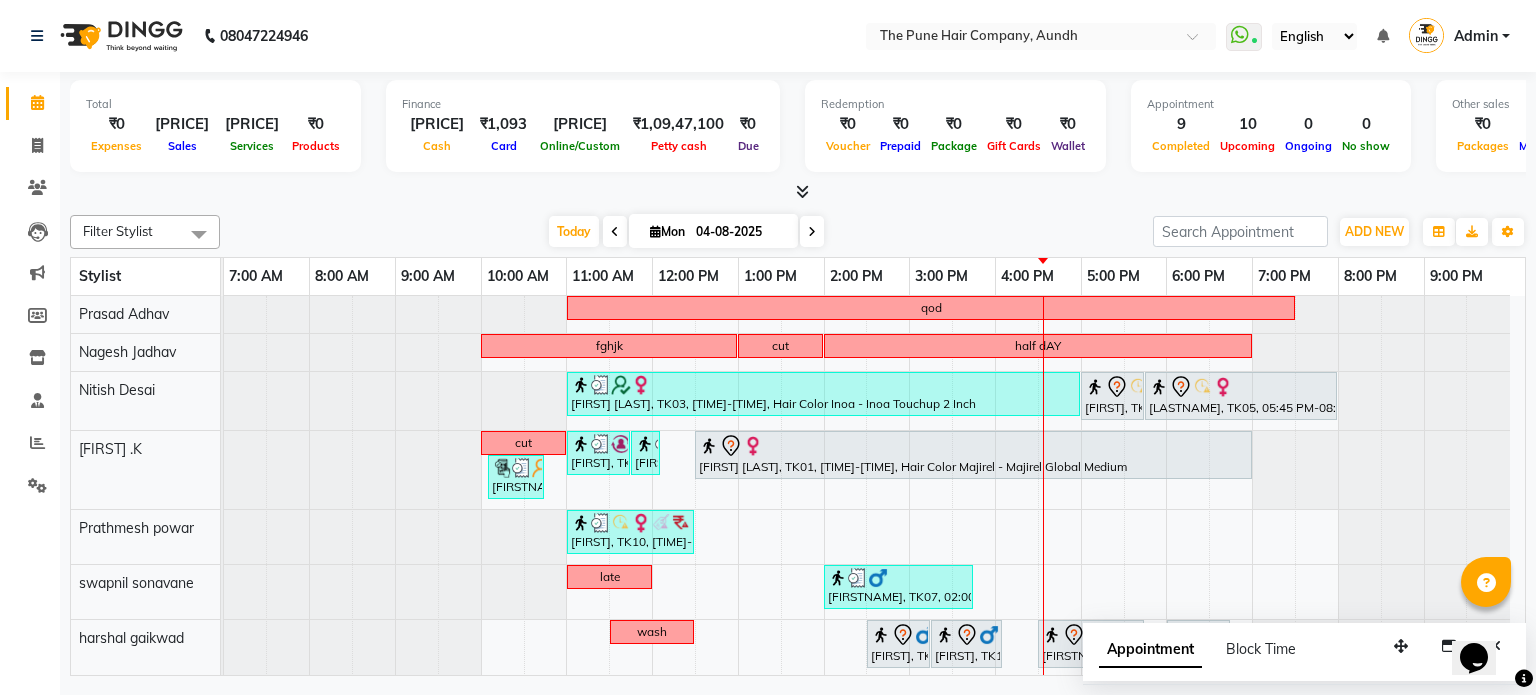 click at bounding box center (812, 232) 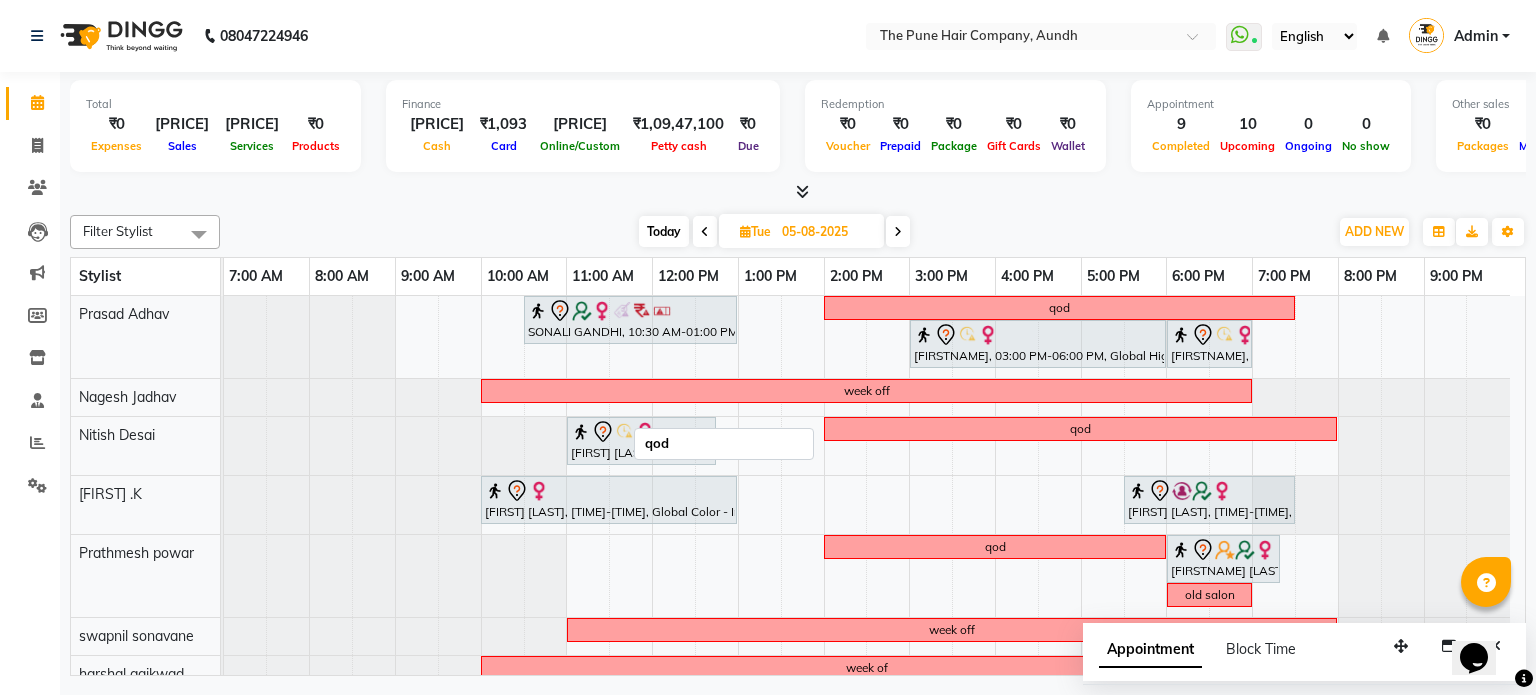 scroll, scrollTop: 73, scrollLeft: 0, axis: vertical 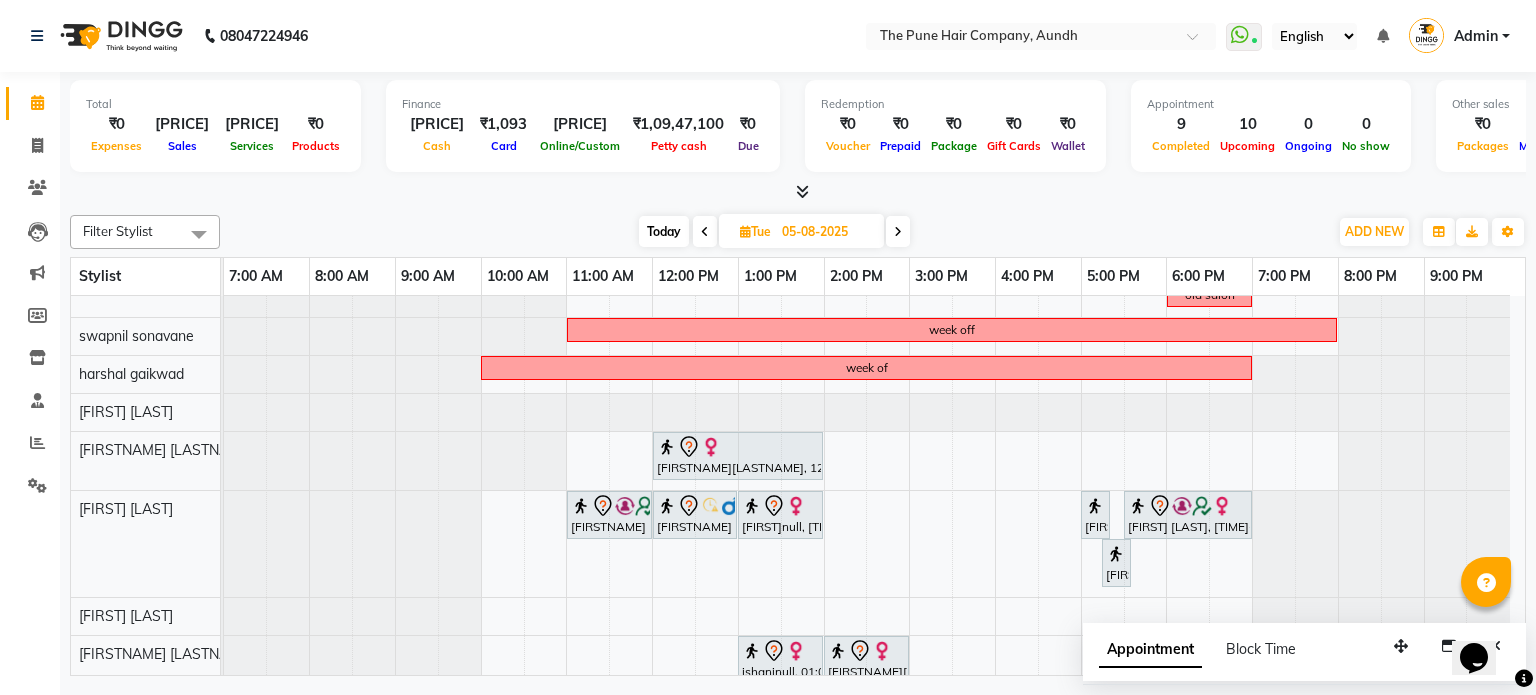 click on "Today" at bounding box center [664, 231] 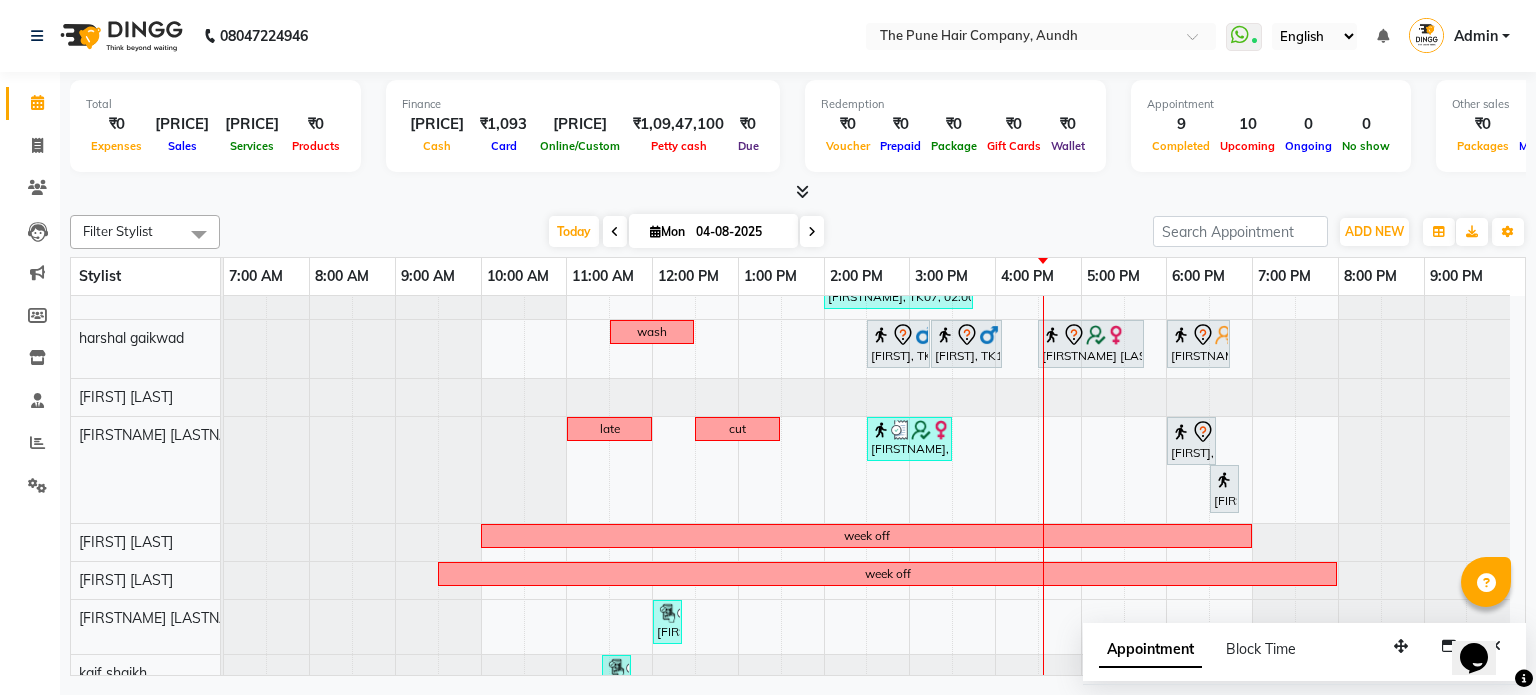 click at bounding box center [812, 231] 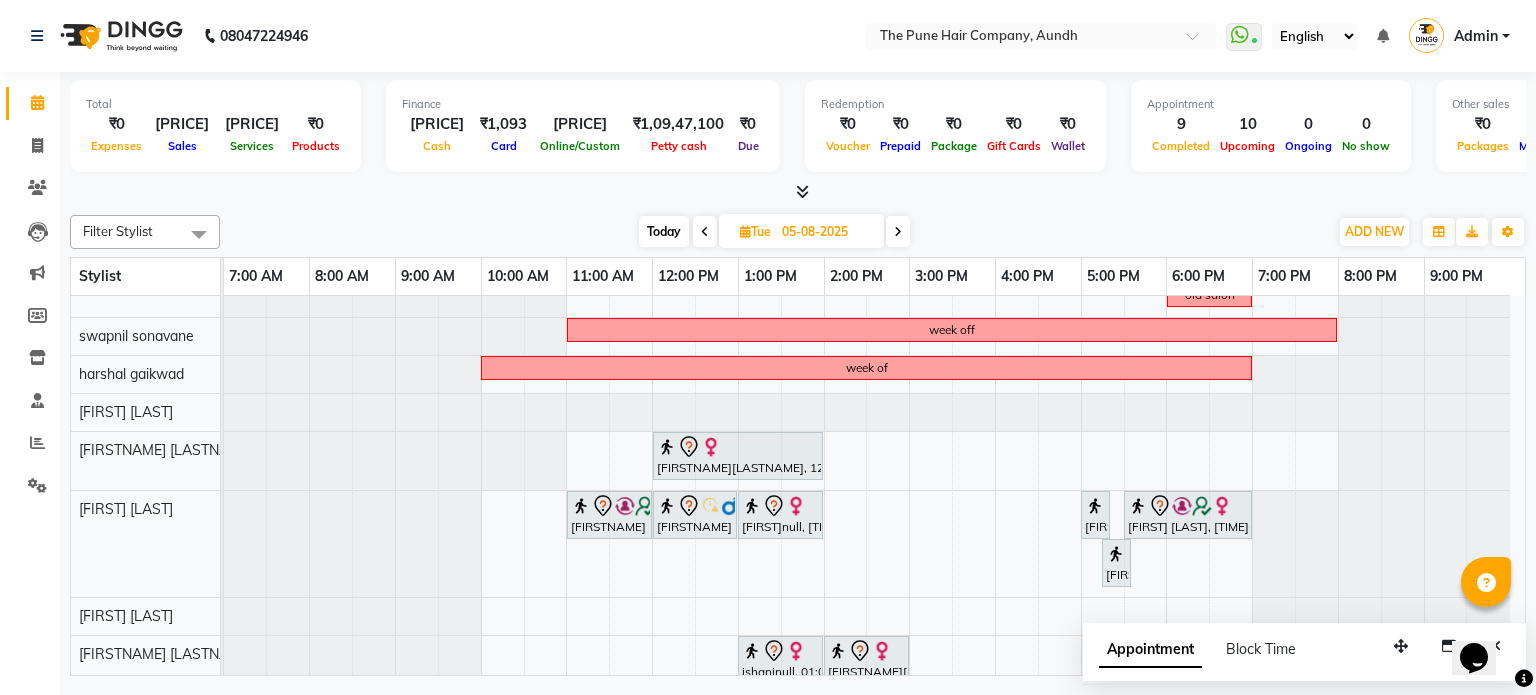 click at bounding box center [898, 231] 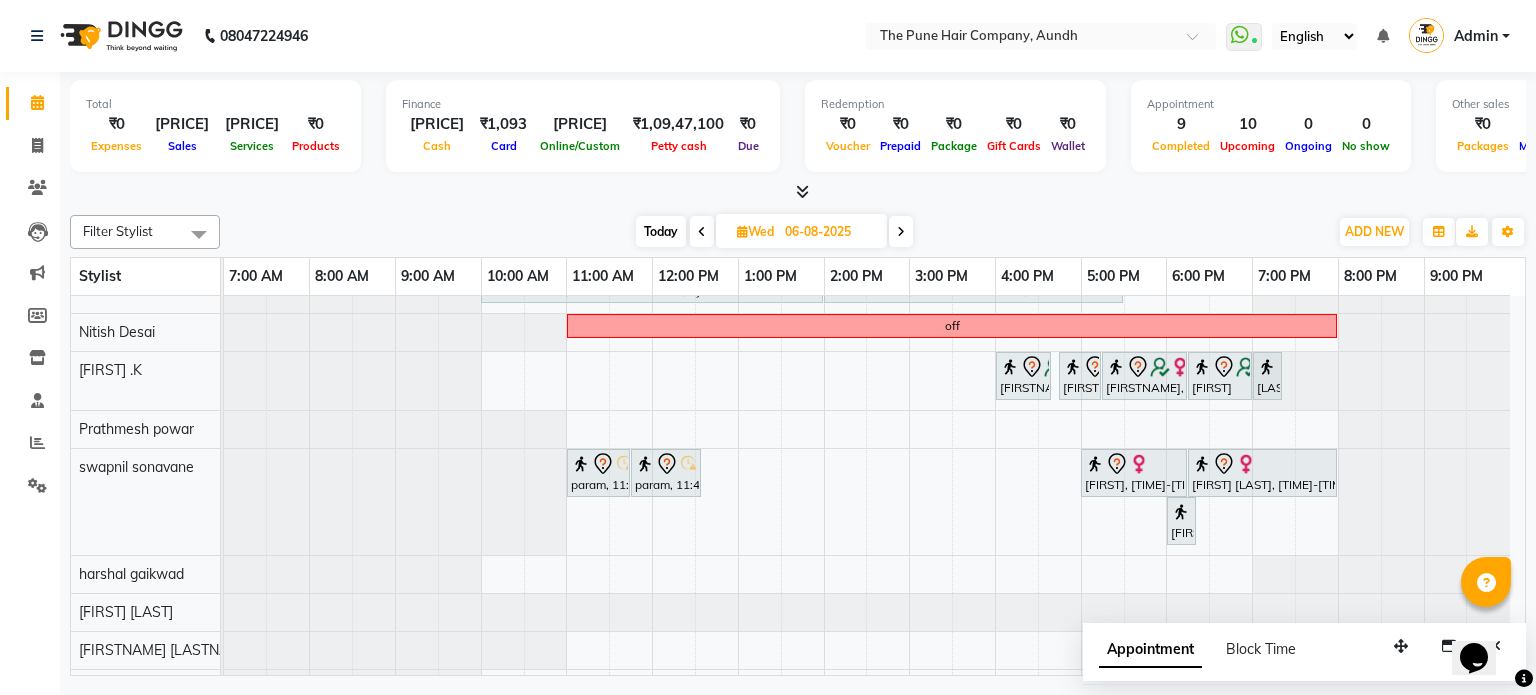 click at bounding box center [901, 231] 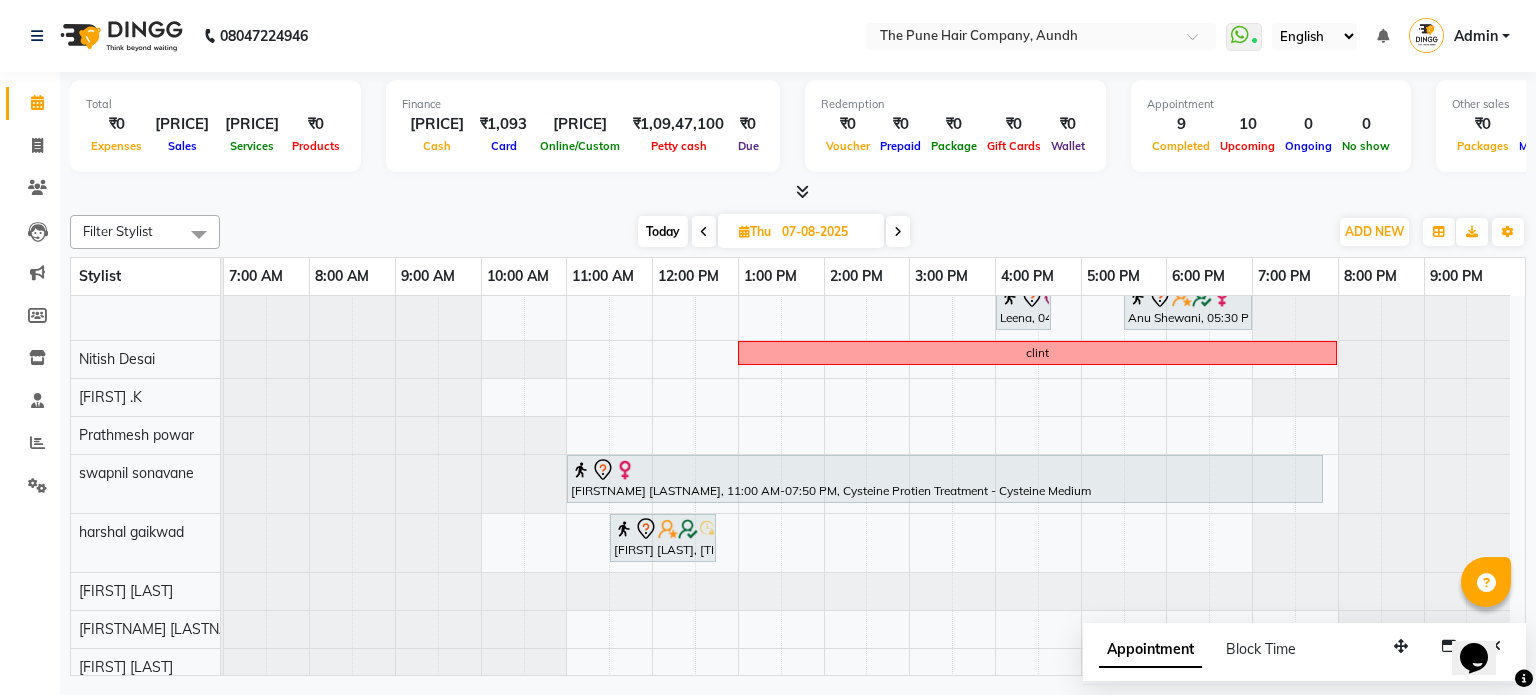 click at bounding box center (898, 232) 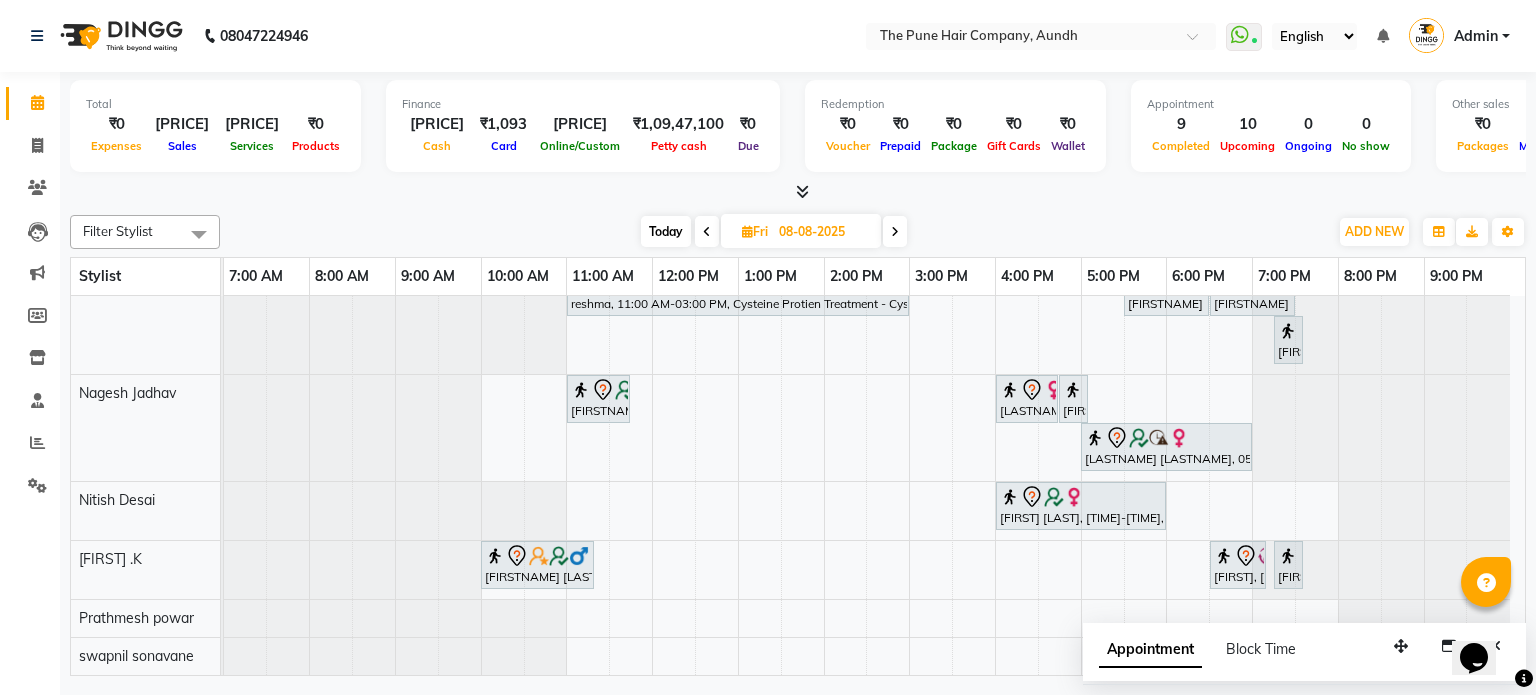 click at bounding box center (895, 231) 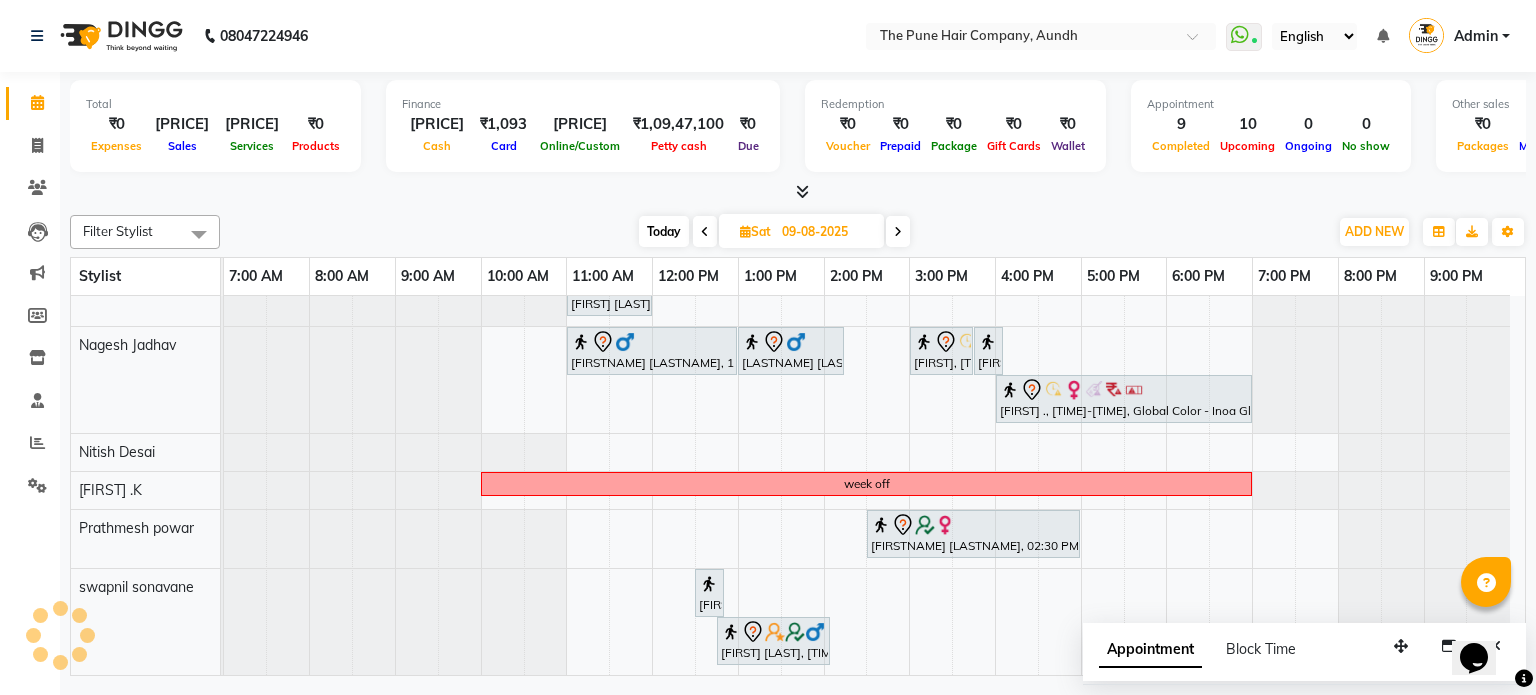 click at bounding box center [898, 231] 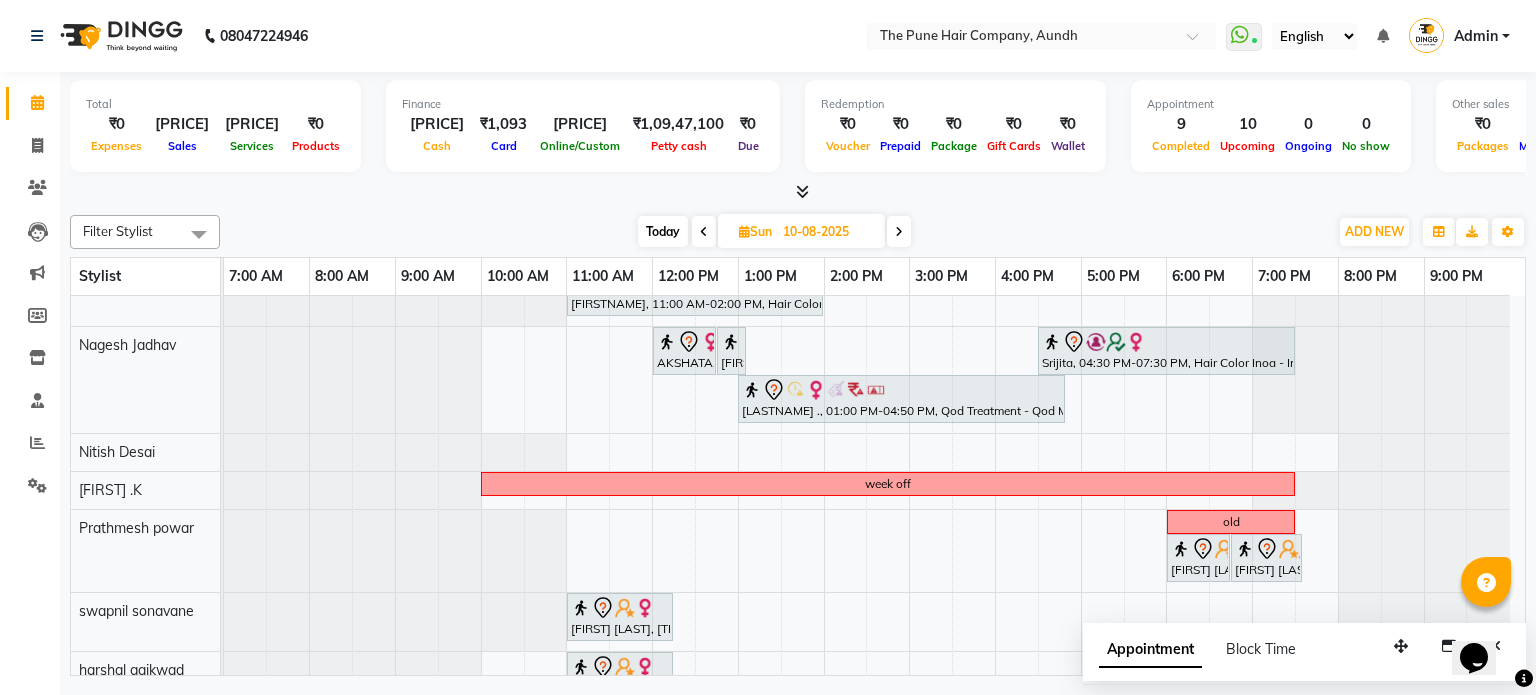 click at bounding box center (899, 231) 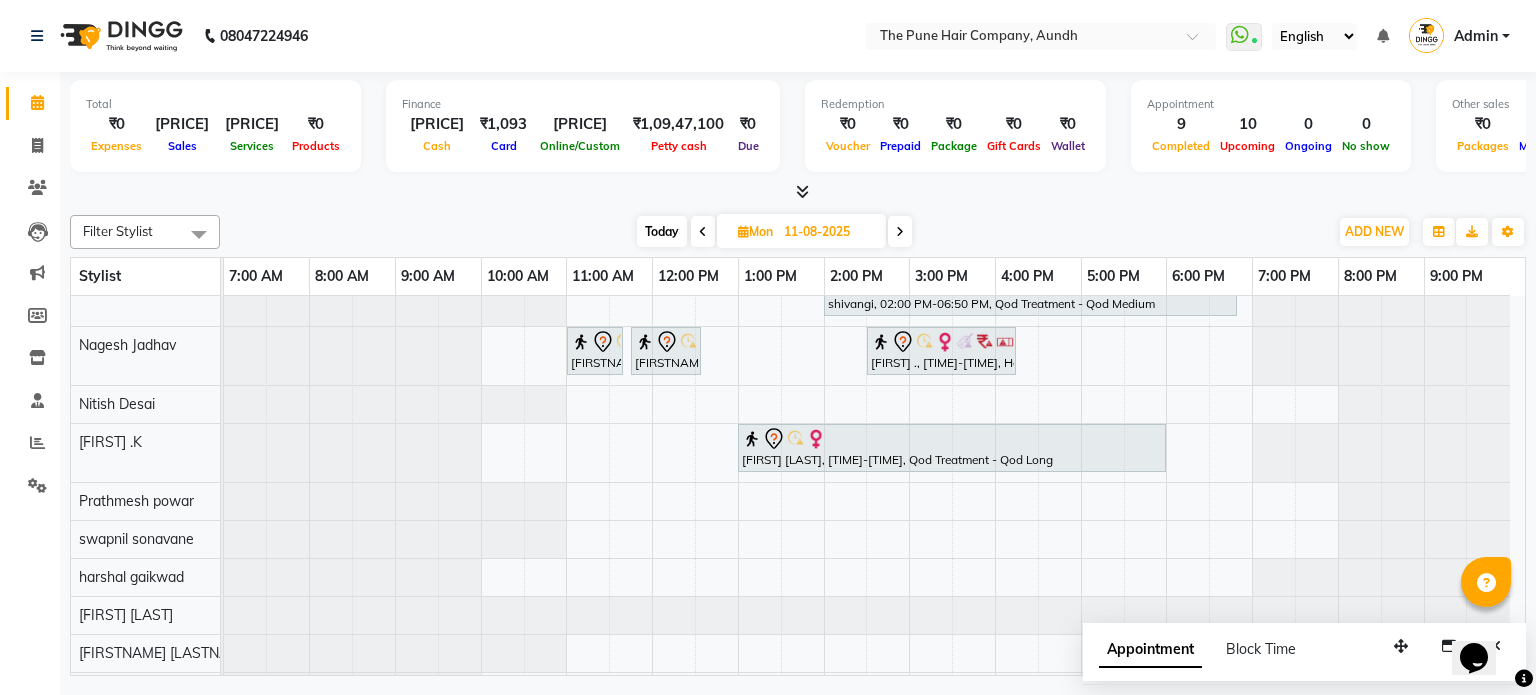 click at bounding box center (900, 231) 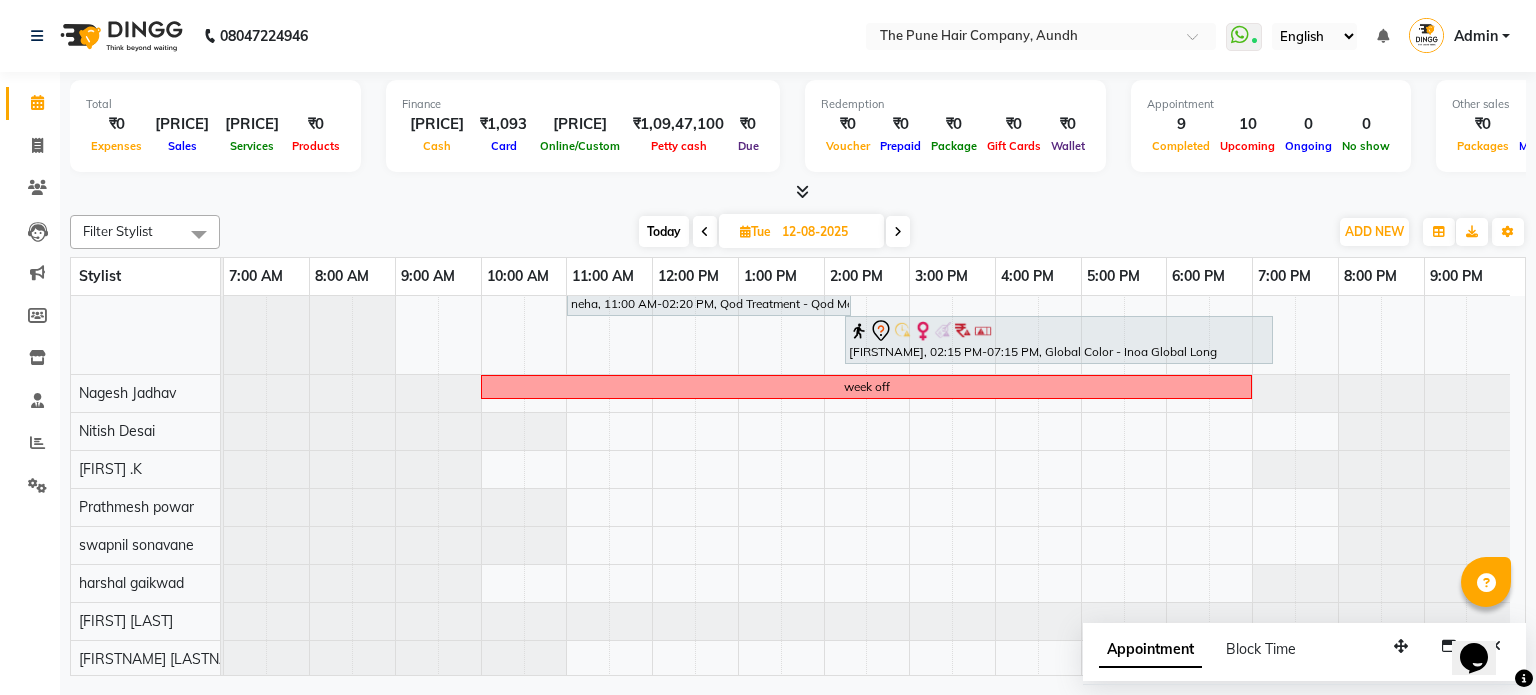 click at bounding box center (898, 231) 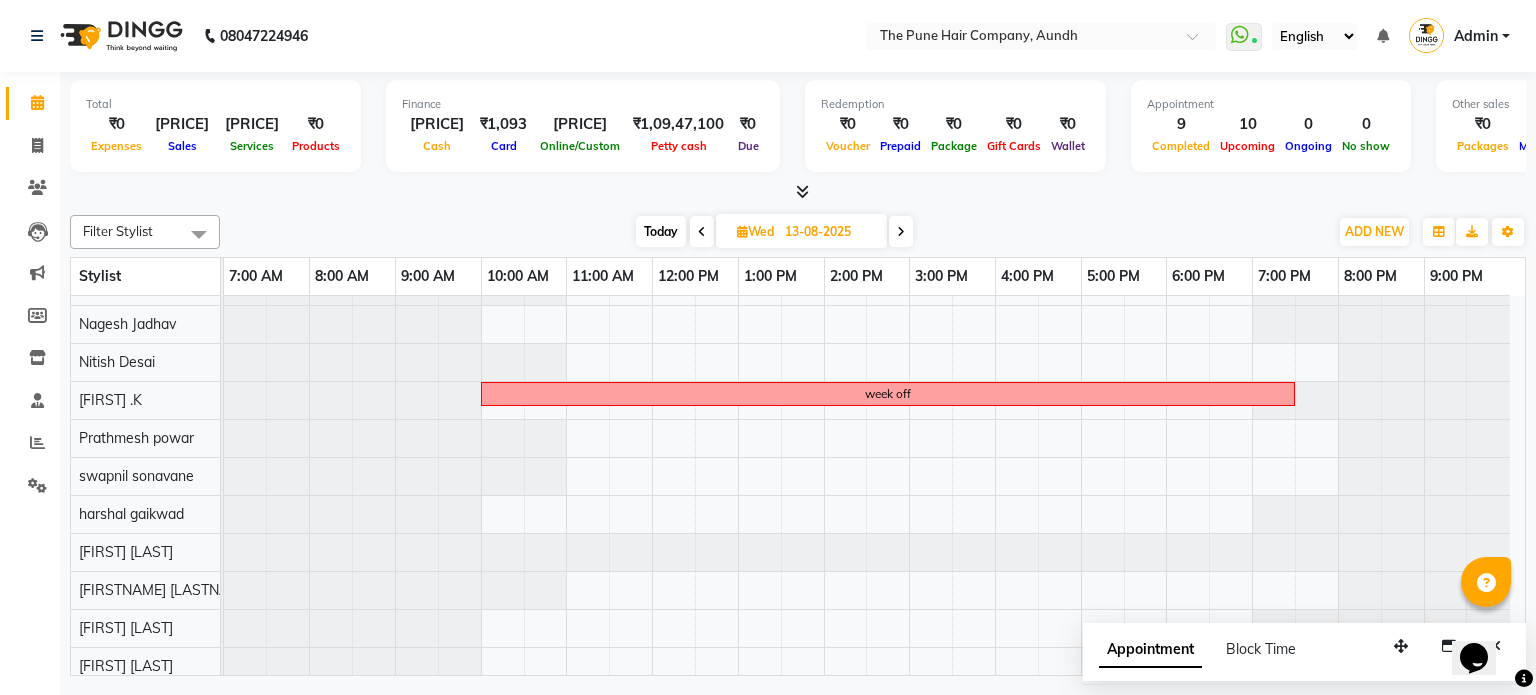 click at bounding box center (702, 231) 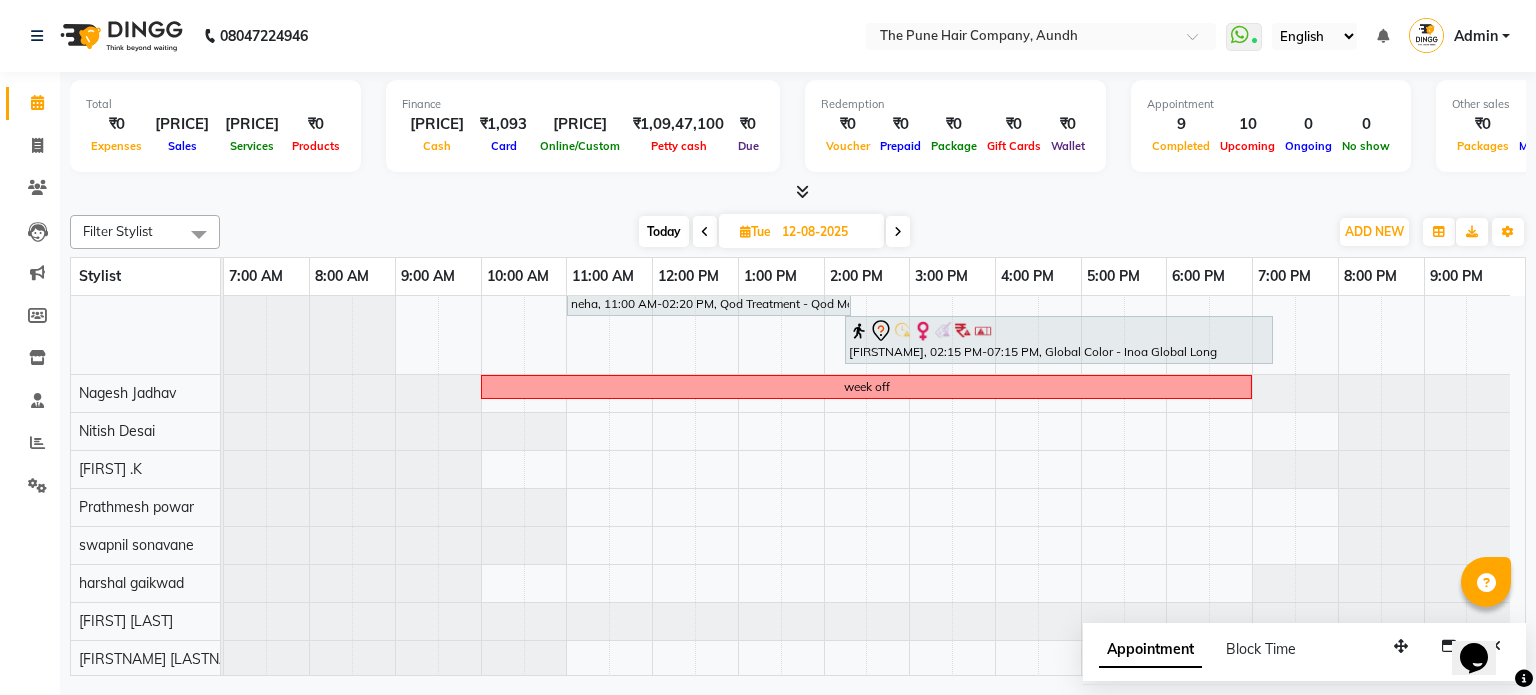 click at bounding box center [898, 231] 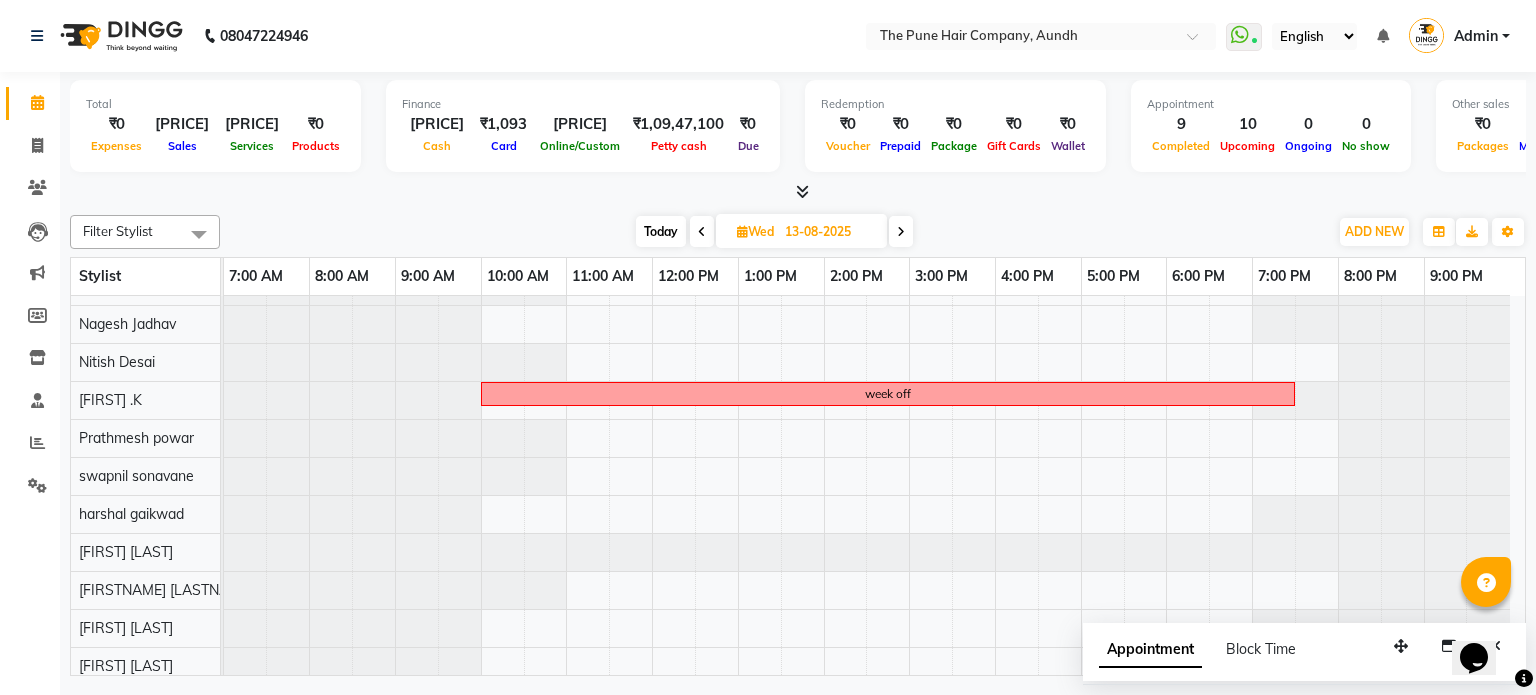 click at bounding box center [901, 232] 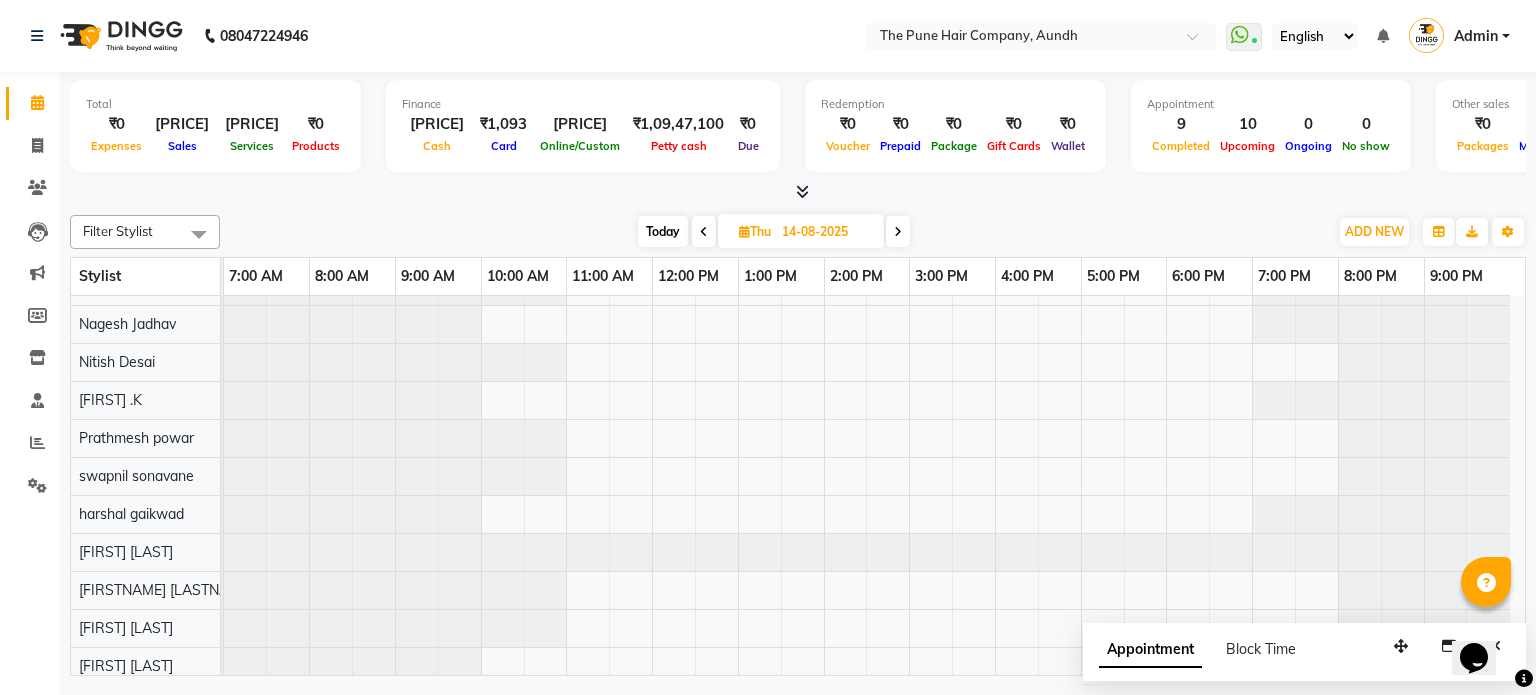 click at bounding box center (898, 231) 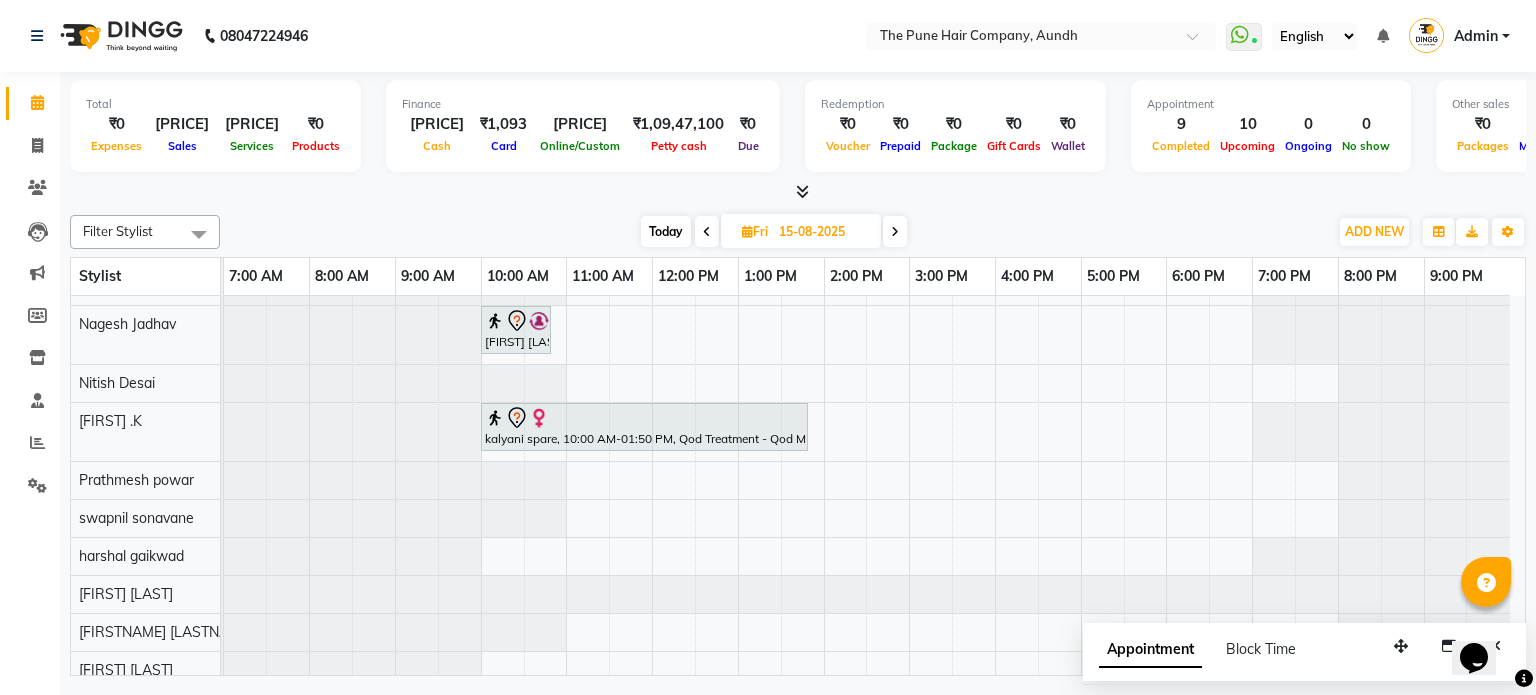click on "Today  Fri 15-08-2025" at bounding box center [774, 232] 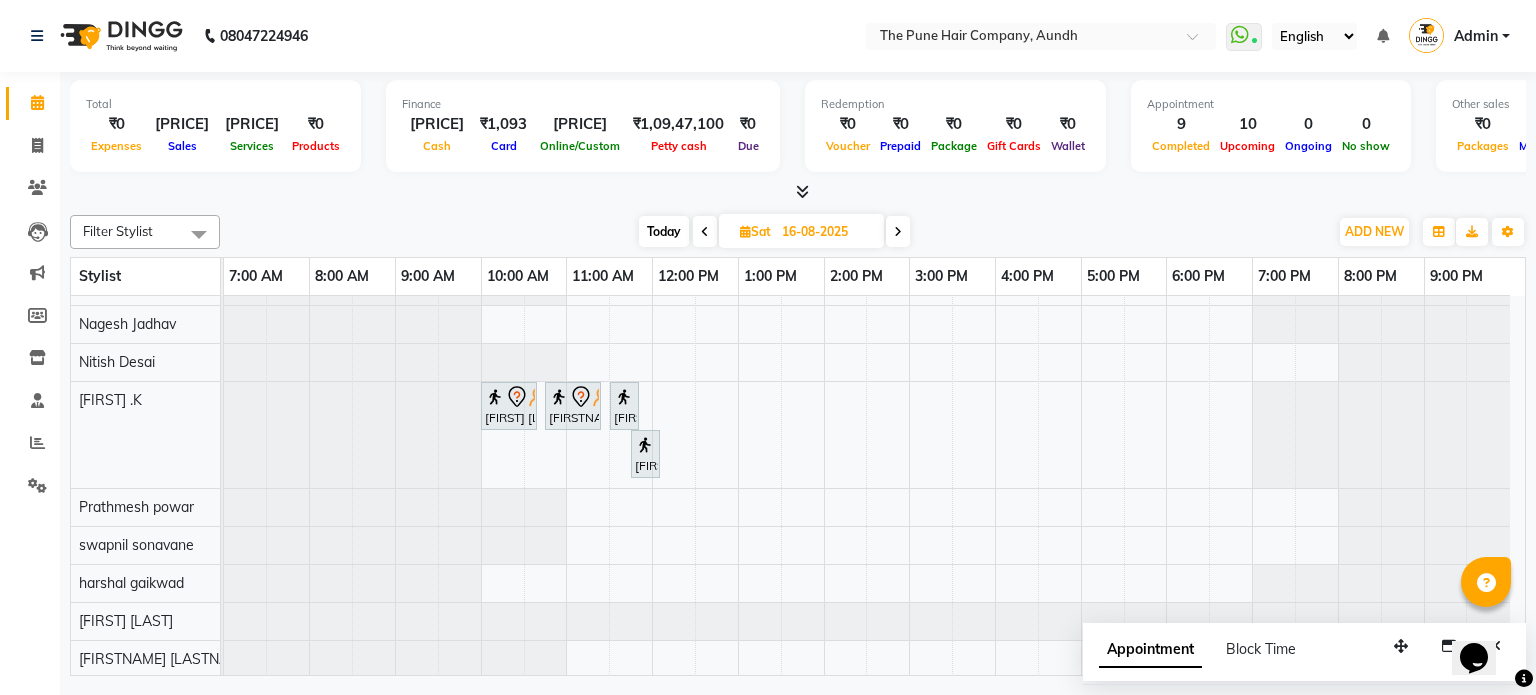 click at bounding box center (898, 231) 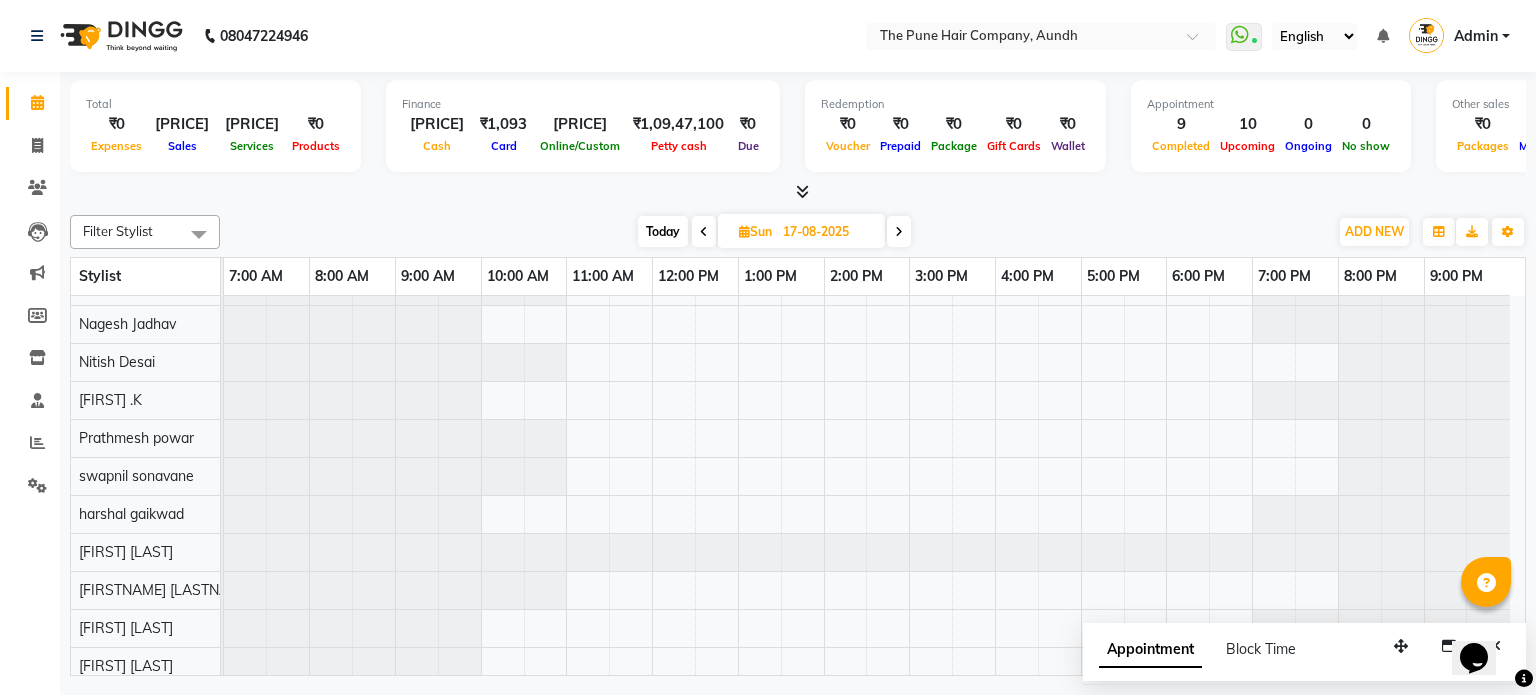 click at bounding box center (899, 231) 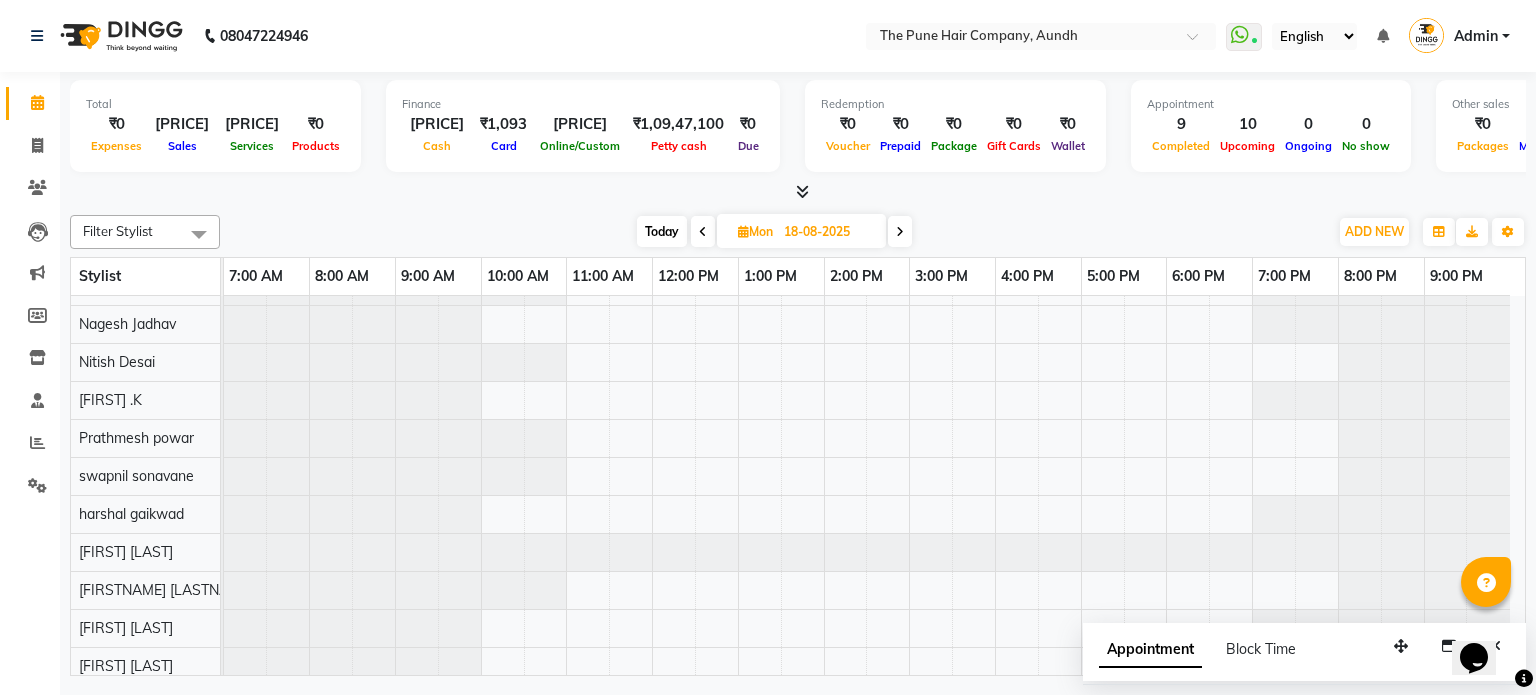 click at bounding box center [900, 231] 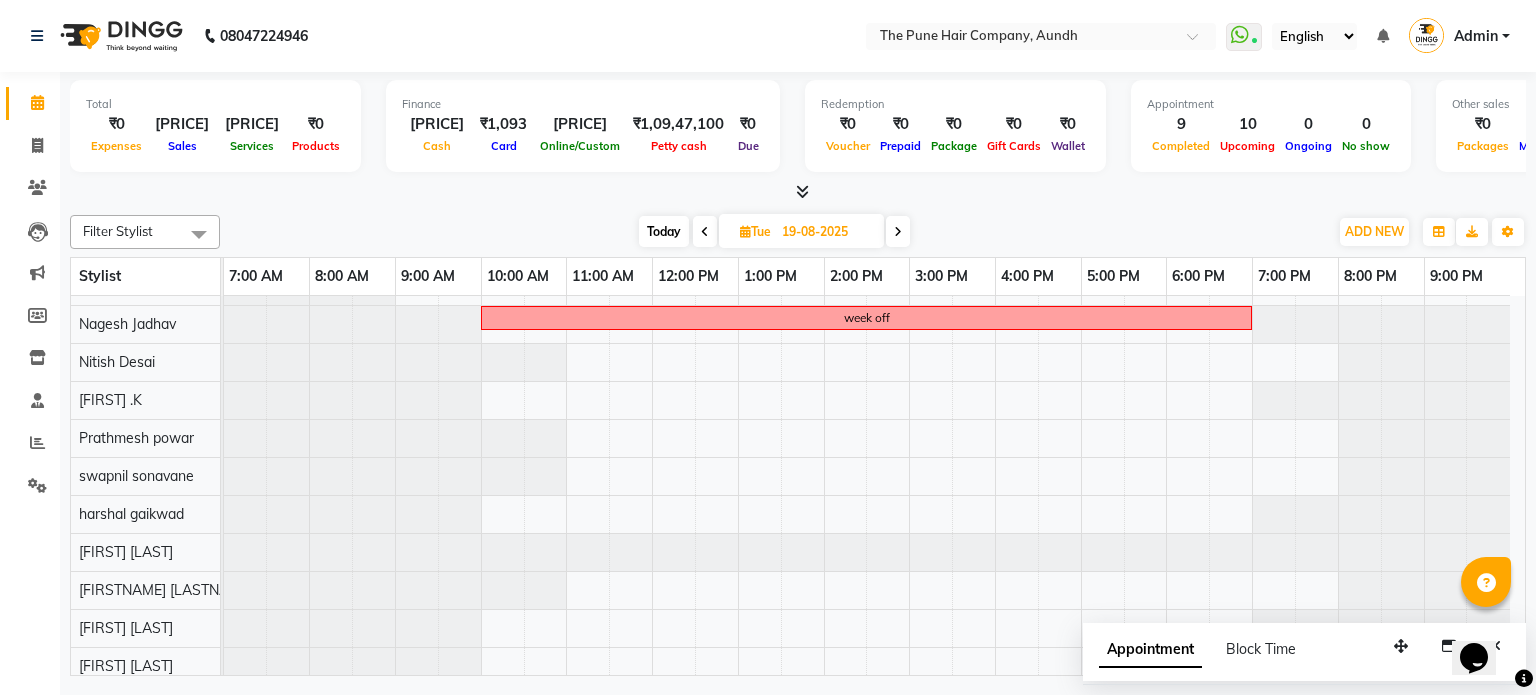 click on "Today" at bounding box center [664, 231] 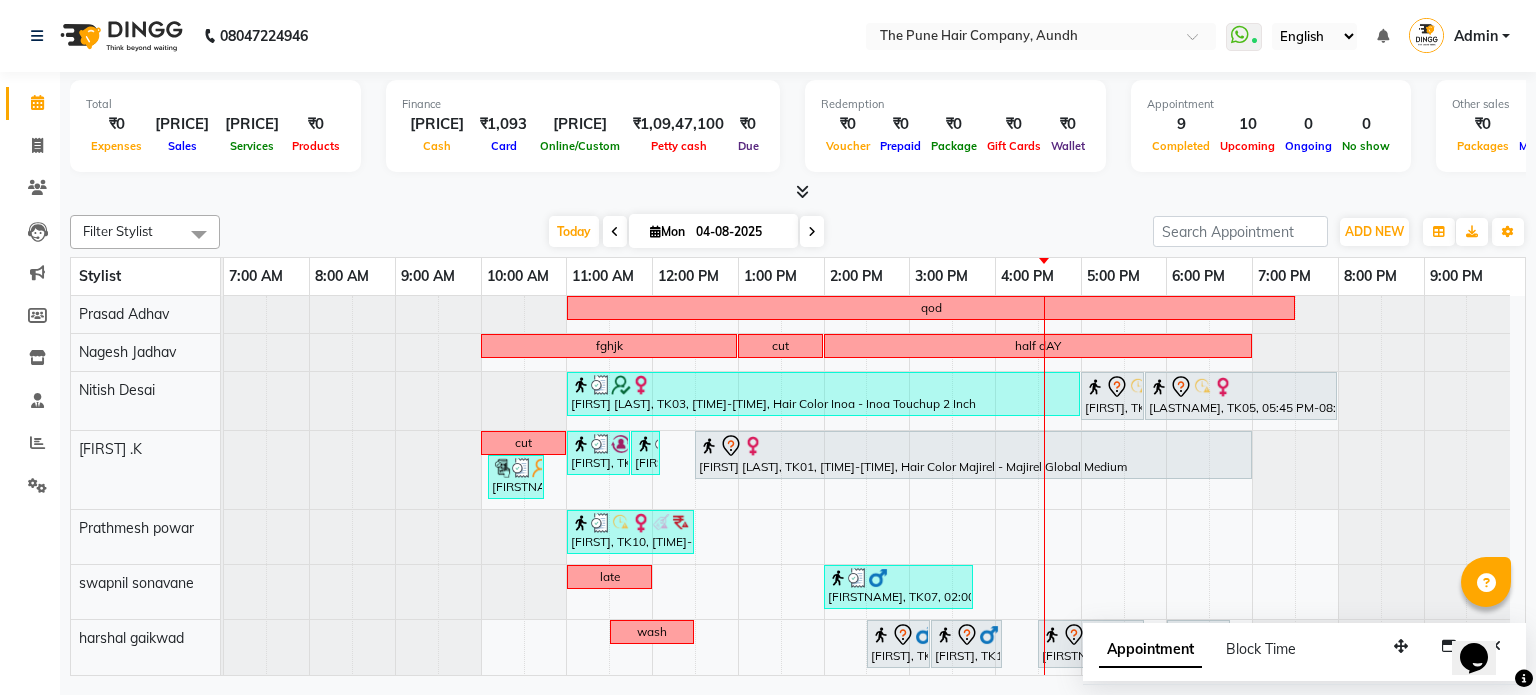 click at bounding box center (812, 232) 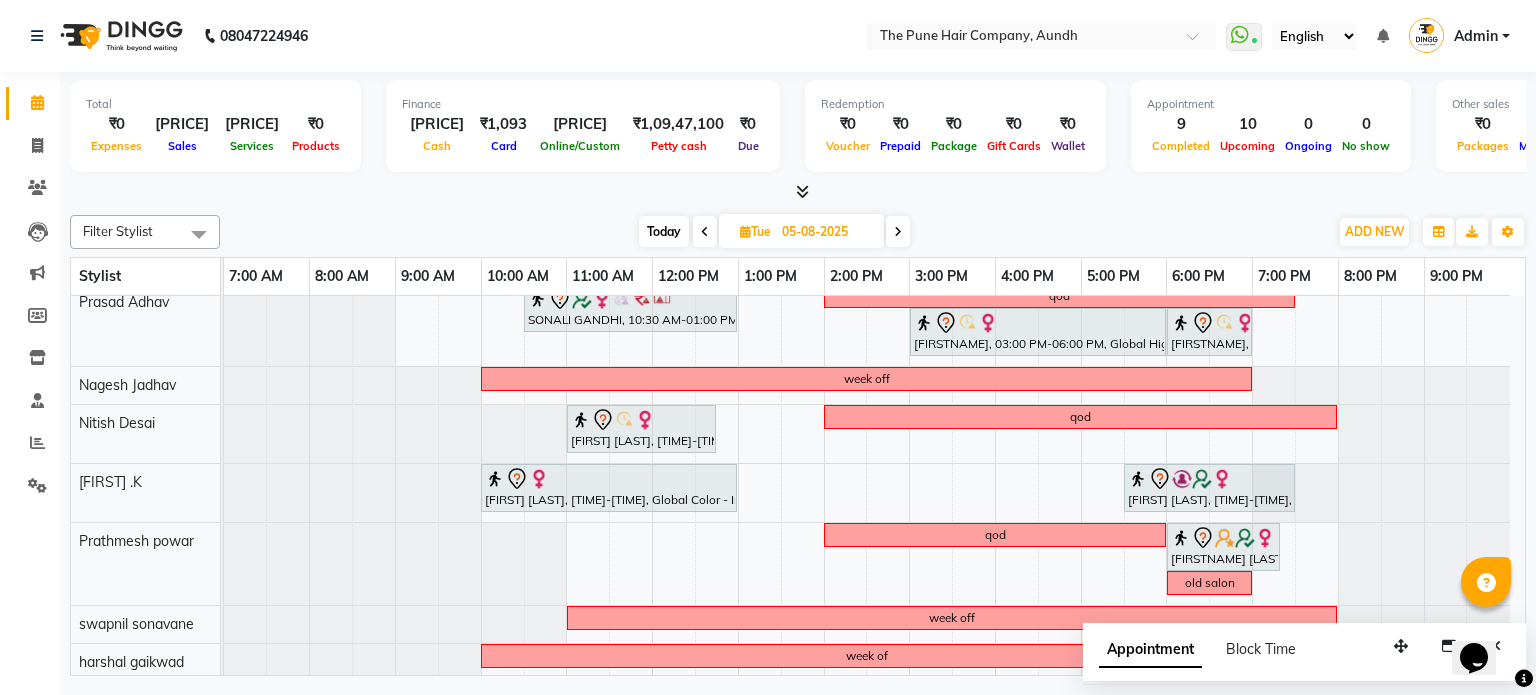 click at bounding box center [898, 232] 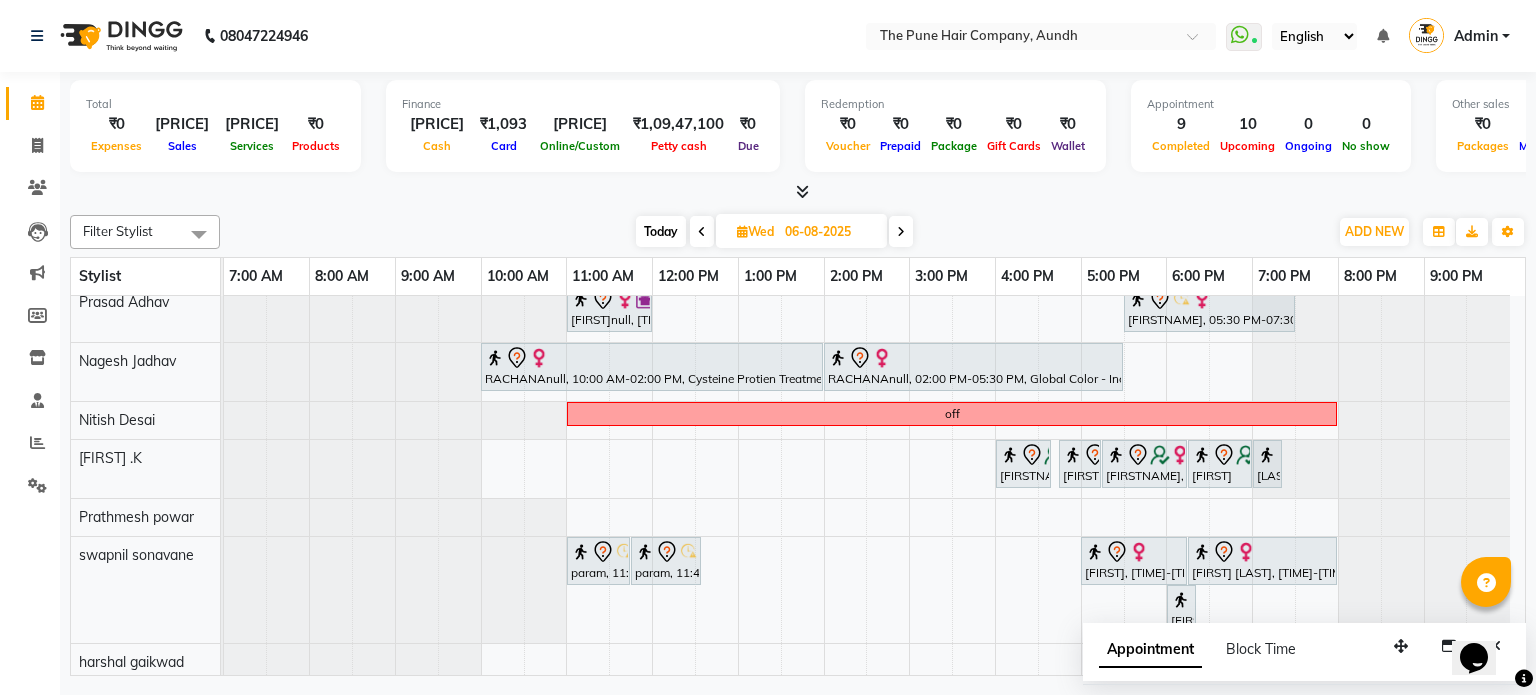 click on "Today" at bounding box center [661, 231] 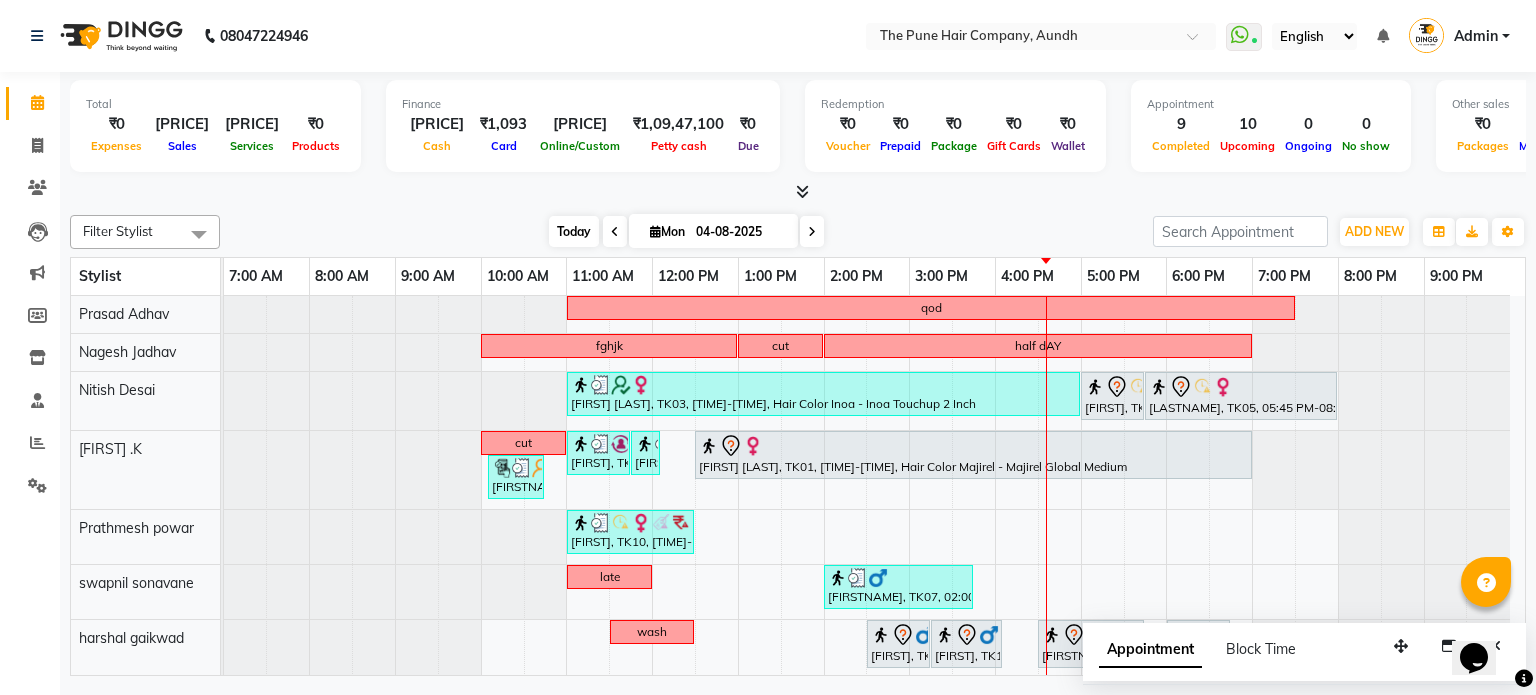 click on "Today" at bounding box center (574, 231) 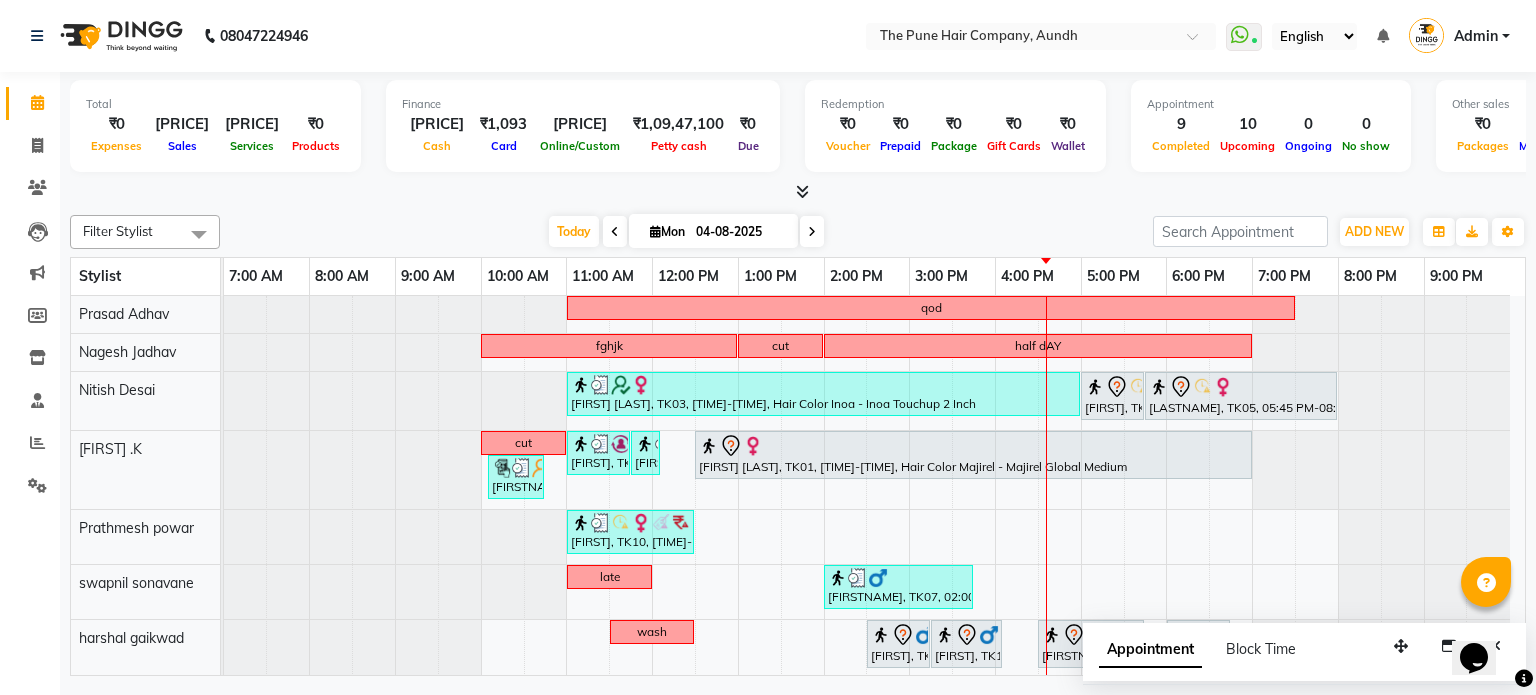 scroll, scrollTop: 93, scrollLeft: 0, axis: vertical 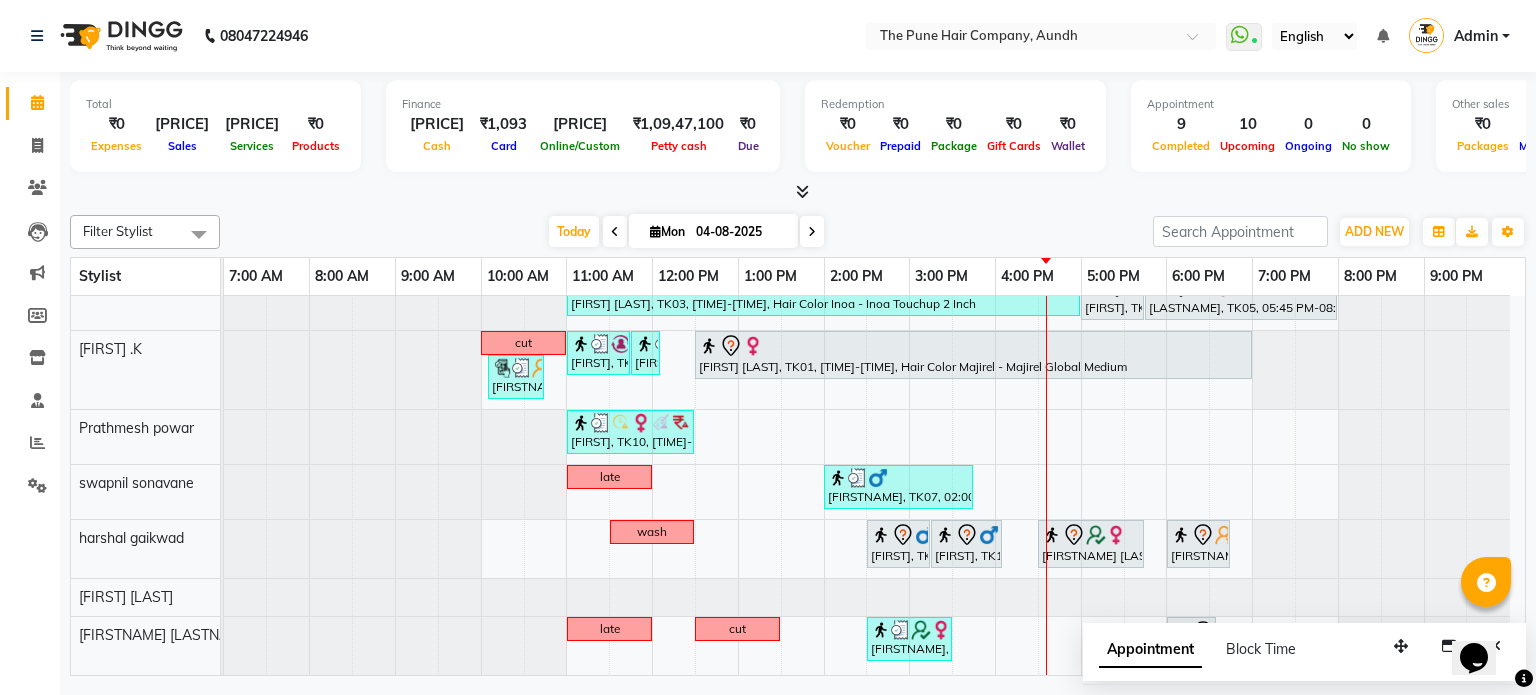 click at bounding box center (812, 231) 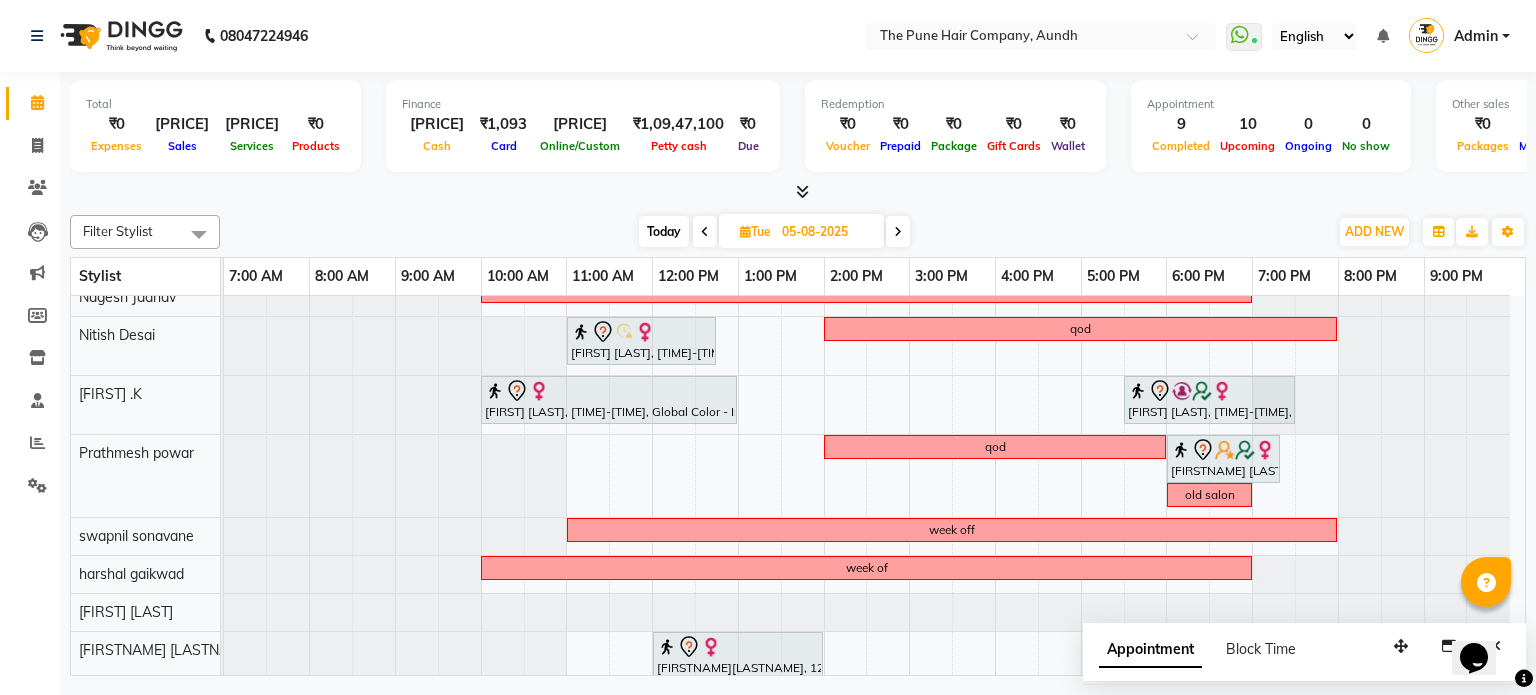 click on "Today" at bounding box center (664, 231) 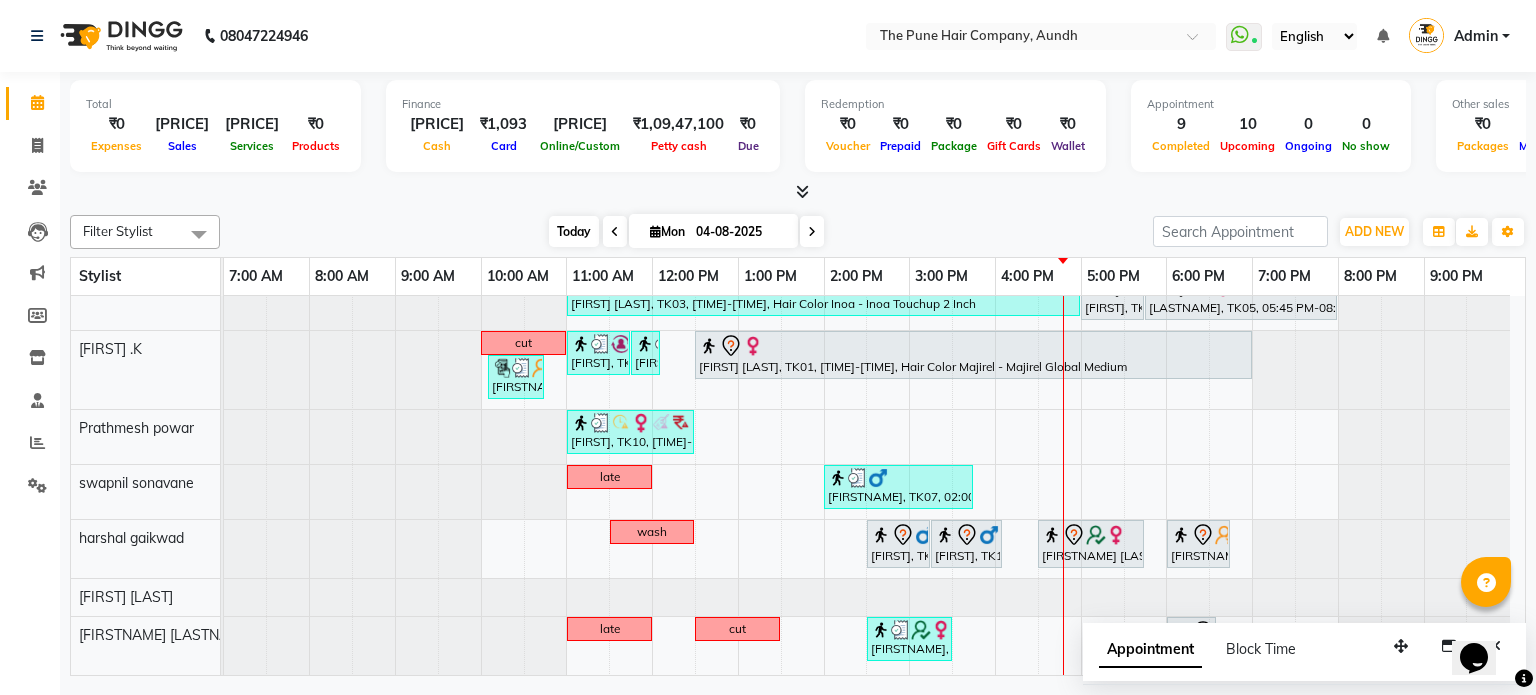 click on "Today" at bounding box center [574, 231] 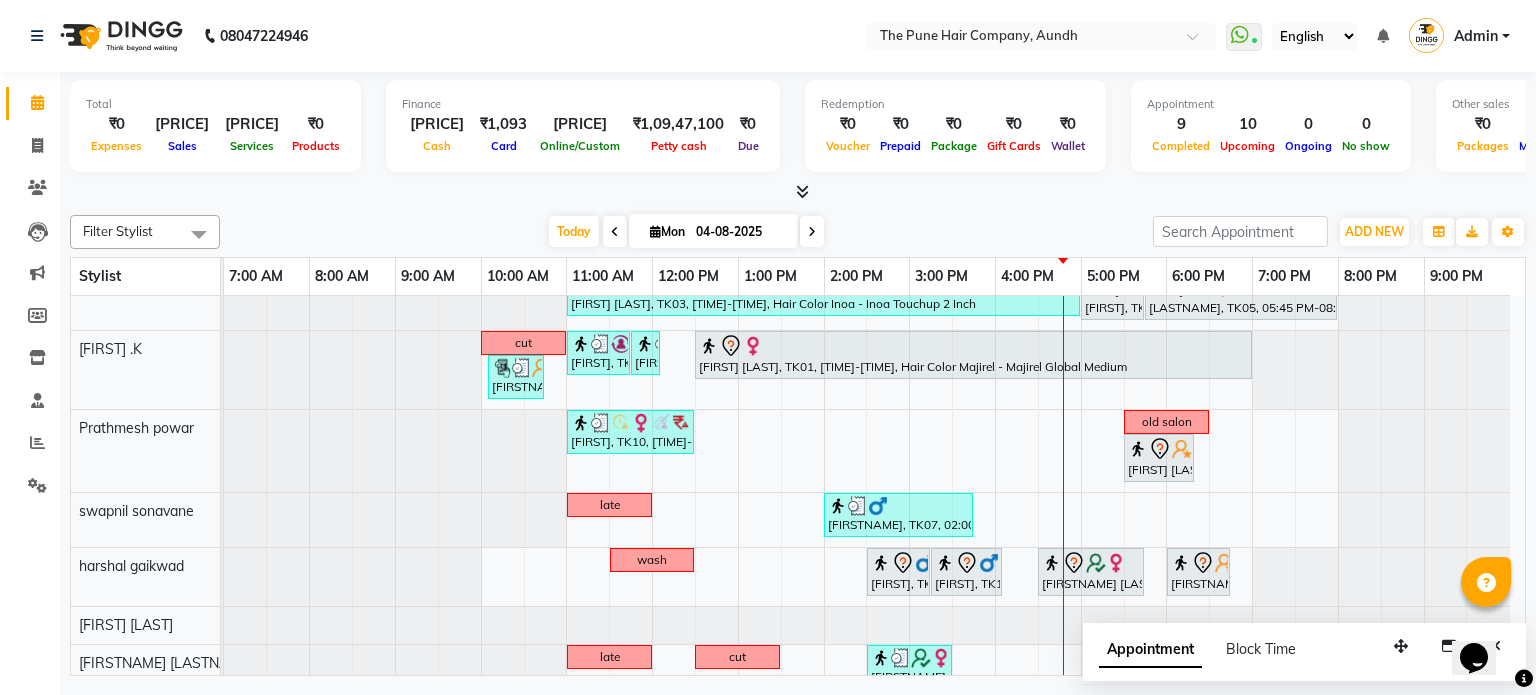 click at bounding box center [812, 231] 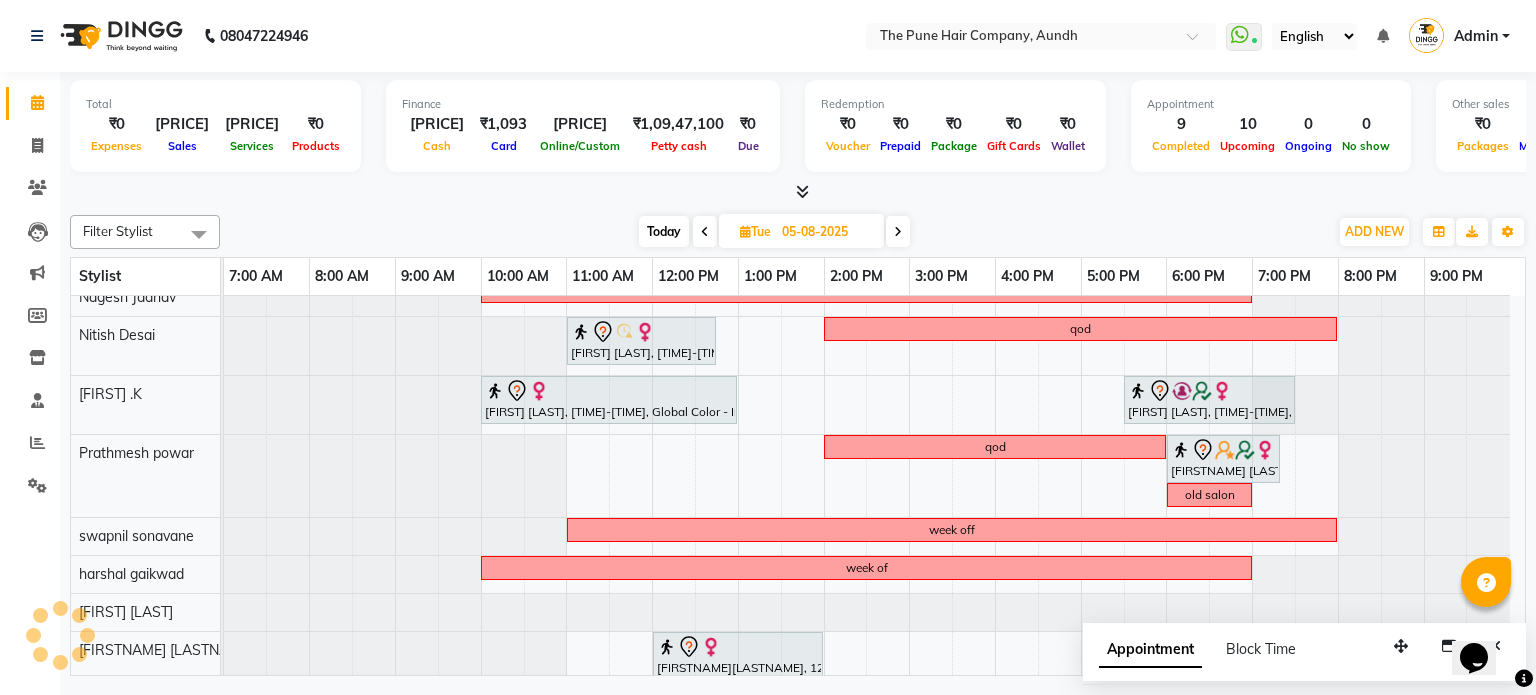 scroll, scrollTop: 13, scrollLeft: 0, axis: vertical 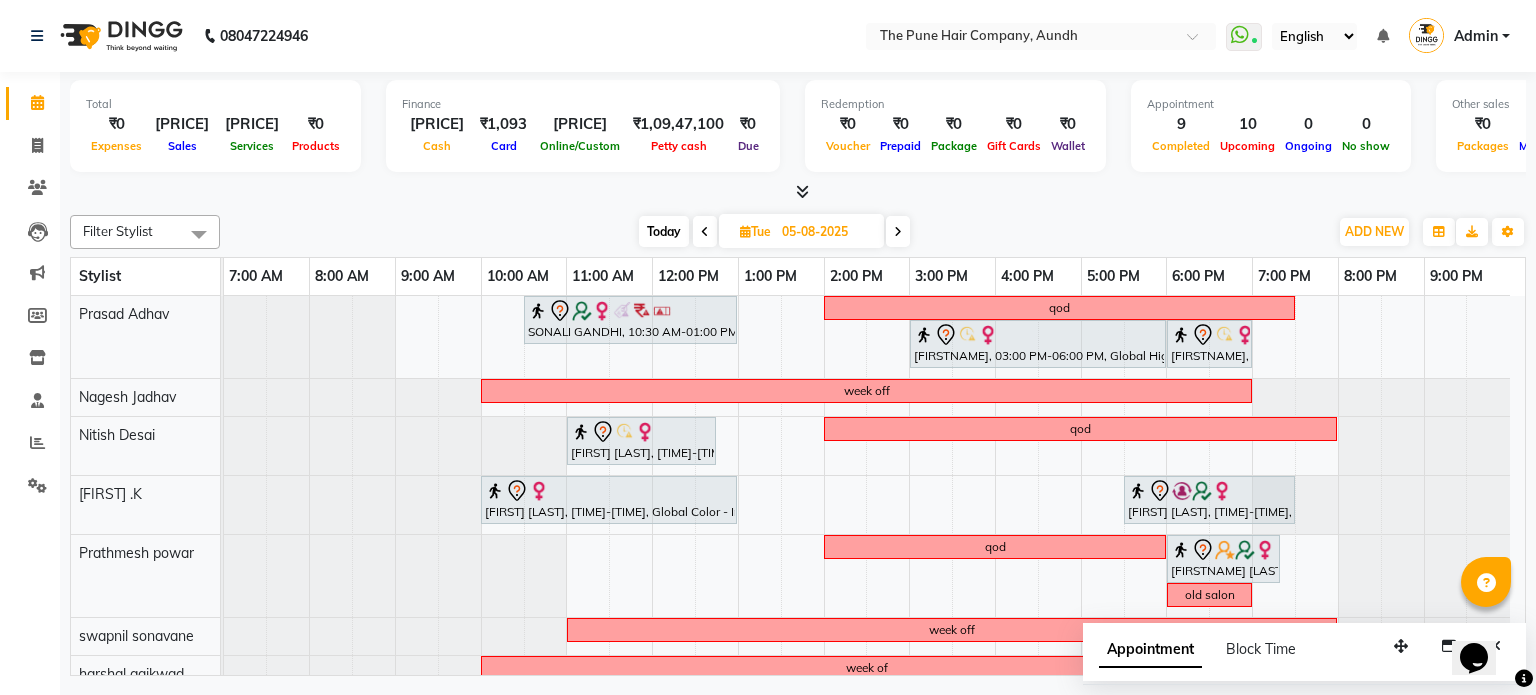 click at bounding box center (898, 232) 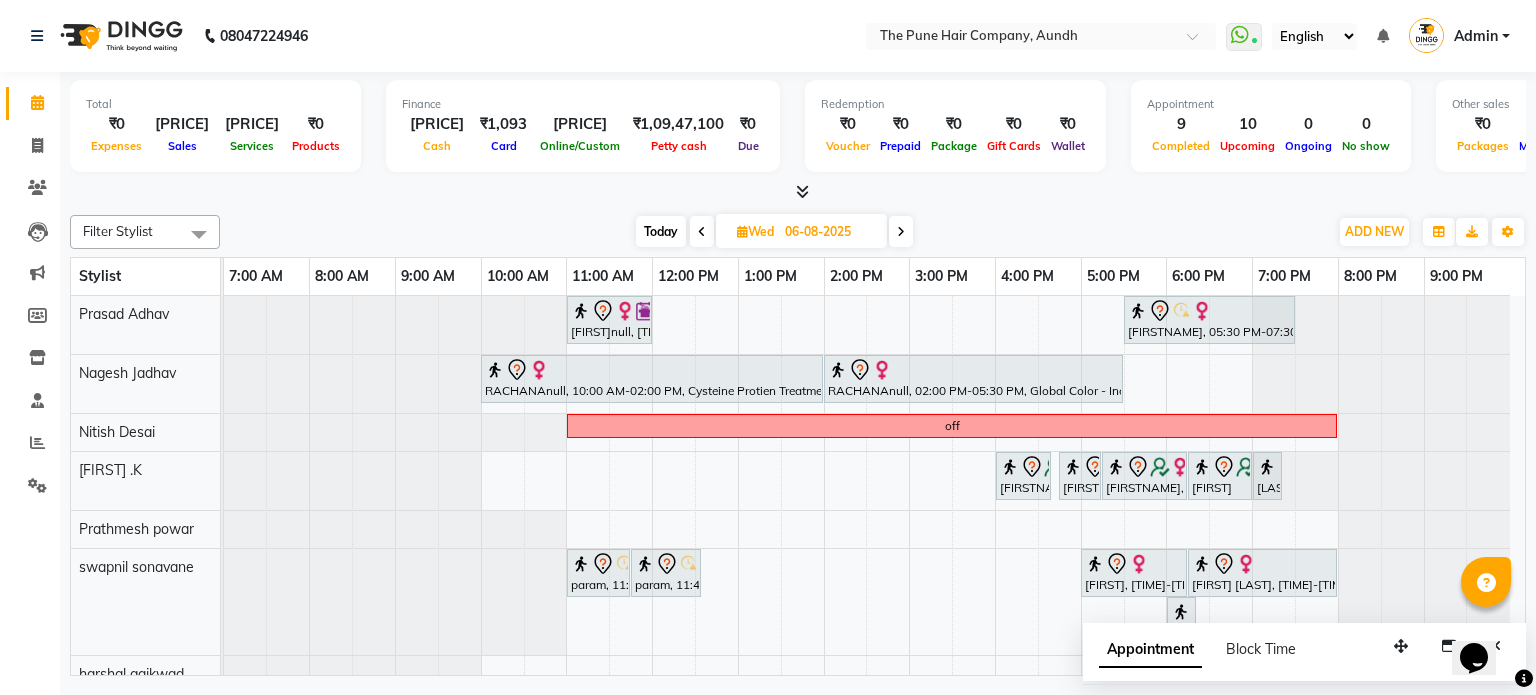scroll, scrollTop: 70, scrollLeft: 0, axis: vertical 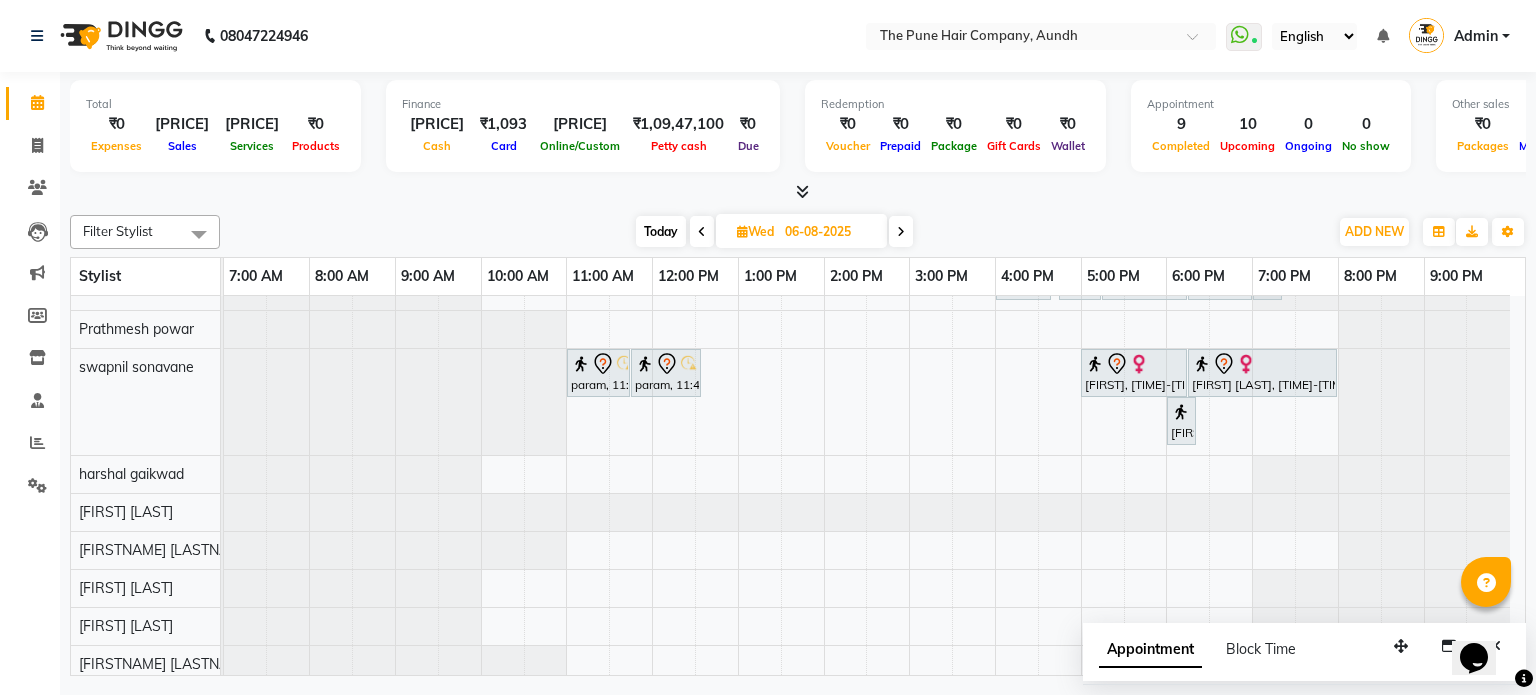 click at bounding box center [901, 231] 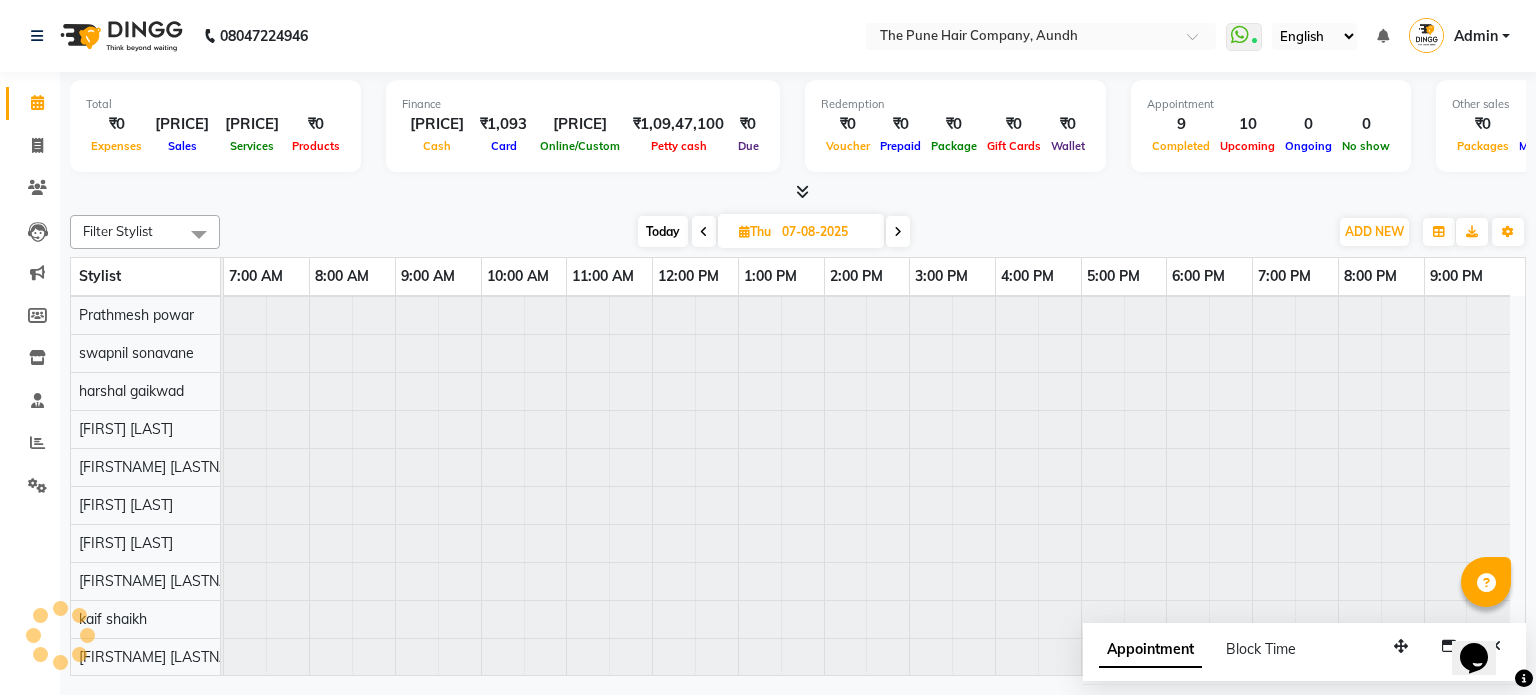 scroll, scrollTop: 148, scrollLeft: 0, axis: vertical 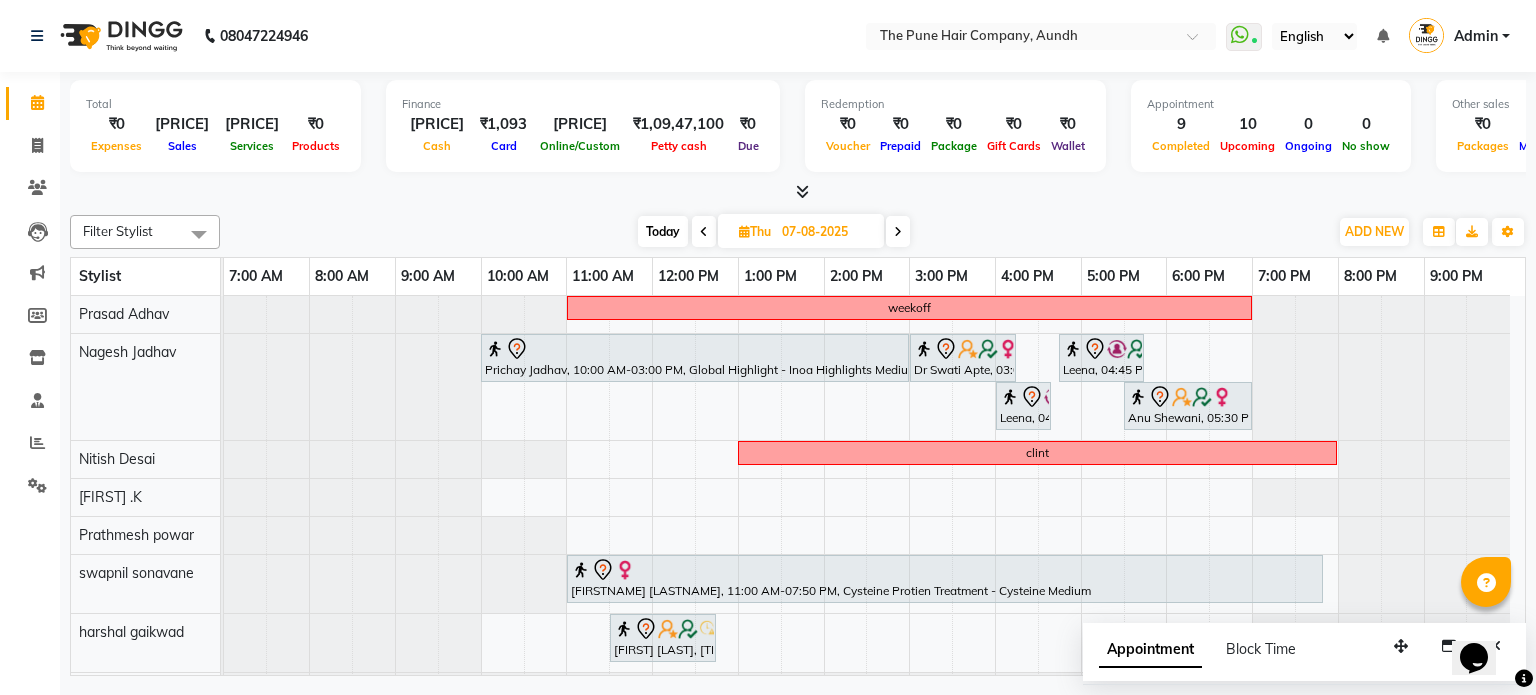click on "Today  Thu 07-08-2025" at bounding box center (774, 232) 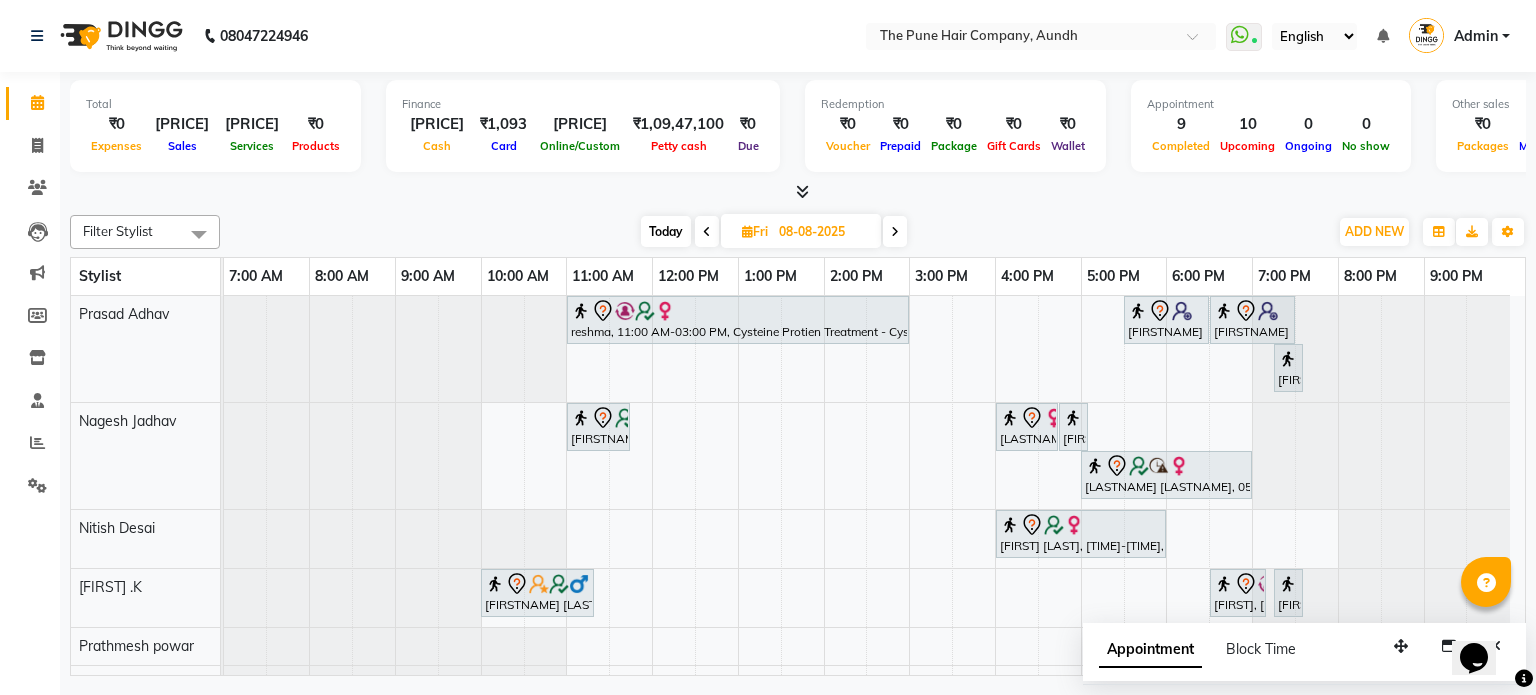 scroll, scrollTop: 95, scrollLeft: 0, axis: vertical 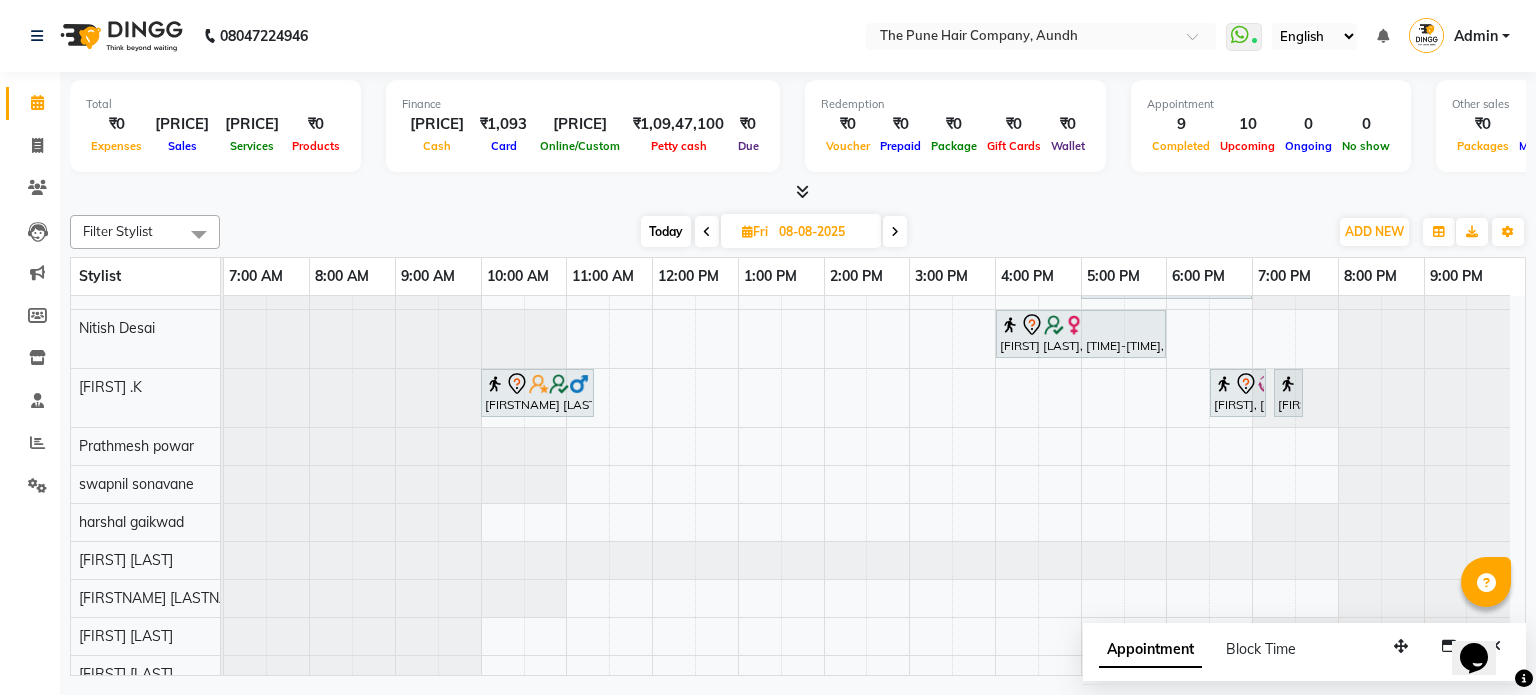 click at bounding box center [895, 232] 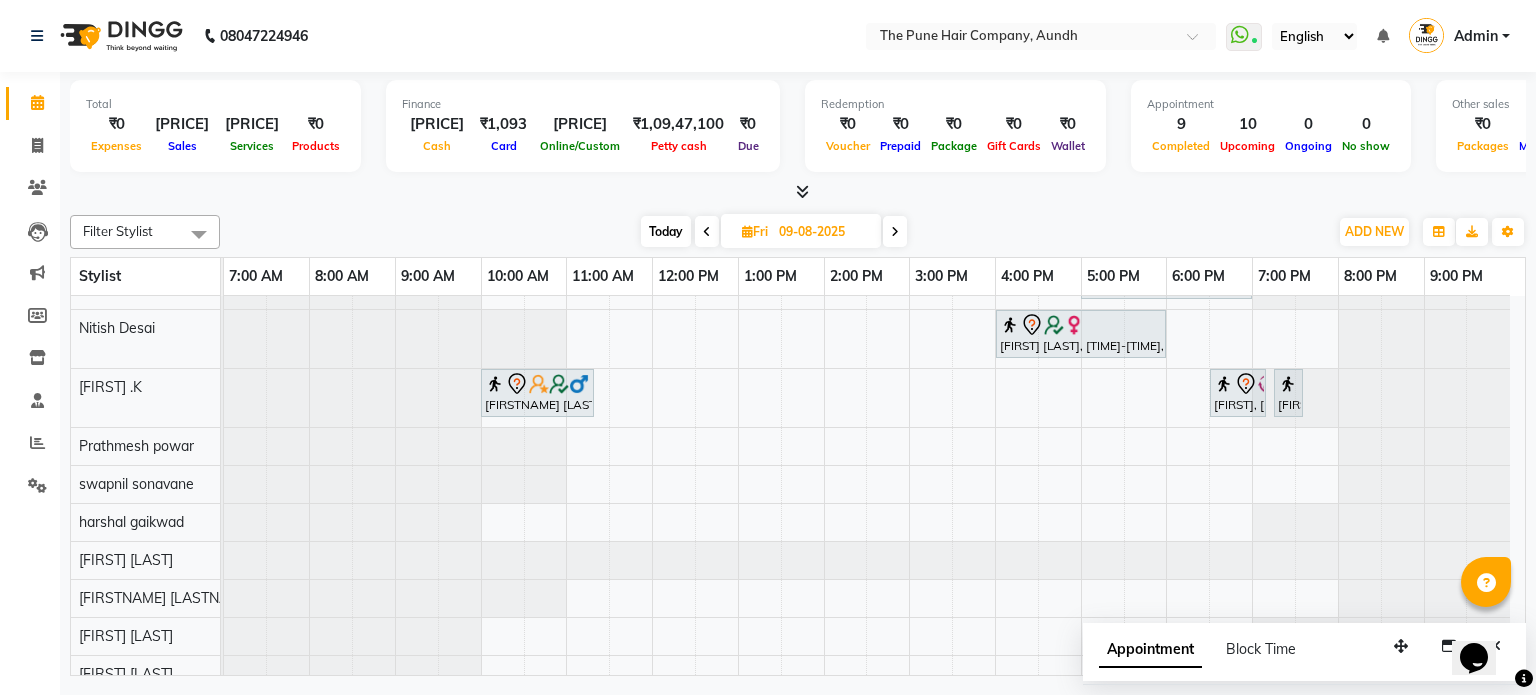 scroll, scrollTop: 148, scrollLeft: 0, axis: vertical 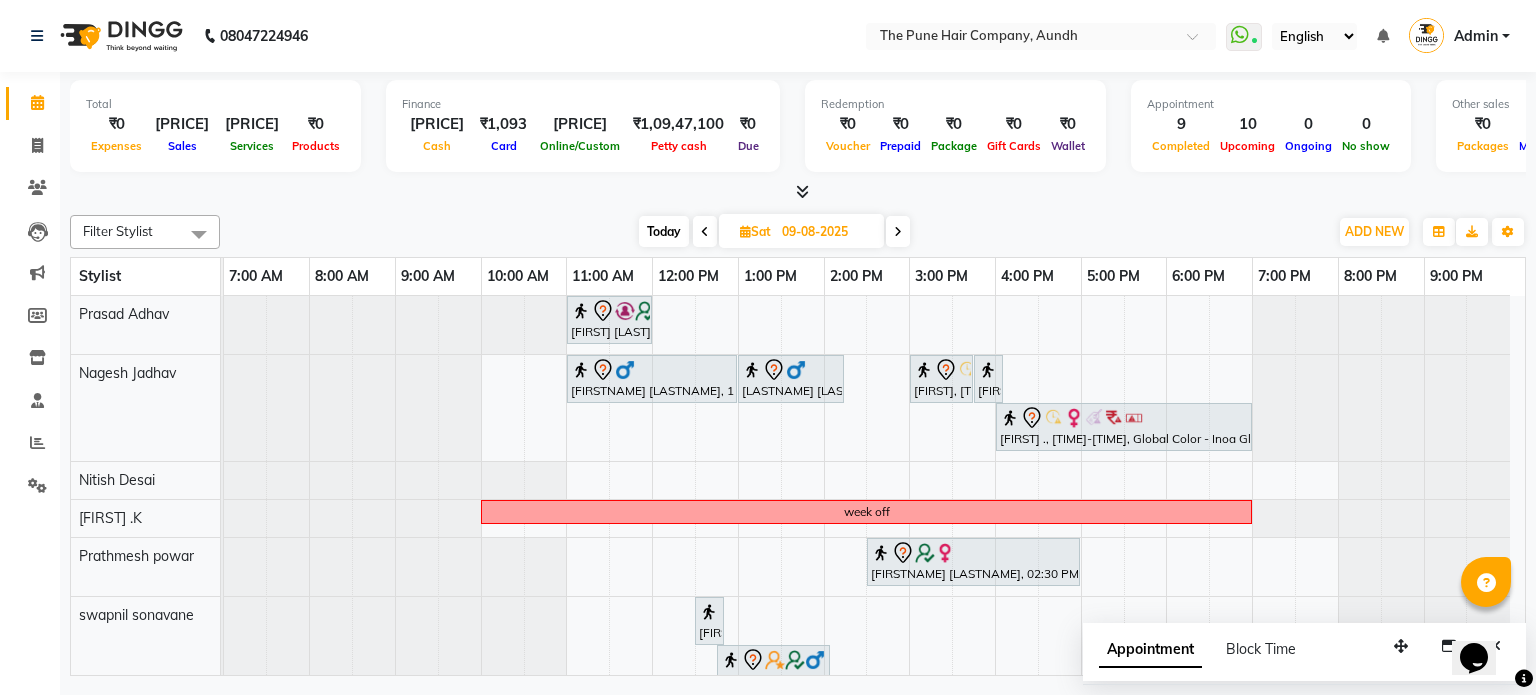 click at bounding box center (898, 232) 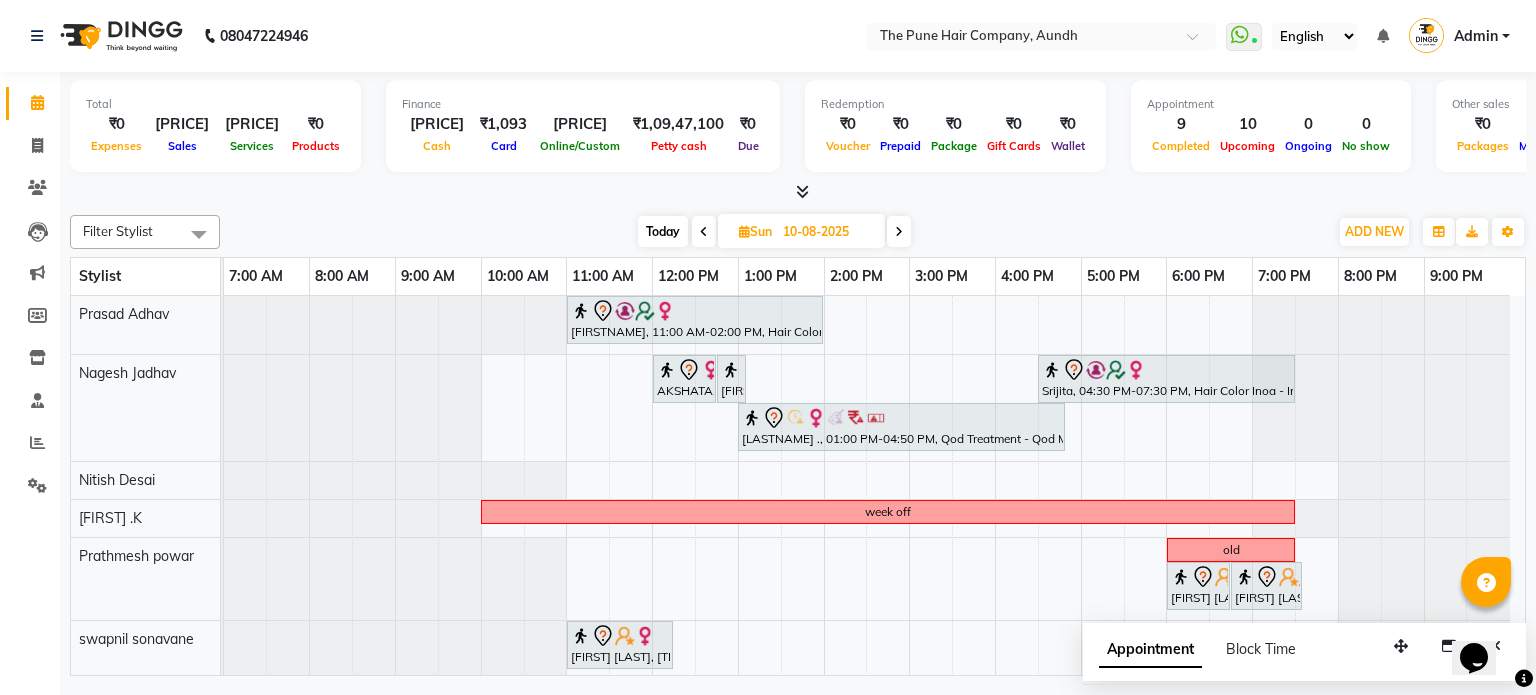 click on "Today" at bounding box center [663, 231] 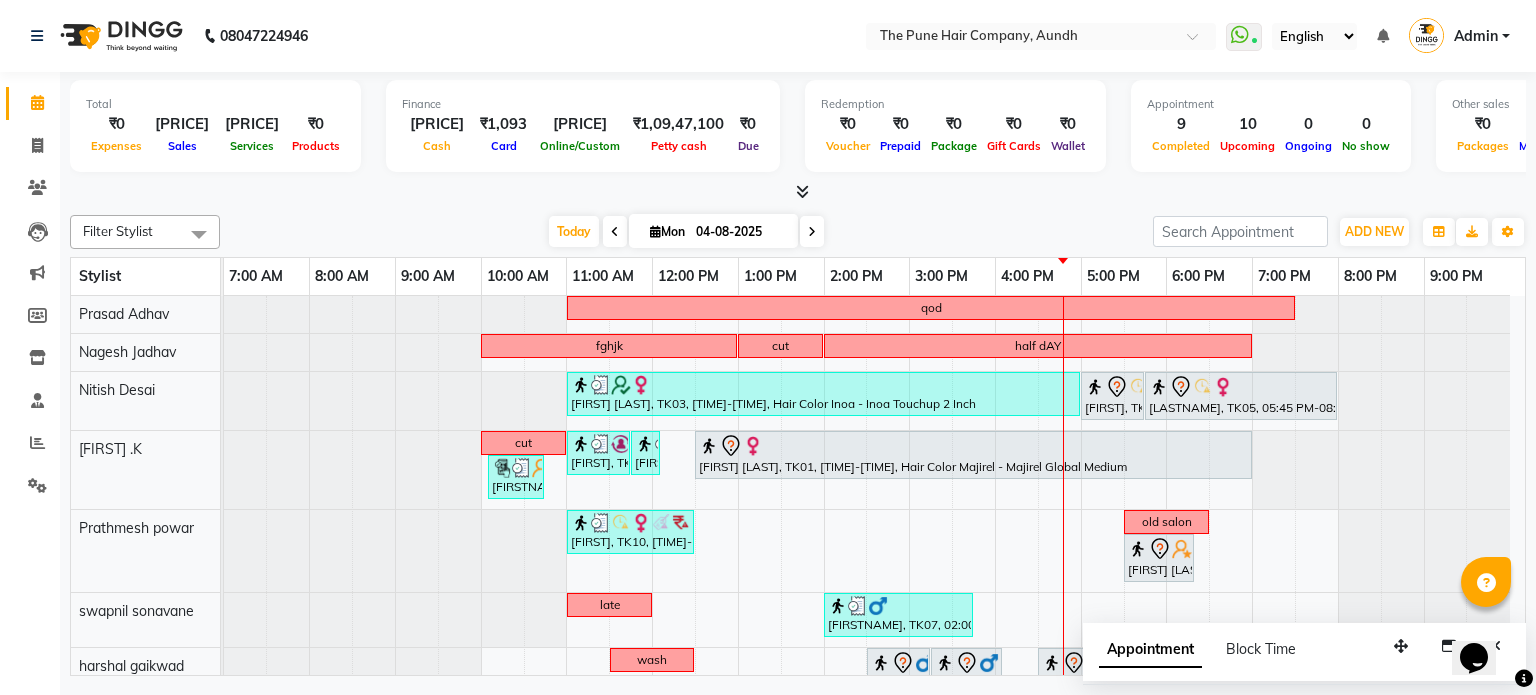scroll, scrollTop: 67, scrollLeft: 0, axis: vertical 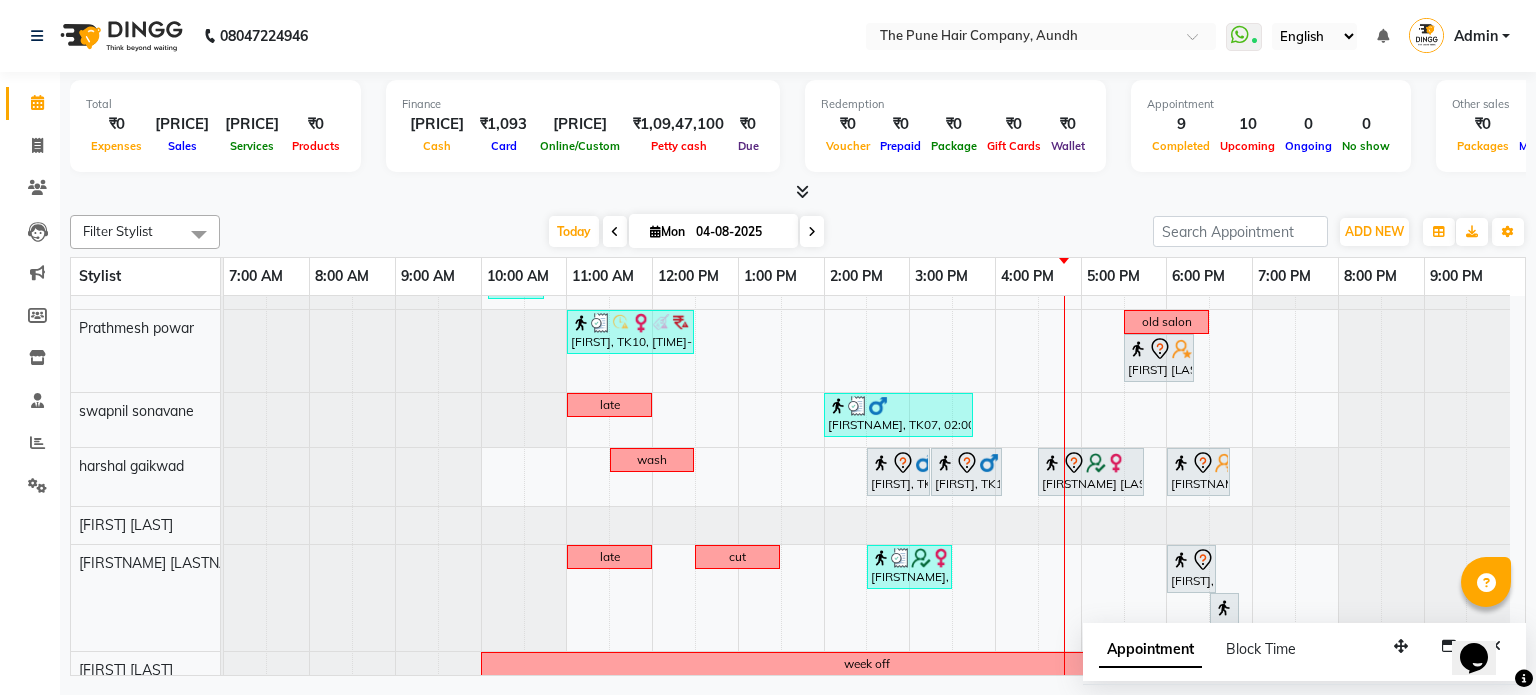 drag, startPoint x: 1032, startPoint y: 599, endPoint x: 385, endPoint y: 742, distance: 662.6145 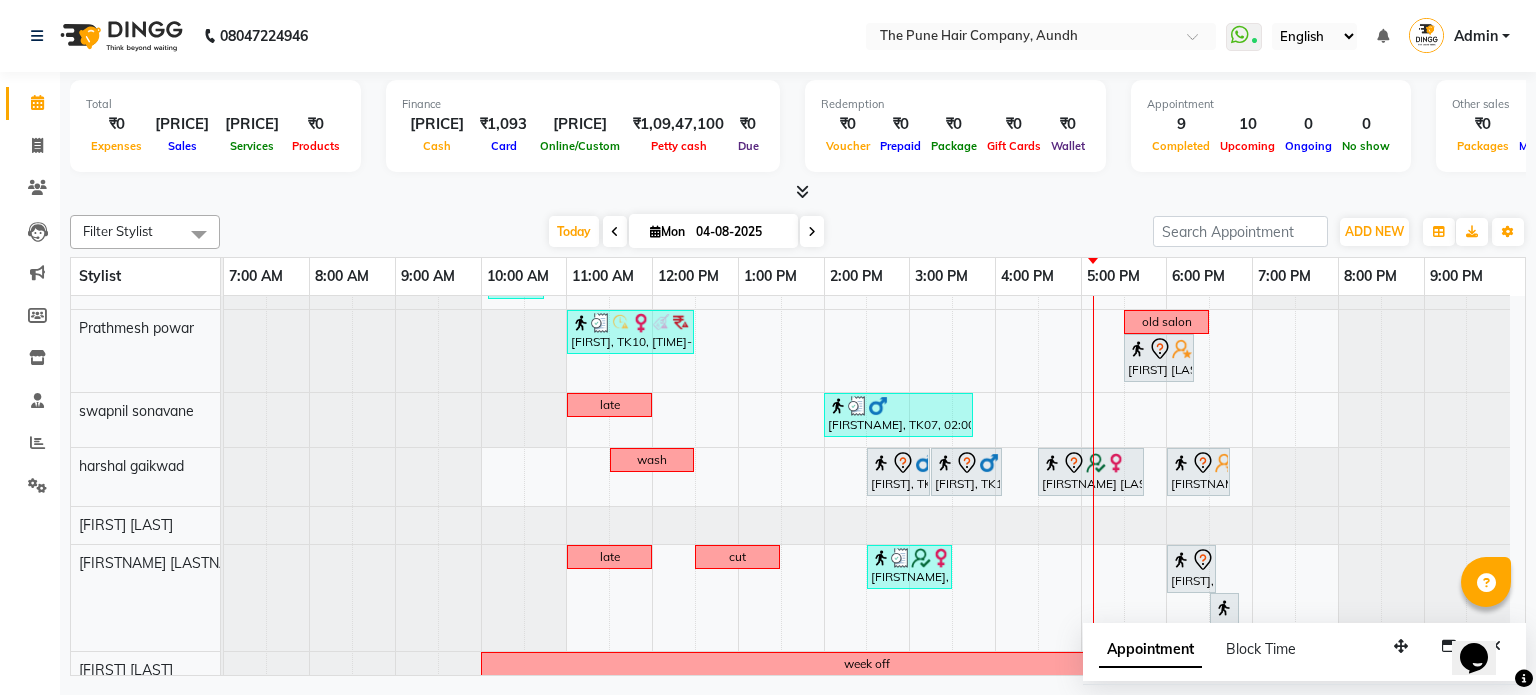 drag, startPoint x: 385, startPoint y: 742, endPoint x: 1005, endPoint y: 215, distance: 813.7131 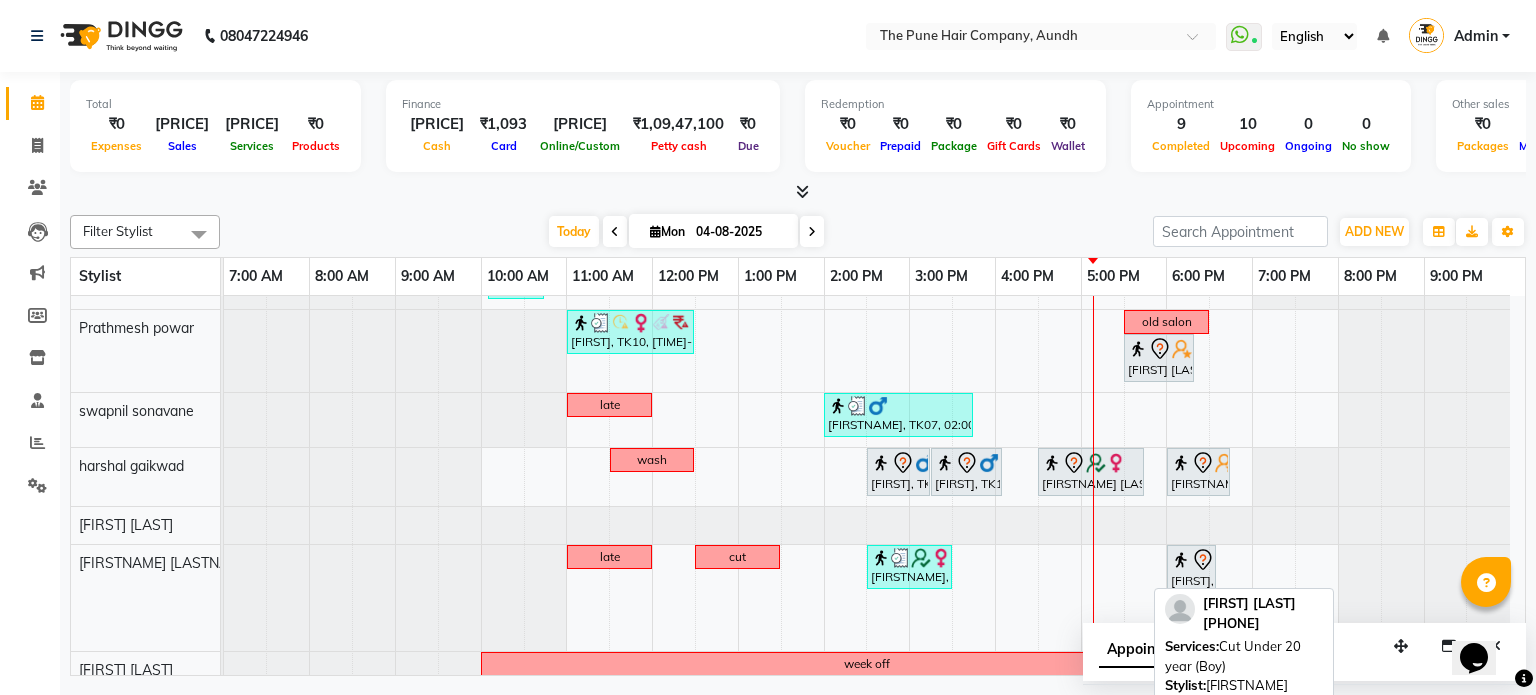 scroll, scrollTop: 100, scrollLeft: 0, axis: vertical 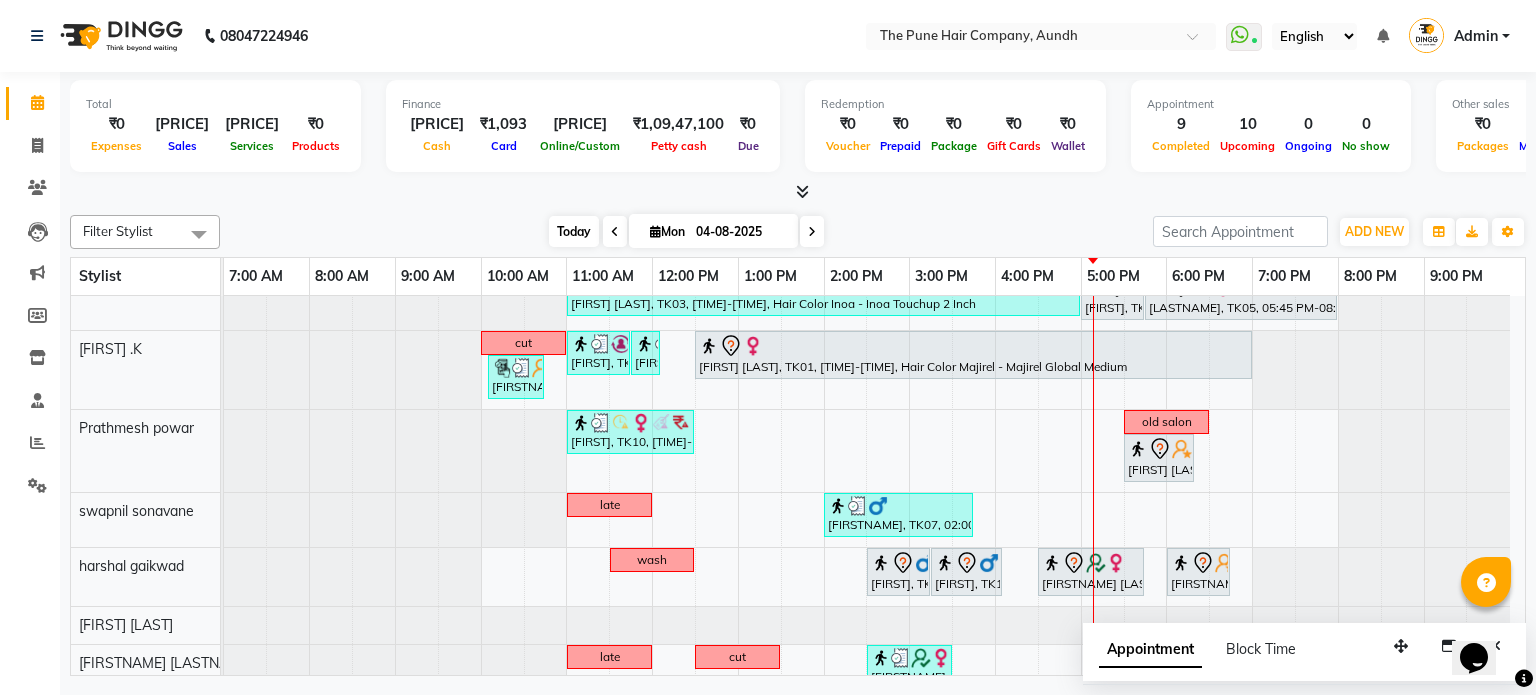 click on "Today" at bounding box center (574, 231) 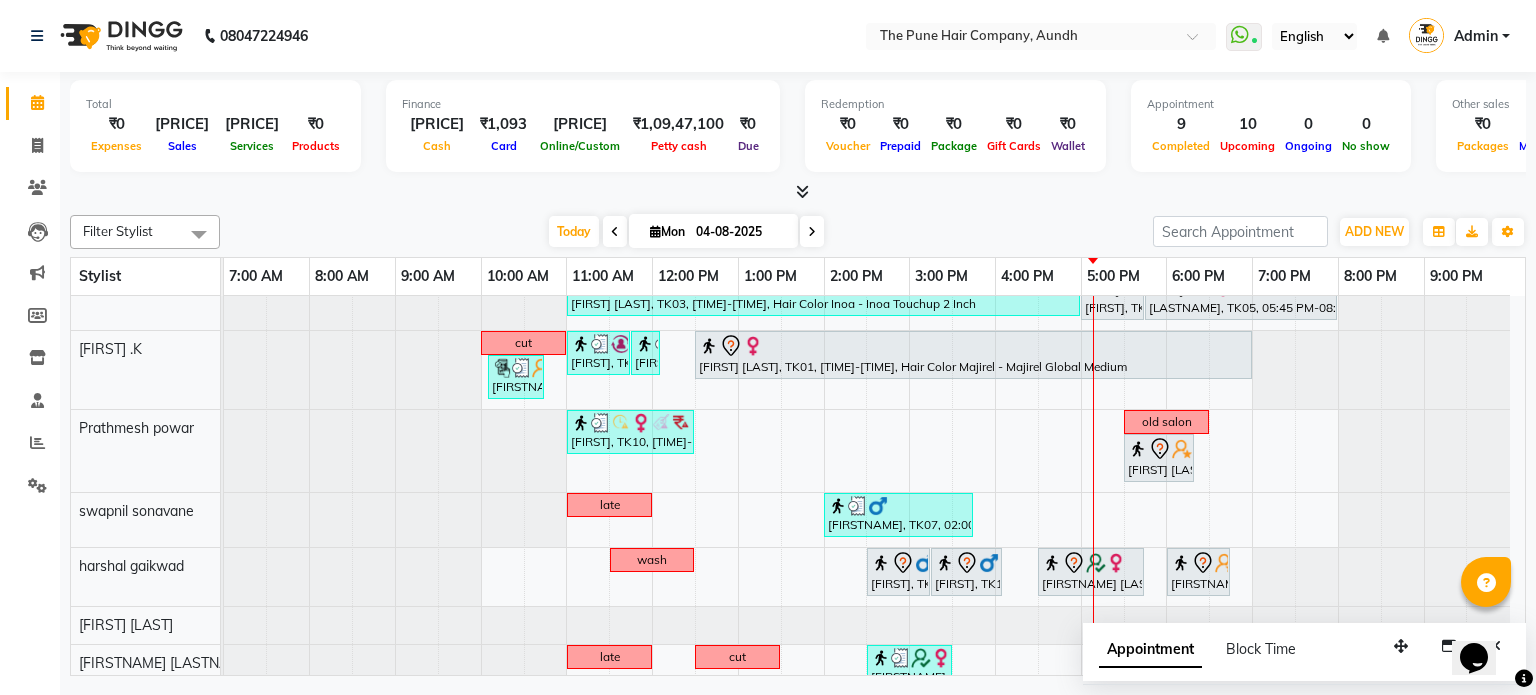 click on "qod   fghjk   cut   half dAY      [FIRST] [LAST], TK03, [TIME]-[TIME], Hair Color Inoa - Inoa Touchup 2 Inch             [FIRST], TK05, [TIME]-[TIME], Cut Female (Sr.stylist)             [FIRST], TK05, [TIME]-[TIME],  Additional Hair Wash (Female)  cut      [FIRST], TK02, [TIME]-[TIME], Cut Female (Expert)     [FIRST], TK02, [TIME]-[TIME],  Additional Hair Wash (Female)             [FIRST] [LAST], TK01, [TIME]-[TIME], Hair Color Majirel - Majirel Global Medium     [FIRST] [LAST], TK11, [TIME]-[TIME], Cut male (Expert)     [FIRST], TK10, [TIME]-[TIME], Head Massage - Head Massage With Shampoo Female  old salon              [FIRST] [LAST], TK17, [TIME]-[TIME],  Beard Crafting  late      [FIRST], TK07, [TIME]-[TIME], Cut Male (Master stylist)  wash              [FIRST], TK12, [TIME]-[TIME], Cut Male (Master stylist)             [FIRST], TK12, [TIME]-[TIME],  Beard Crafting             [FIRST] [LAST], TK08, [TIME]-[TIME], Cut Under 20 year (Boy)              late   cut" at bounding box center [874, 596] 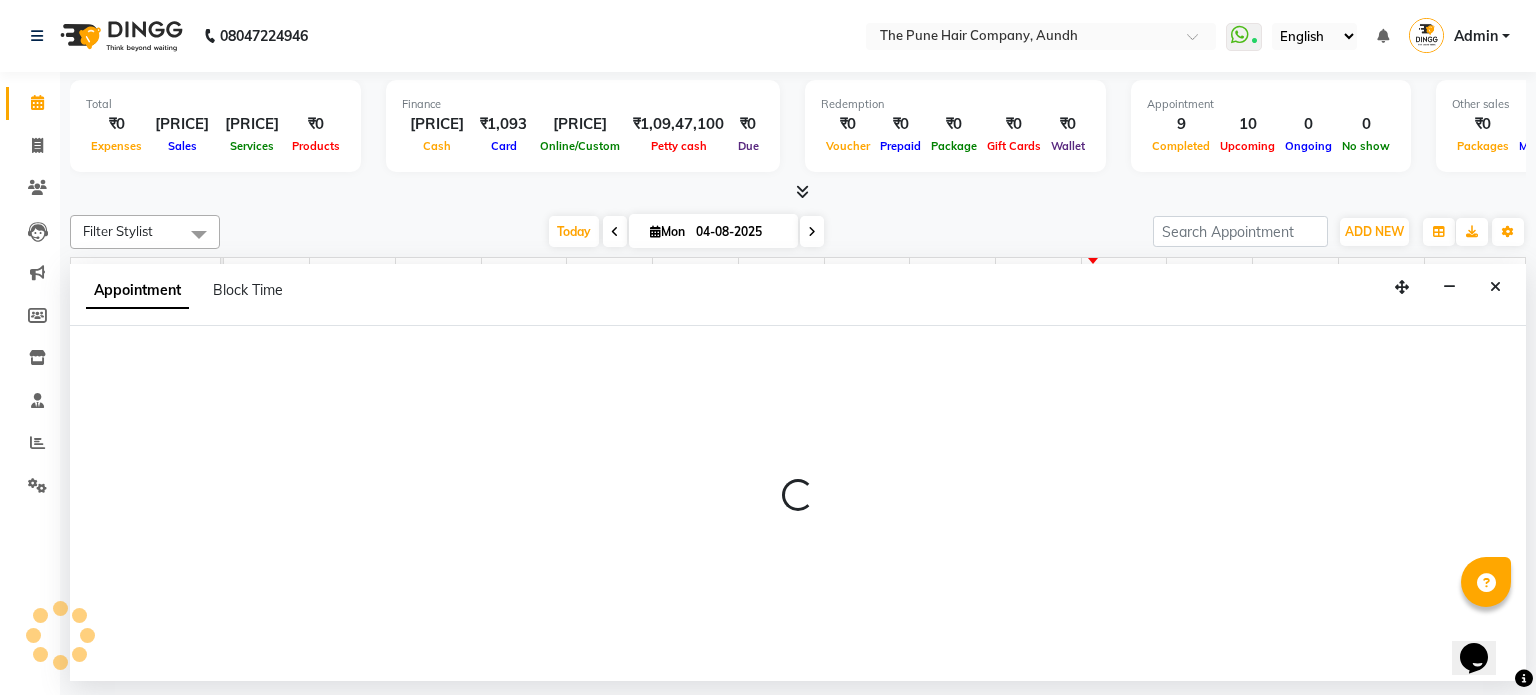 select on "18078" 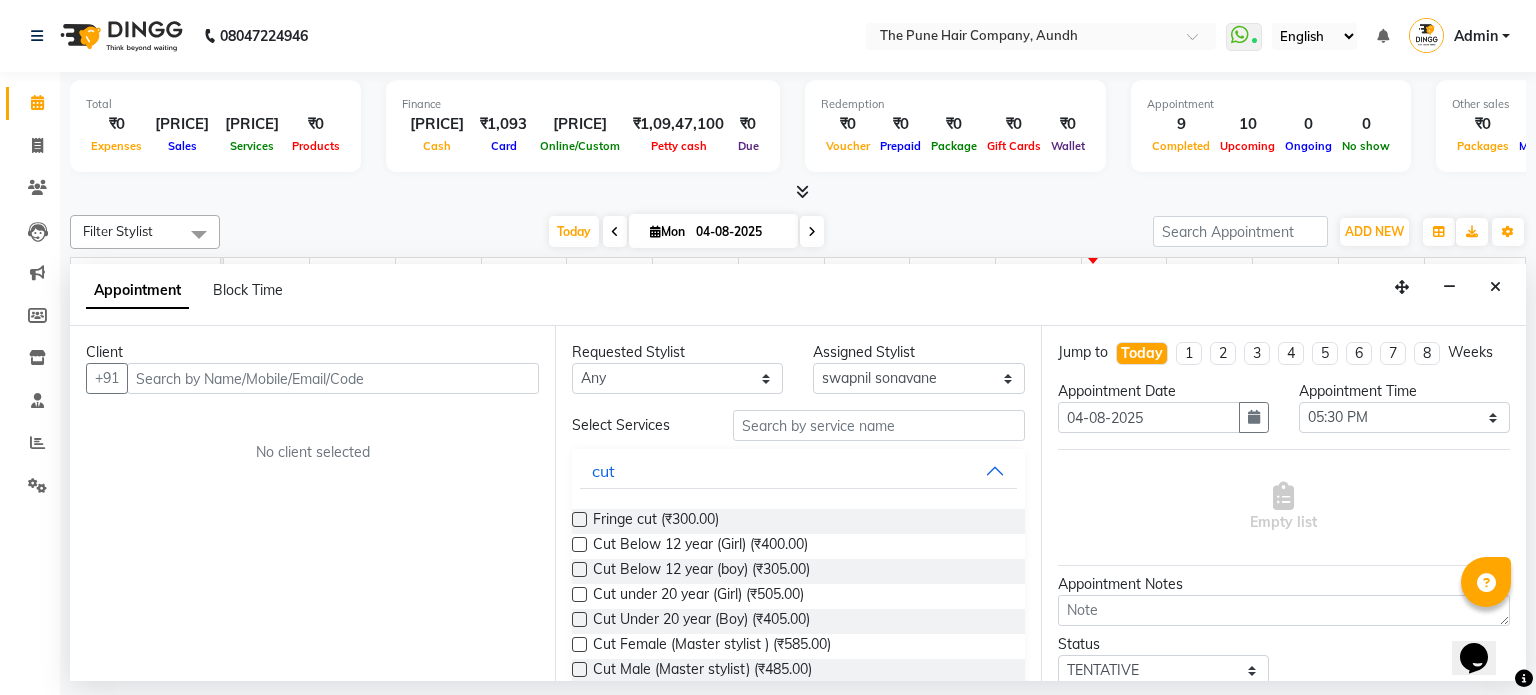 click at bounding box center [333, 378] 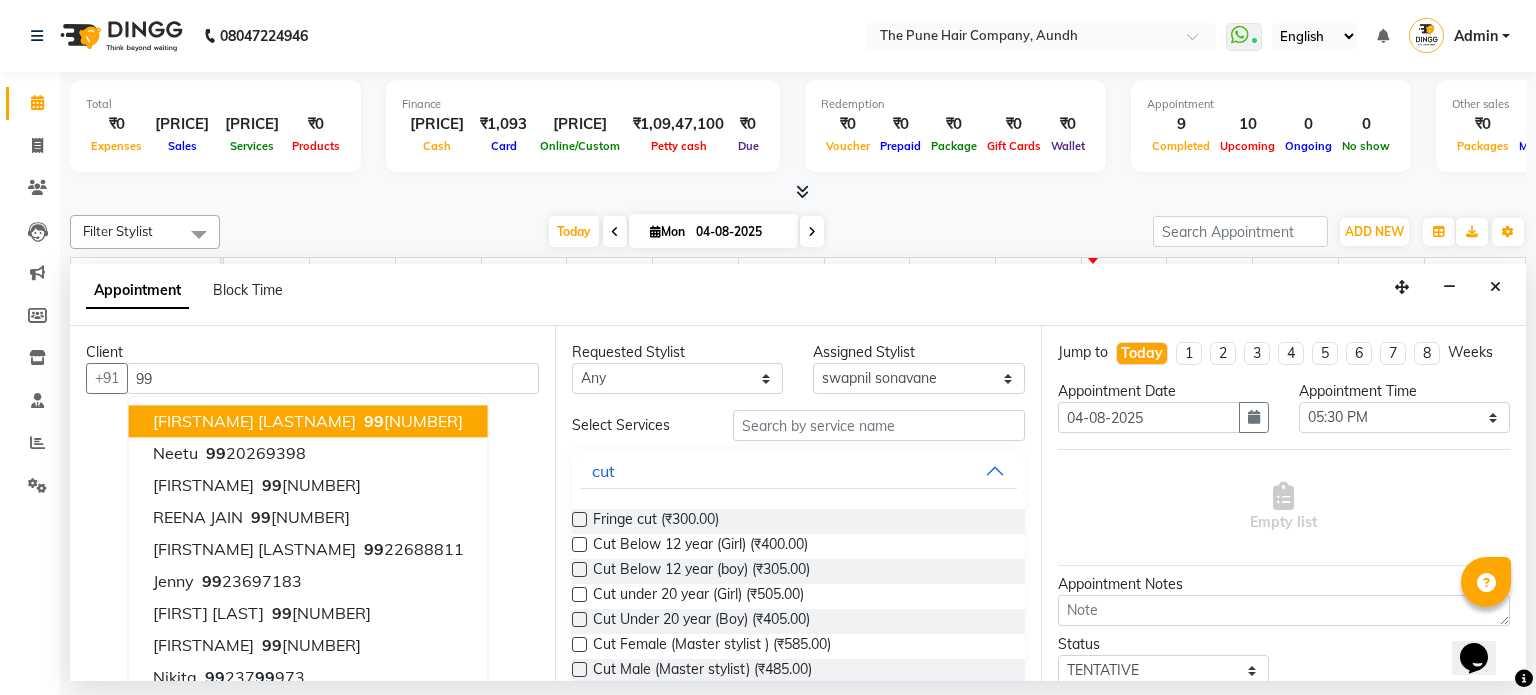 type on "9" 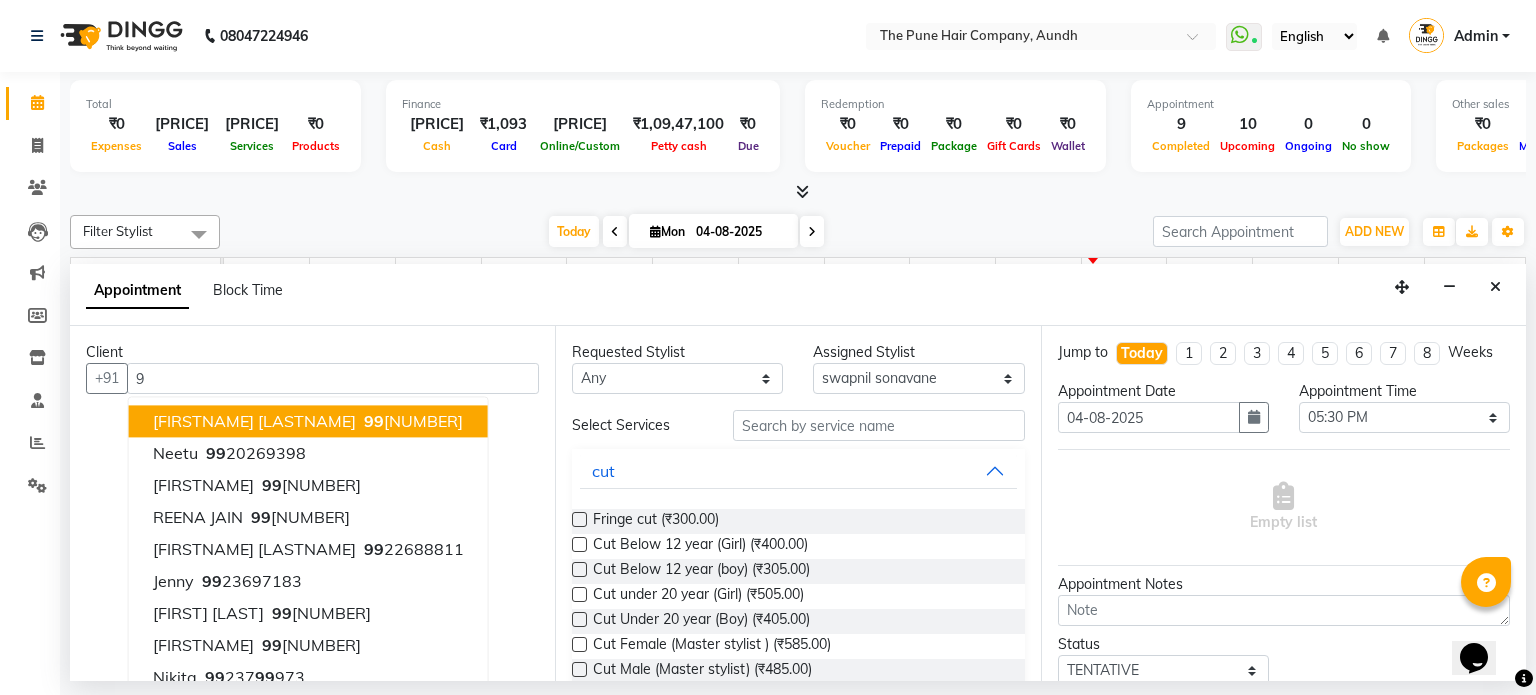 type 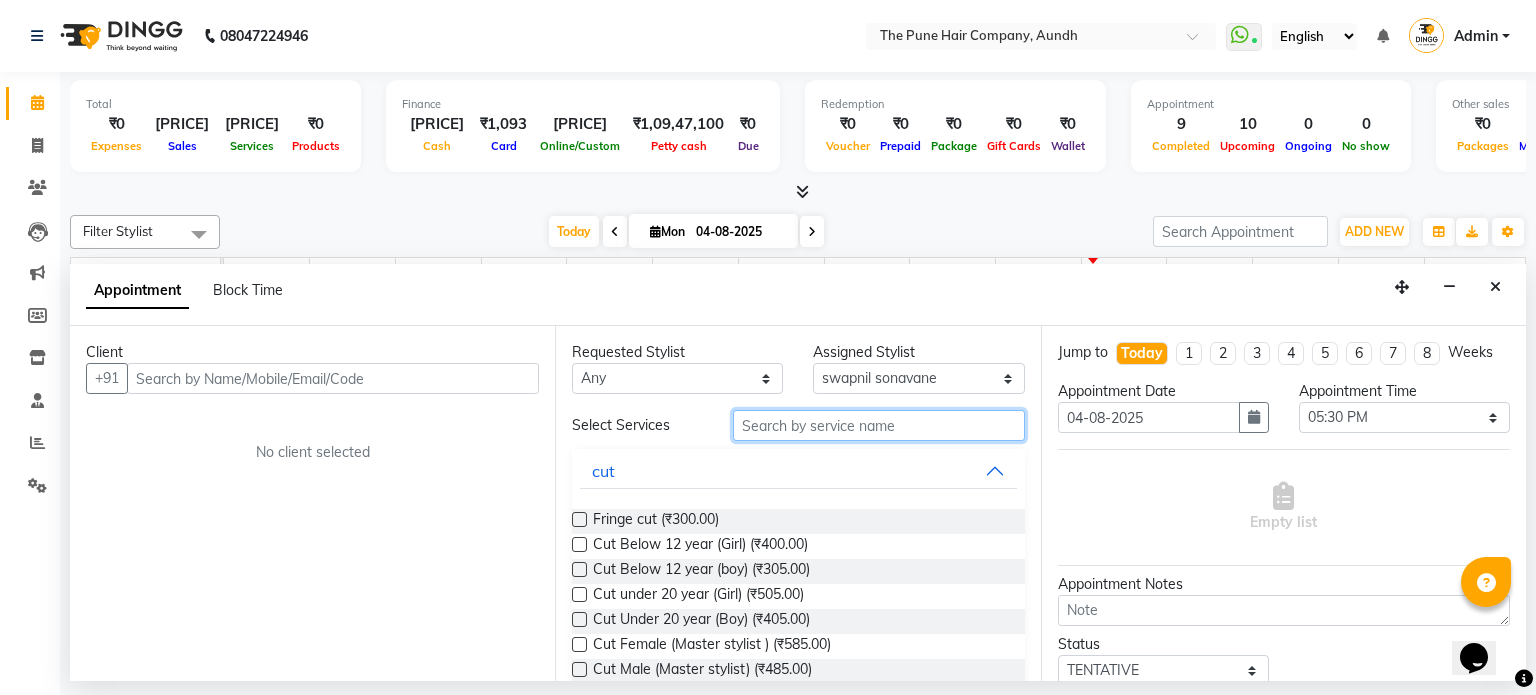 click at bounding box center (879, 425) 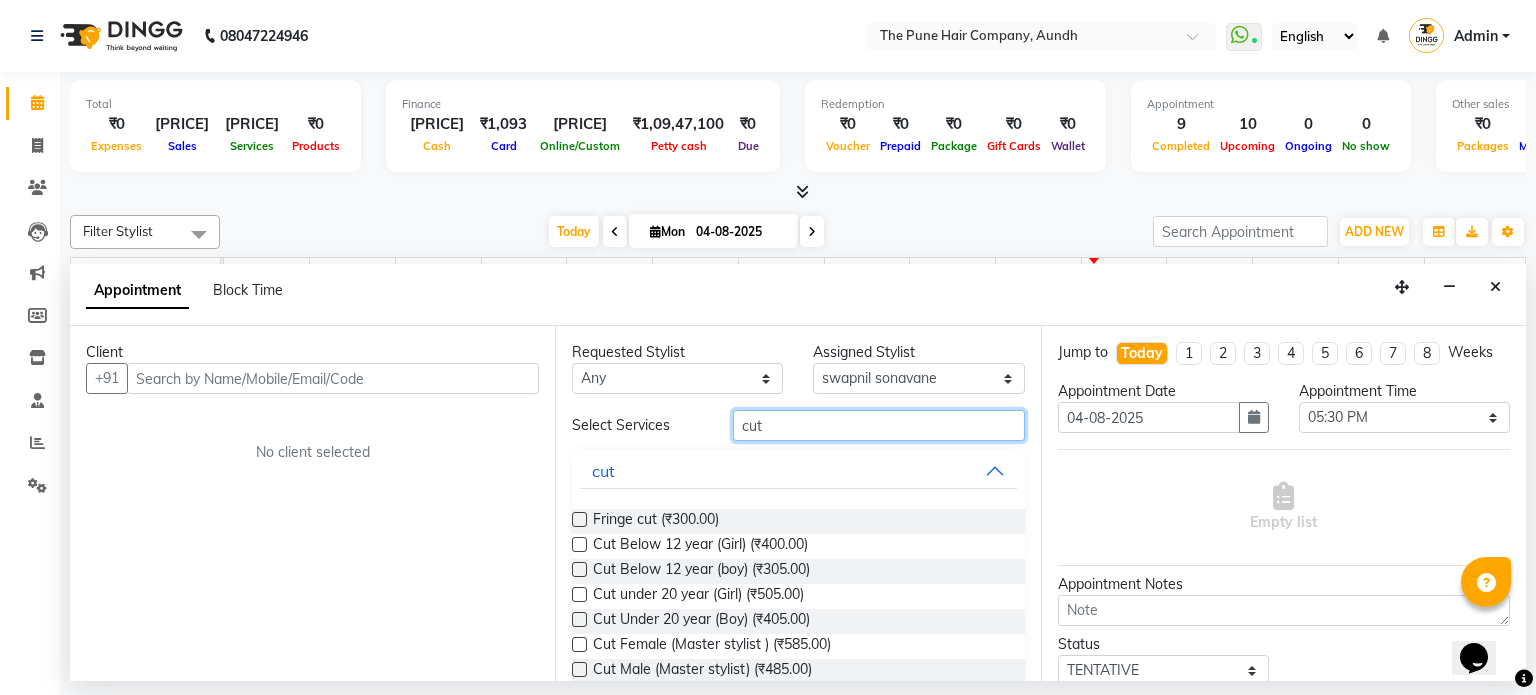 type on "cut" 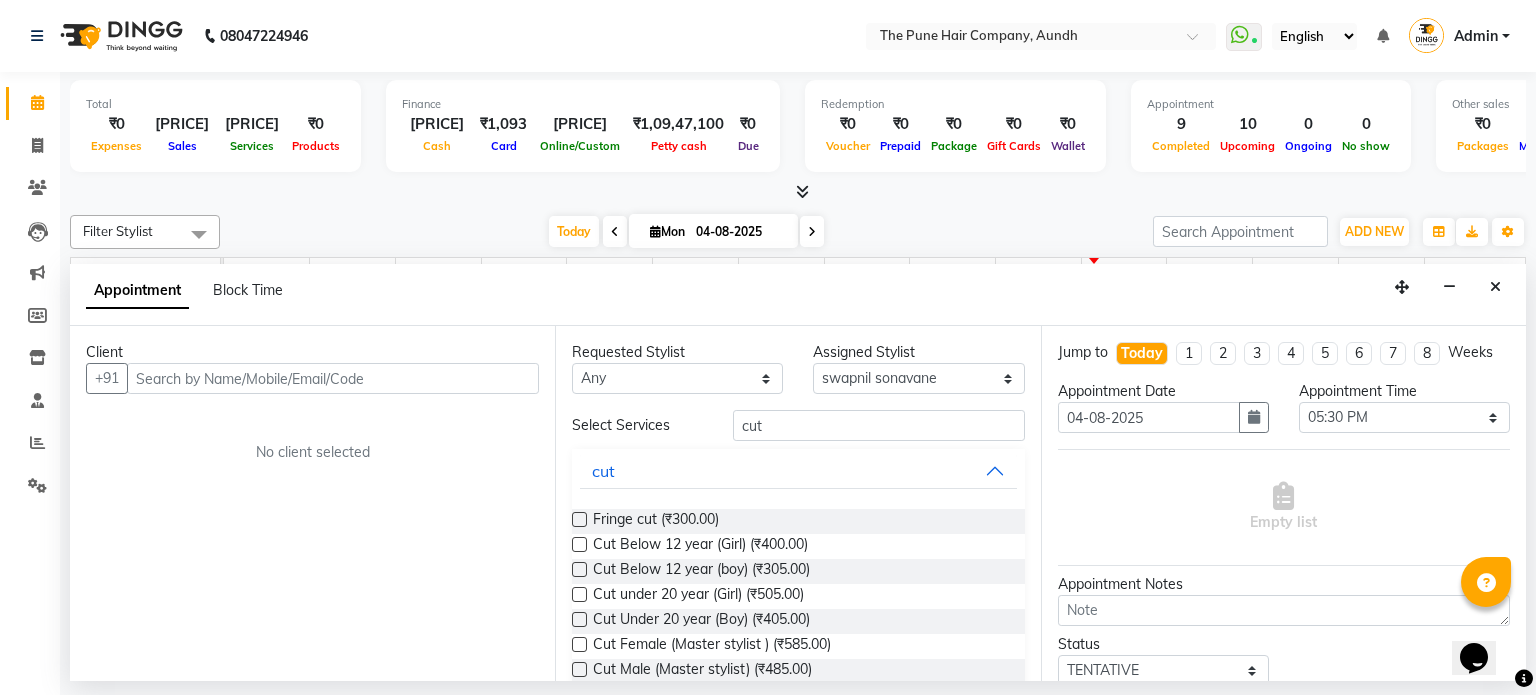 click at bounding box center (579, 644) 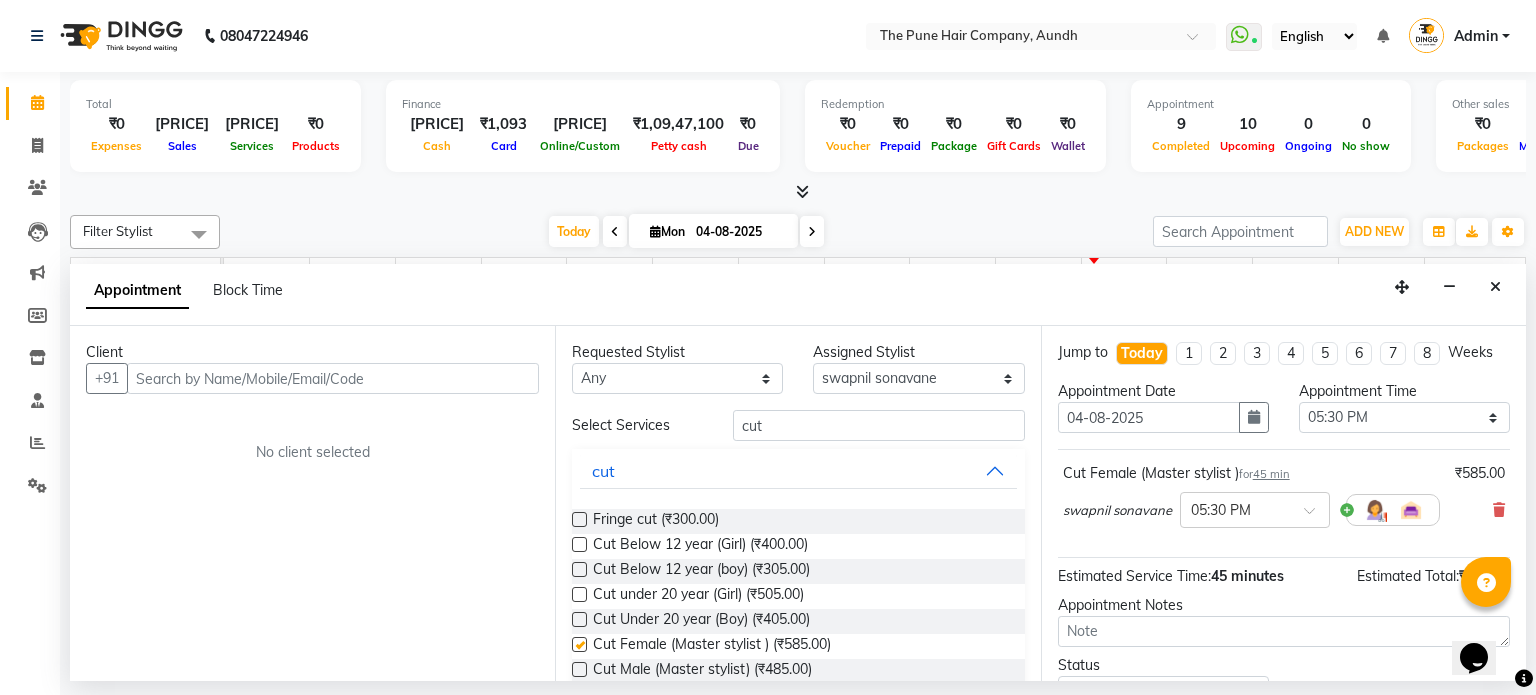 checkbox on "false" 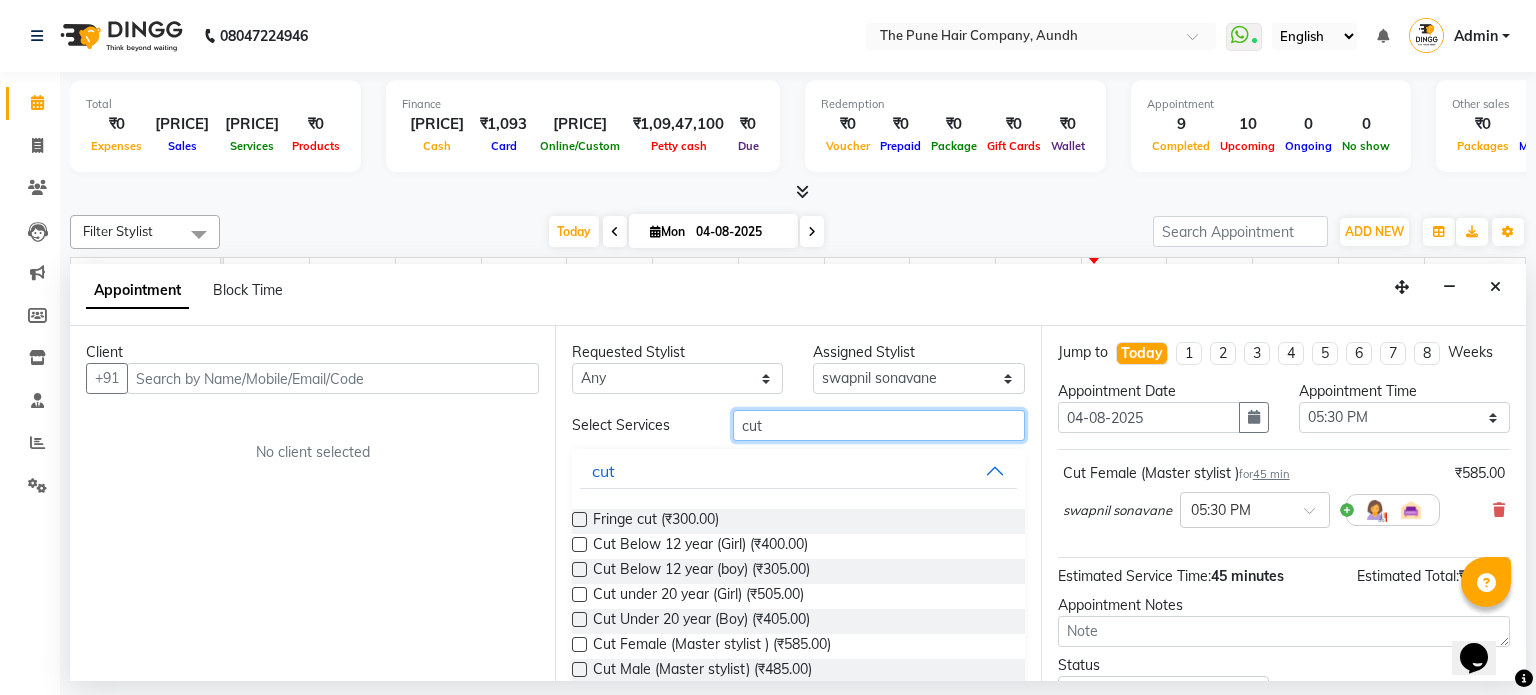 click on "cut" at bounding box center (879, 425) 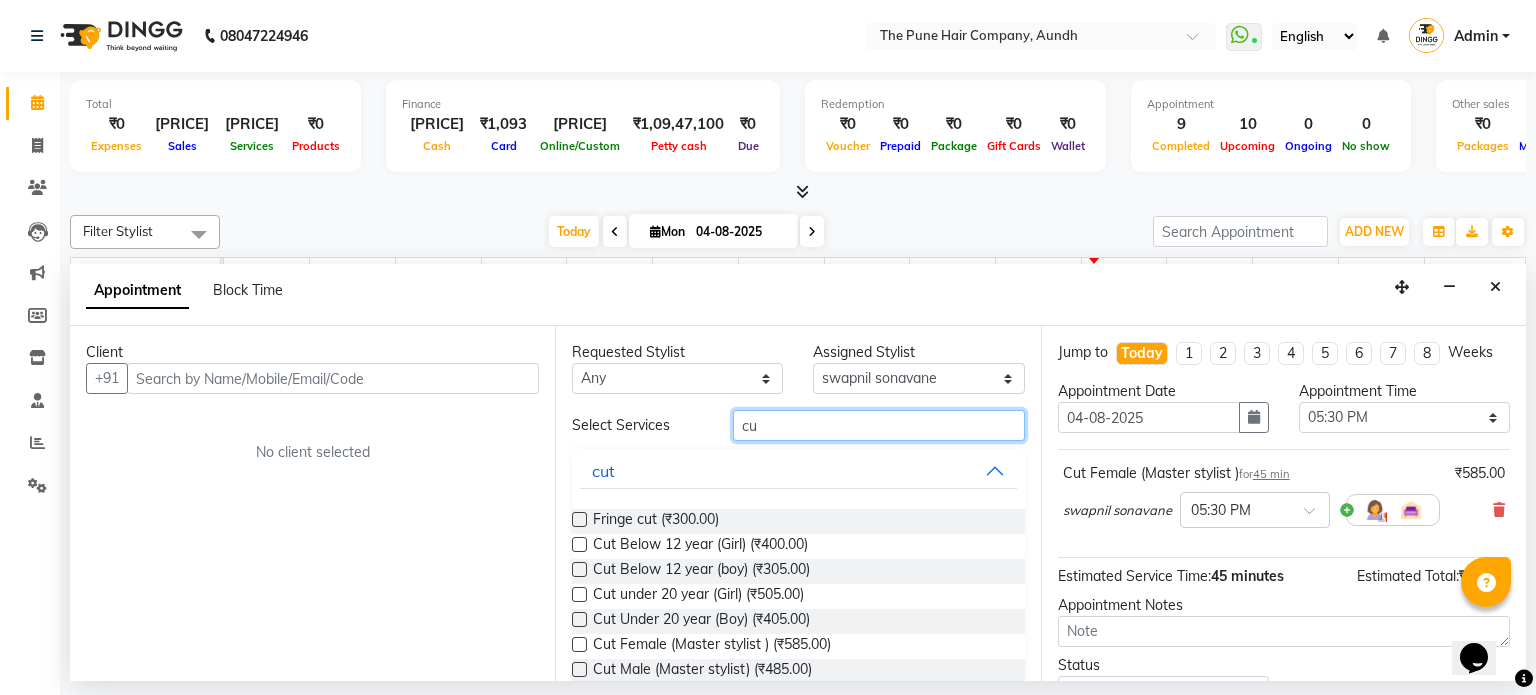 type on "c" 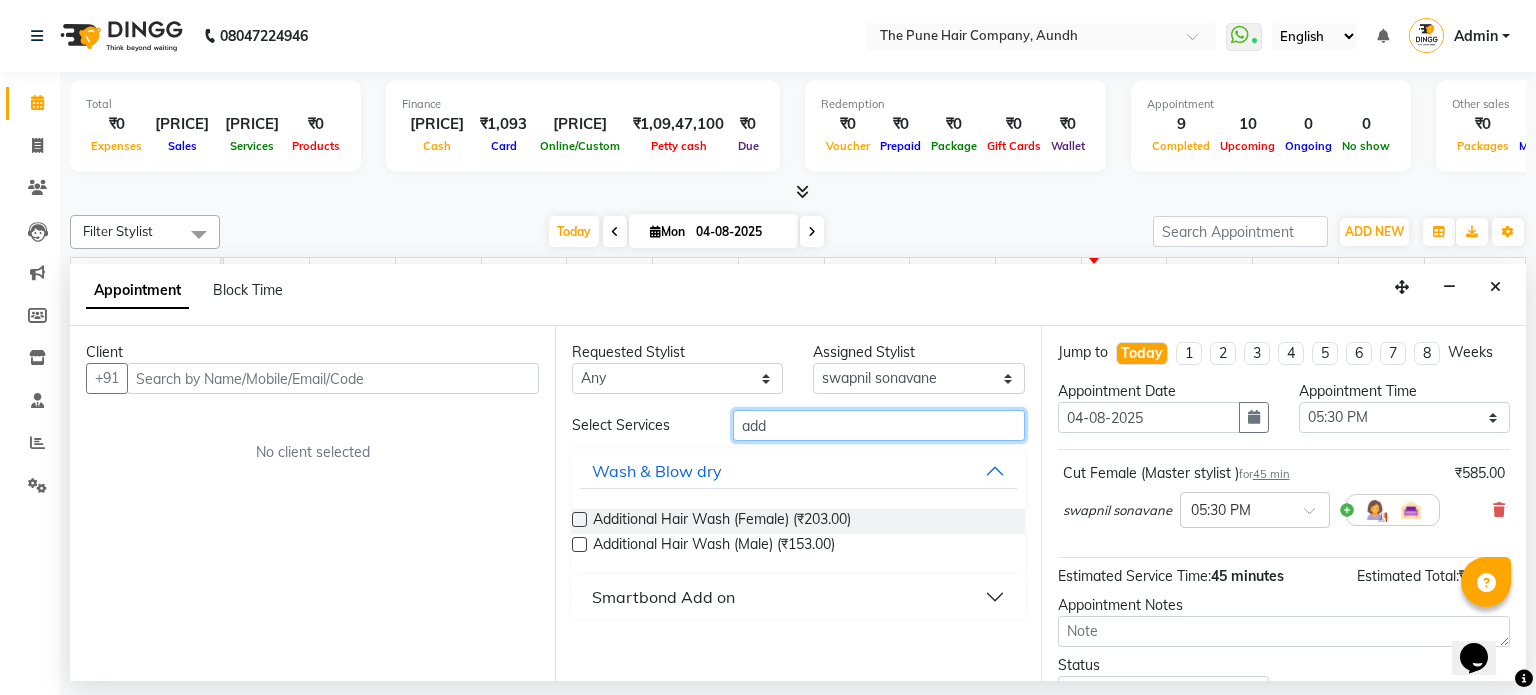 type on "add" 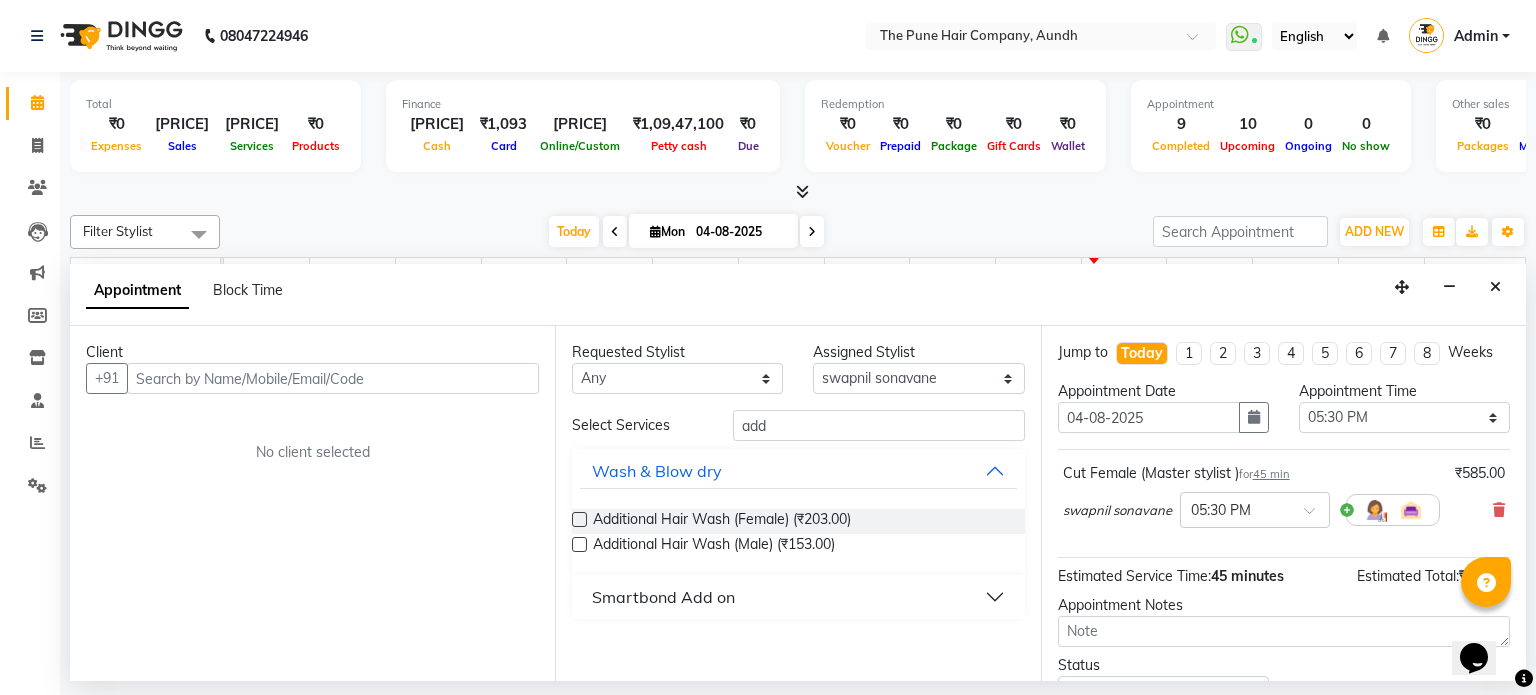click at bounding box center (579, 519) 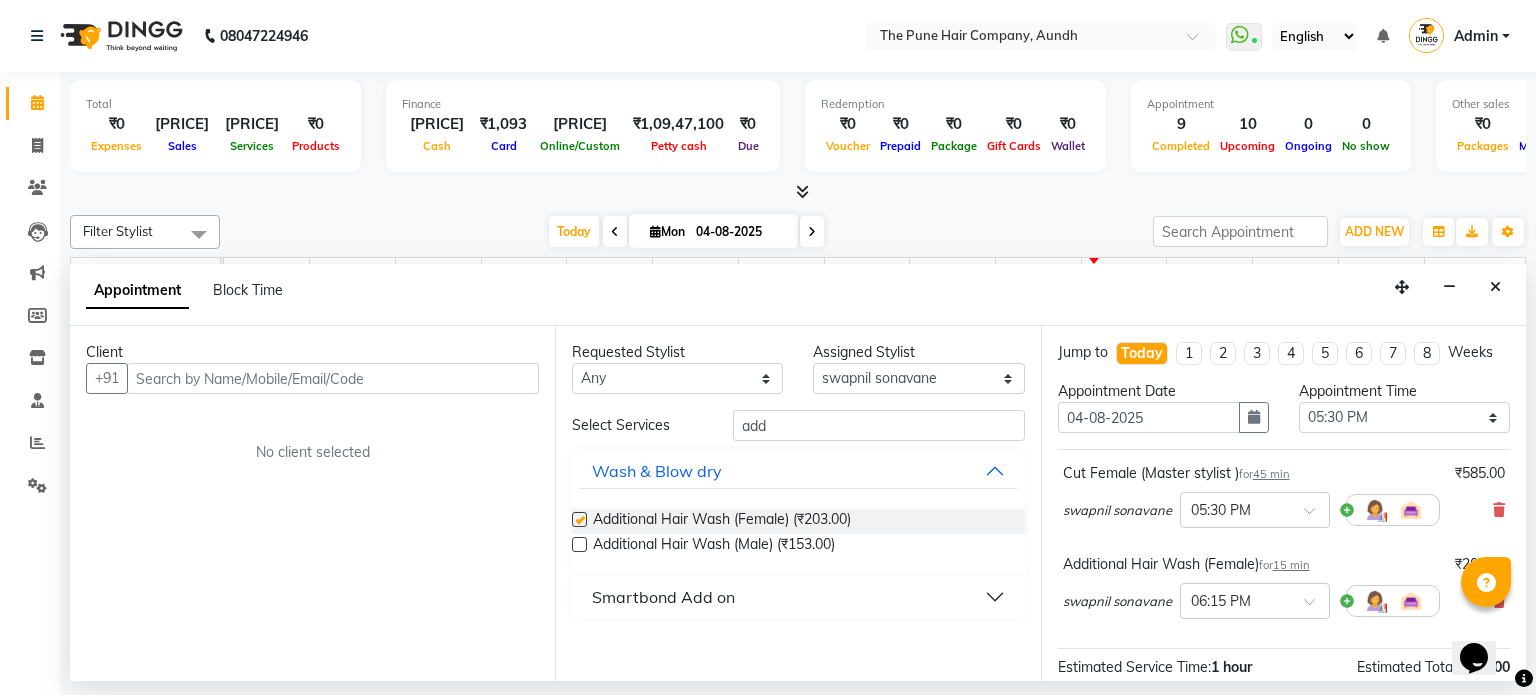 checkbox on "false" 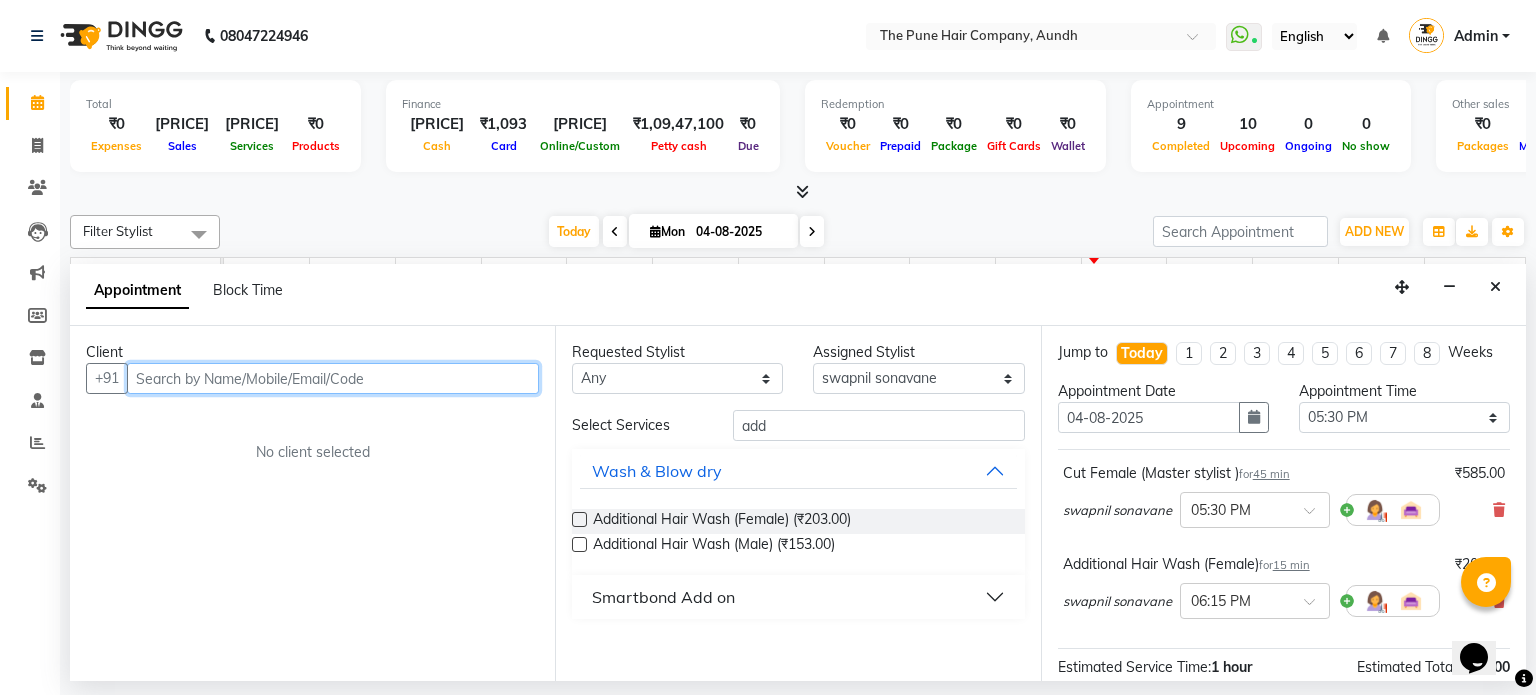 click at bounding box center (333, 378) 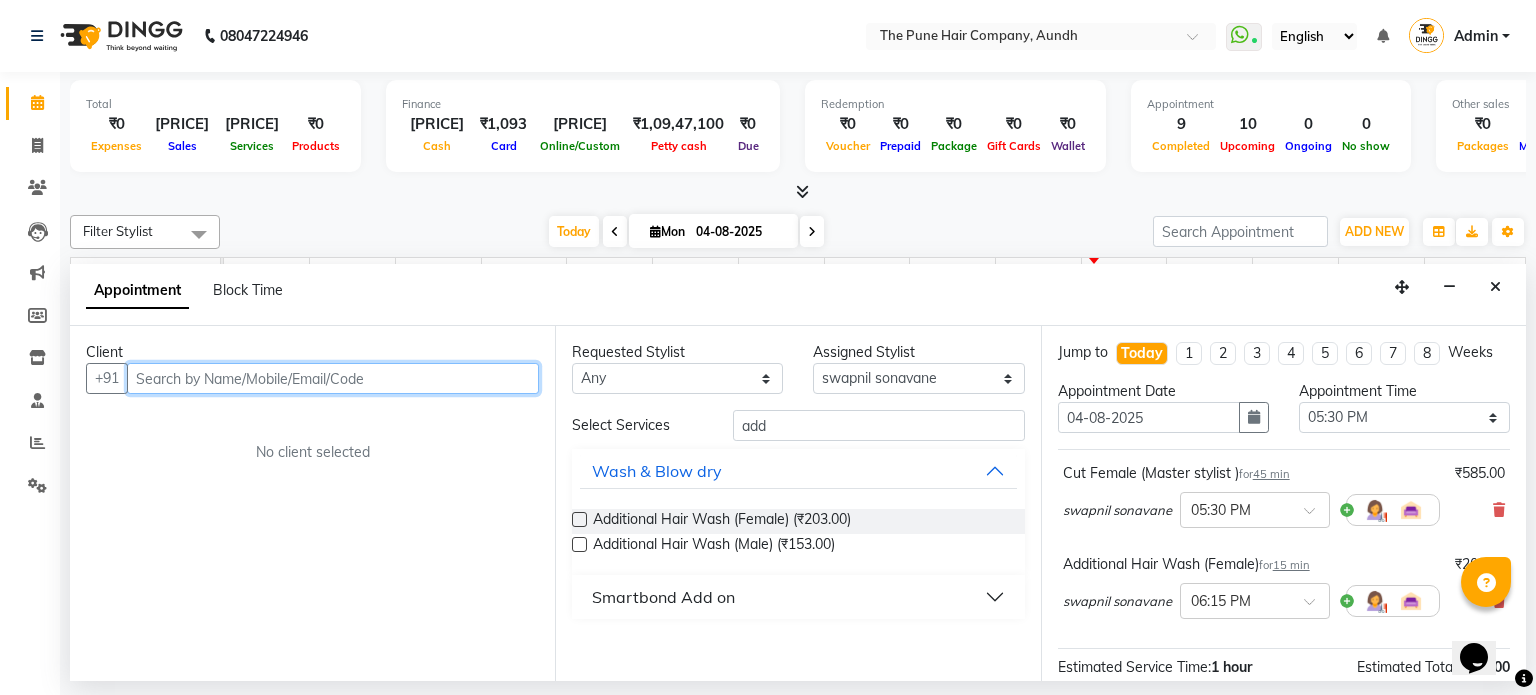 click at bounding box center [333, 378] 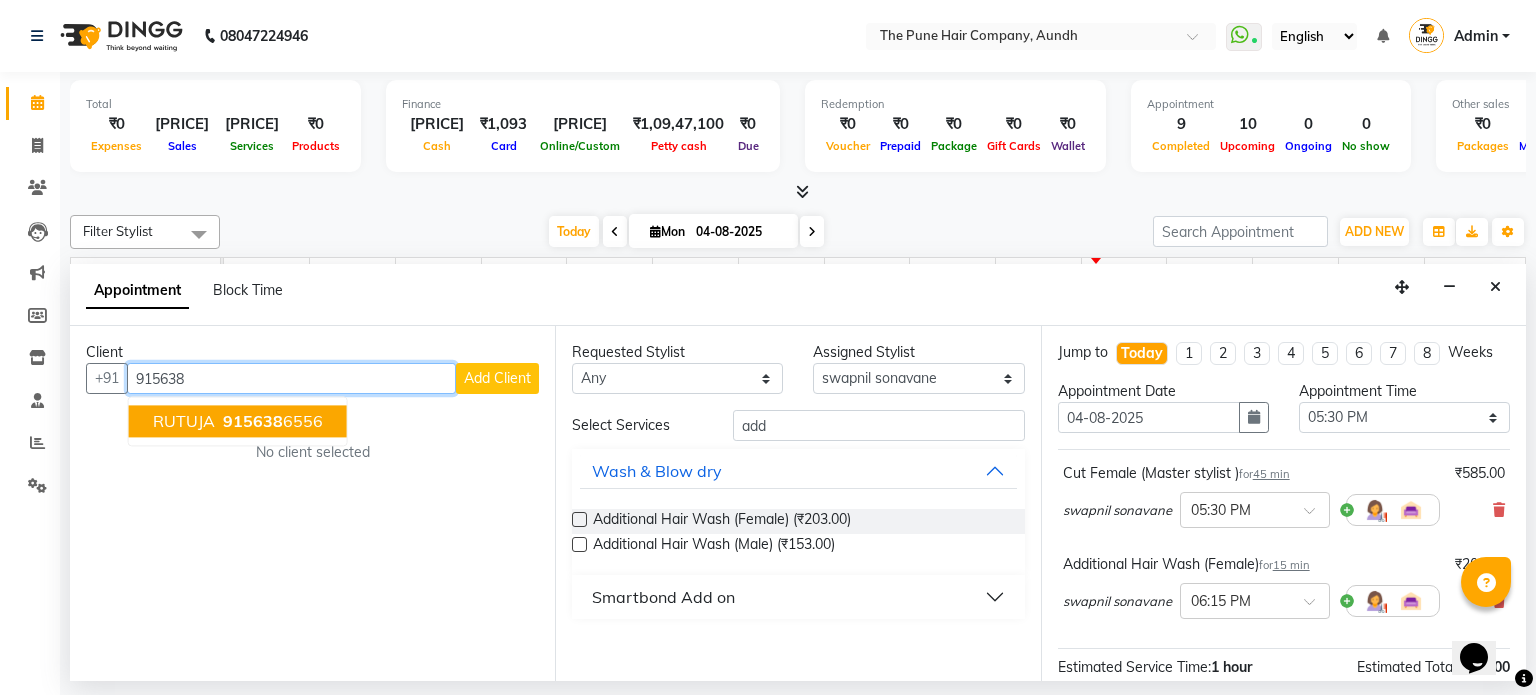 click on "RUTUJA" at bounding box center [184, 422] 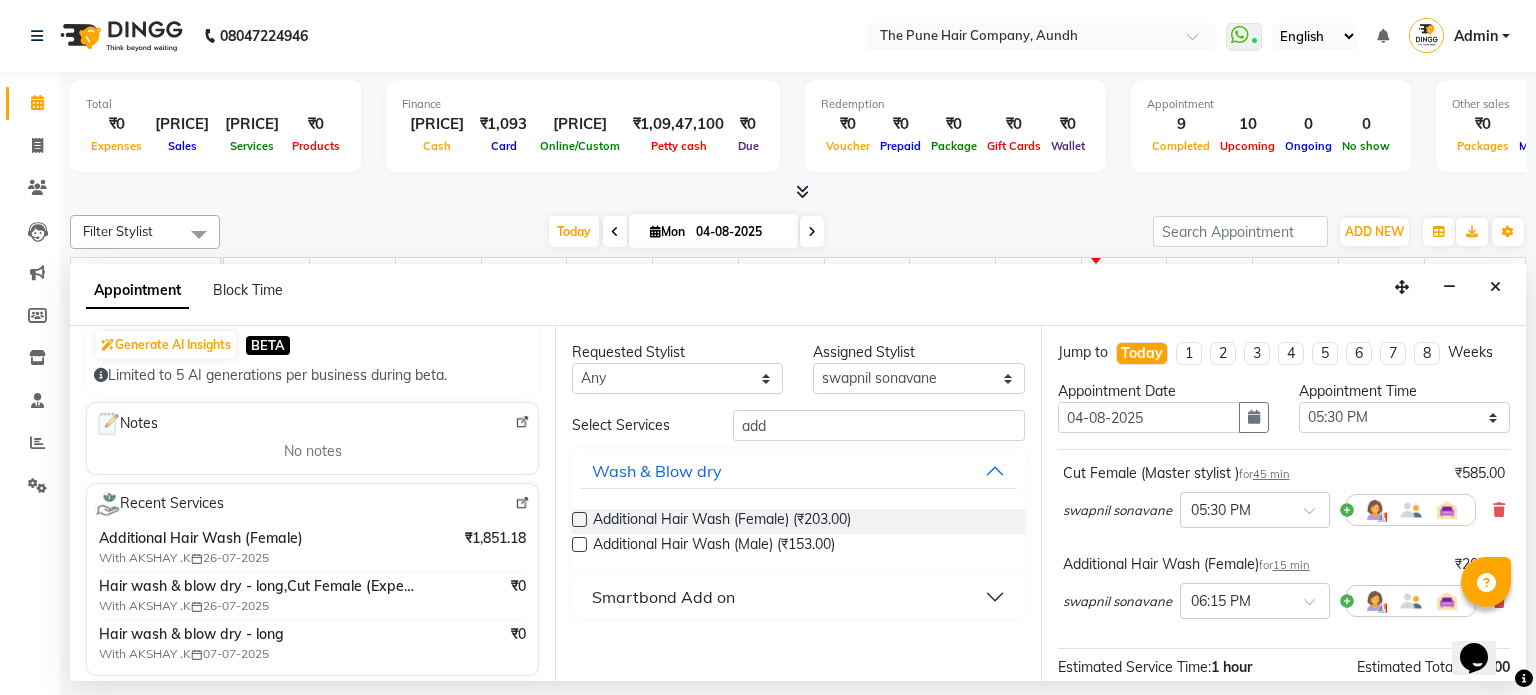 scroll, scrollTop: 200, scrollLeft: 0, axis: vertical 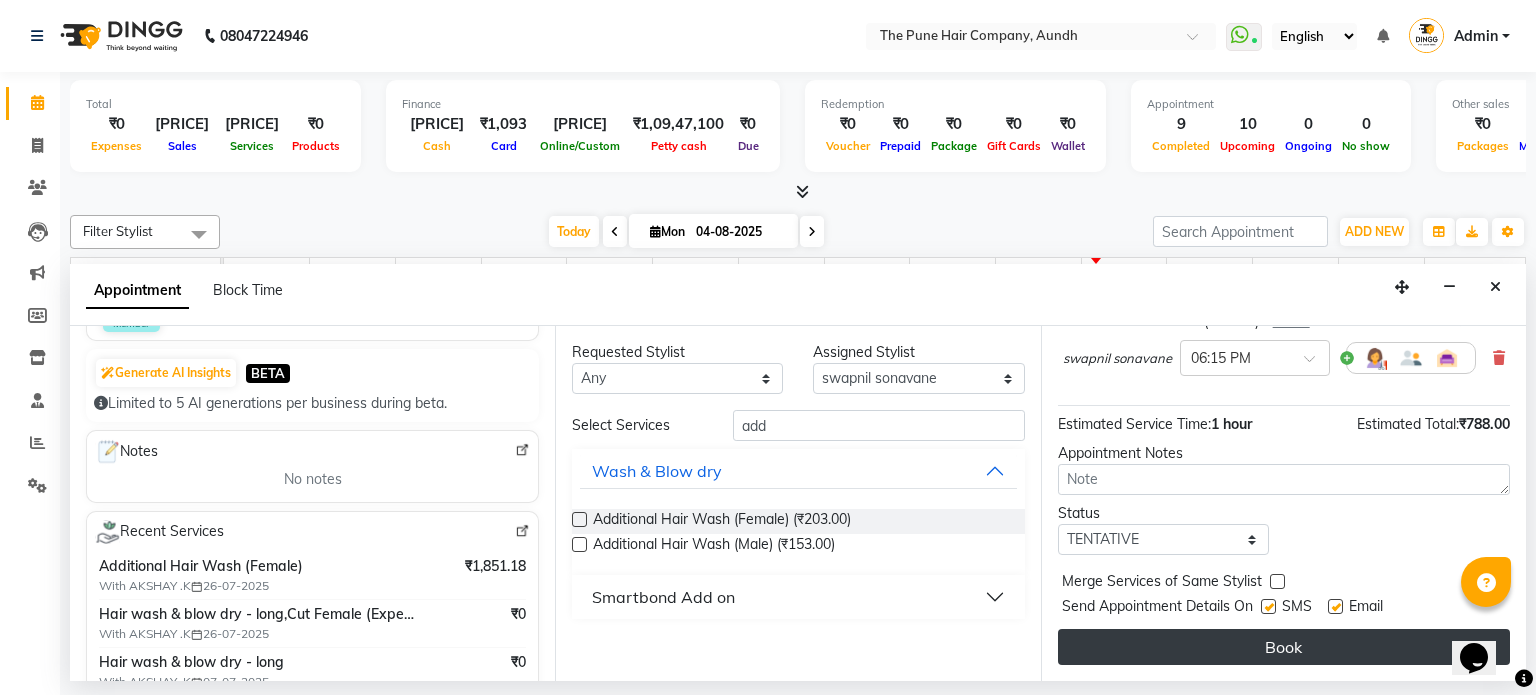 type on "[PHONE]" 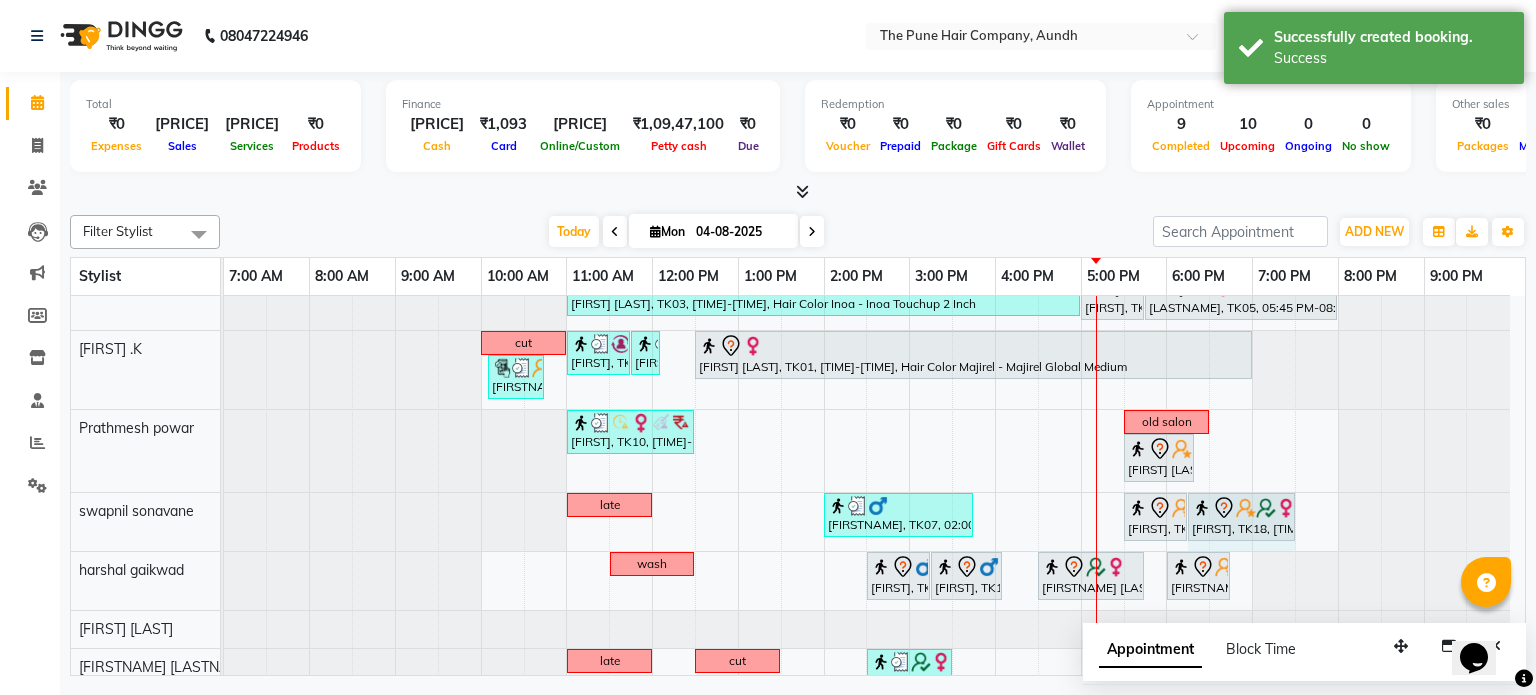 drag, startPoint x: 1214, startPoint y: 510, endPoint x: 1311, endPoint y: 514, distance: 97.082436 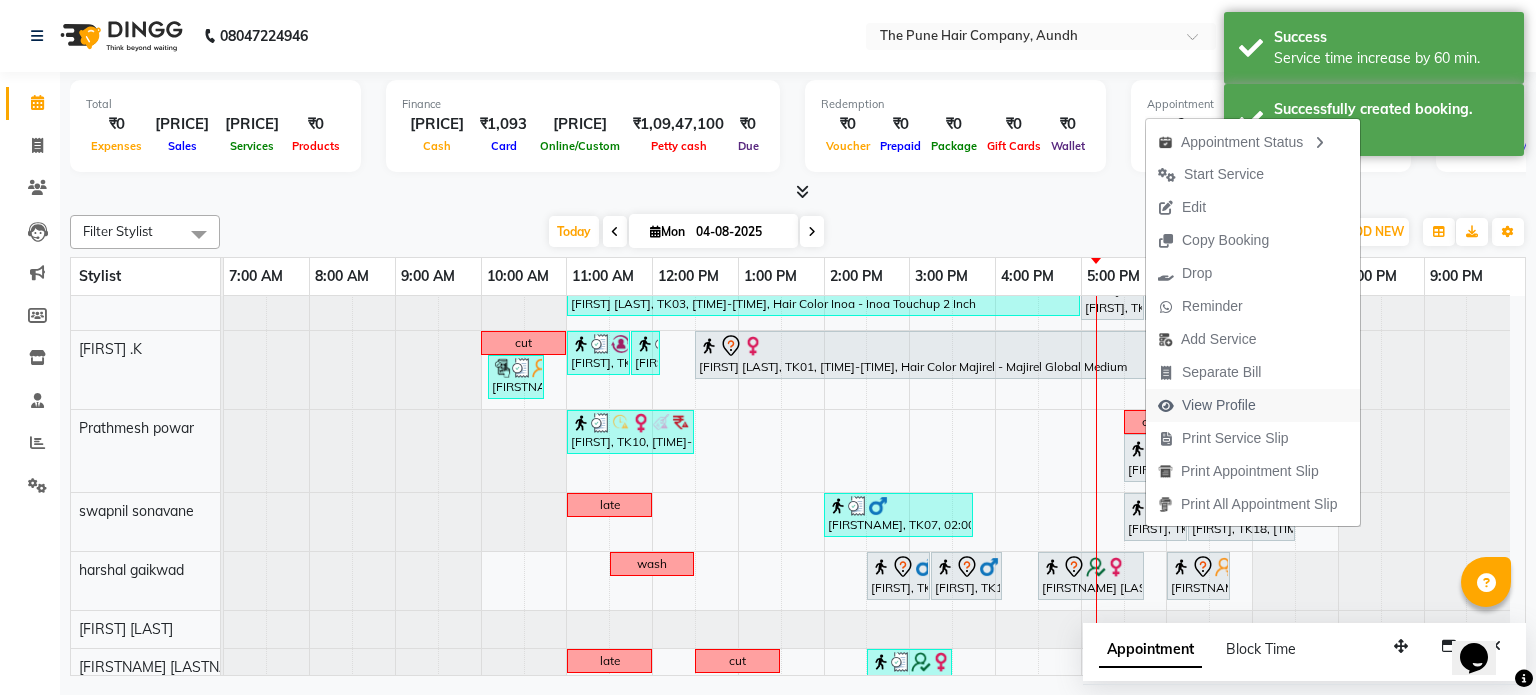 click on "View Profile" at bounding box center (1219, 405) 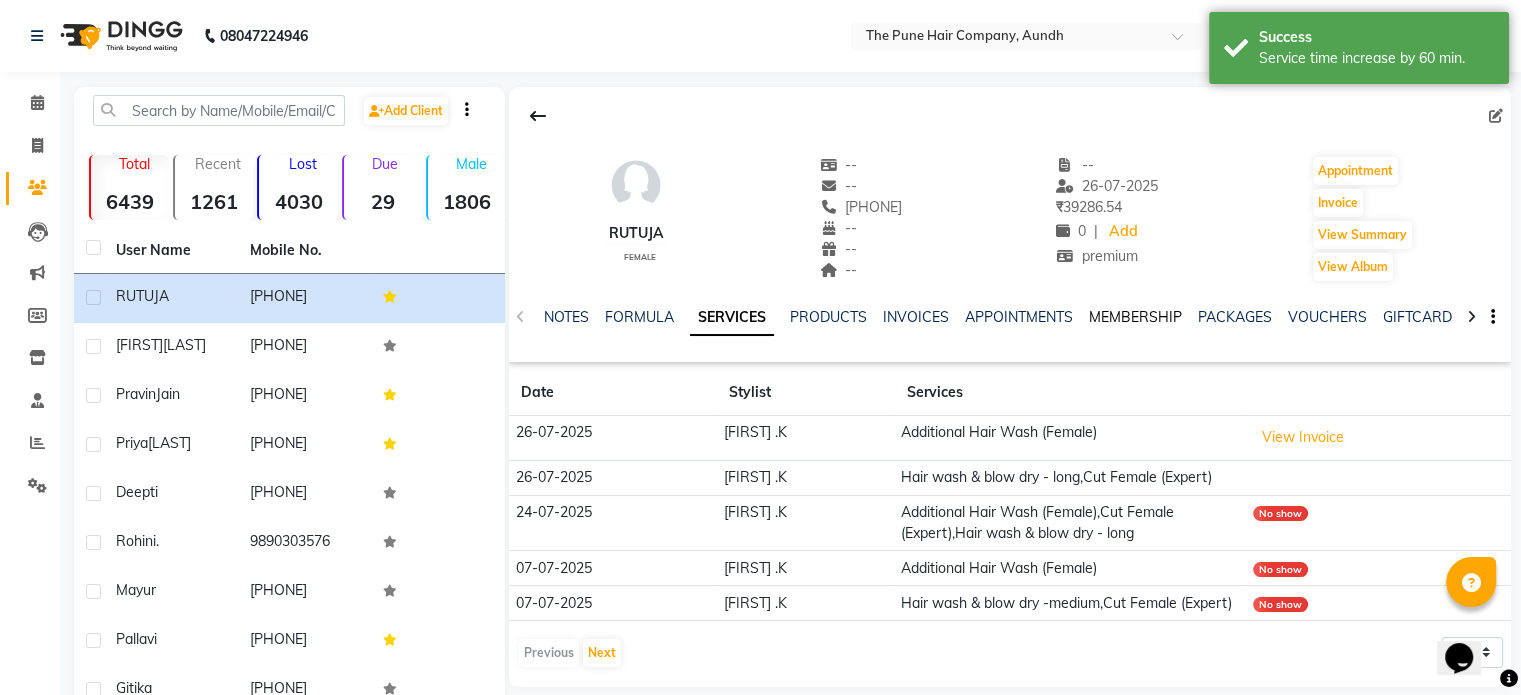 click on "MEMBERSHIP" 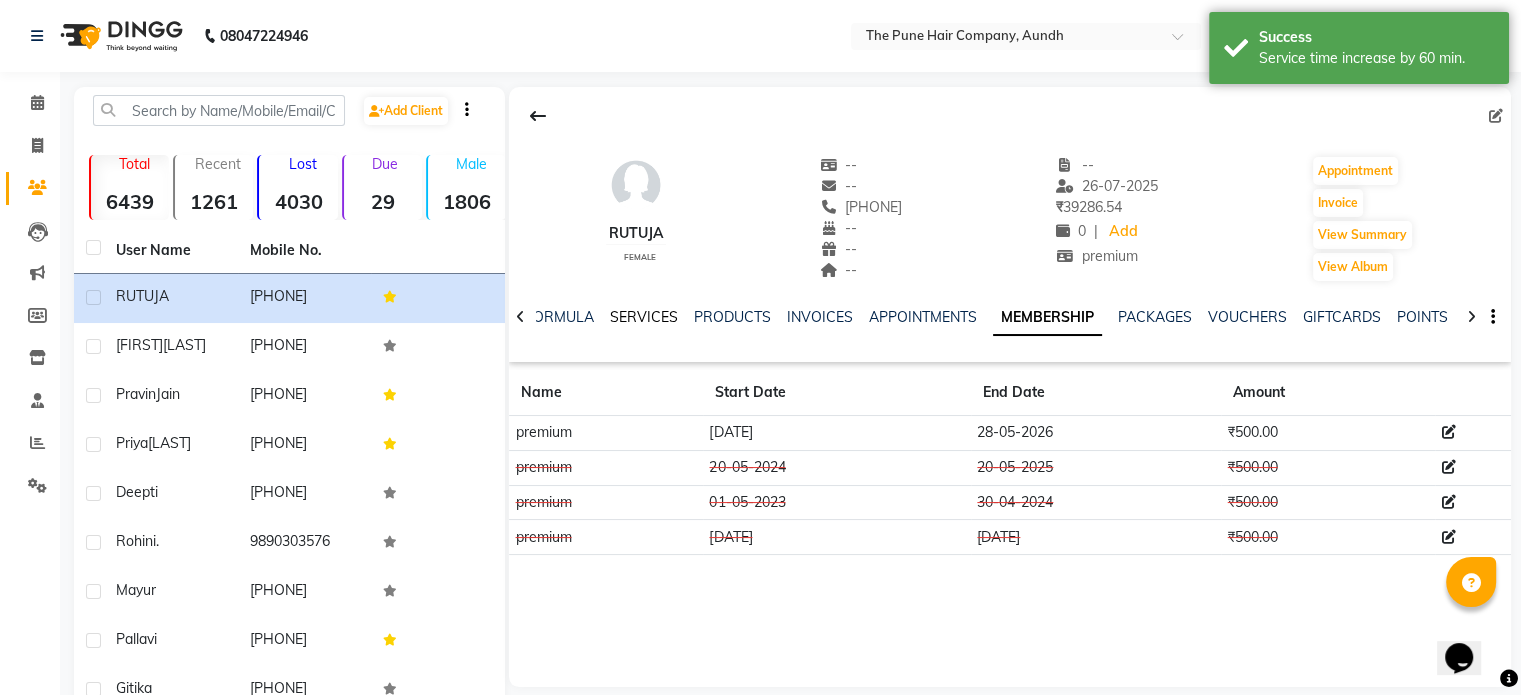 click on "SERVICES" 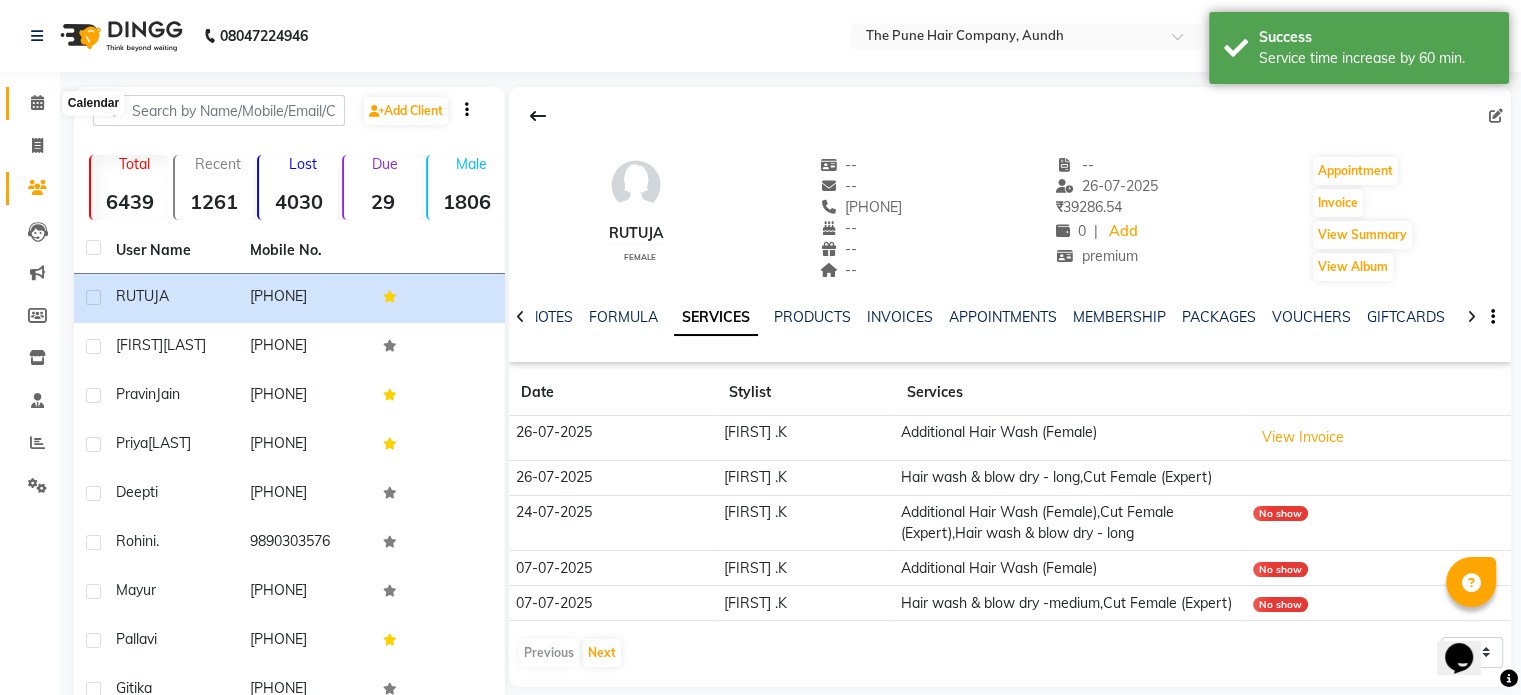 click 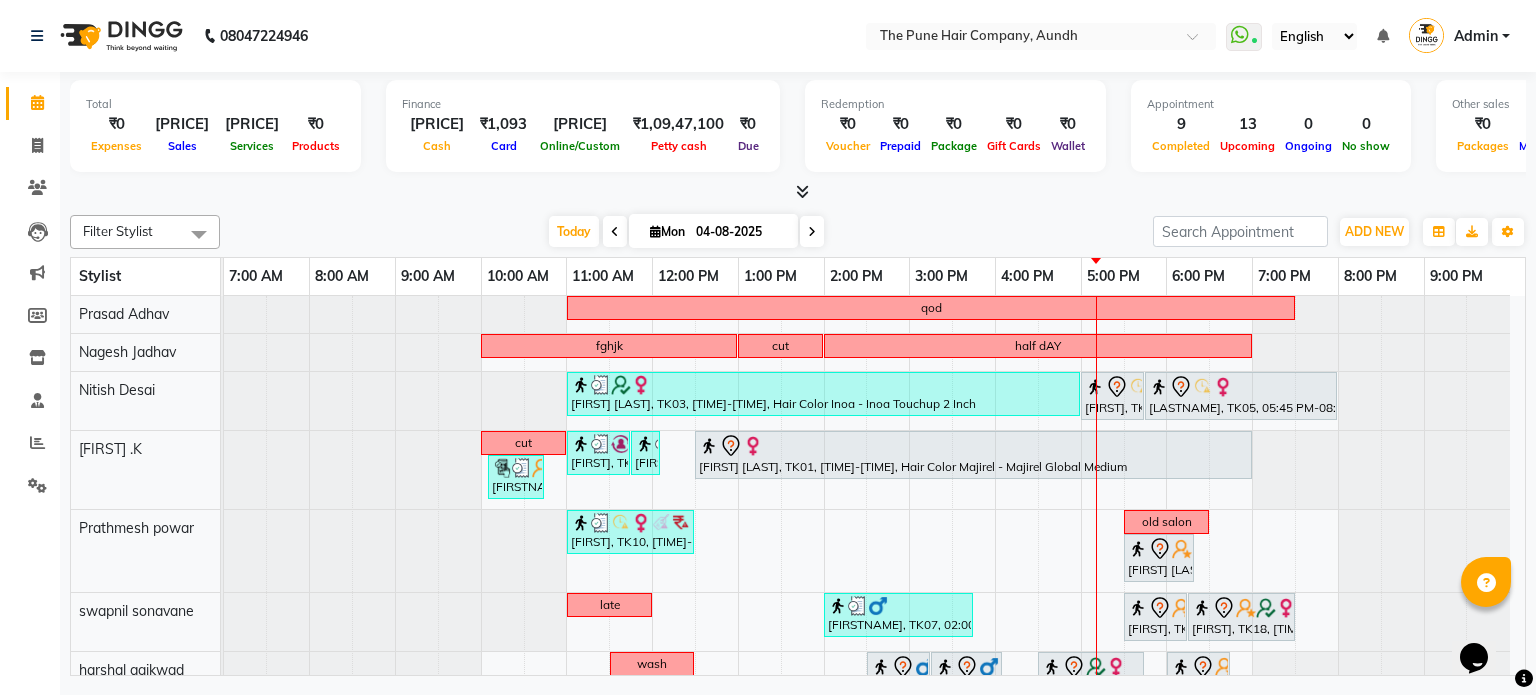scroll, scrollTop: 71, scrollLeft: 0, axis: vertical 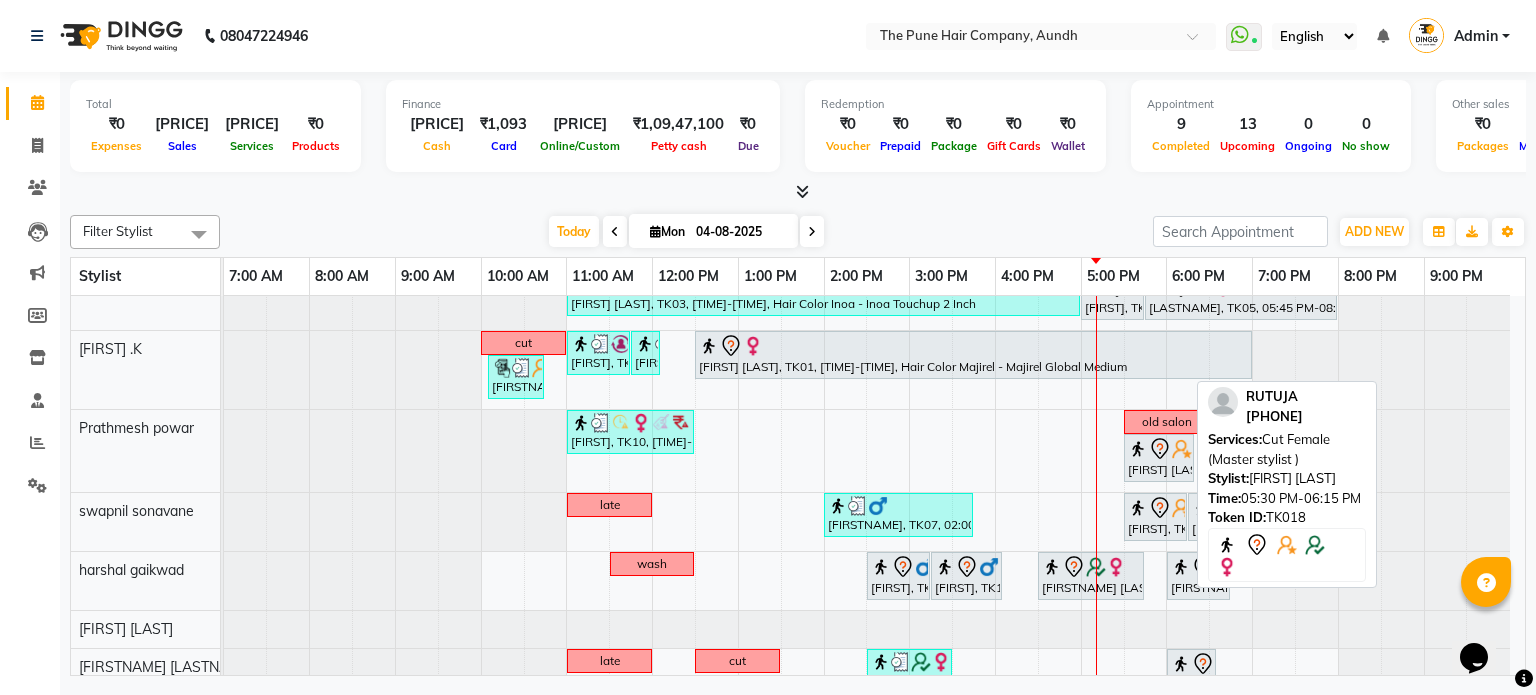 click on "[FIRST], TK18, [TIME]-[TIME], Cut Female (Master stylist )" at bounding box center (1155, 517) 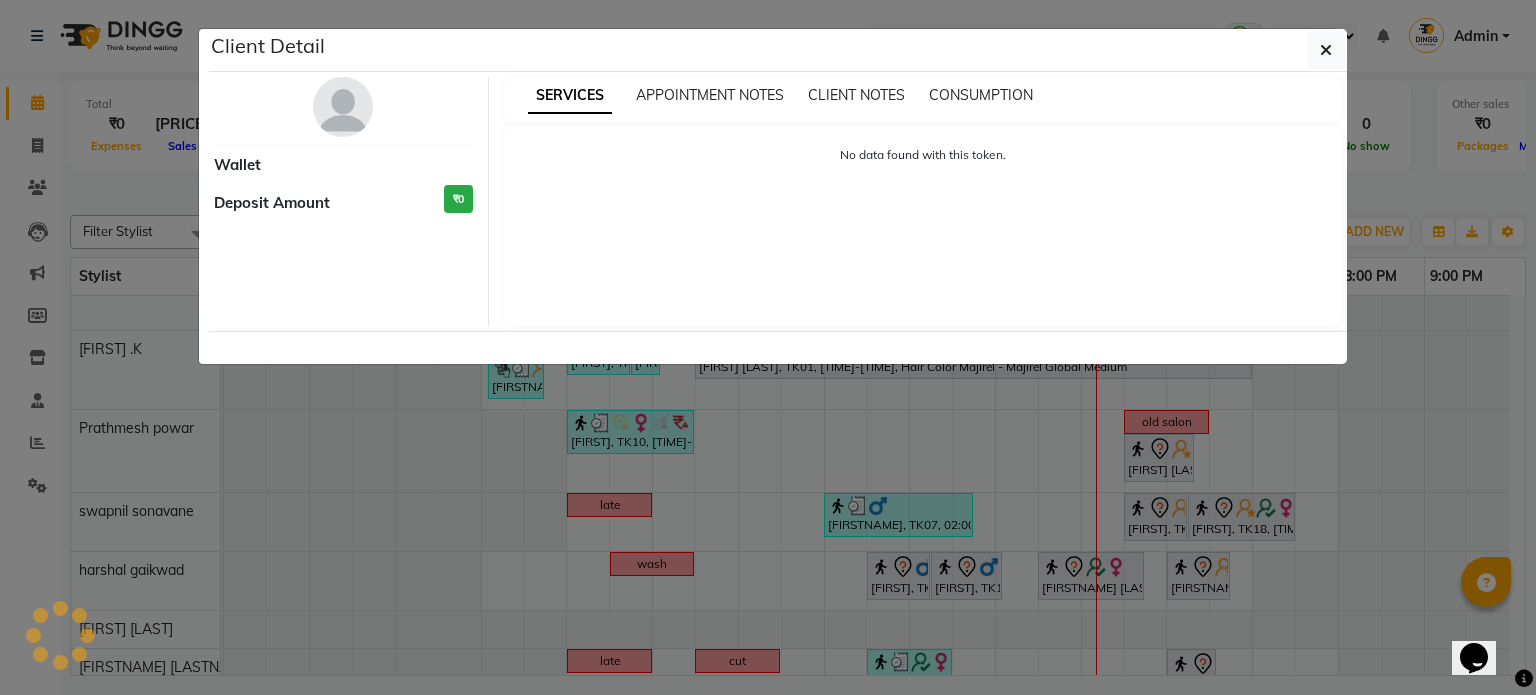 select on "7" 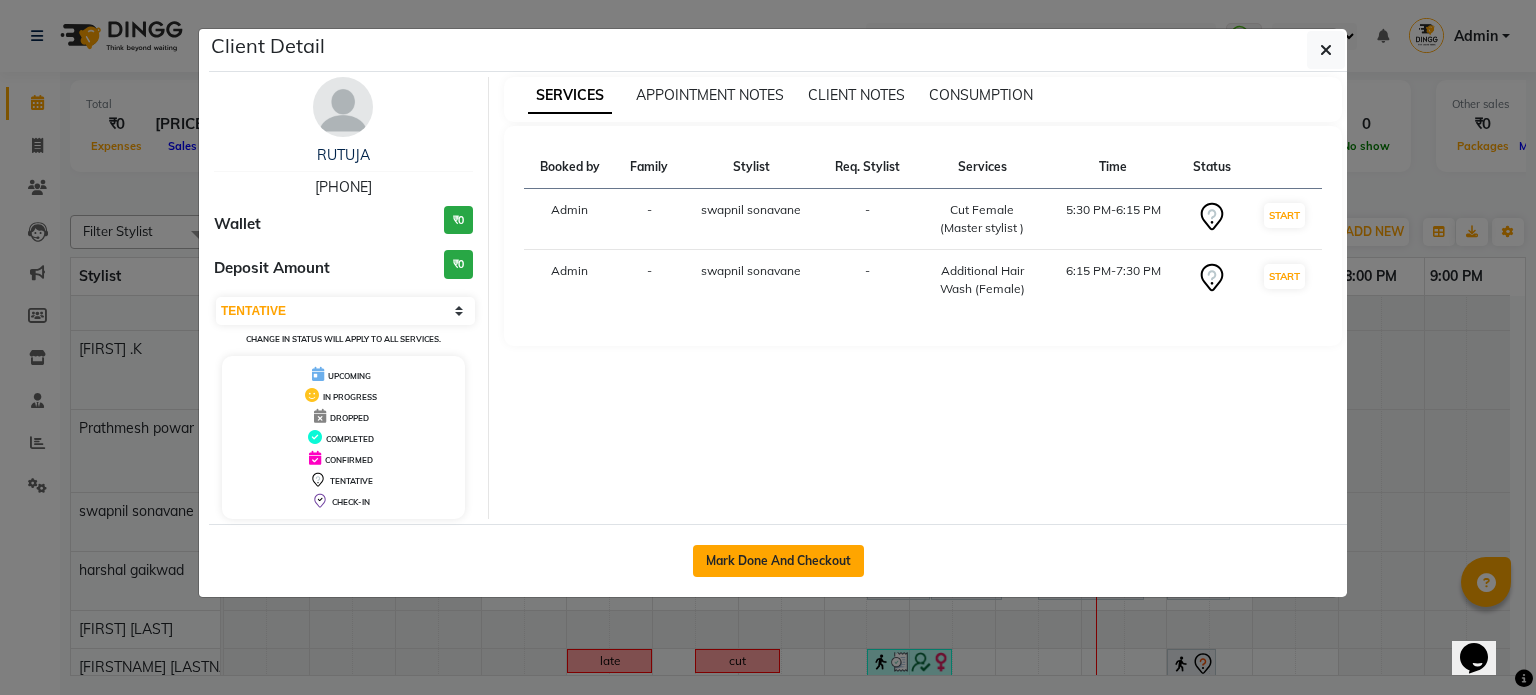 click on "Mark Done And Checkout" 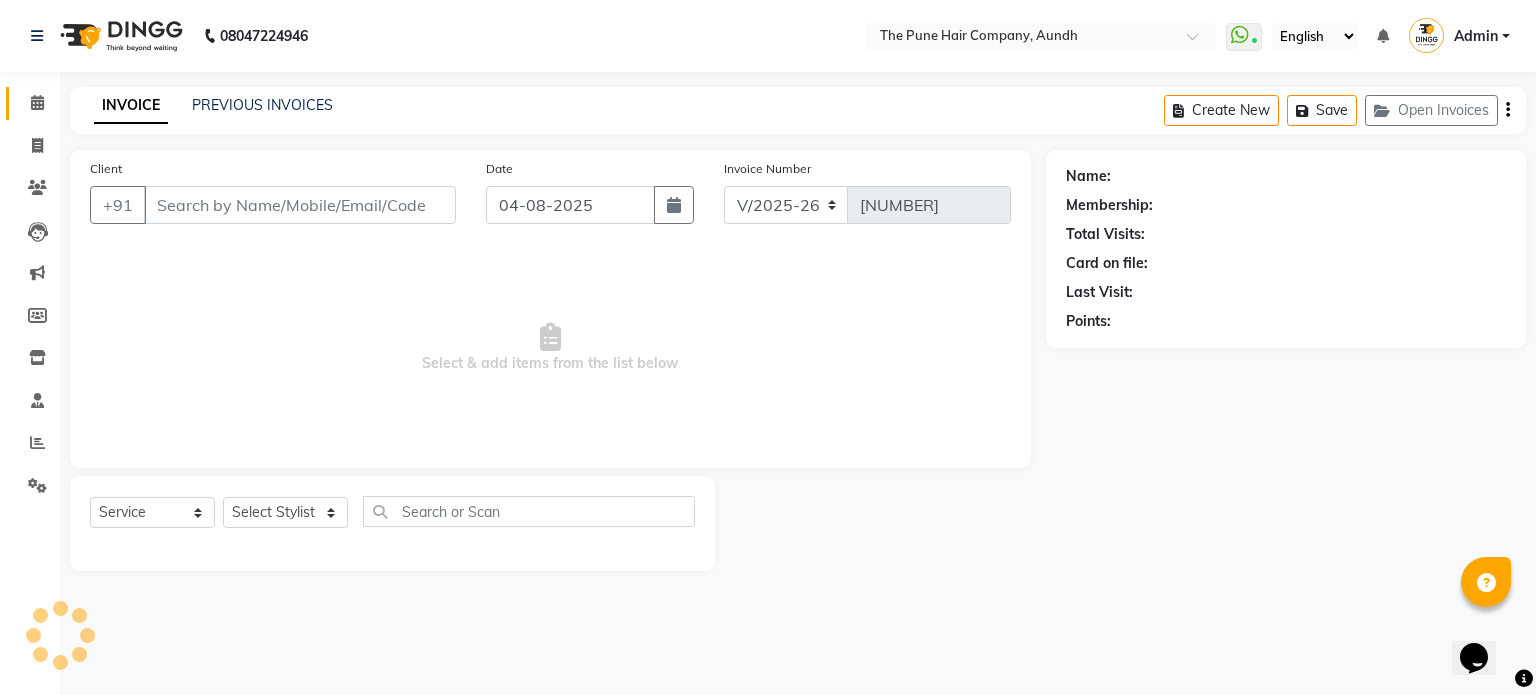 type on "[PHONE]" 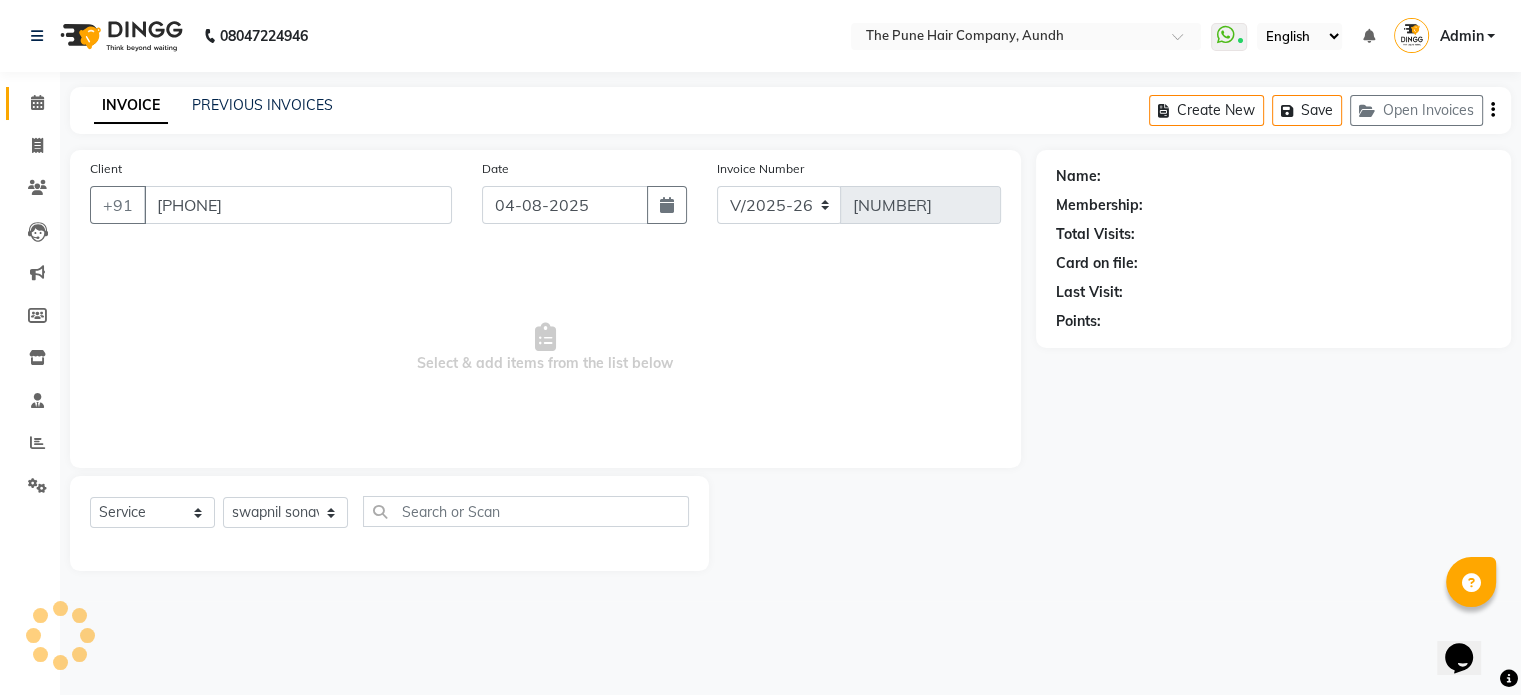 select on "1: Object" 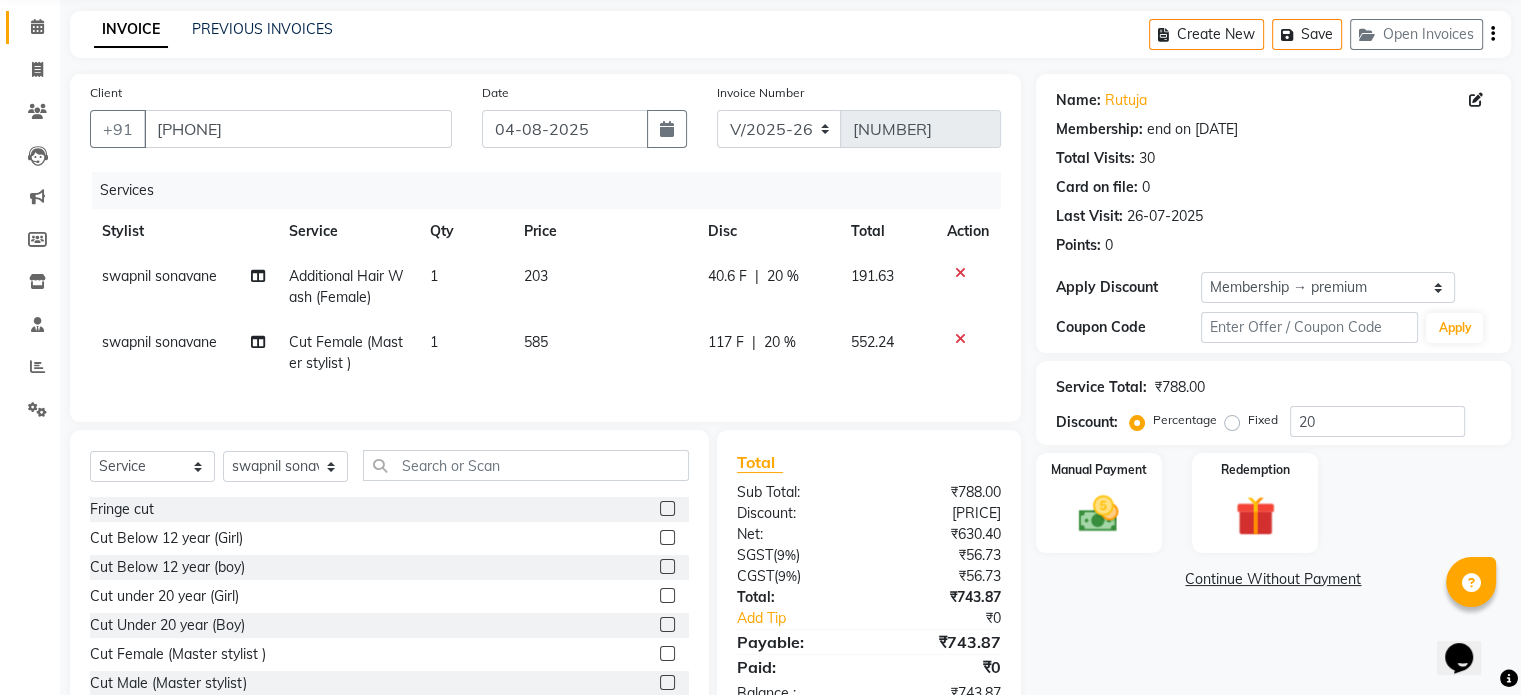 scroll, scrollTop: 152, scrollLeft: 0, axis: vertical 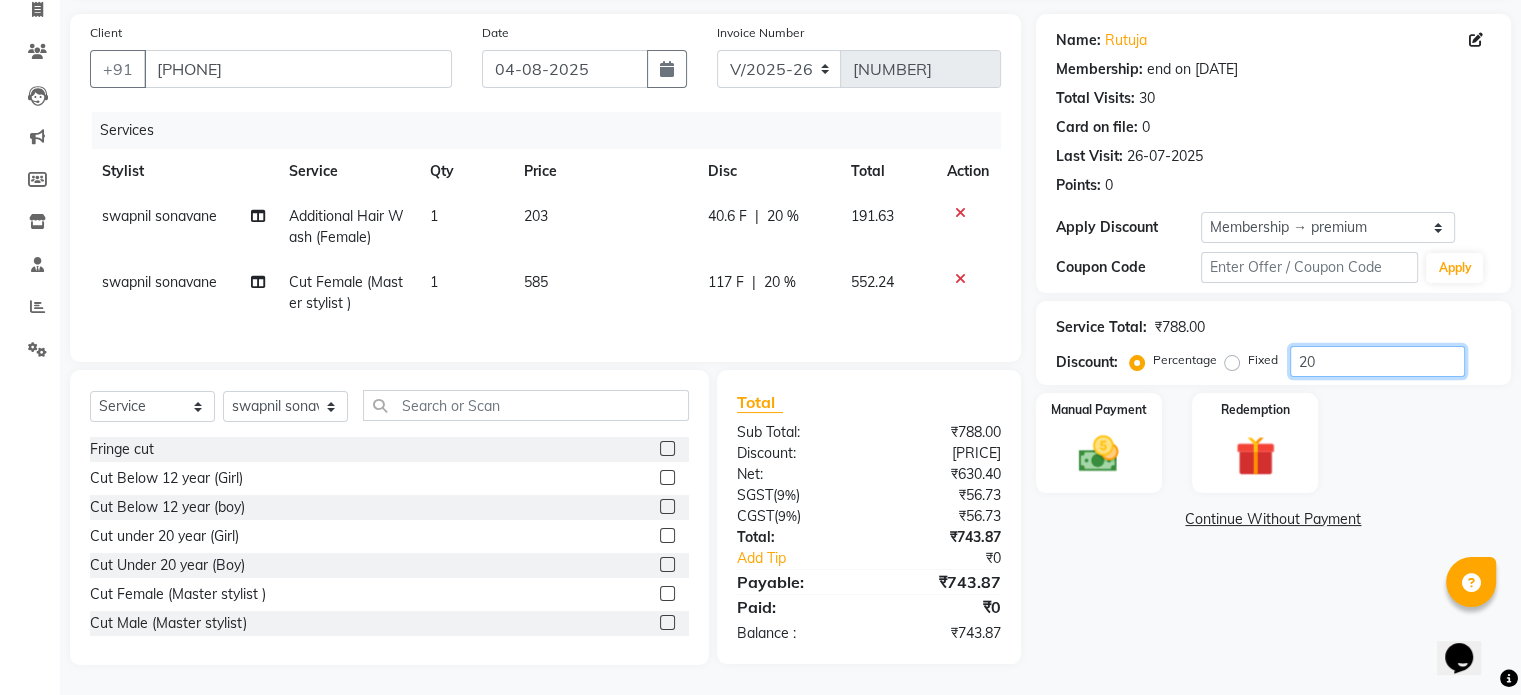 click on "20" 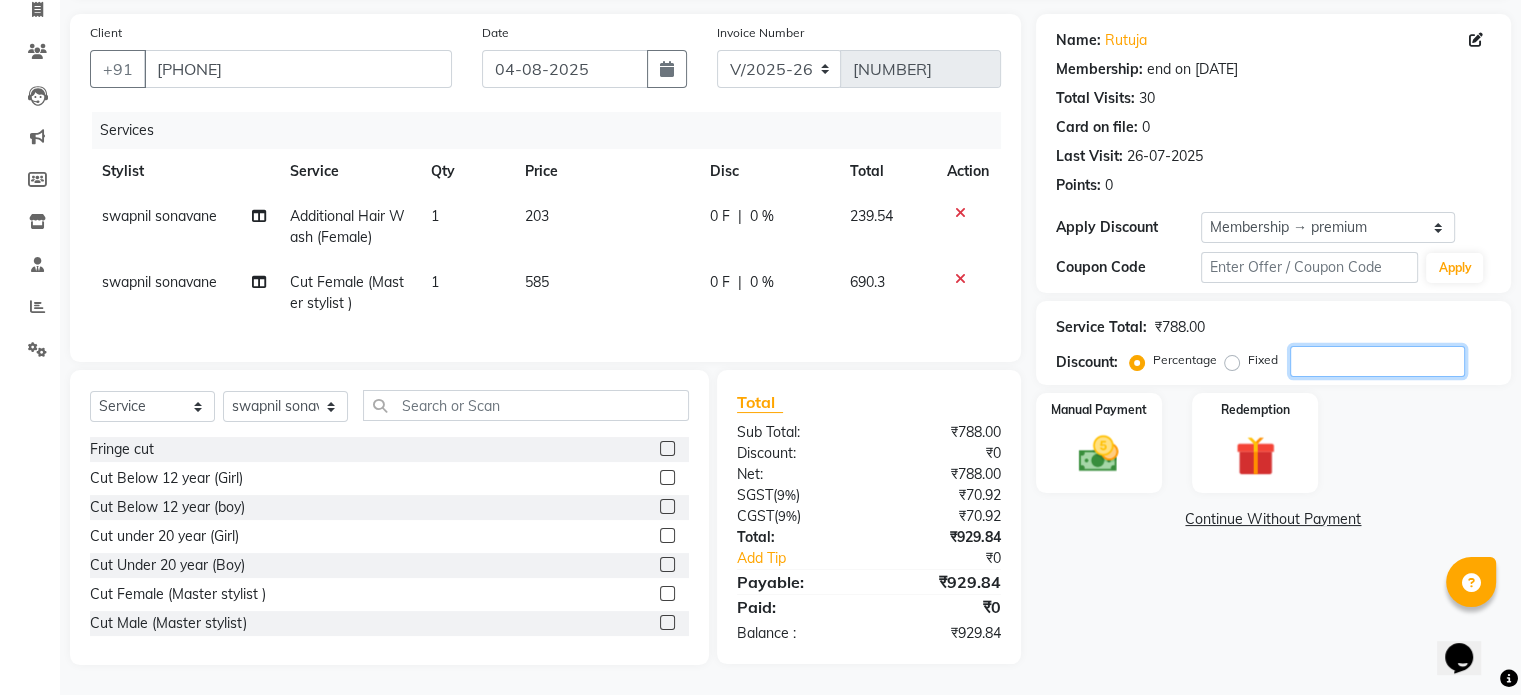 click 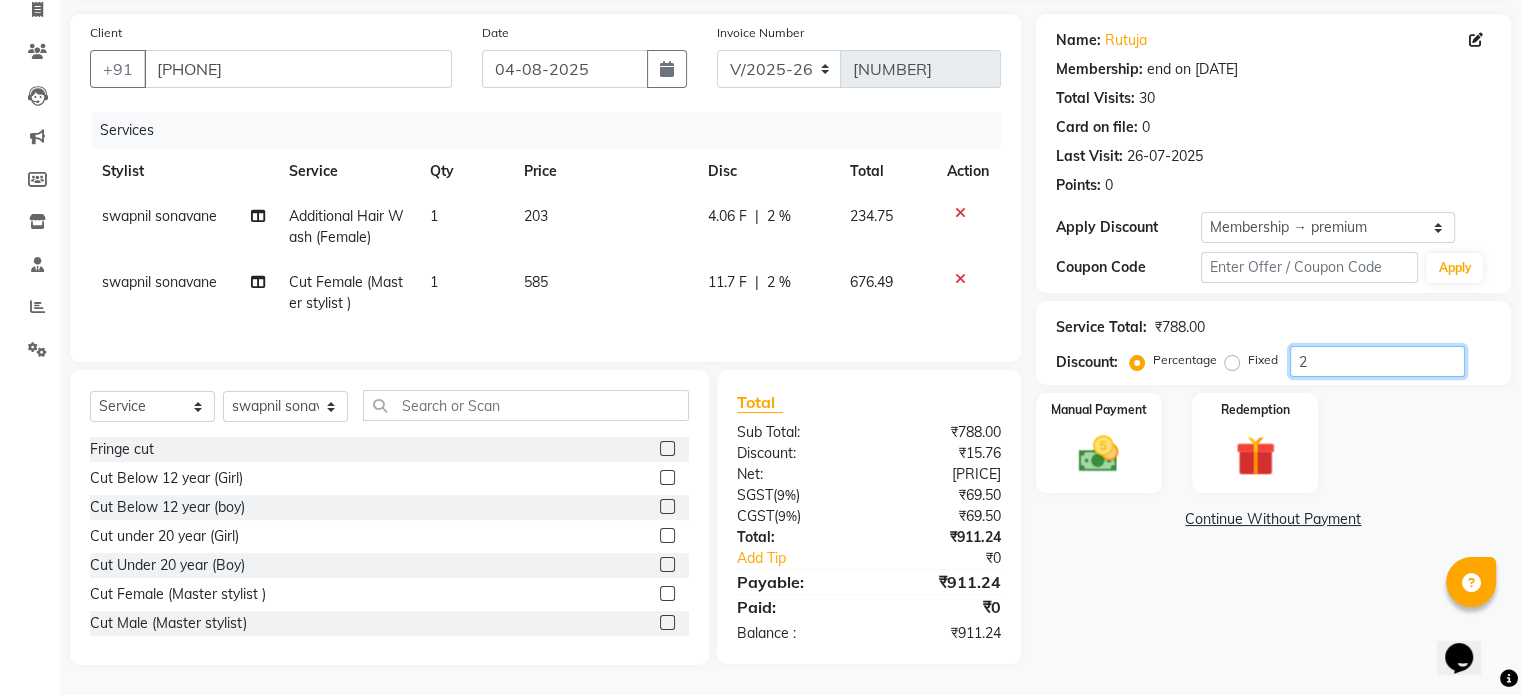 type on "20" 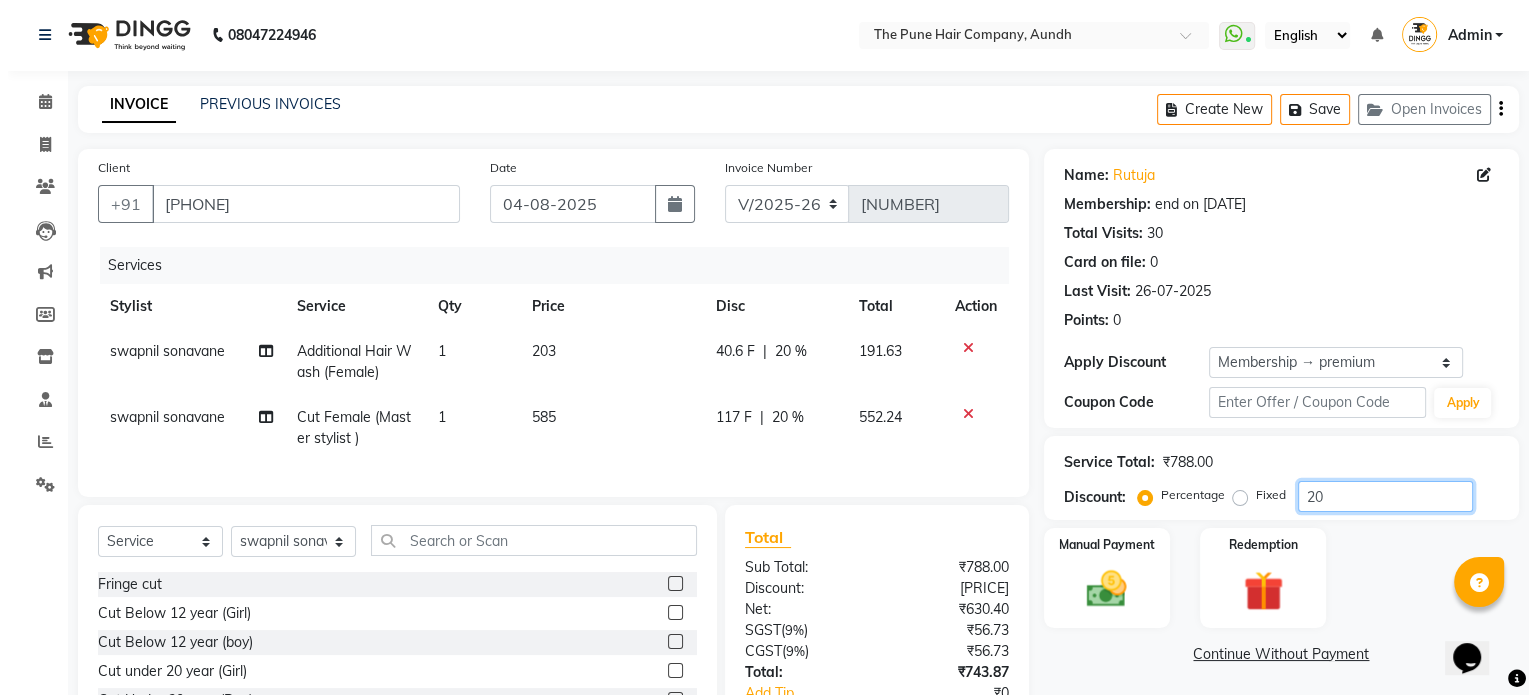 scroll, scrollTop: 0, scrollLeft: 0, axis: both 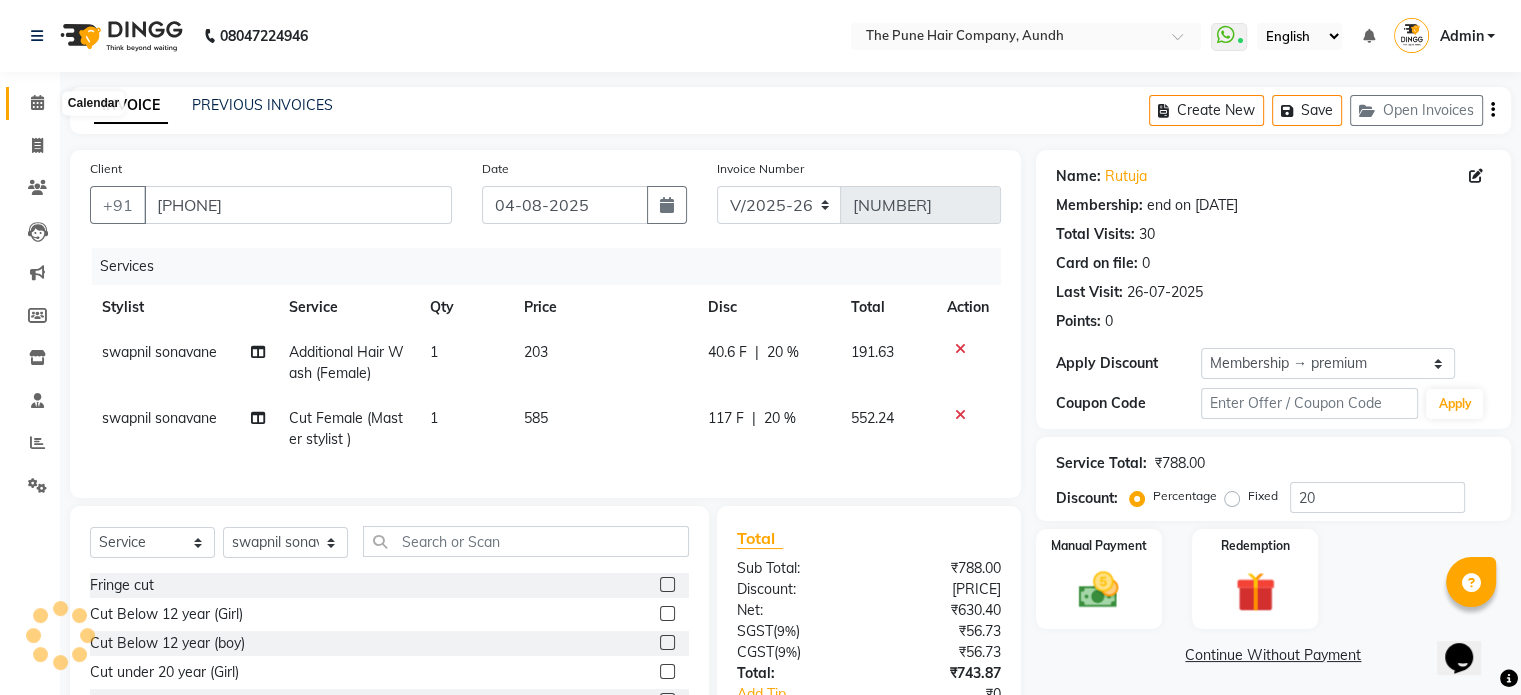 click 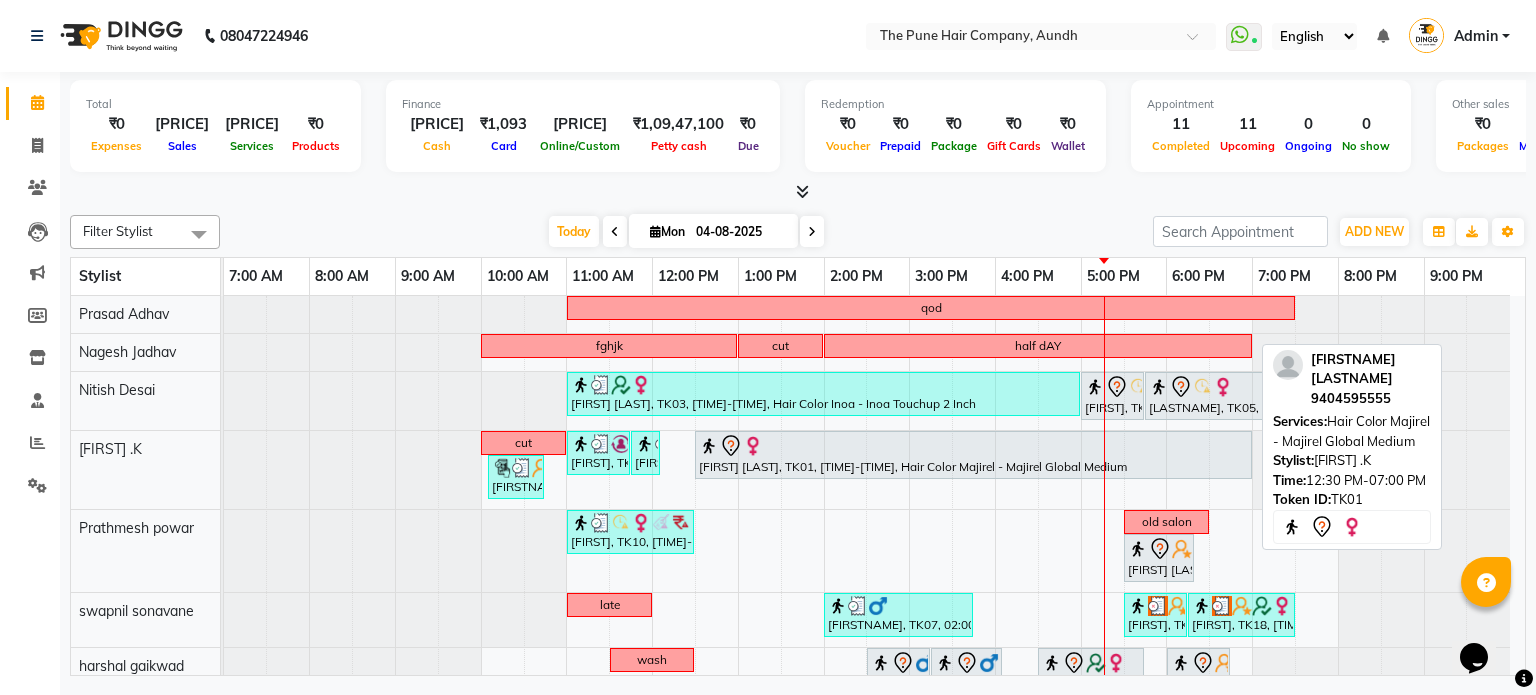 scroll, scrollTop: 312, scrollLeft: 0, axis: vertical 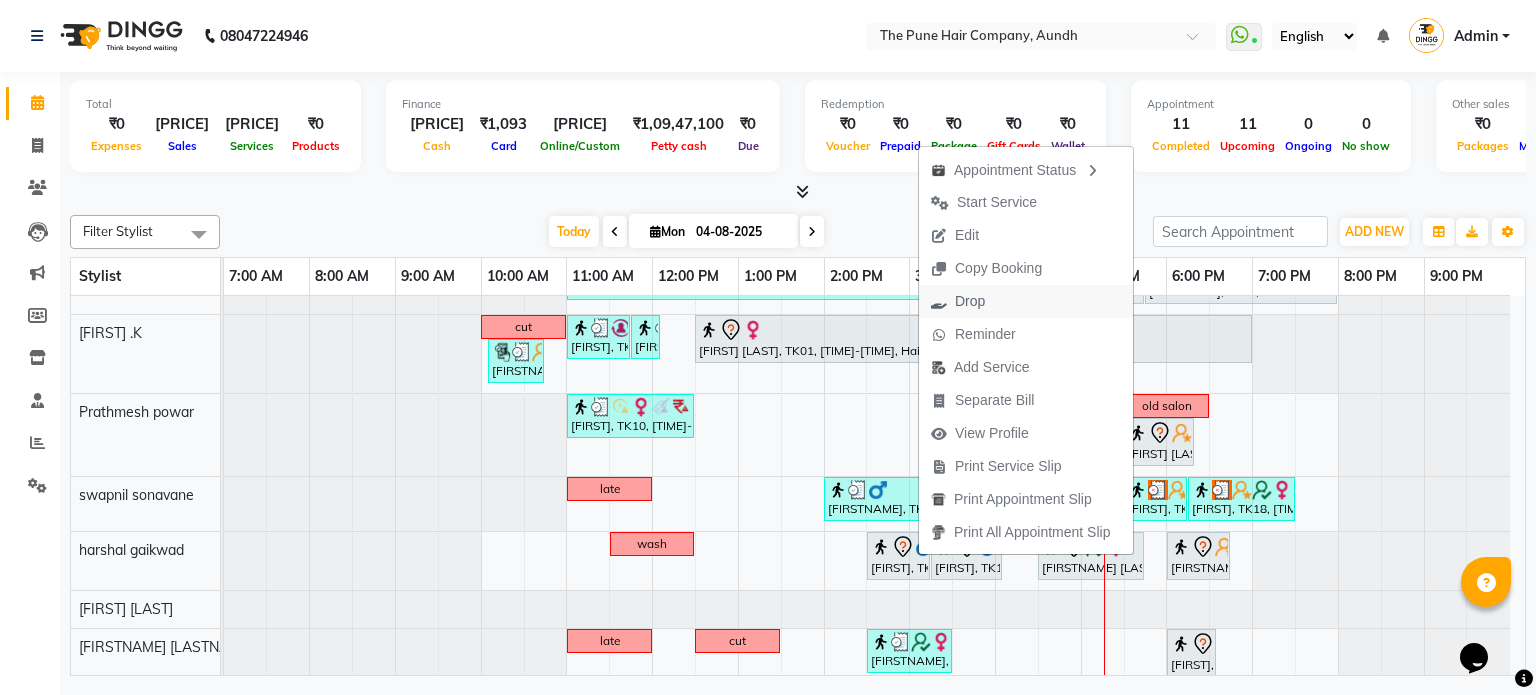 click on "Drop" at bounding box center (958, 301) 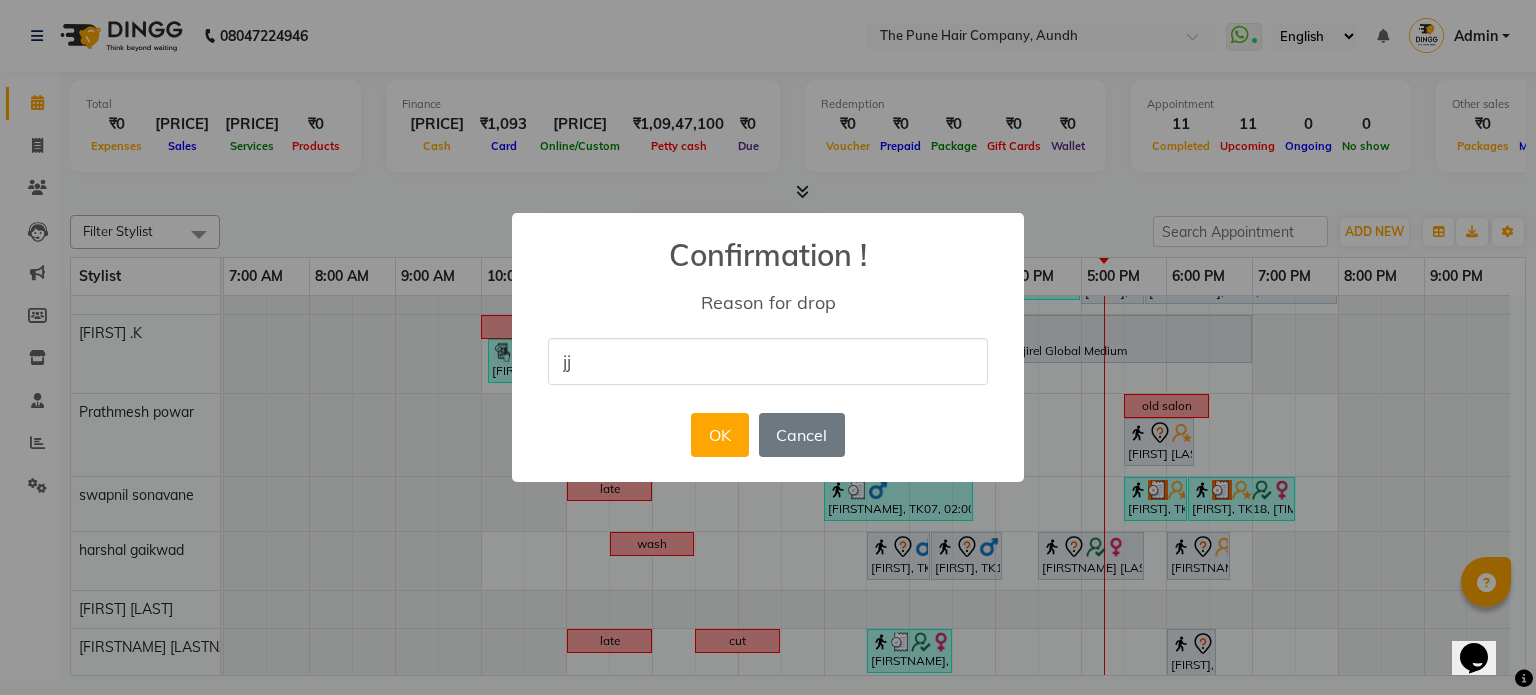 type on "jj" 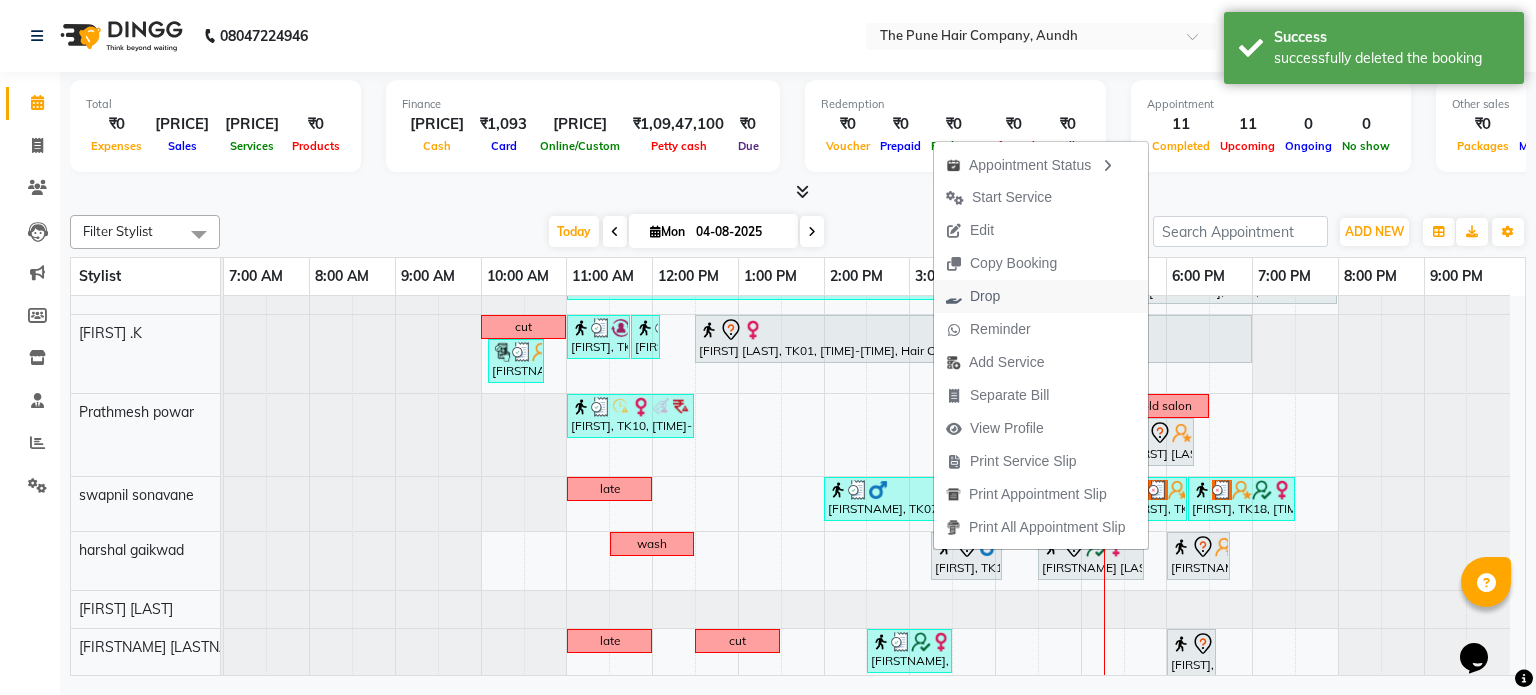 click on "Drop" at bounding box center [985, 296] 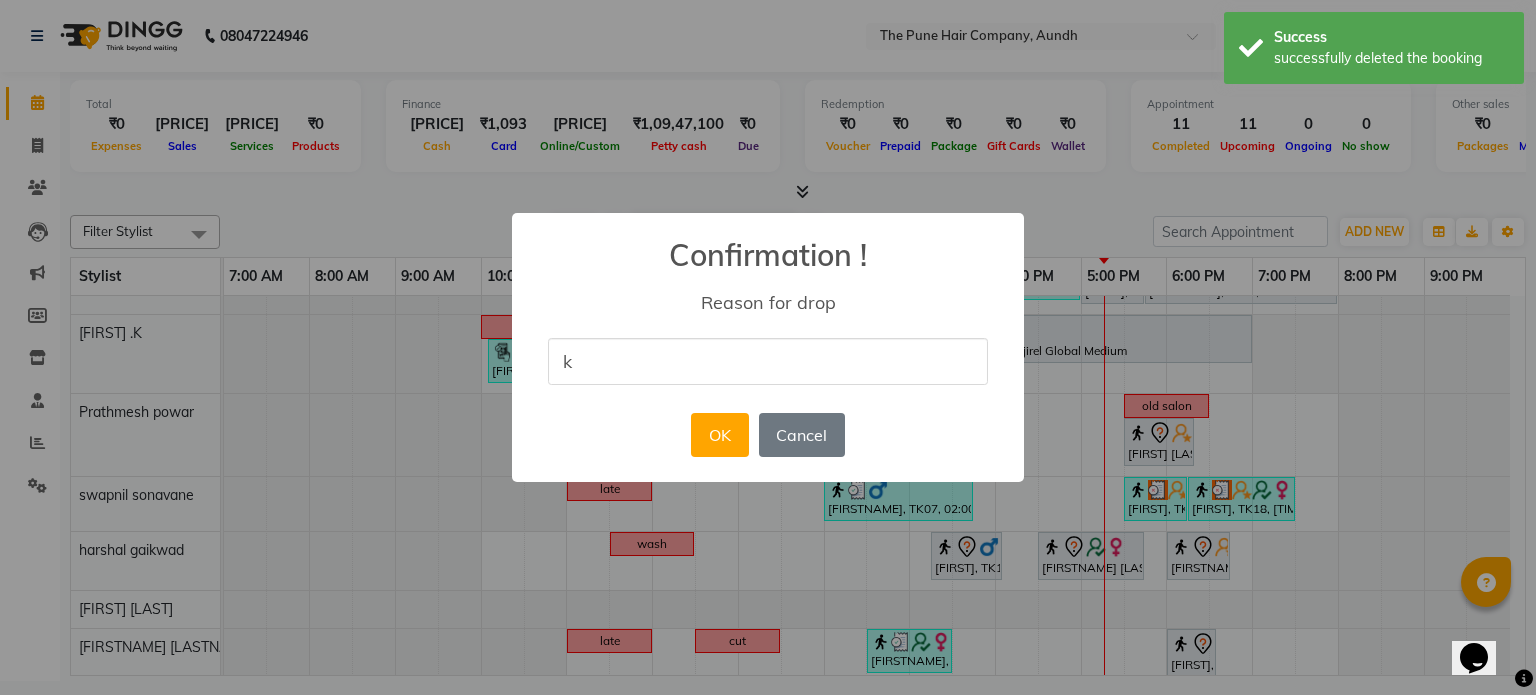 type on "k" 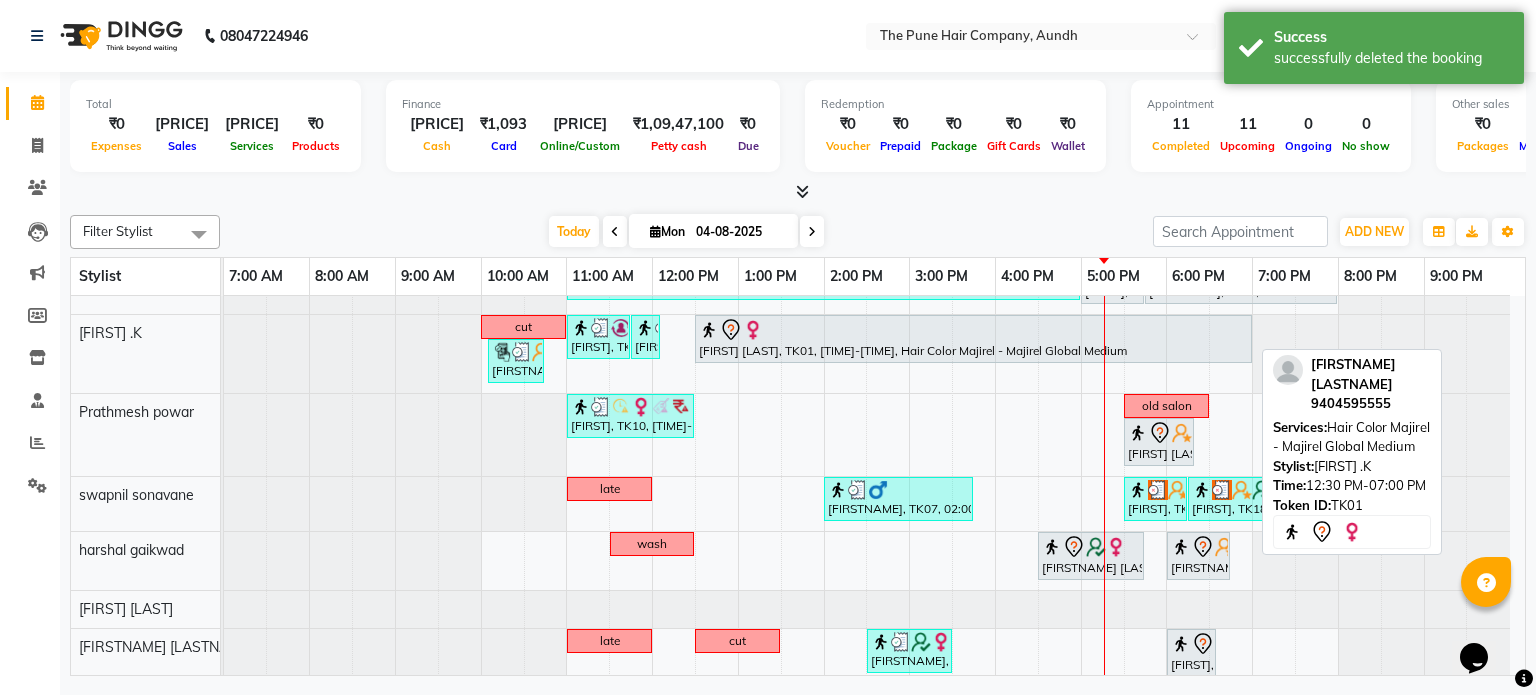 scroll, scrollTop: 354, scrollLeft: 0, axis: vertical 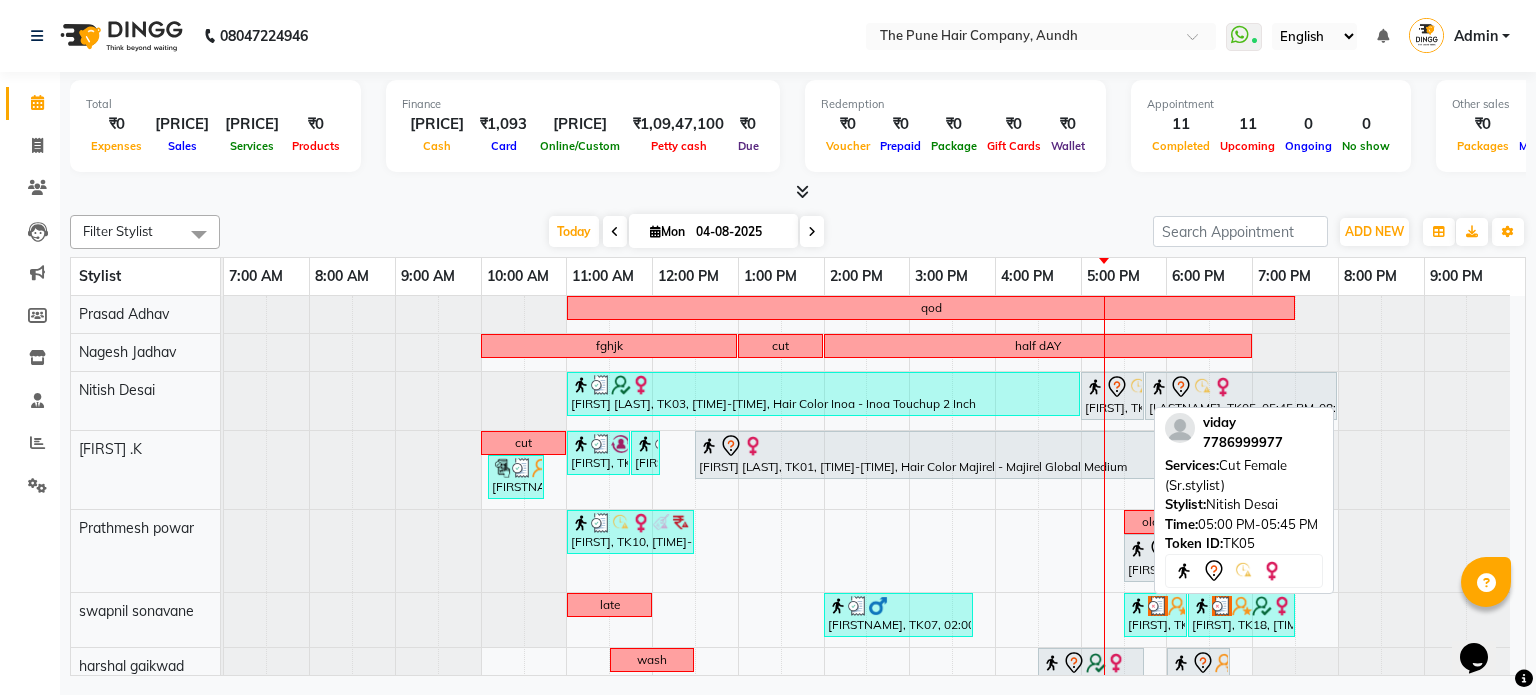 click on "[FIRST], TK05, [TIME]-[TIME], Cut Female (Sr.stylist)" at bounding box center (1112, 396) 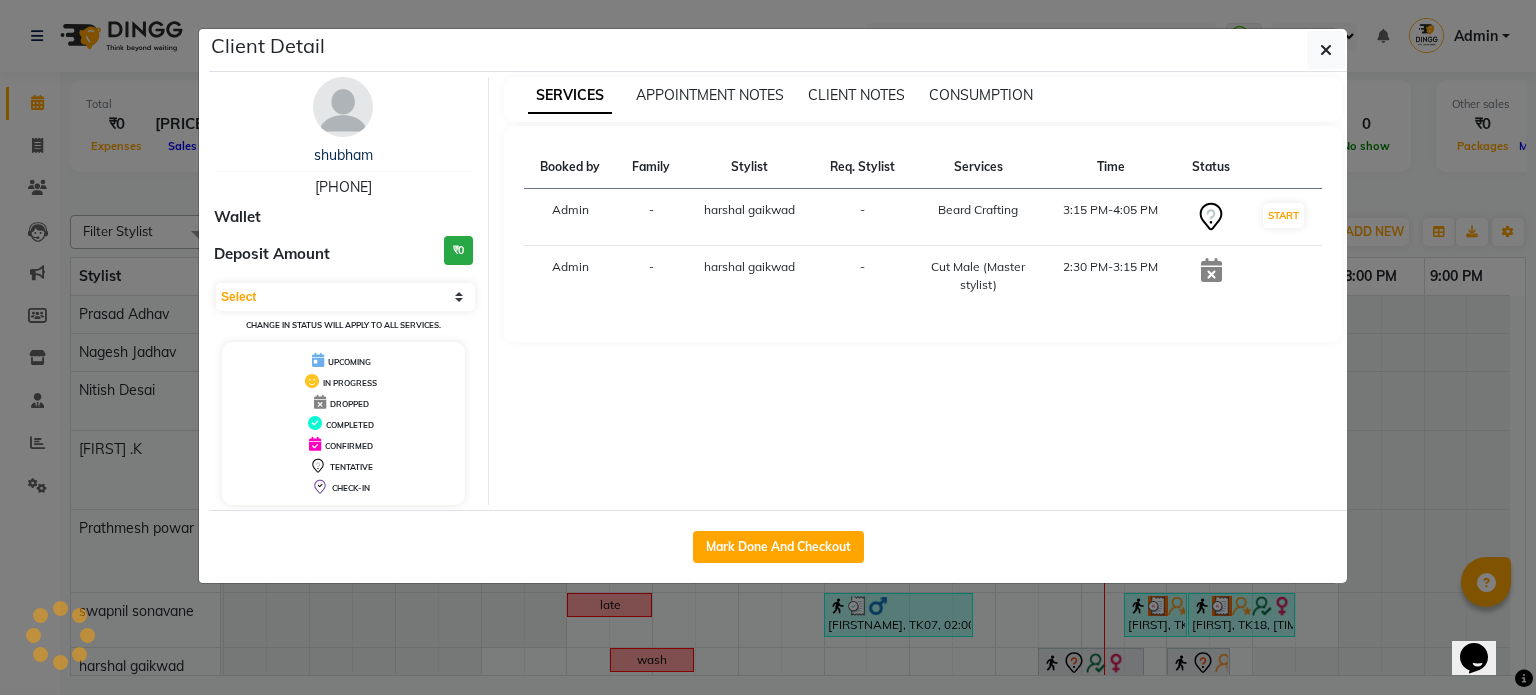 select on "7" 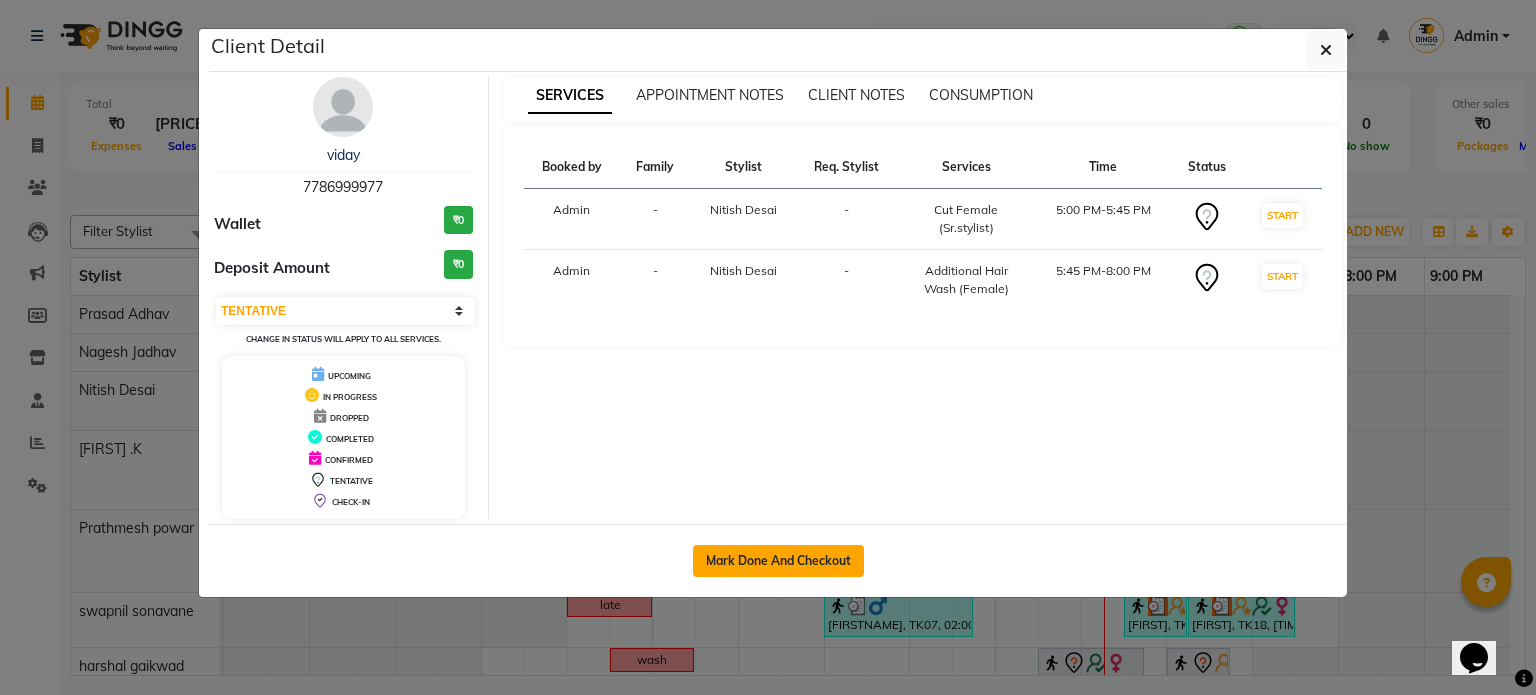 click on "Mark Done And Checkout" 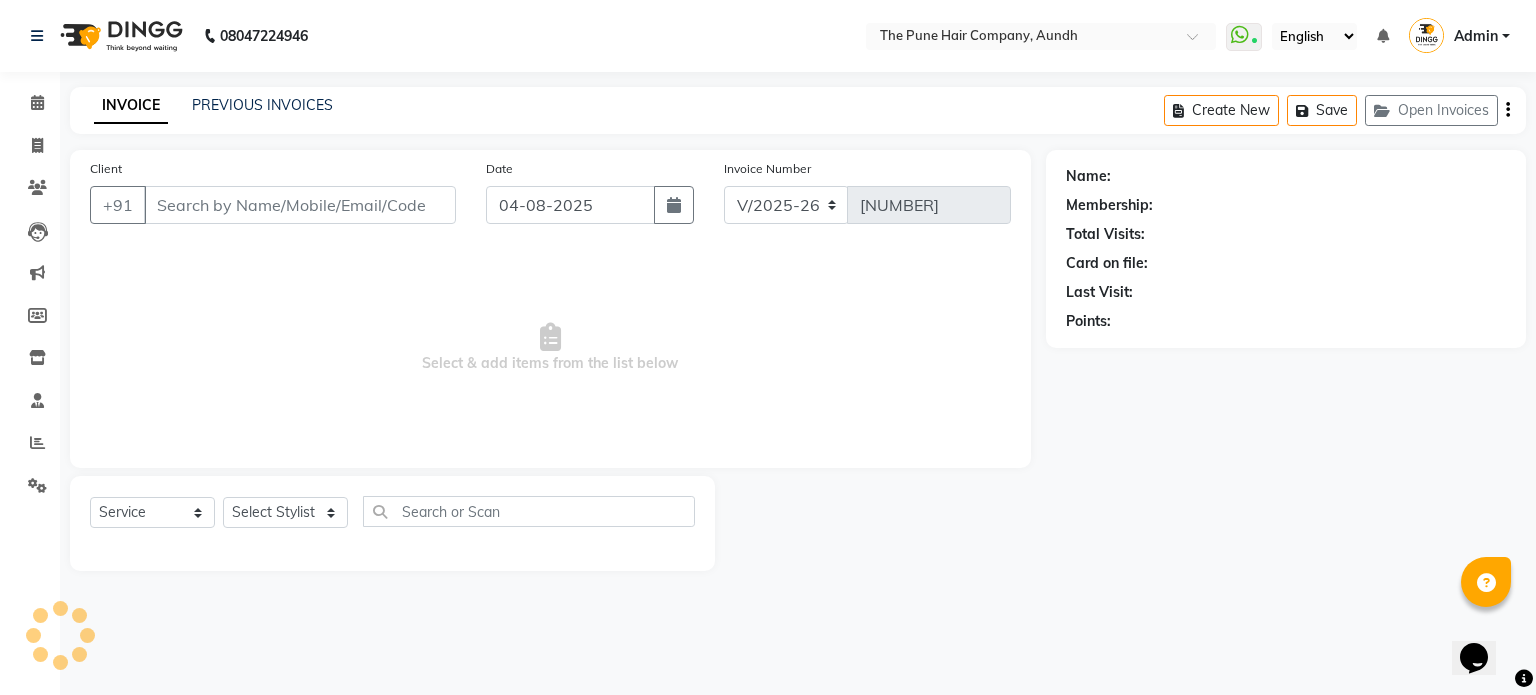 select on "3" 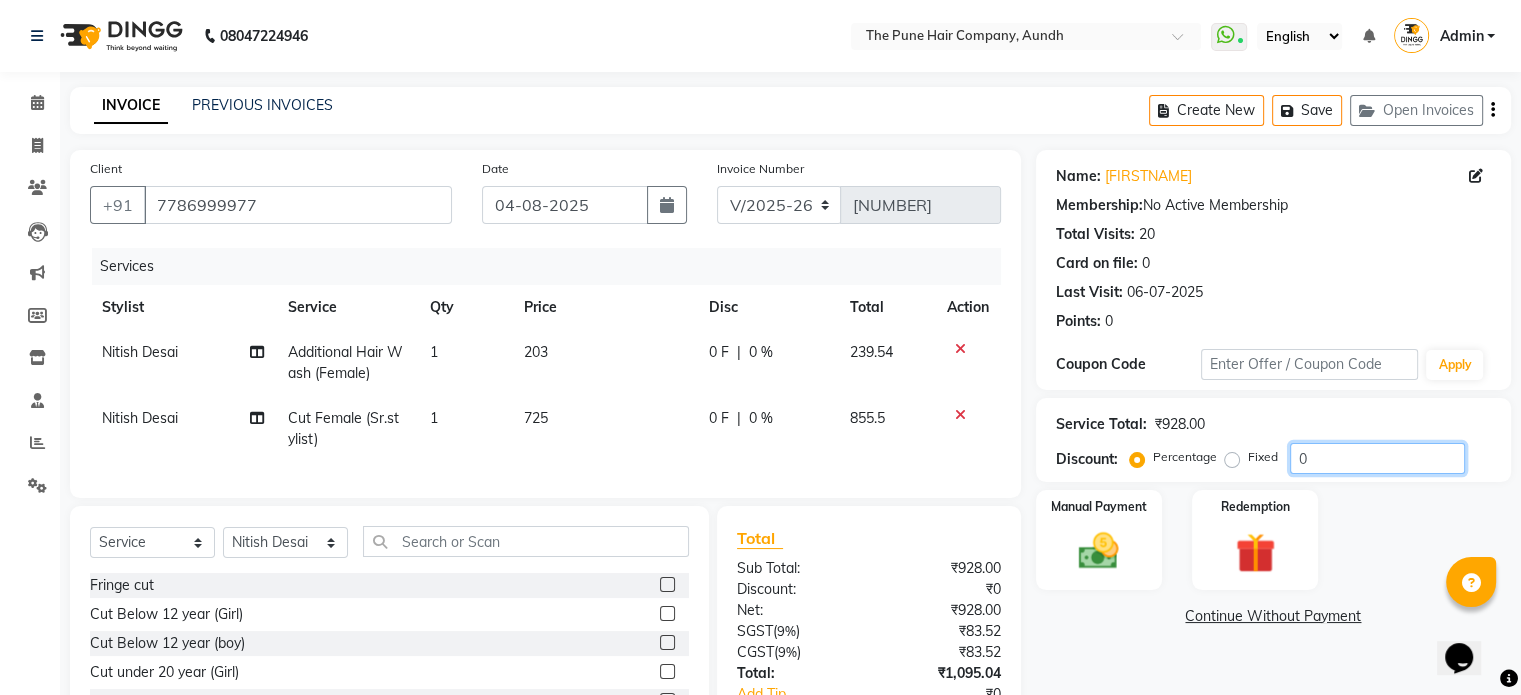 click on "0" 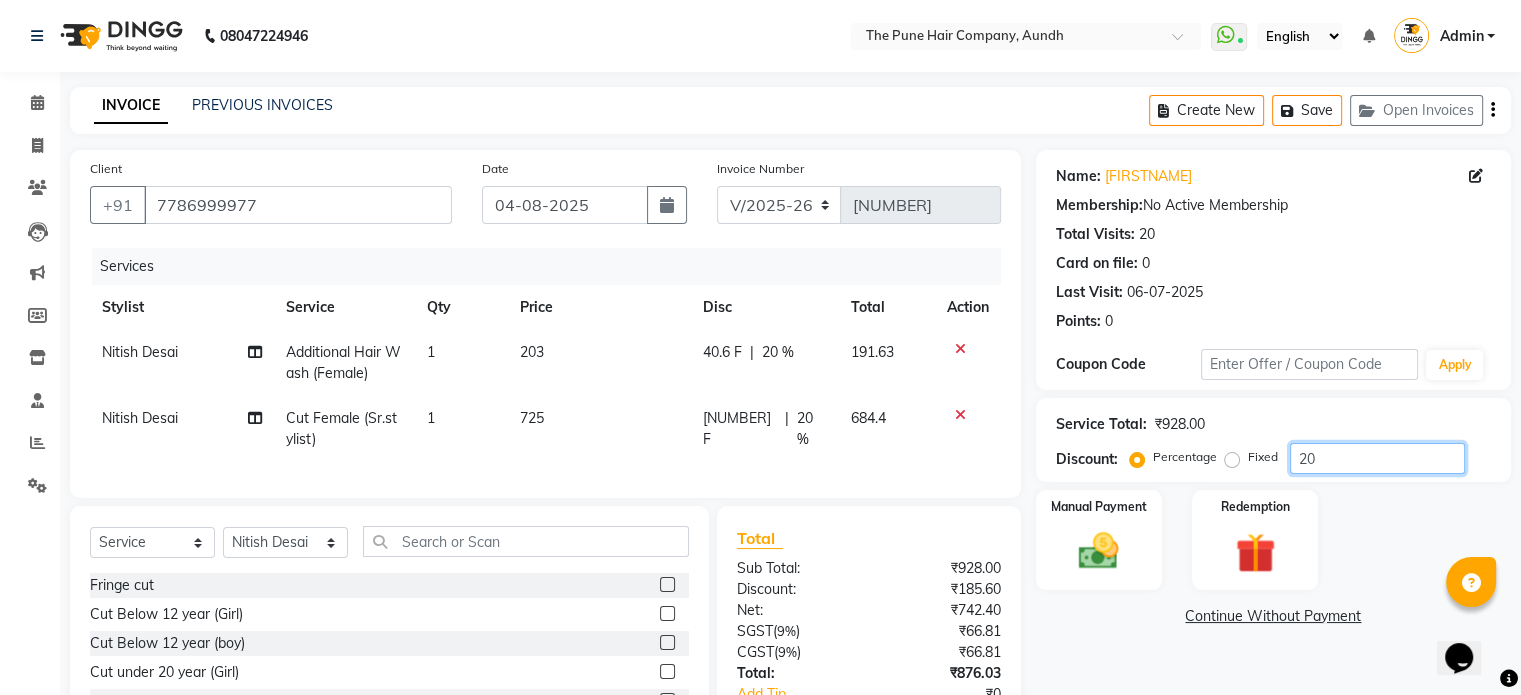 scroll, scrollTop: 100, scrollLeft: 0, axis: vertical 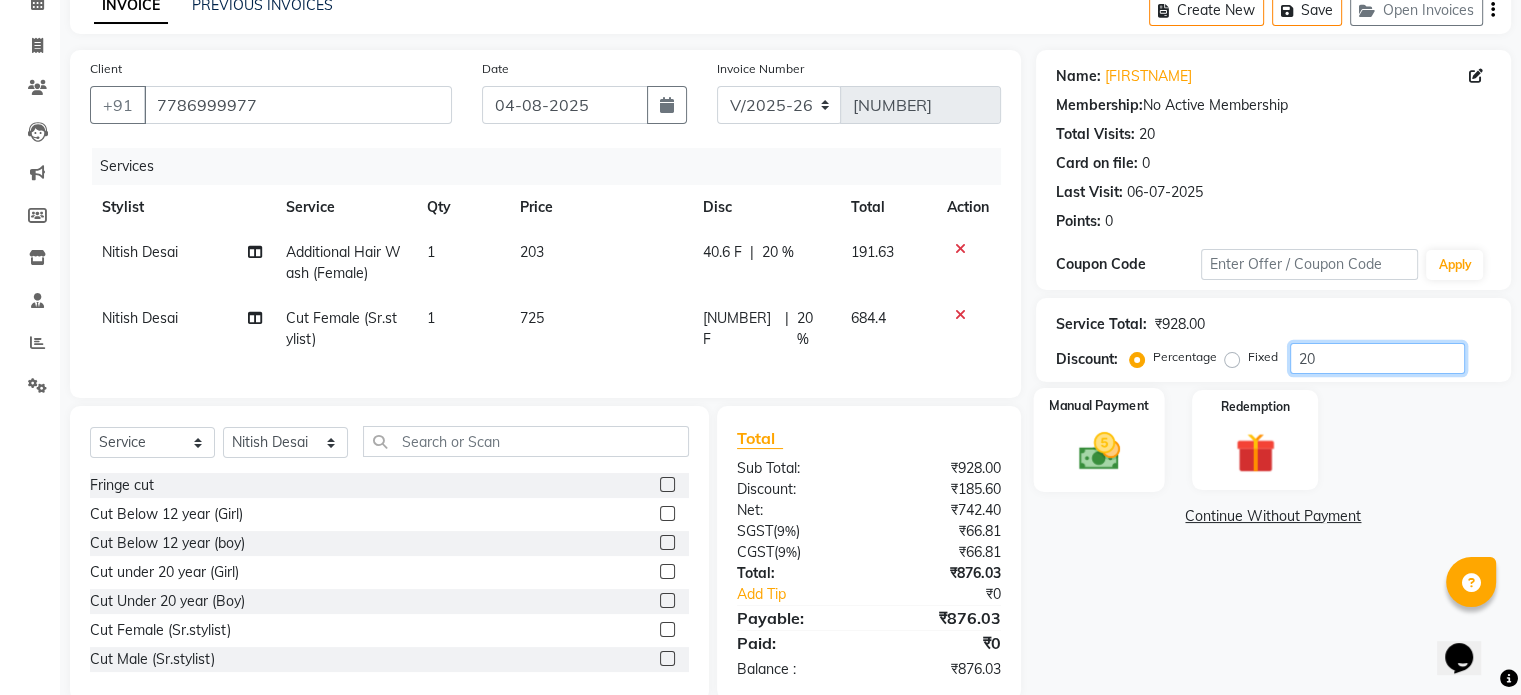 type on "20" 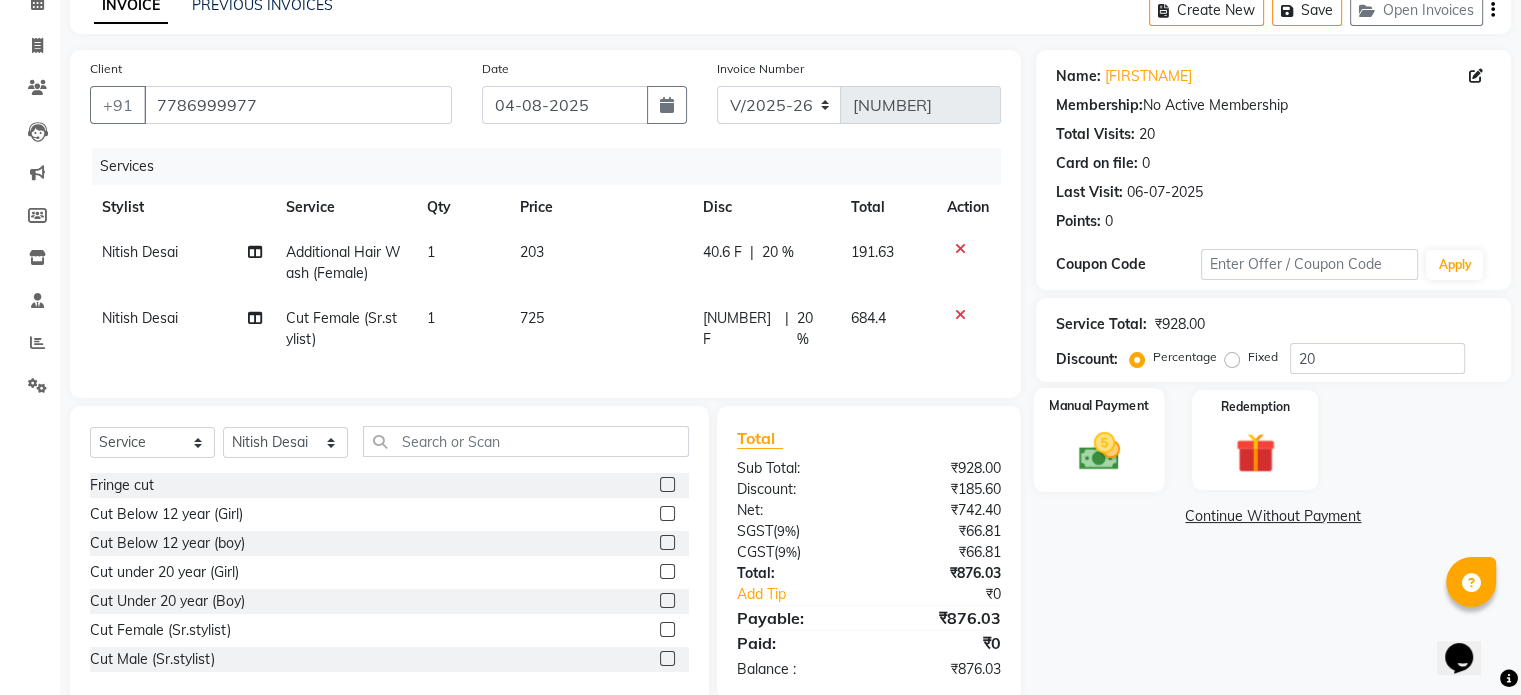 click 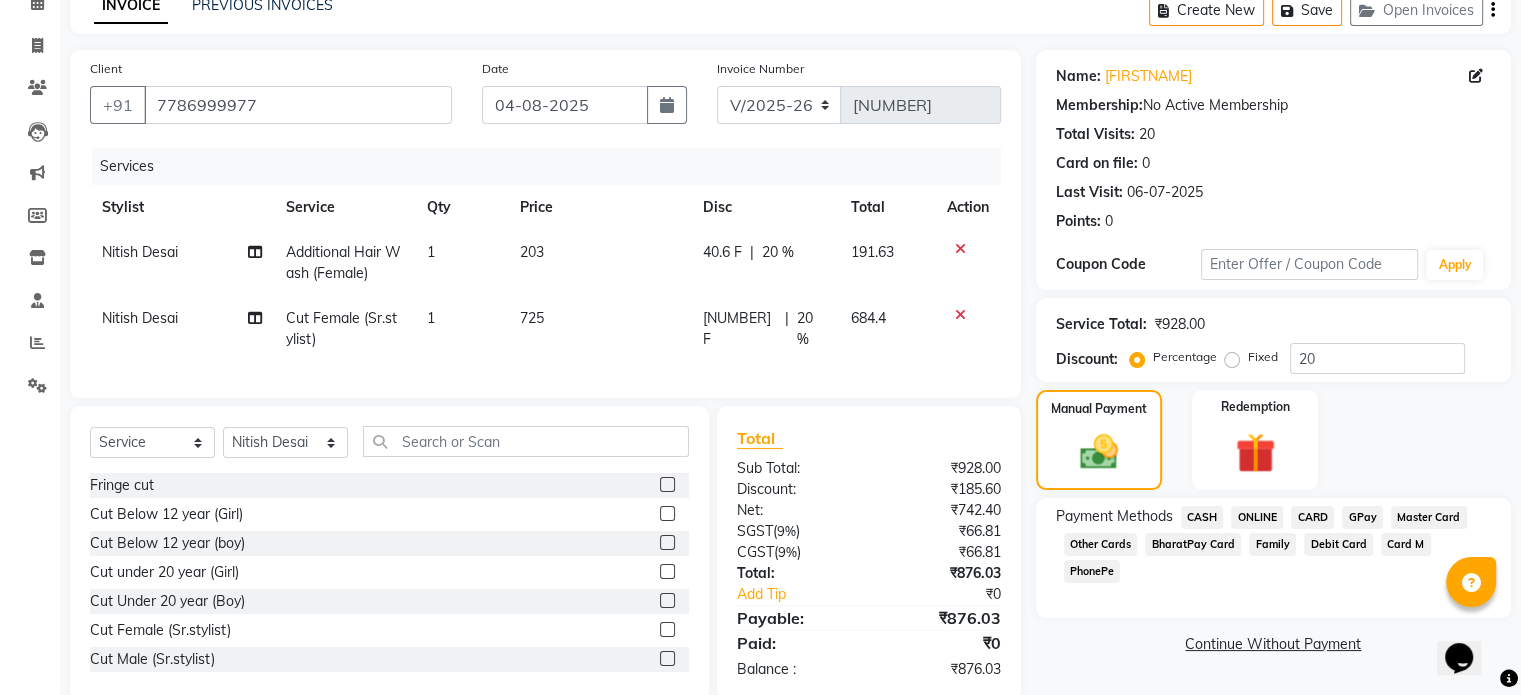 click on "ONLINE" 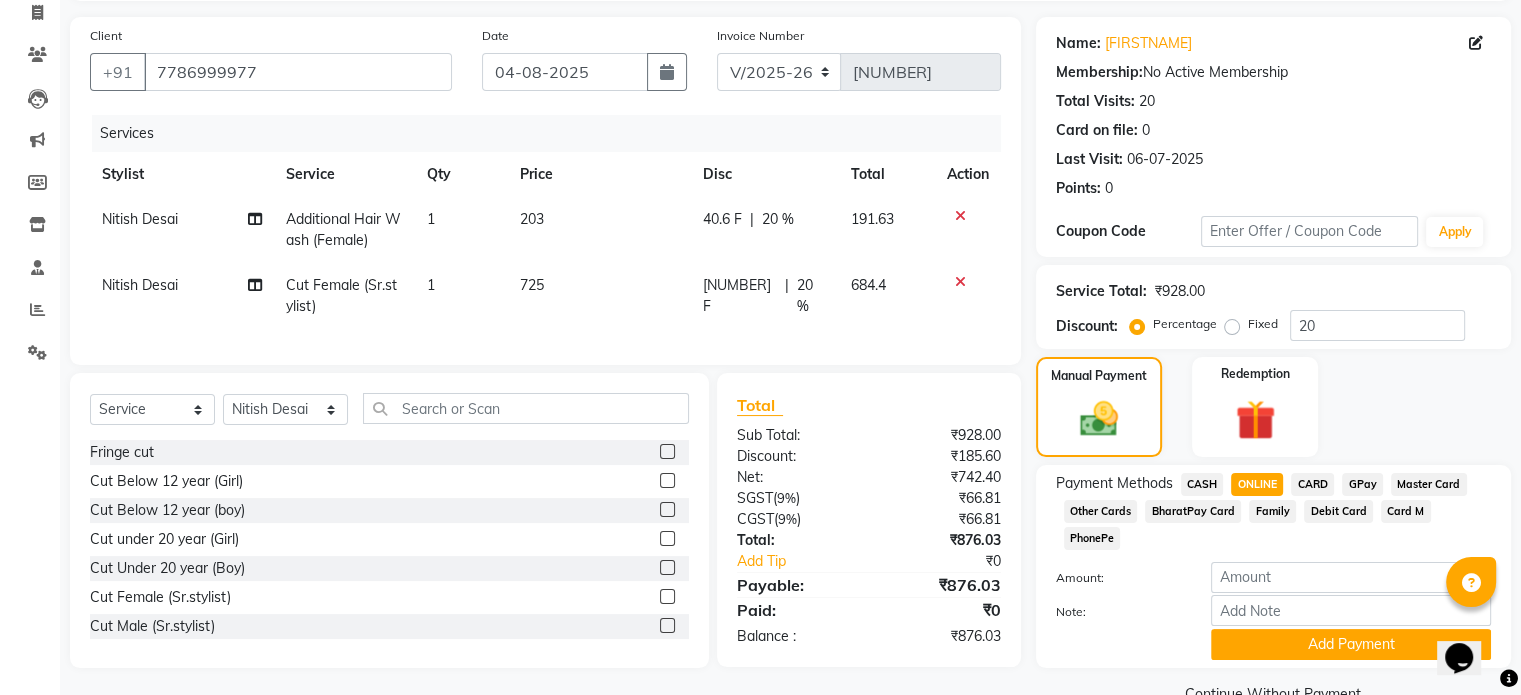 scroll, scrollTop: 152, scrollLeft: 0, axis: vertical 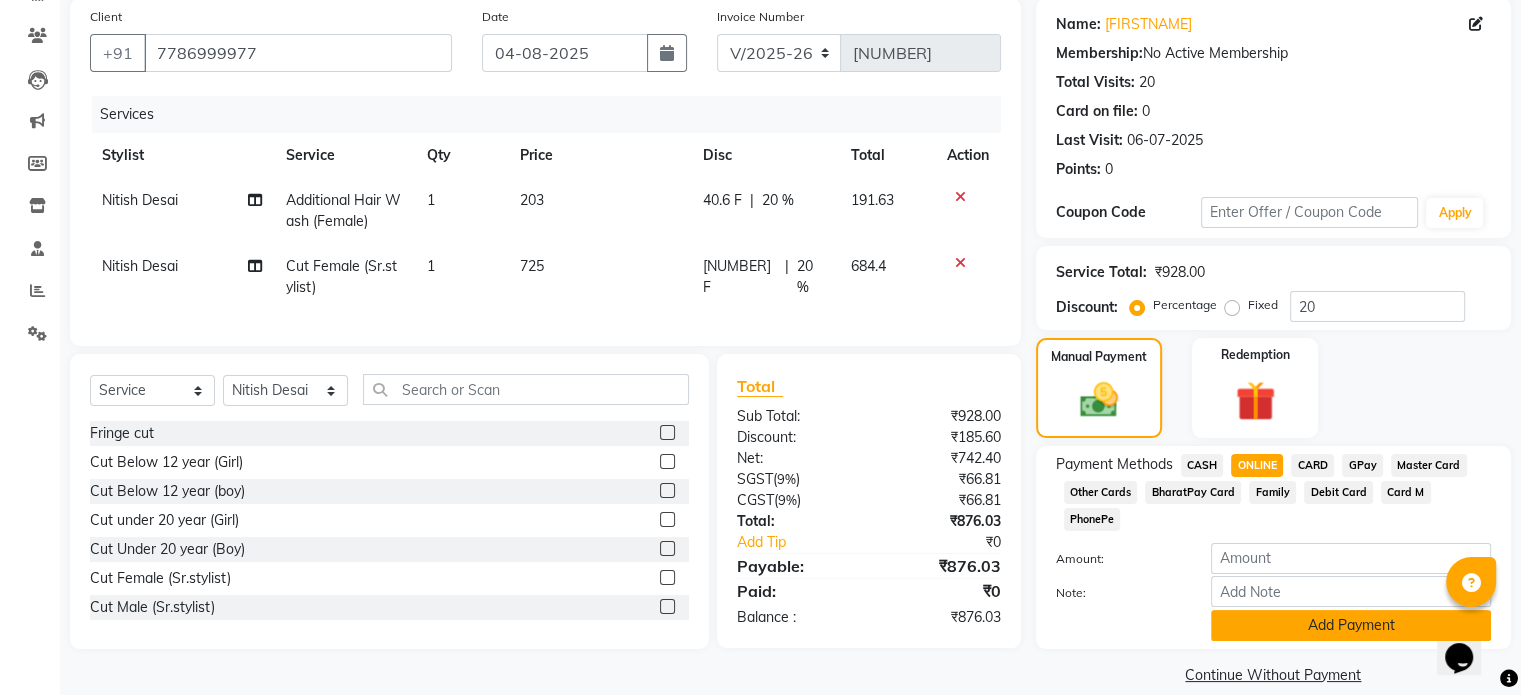 click on "Add Payment" 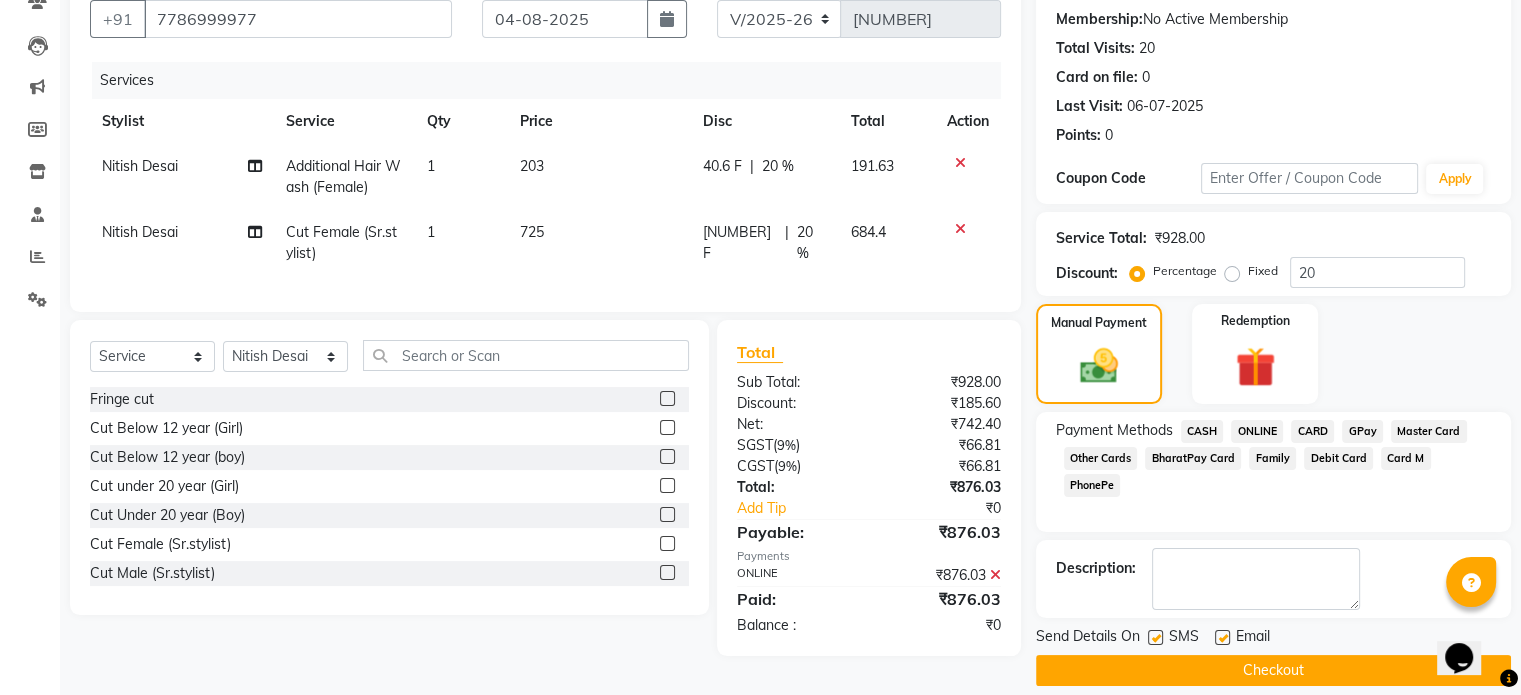 scroll, scrollTop: 205, scrollLeft: 0, axis: vertical 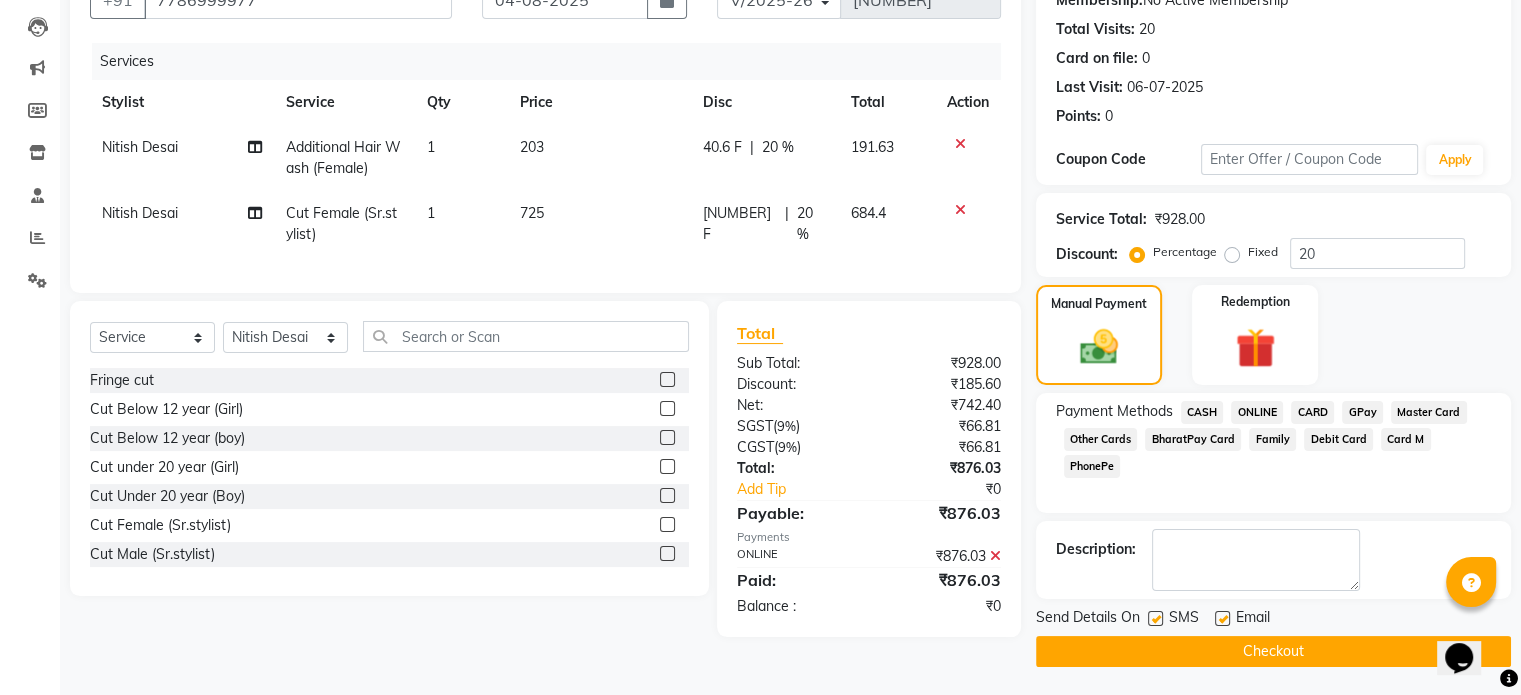 click on "Checkout" 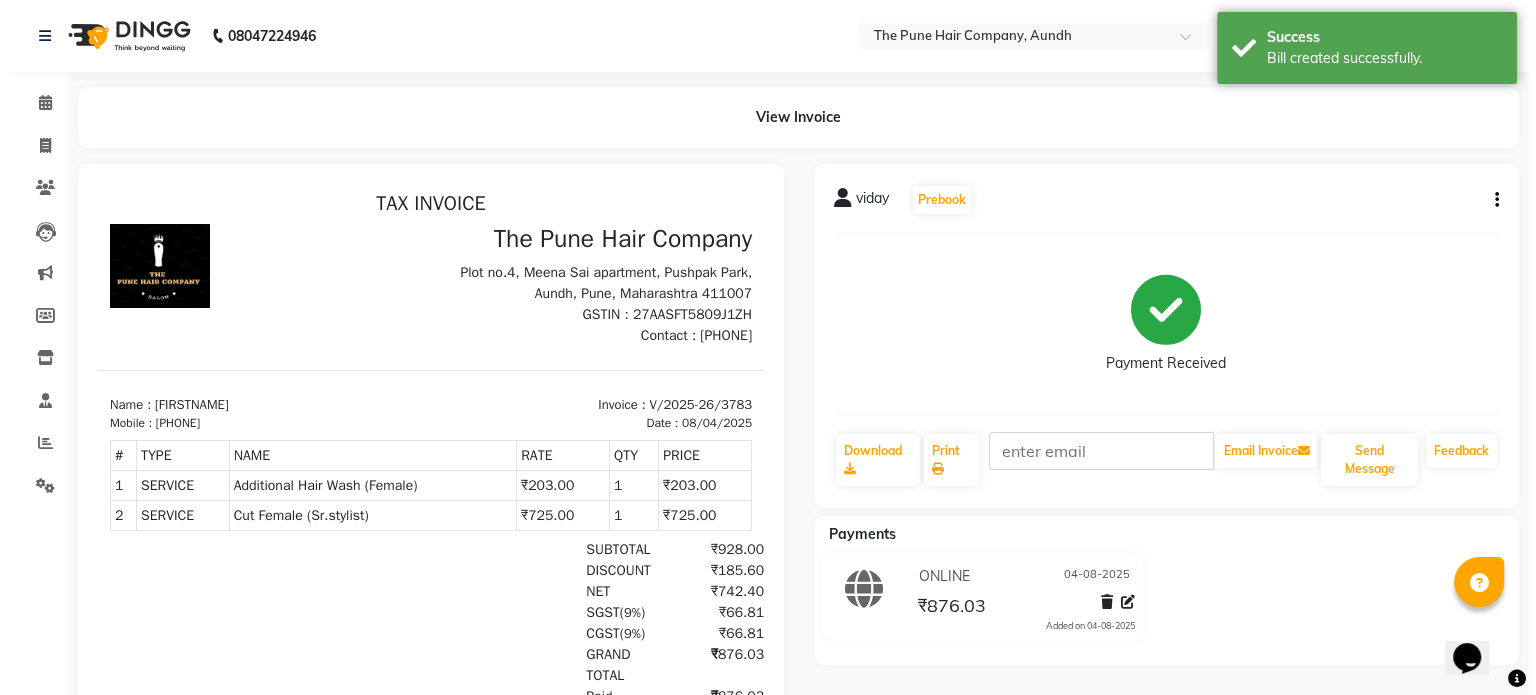 scroll, scrollTop: 0, scrollLeft: 0, axis: both 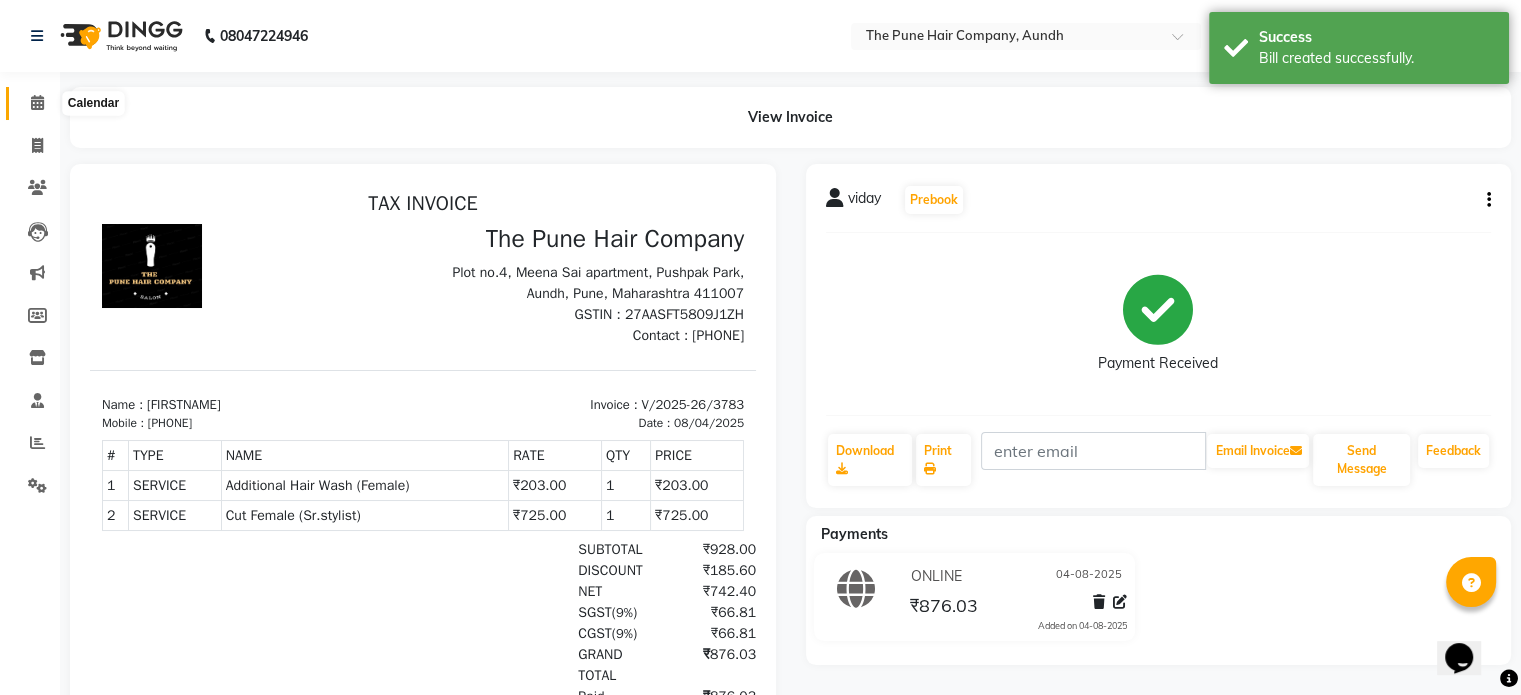 click 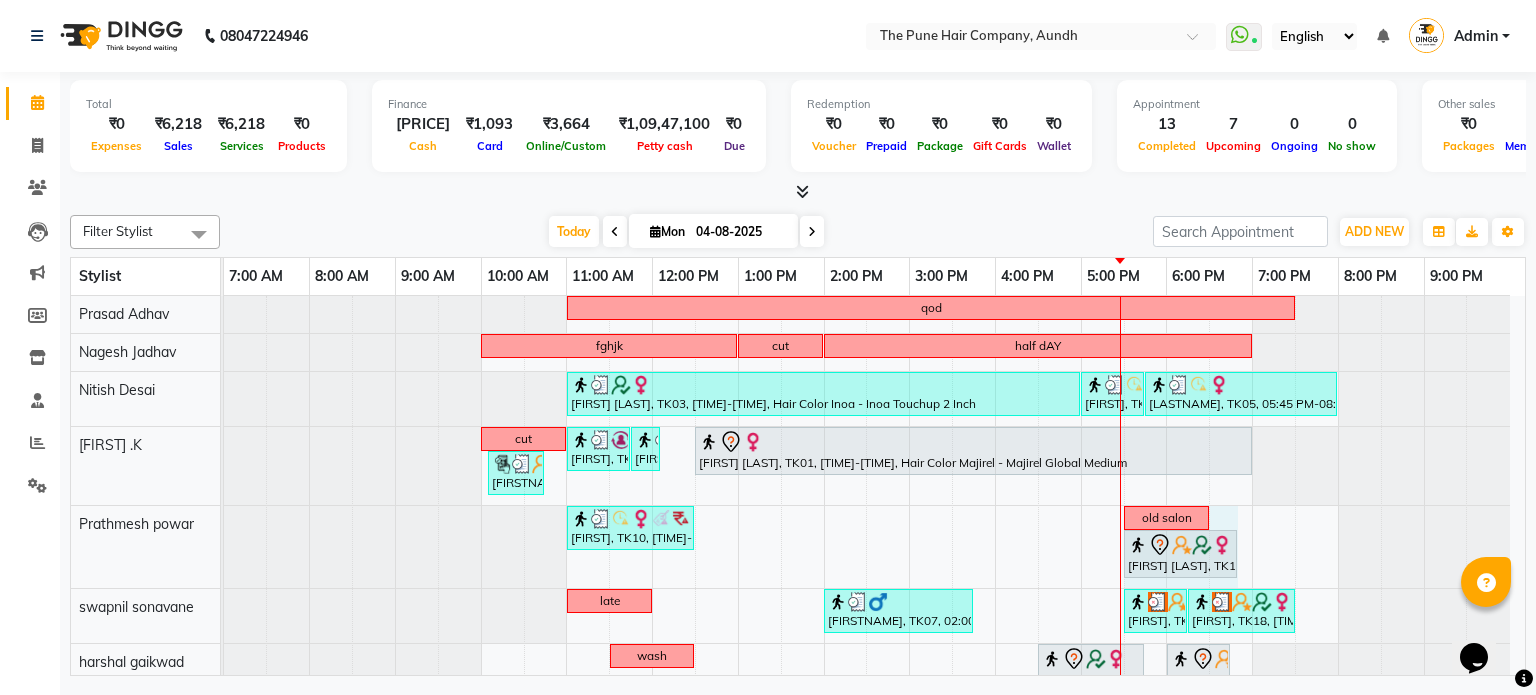 drag, startPoint x: 1192, startPoint y: 543, endPoint x: 1233, endPoint y: 541, distance: 41.04875 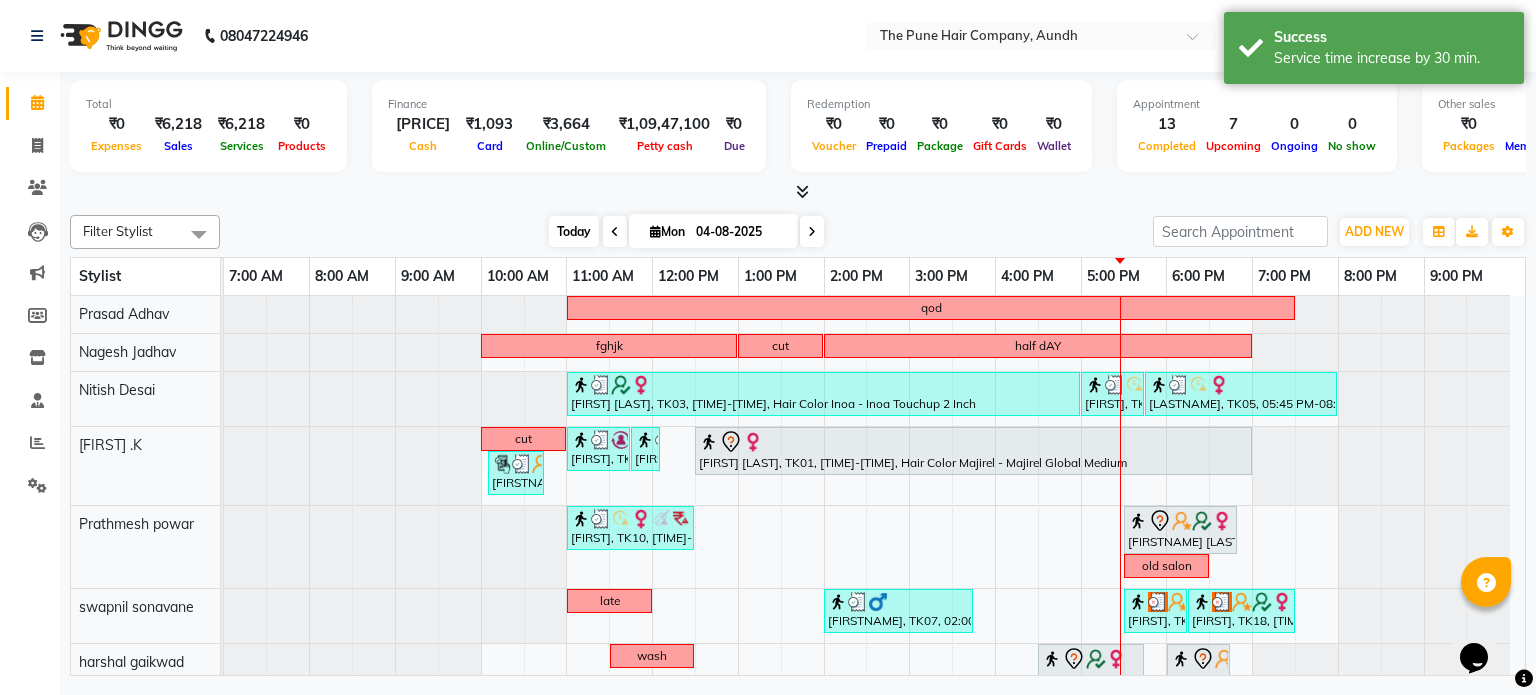 click on "Today" at bounding box center [574, 231] 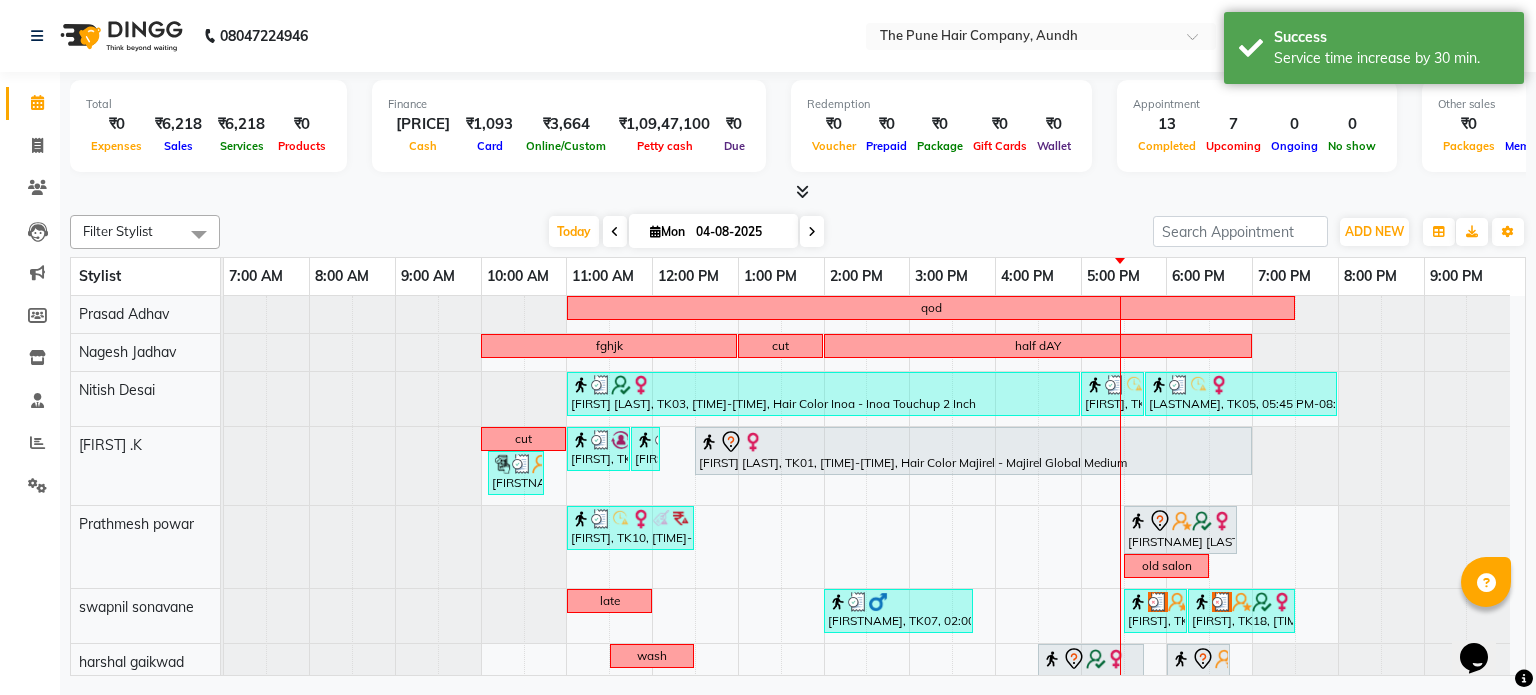 click at bounding box center [812, 231] 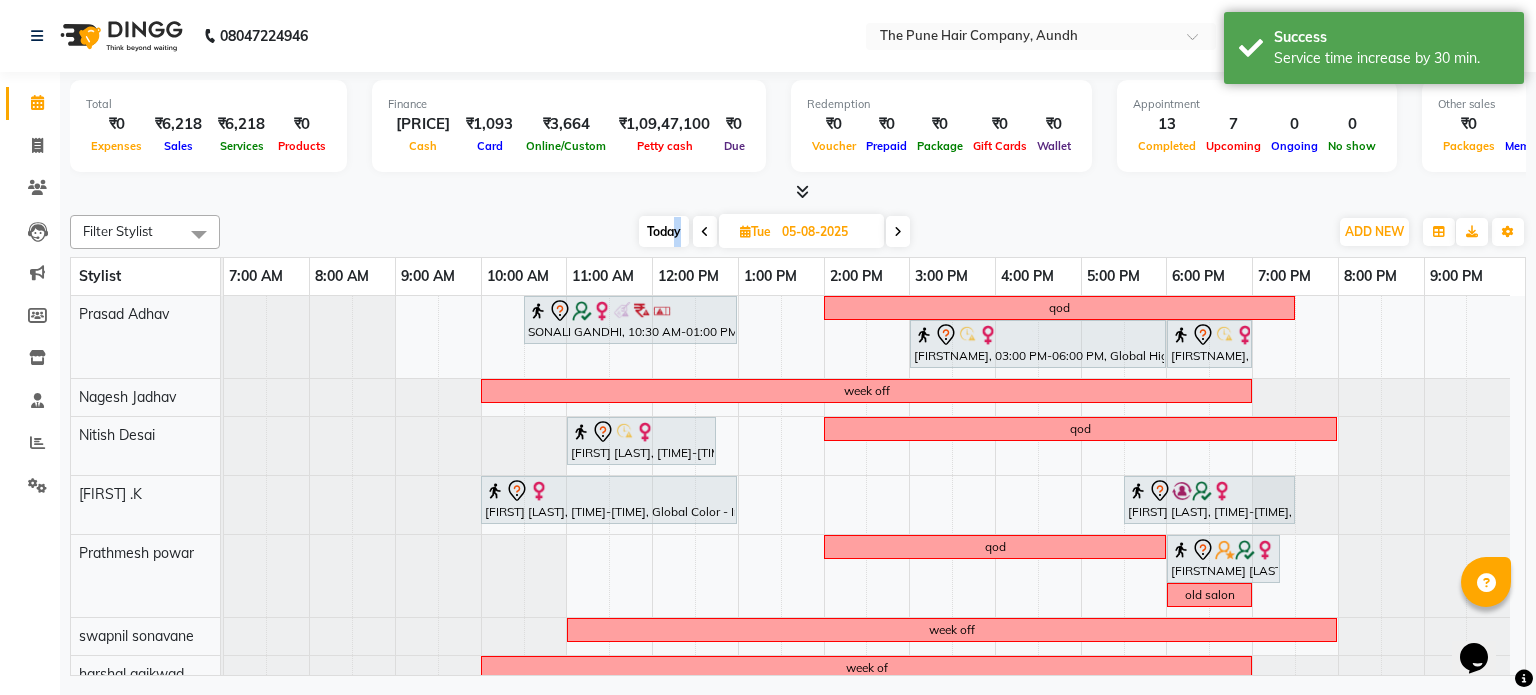click on "Today" at bounding box center (664, 231) 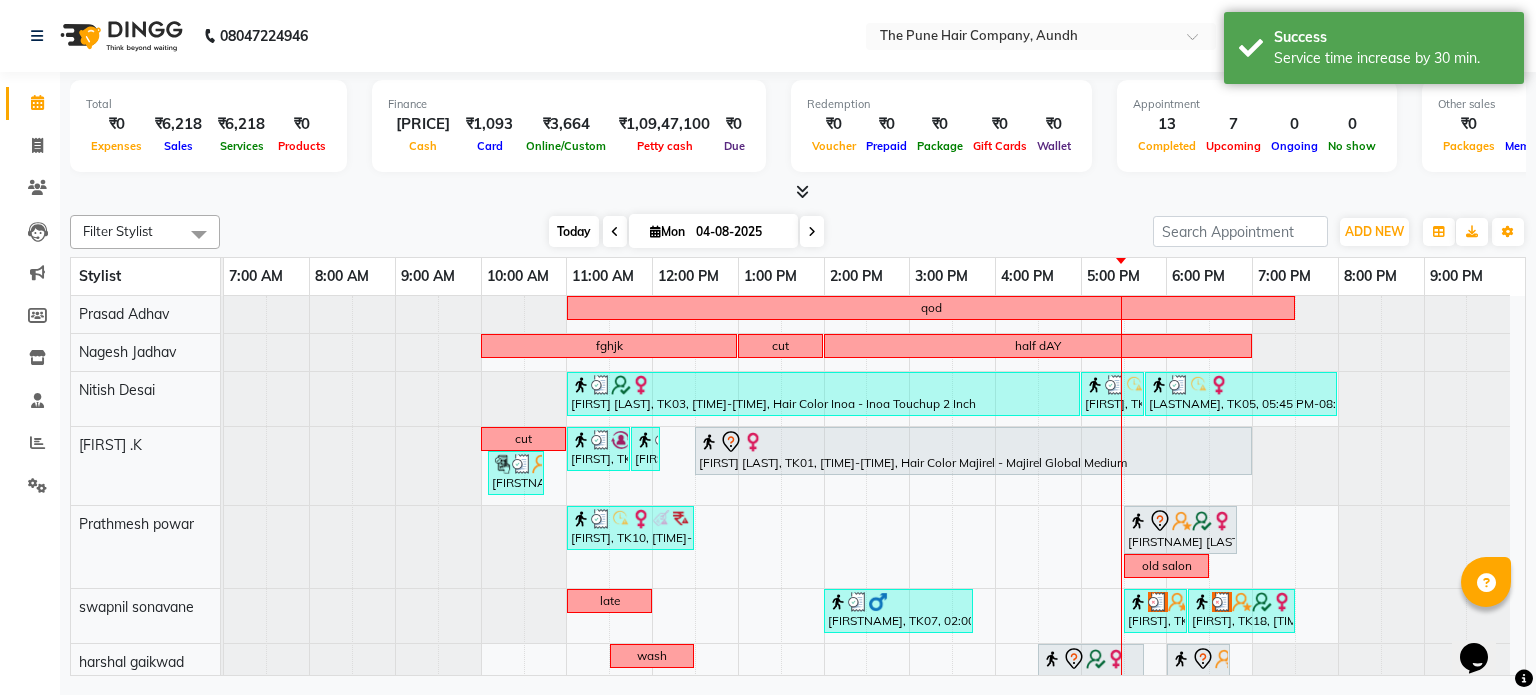 click on "Today" at bounding box center (574, 231) 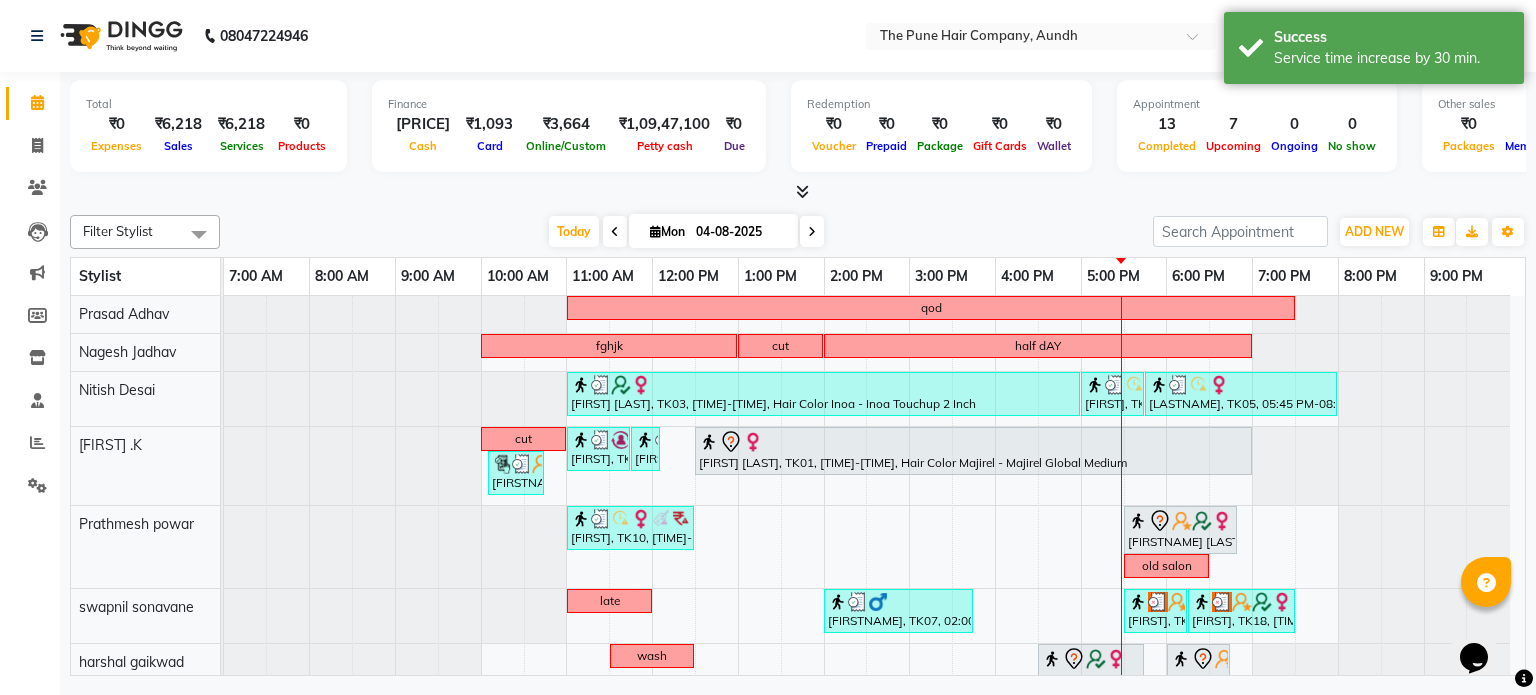scroll, scrollTop: 73, scrollLeft: 0, axis: vertical 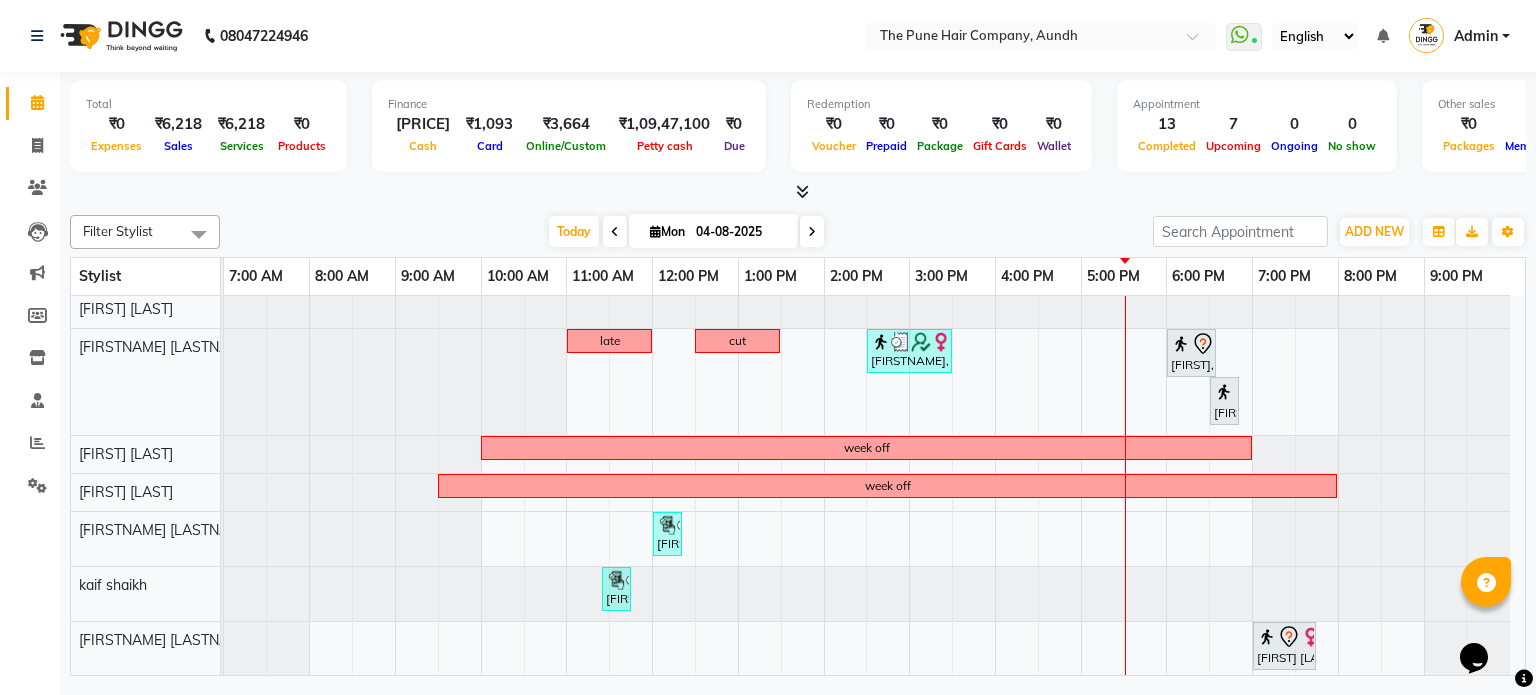 click at bounding box center [812, 232] 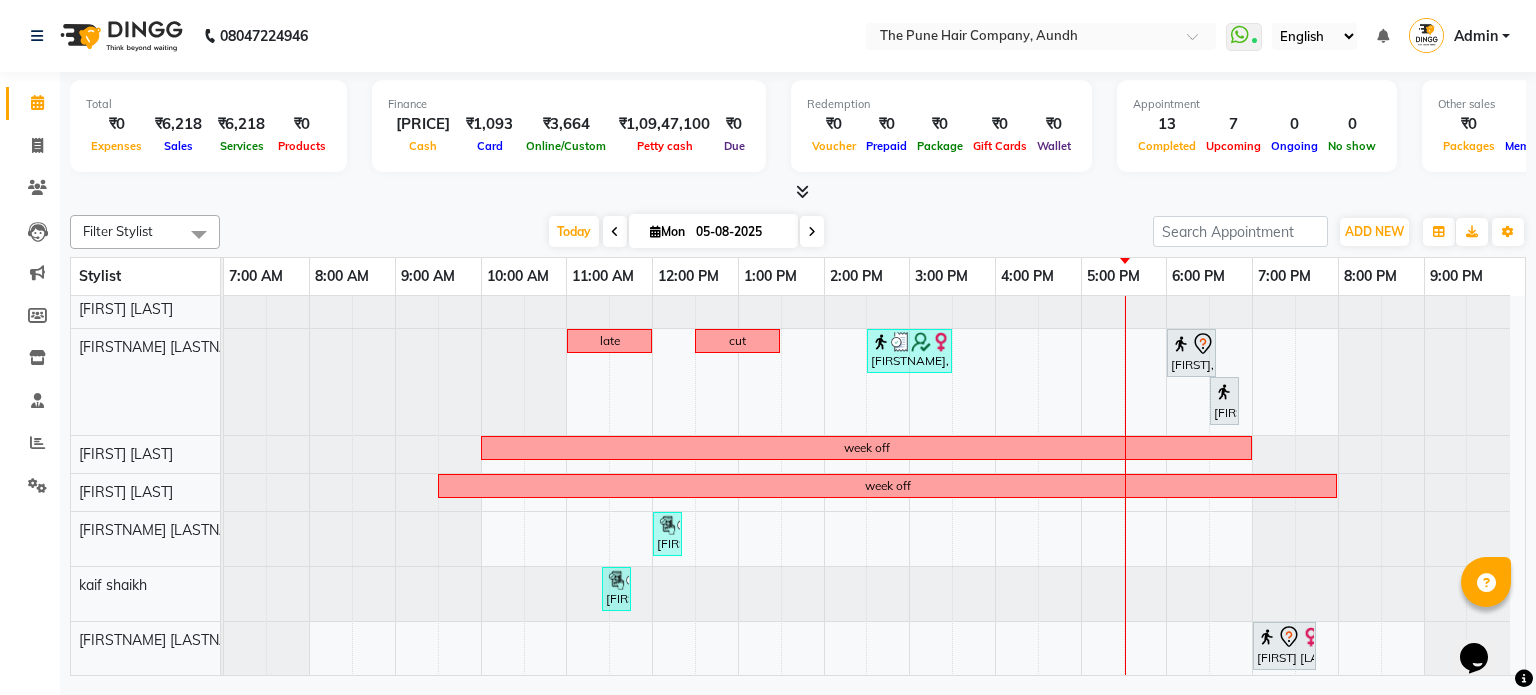 scroll, scrollTop: 148, scrollLeft: 0, axis: vertical 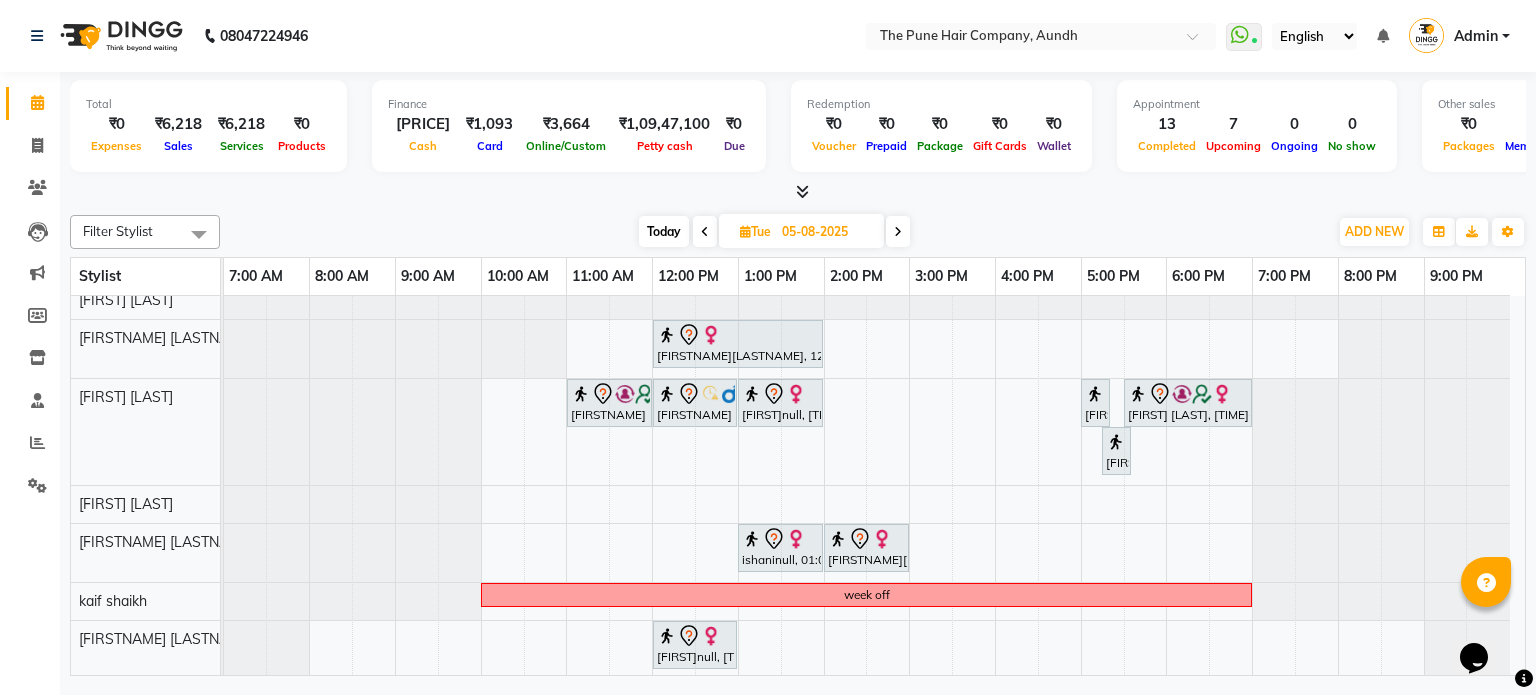 click at bounding box center [898, 231] 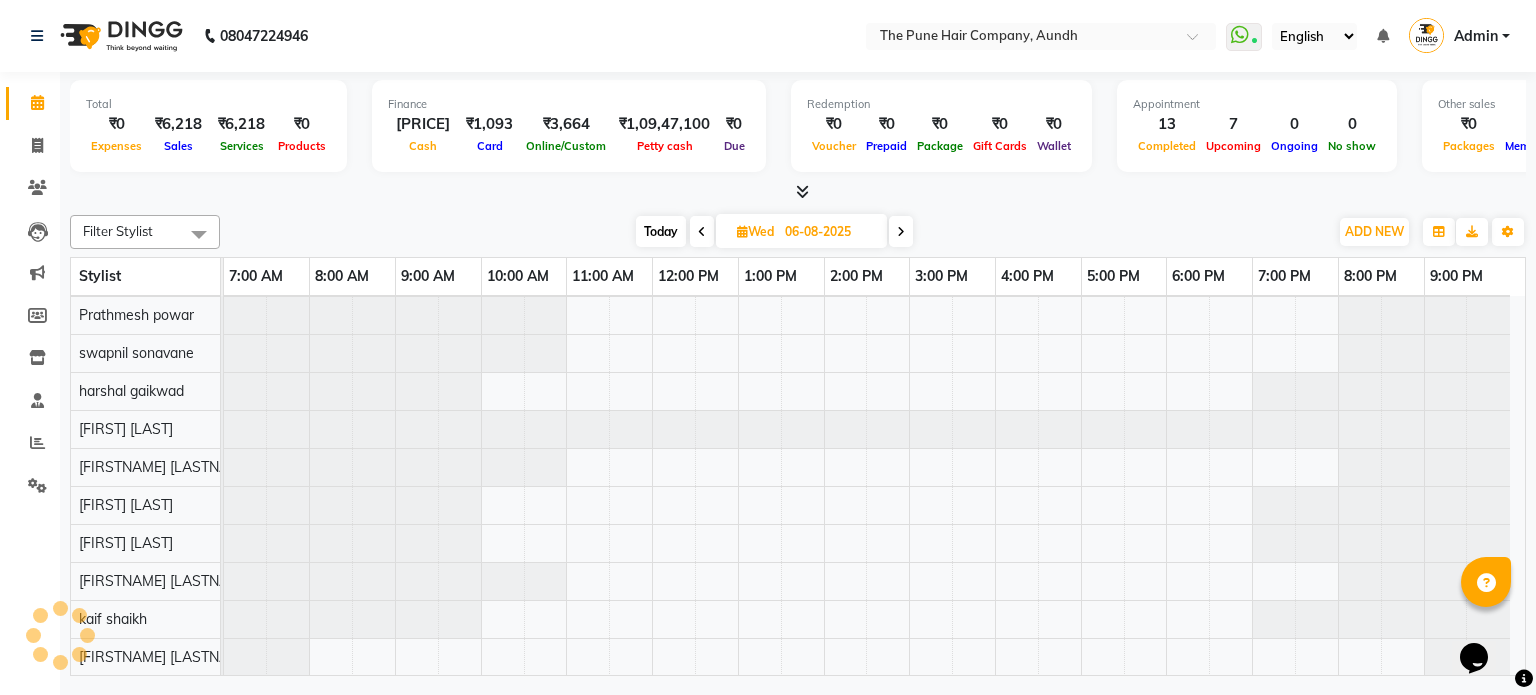 scroll, scrollTop: 148, scrollLeft: 0, axis: vertical 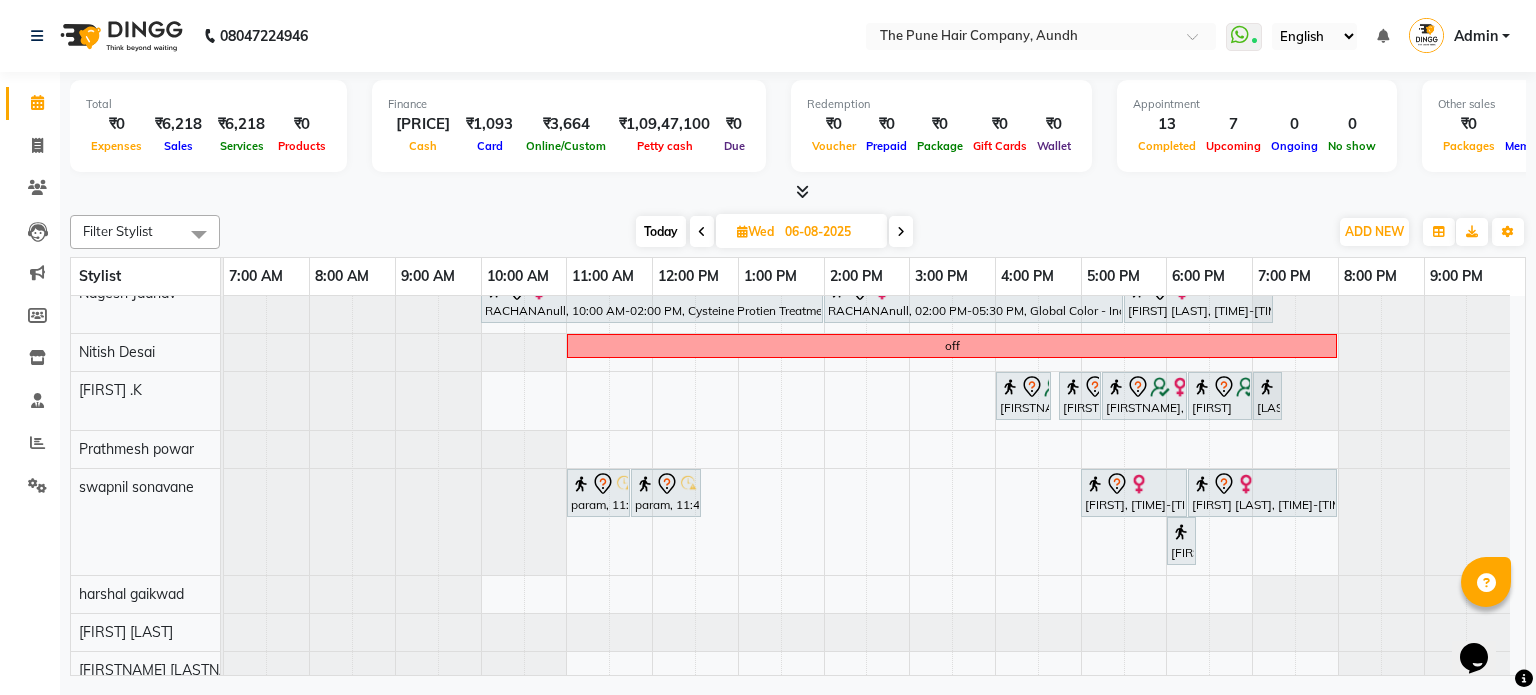 click at bounding box center (901, 232) 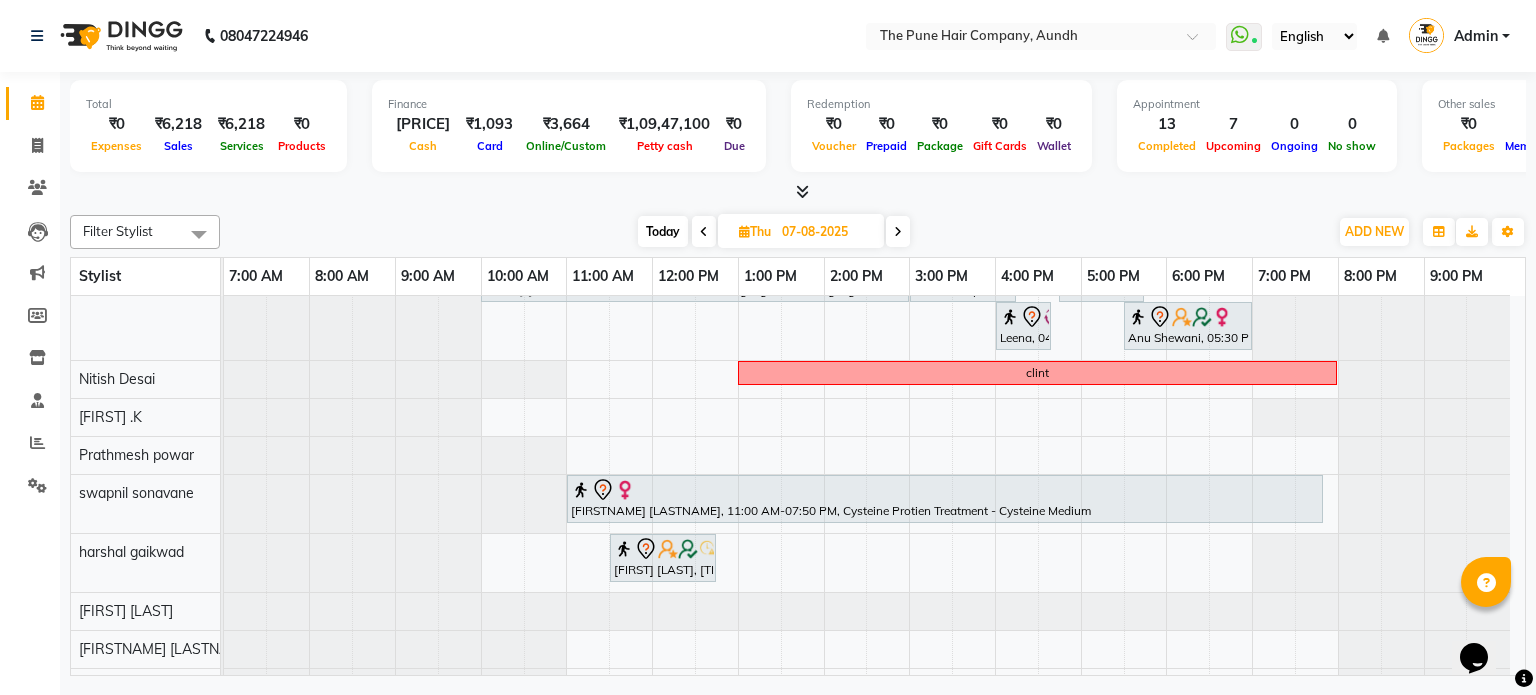 click at bounding box center (898, 231) 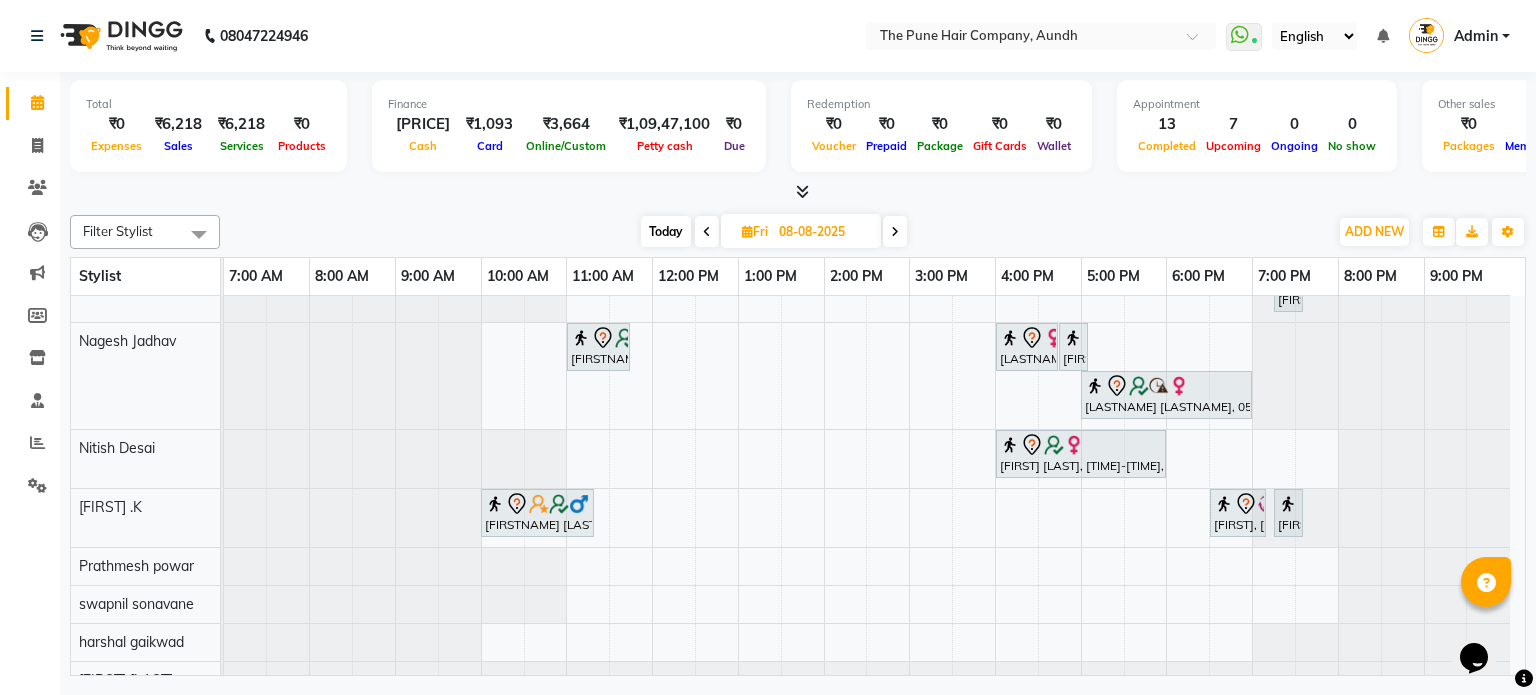 click at bounding box center [895, 231] 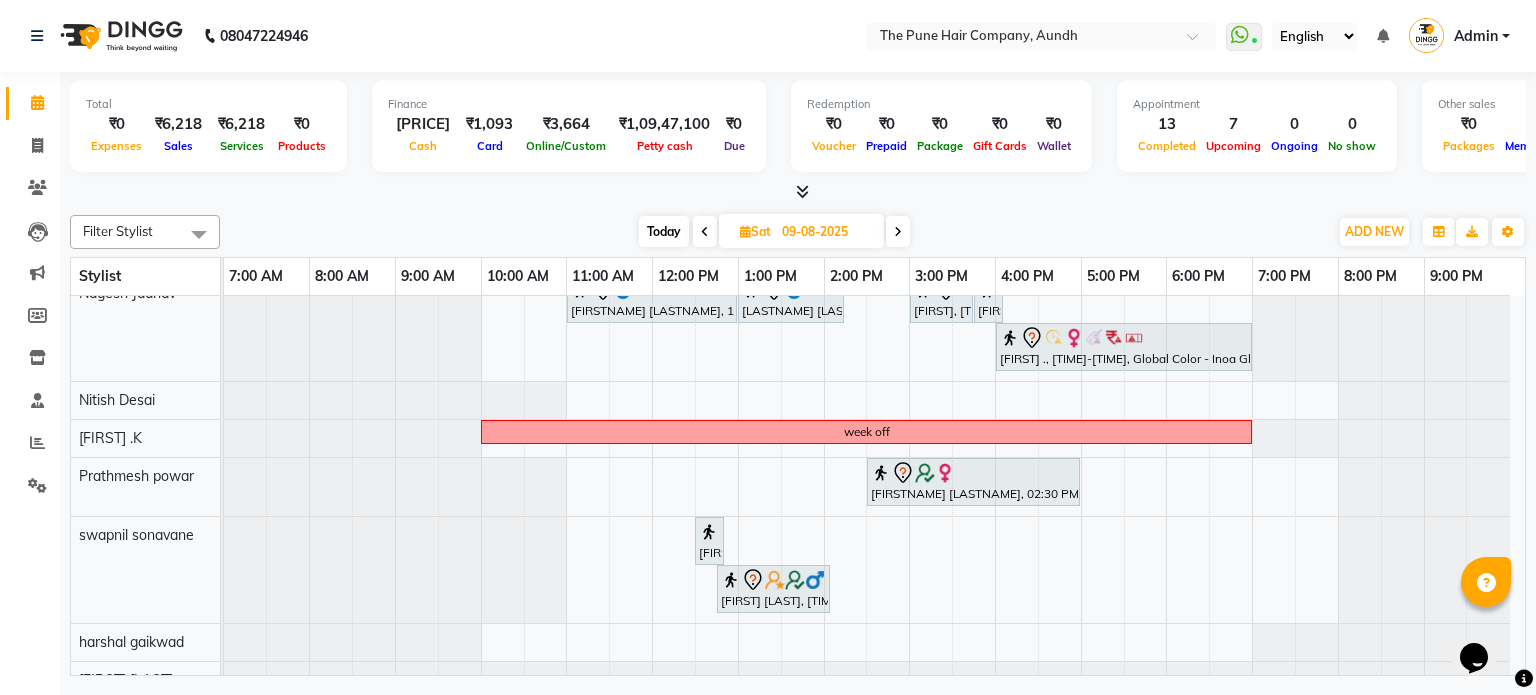 click at bounding box center (898, 231) 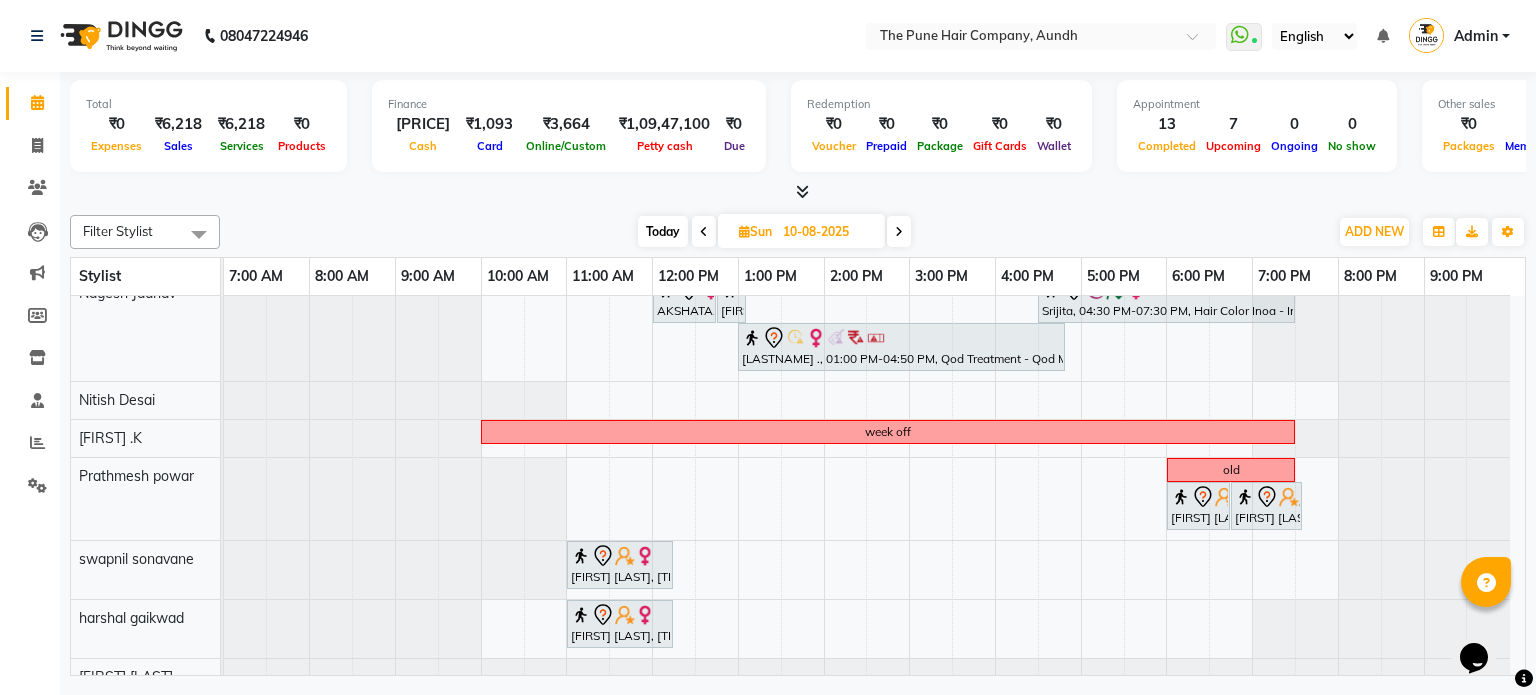 click at bounding box center (899, 231) 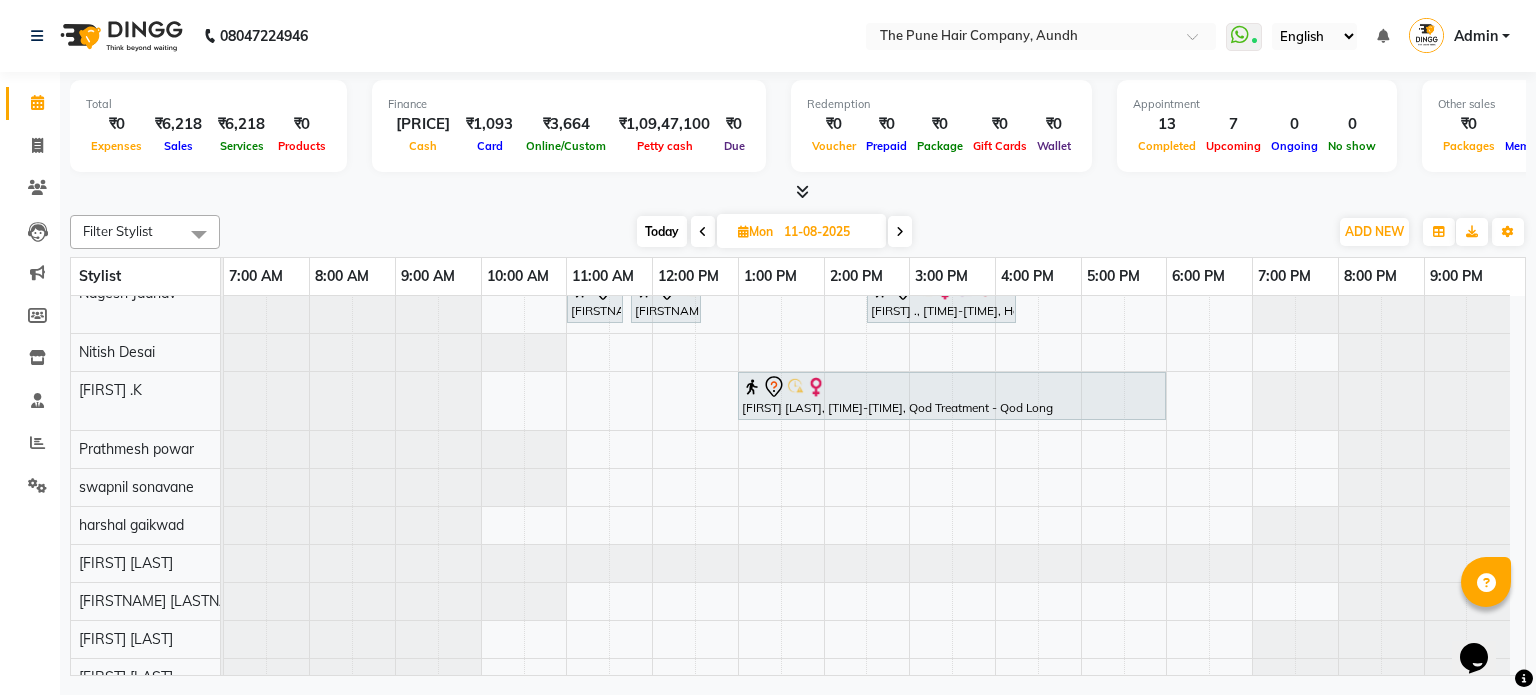 click at bounding box center [900, 231] 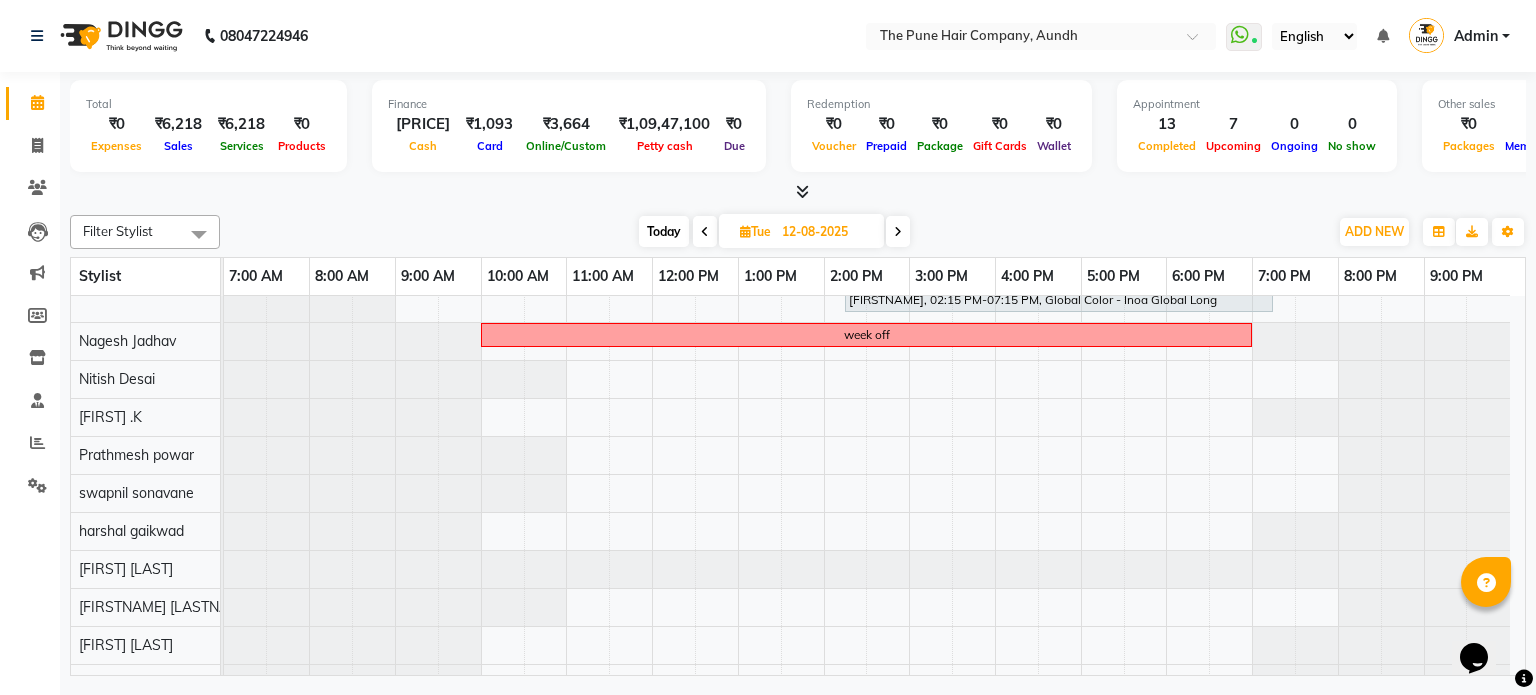 click at bounding box center [898, 231] 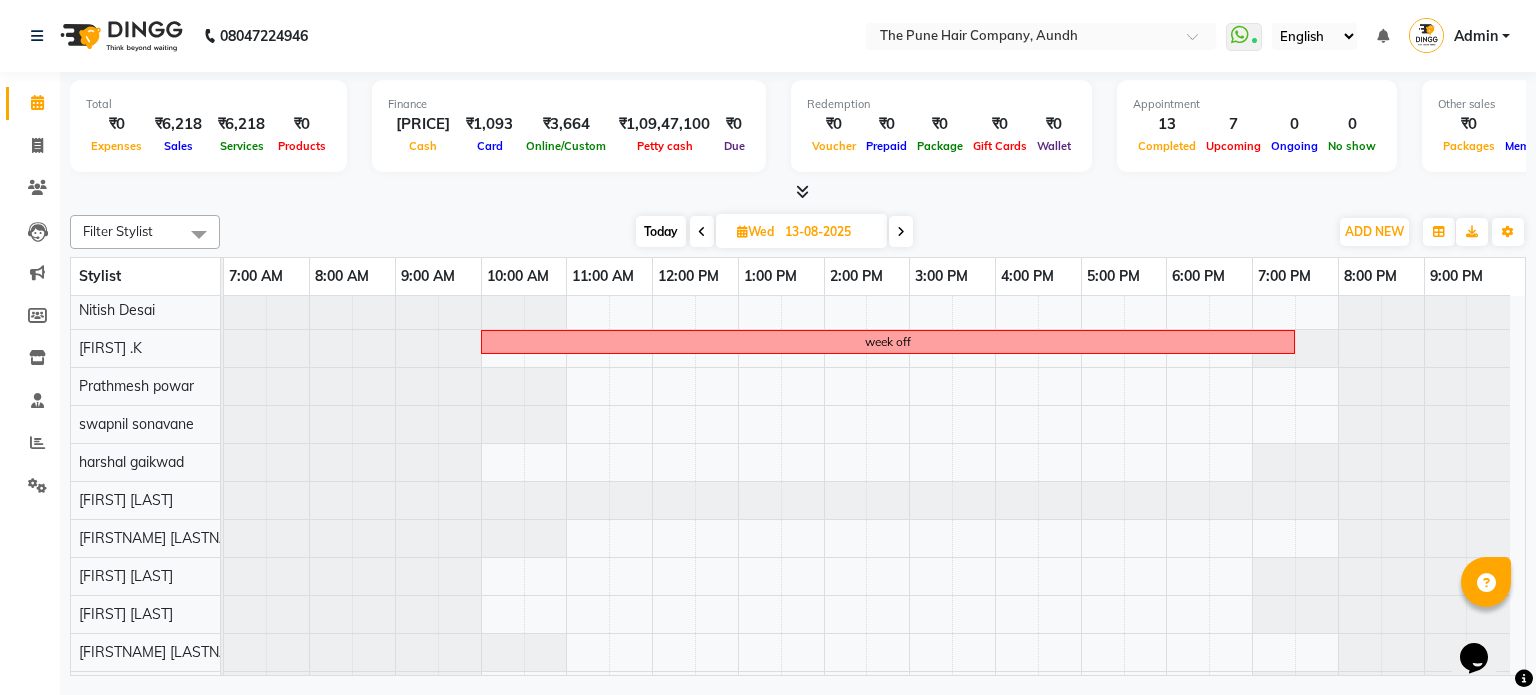 click at bounding box center (901, 231) 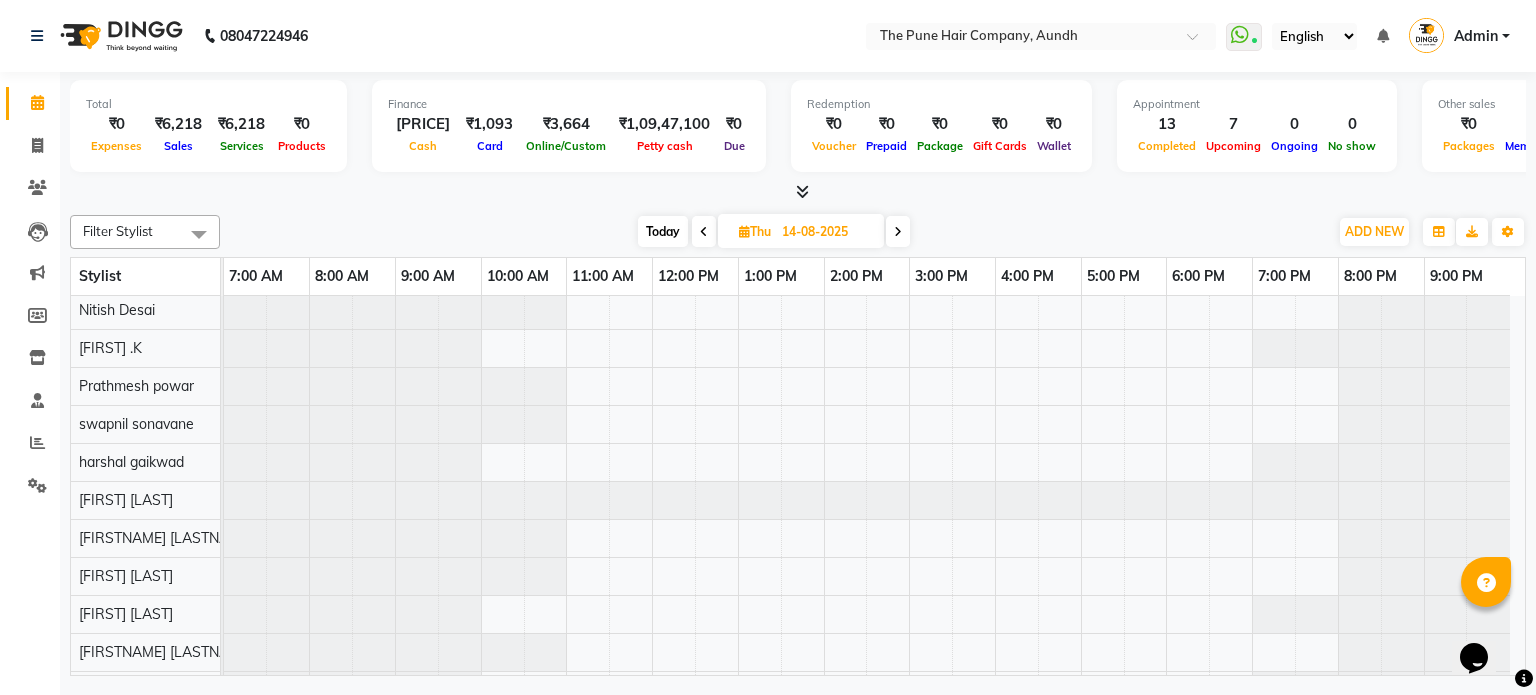 click at bounding box center [898, 231] 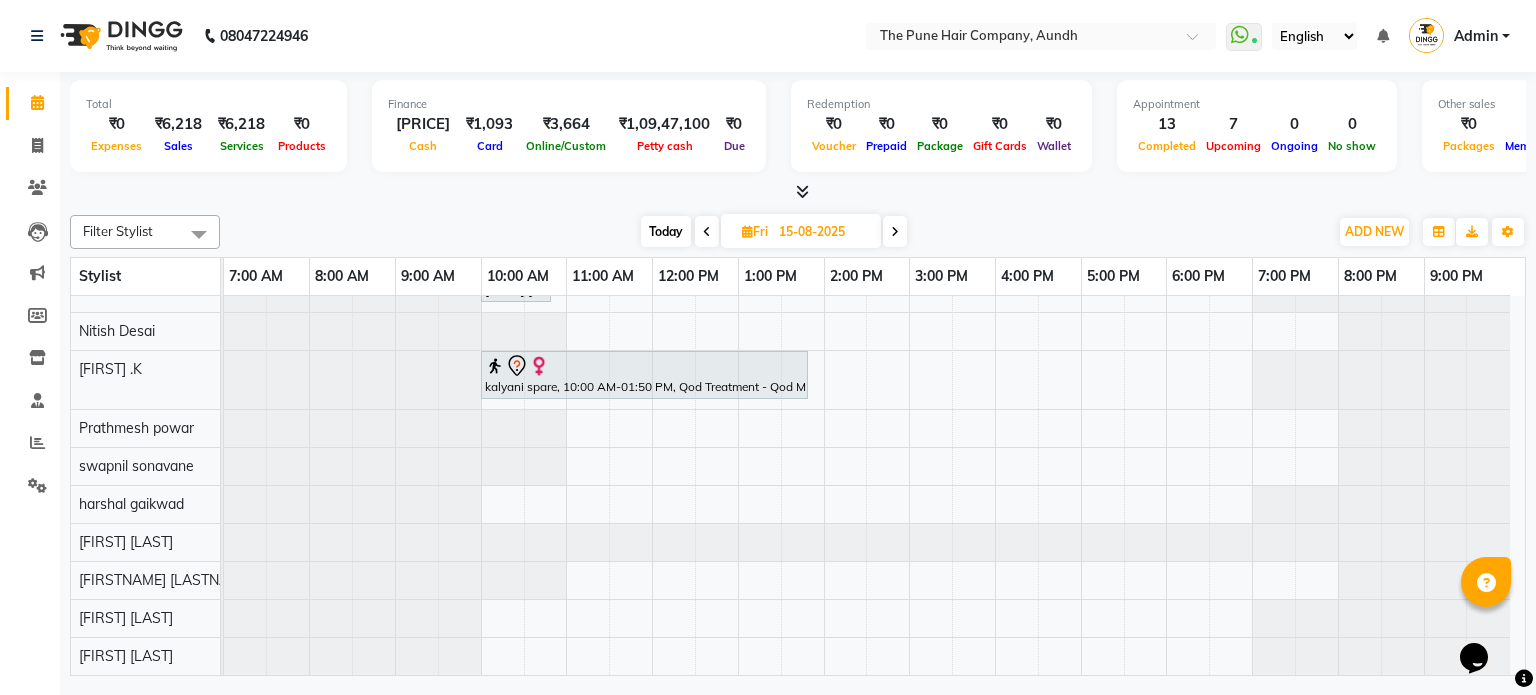 click at bounding box center [895, 231] 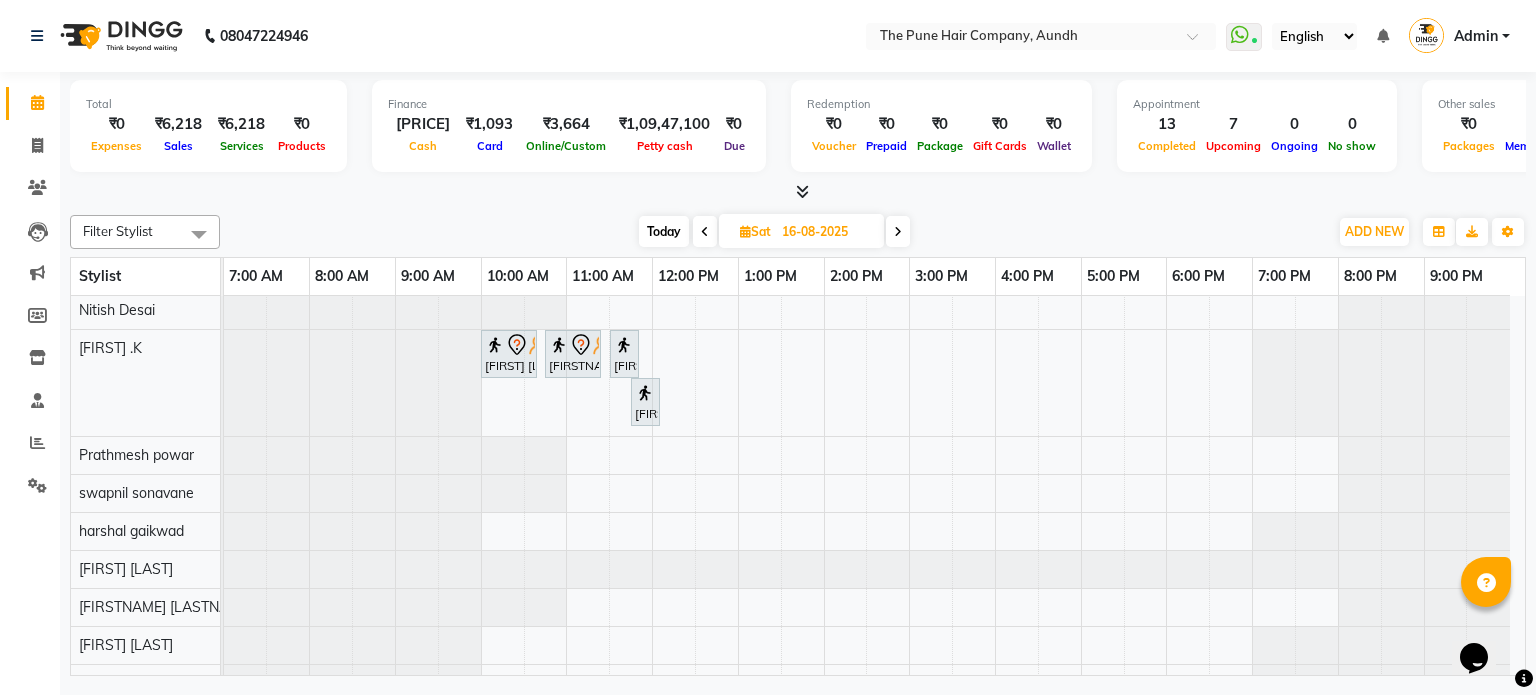 click at bounding box center [898, 231] 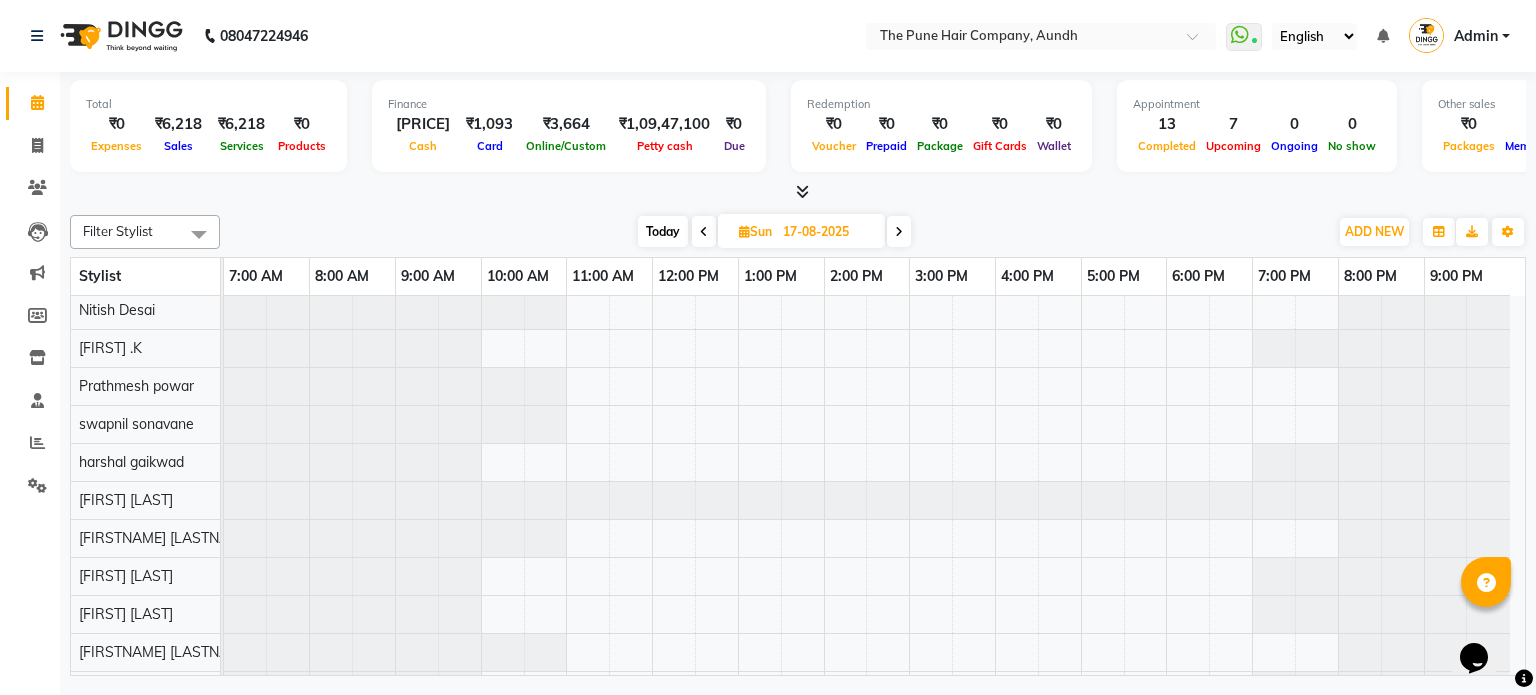 click at bounding box center [899, 231] 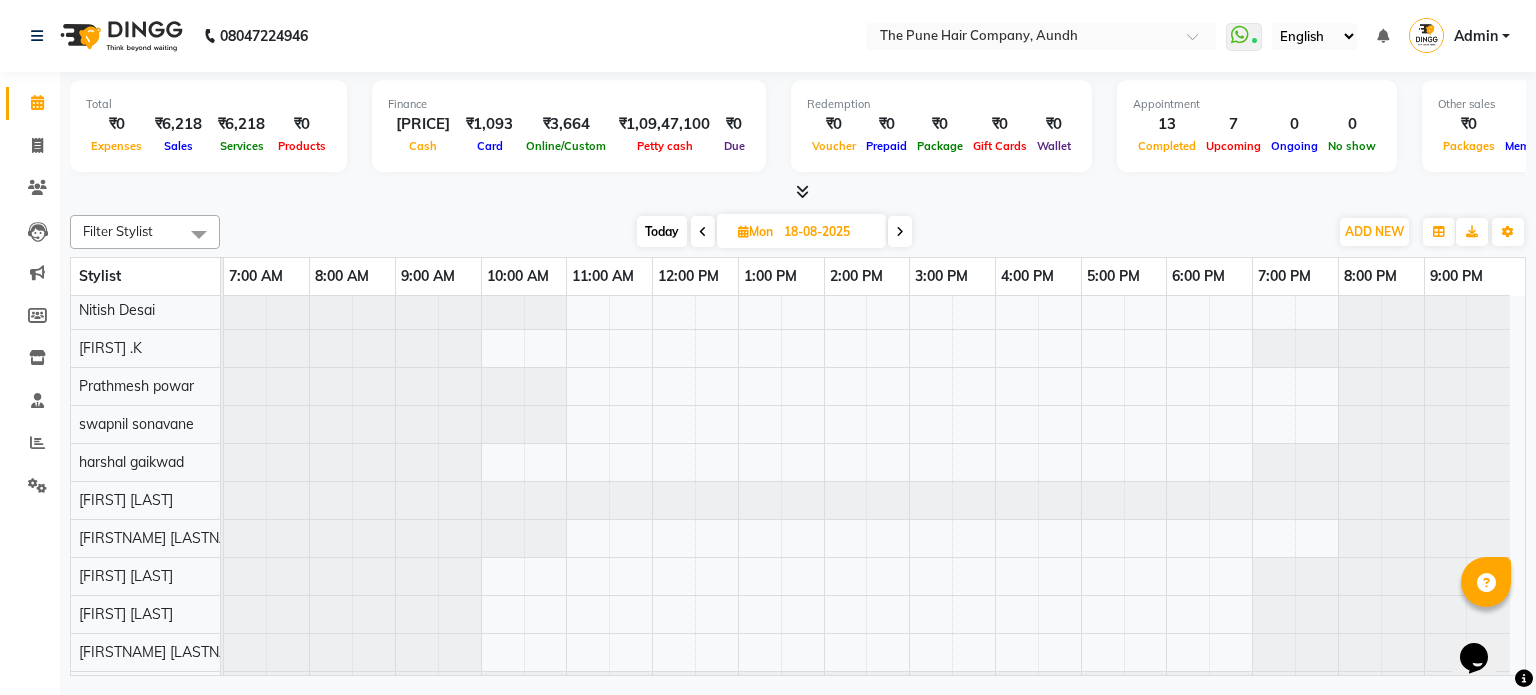 click at bounding box center [900, 231] 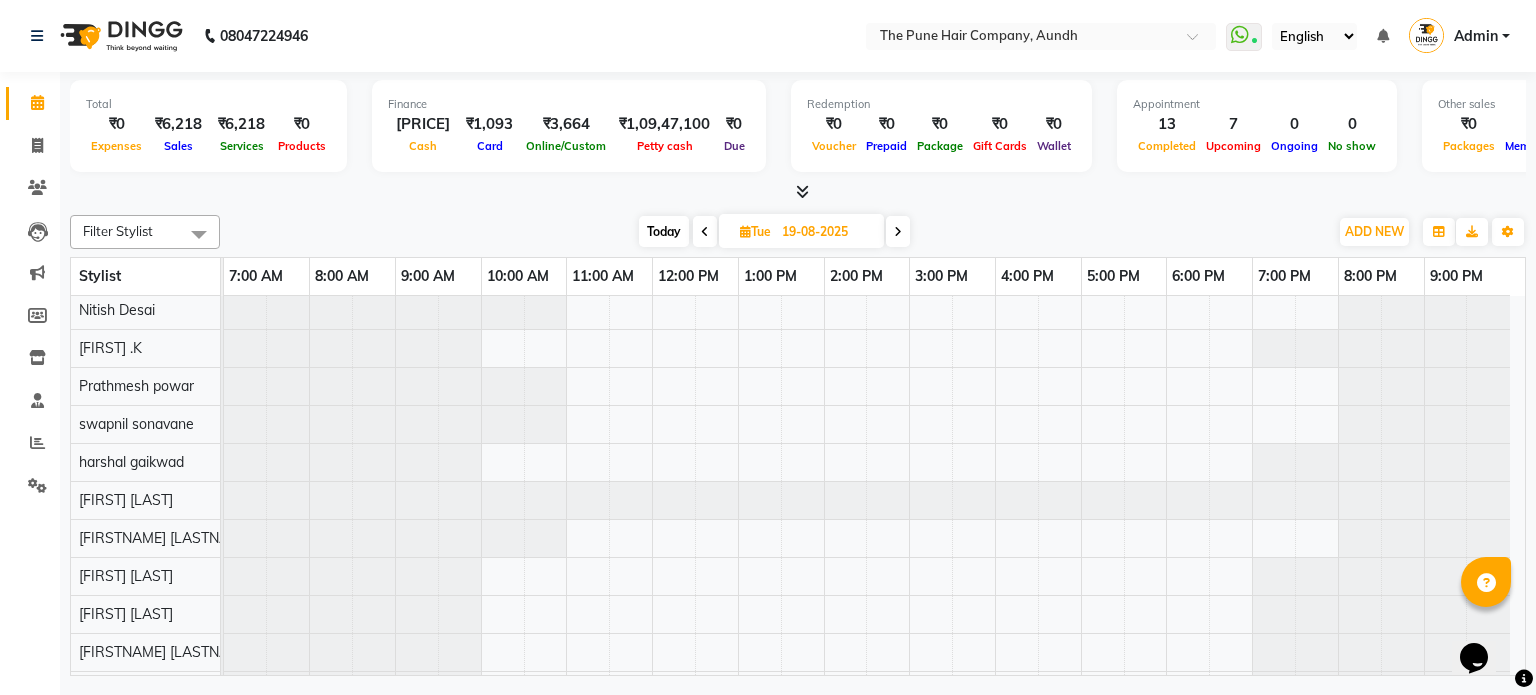 click at bounding box center (898, 231) 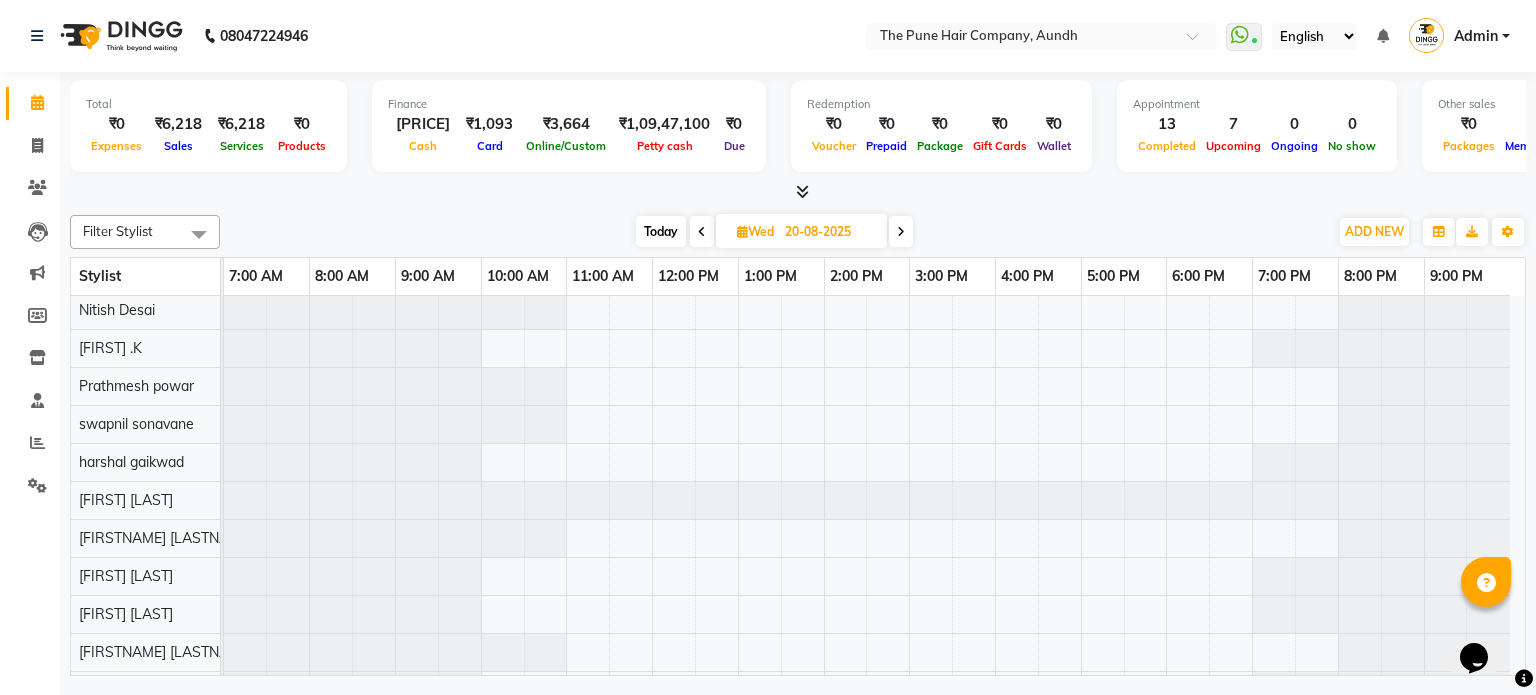 click at bounding box center (901, 231) 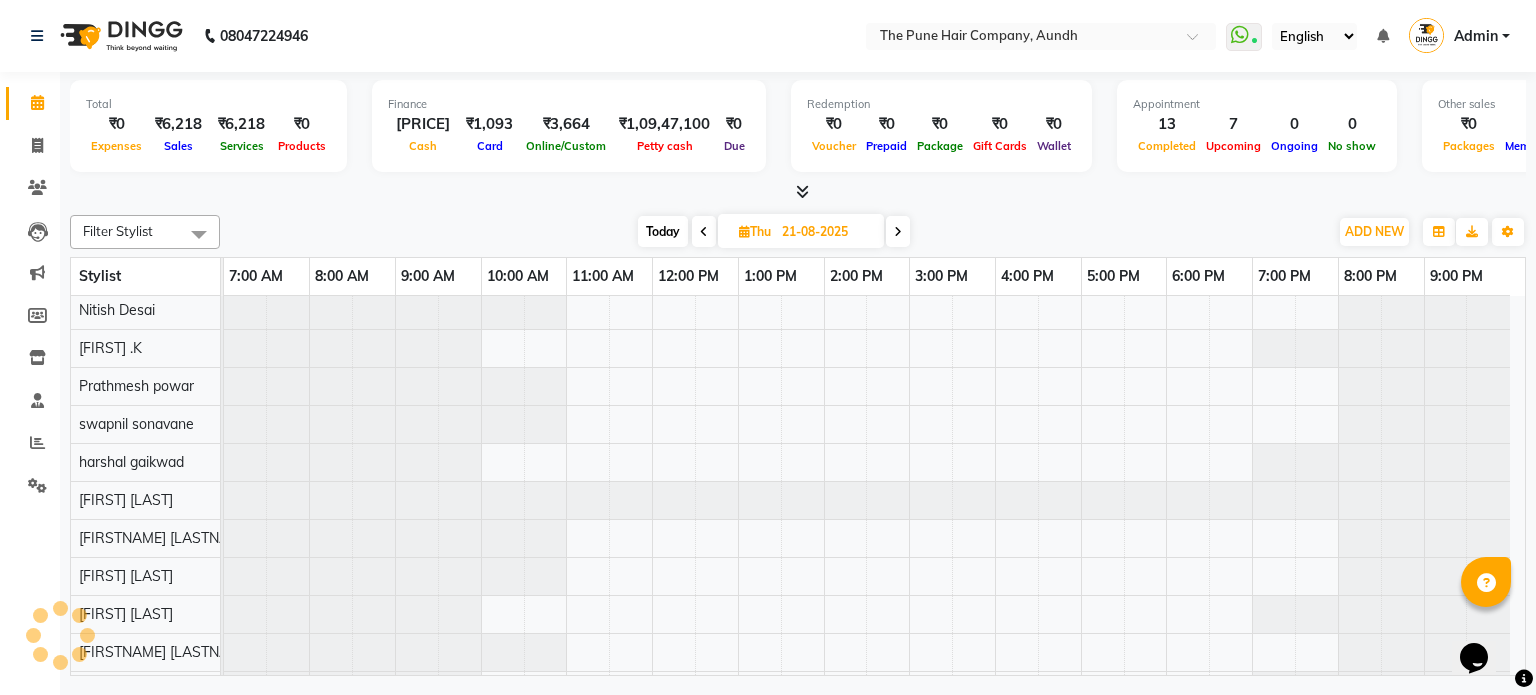 click at bounding box center (898, 231) 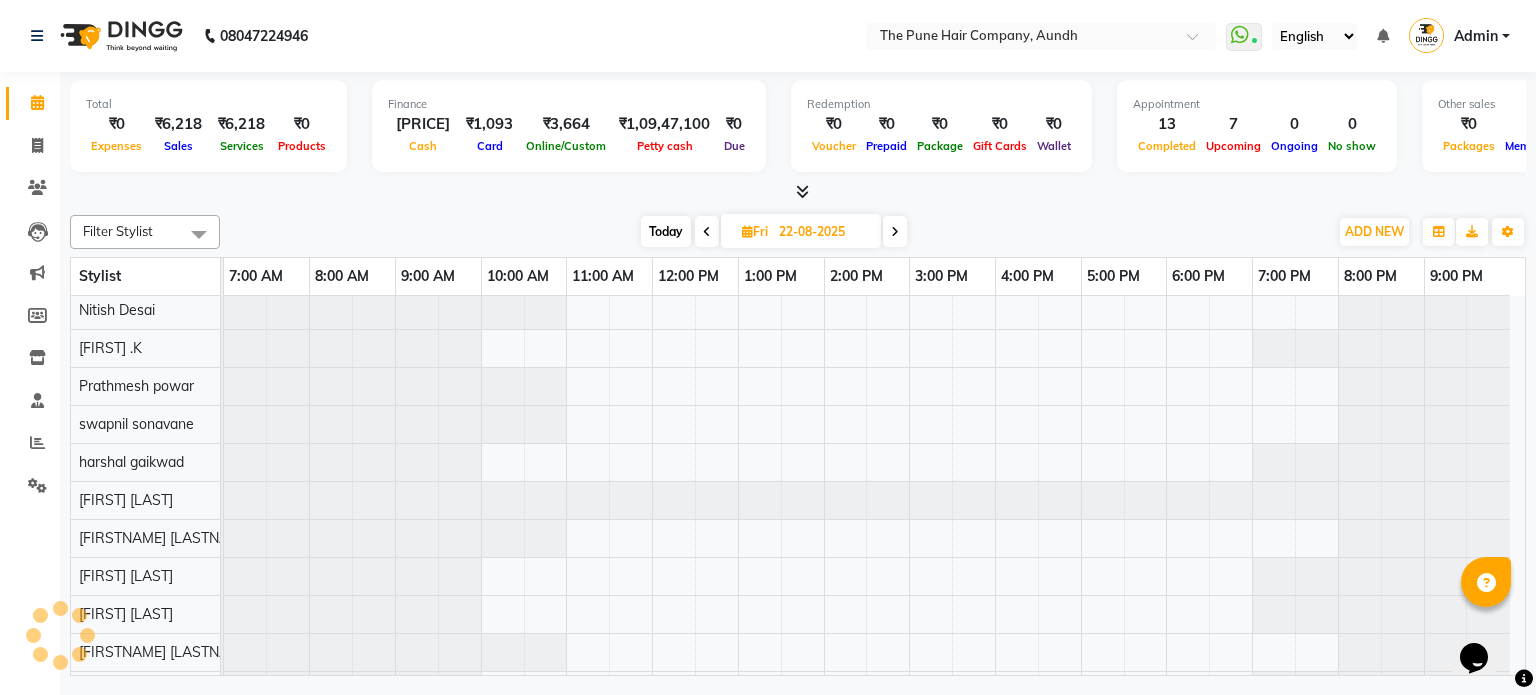 click at bounding box center [895, 231] 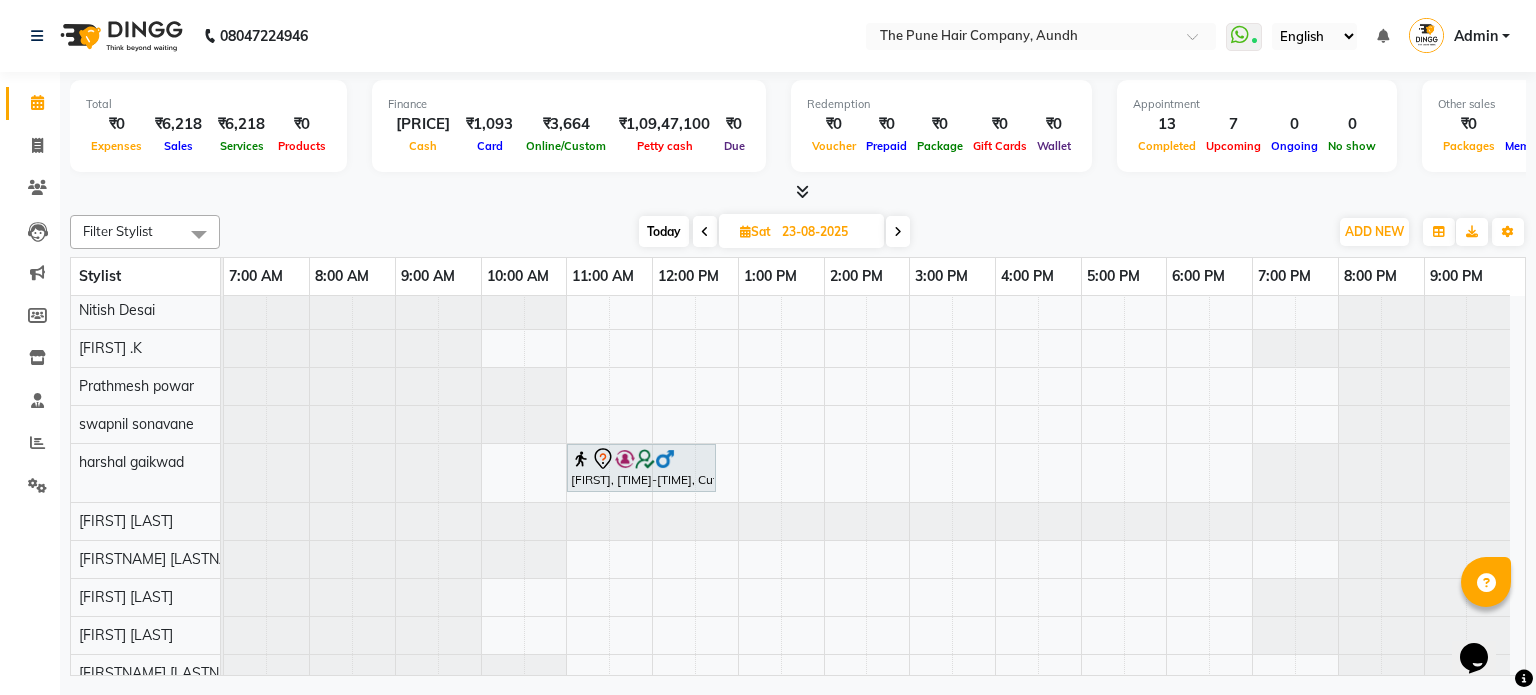 click at bounding box center (898, 231) 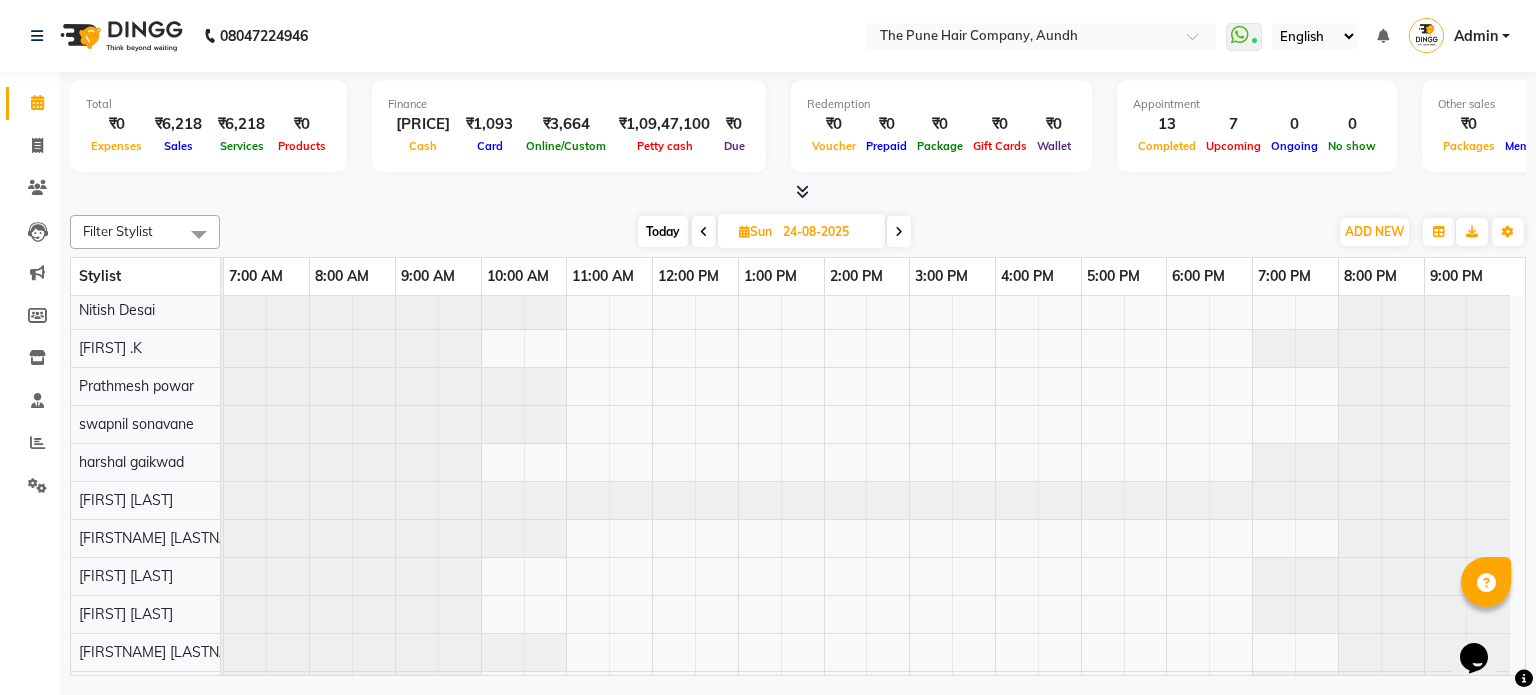 click at bounding box center [899, 231] 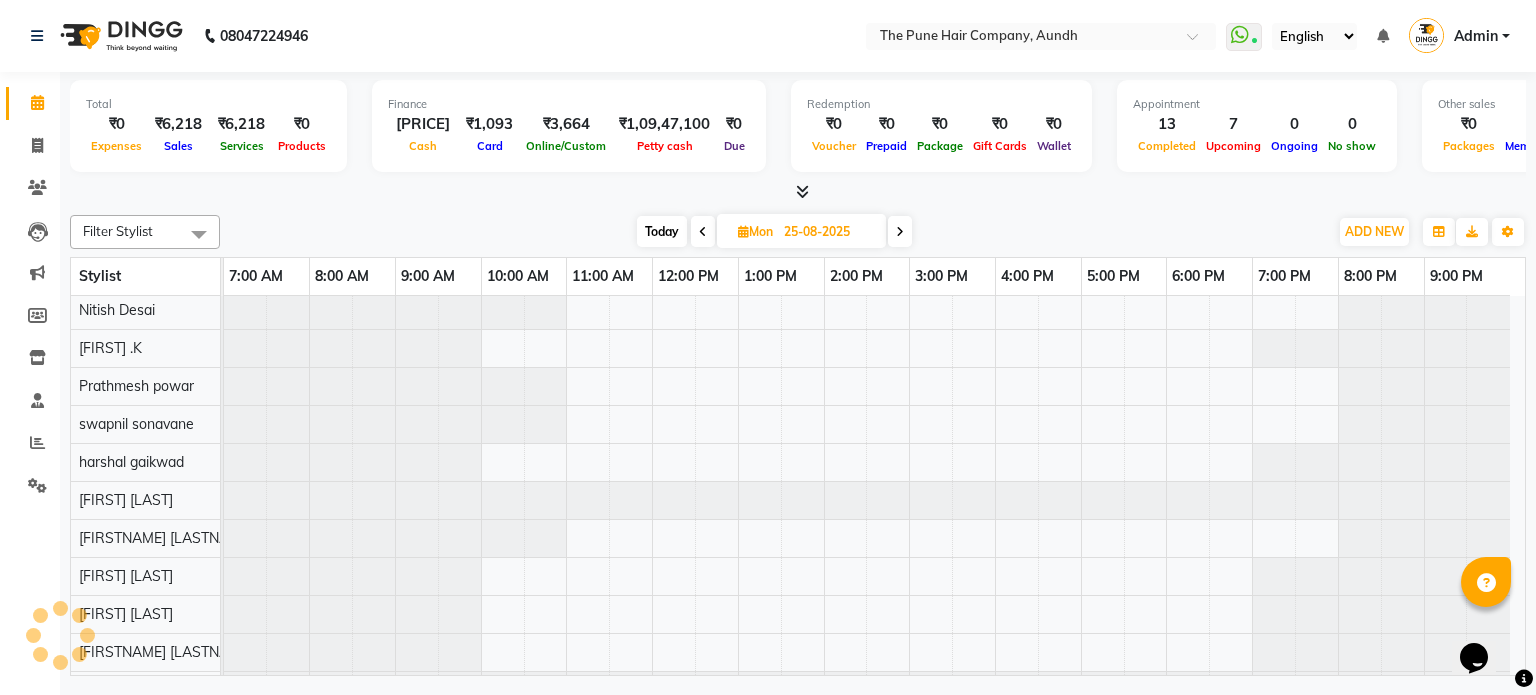 click at bounding box center (900, 231) 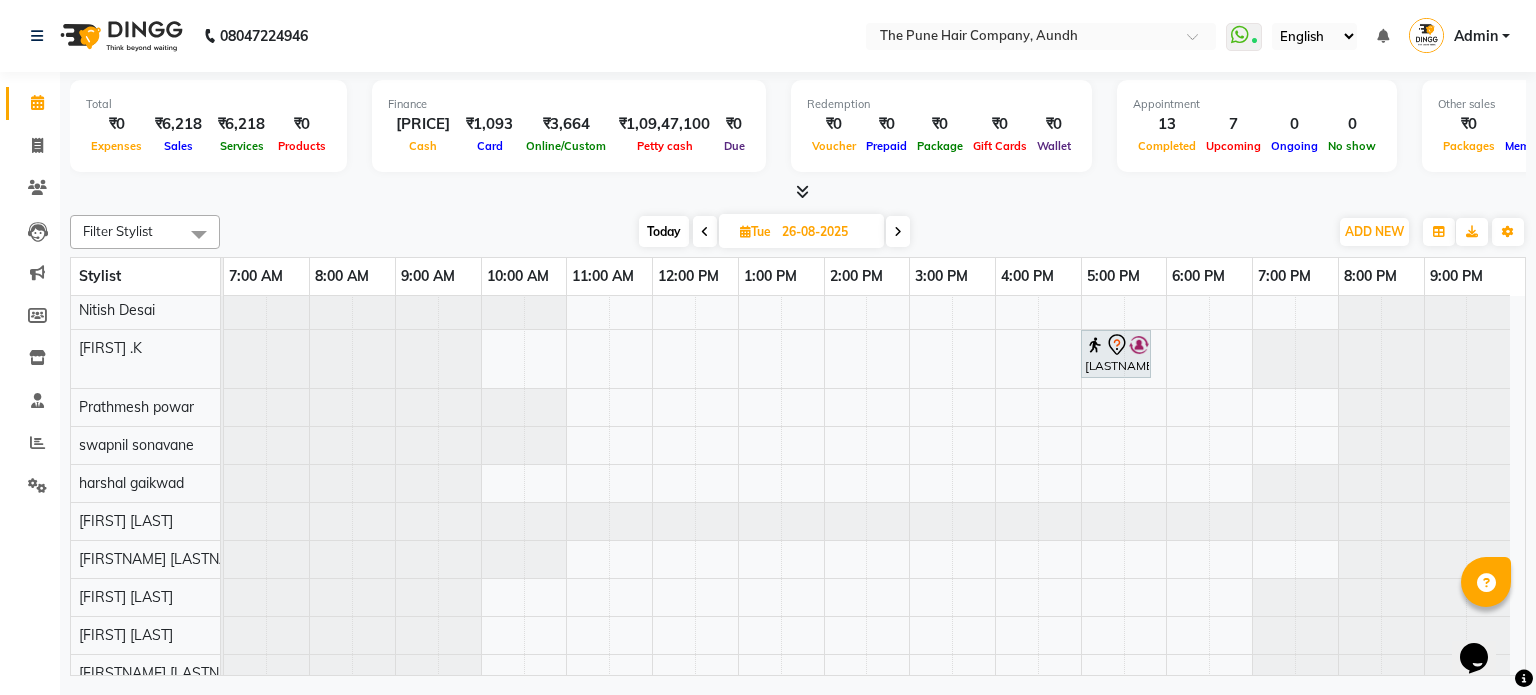 click at bounding box center [898, 232] 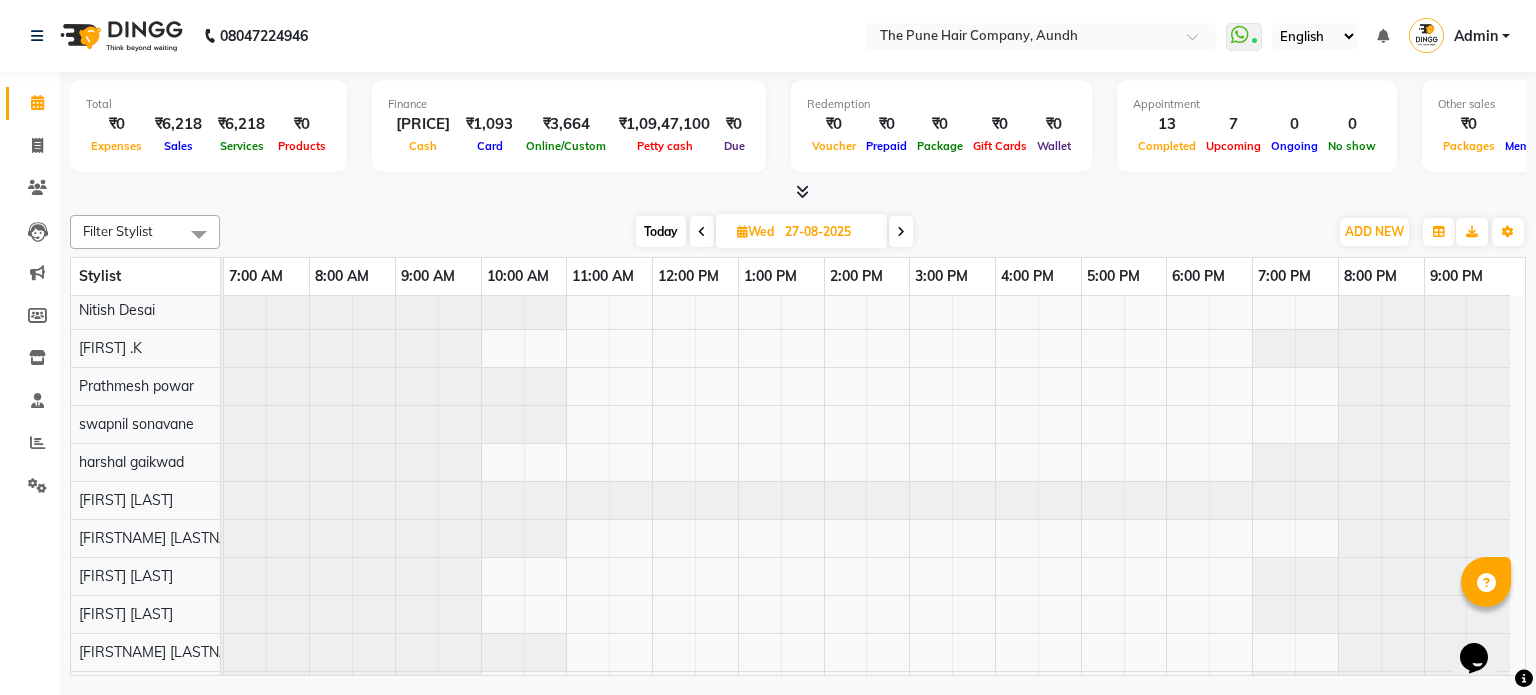 click at bounding box center [901, 232] 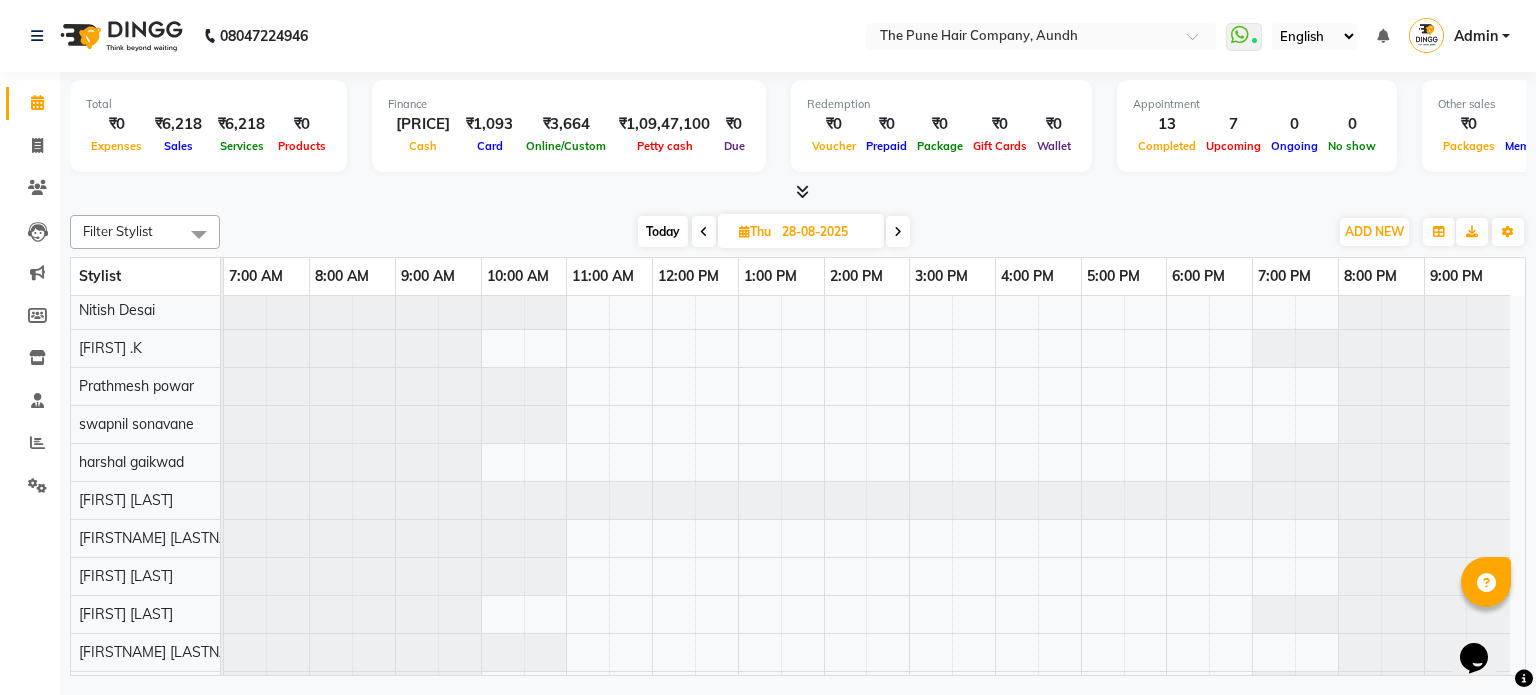 click at bounding box center (898, 232) 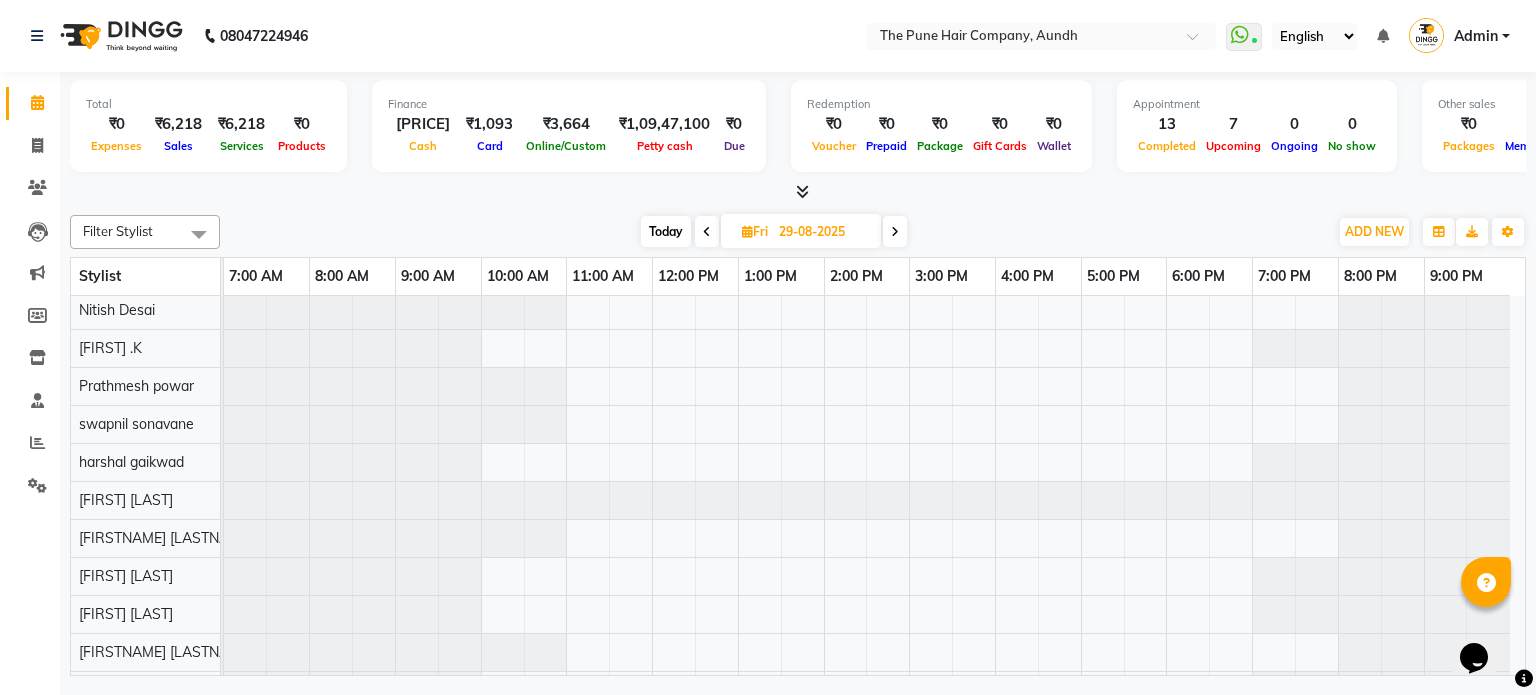 click at bounding box center [895, 231] 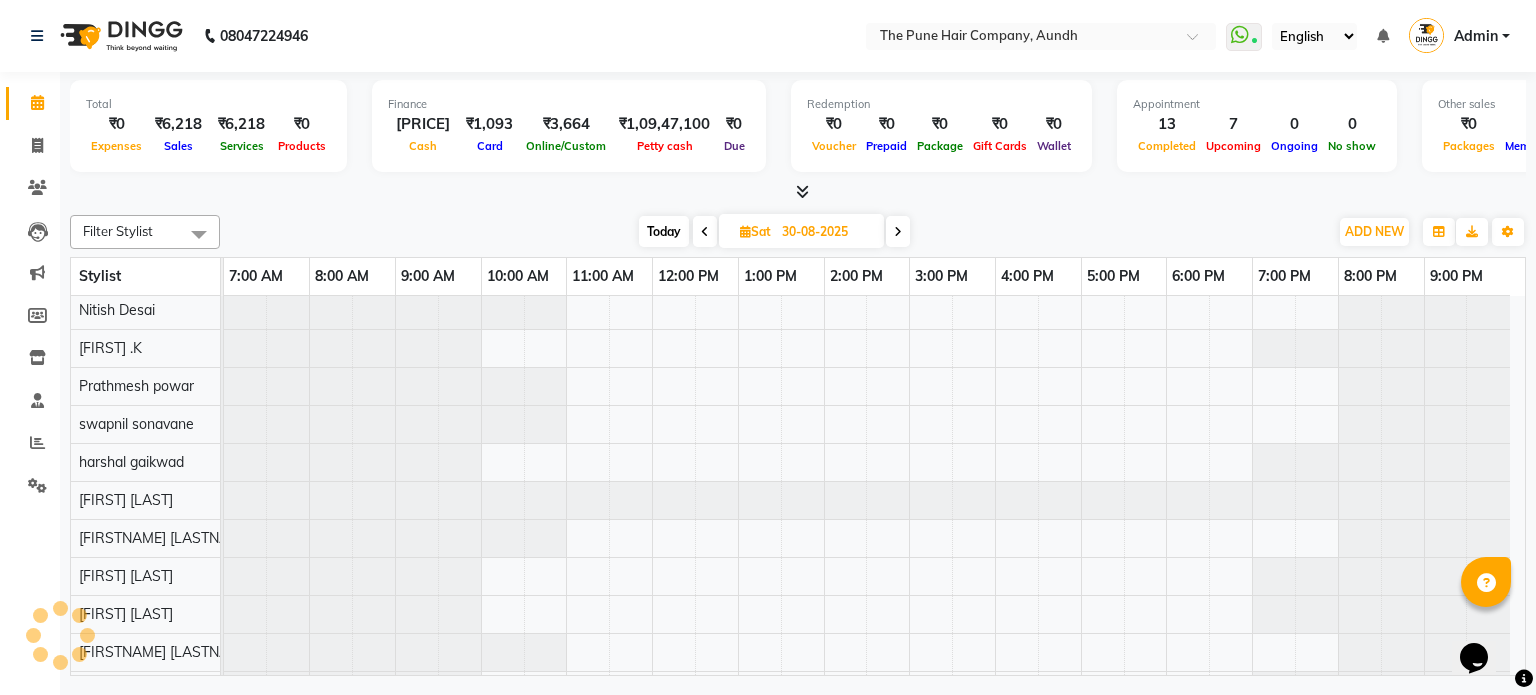 click at bounding box center (898, 232) 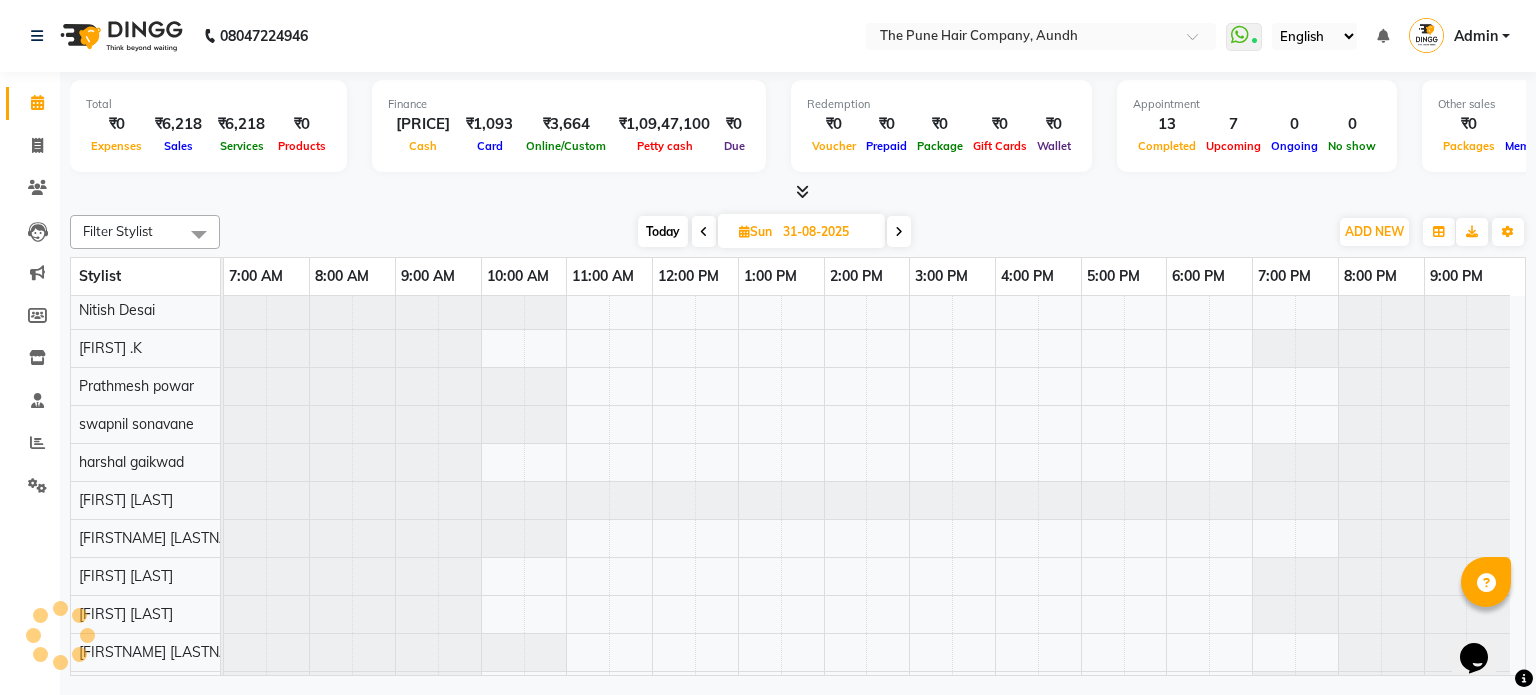 click at bounding box center (899, 232) 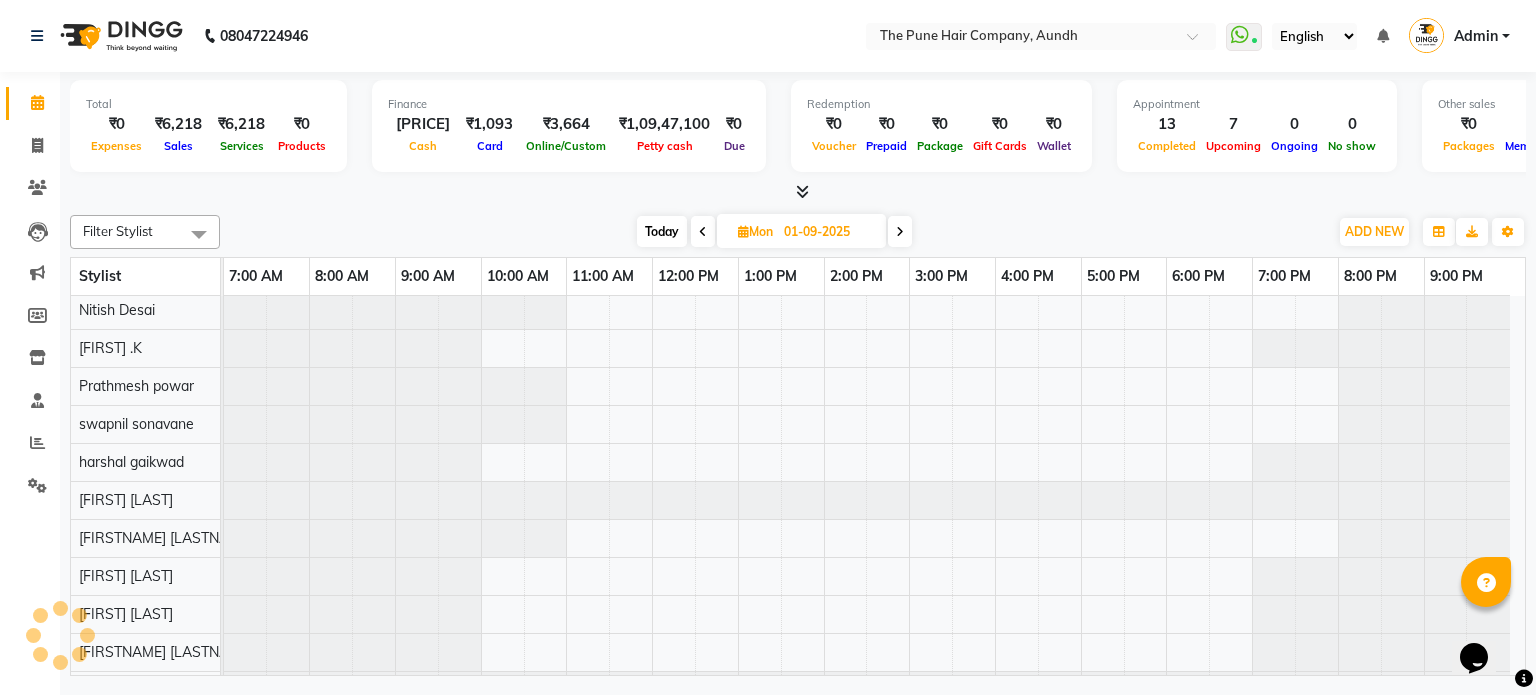 click at bounding box center (900, 232) 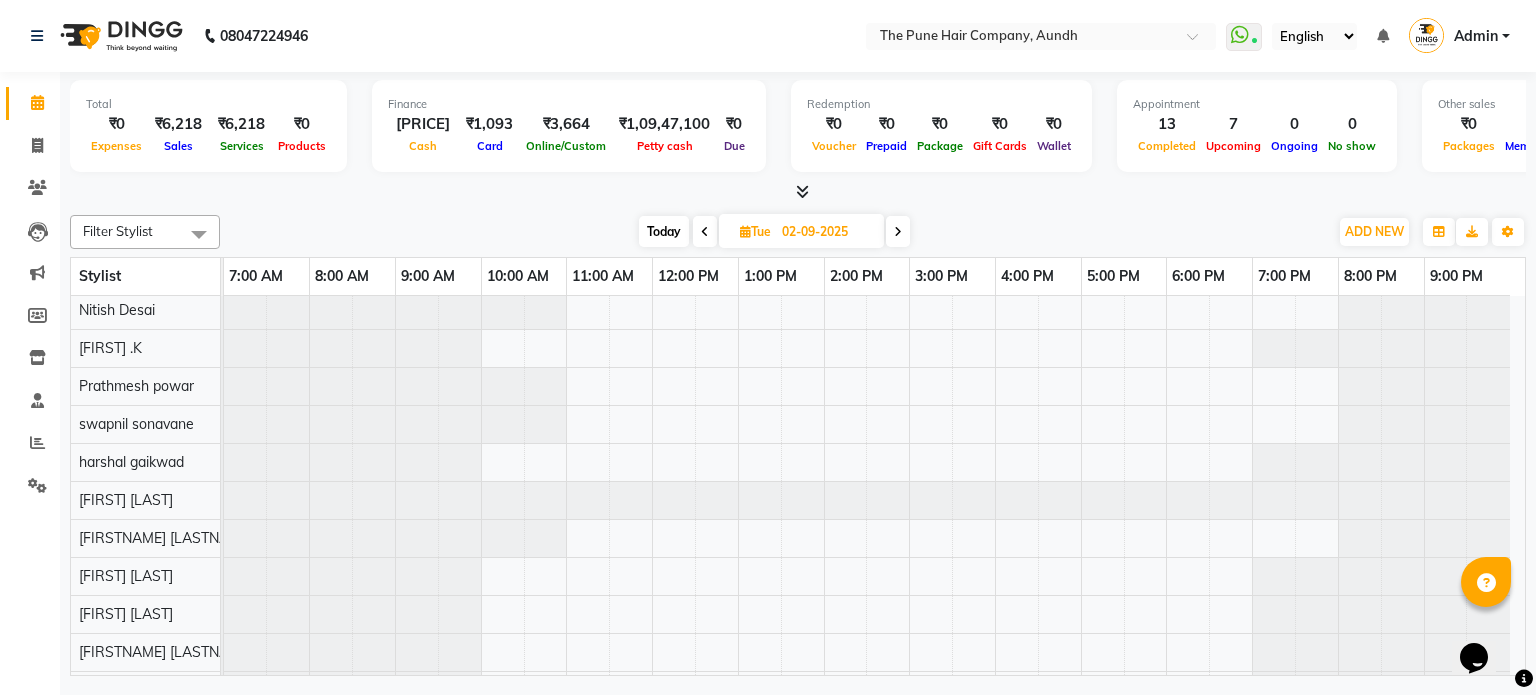 click on "Today" at bounding box center (664, 231) 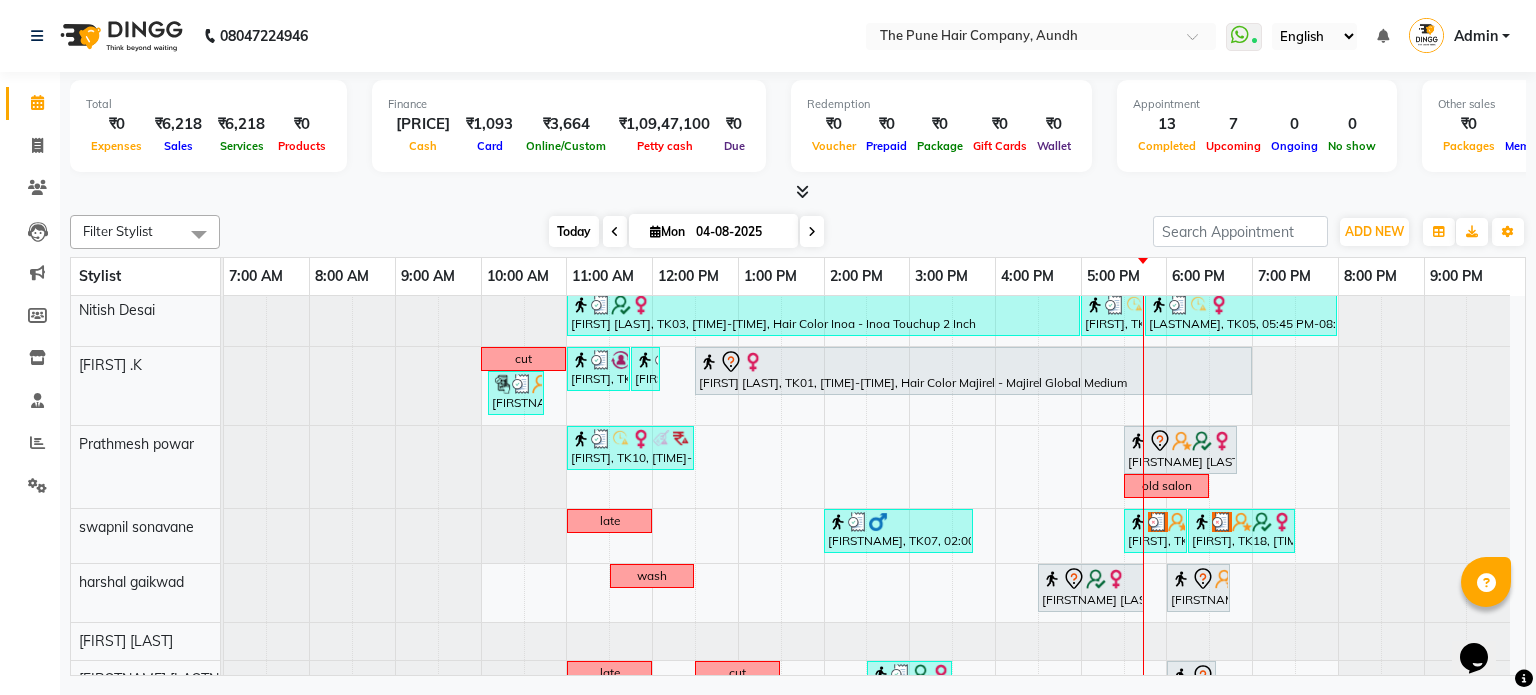 click on "Today" at bounding box center (574, 231) 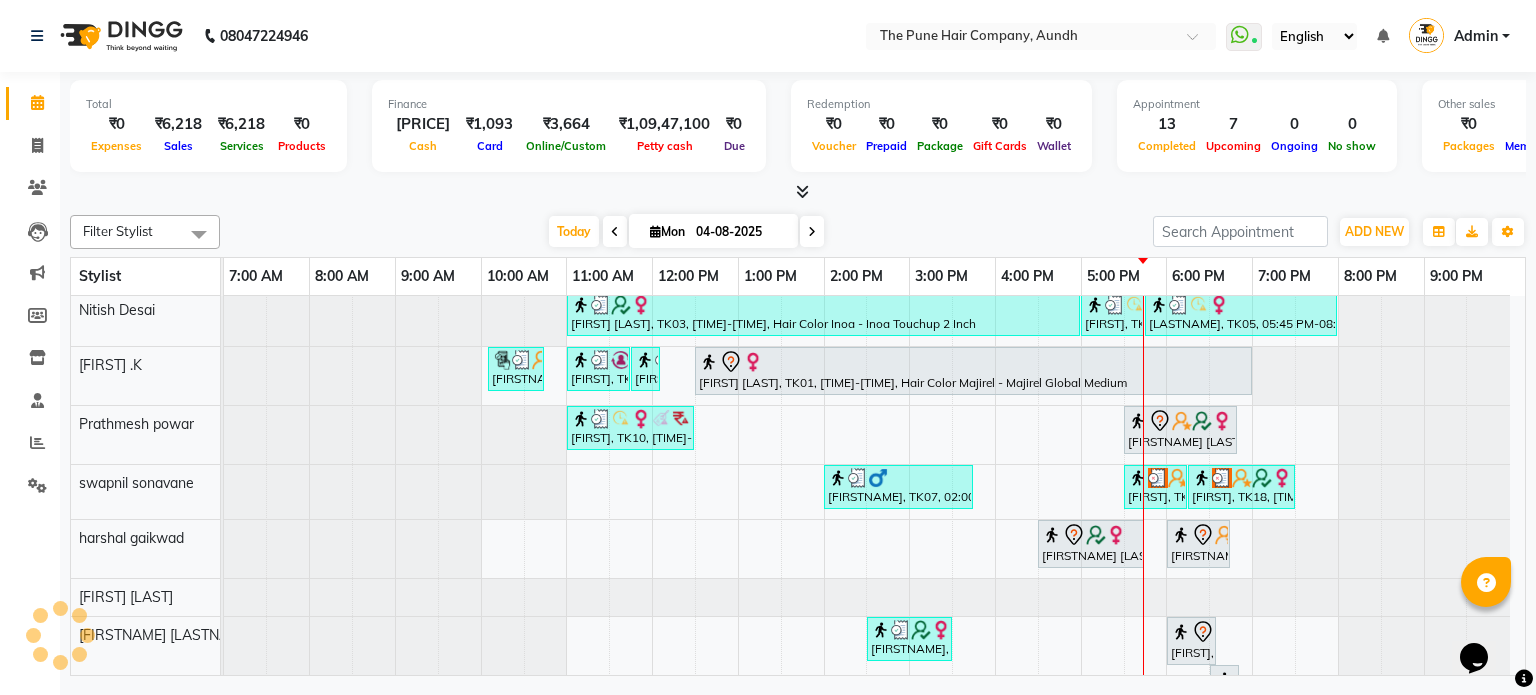scroll, scrollTop: 366, scrollLeft: 0, axis: vertical 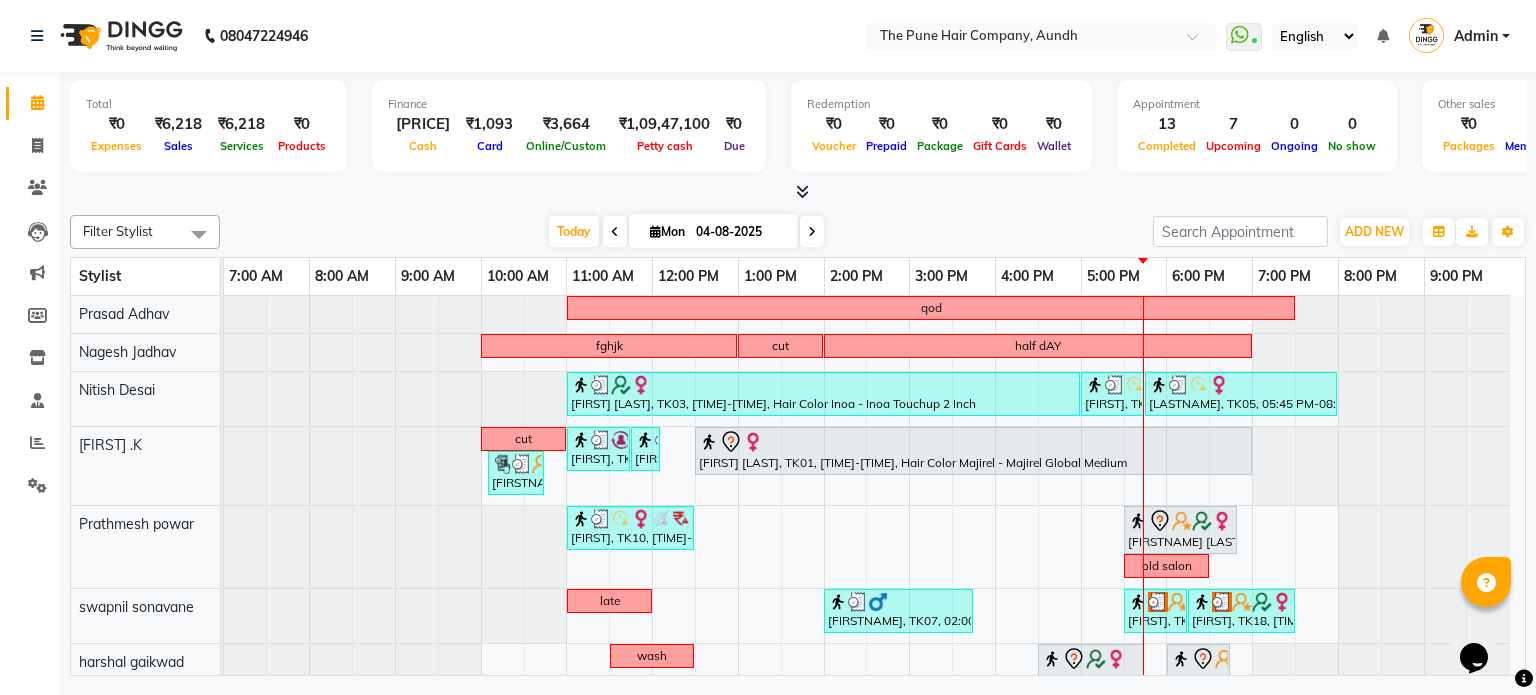 click at bounding box center [812, 232] 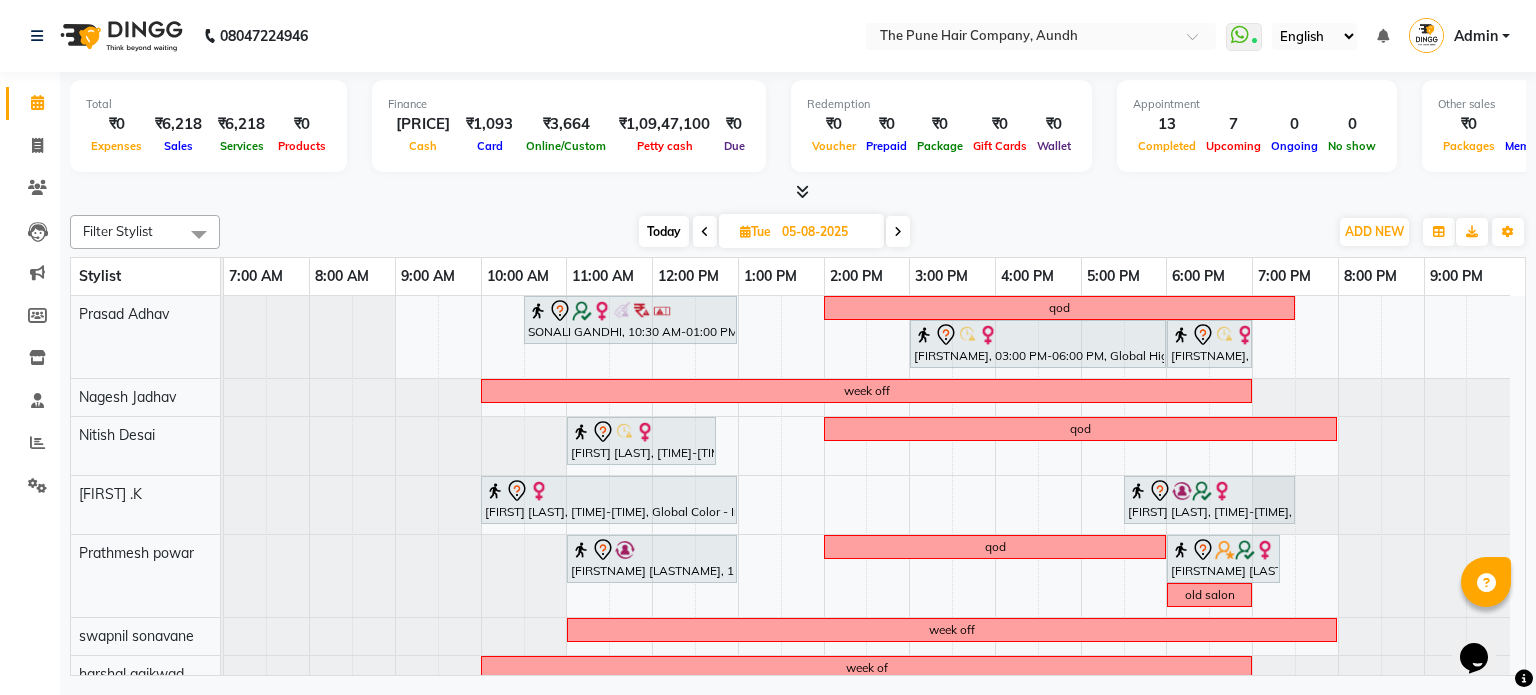 scroll, scrollTop: 300, scrollLeft: 0, axis: vertical 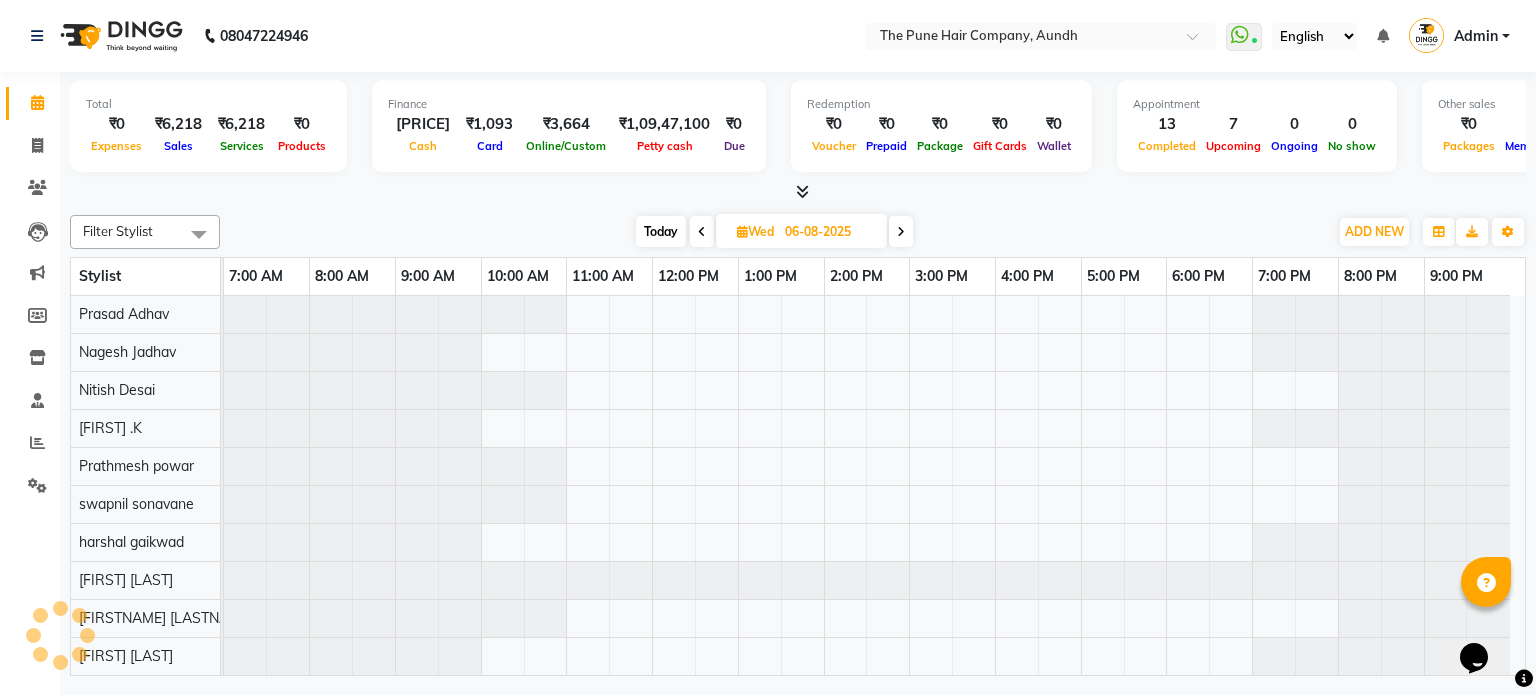 click at bounding box center [901, 232] 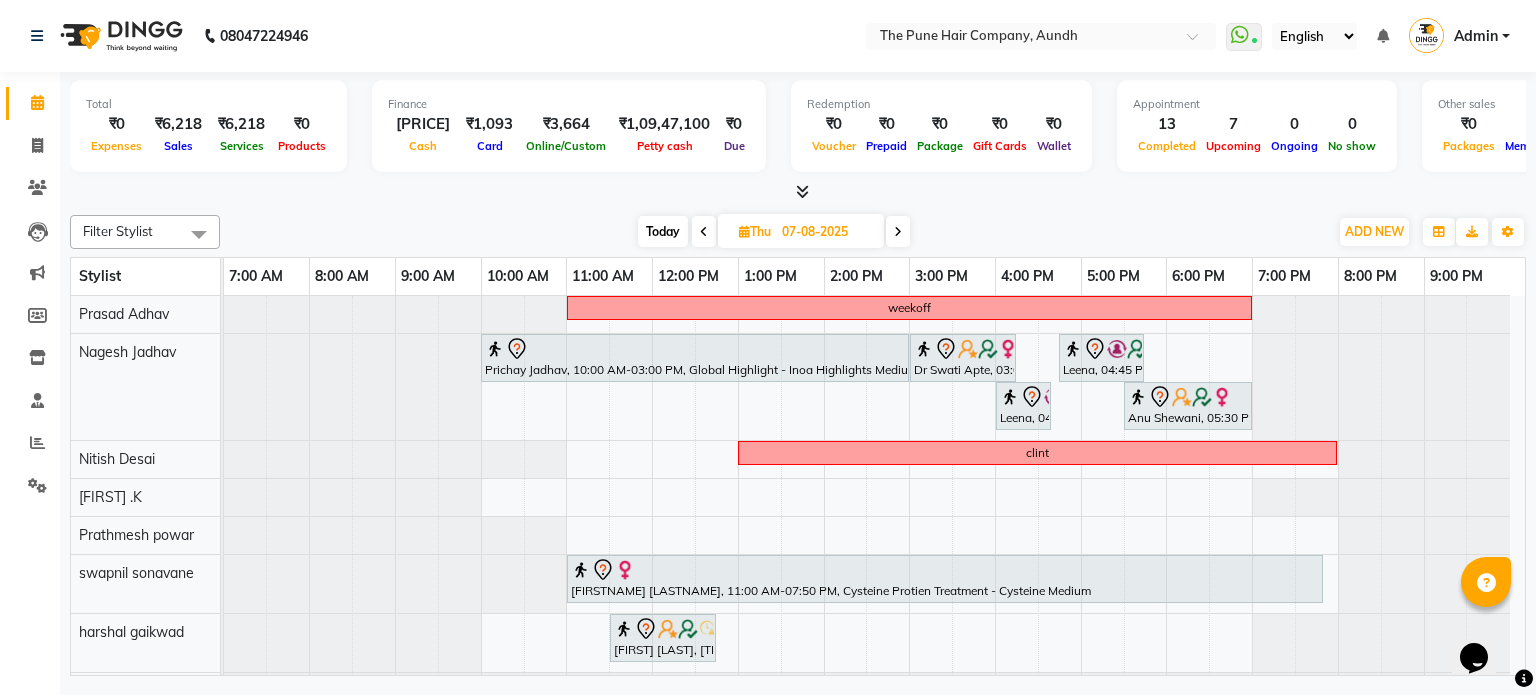 click on "Filter Stylist Select All [FIRST] both [FIRST] [FIRST] [FIRST] [FIRST] [FIRST] [FIRST] [FIRST] [FIRST] [FIRST] [FIRST] [FIRST] [FIRST] [FIRST] [FIRST] Today  Thu 07-08-2025 Toggle Dropdown Add Appointment Add Invoice Add Expense Add Attendance Add Client Add Transaction Toggle Dropdown Add Appointment Add Invoice Add Expense Add Attendance Add Client ADD NEW Toggle Dropdown Add Appointment Add Invoice Add Expense Add Attendance Add Client Add Transaction Filter Stylist Select All [FIRST] both [FIRST] [FIRST] [FIRST] [FIRST] [FIRST] [FIRST] [FIRST] [FIRST] [FIRST] [FIRST] [FIRST] [FIRST] [FIRST] [FIRST] Group By  Staff View   Room View  View as Vertical  Vertical - Week View  Horizontal  Horizontal - Week View  List  Toggle Dropdown Calendar Settings Manage Tags   Arrange Stylists   Reset Stylists  Full Screen  Show Available Stylist  Appointment Form Zoom 50% Stylist 7:00 AM 8:00 AM" 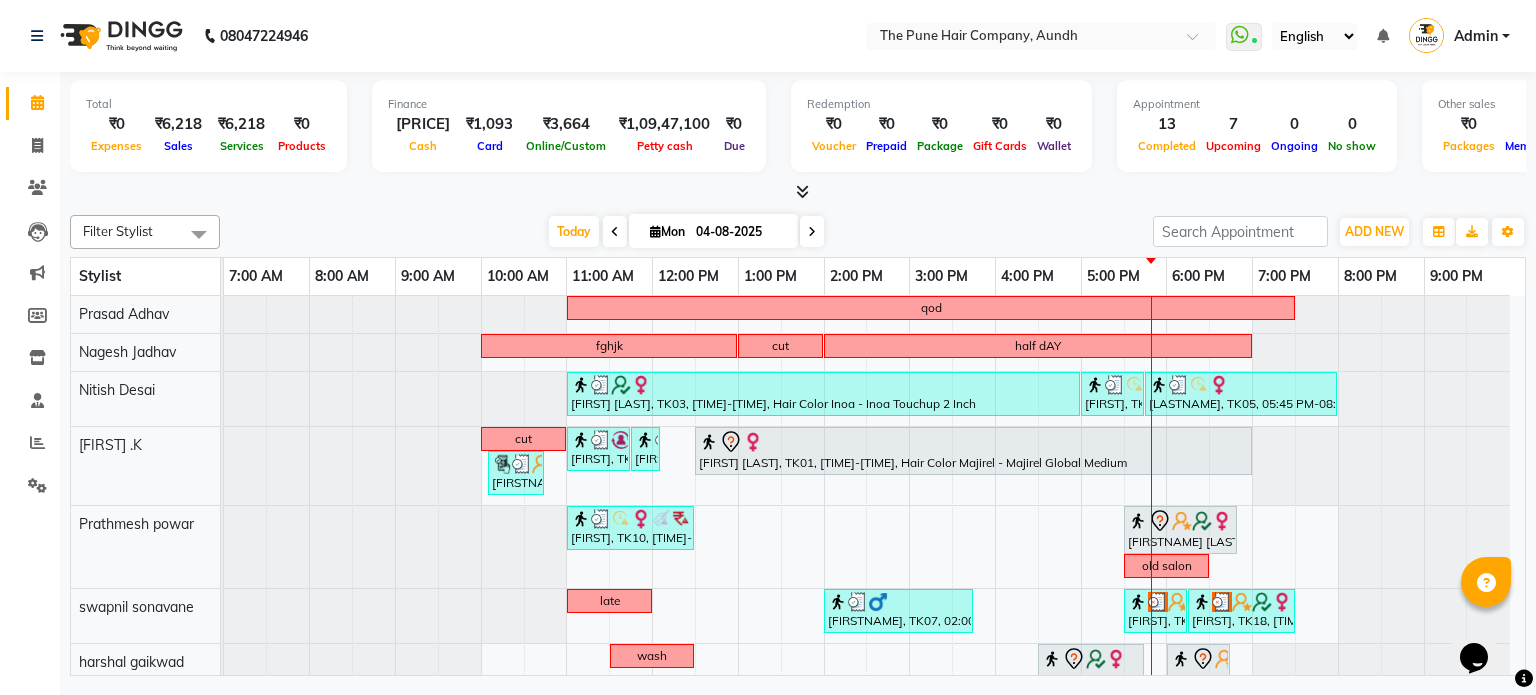 click at bounding box center [812, 231] 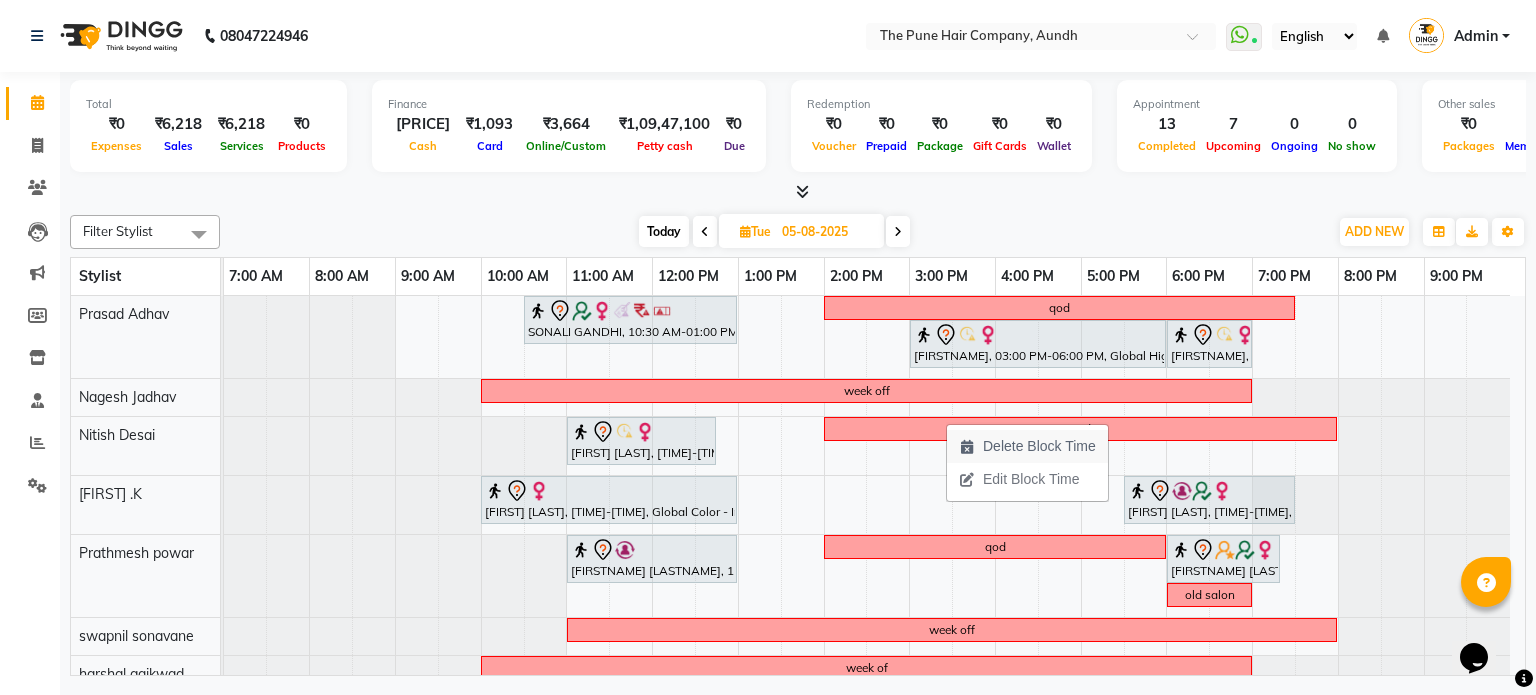 click on "Delete Block Time" at bounding box center (1039, 446) 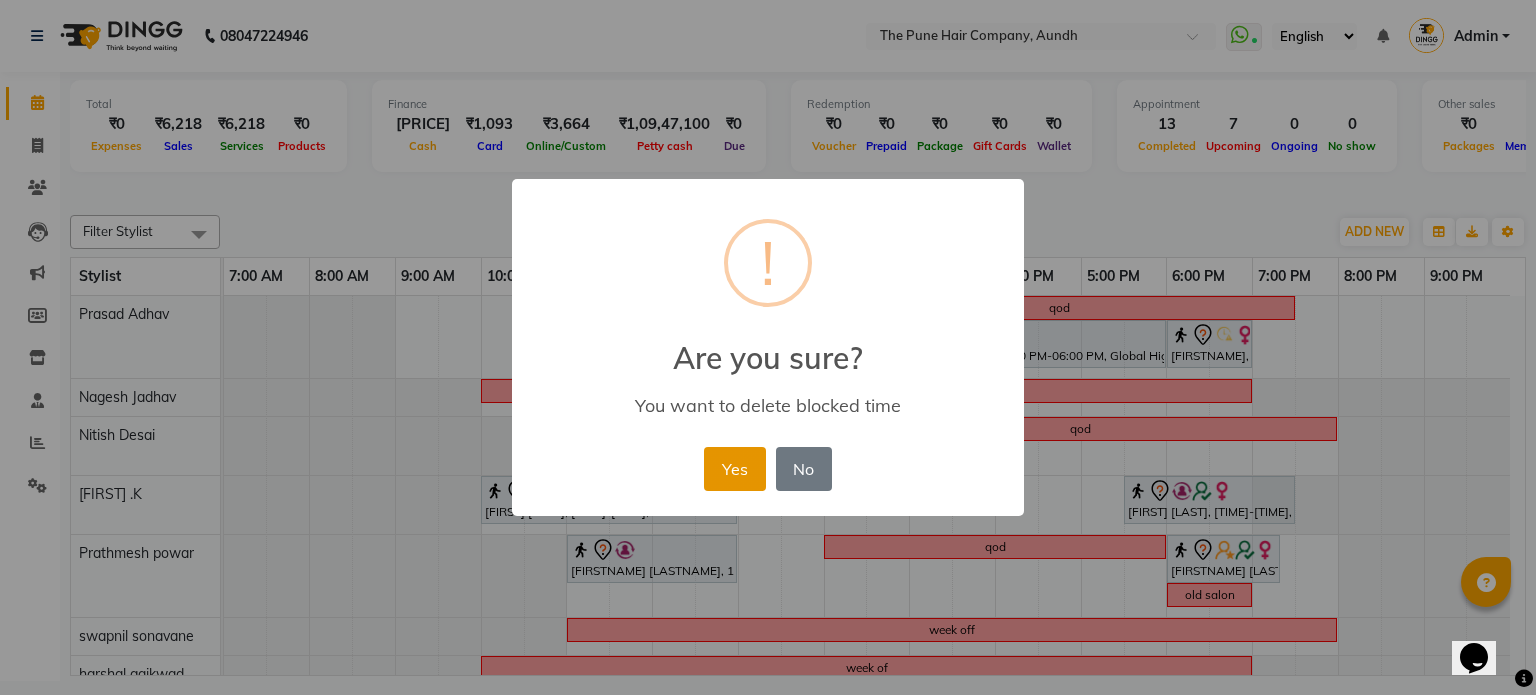 click on "Yes" at bounding box center (734, 469) 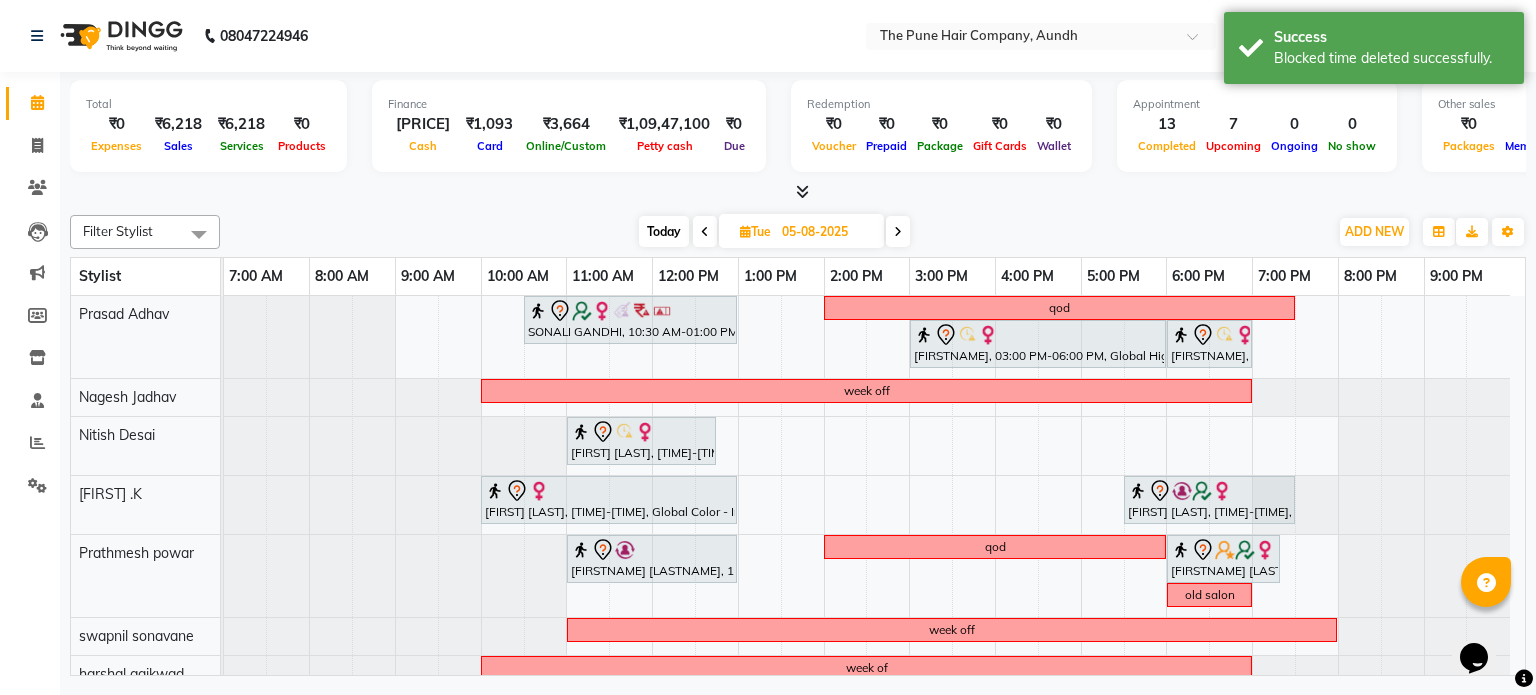 scroll, scrollTop: 187, scrollLeft: 0, axis: vertical 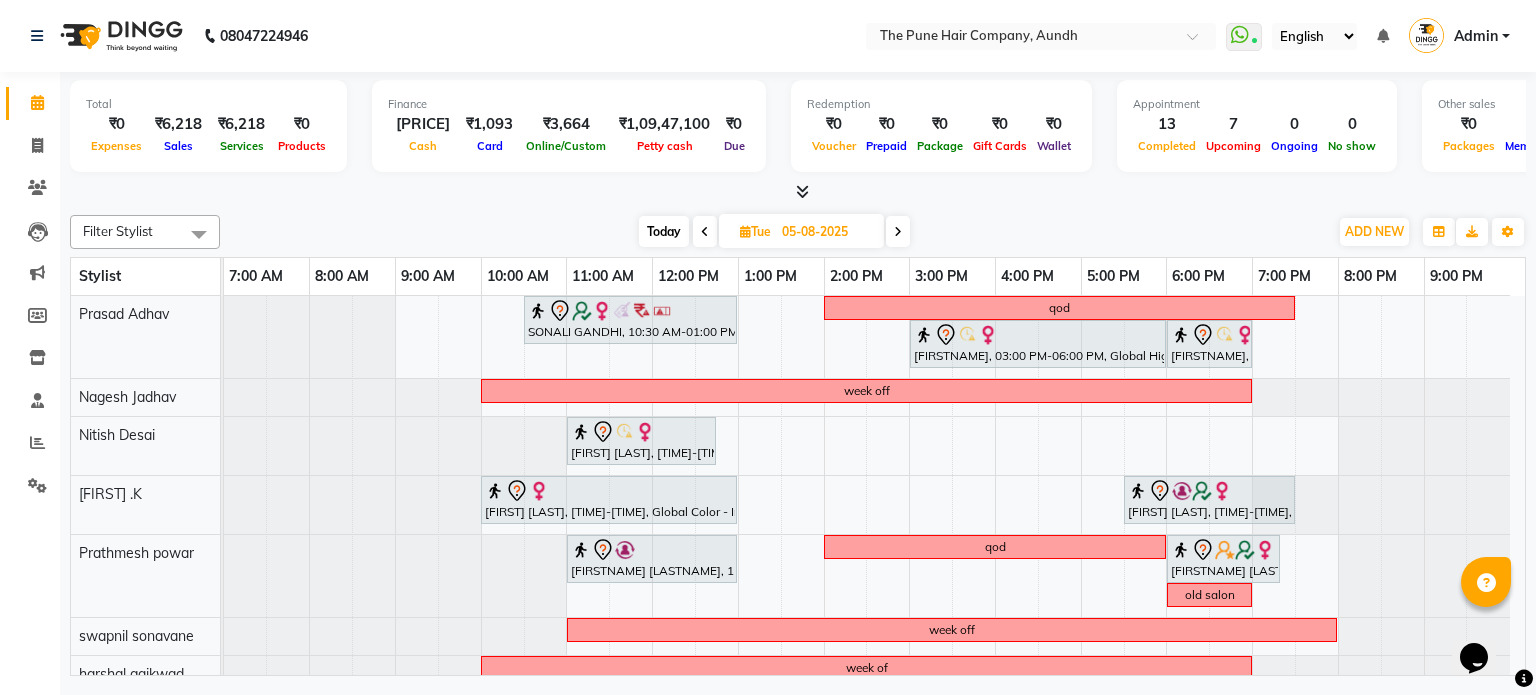 click on "Today" at bounding box center (664, 231) 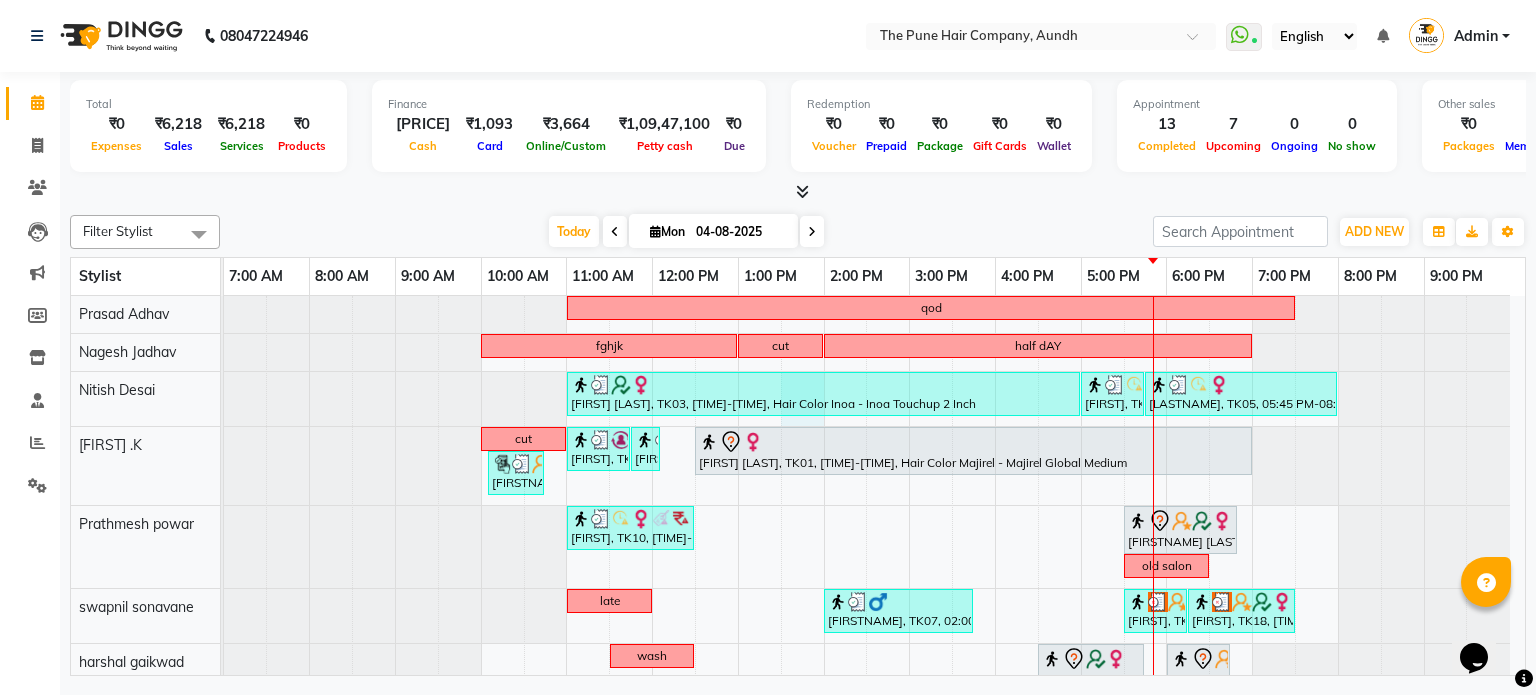 click on "qod   fghjk   cut   half dAY      [FIRST] [LAST], TK03, [TIME]-[TIME], Hair Color Inoa - Inoa Touchup 2 Inch     [FIRST], TK05, [TIME]-[TIME], Cut Female (Sr.stylist)     [FIRST], TK05, [TIME]-[TIME],  Additional Hair Wash (Female)  cut      [FIRST], TK02, [TIME]-[TIME], Cut Female (Expert)     [FIRST], TK02, [TIME]-[TIME],  Additional Hair Wash (Female)             [FIRST] [LAST], TK01, [TIME]-[TIME], Hair Color Majirel - Majirel Global Medium     [FIRST] [LAST], TK11, [TIME]-[TIME], Cut male (Expert)     [FIRST], TK10, [TIME]-[TIME], Head Massage - Head Massage With Shampoo Female             [FIRST] [LAST], TK17, [TIME]-[TIME],  Beard Crafting  old salon   late      [FIRST], TK07, [TIME]-[TIME], Cut Male (Master stylist)     [FIRST], TK18, [TIME]-[TIME], Cut Female (Master stylist )     [FIRST], TK18, [TIME]-[TIME],  Additional Hair Wash (Female)  wash              [FIRST] [LAST], TK08, [TIME]-[TIME], Cut Under 20 year (Boy)              late   cut" at bounding box center [874, 694] 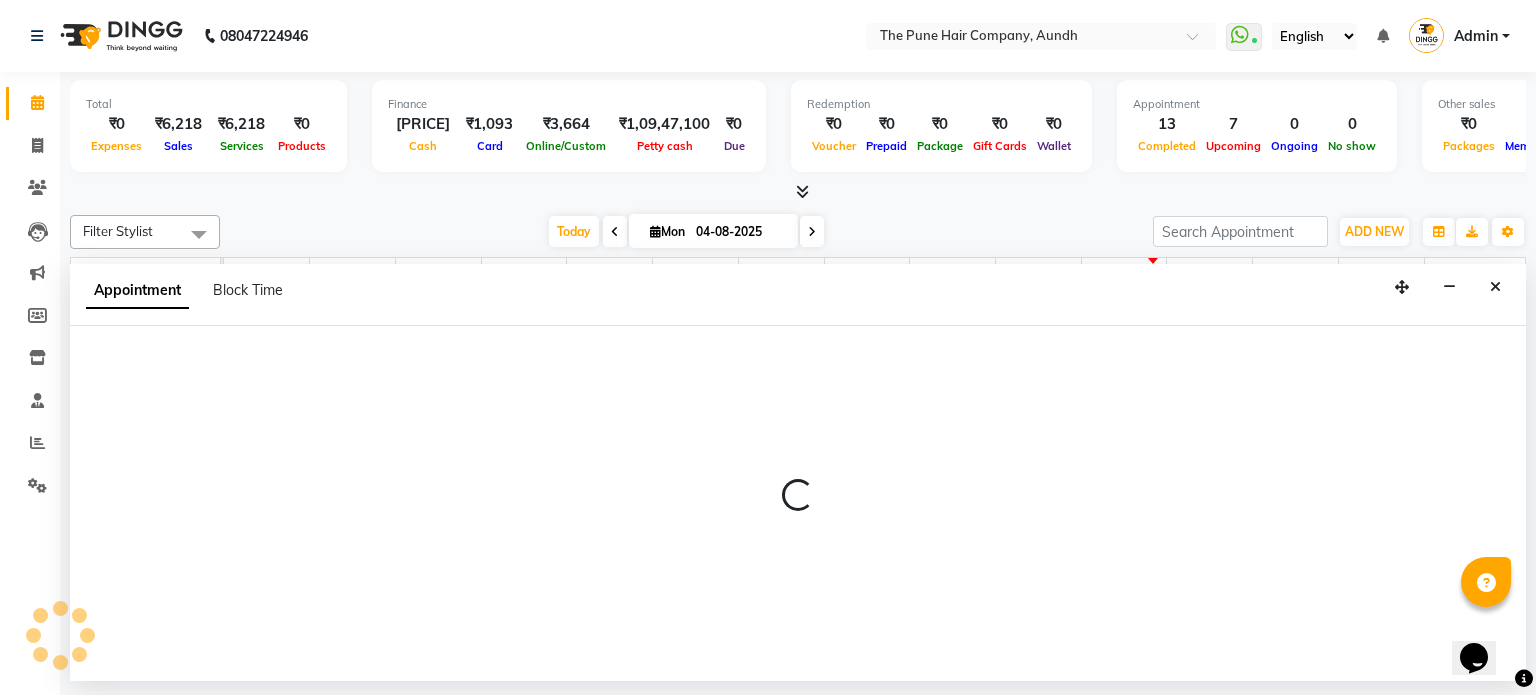 select on "3340" 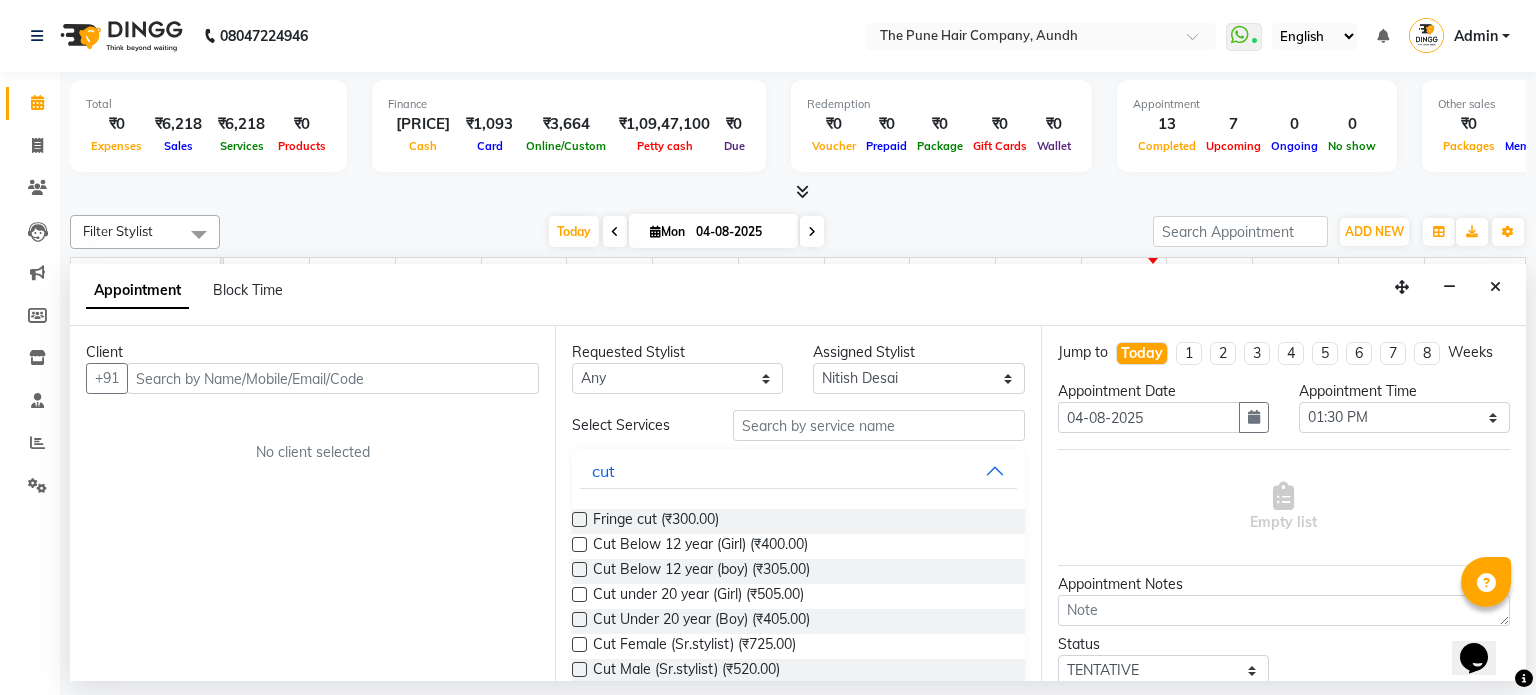click at bounding box center [333, 378] 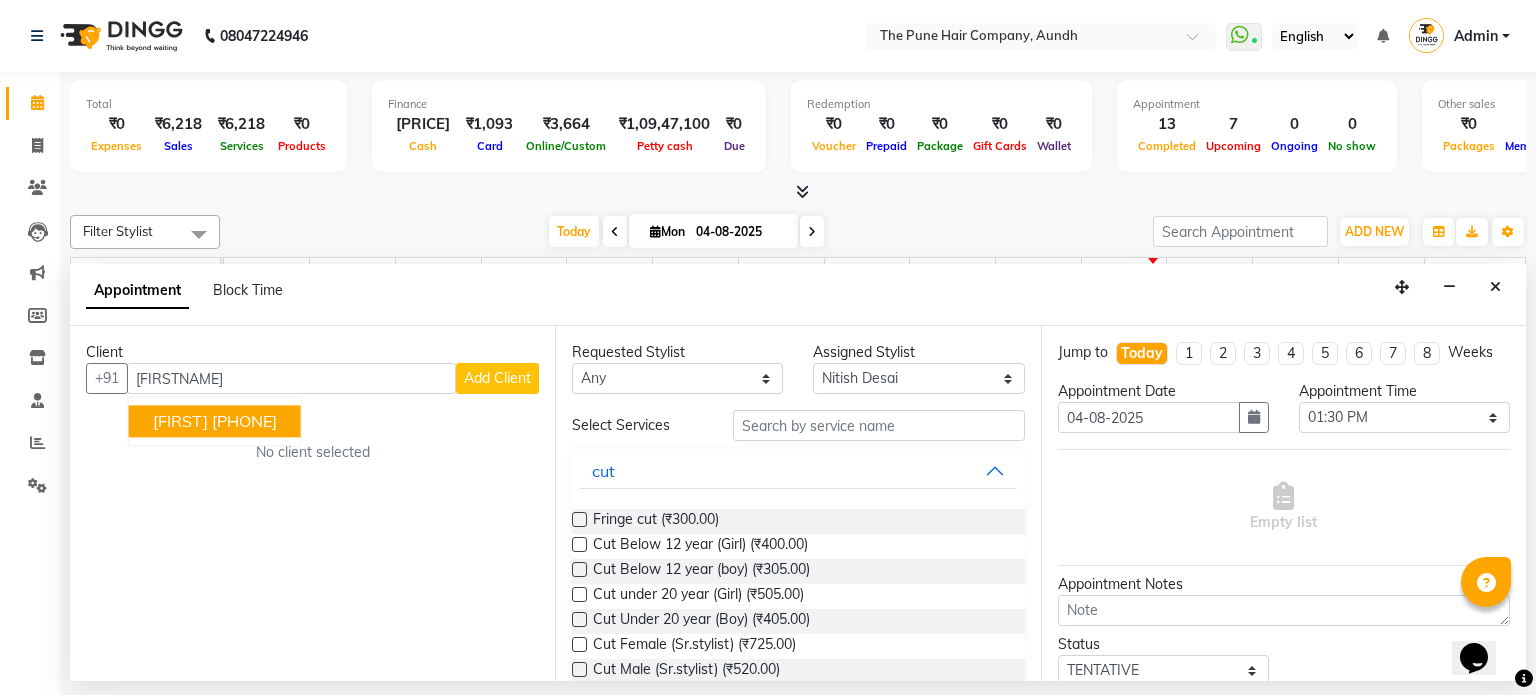 click on "[PHONE]" at bounding box center [244, 422] 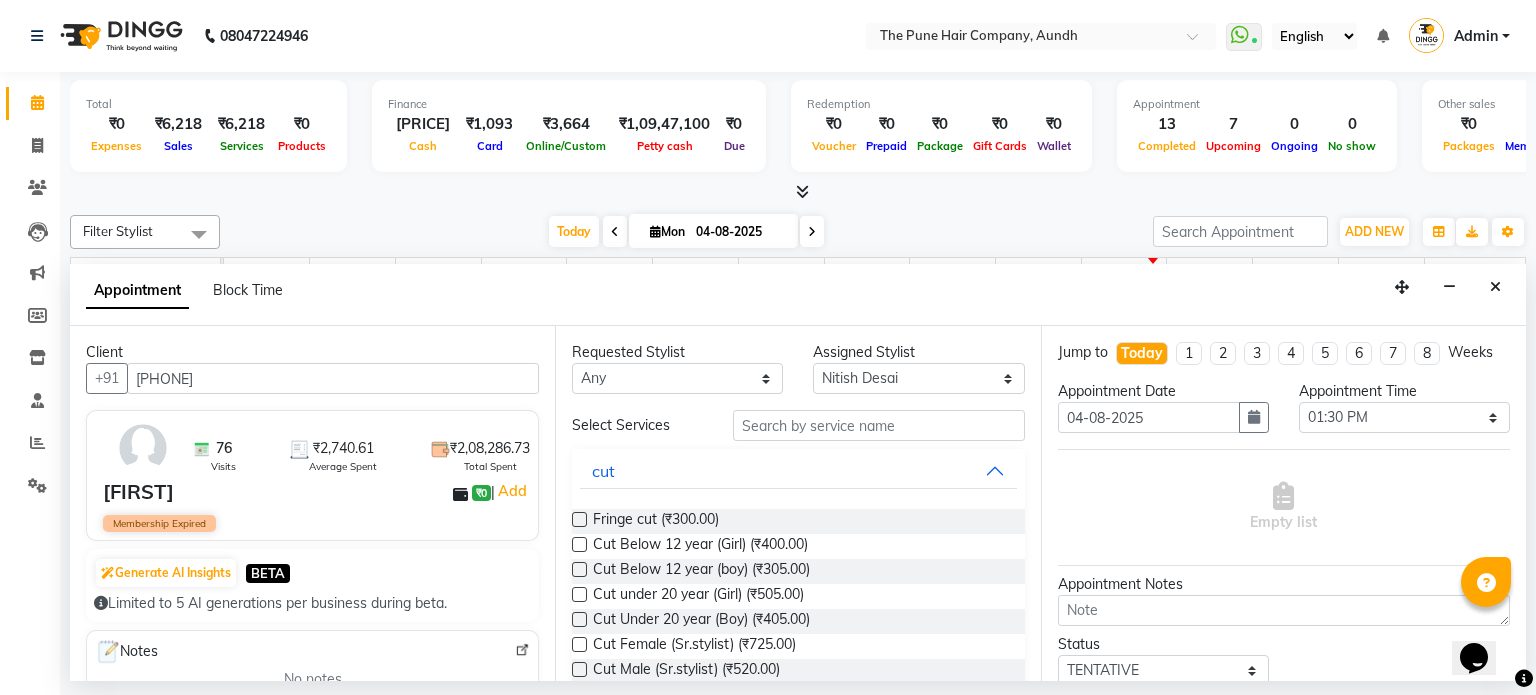 type on "[PHONE]" 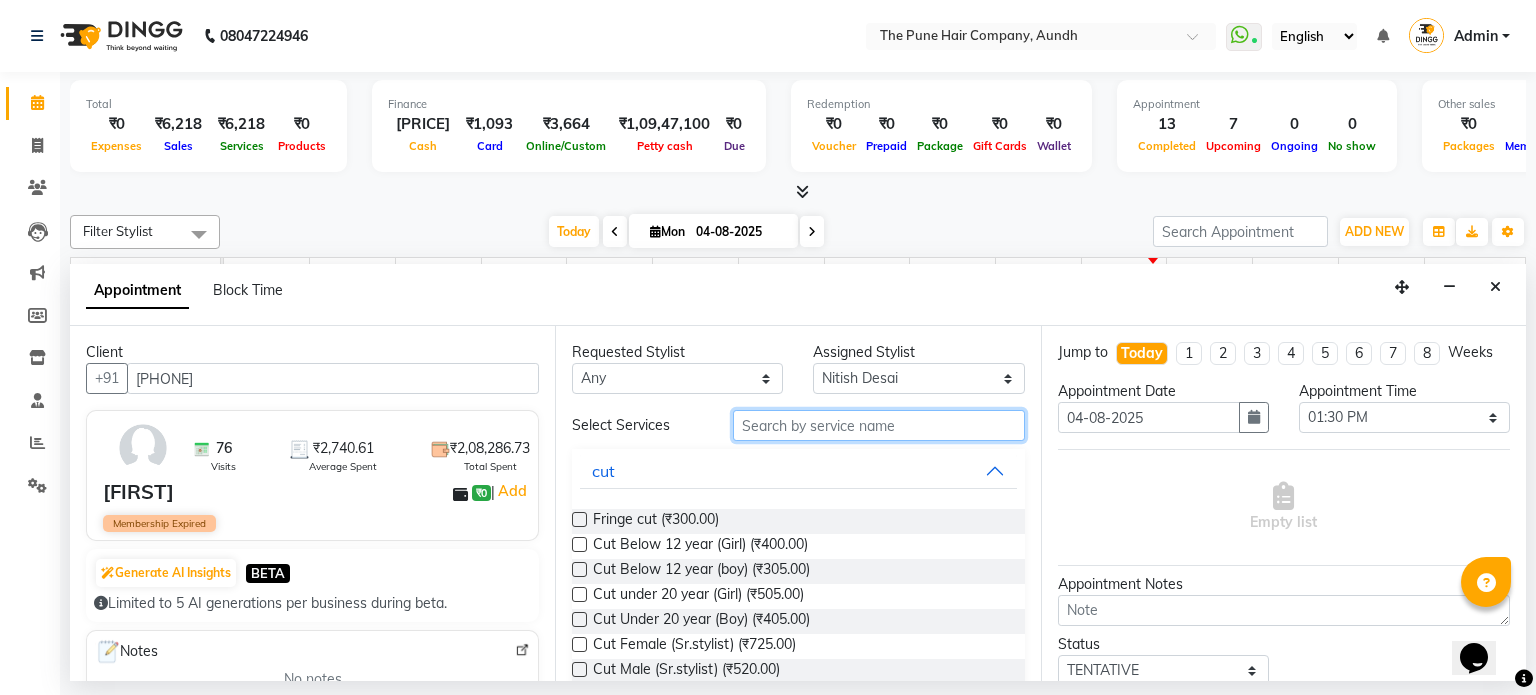 click at bounding box center [879, 425] 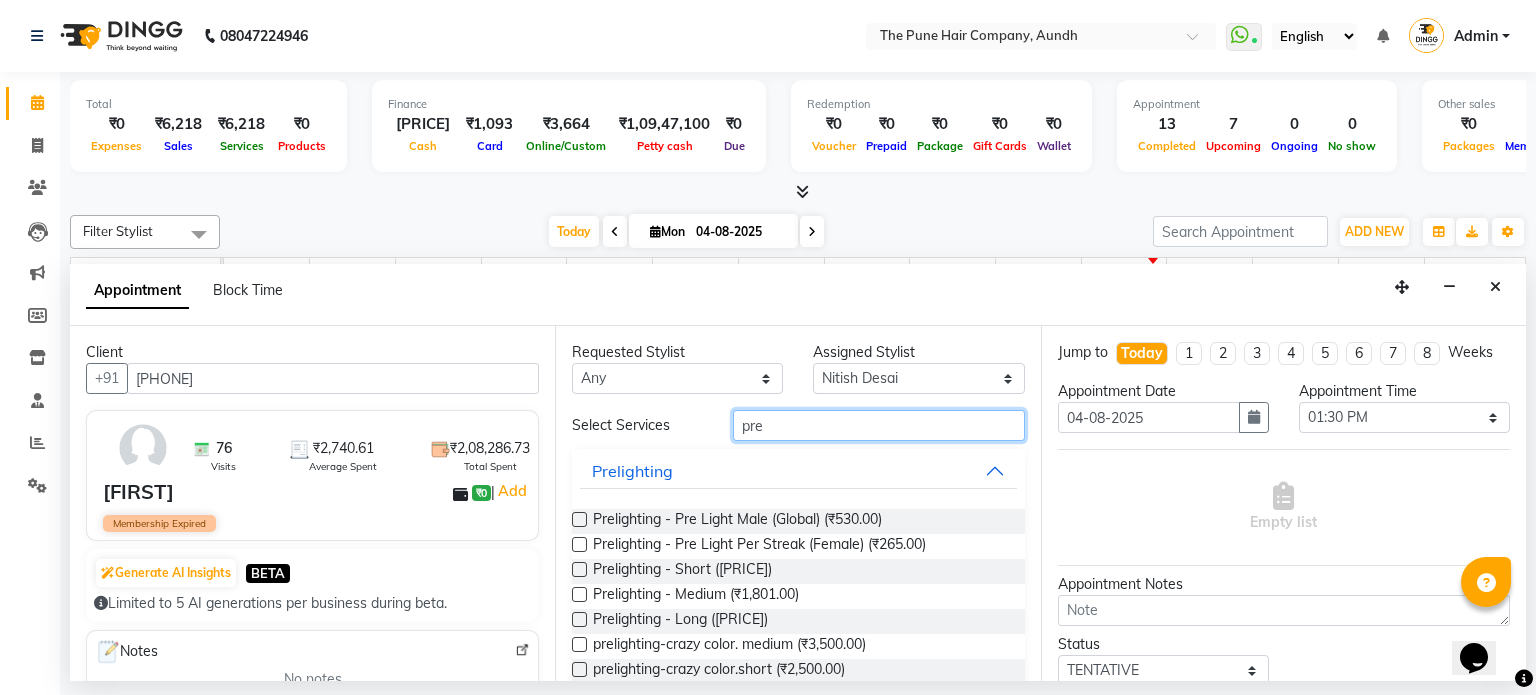 type on "pre" 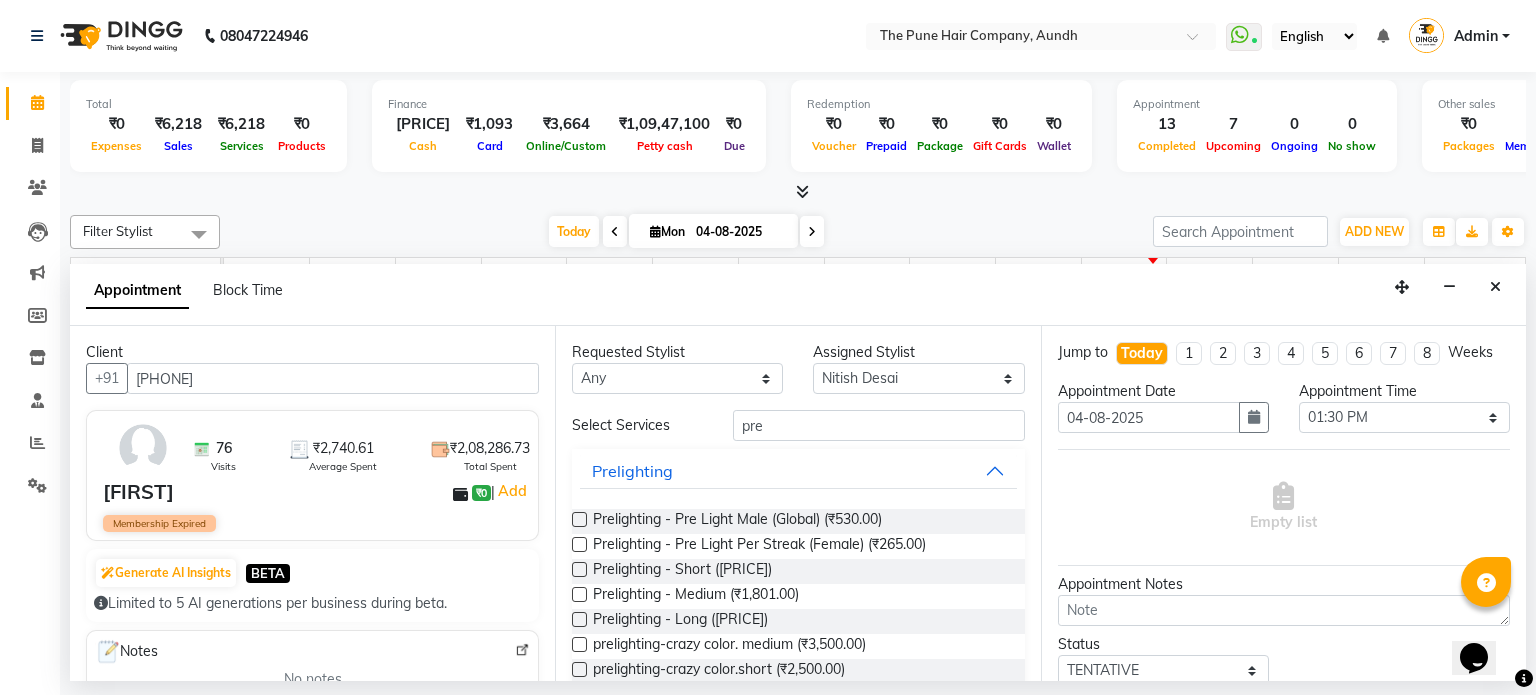 click at bounding box center [579, 594] 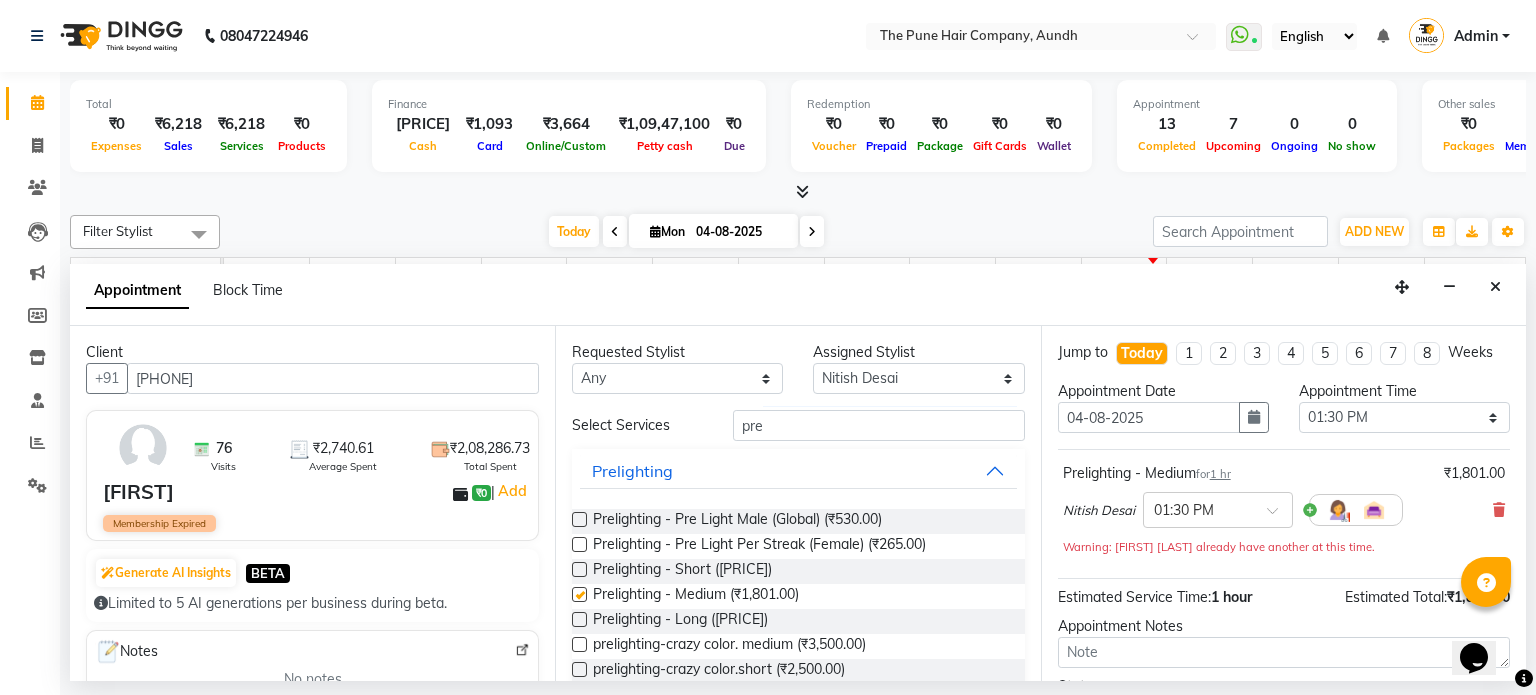 checkbox on "false" 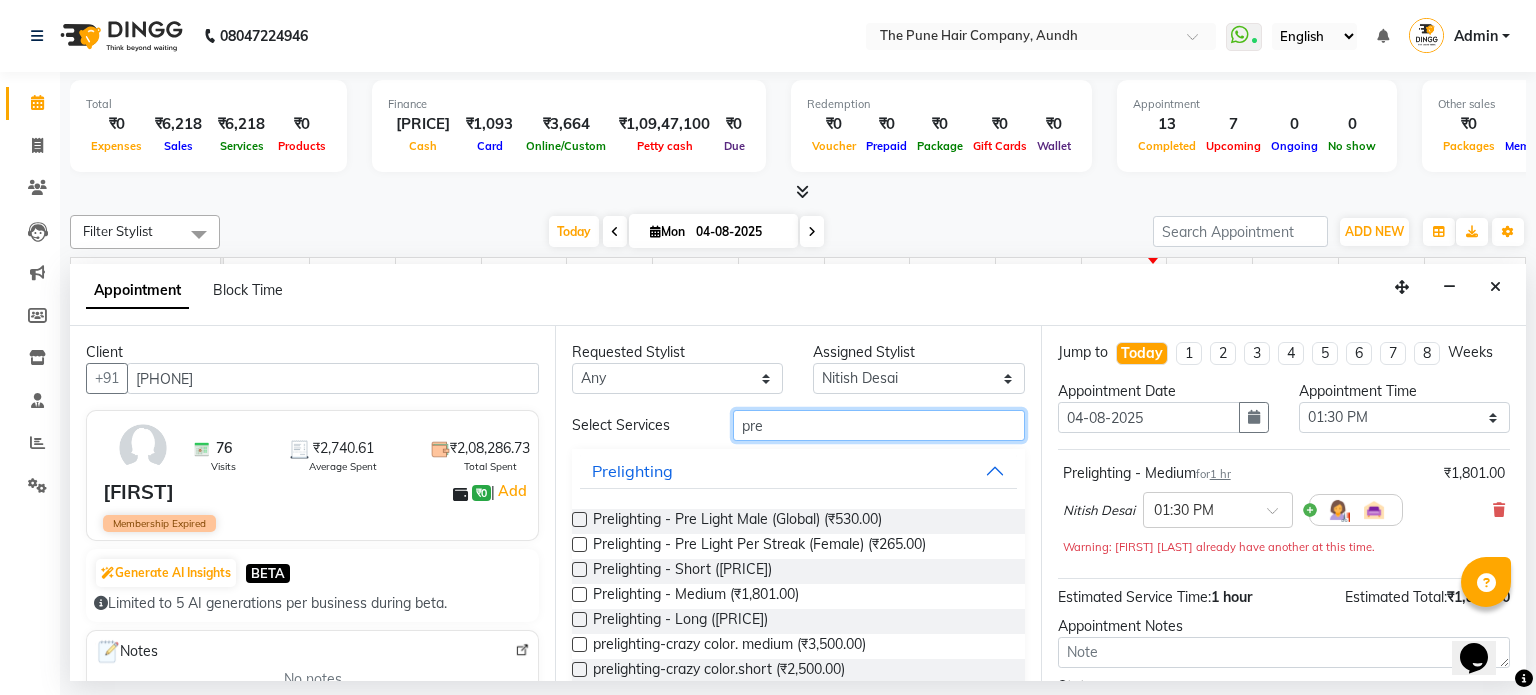 click on "pre" at bounding box center [879, 425] 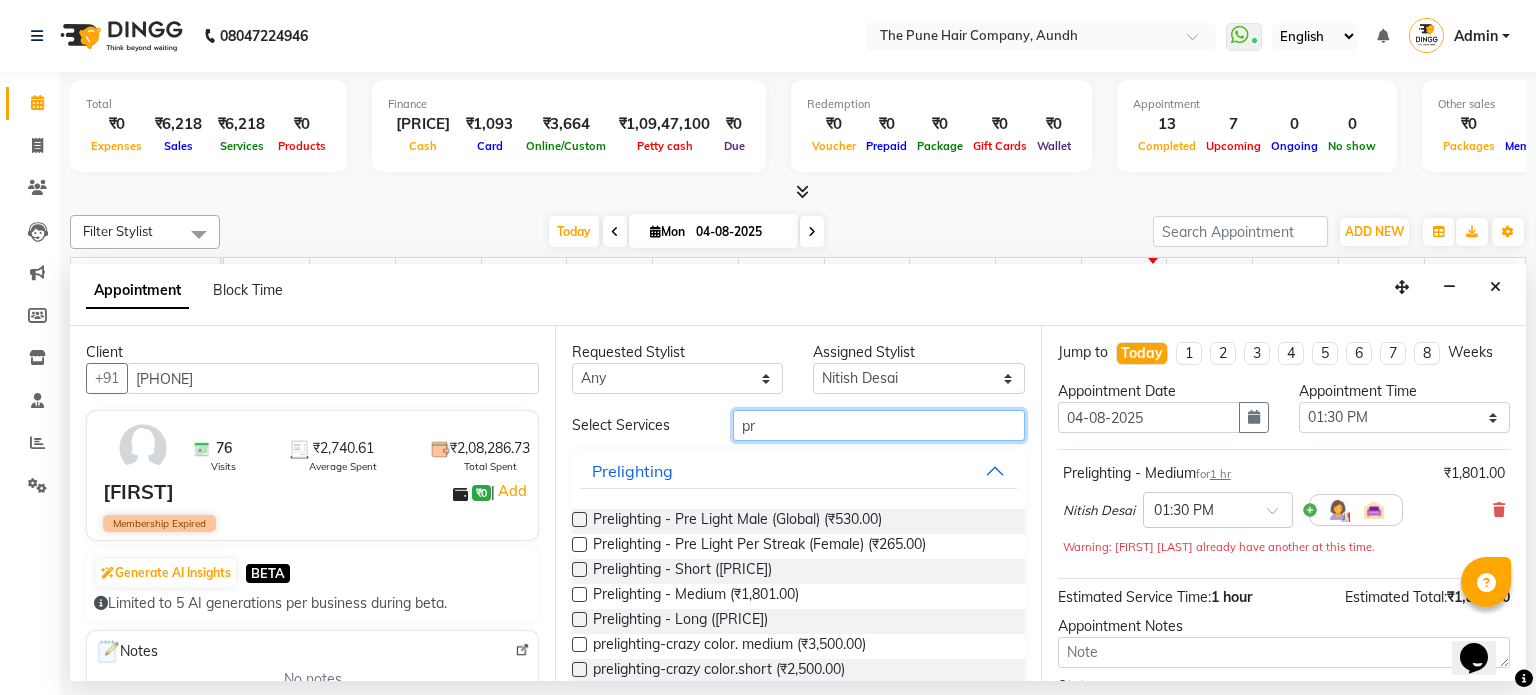 type on "p" 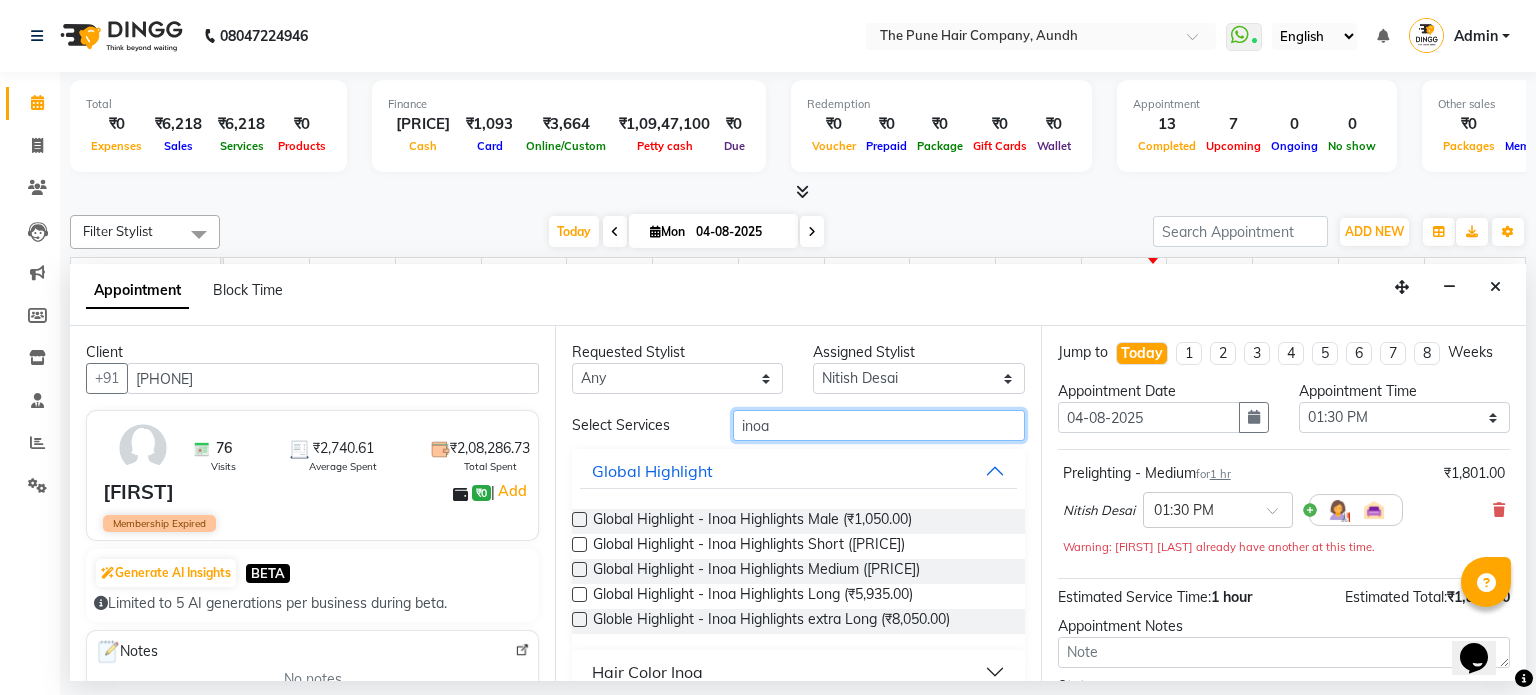 type on "inoa" 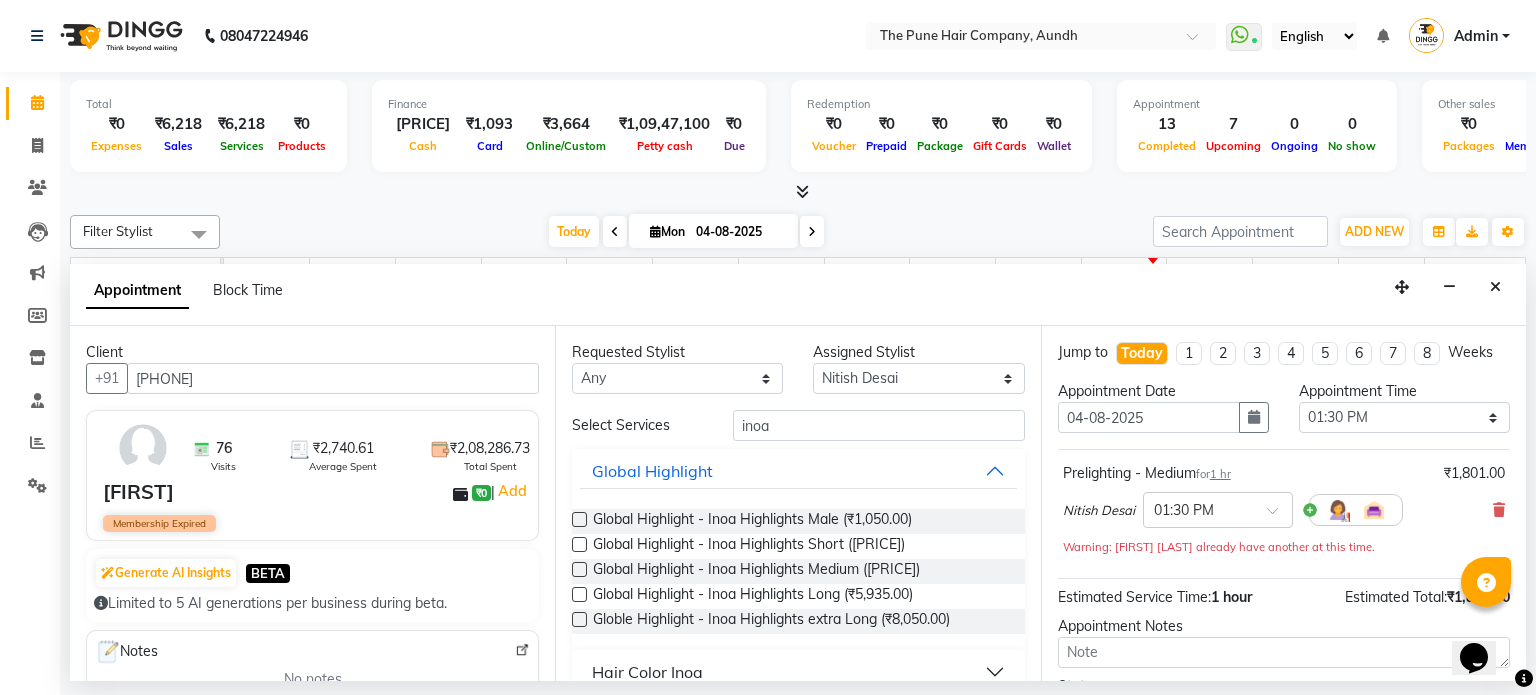 click at bounding box center (579, 569) 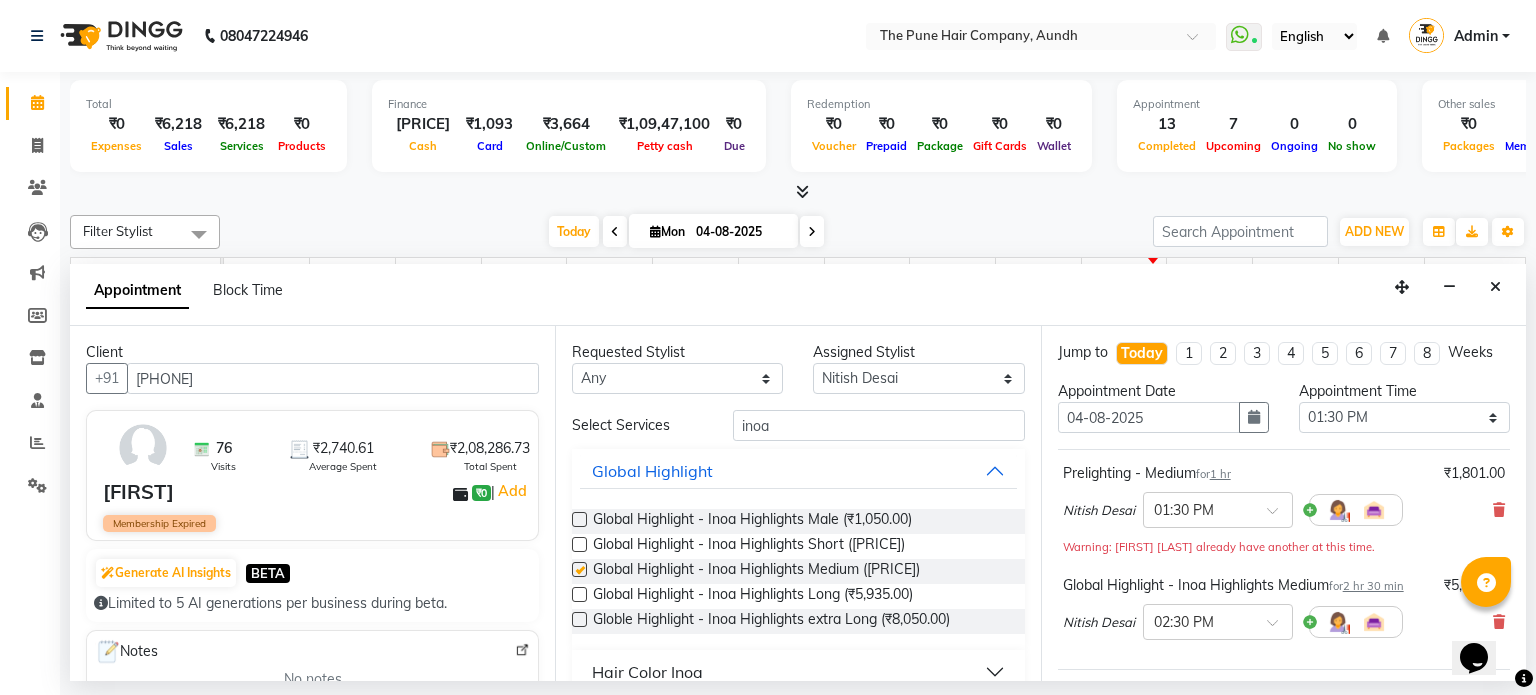 checkbox on "false" 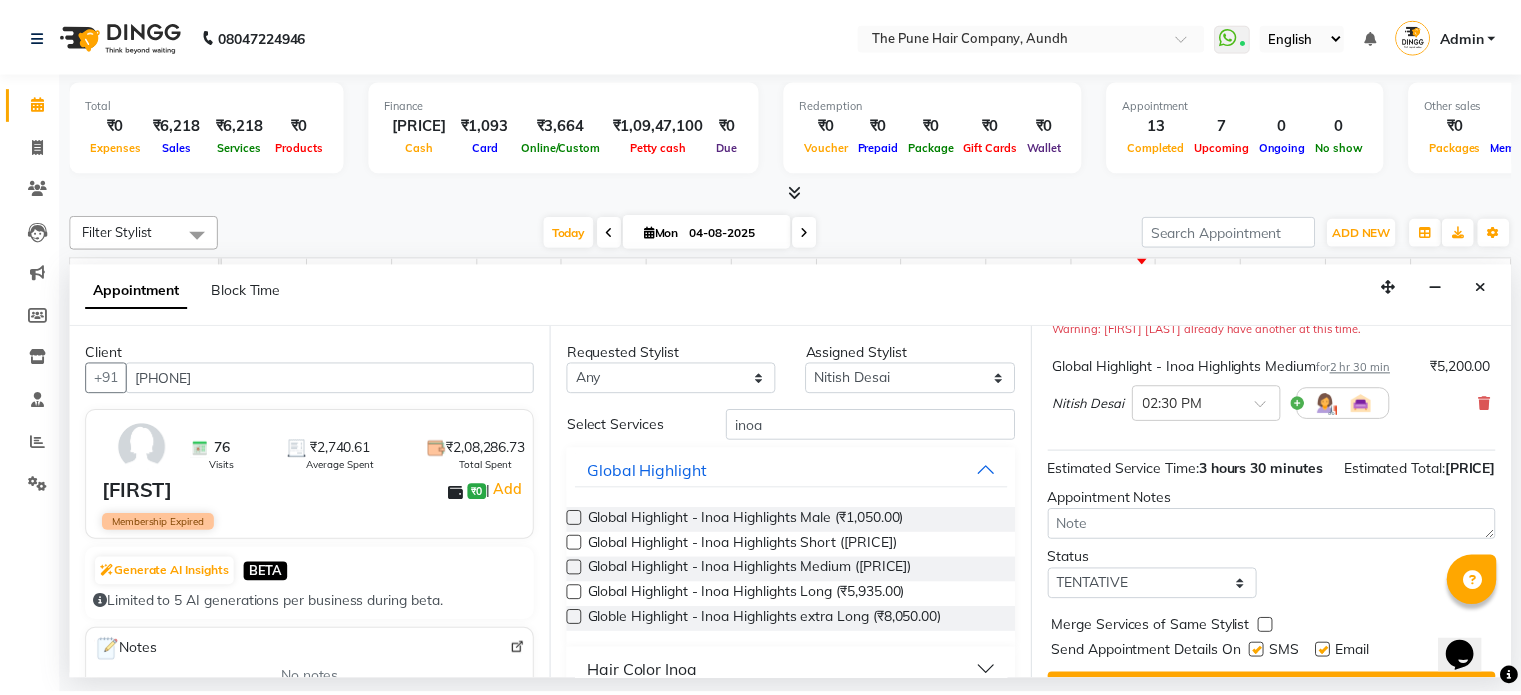 scroll, scrollTop: 284, scrollLeft: 0, axis: vertical 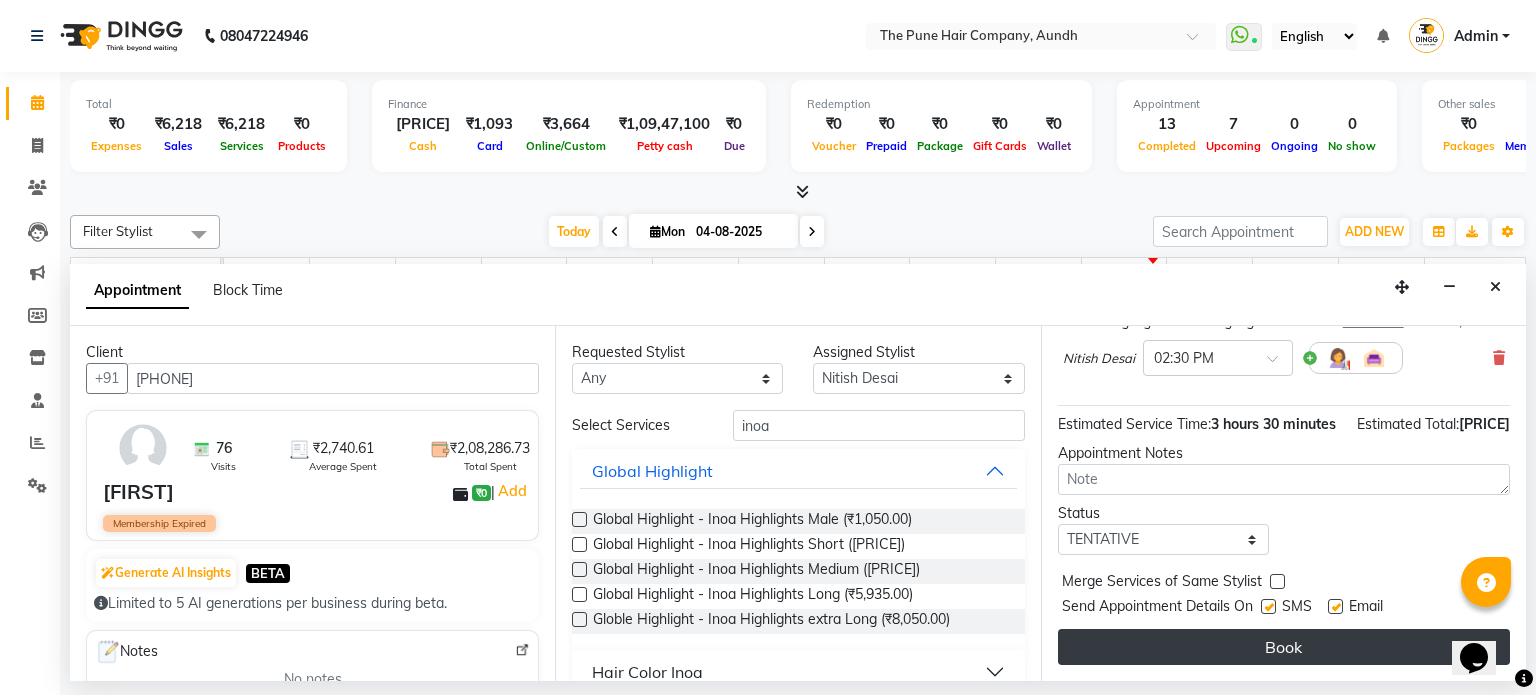 click on "Book" at bounding box center (1284, 647) 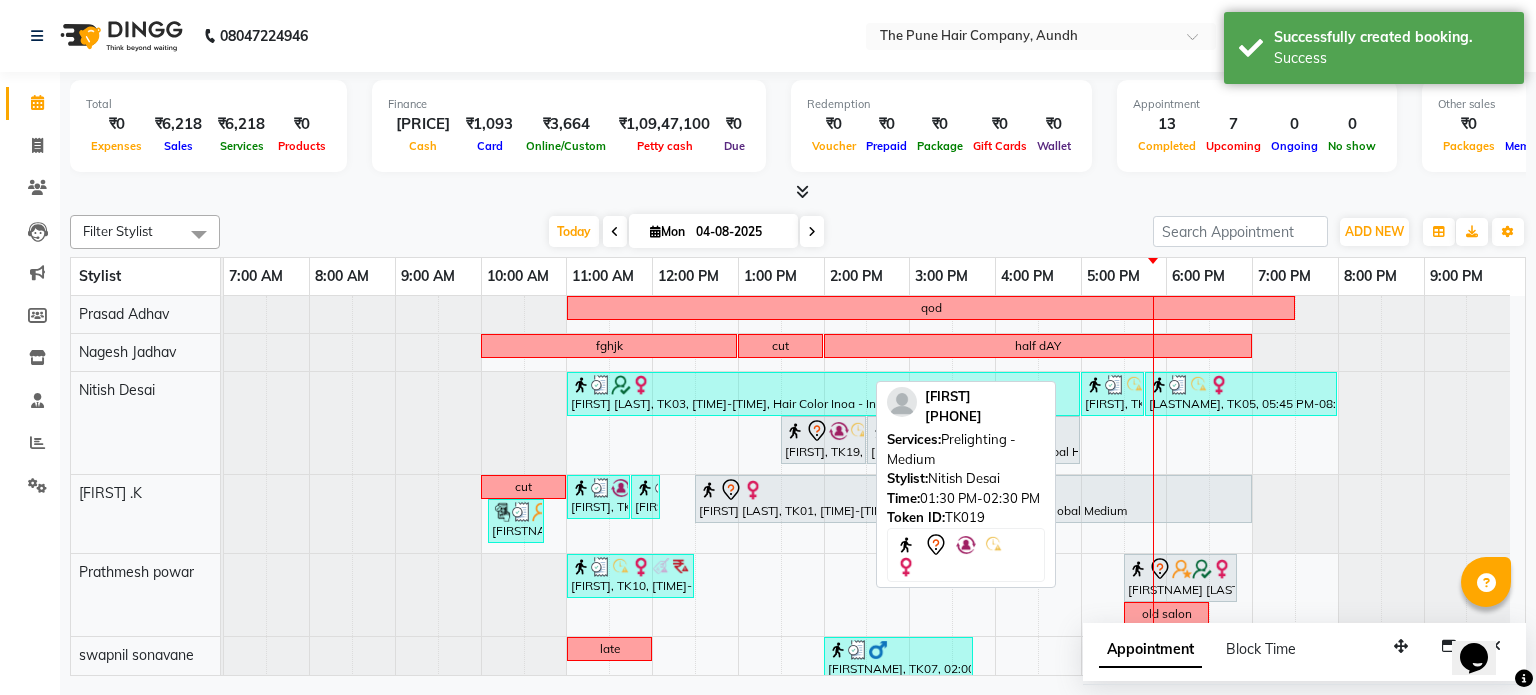 click on "[FIRST], TK19, [TIME]-[TIME], Prelighting - Medium" at bounding box center (823, 440) 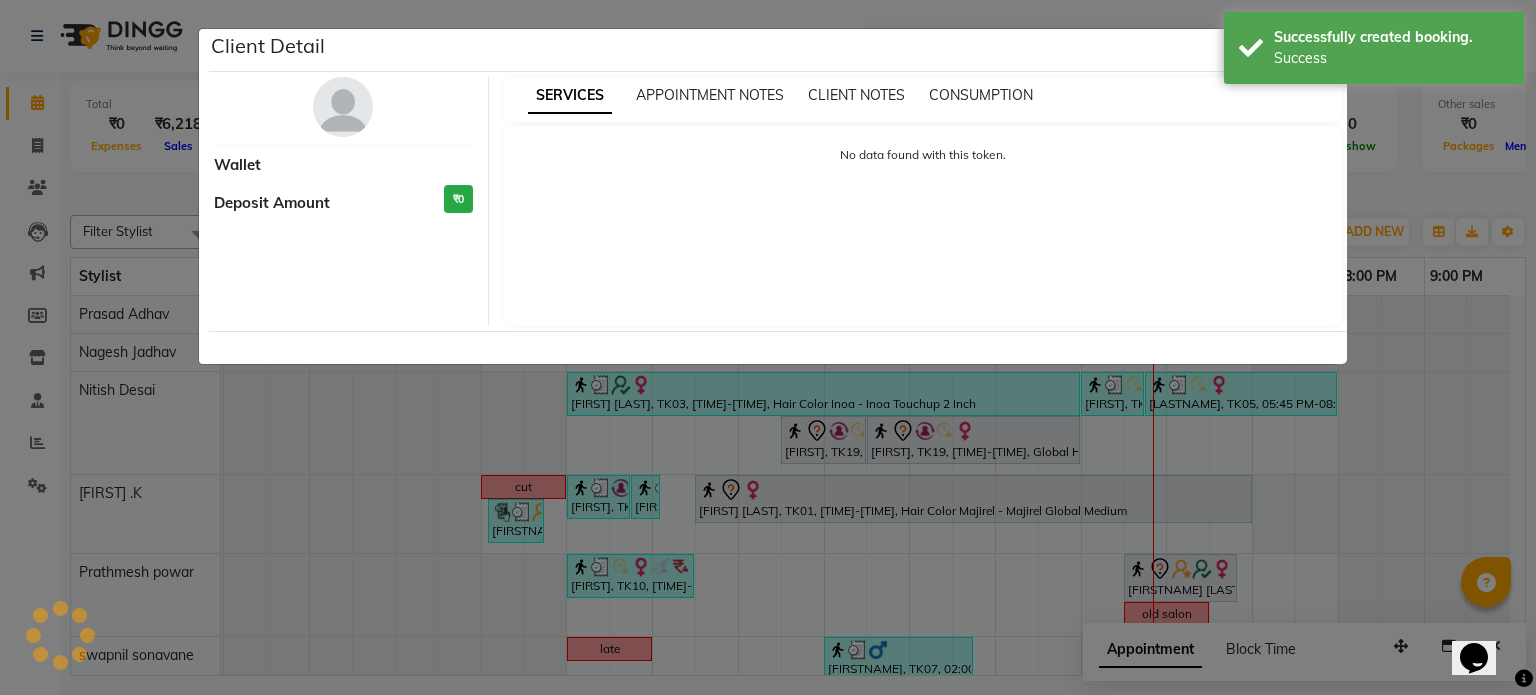 select on "7" 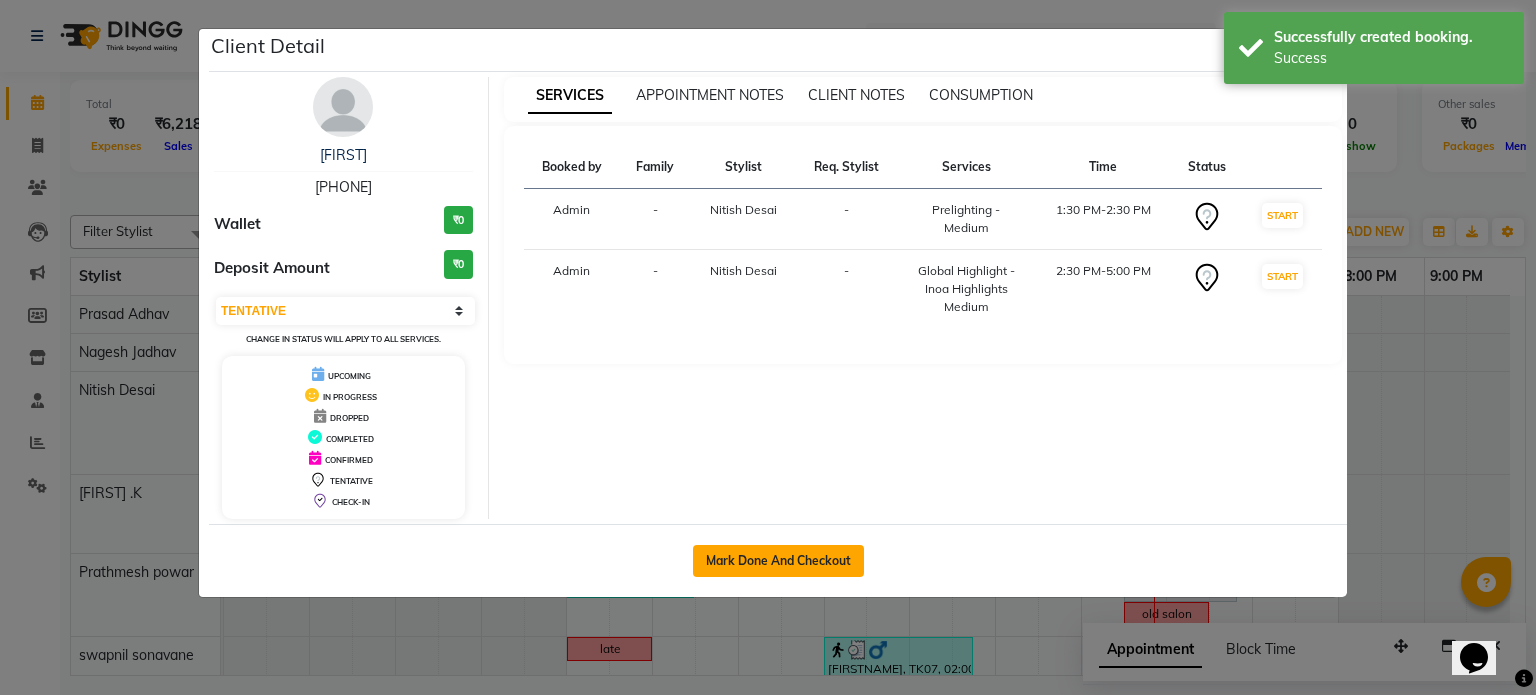 click on "Mark Done And Checkout" 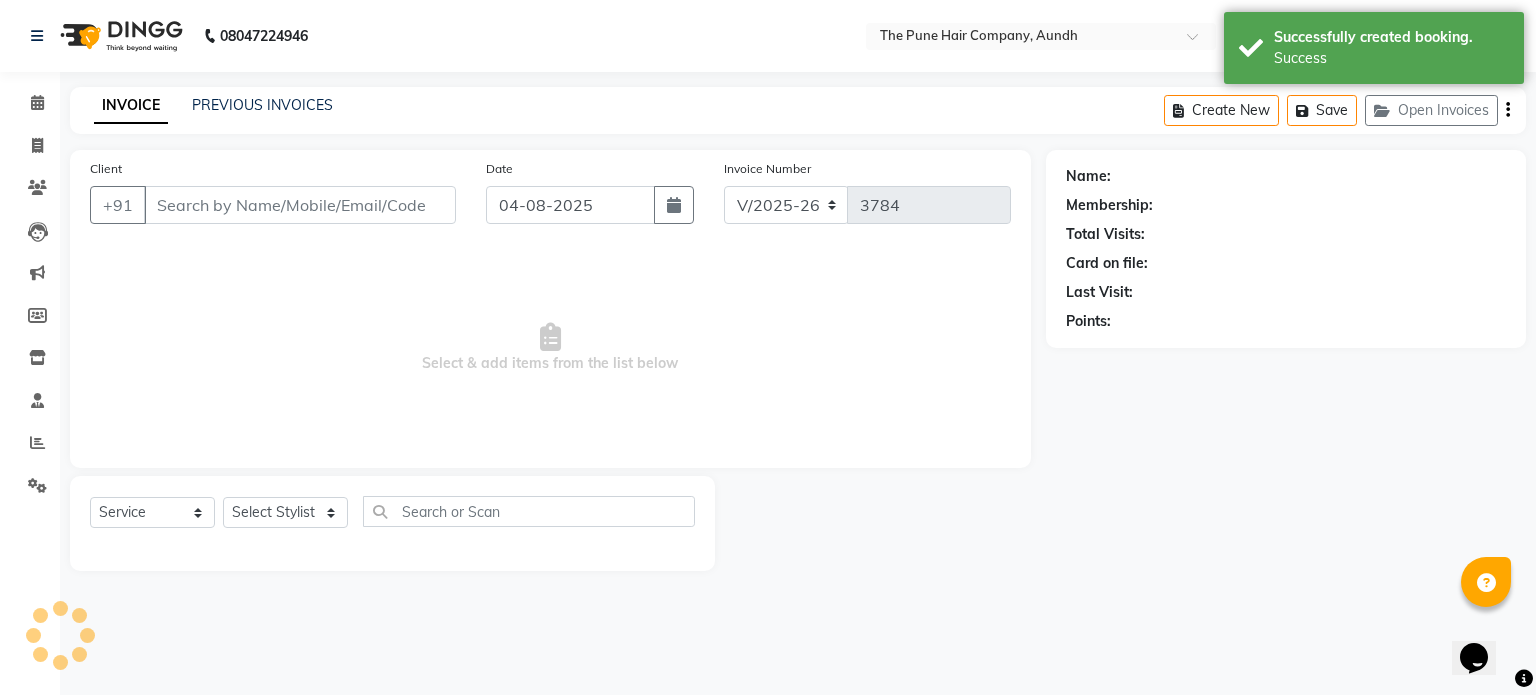 select on "3" 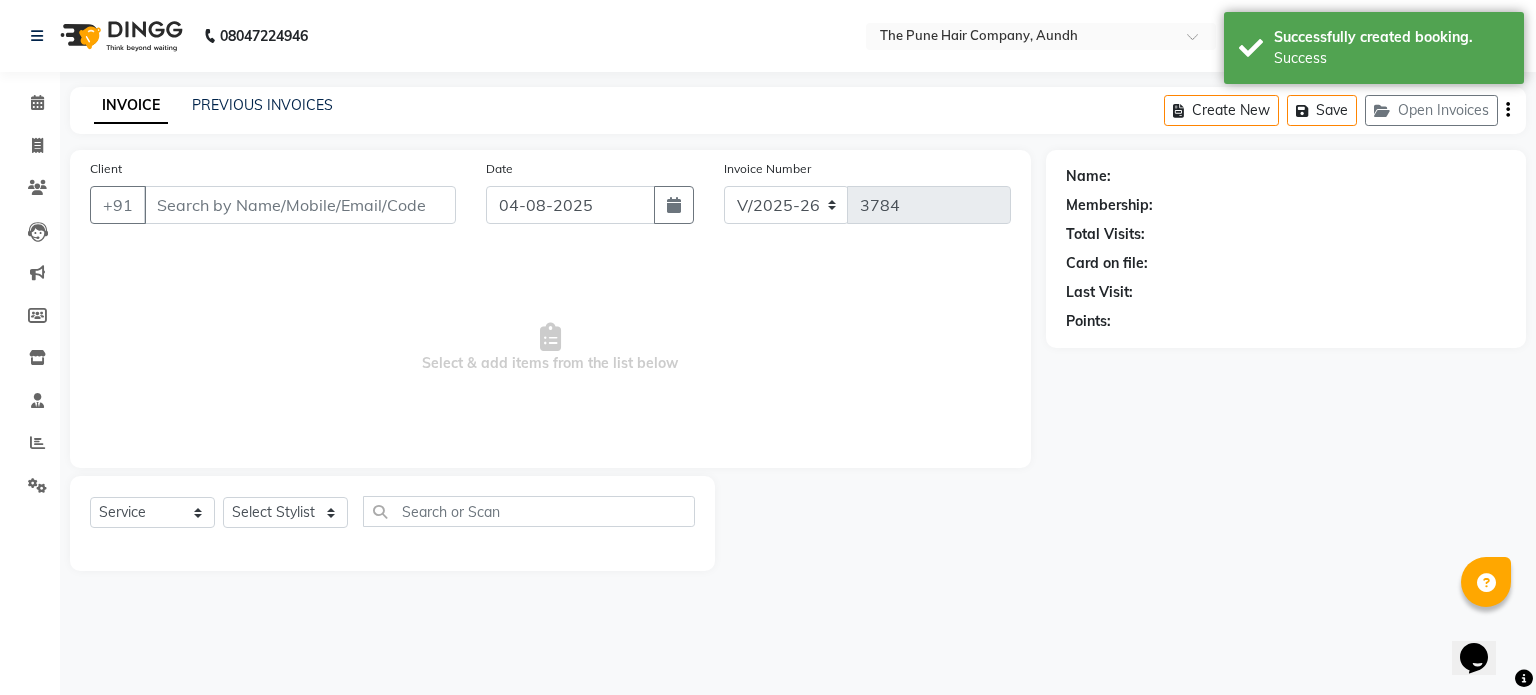 type on "[PHONE]" 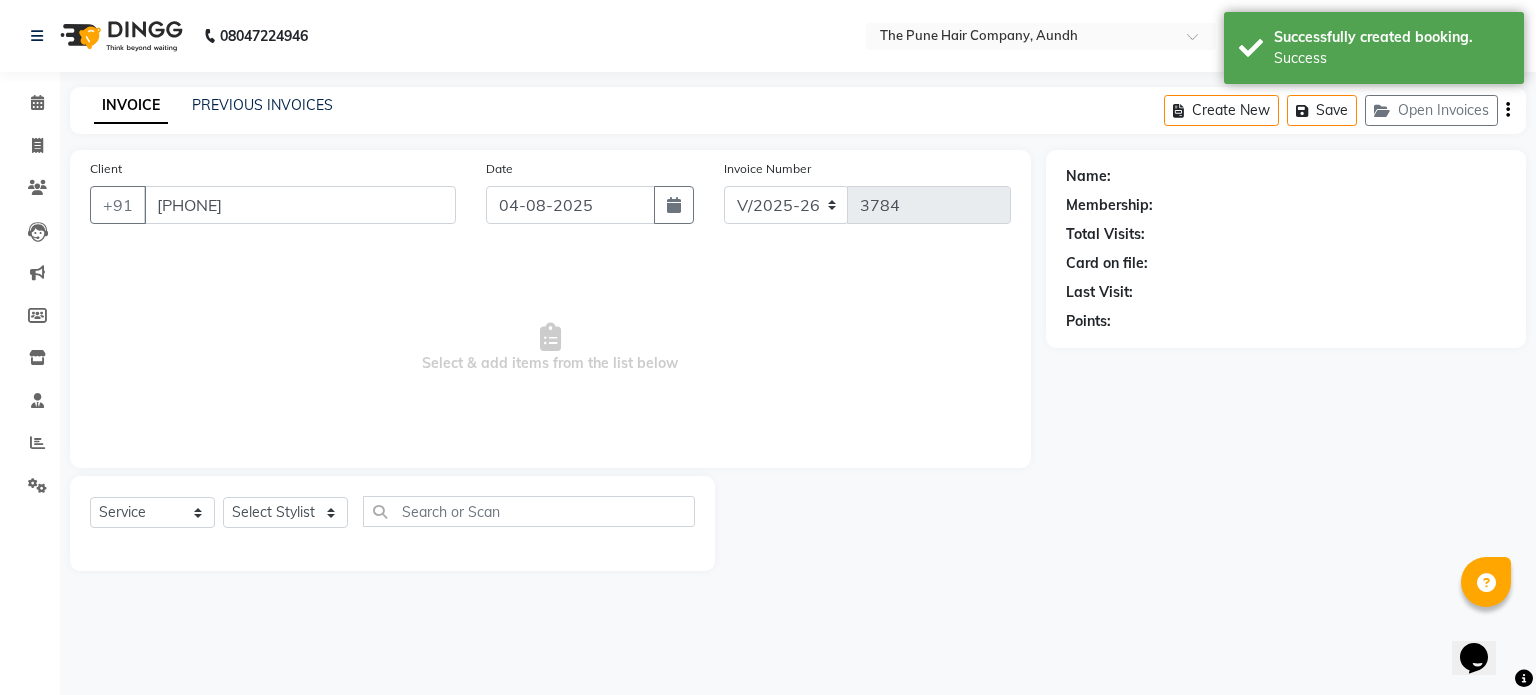 select on "3340" 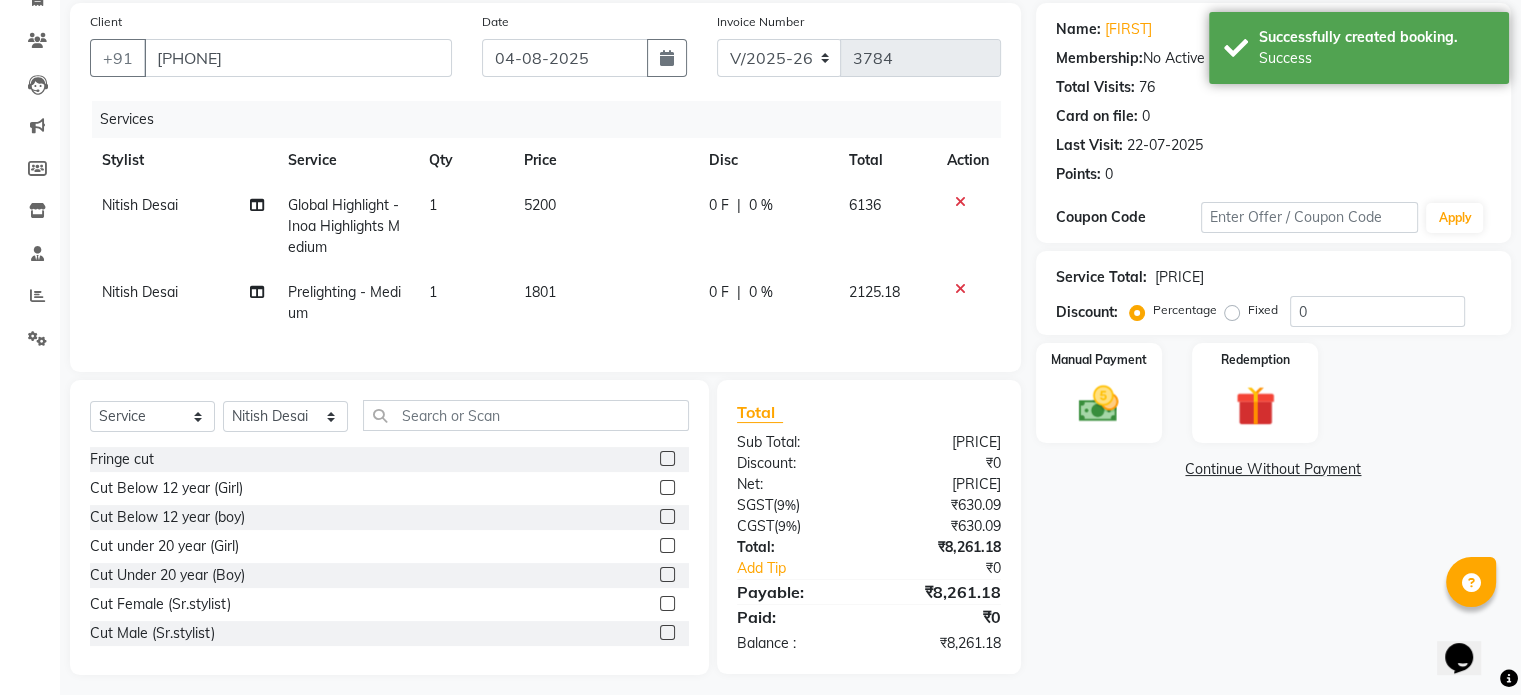 scroll, scrollTop: 172, scrollLeft: 0, axis: vertical 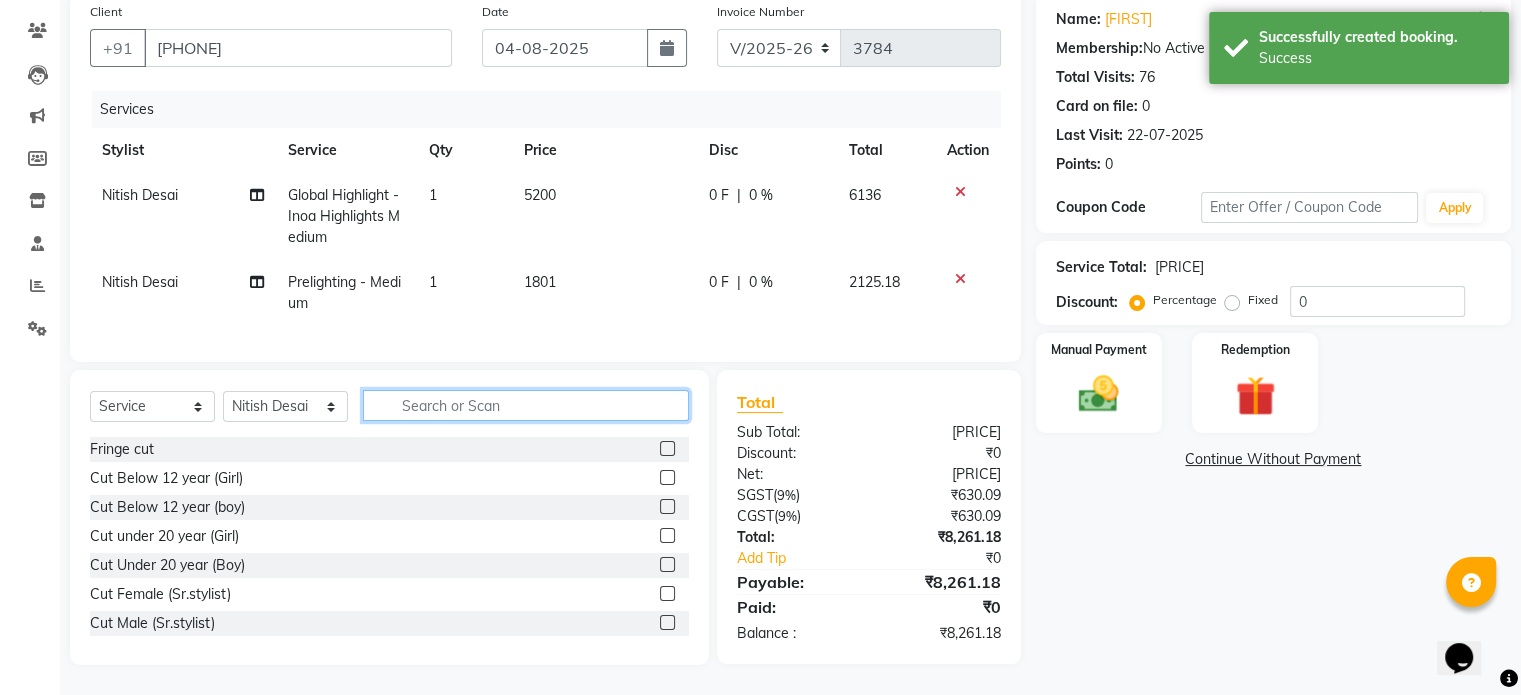 click 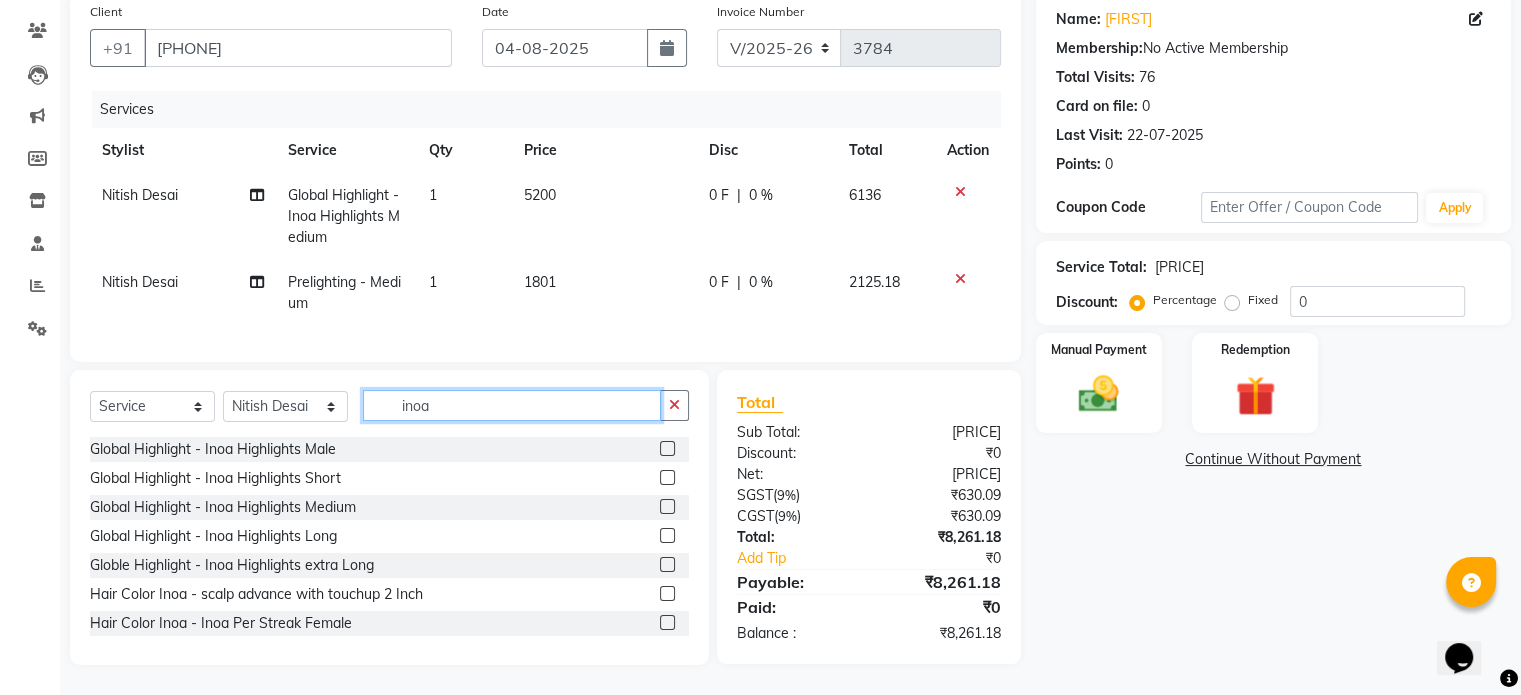 scroll, scrollTop: 100, scrollLeft: 0, axis: vertical 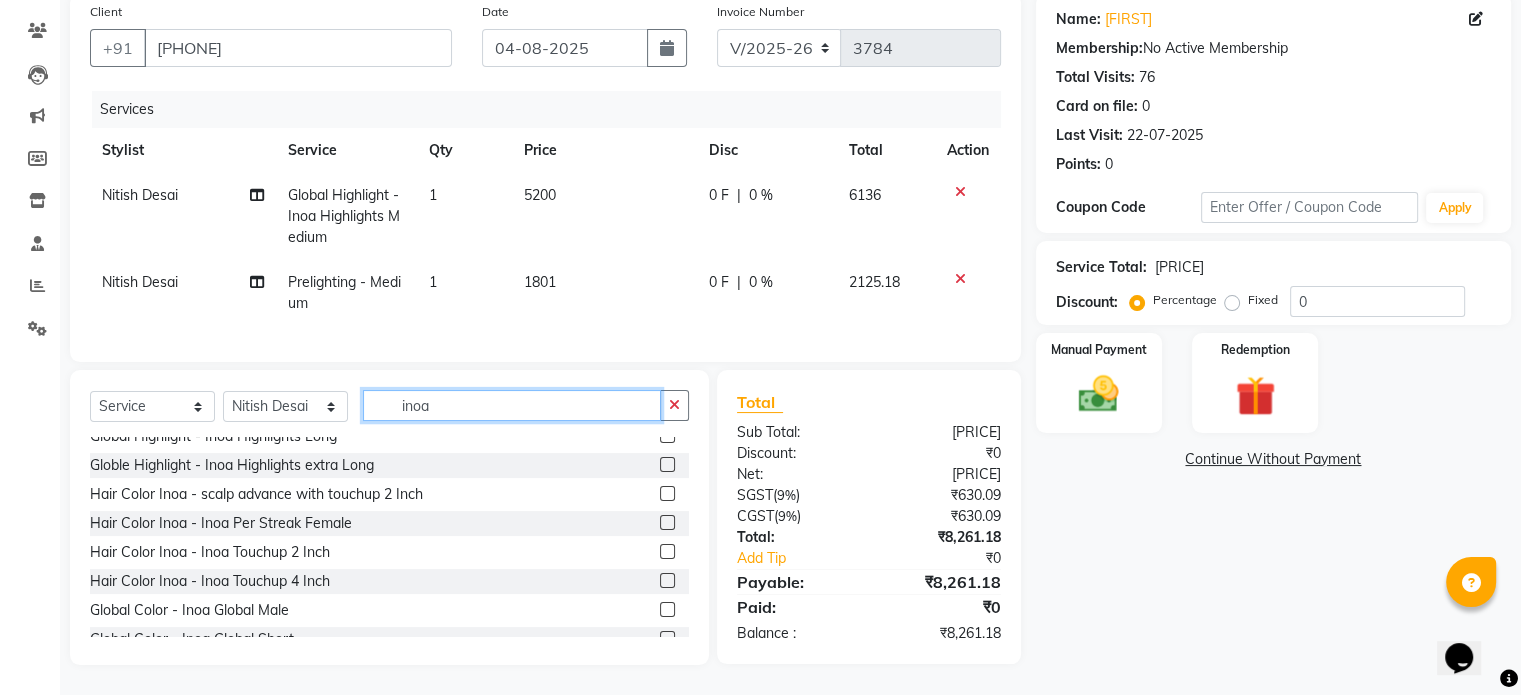 type on "inoa" 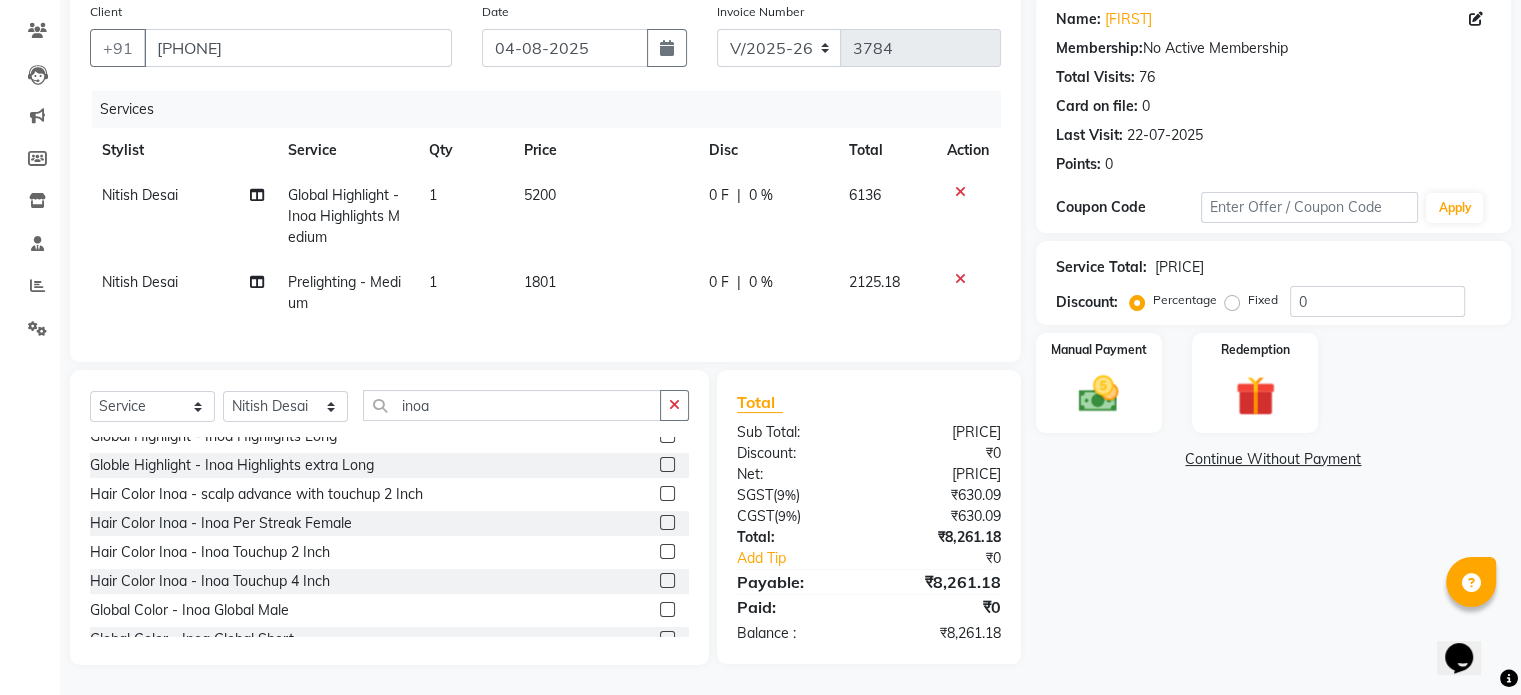 click 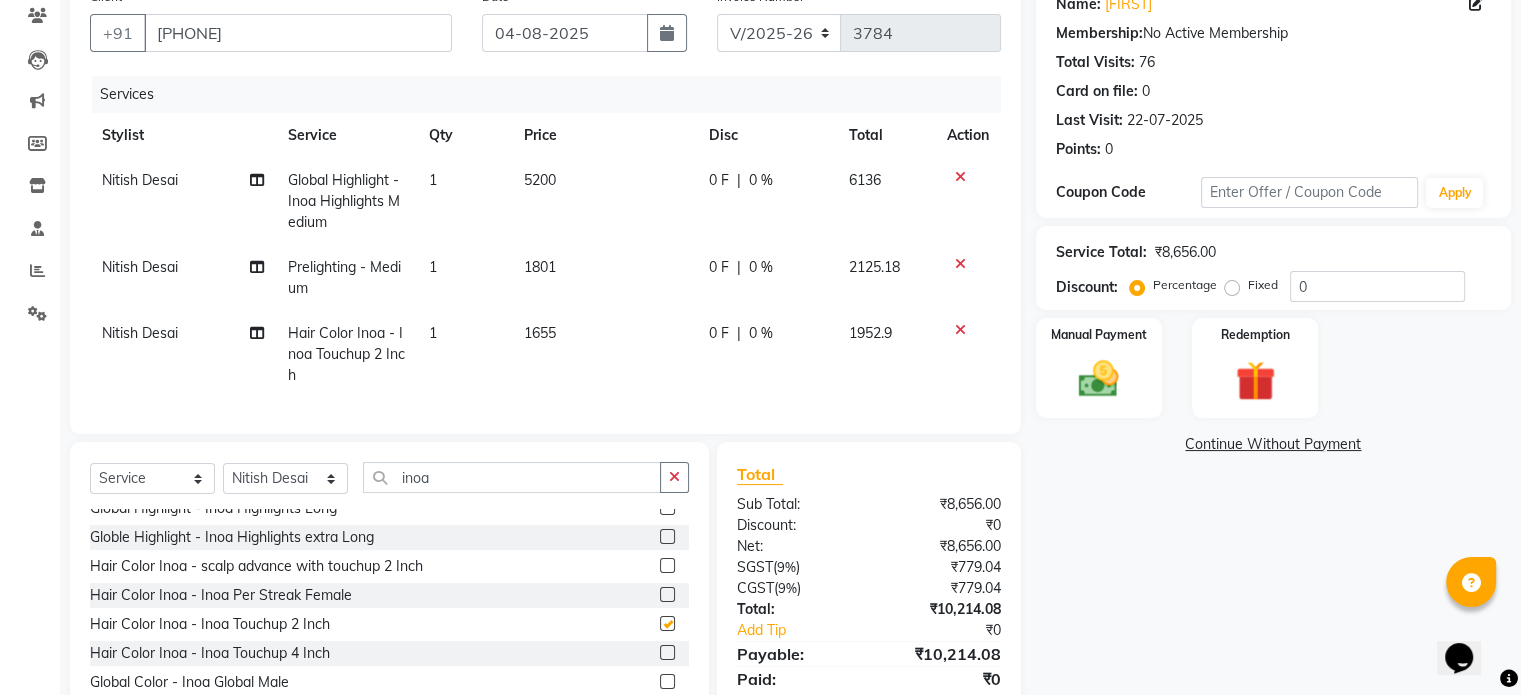 checkbox on "false" 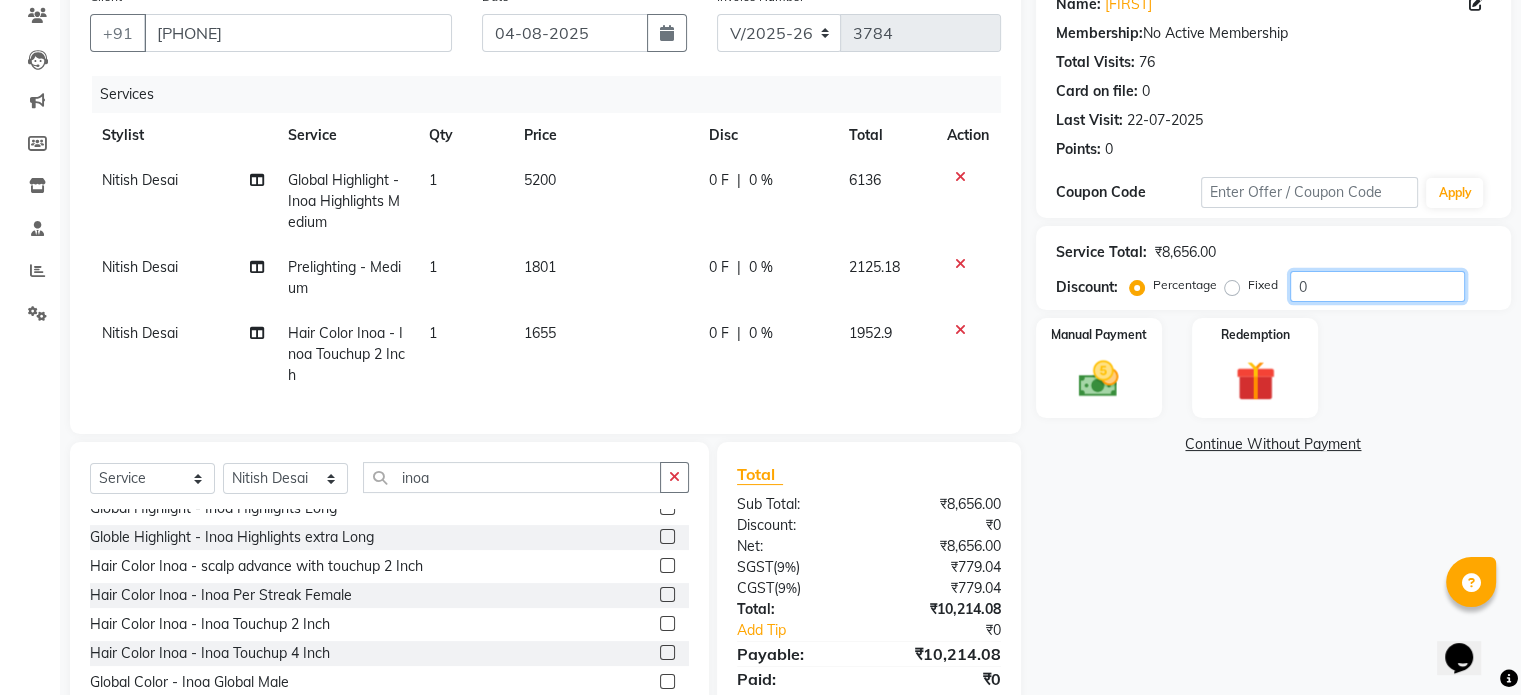 click on "0" 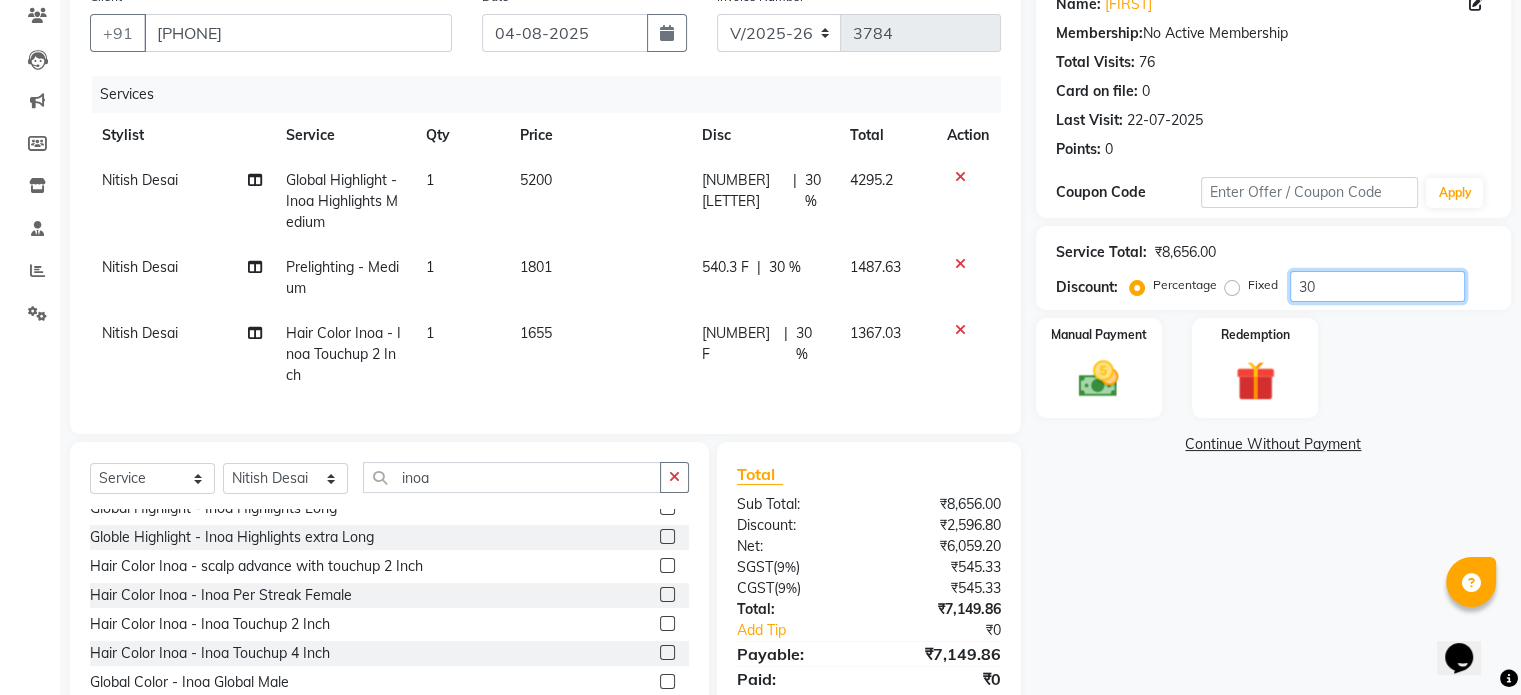 type on "30" 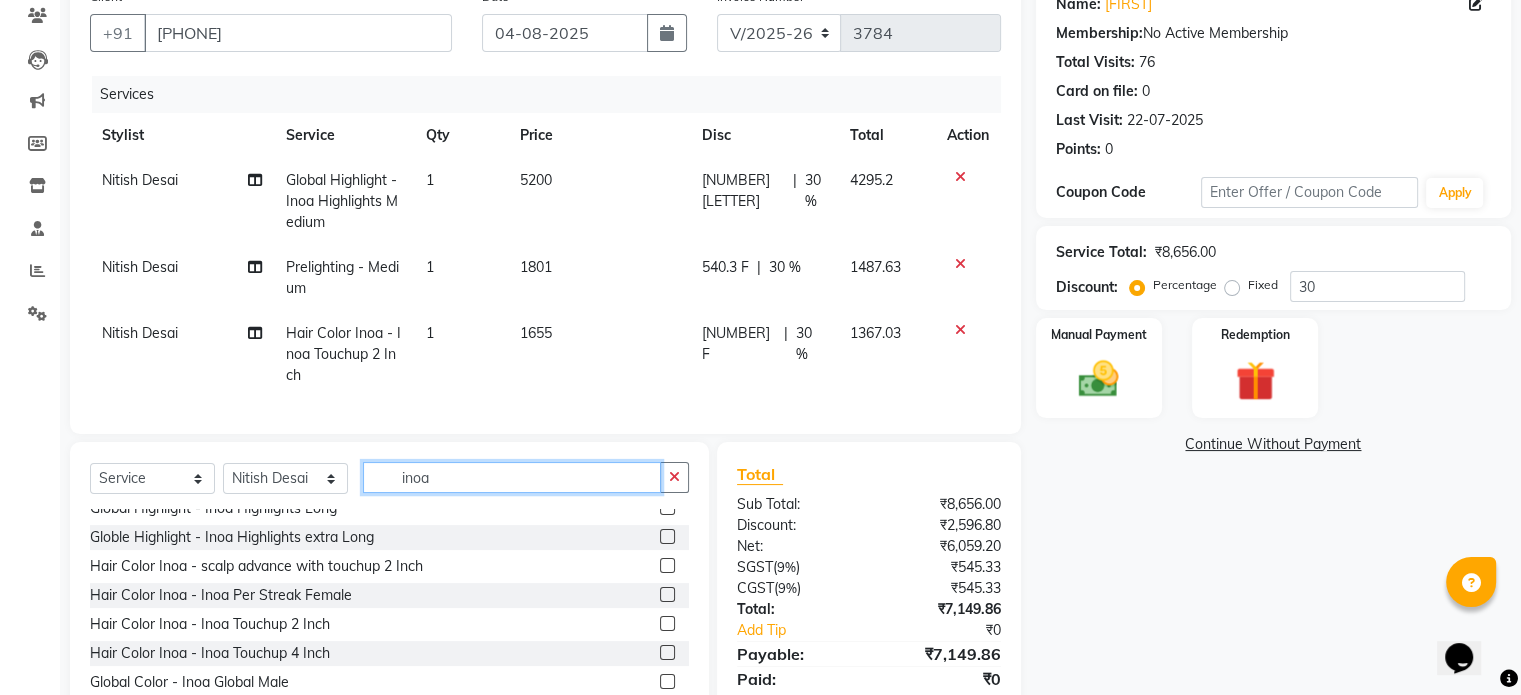 click on "inoa" 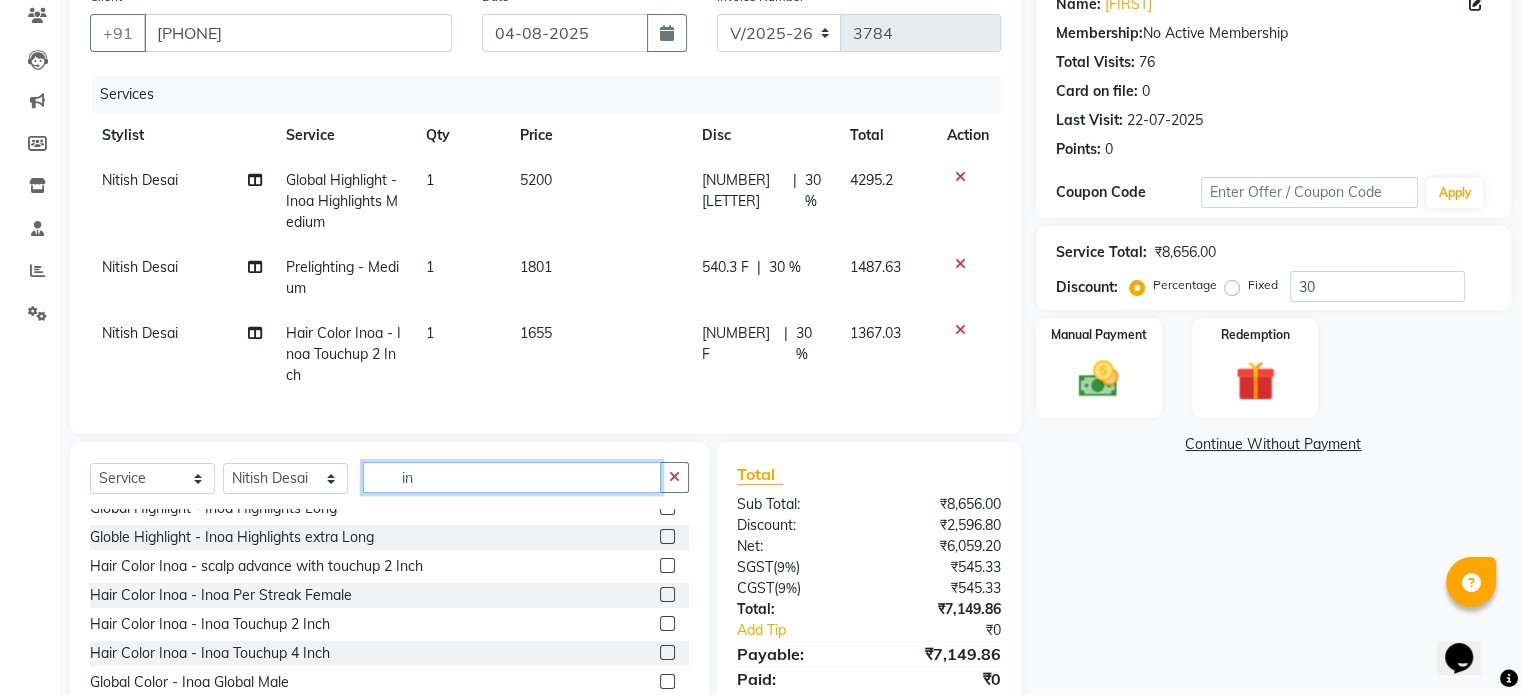 type on "i" 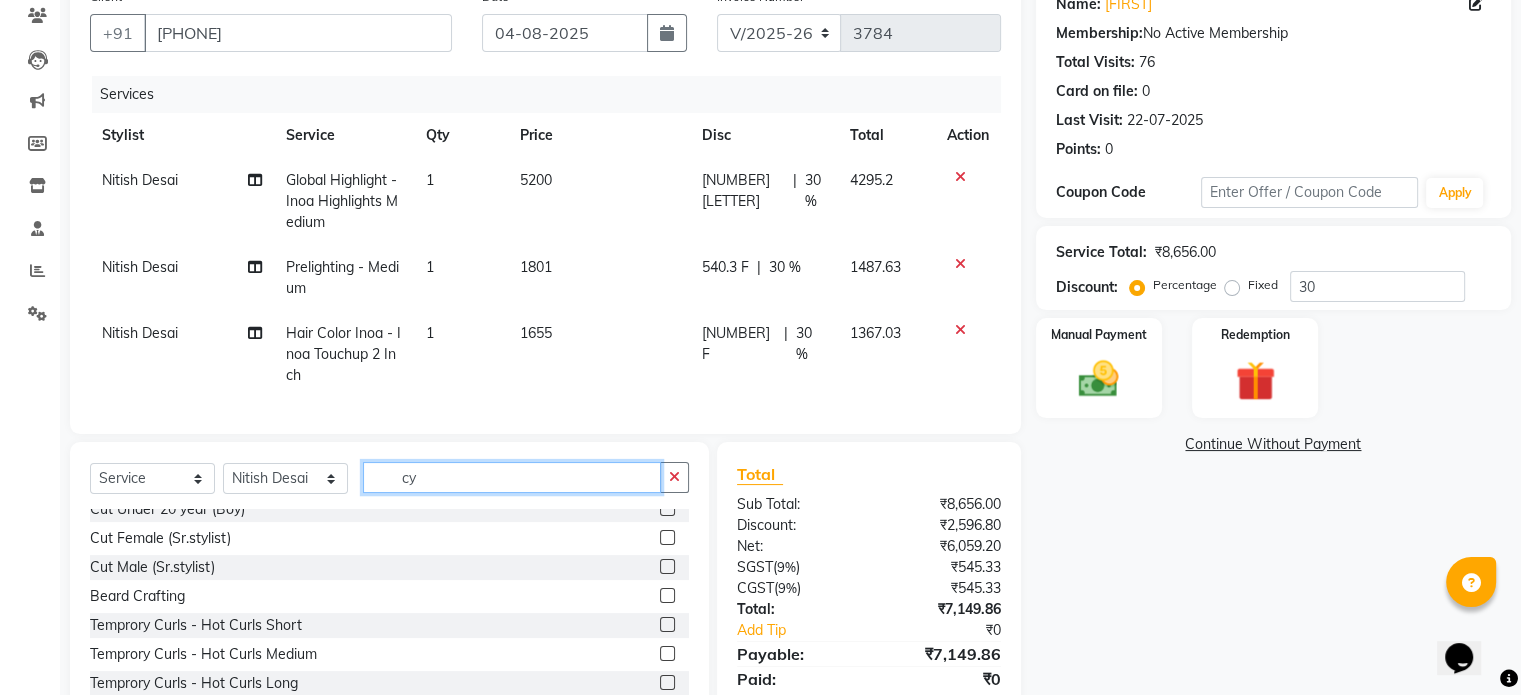 scroll, scrollTop: 0, scrollLeft: 0, axis: both 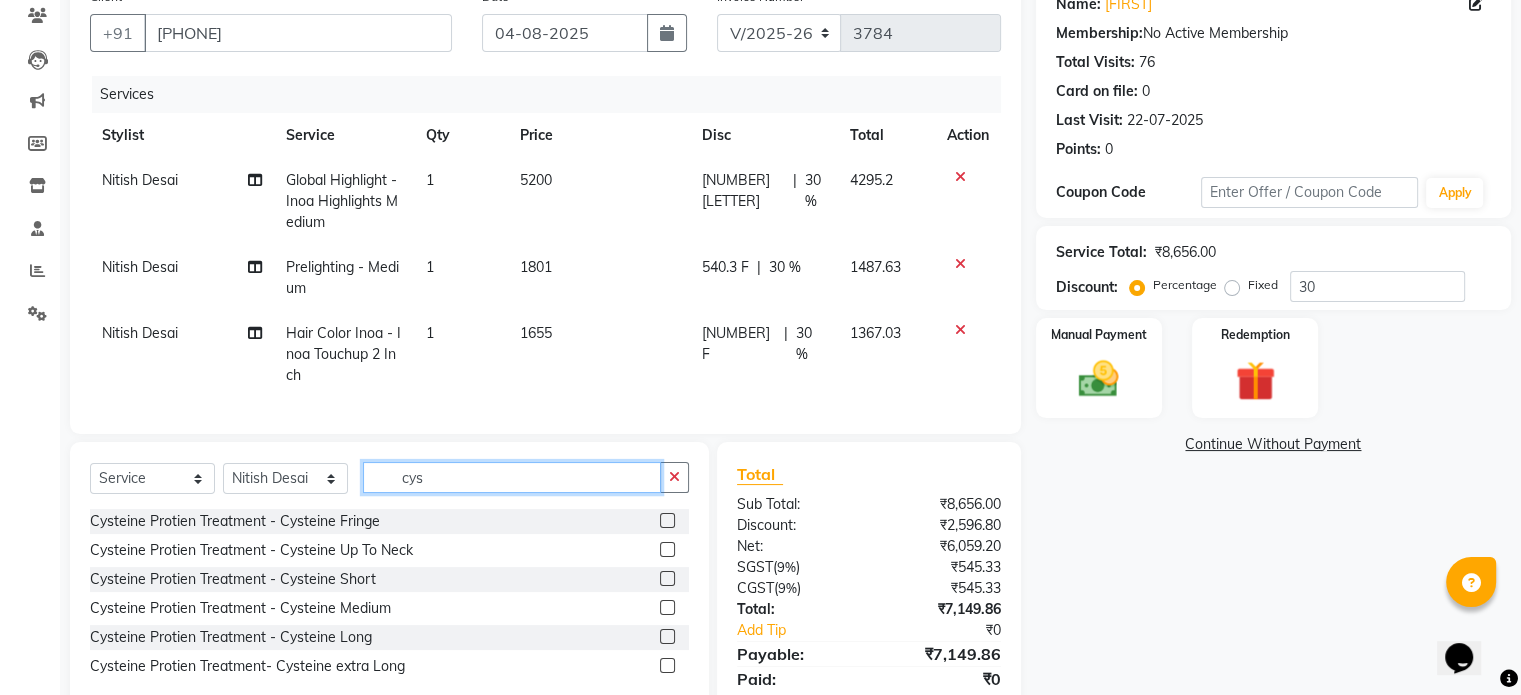 type on "cys" 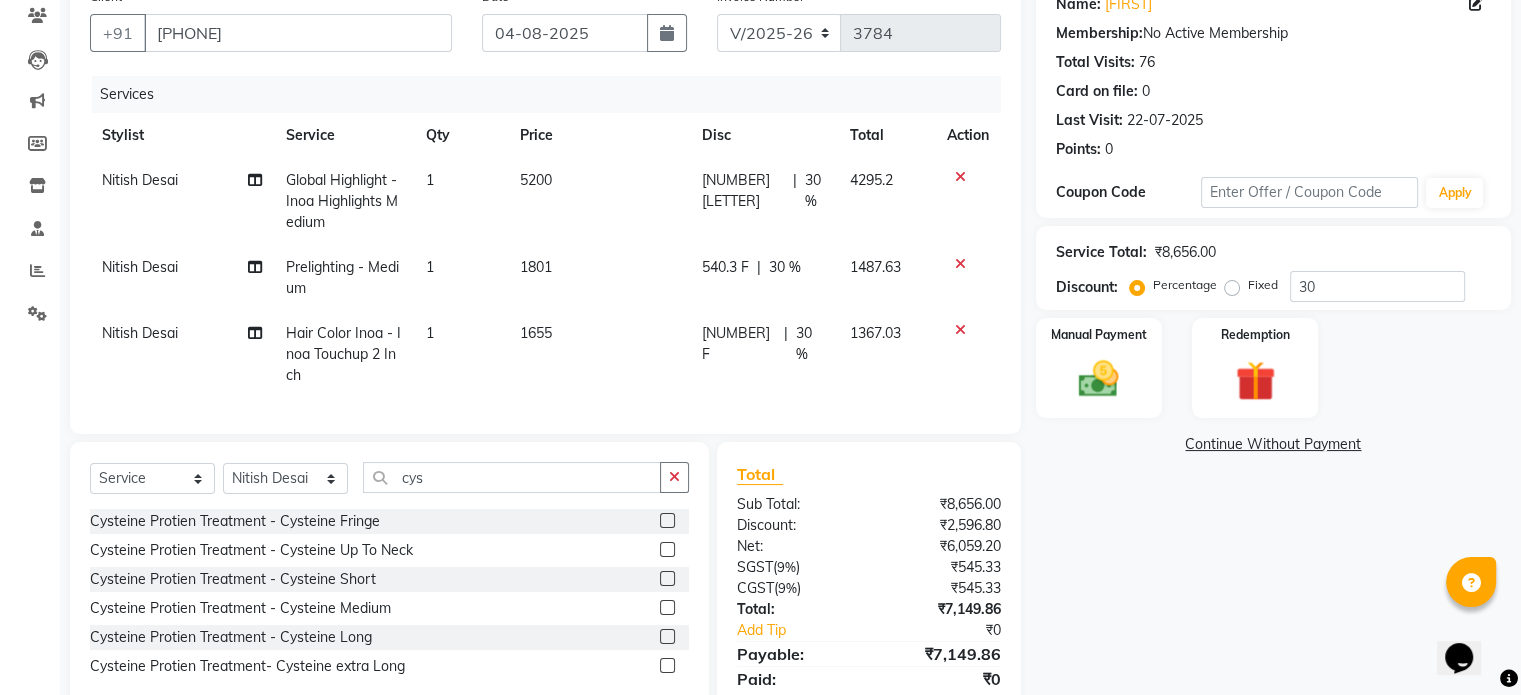 click 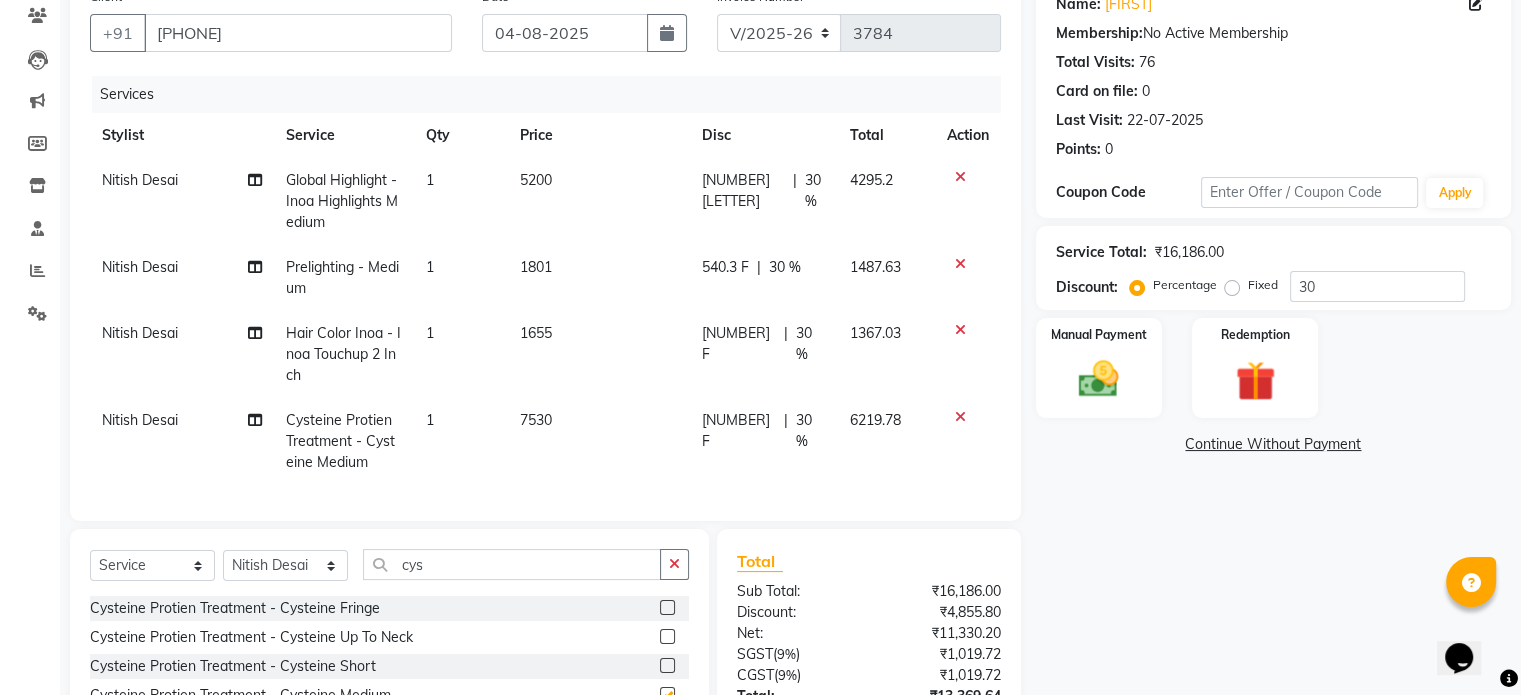 checkbox on "false" 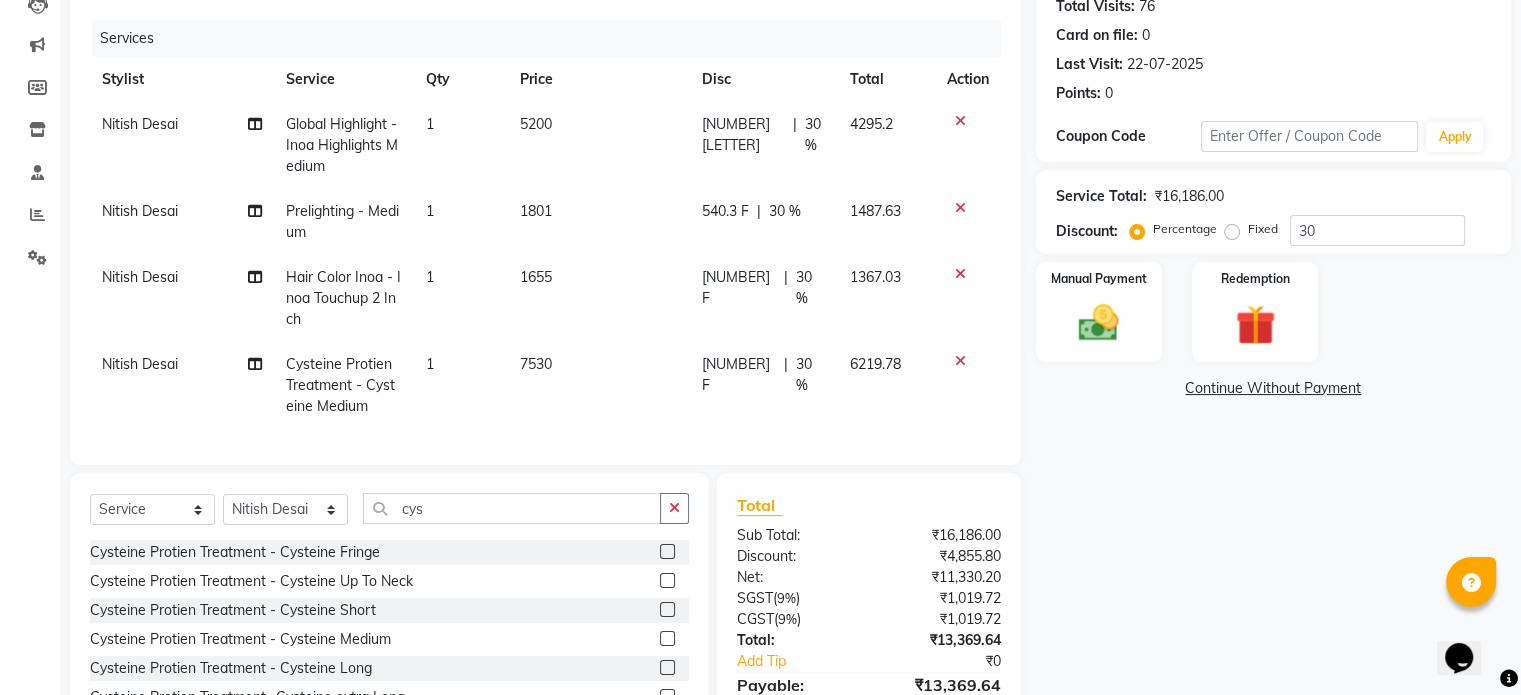 scroll, scrollTop: 272, scrollLeft: 0, axis: vertical 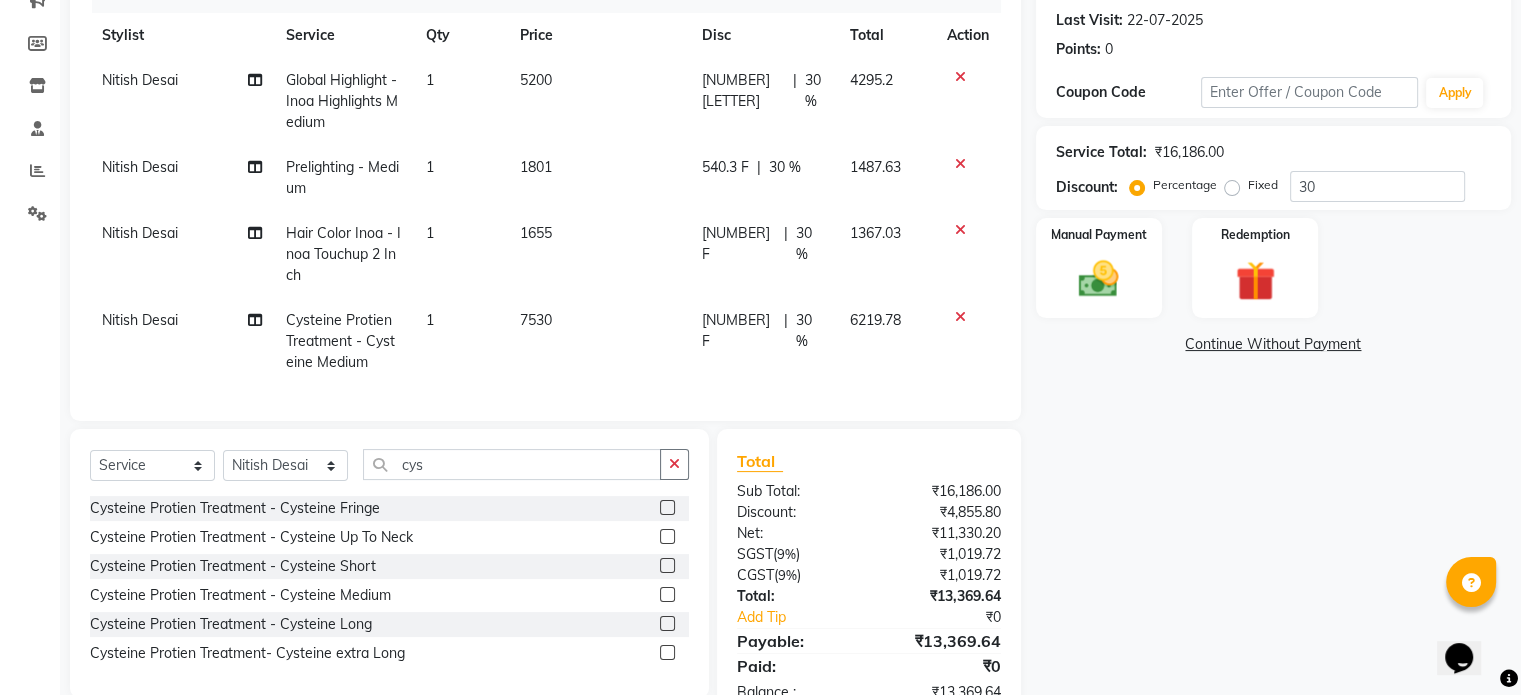 click 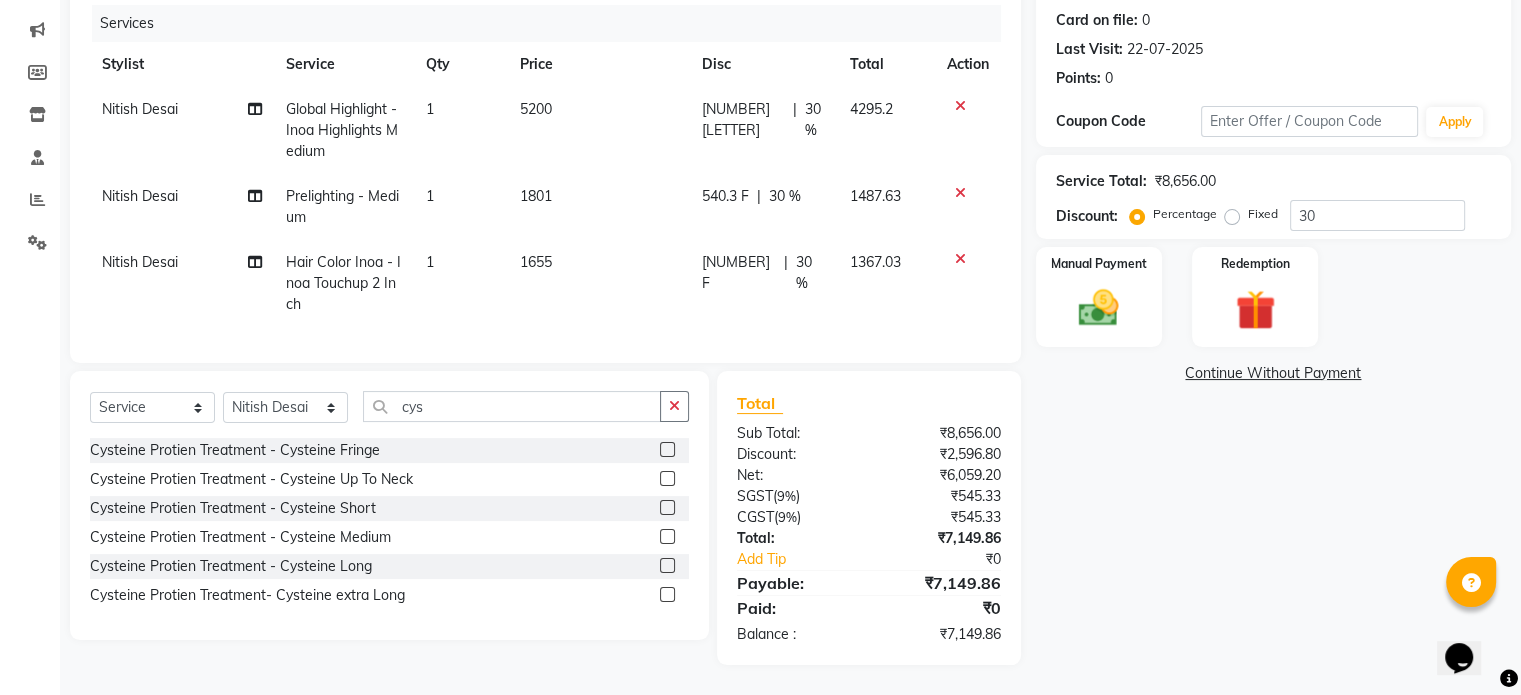 scroll, scrollTop: 258, scrollLeft: 0, axis: vertical 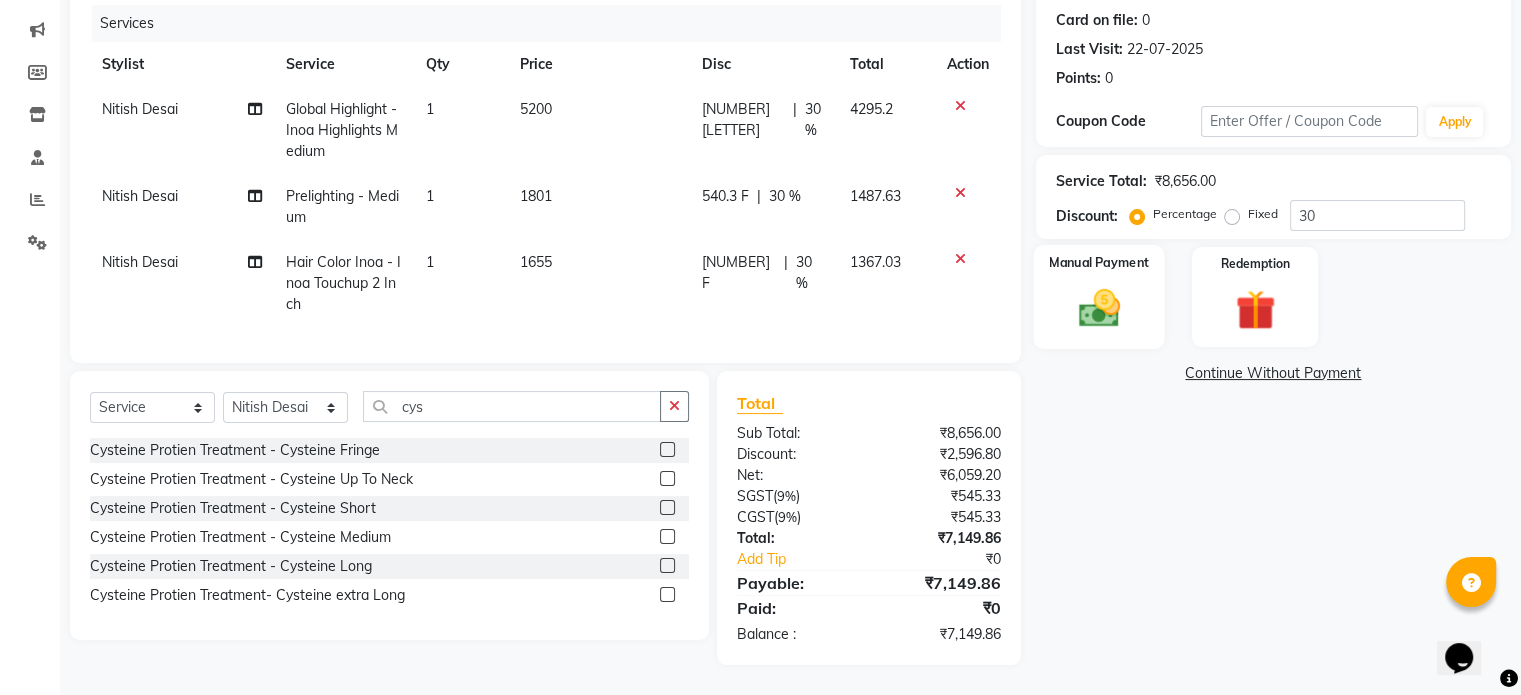 click 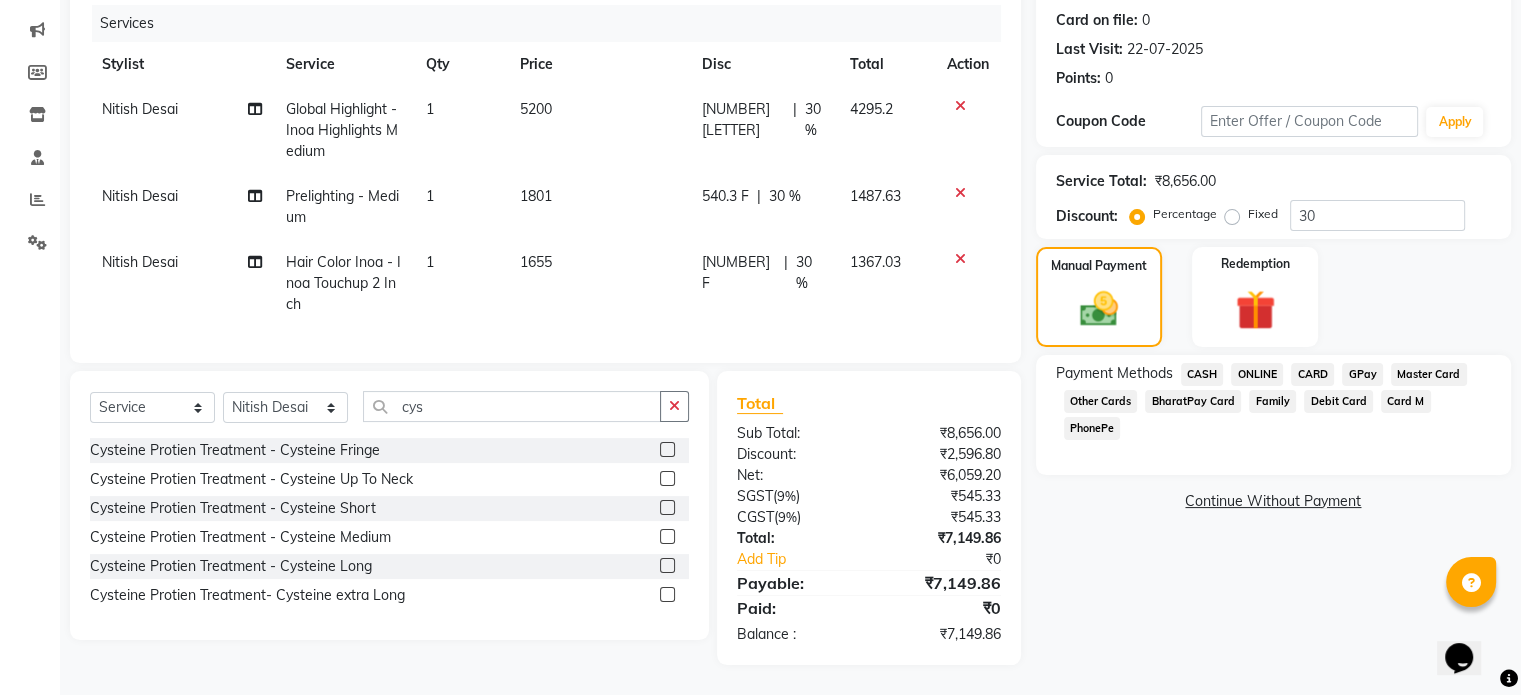 click on "CASH" 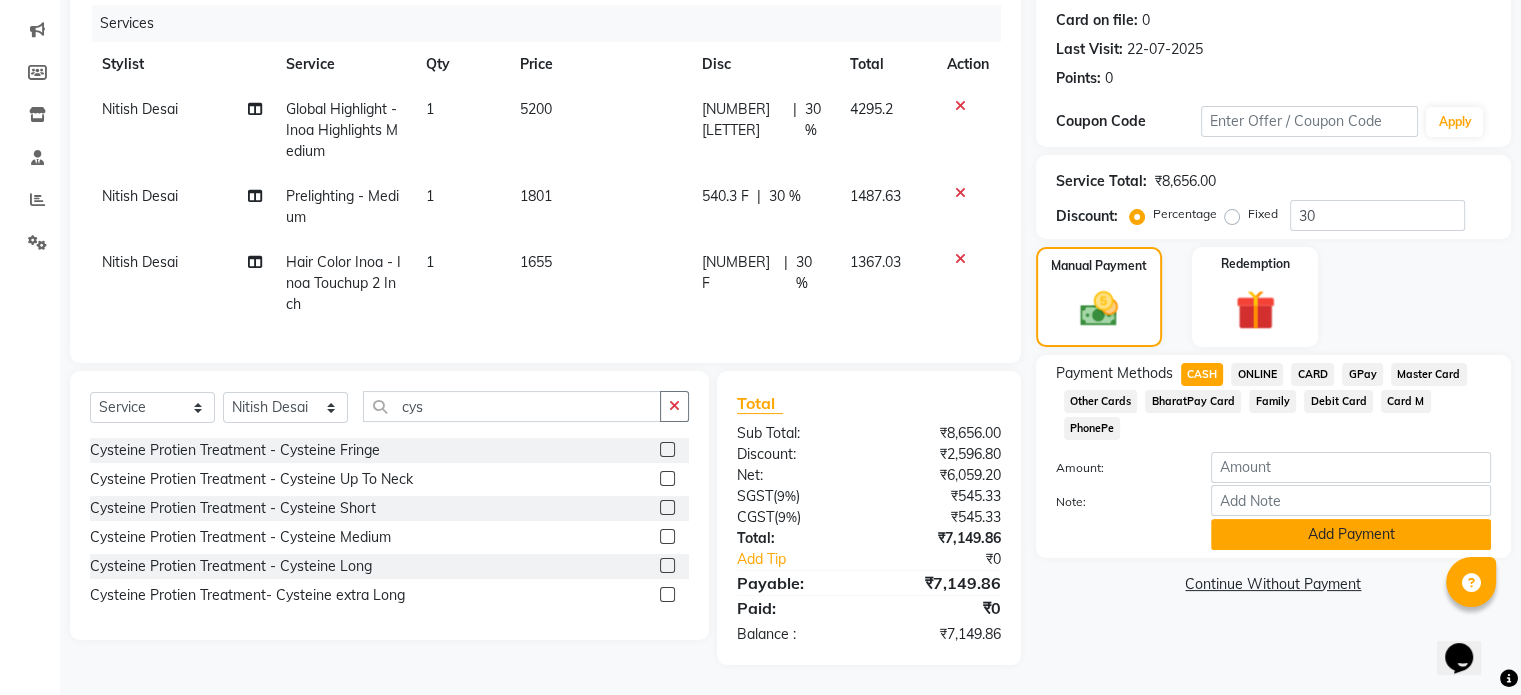 click on "Add Payment" 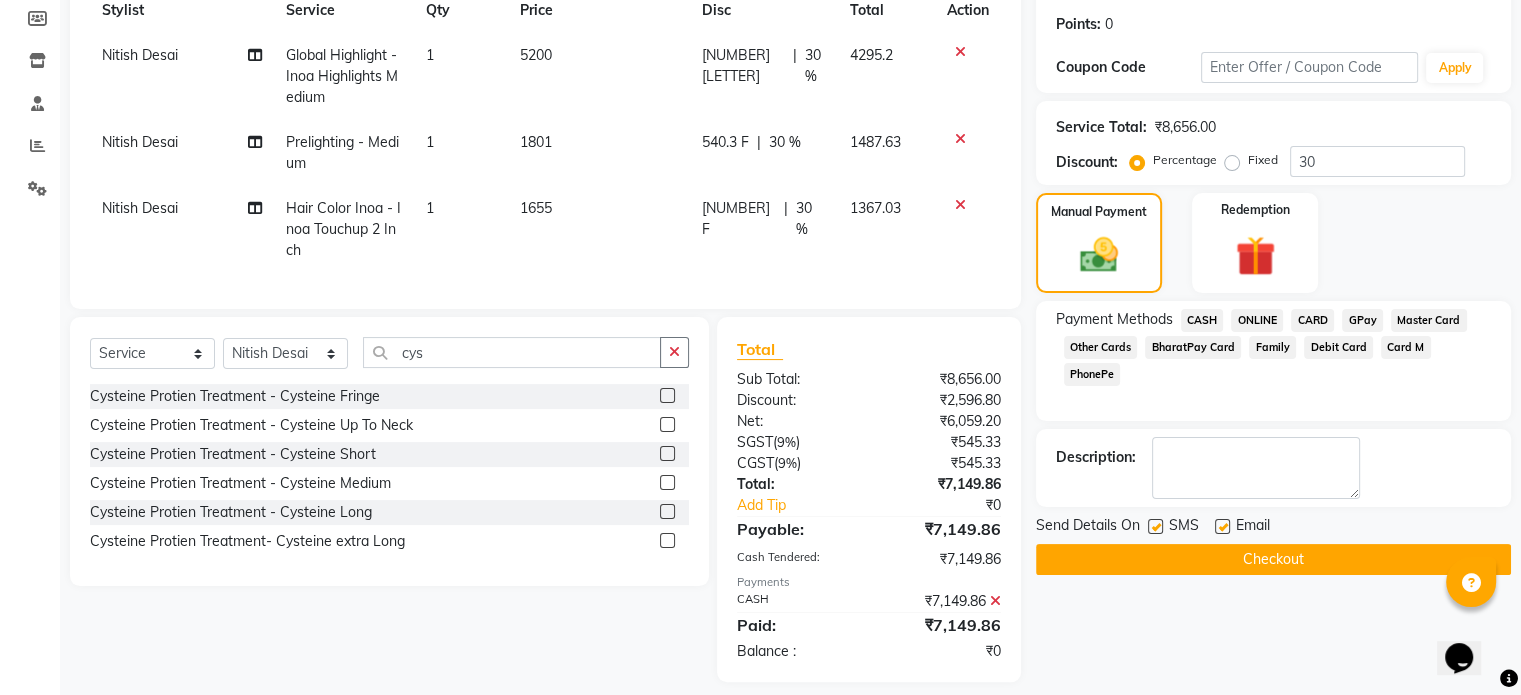 scroll, scrollTop: 329, scrollLeft: 0, axis: vertical 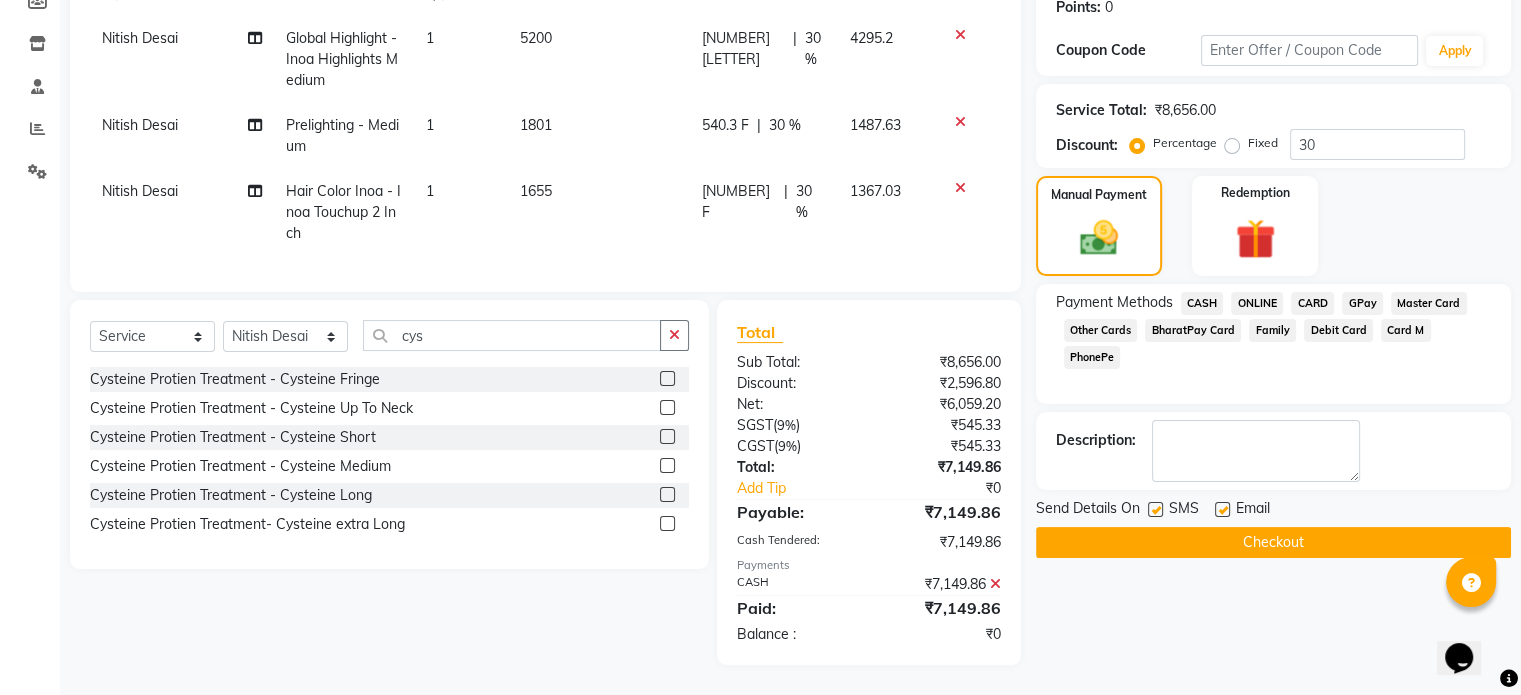 click on "Checkout" 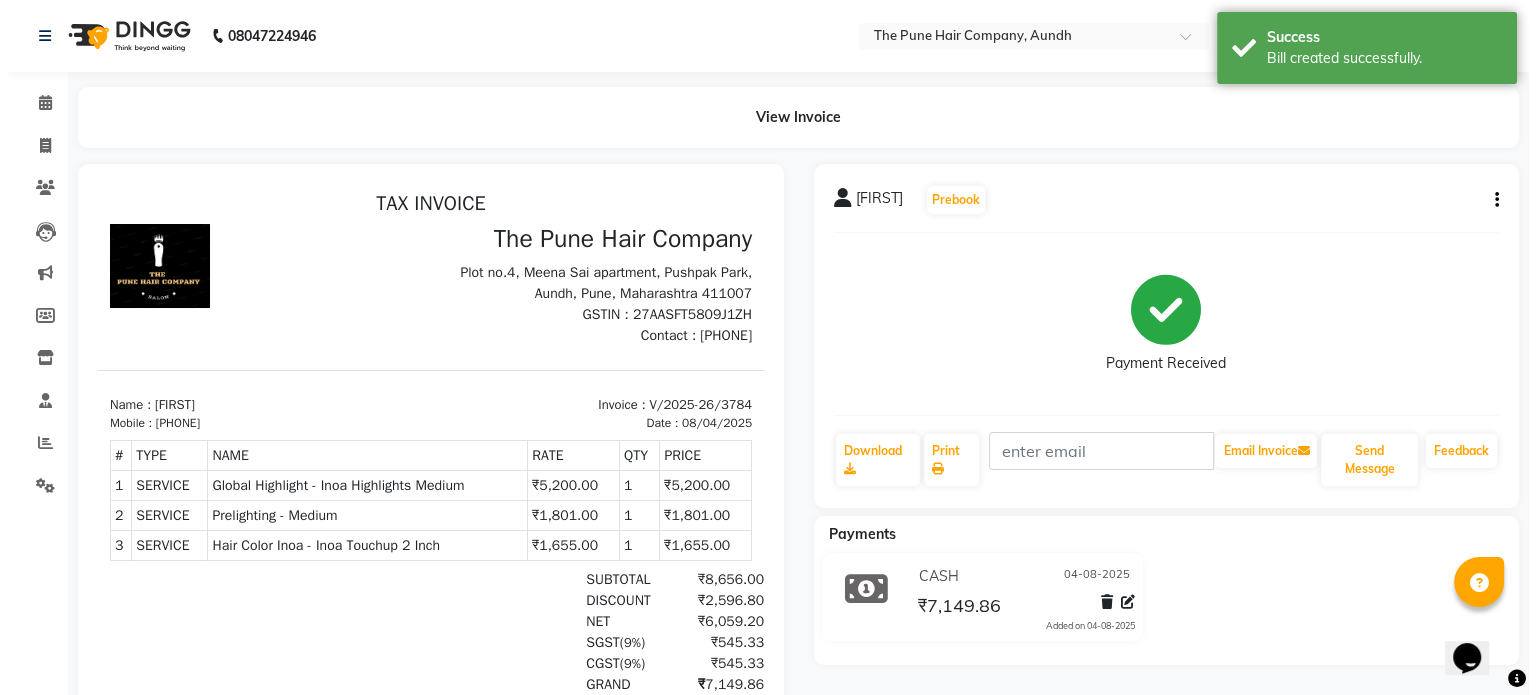 scroll, scrollTop: 0, scrollLeft: 0, axis: both 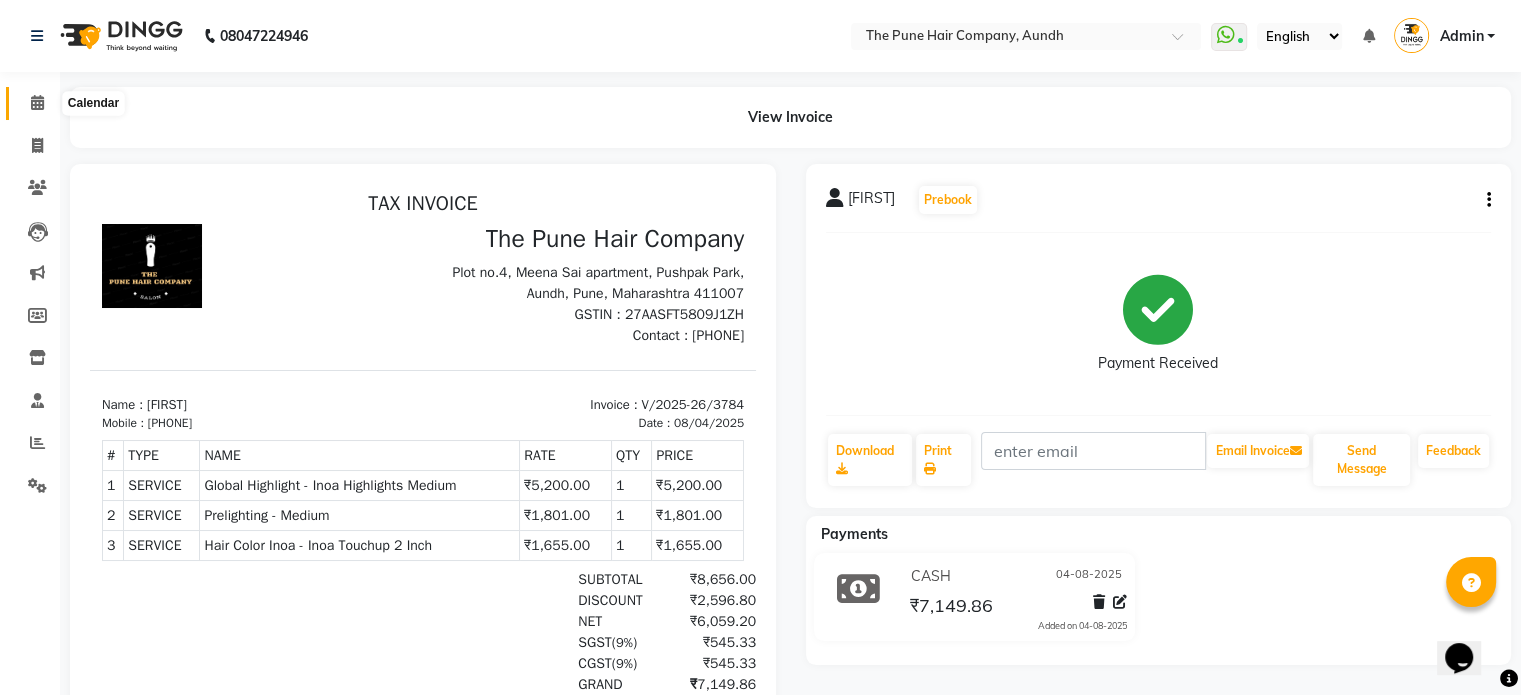 click 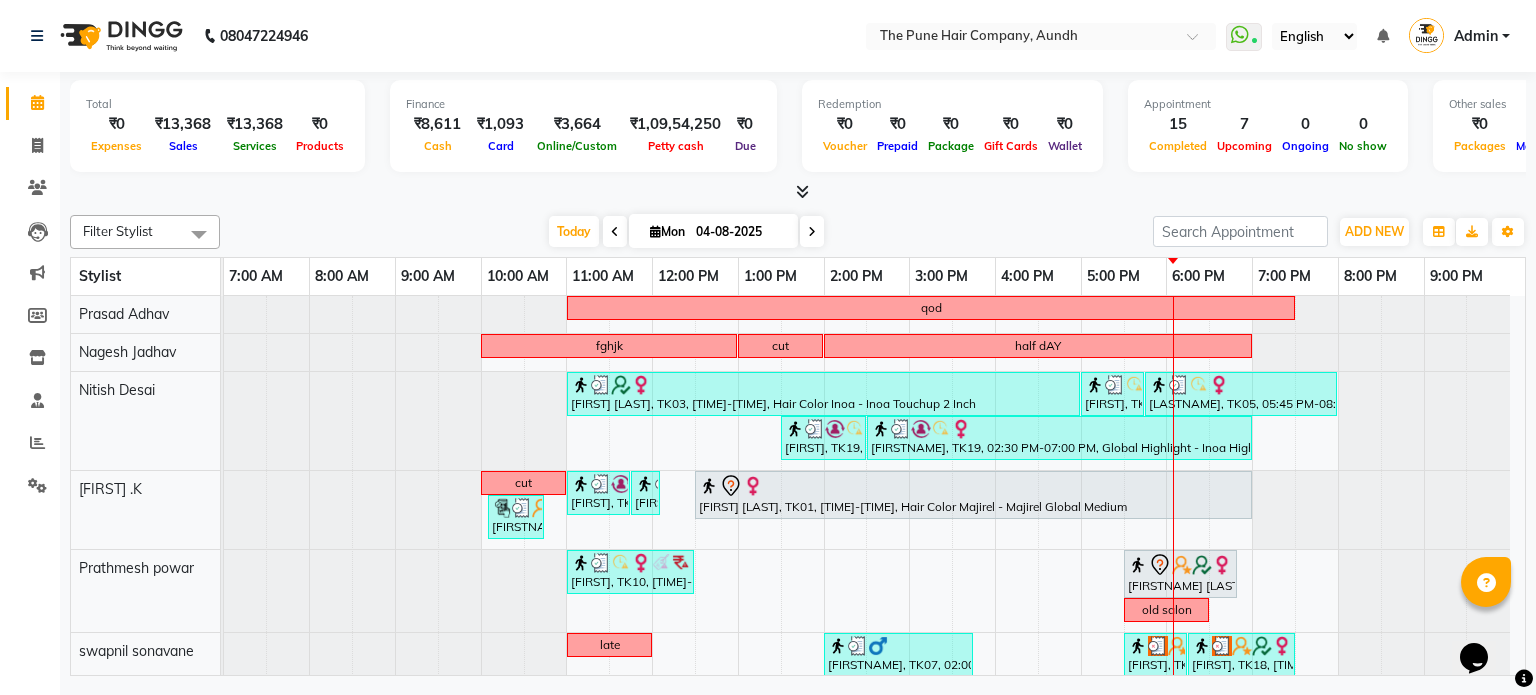 scroll, scrollTop: 71, scrollLeft: 0, axis: vertical 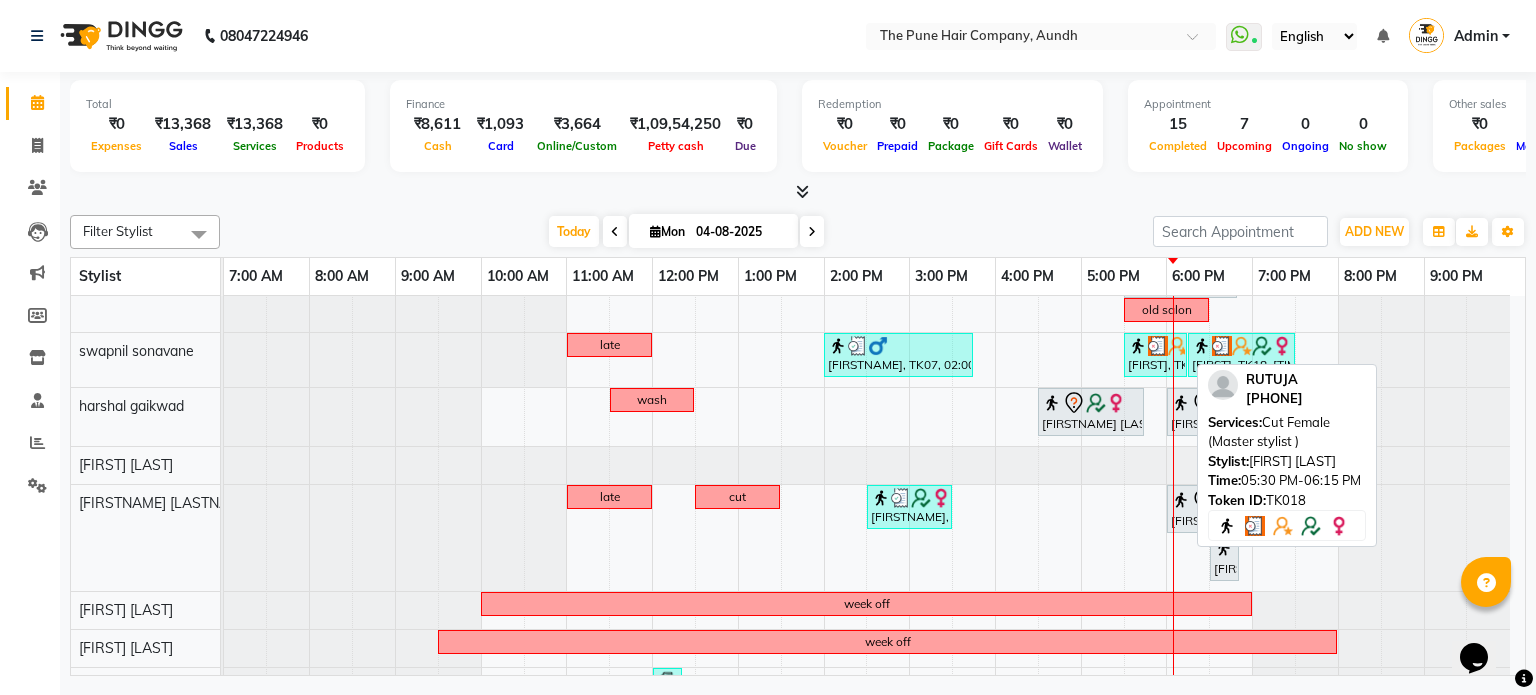 click on "[FIRST], TK18, [TIME]-[TIME], Cut Female (Master stylist )" at bounding box center (1155, 355) 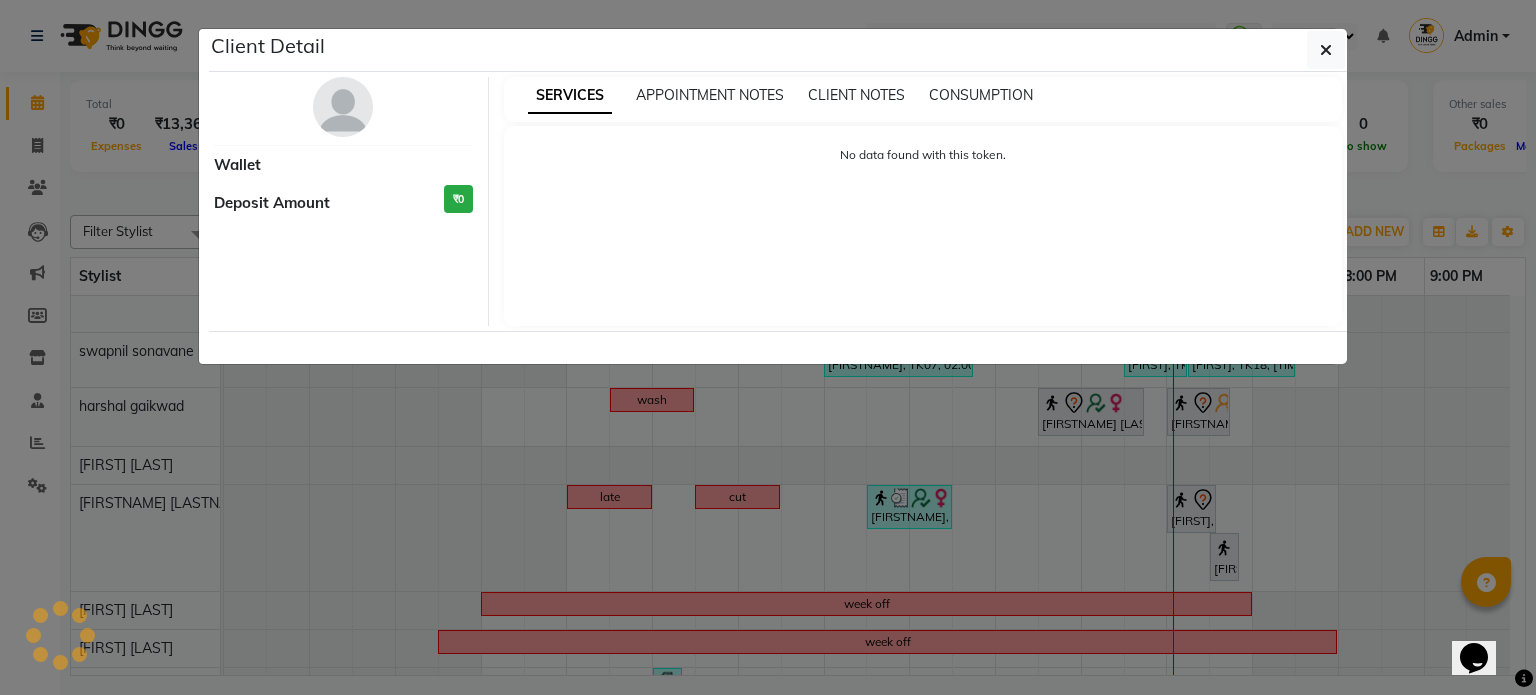 select on "3" 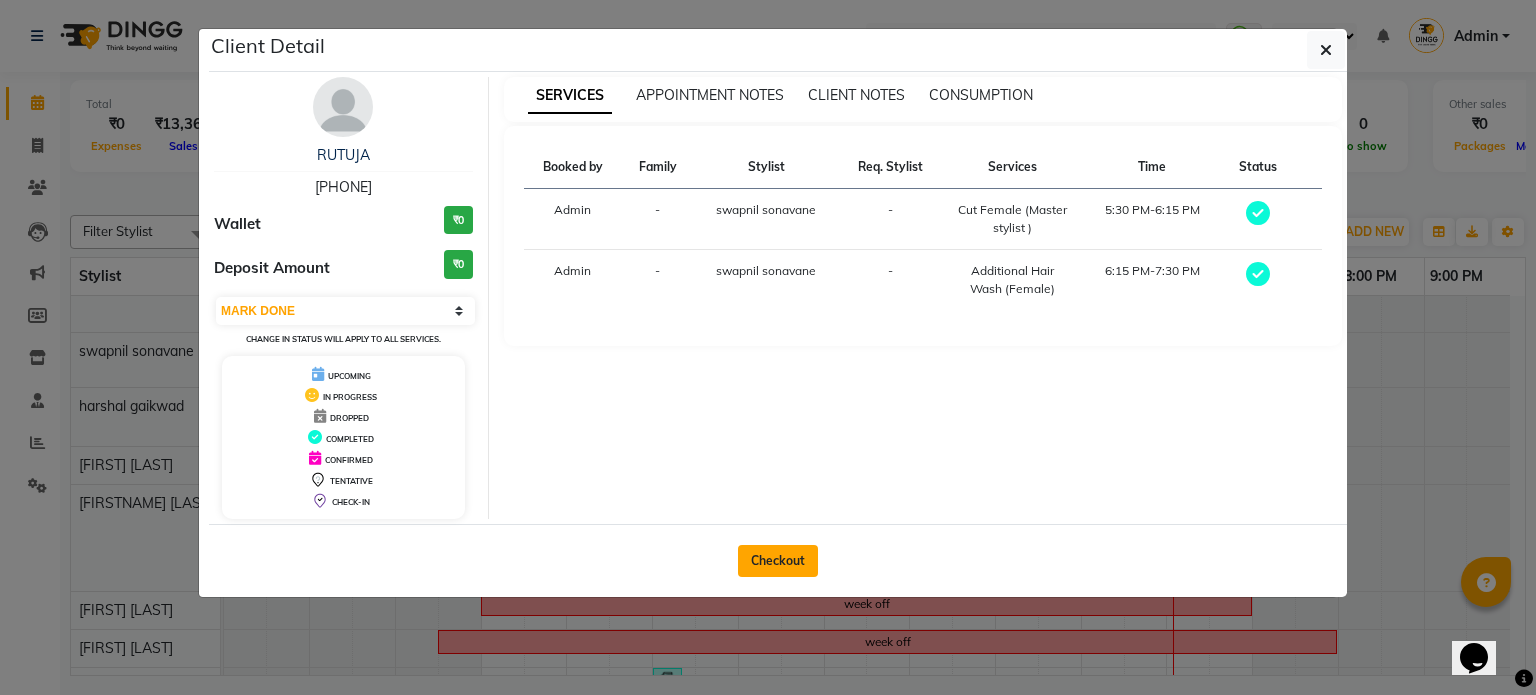 click on "Checkout" 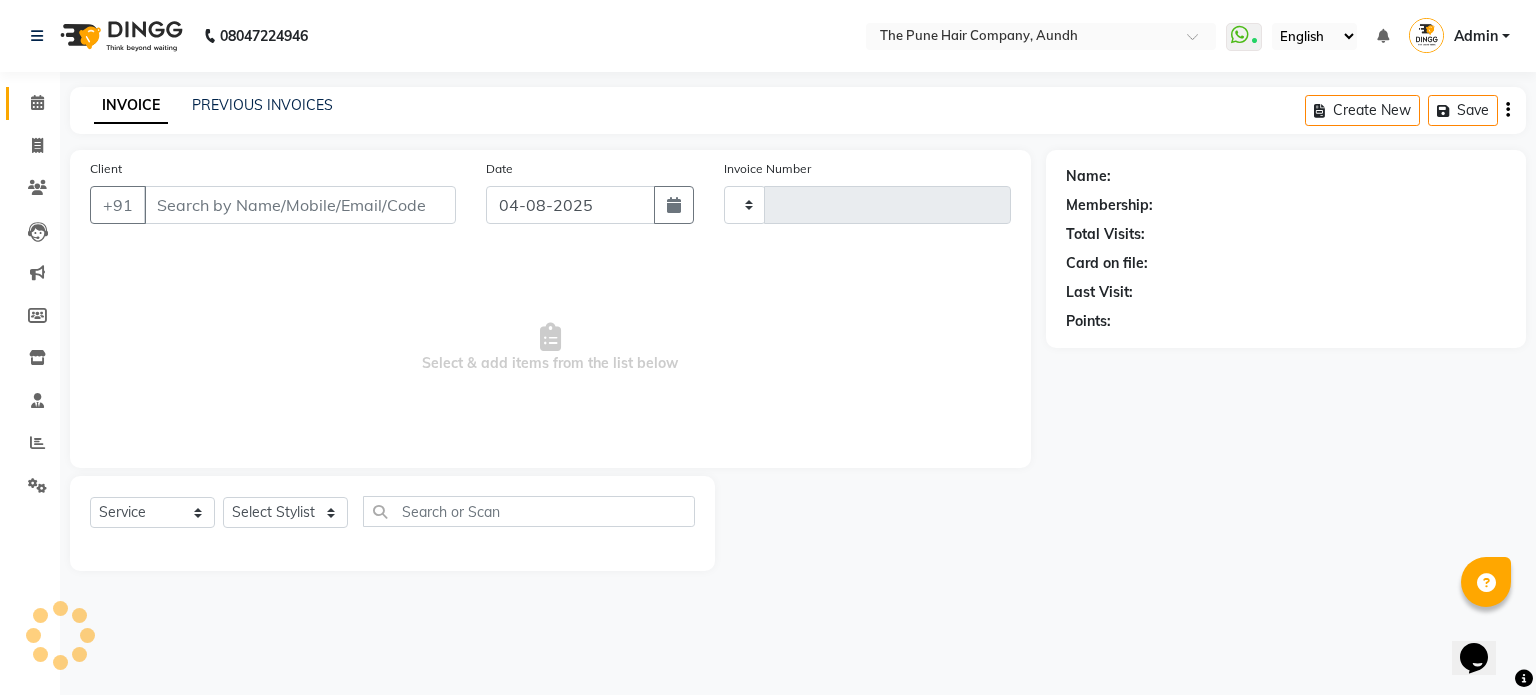 type on "3785" 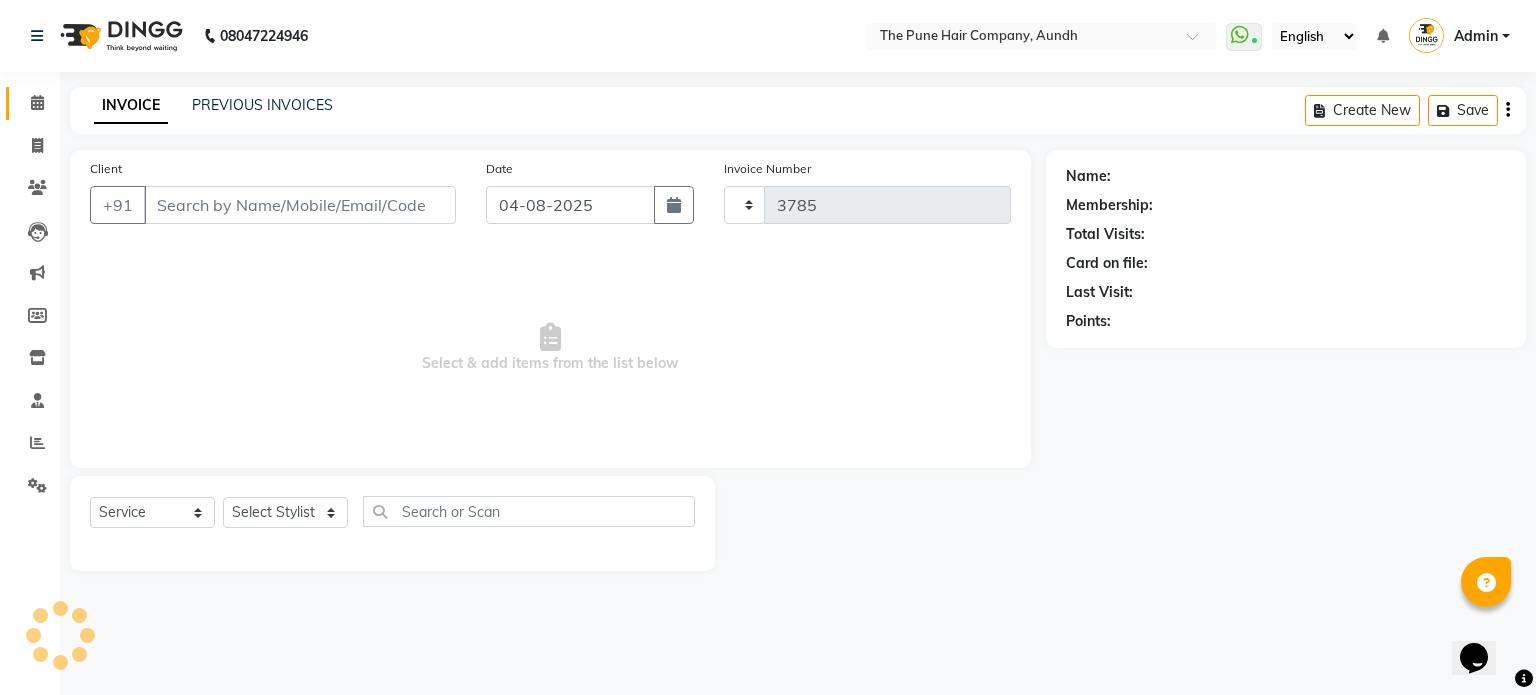 select on "106" 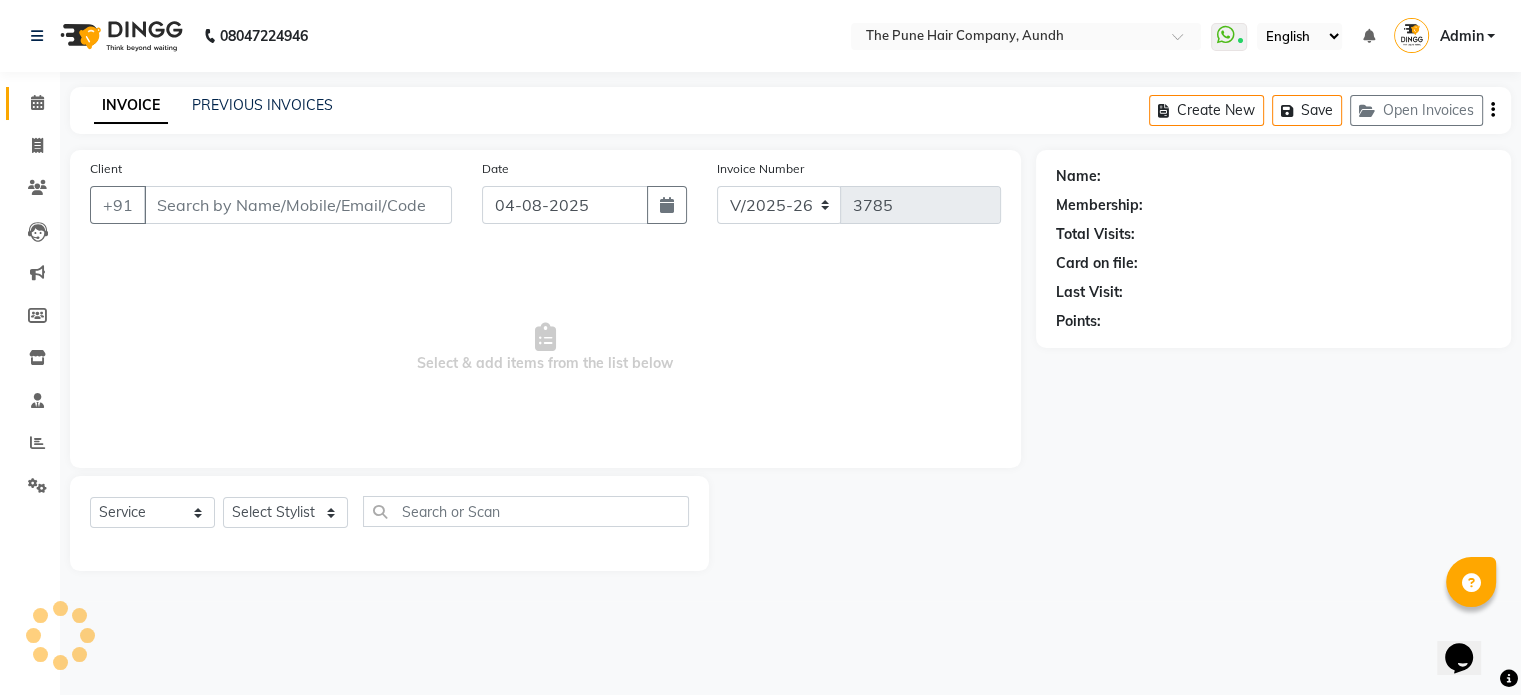 type on "[PHONE]" 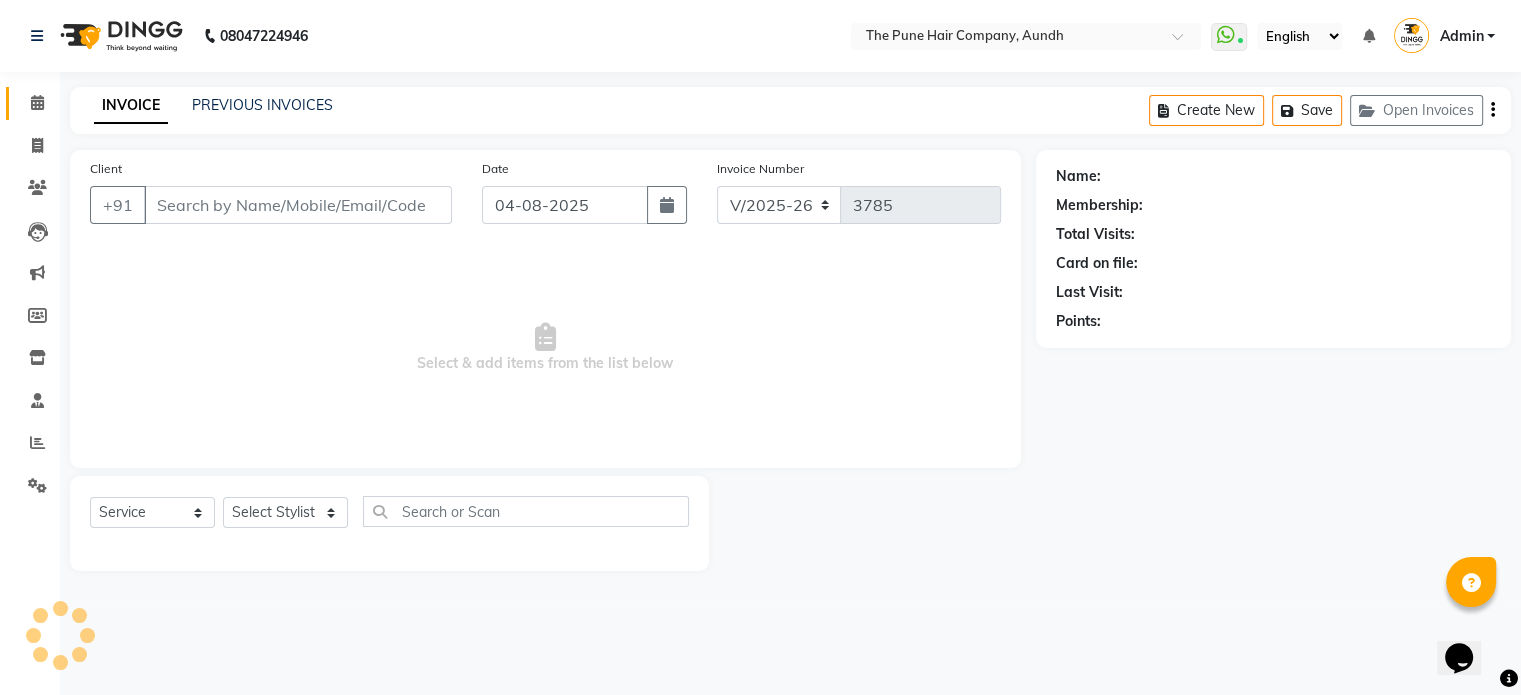 select on "18078" 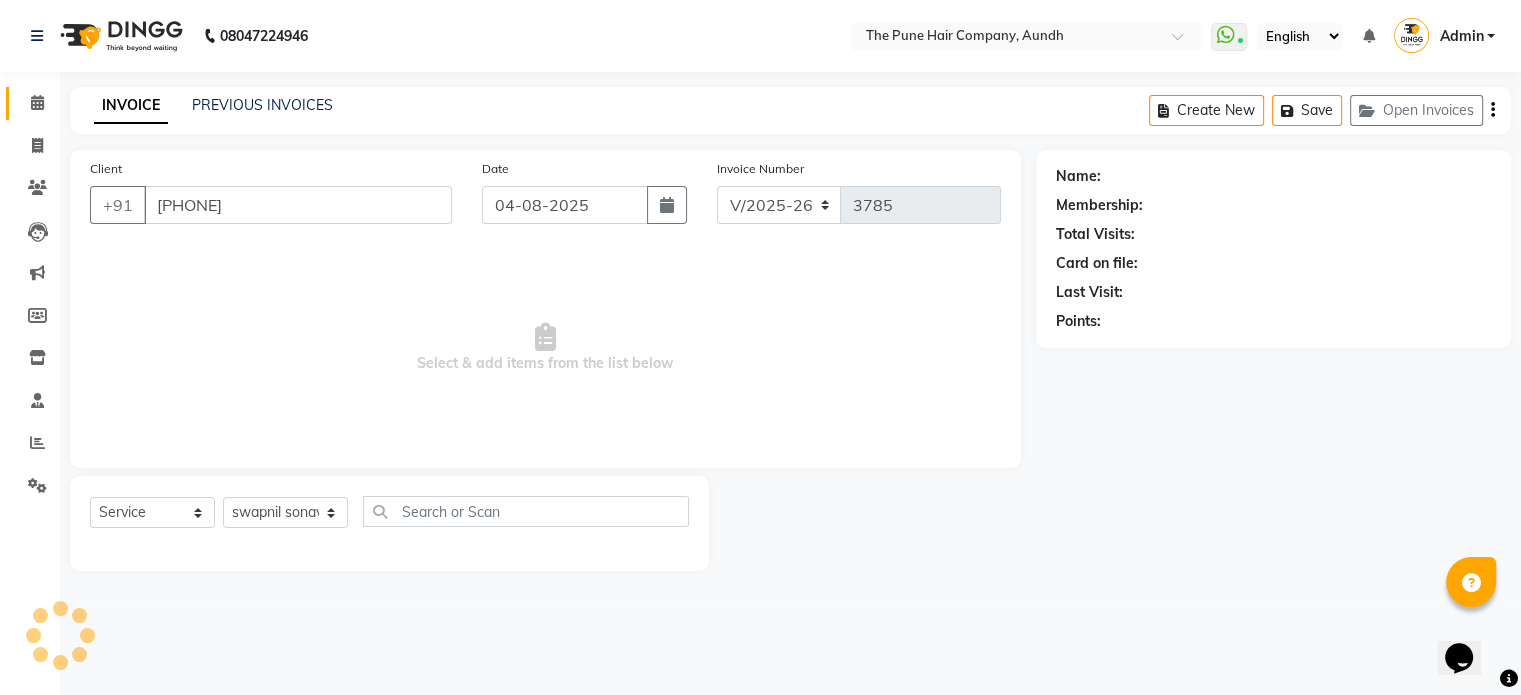 select on "1: Object" 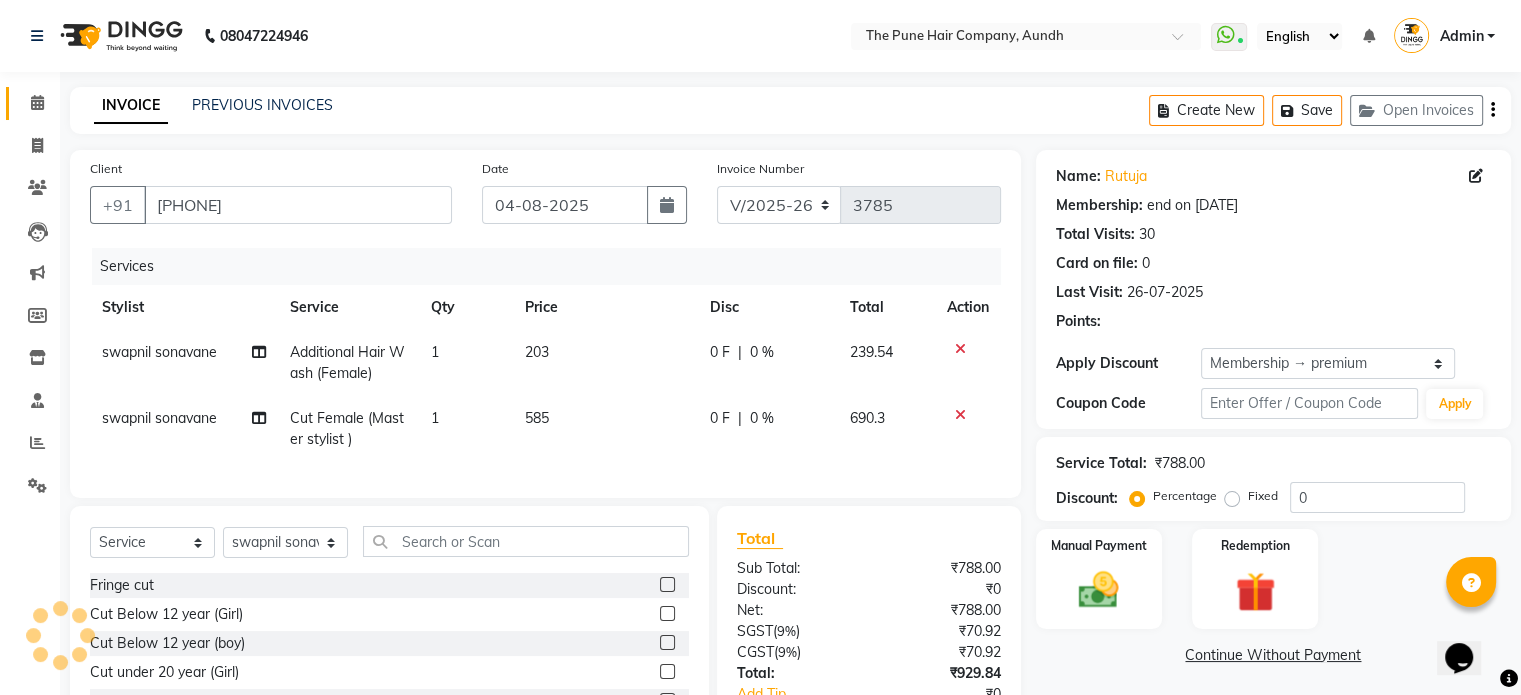 type on "20" 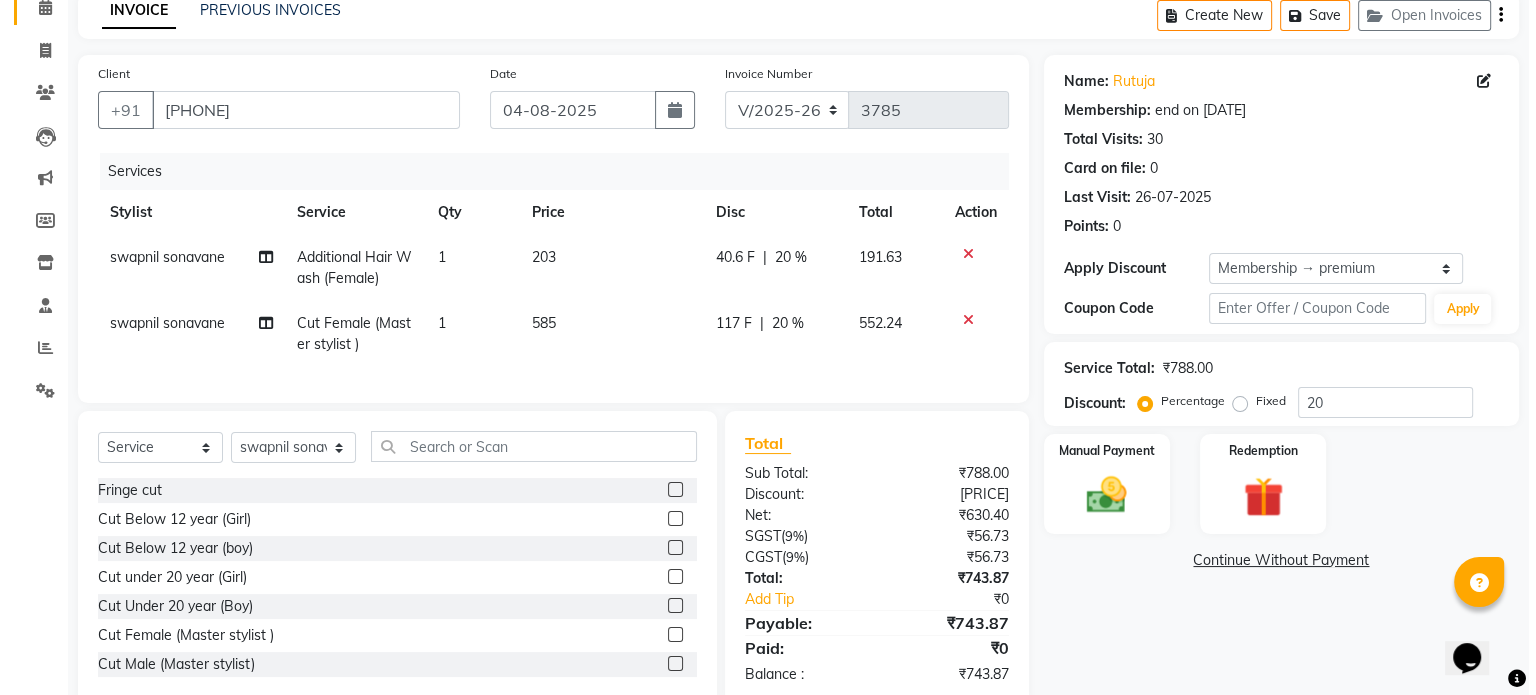 scroll, scrollTop: 0, scrollLeft: 0, axis: both 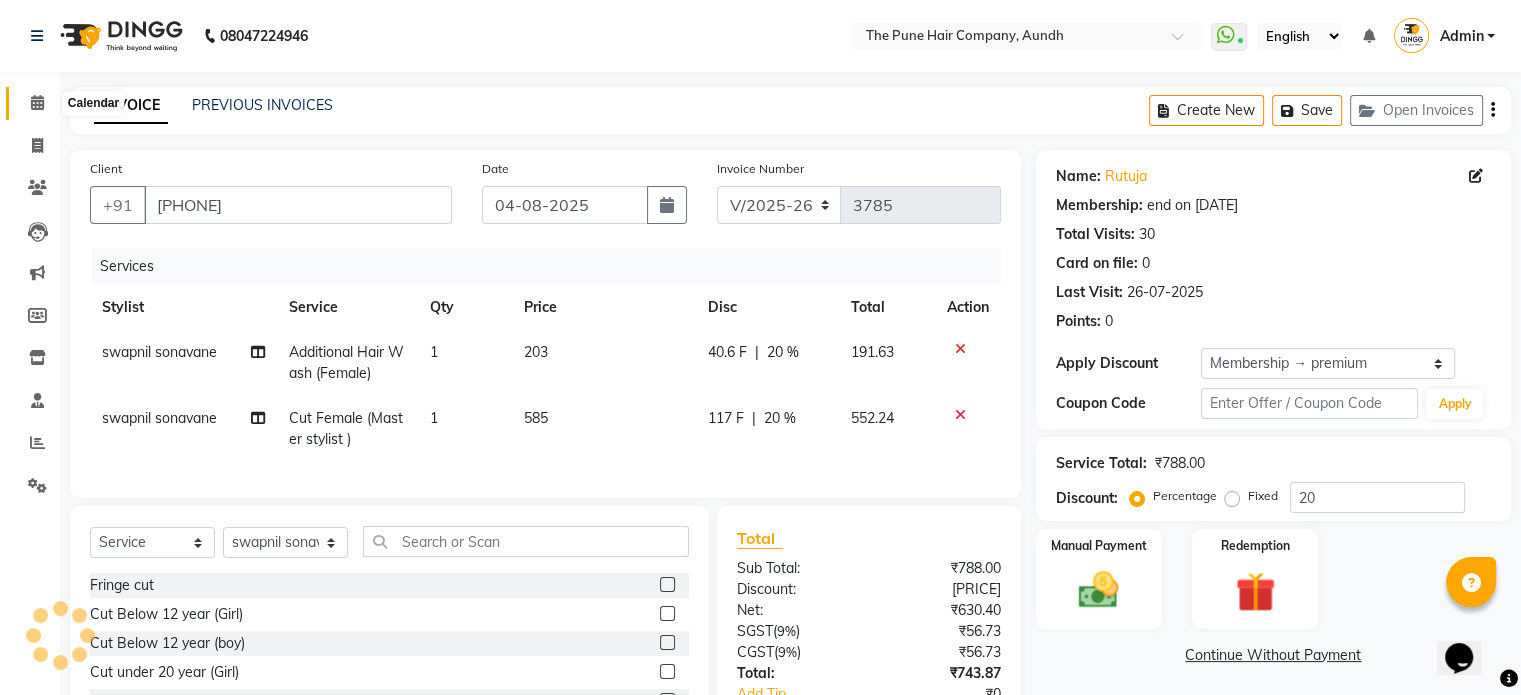 click 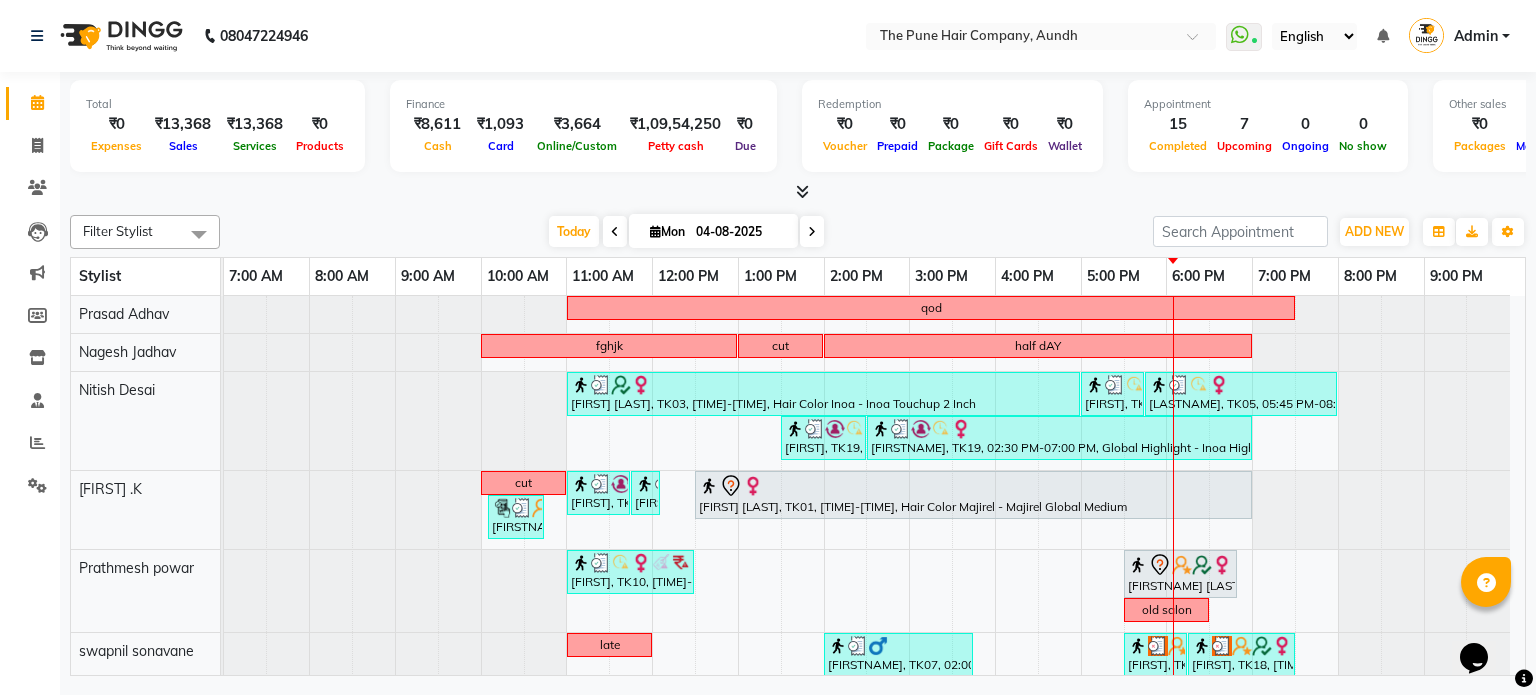 scroll, scrollTop: 68, scrollLeft: 0, axis: vertical 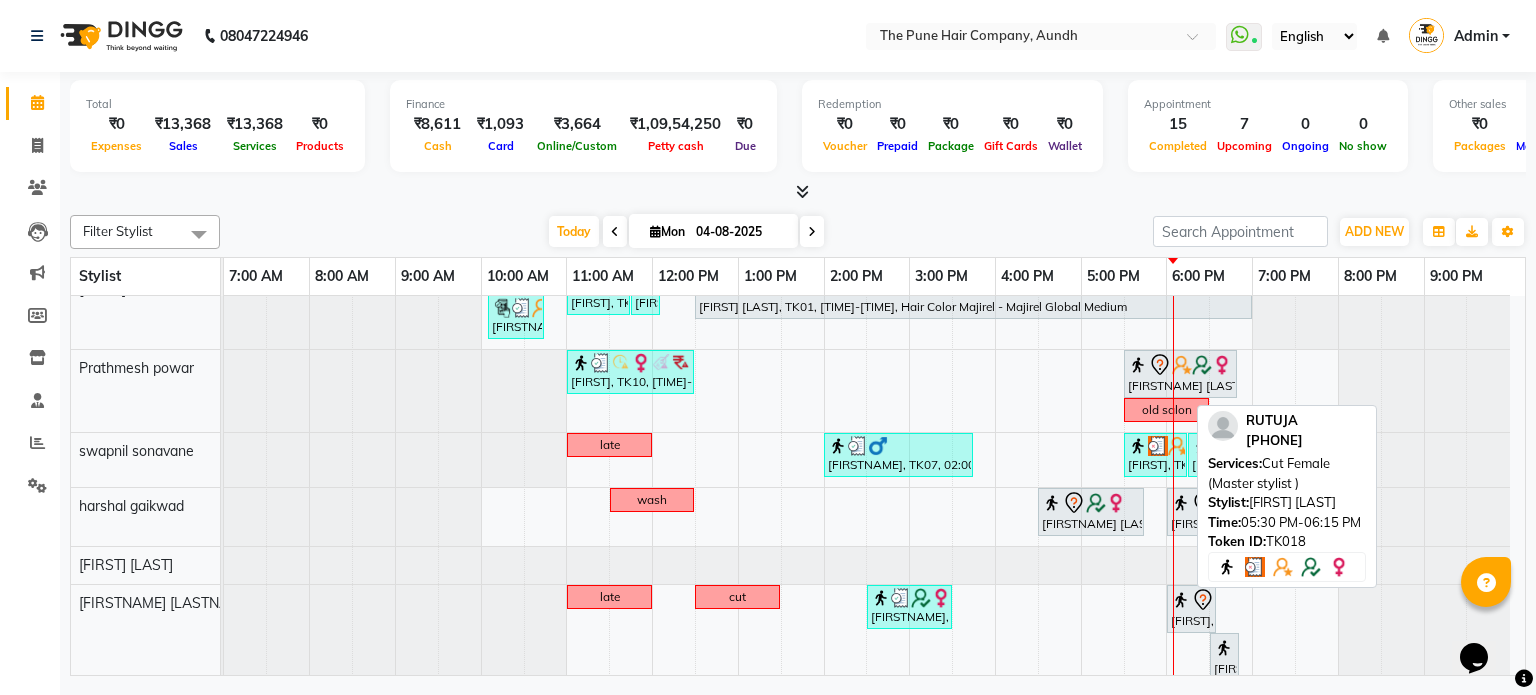 click at bounding box center (1138, 446) 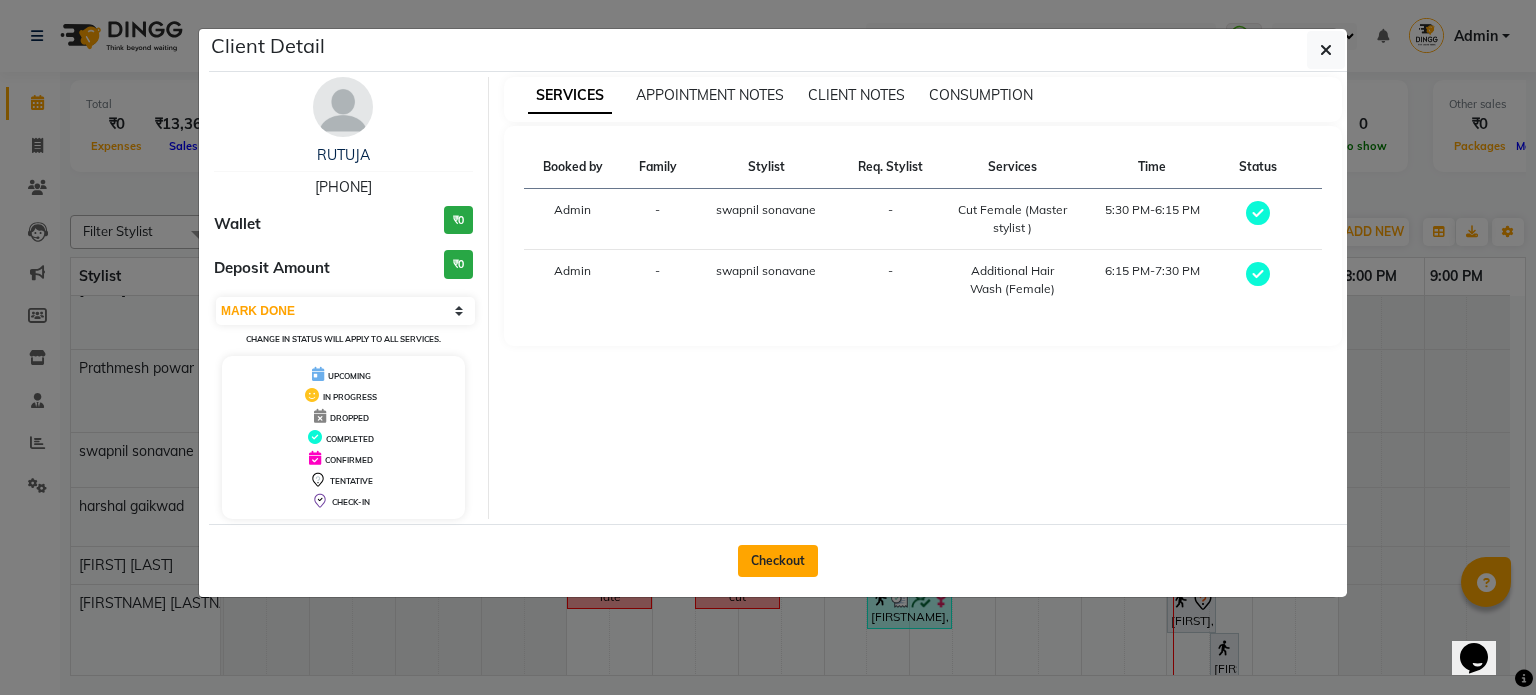 click on "Checkout" 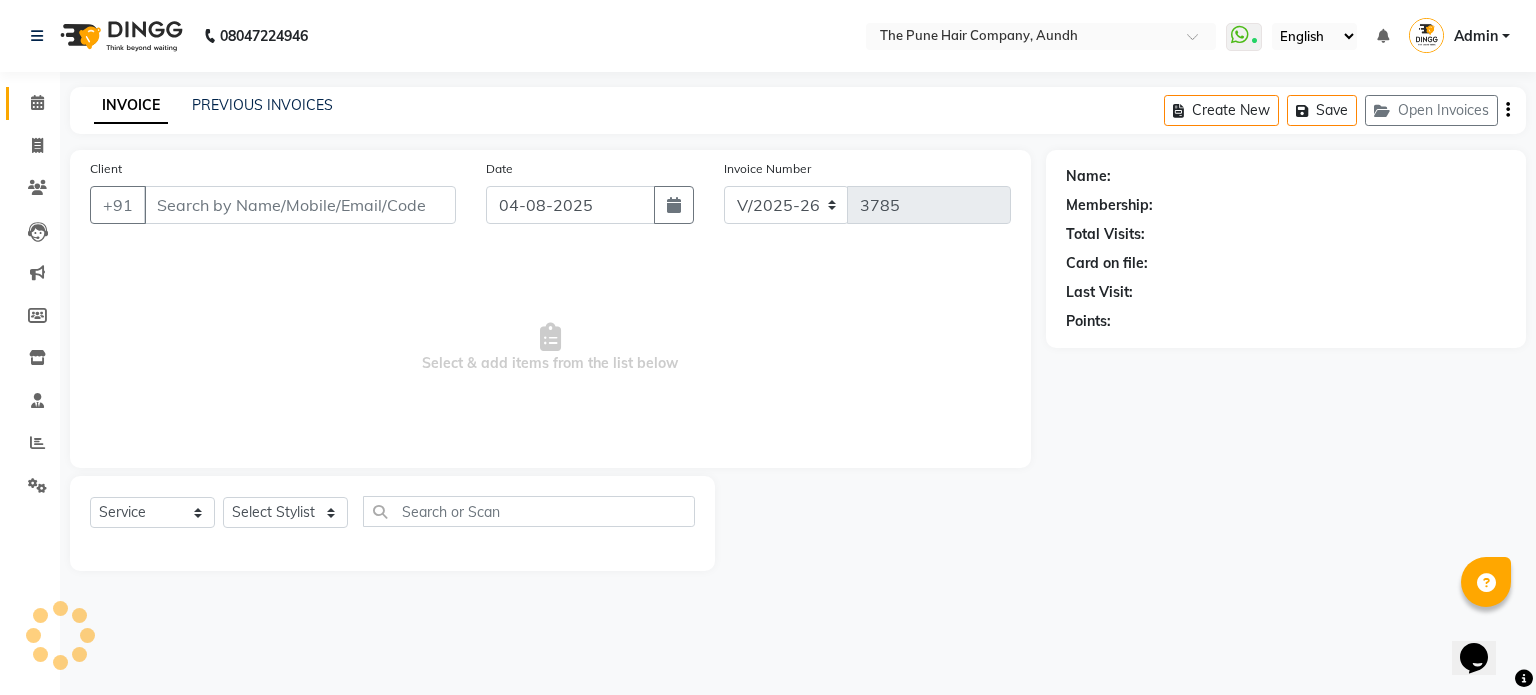 type on "[PHONE]" 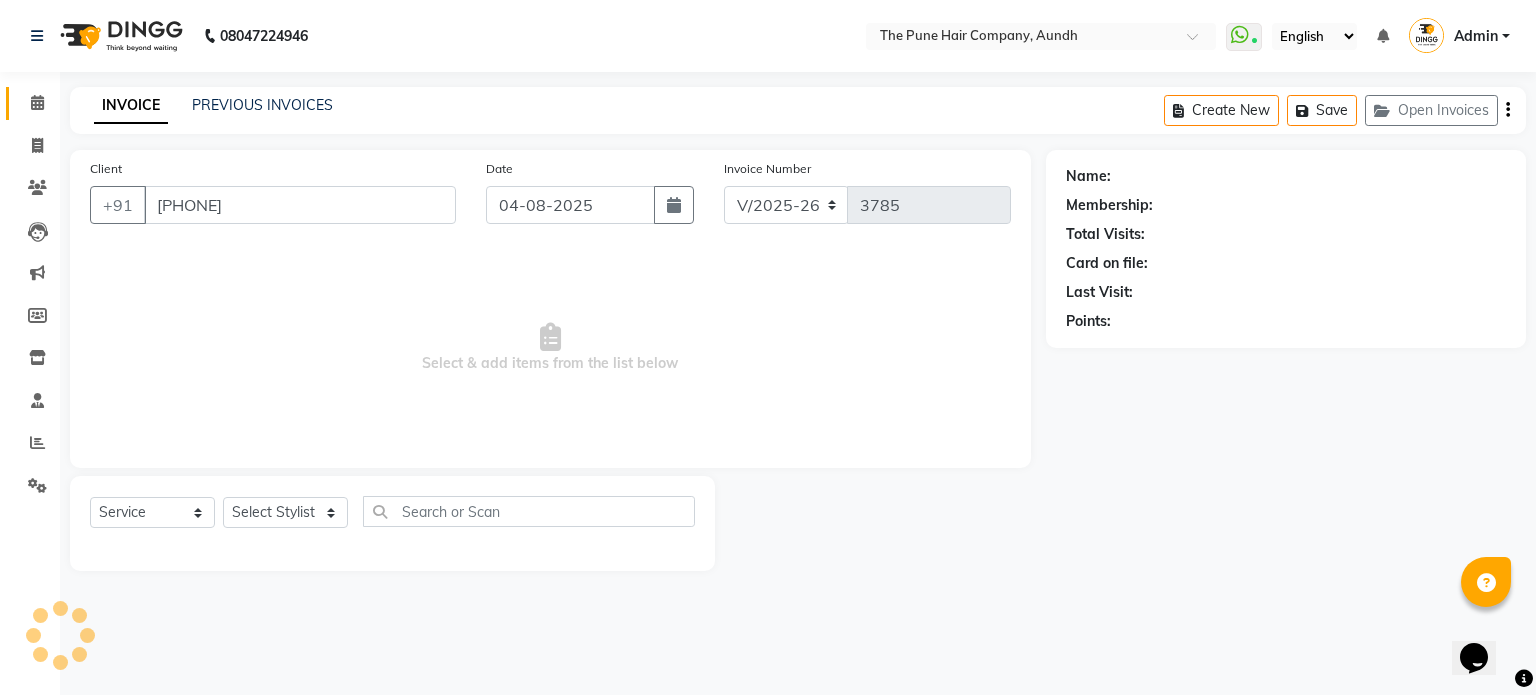 select on "18078" 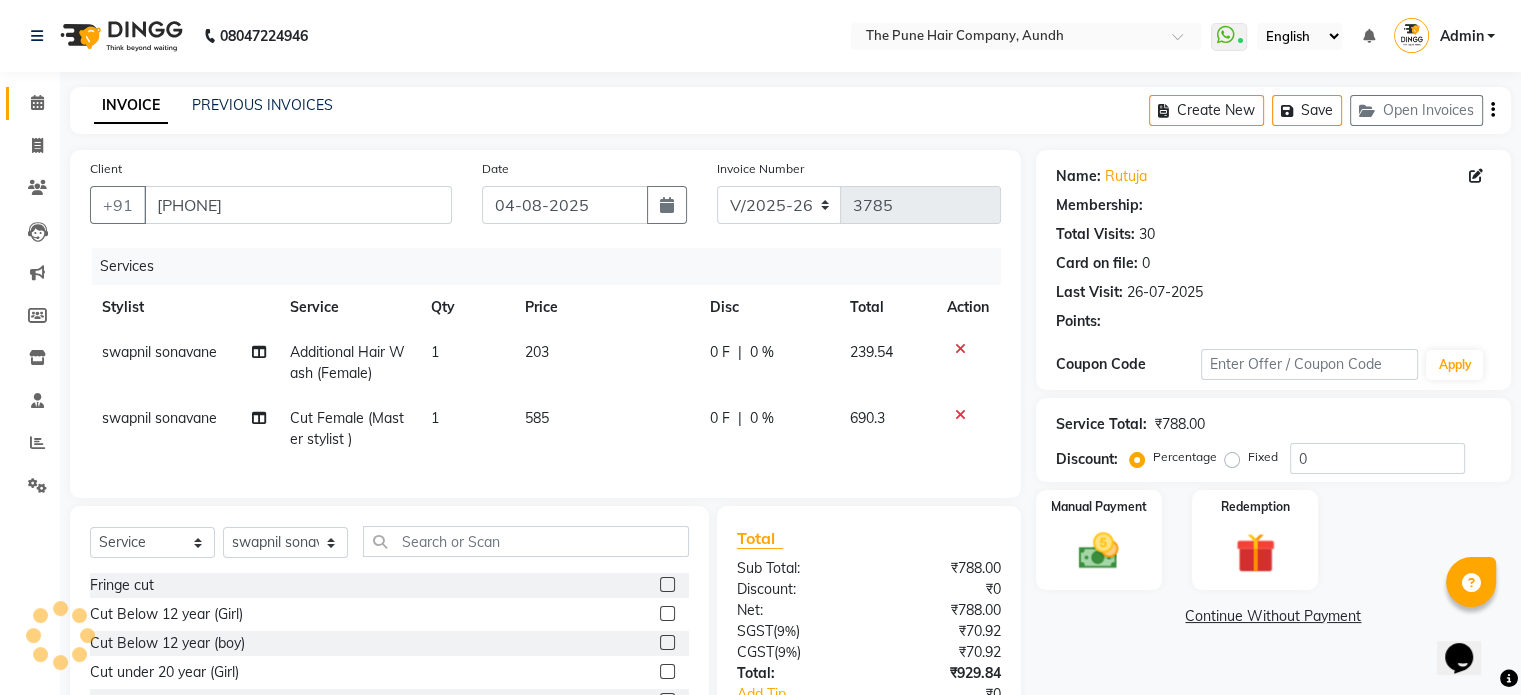 select on "1: Object" 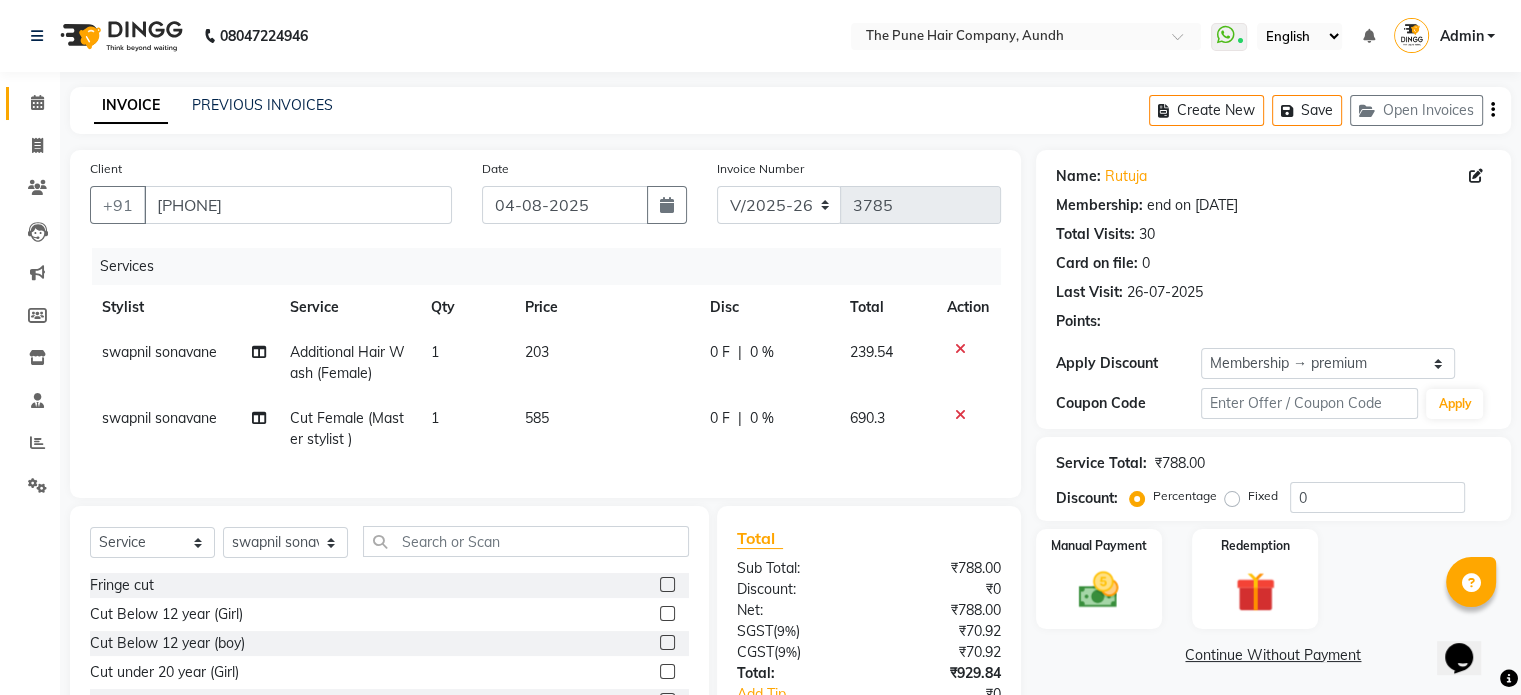 type on "20" 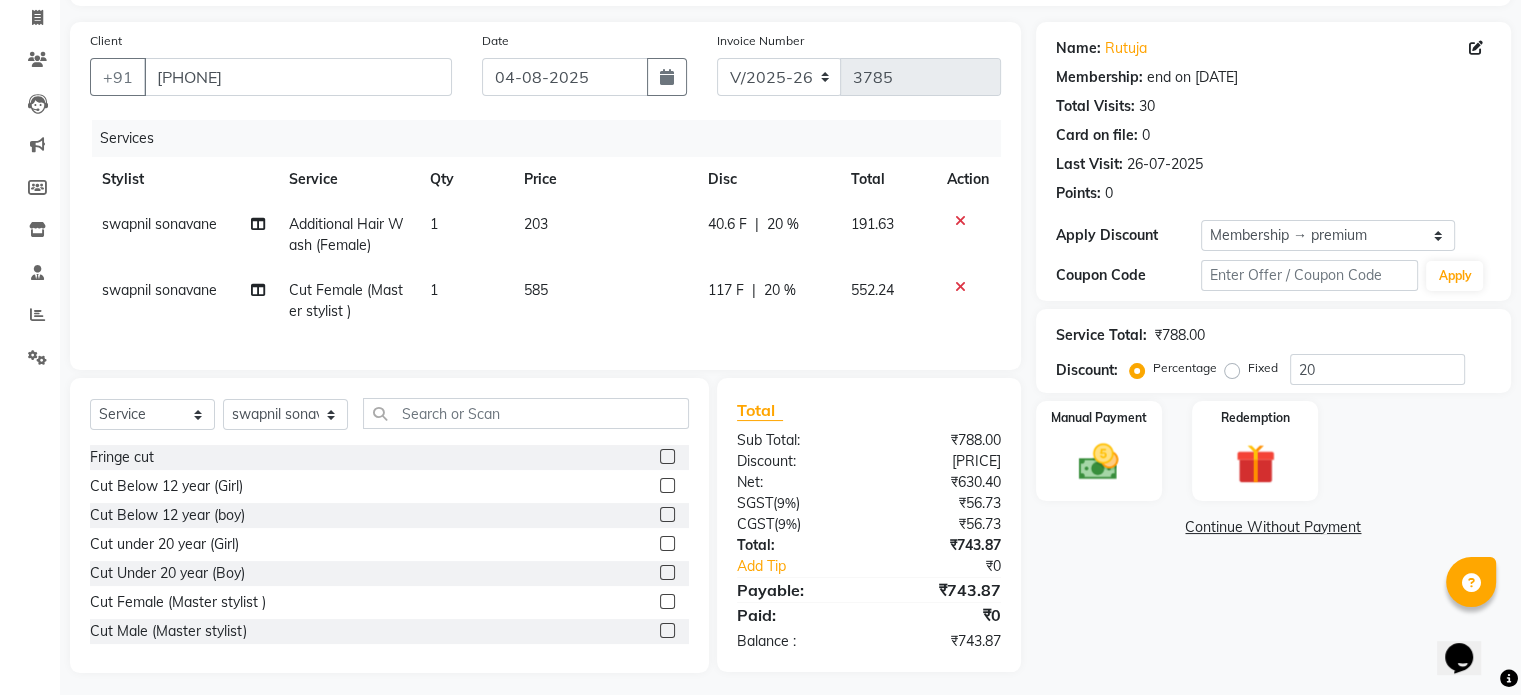 scroll, scrollTop: 152, scrollLeft: 0, axis: vertical 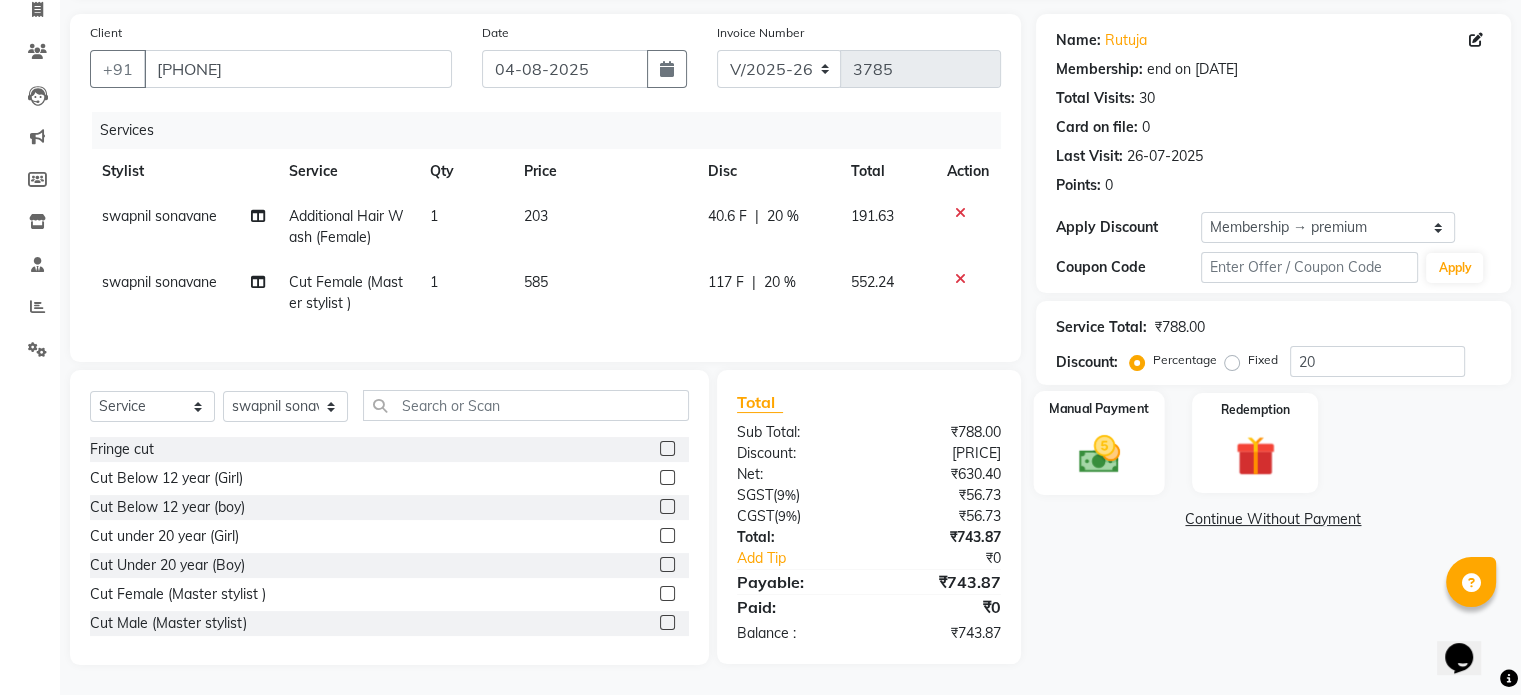 click 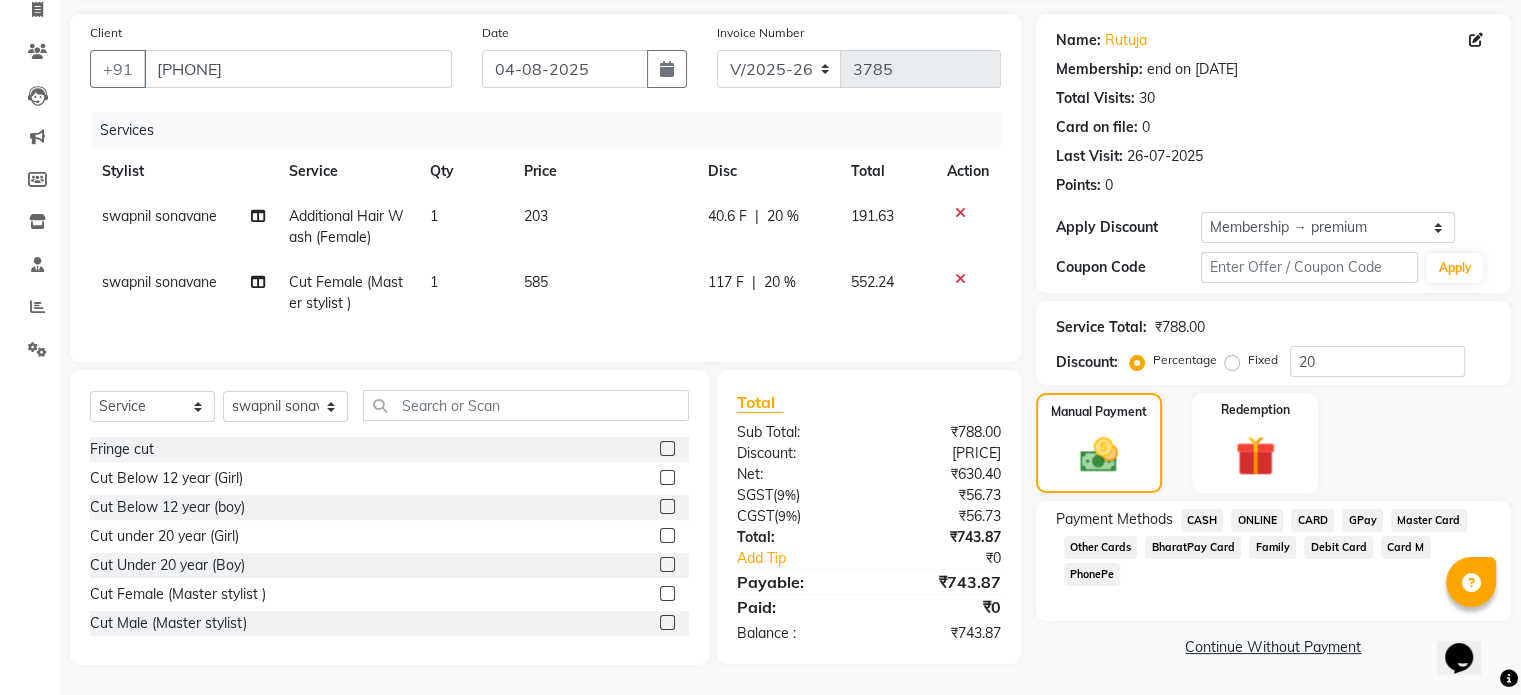 click on "CARD" 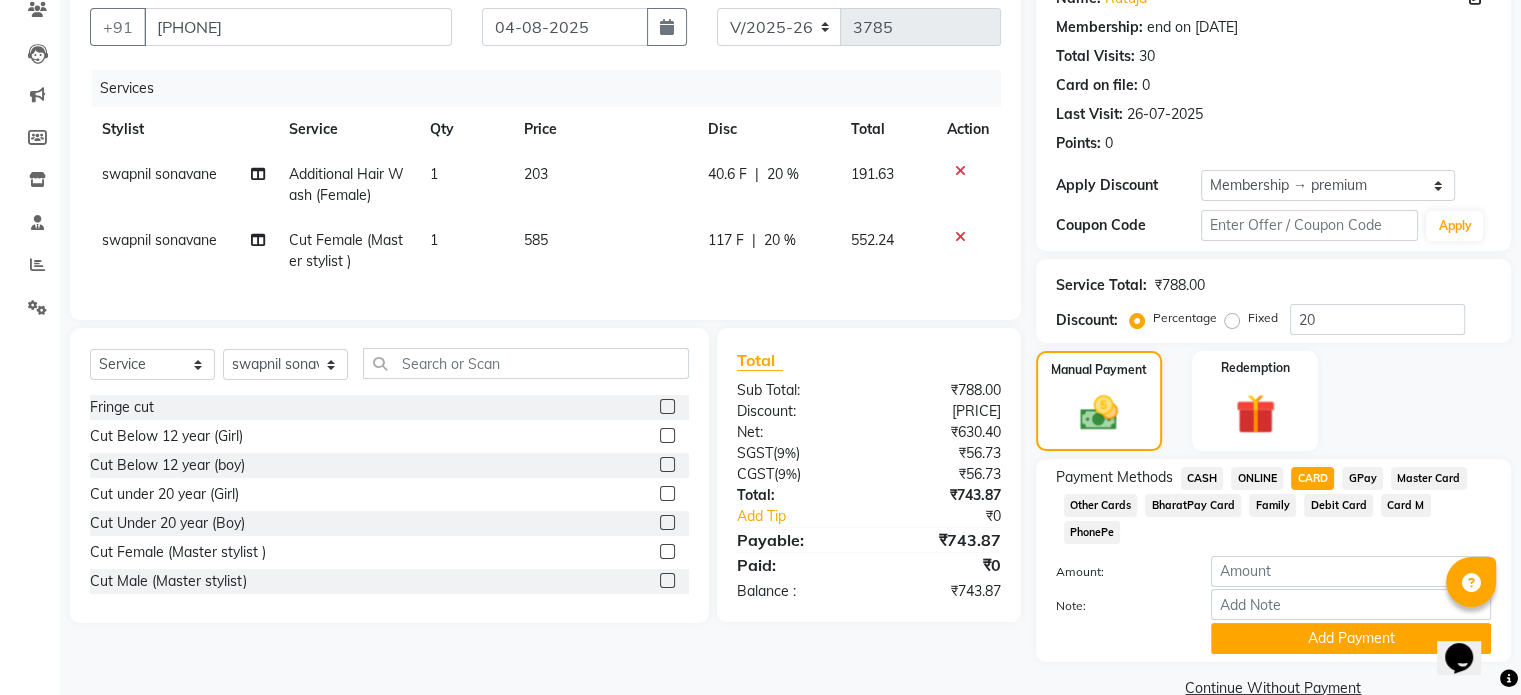 scroll, scrollTop: 191, scrollLeft: 0, axis: vertical 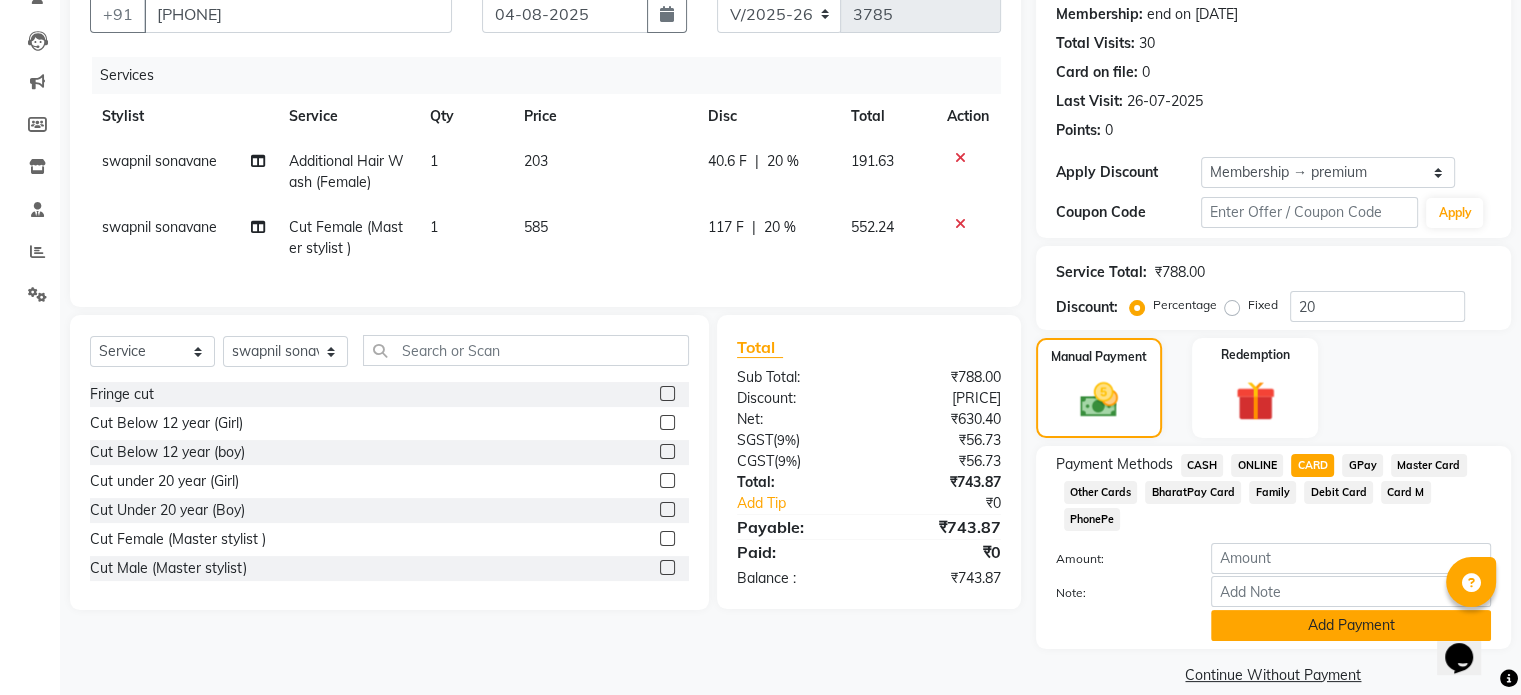click on "Add Payment" 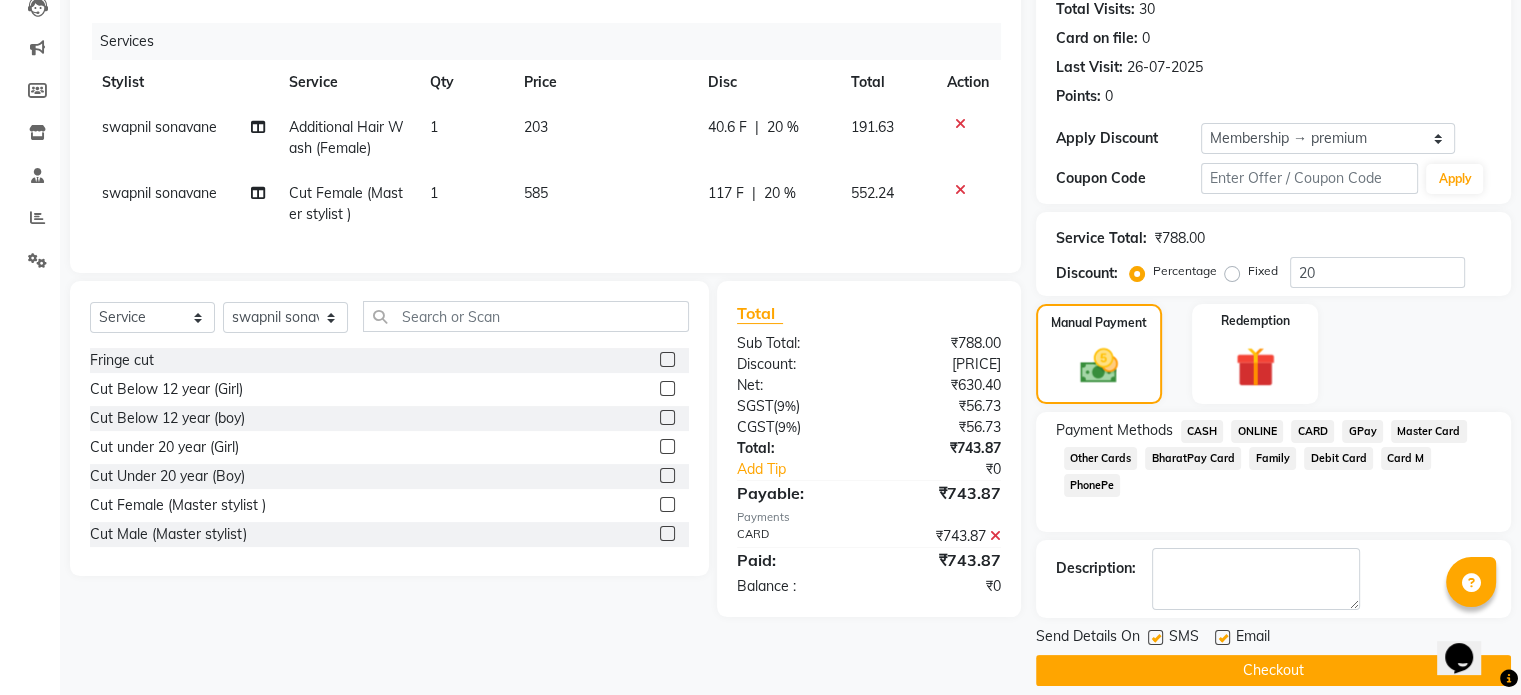 scroll, scrollTop: 244, scrollLeft: 0, axis: vertical 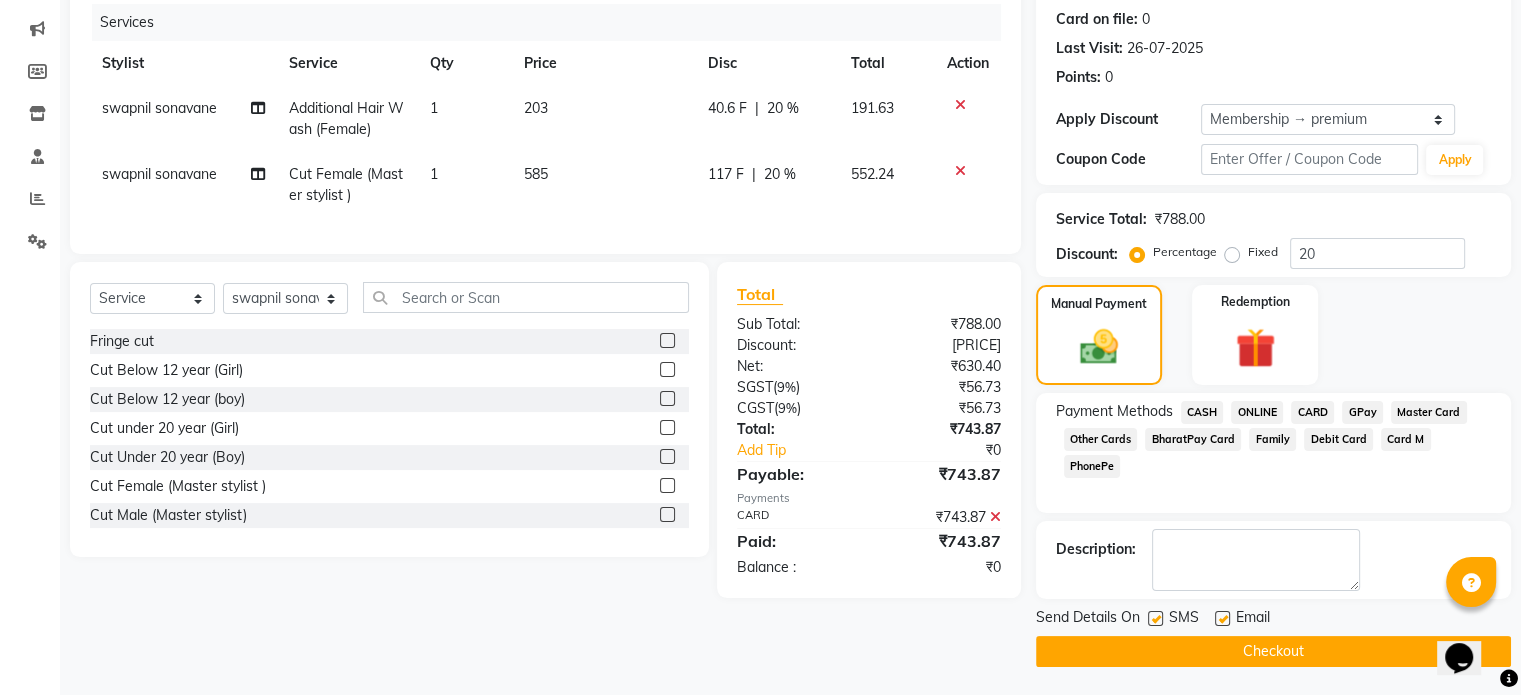 click on "Checkout" 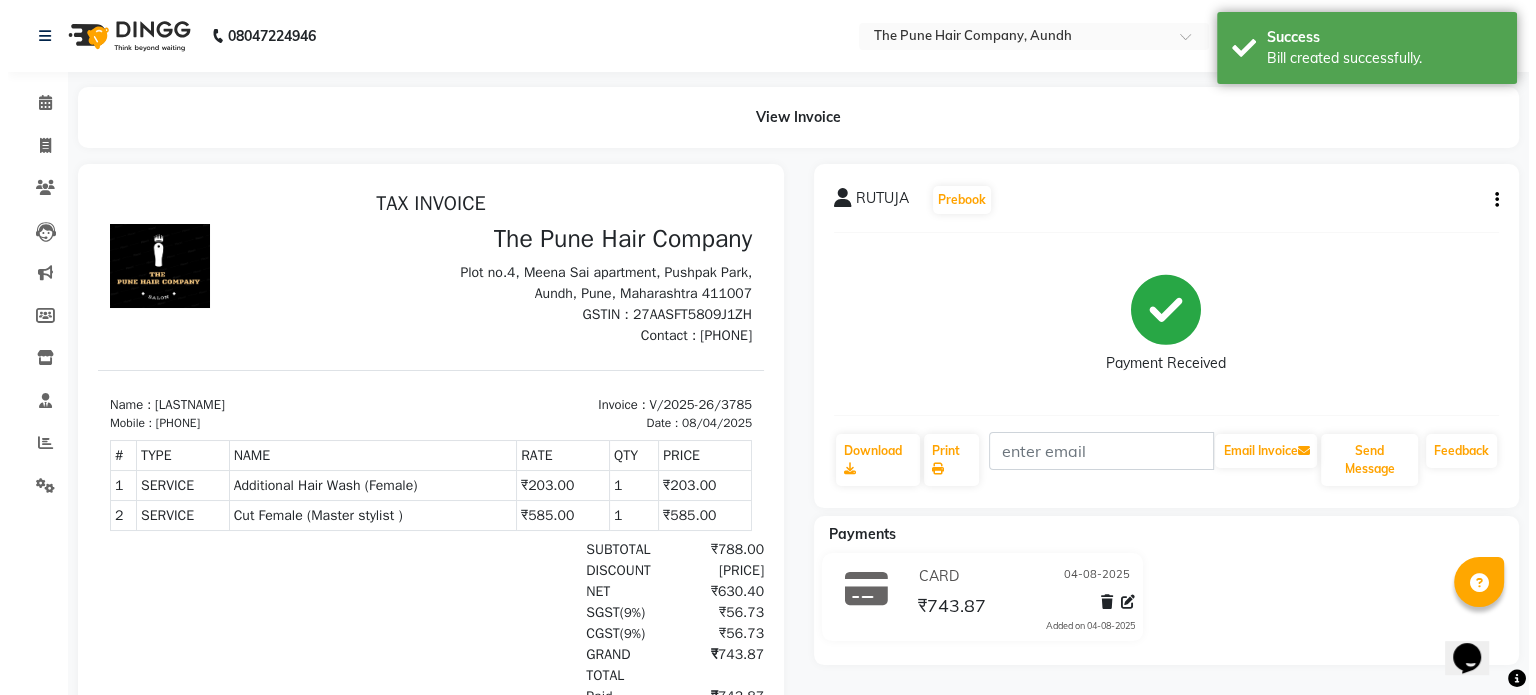 scroll, scrollTop: 0, scrollLeft: 0, axis: both 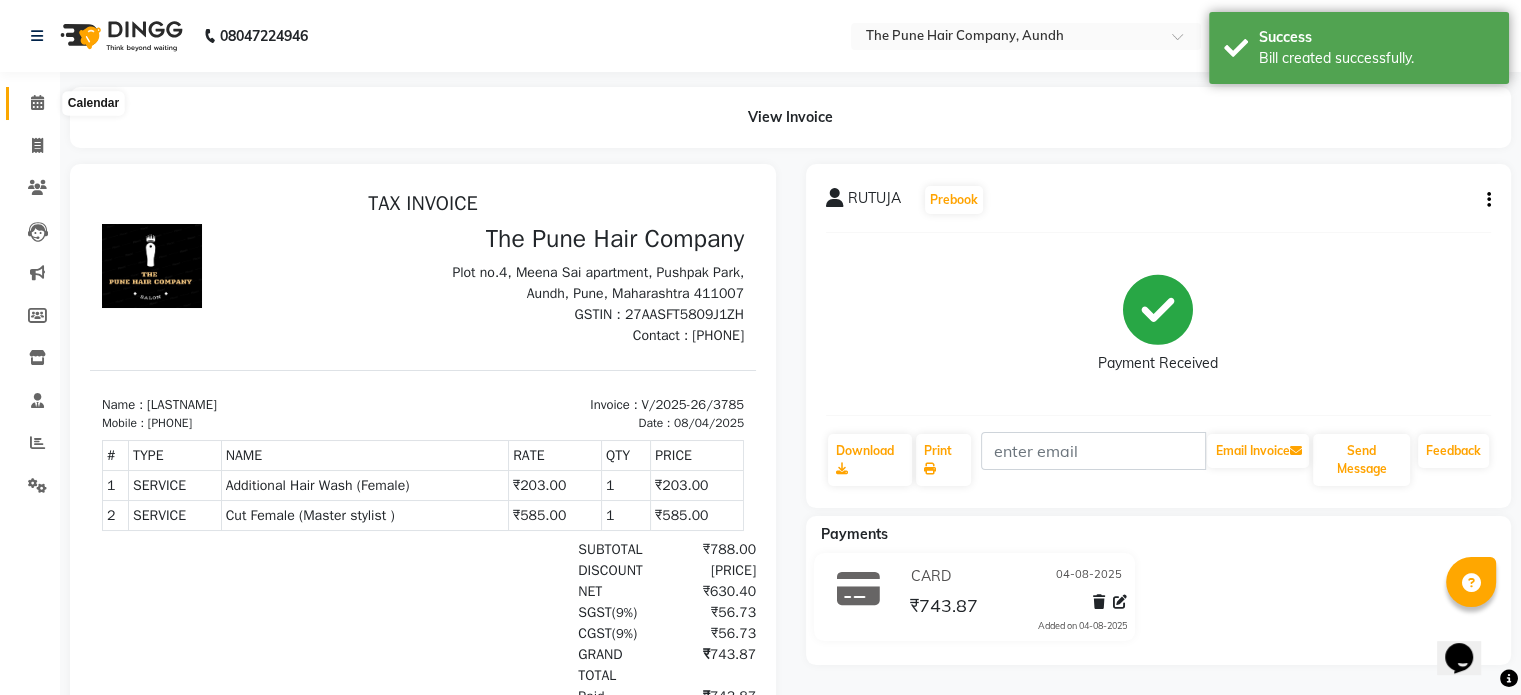 click 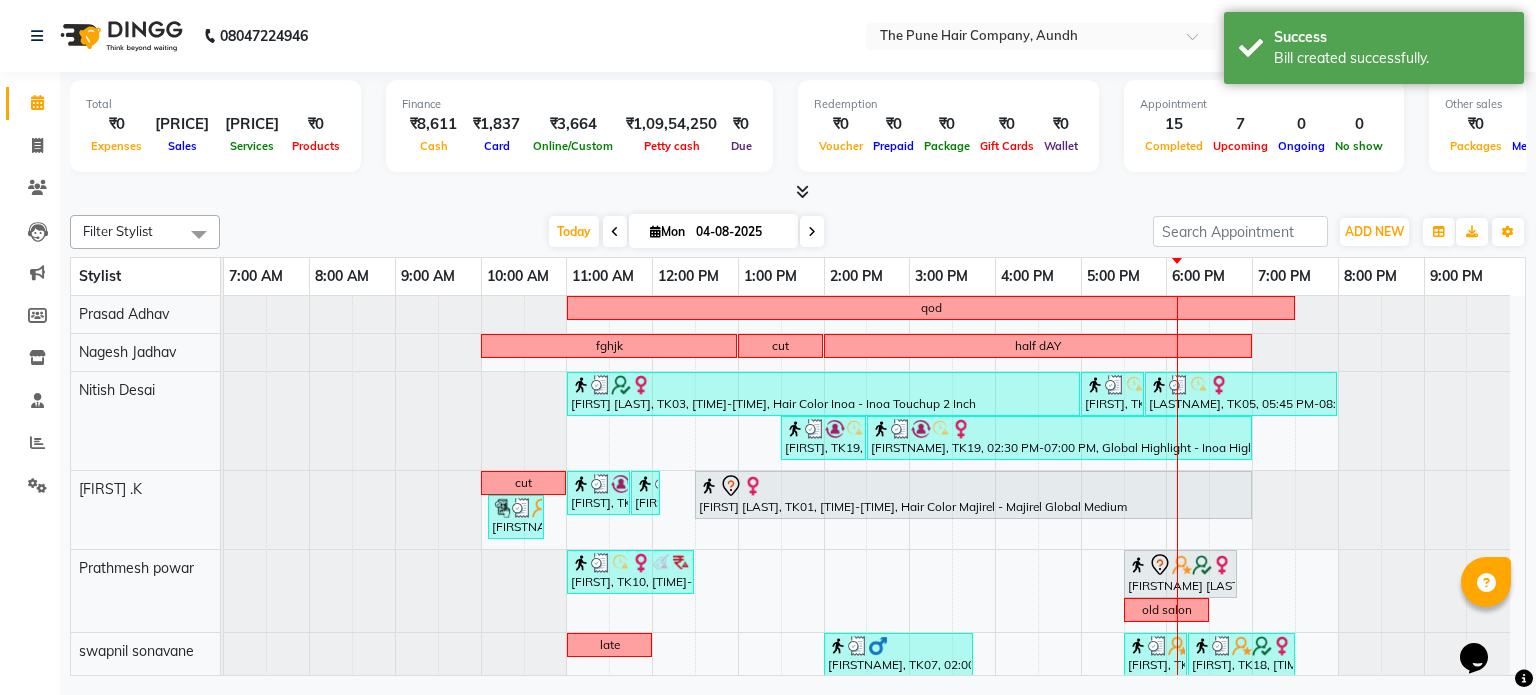 scroll, scrollTop: 112, scrollLeft: 0, axis: vertical 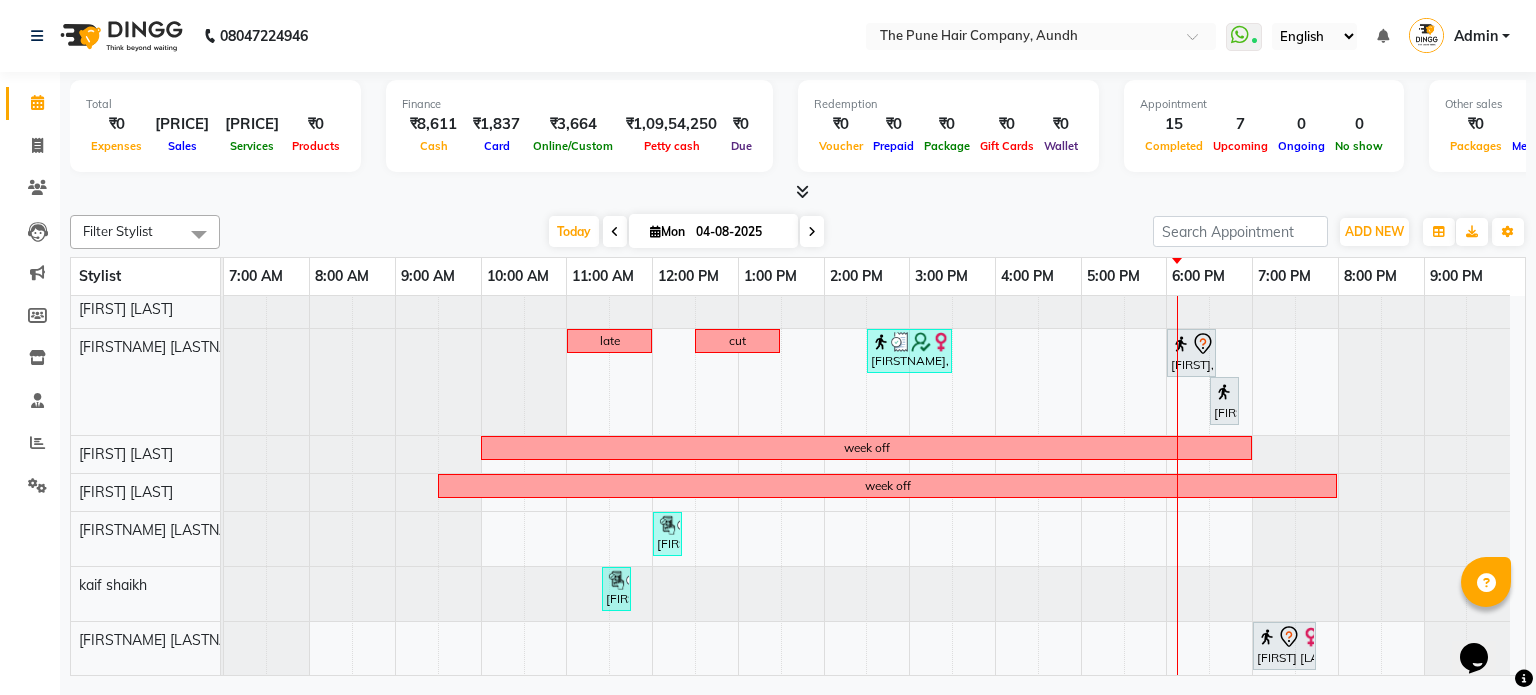 click at bounding box center [812, 231] 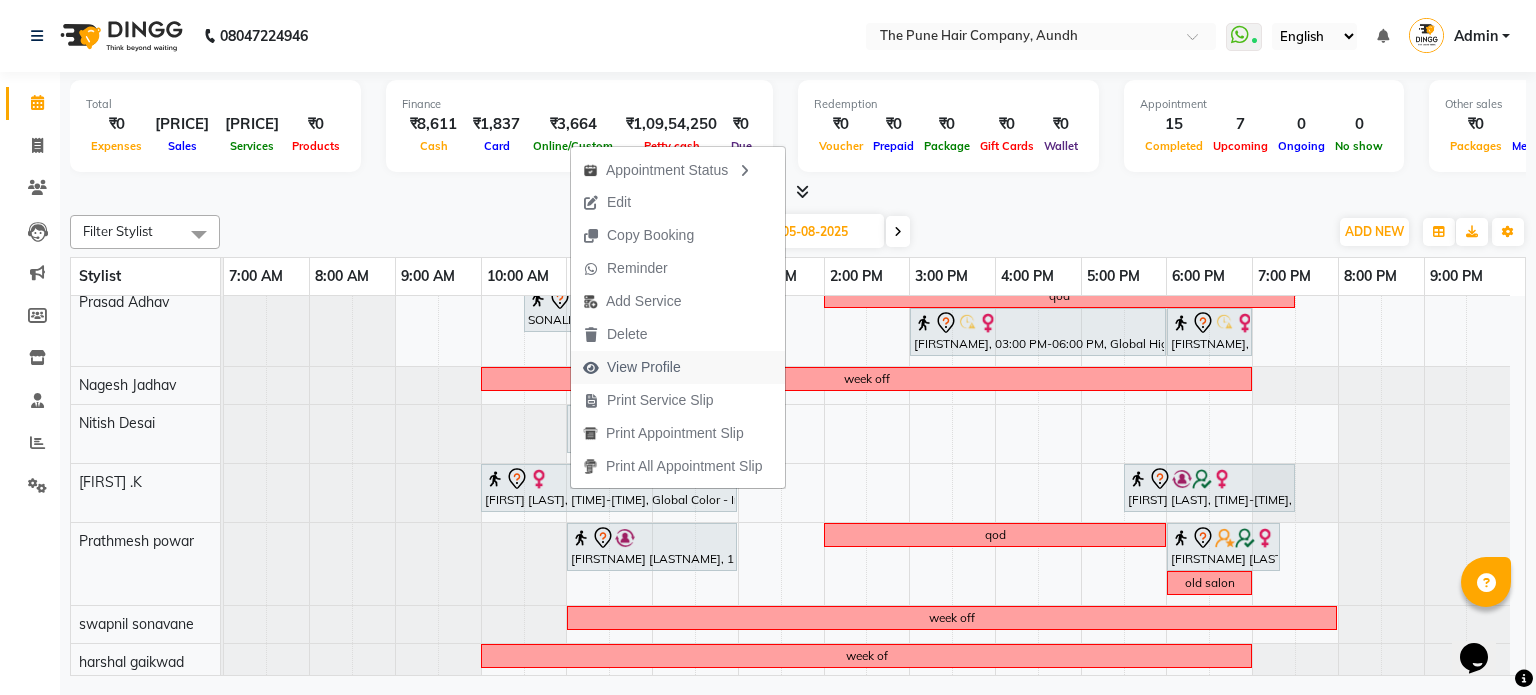 click on "View Profile" at bounding box center (644, 367) 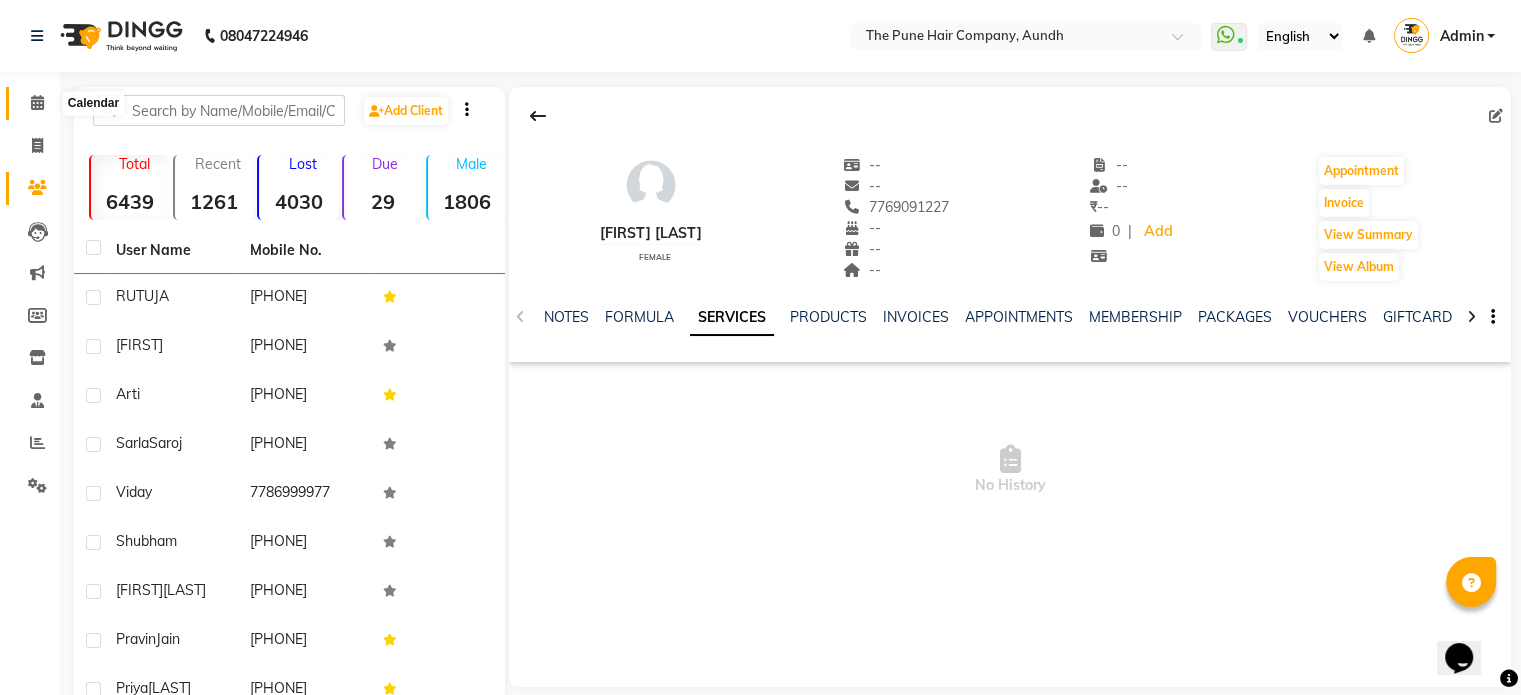 click 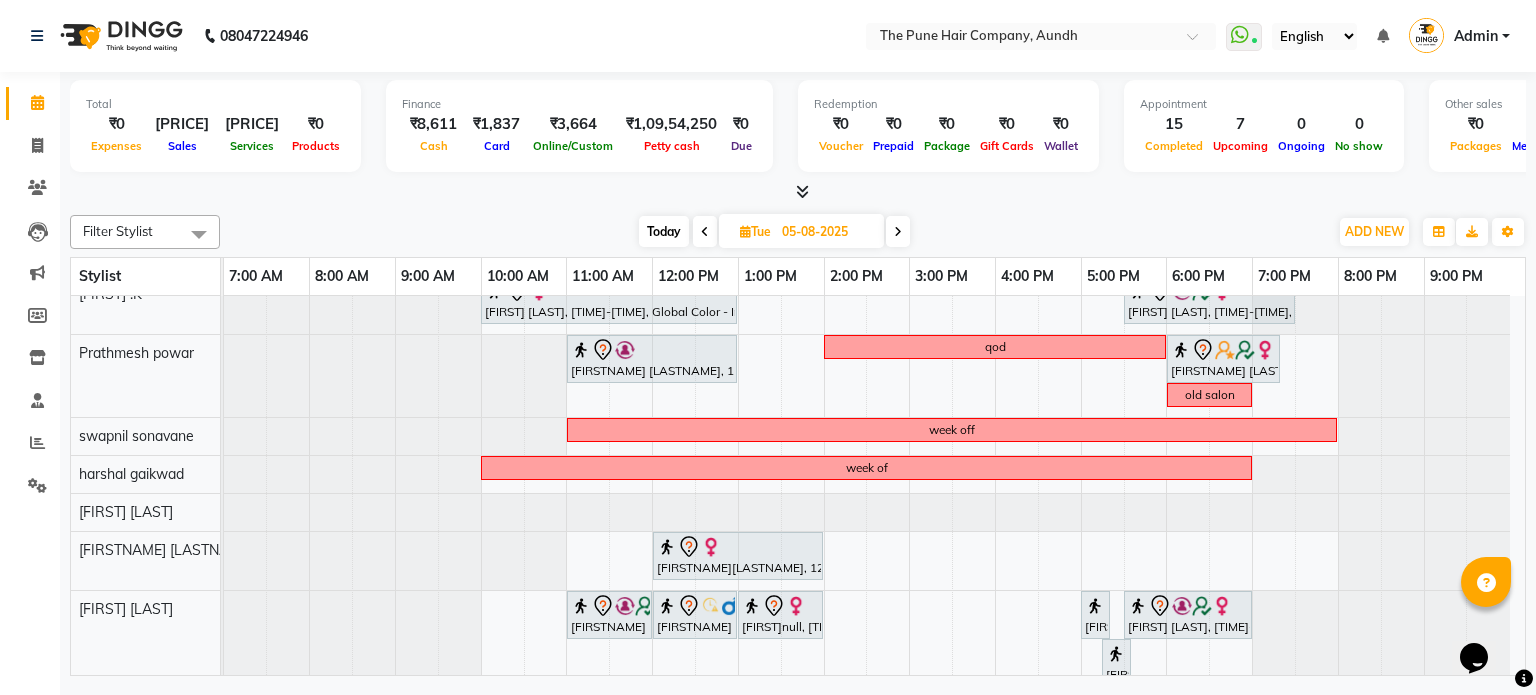 click at bounding box center (898, 232) 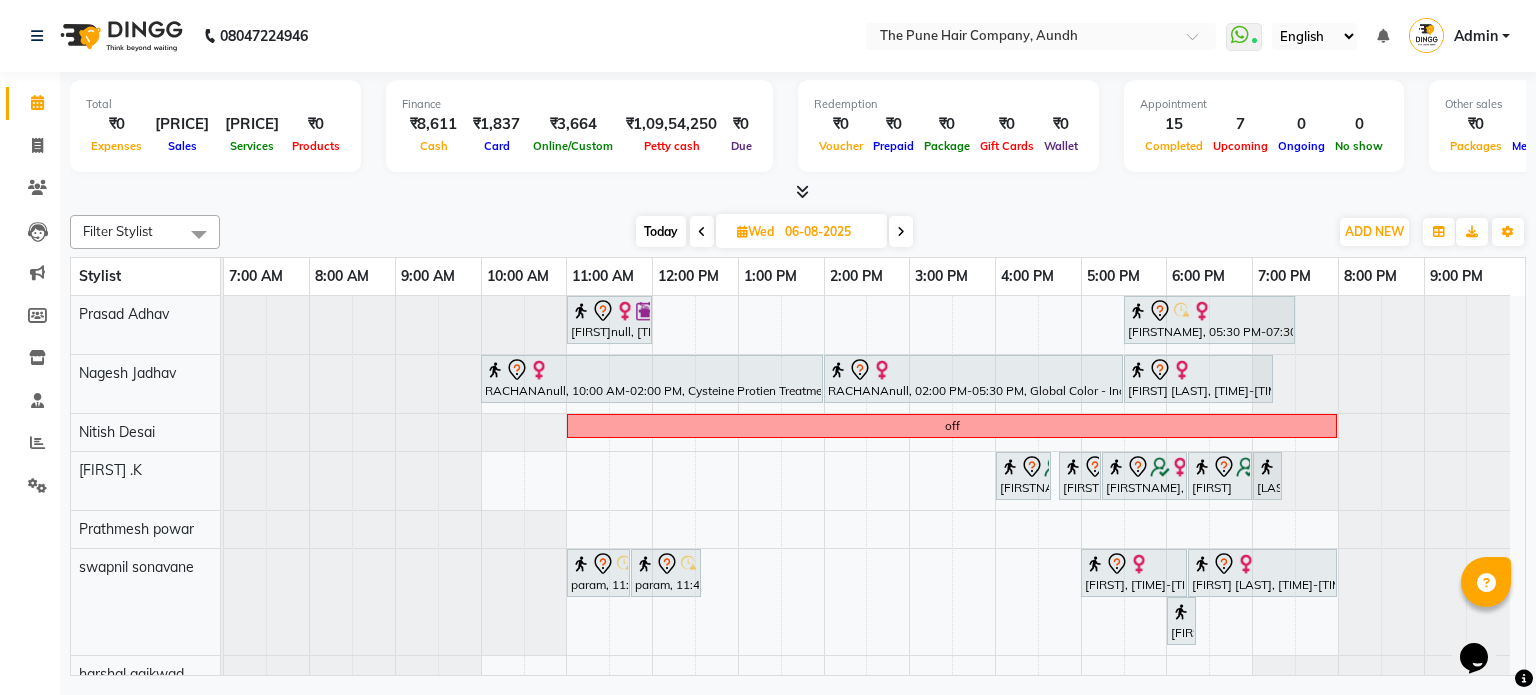 click at bounding box center [901, 231] 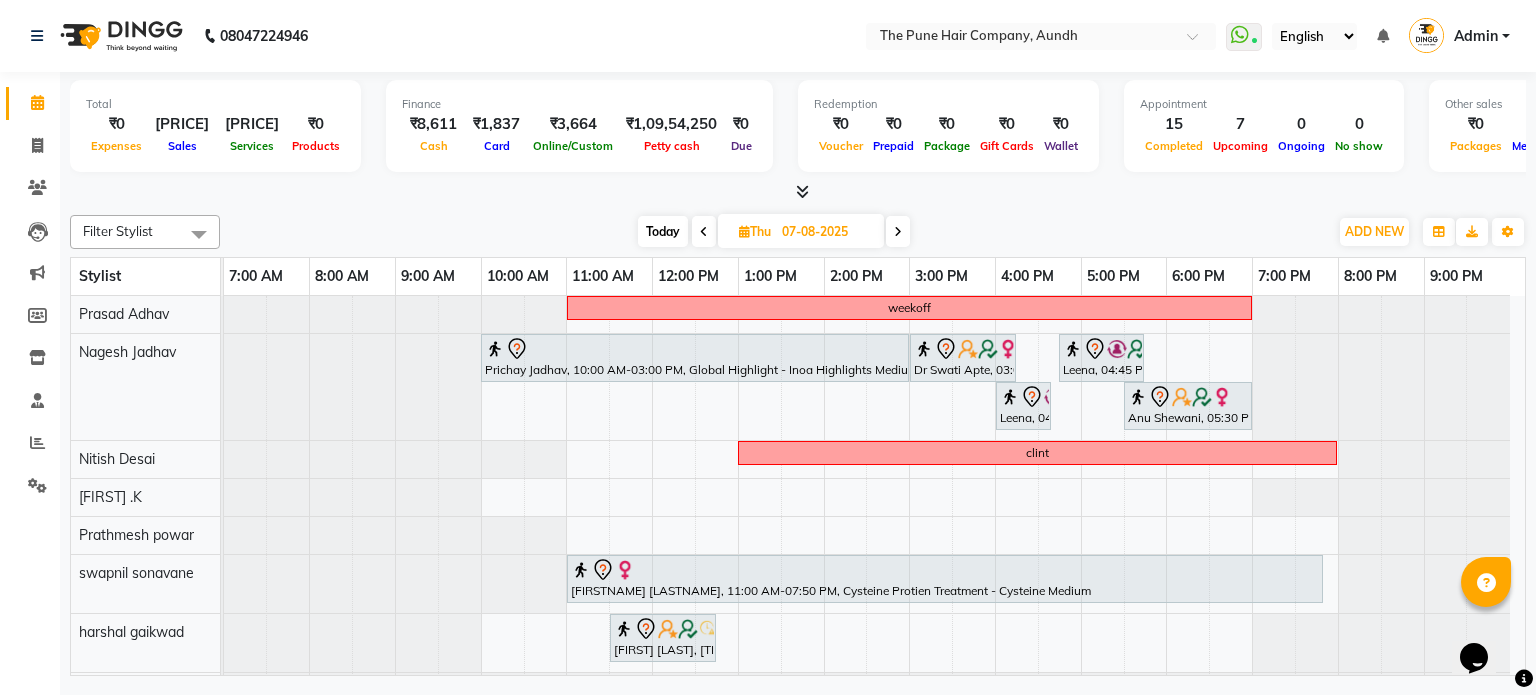 click at bounding box center [898, 232] 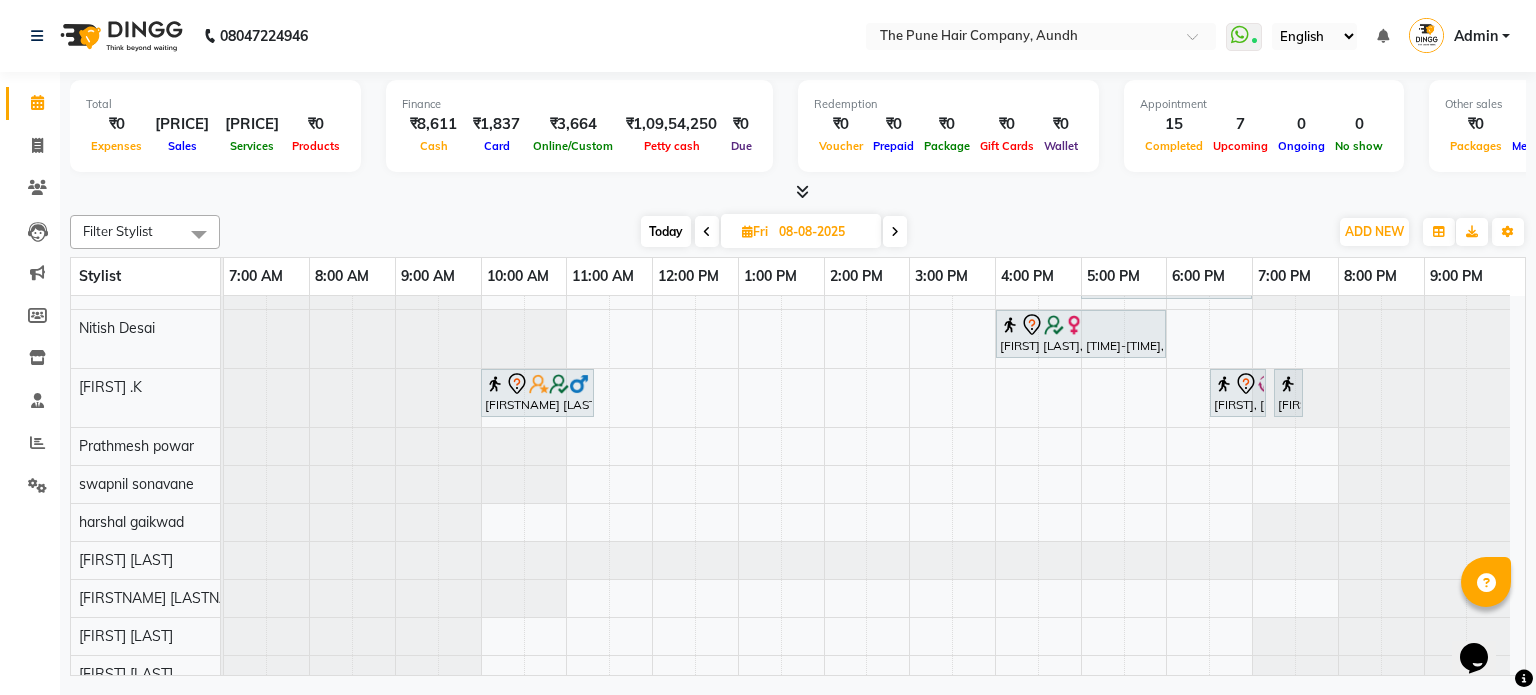 click at bounding box center (895, 231) 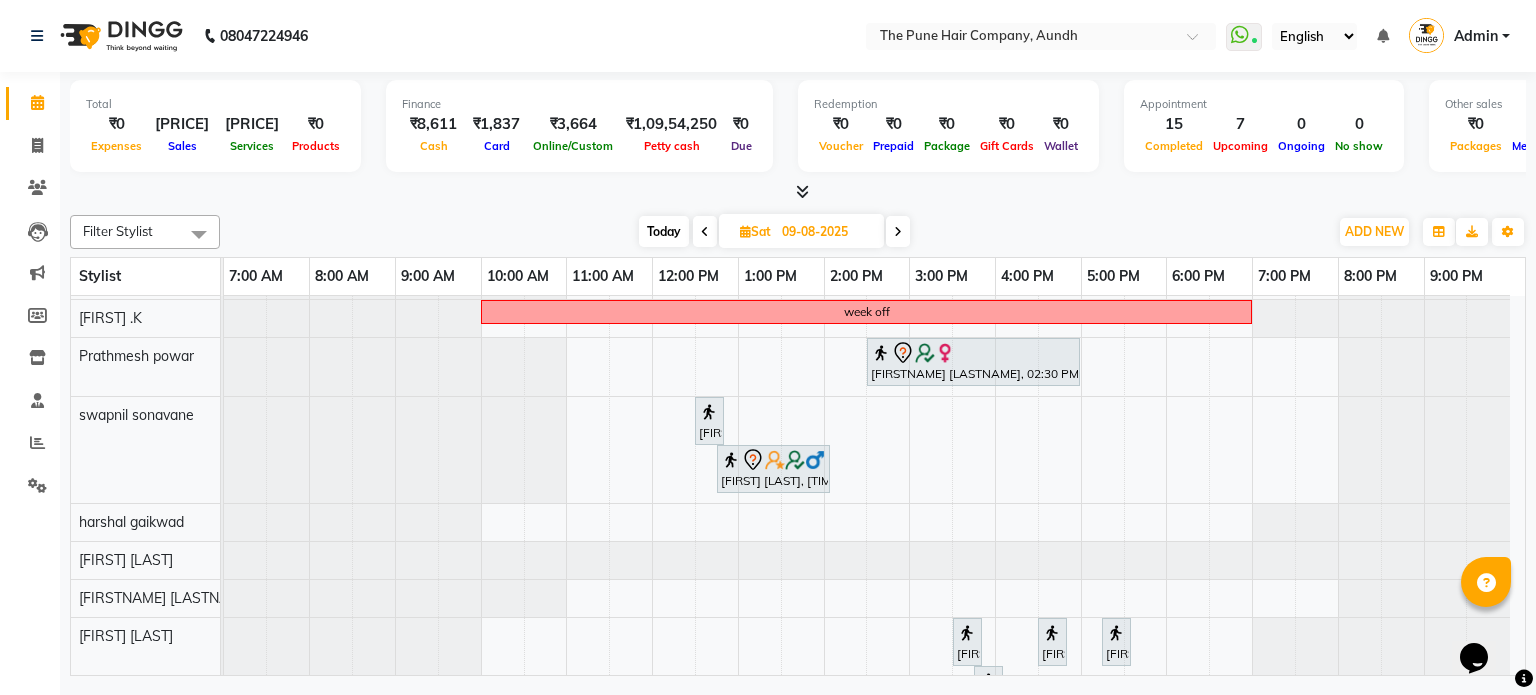 click at bounding box center (898, 231) 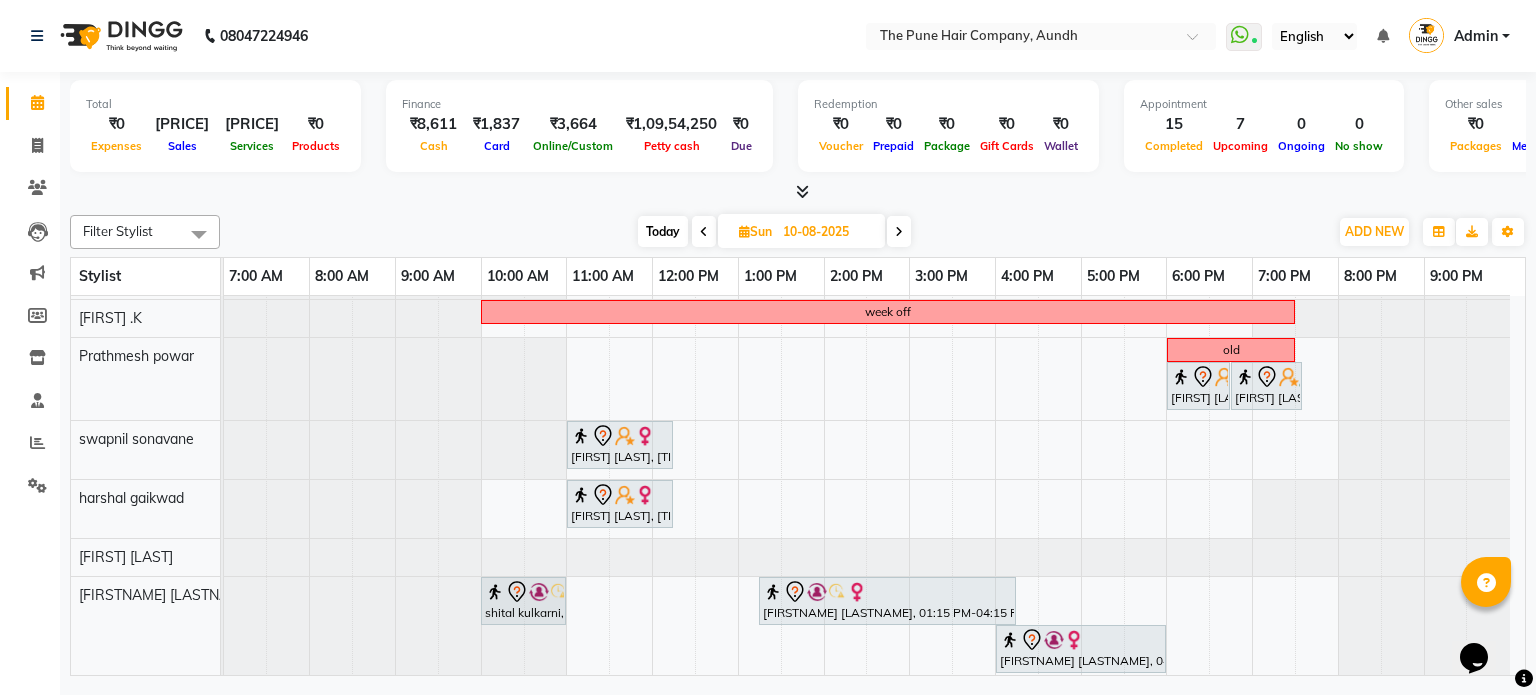 click at bounding box center (899, 231) 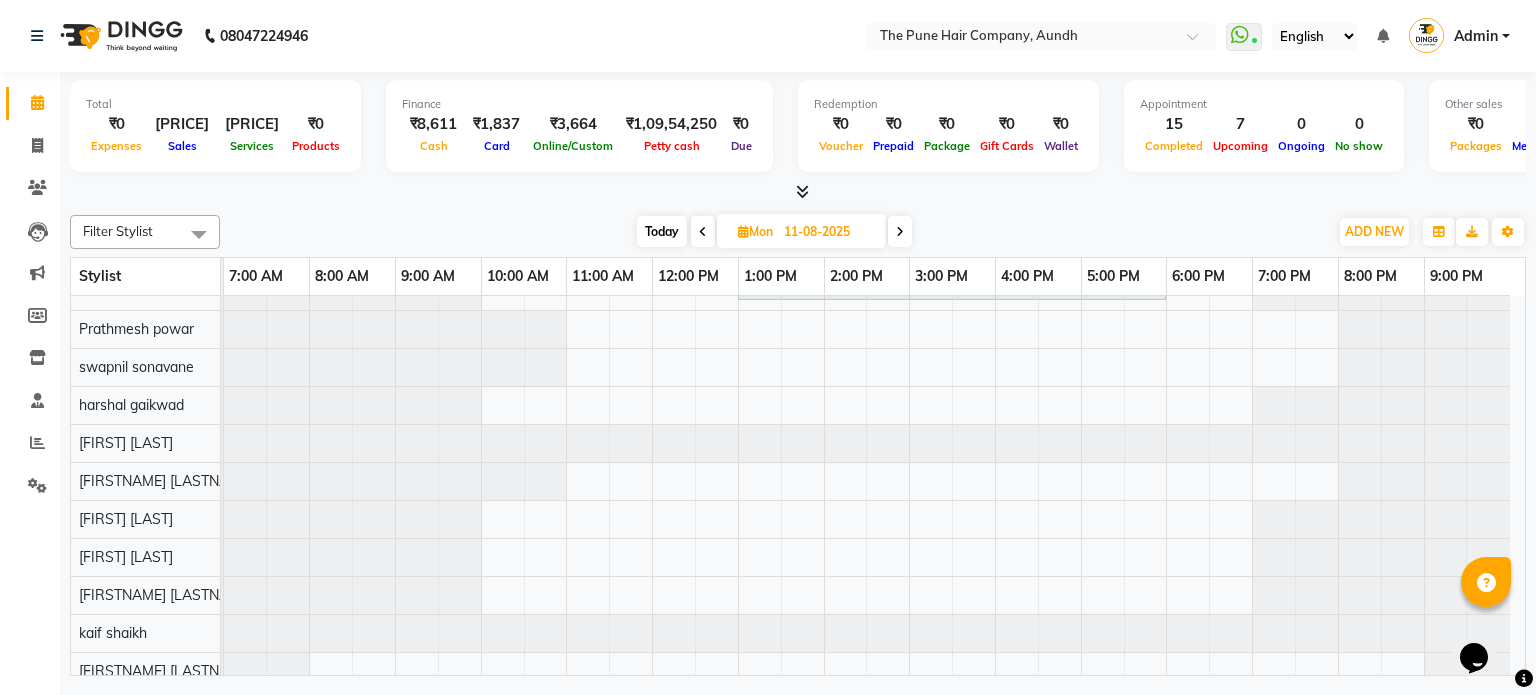 click at bounding box center [900, 231] 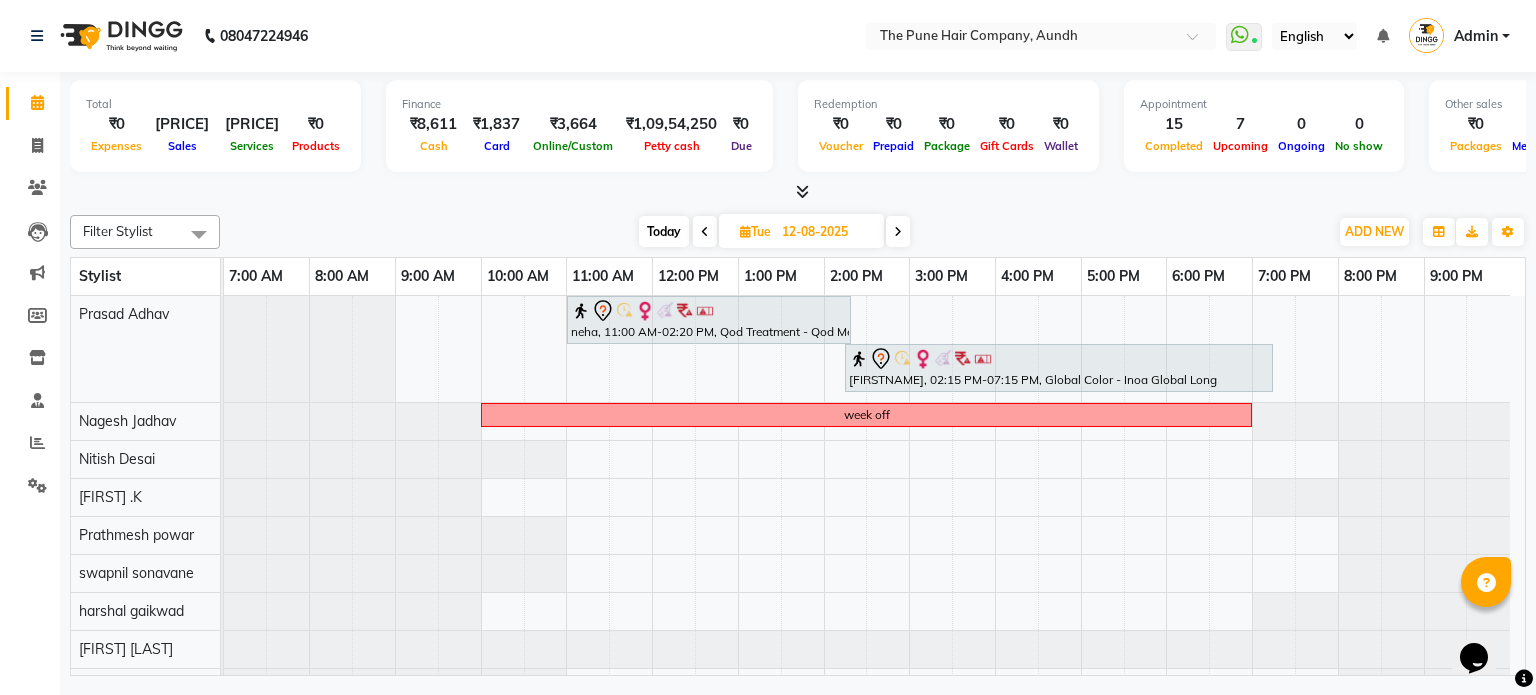 click at bounding box center (898, 231) 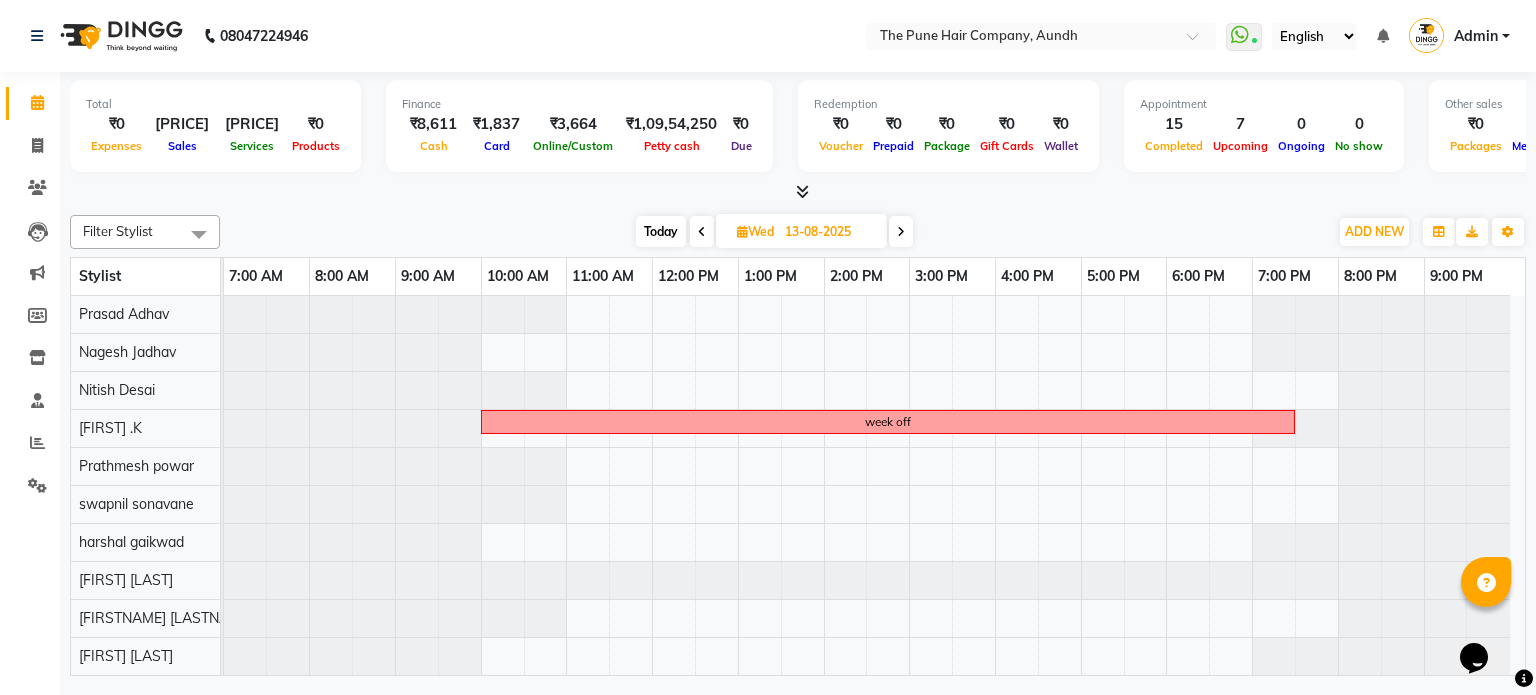 click at bounding box center (901, 232) 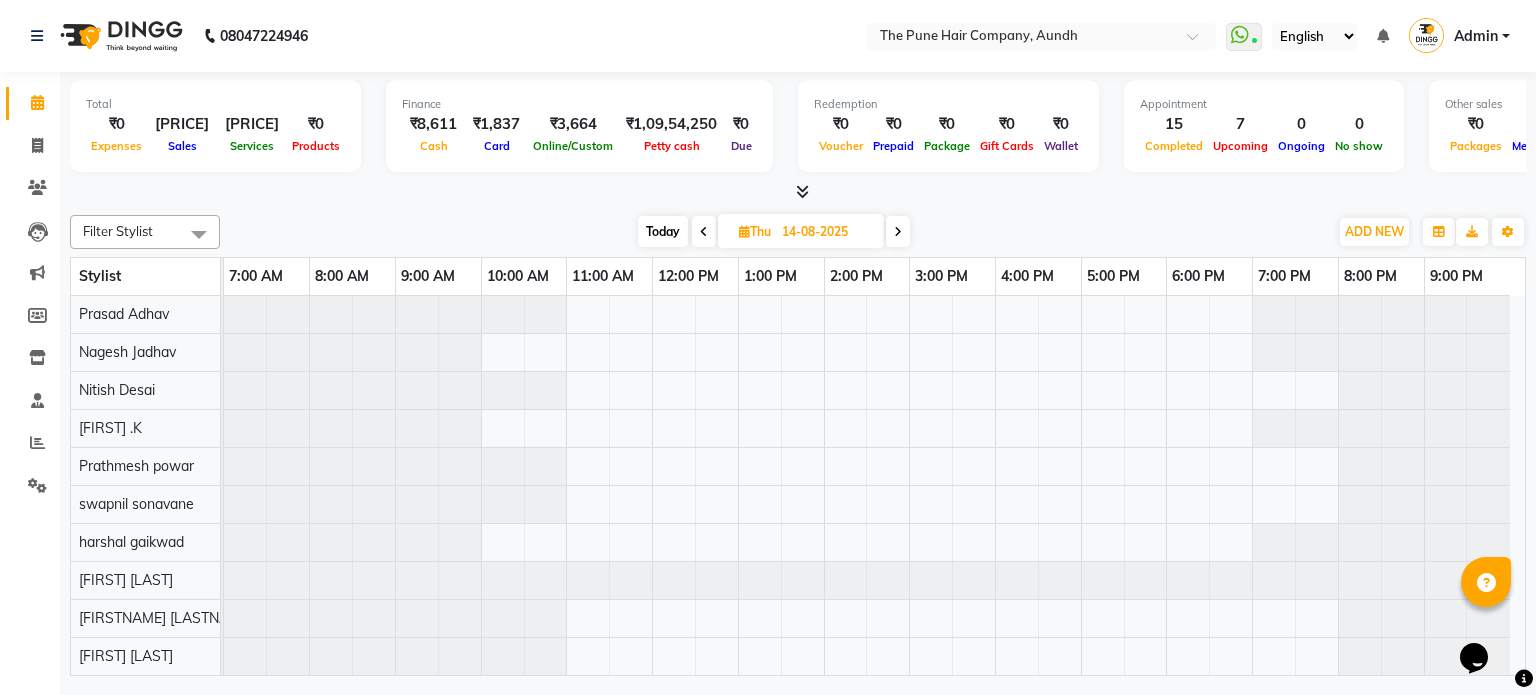 click at bounding box center [898, 231] 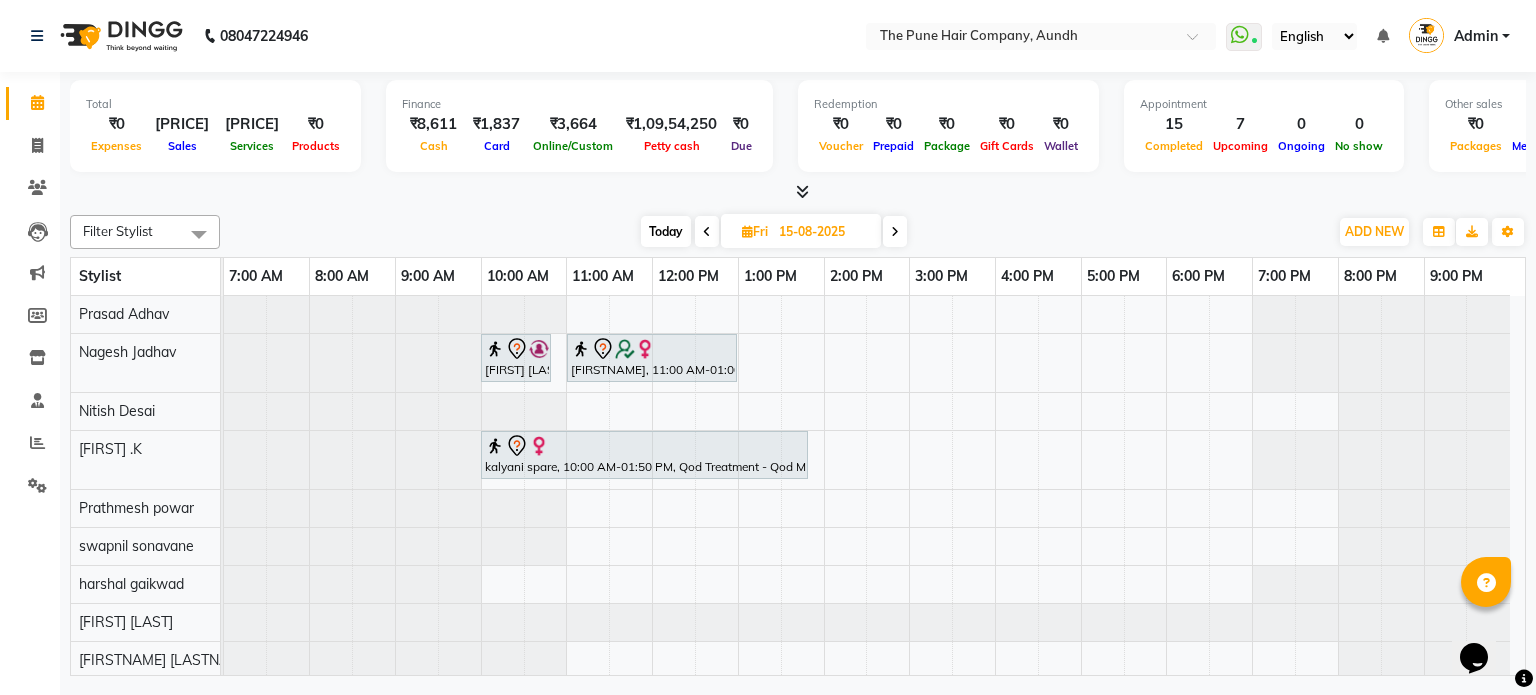 click at bounding box center [895, 232] 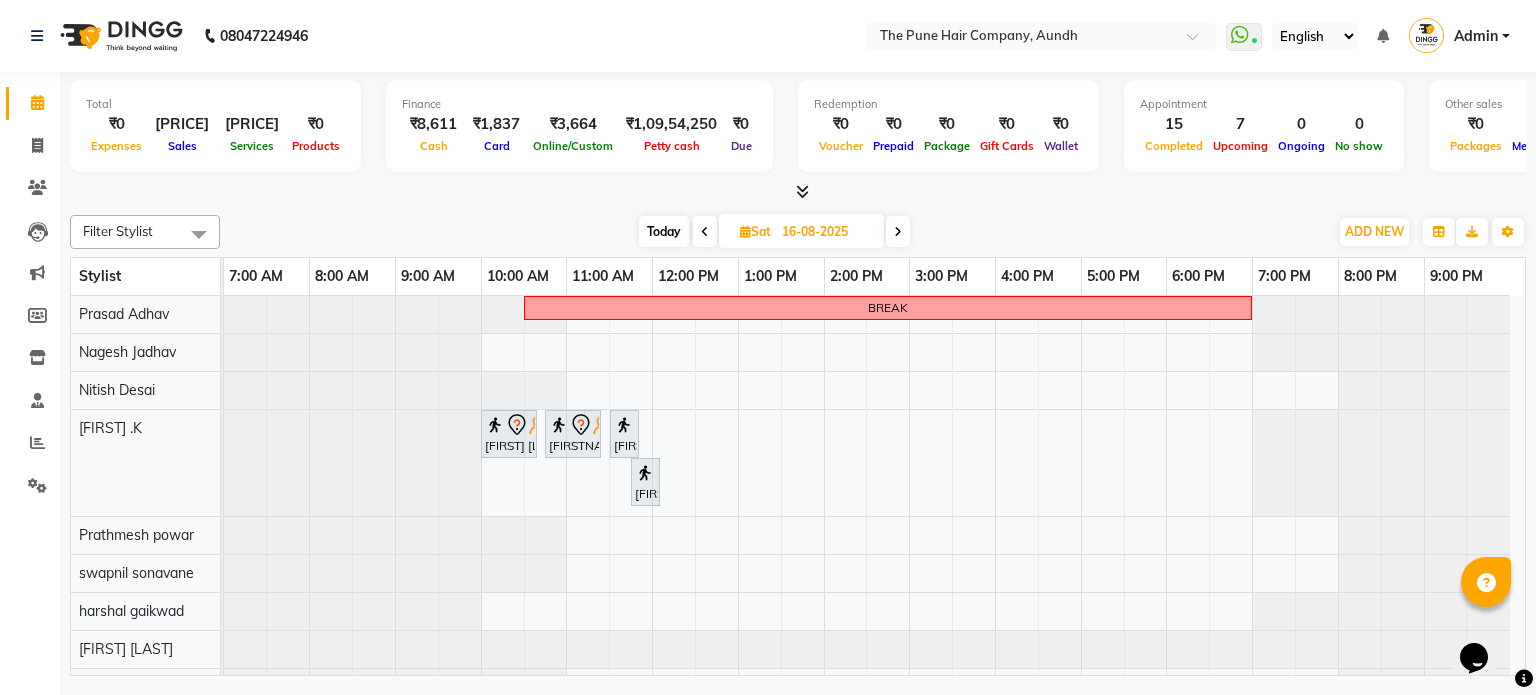 click at bounding box center (898, 232) 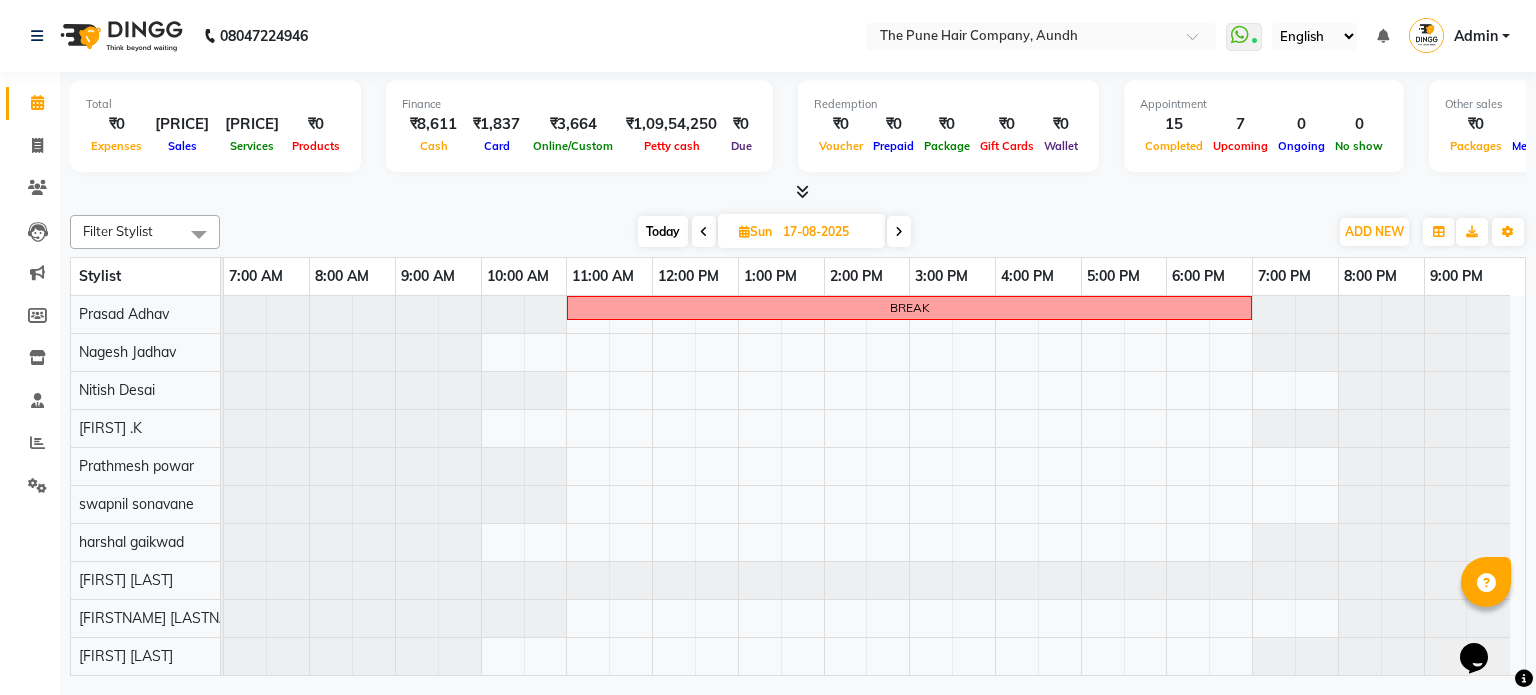 click at bounding box center (899, 231) 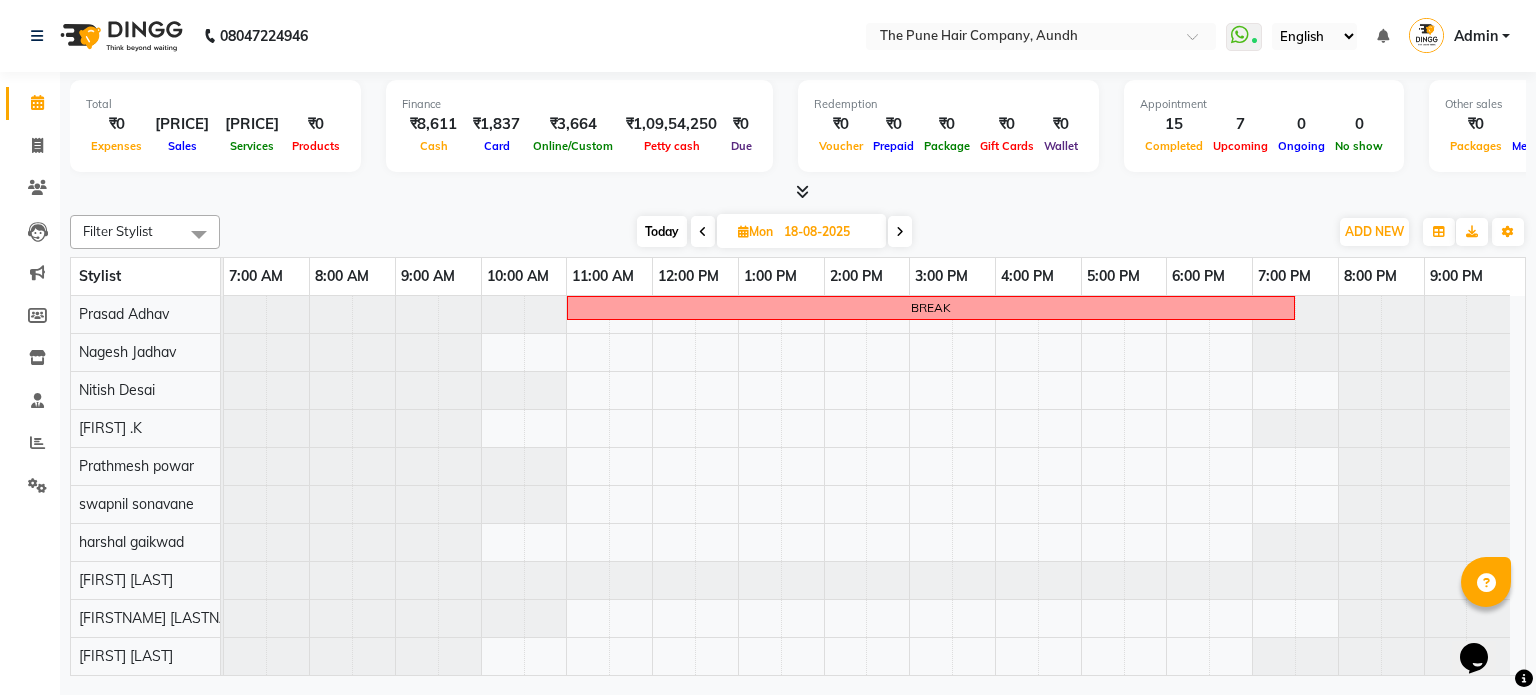 click at bounding box center [900, 232] 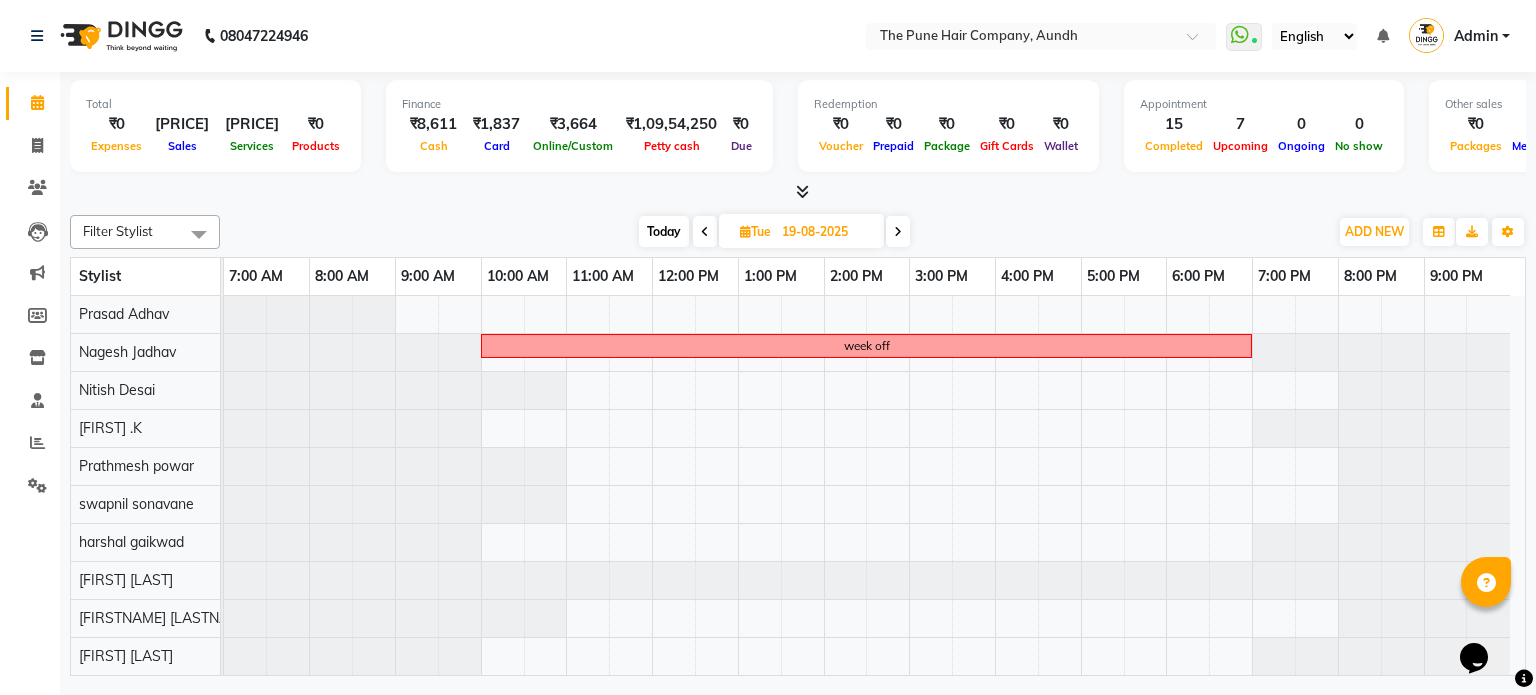 click at bounding box center (898, 231) 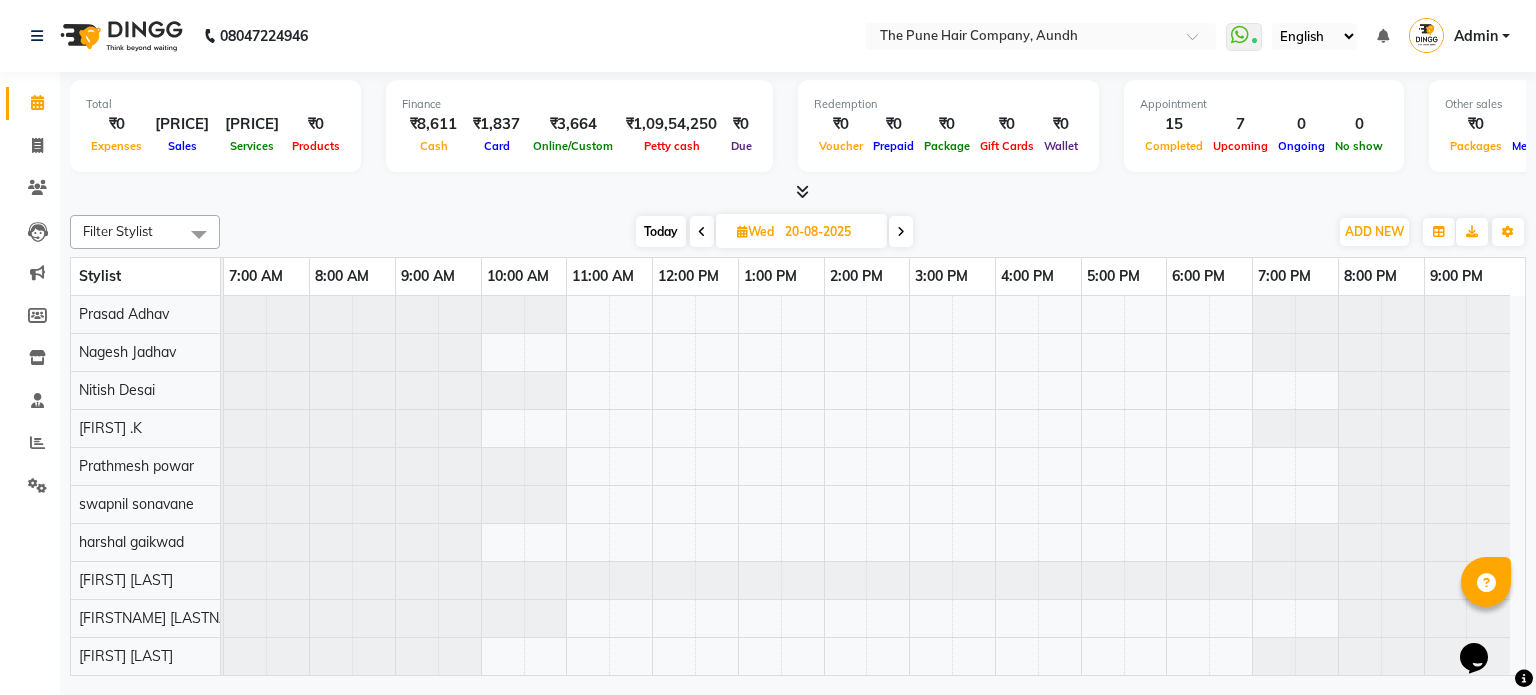 click at bounding box center (901, 231) 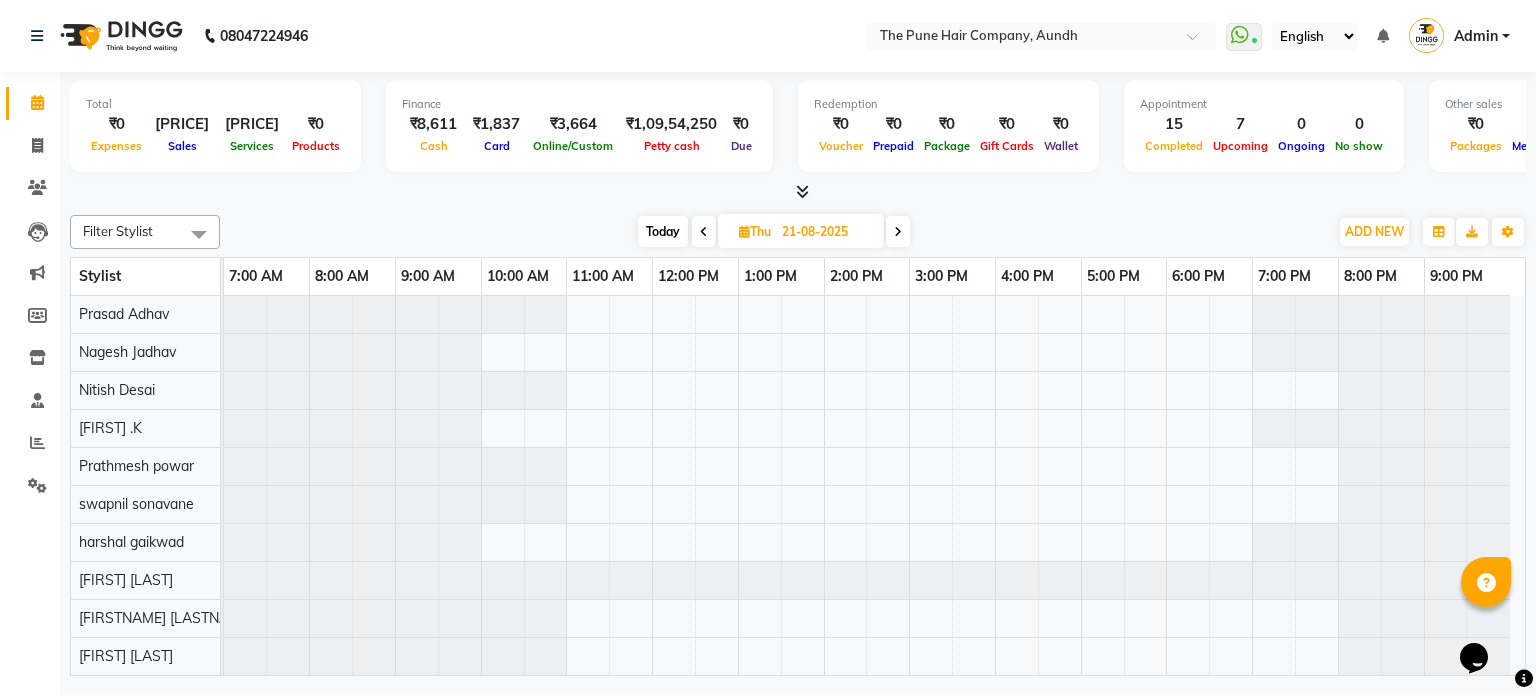click at bounding box center [898, 232] 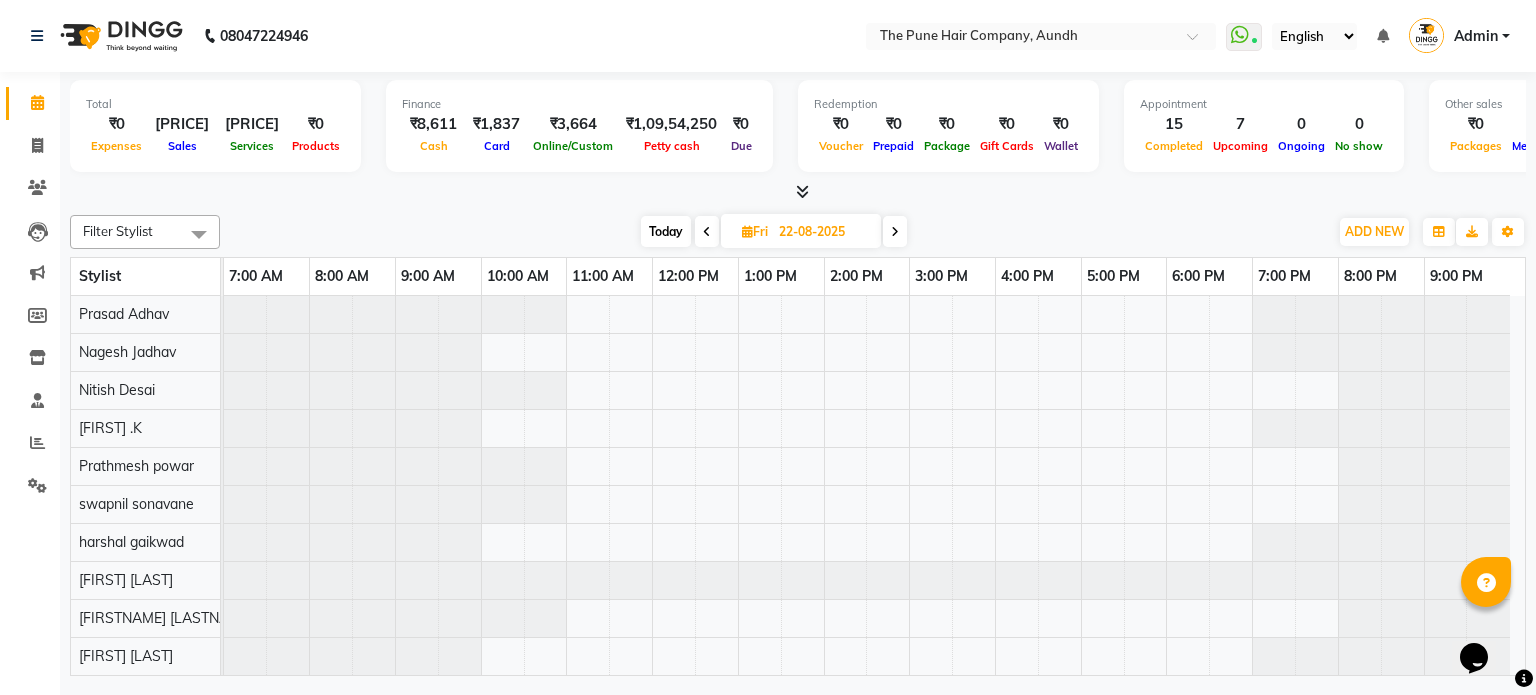 click at bounding box center (895, 231) 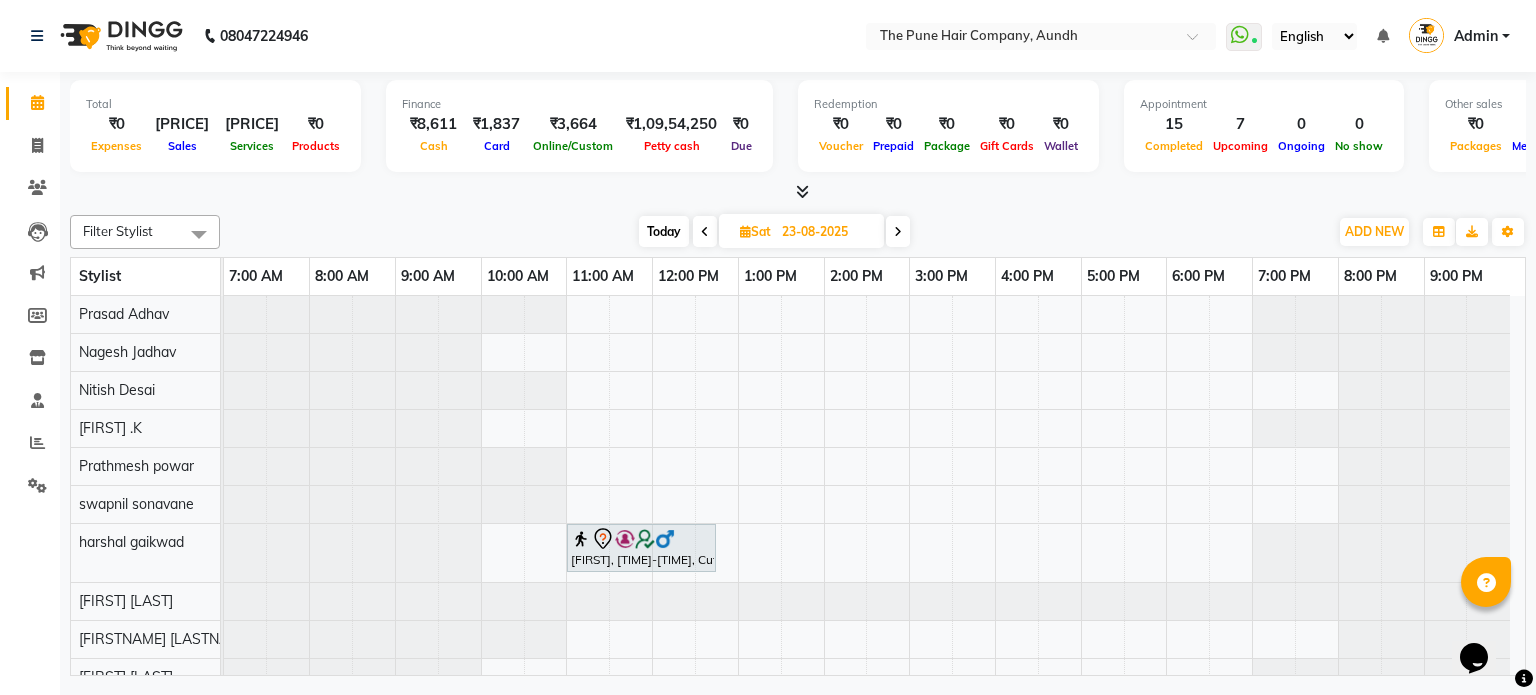 click at bounding box center [898, 231] 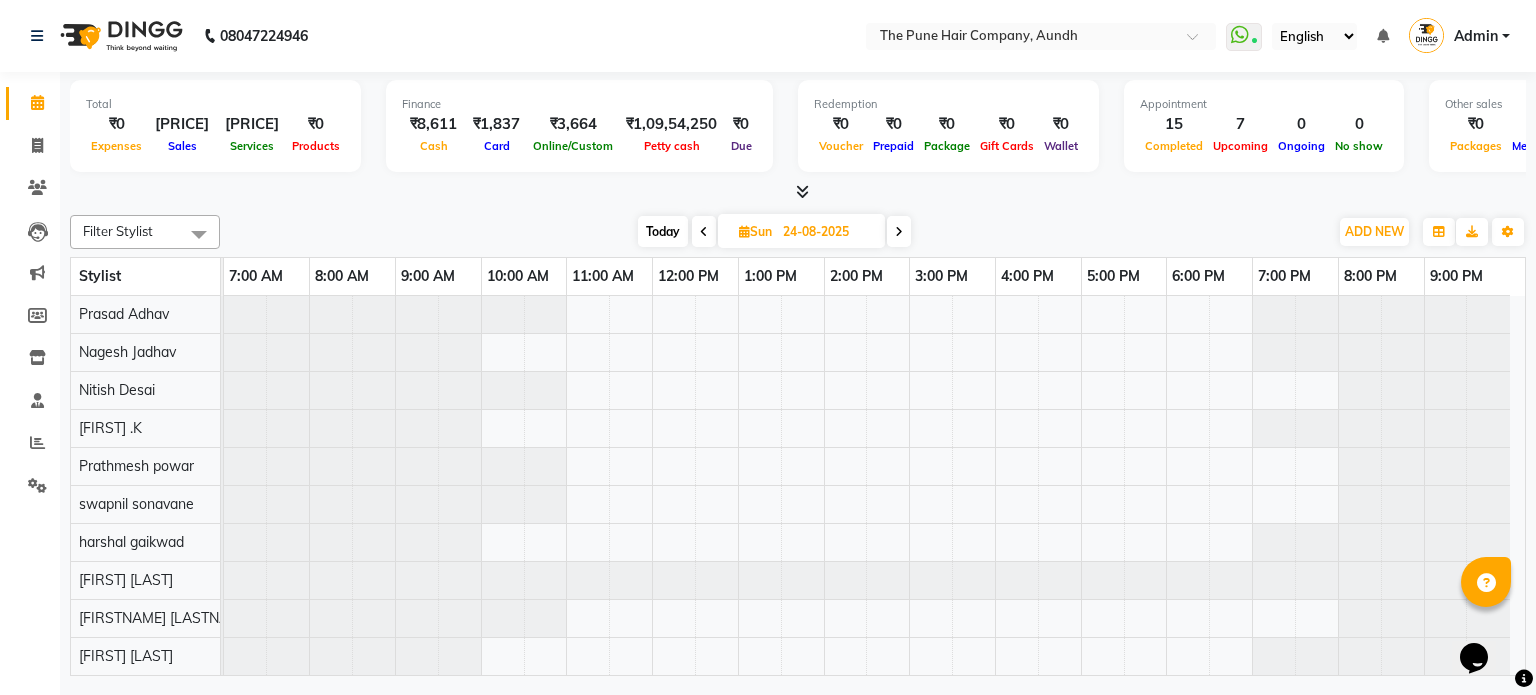 click on "Today" at bounding box center (663, 231) 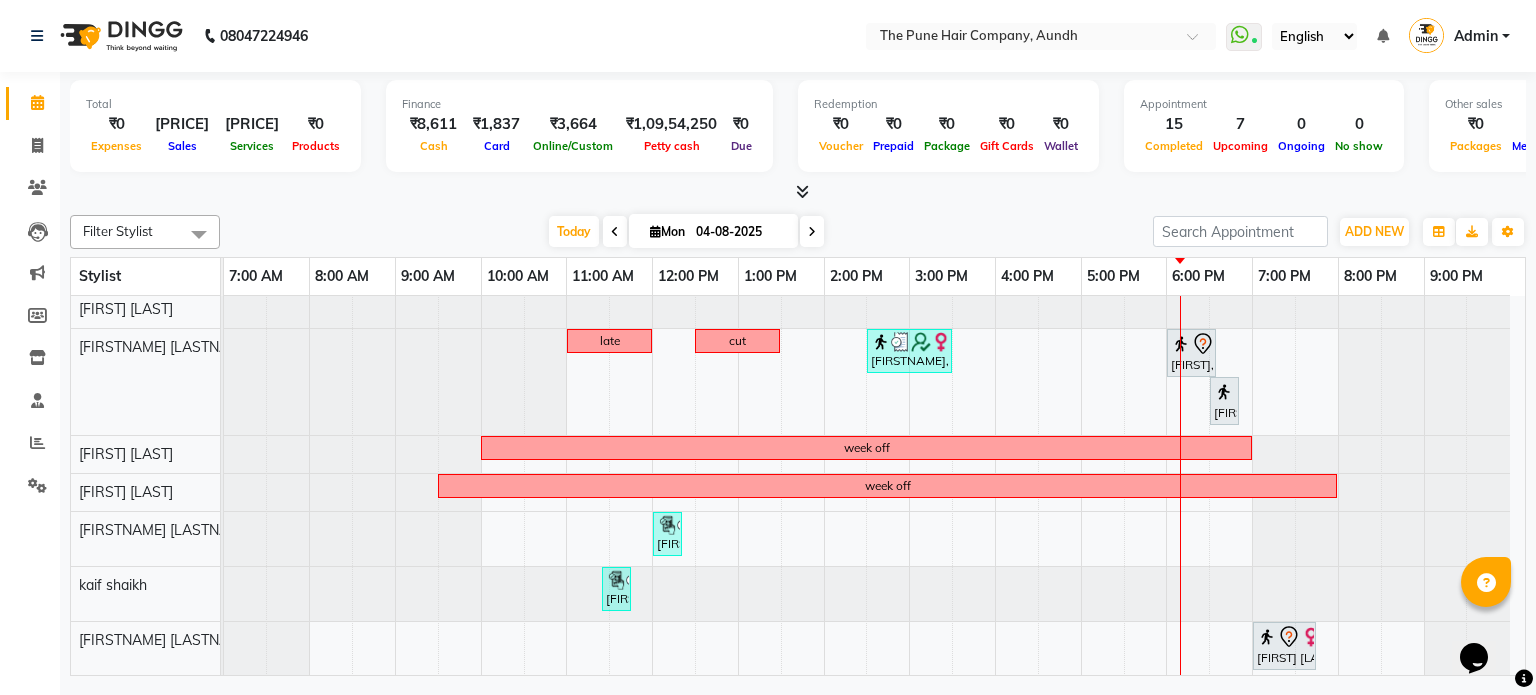 scroll, scrollTop: 356, scrollLeft: 0, axis: vertical 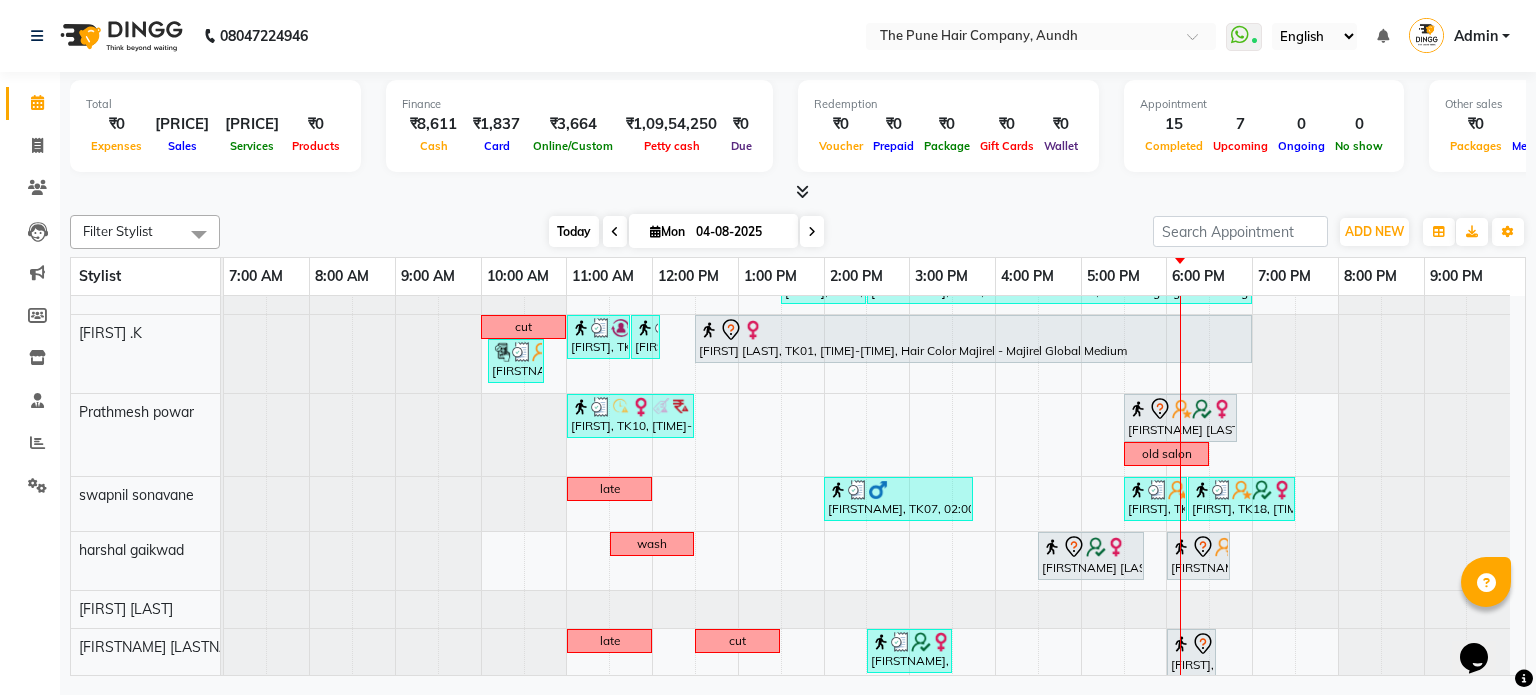 click on "Today" at bounding box center (574, 231) 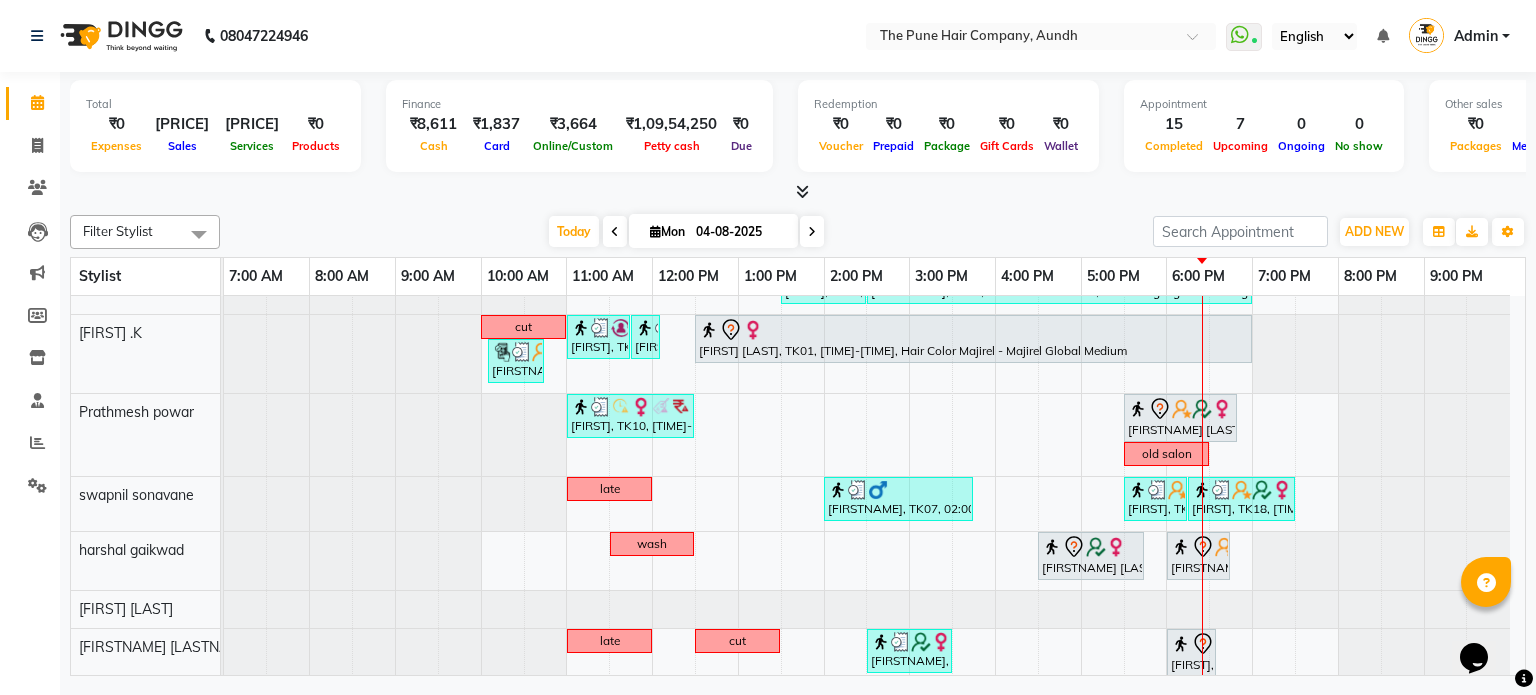 scroll, scrollTop: 86, scrollLeft: 0, axis: vertical 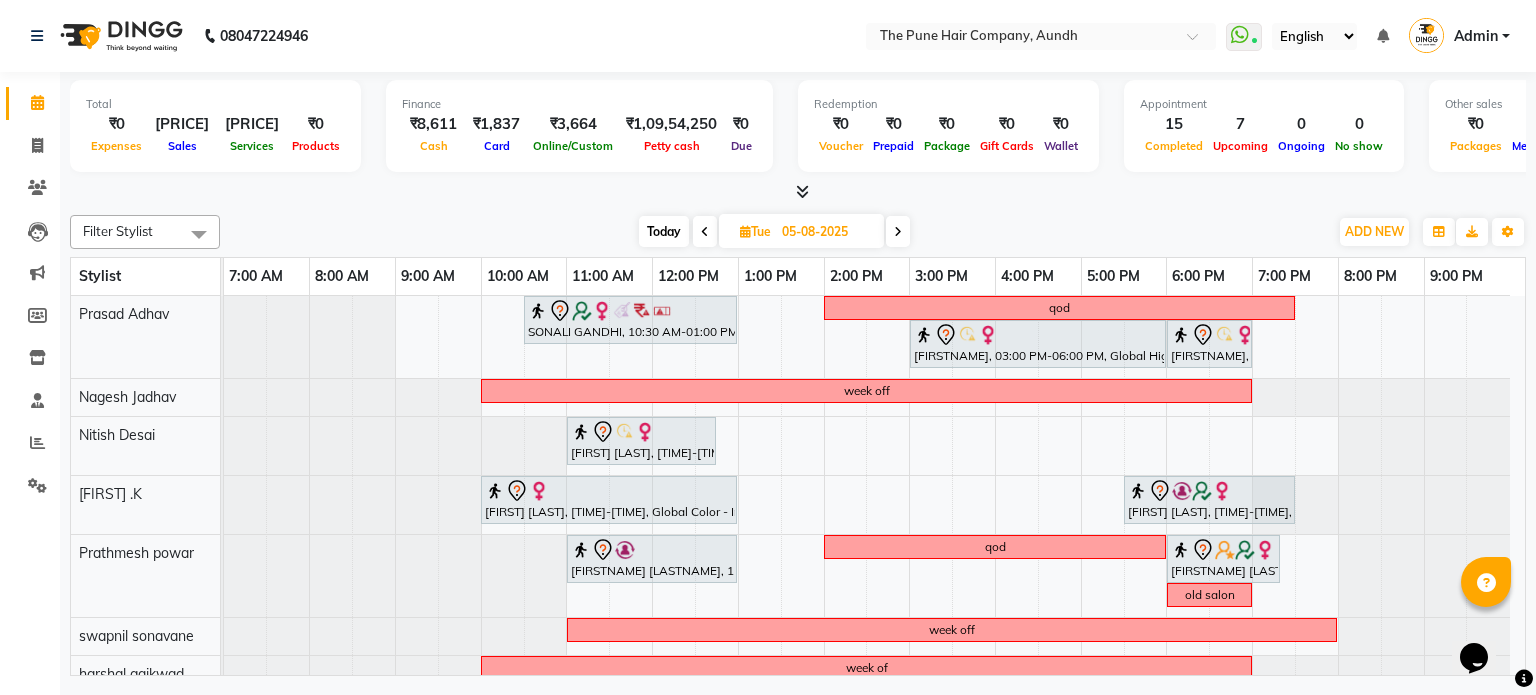 click at bounding box center (898, 232) 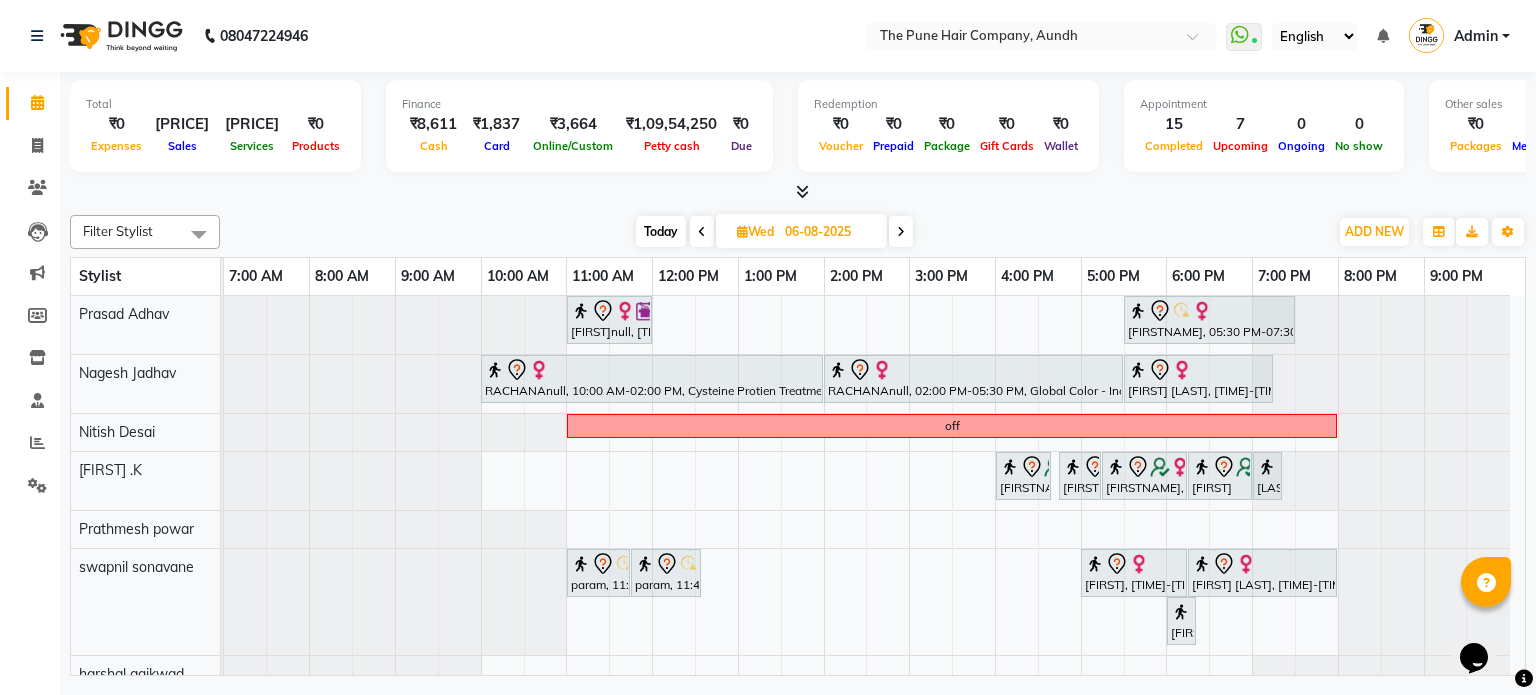 click at bounding box center (901, 232) 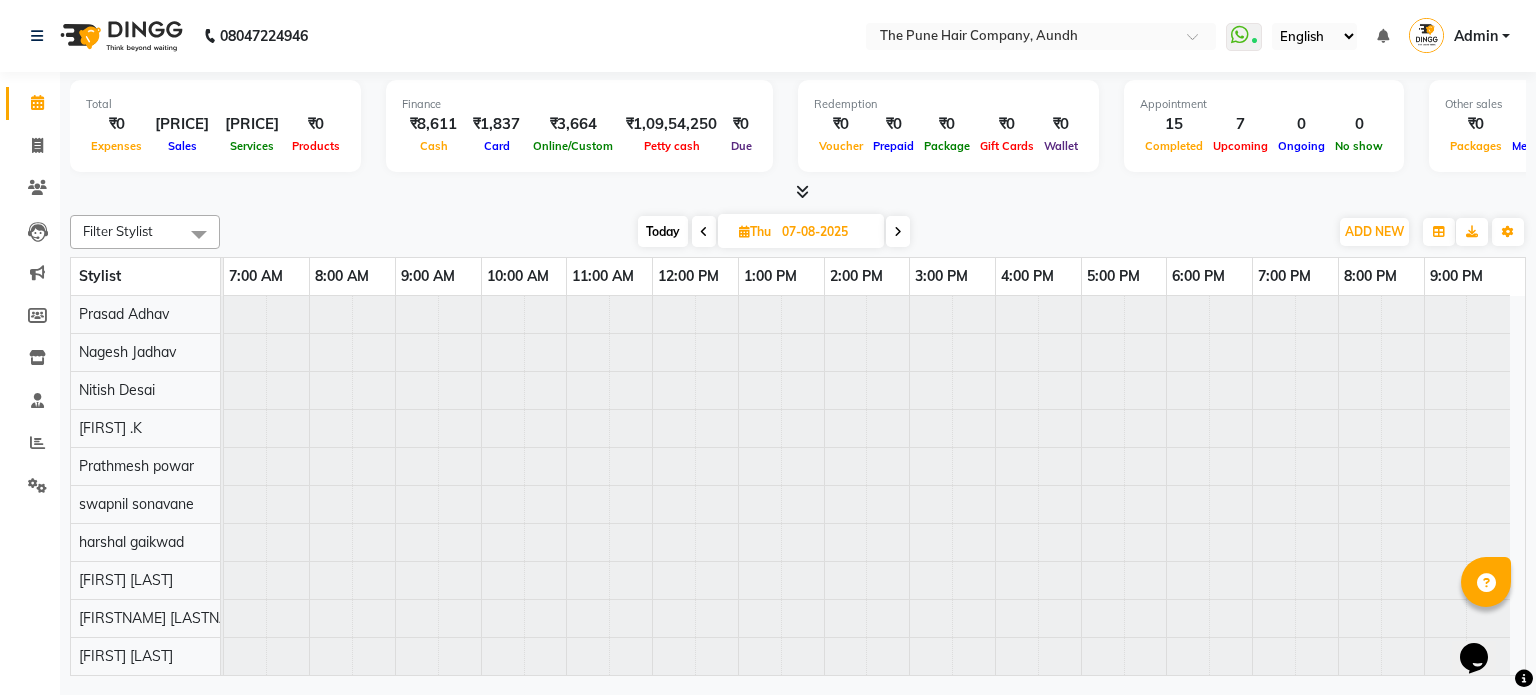 scroll, scrollTop: 72, scrollLeft: 0, axis: vertical 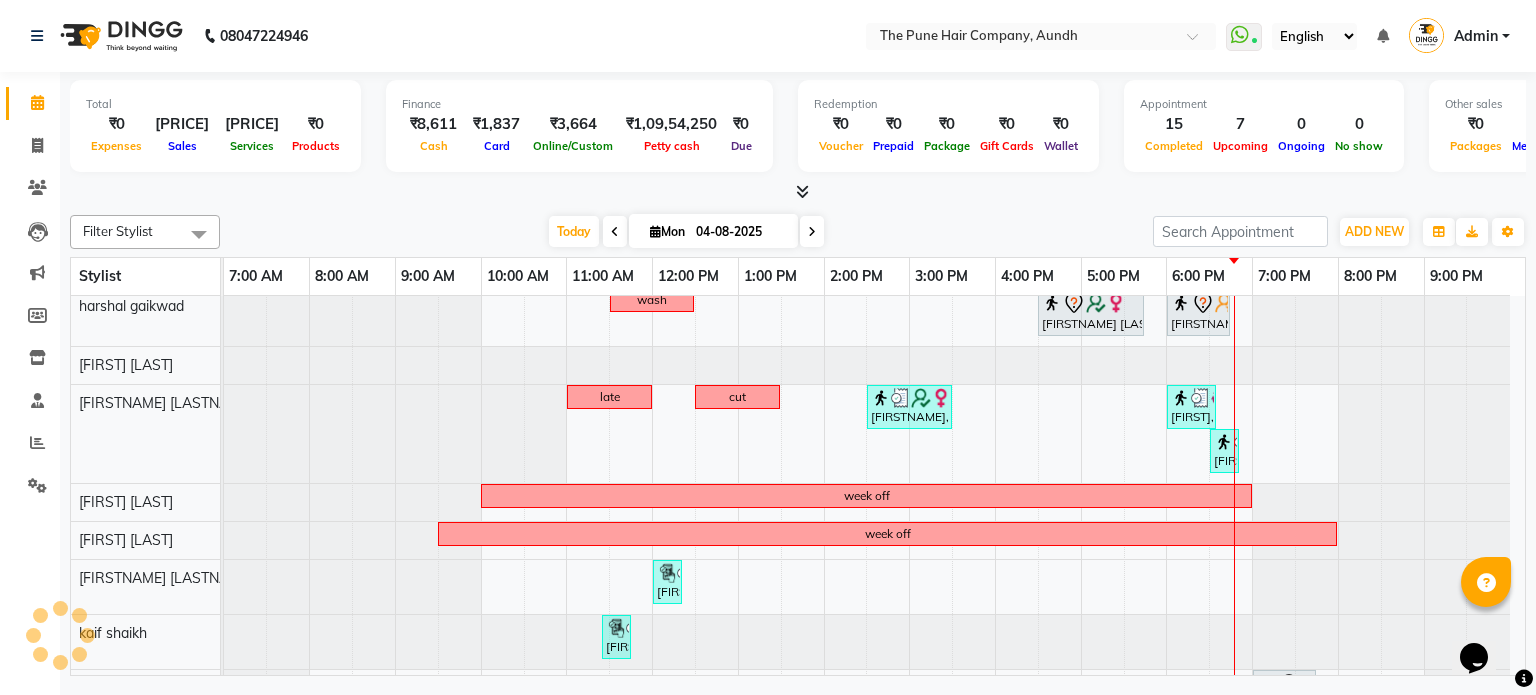 click at bounding box center (812, 231) 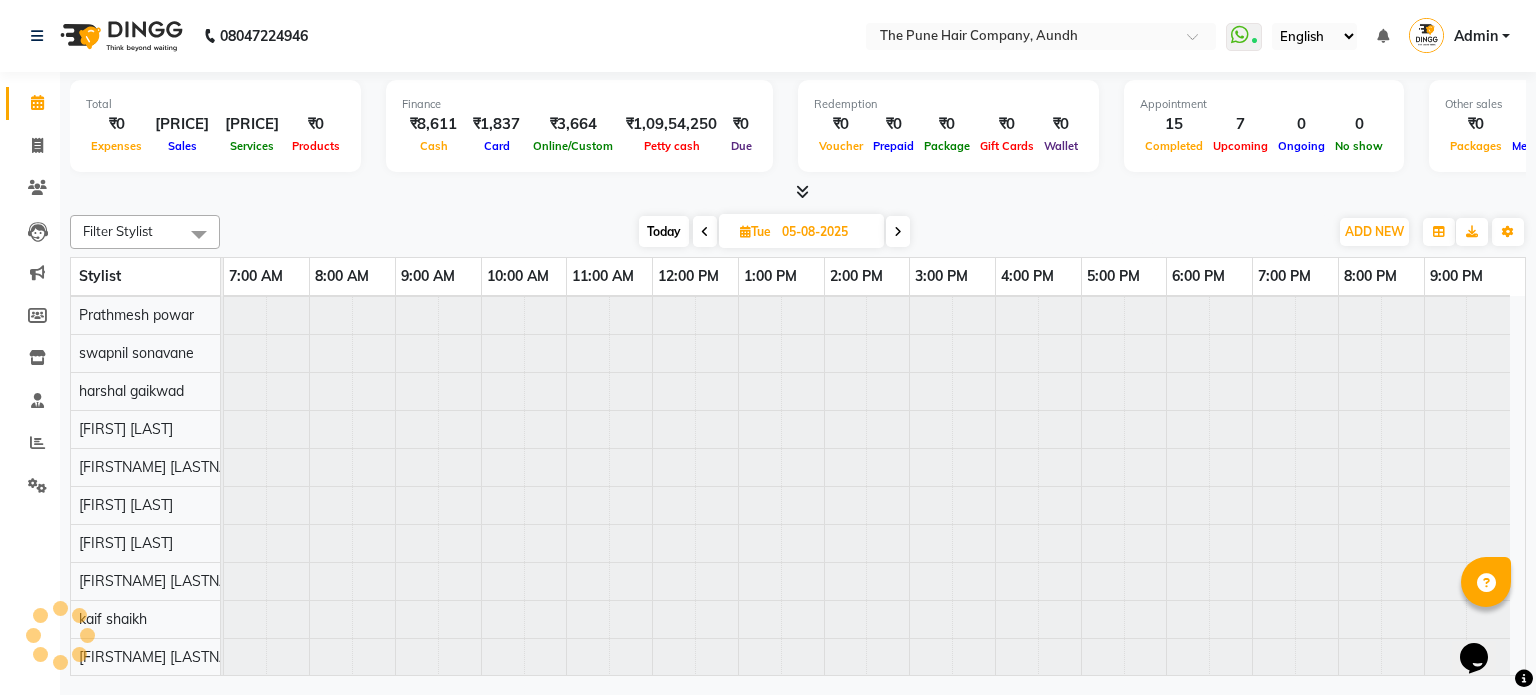 scroll, scrollTop: 148, scrollLeft: 0, axis: vertical 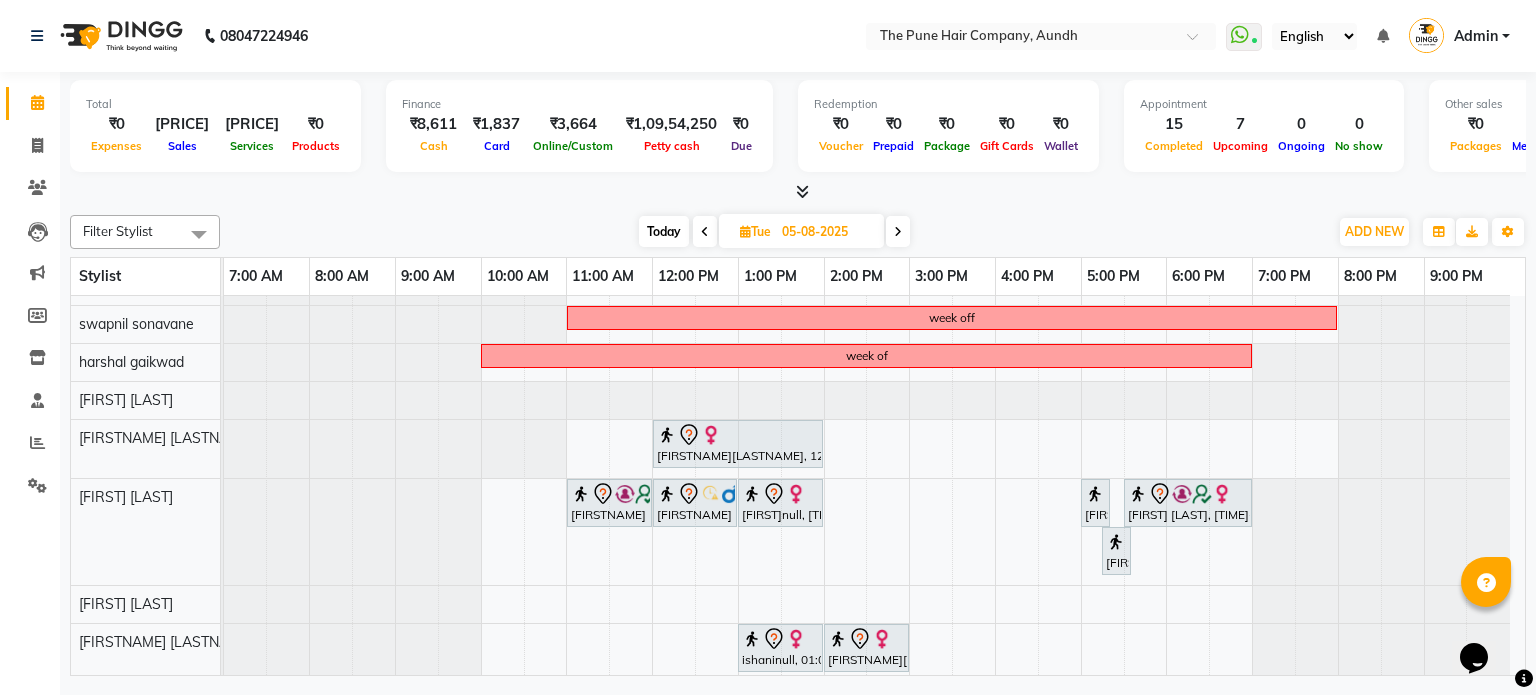 click at bounding box center [898, 232] 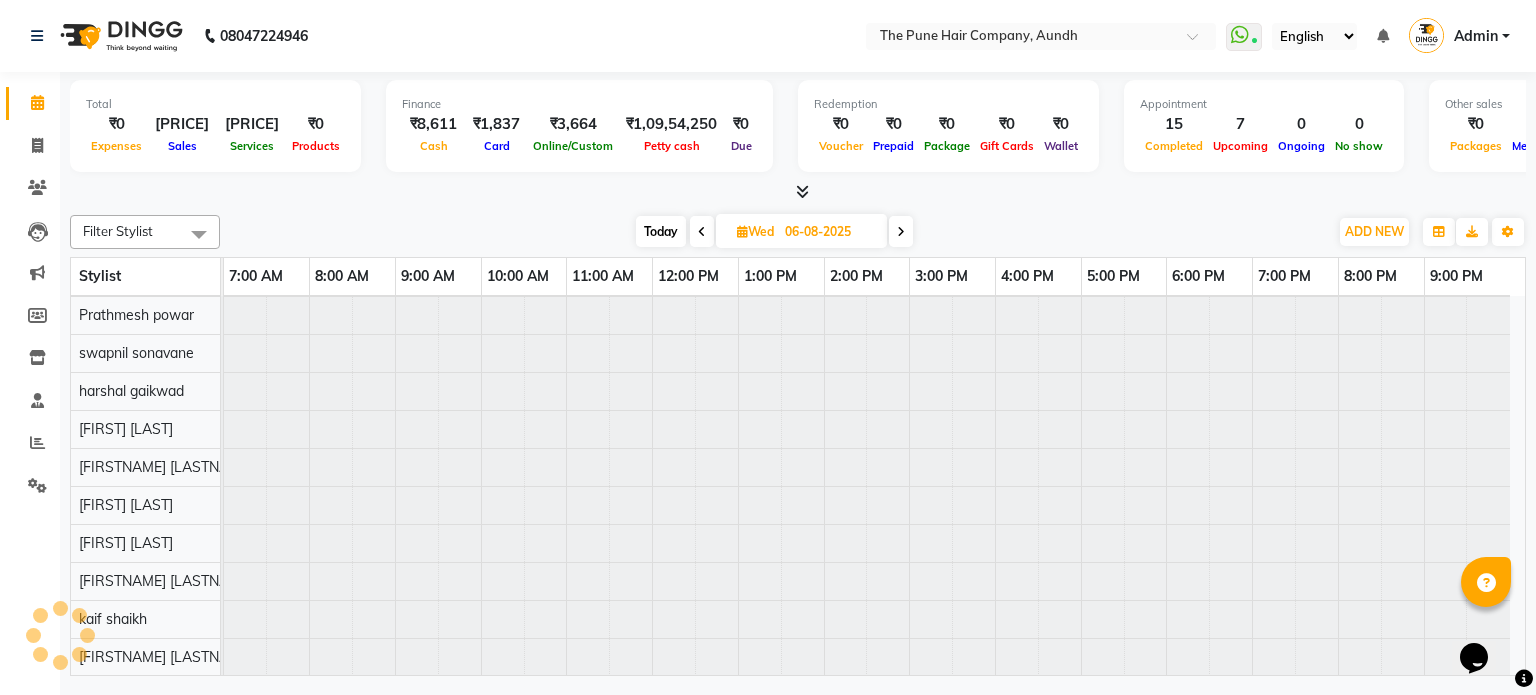 scroll, scrollTop: 148, scrollLeft: 0, axis: vertical 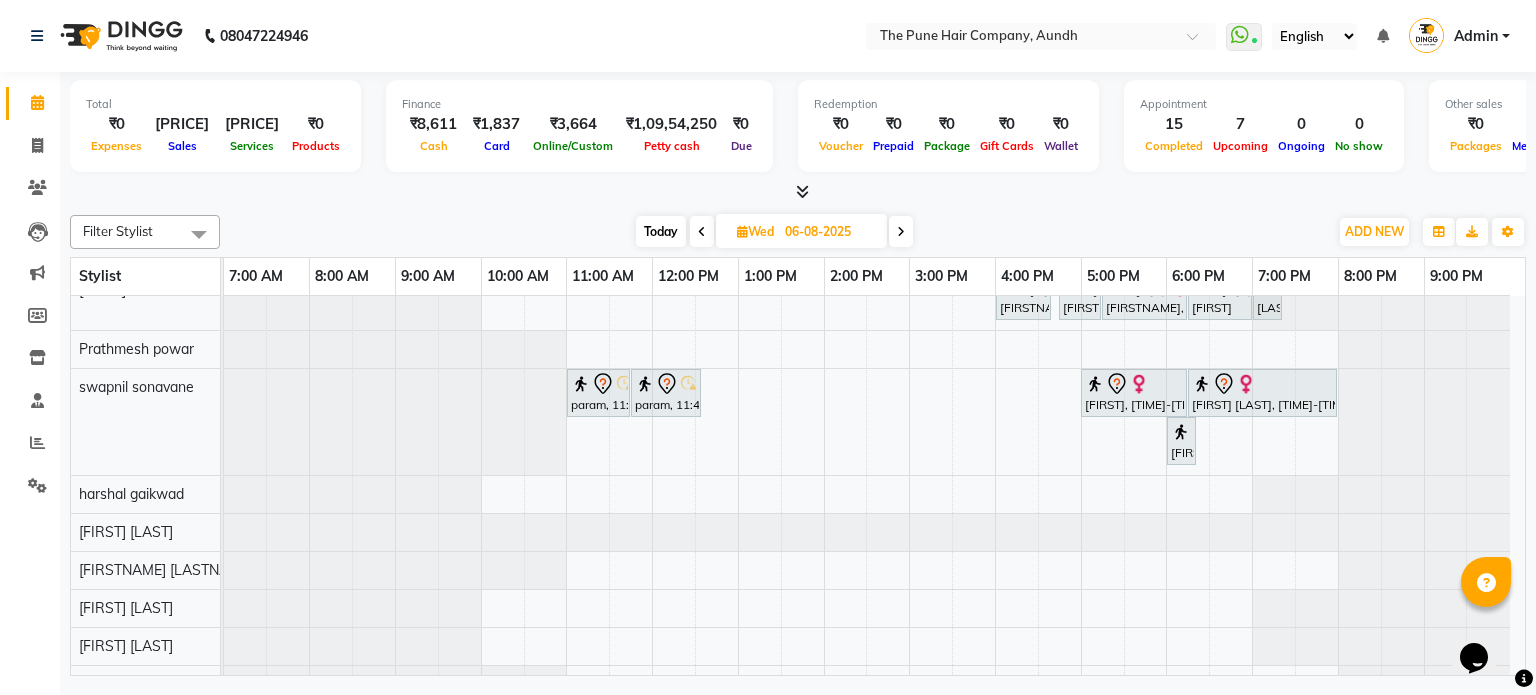 click on "[FIRST]null, [TIME]-[TIME], Cut Female ( Top Stylist )             [FIRST], [TIME]-[TIME], Hair Color Inoa - Inoa Touchup 2 Inch             [FIRST]null, [TIME]-[TIME], Cysteine Protien Treatment - Cysteine Long             [FIRST]null, [TIME]-[TIME], Global Color - Inoa Global Long             [FIRST] [LAST], [TIME]-[TIME], Cut Female (Expert)  off              [FIRST], [TIME]-[TIME], Cut male (Expert)             [FIRST], [TIME]-[TIME],  Beard Trim             [FIRST], [TIME]-[TIME], Global Color - Inoa Global Male              [FIRST], [TIME]-[TIME], Cut Female (Expert)             [FIRST], [TIME]-[TIME],  Additional Hair Wash (Female)             [FIRST], [TIME]-[TIME], Cut Male (Master stylist)             [FIRST], [TIME]-[TIME],  Beard Crafting             [FIRST], [TIME]-[TIME], Cut Under 20 year (Boy)             [FIRST] [LAST], [TIME]-[TIME], Cut Female (Master stylist )             [FIRST] [LAST], [TIME]-[TIME],  Additional Hair Wash (Female)" at bounding box center (874, 447) 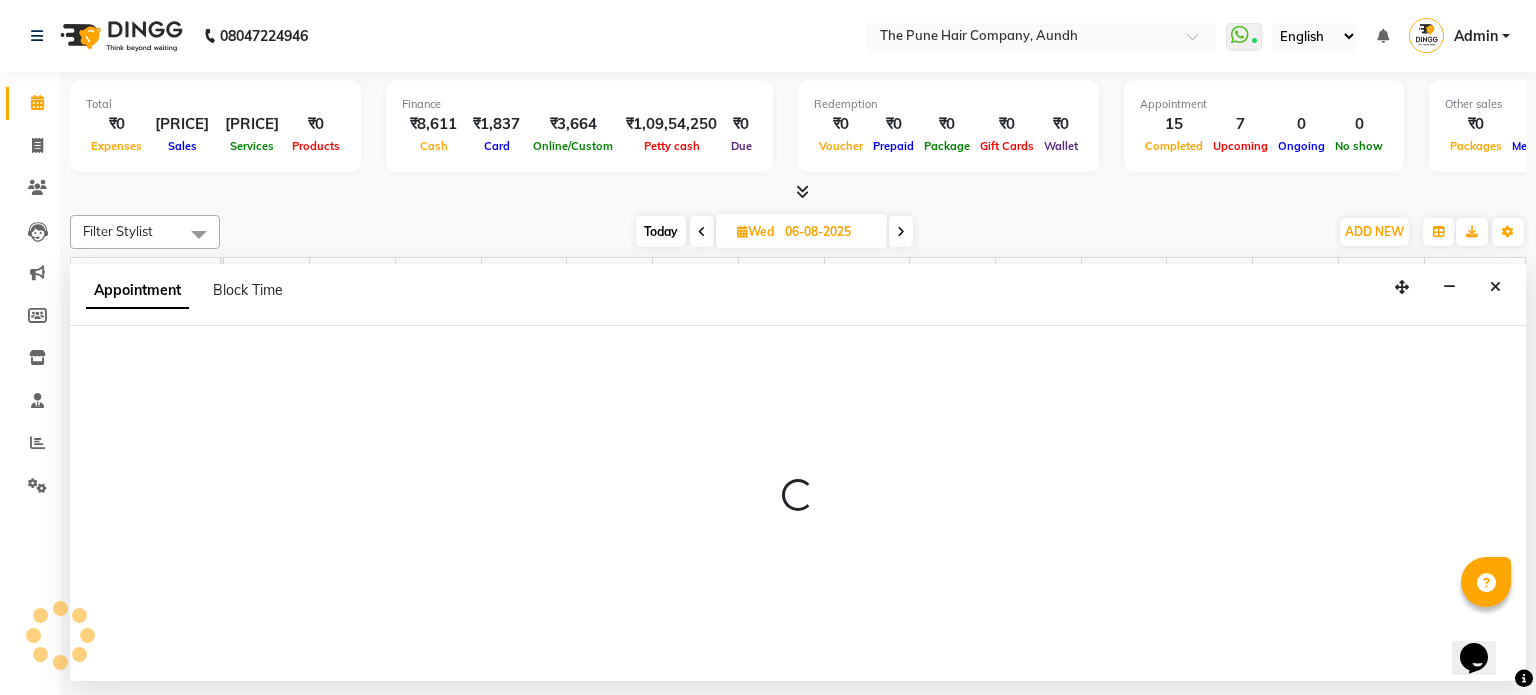 select on "25240" 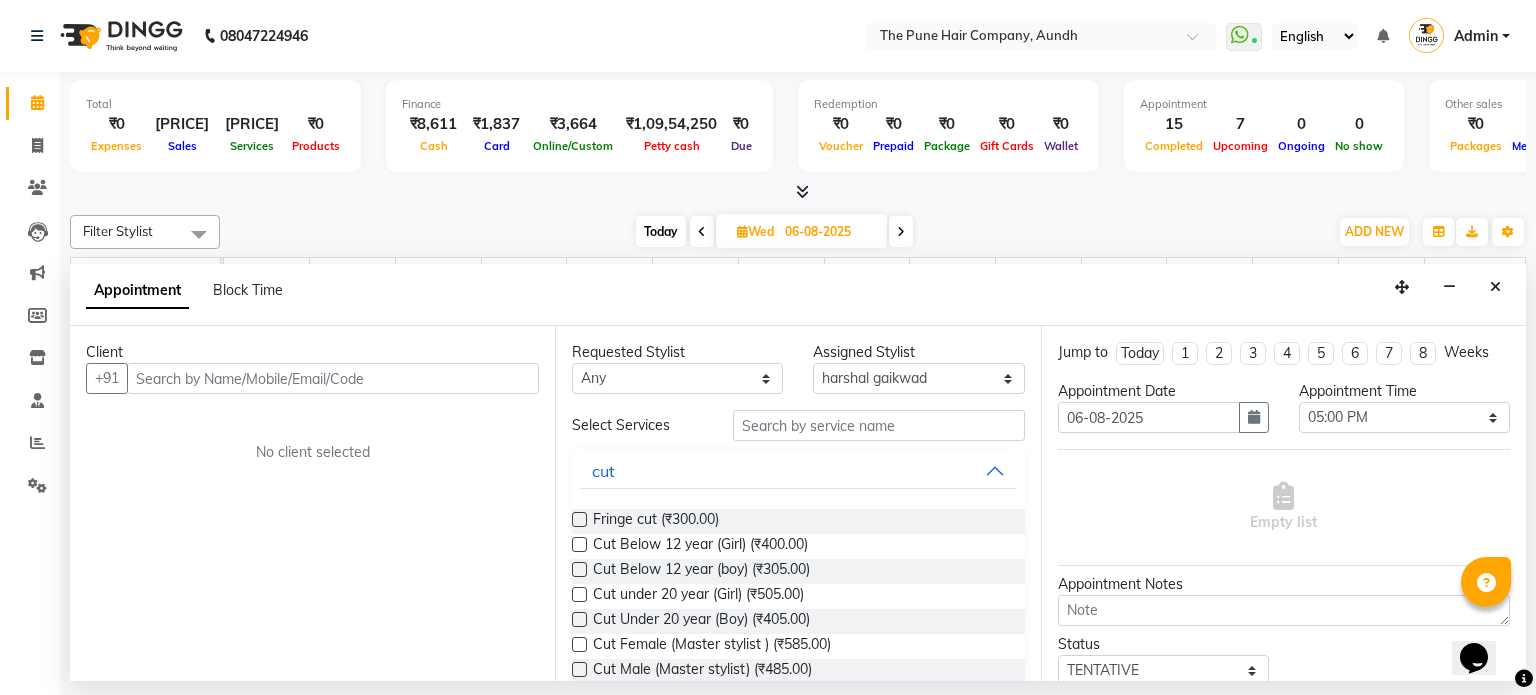 click at bounding box center (1495, 287) 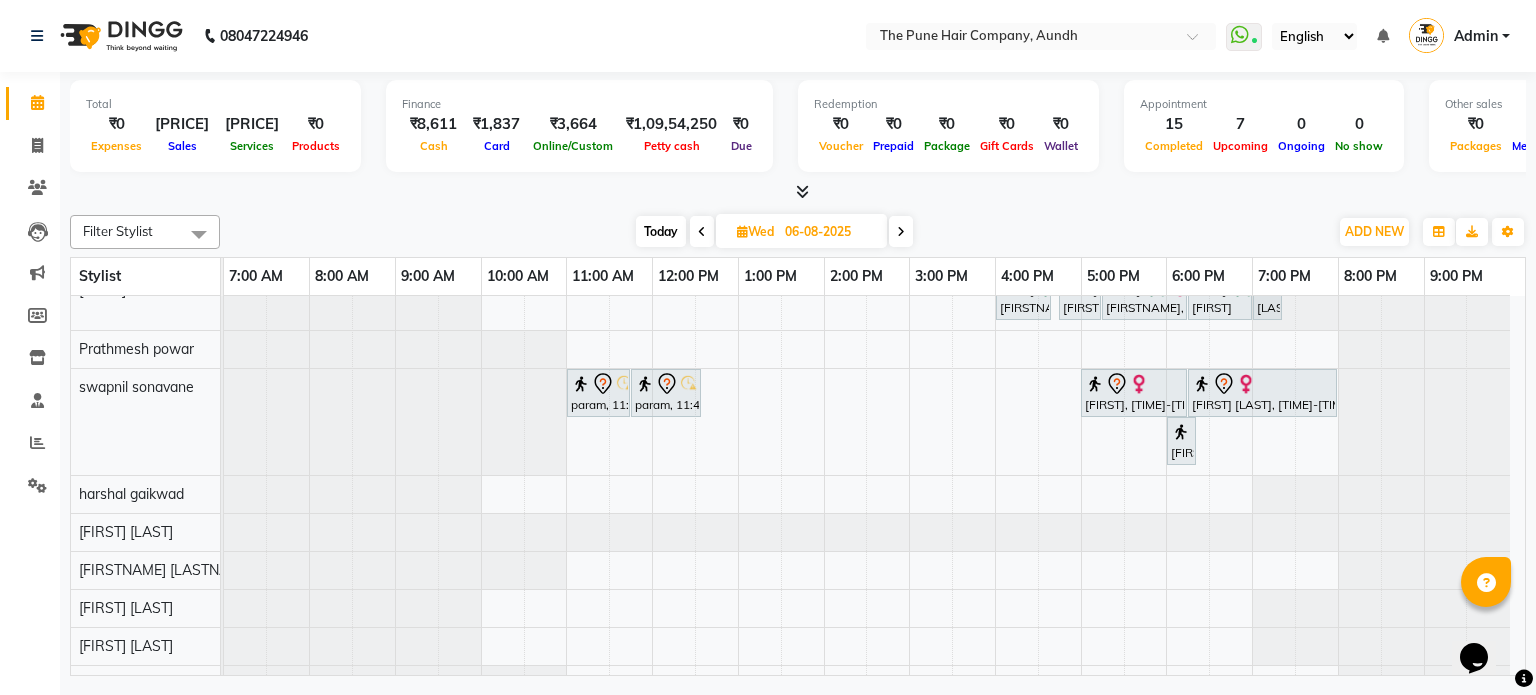click on "[FIRST]null, [TIME]-[TIME], Cut Female ( Top Stylist )             [FIRST], [TIME]-[TIME], Hair Color Inoa - Inoa Touchup 2 Inch             [FIRST]null, [TIME]-[TIME], Cysteine Protien Treatment - Cysteine Long             [FIRST]null, [TIME]-[TIME], Global Color - Inoa Global Long             [FIRST] [LAST], [TIME]-[TIME], Cut Female (Expert)  off              [FIRST], [TIME]-[TIME], Cut male (Expert)             [FIRST], [TIME]-[TIME],  Beard Trim             [FIRST], [TIME]-[TIME], Global Color - Inoa Global Male              [FIRST], [TIME]-[TIME], Cut Female (Expert)             [FIRST], [TIME]-[TIME],  Additional Hair Wash (Female)             [FIRST], [TIME]-[TIME], Cut Male (Master stylist)             [FIRST], [TIME]-[TIME],  Beard Crafting             [FIRST], [TIME]-[TIME], Cut Under 20 year (Boy)             [FIRST] [LAST], [TIME]-[TIME], Cut Female (Master stylist )             [FIRST] [LAST], [TIME]-[TIME],  Additional Hair Wash (Female)" at bounding box center [874, 447] 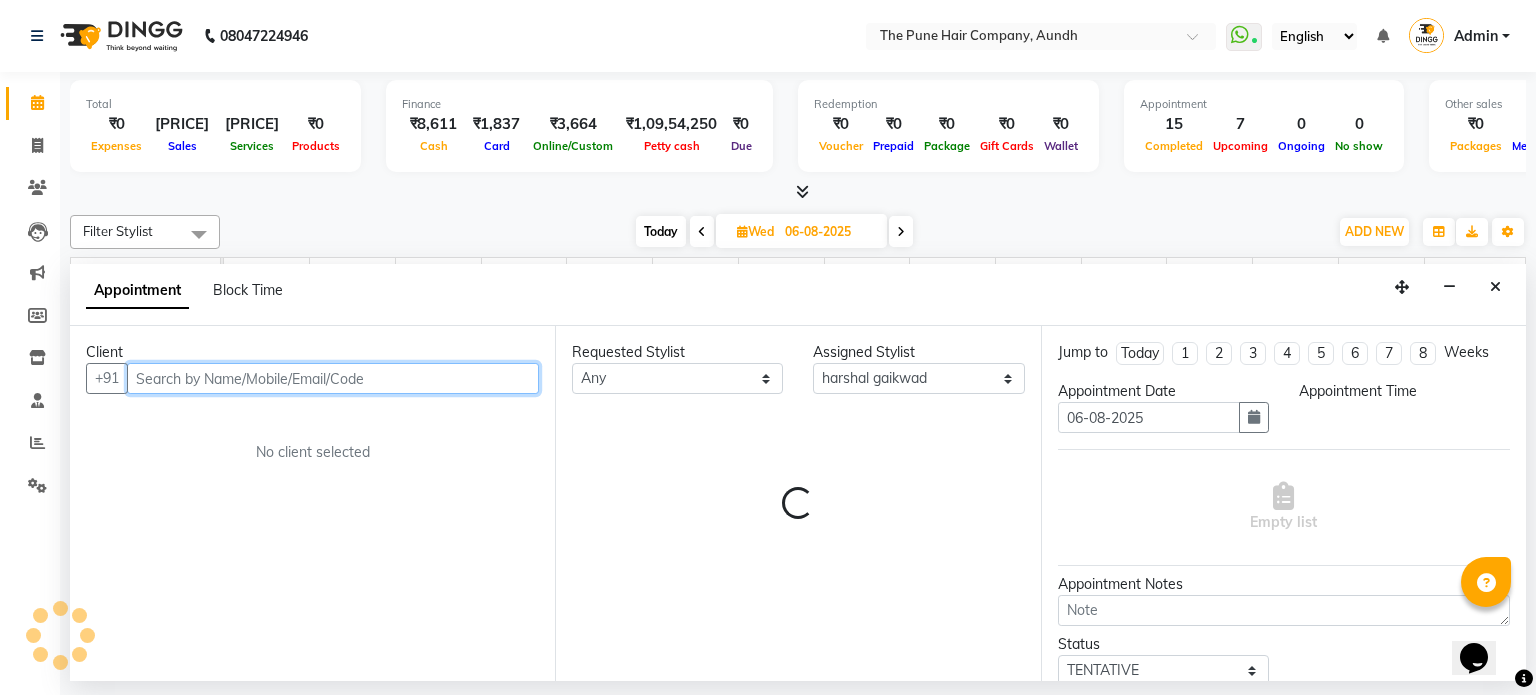 select on "960" 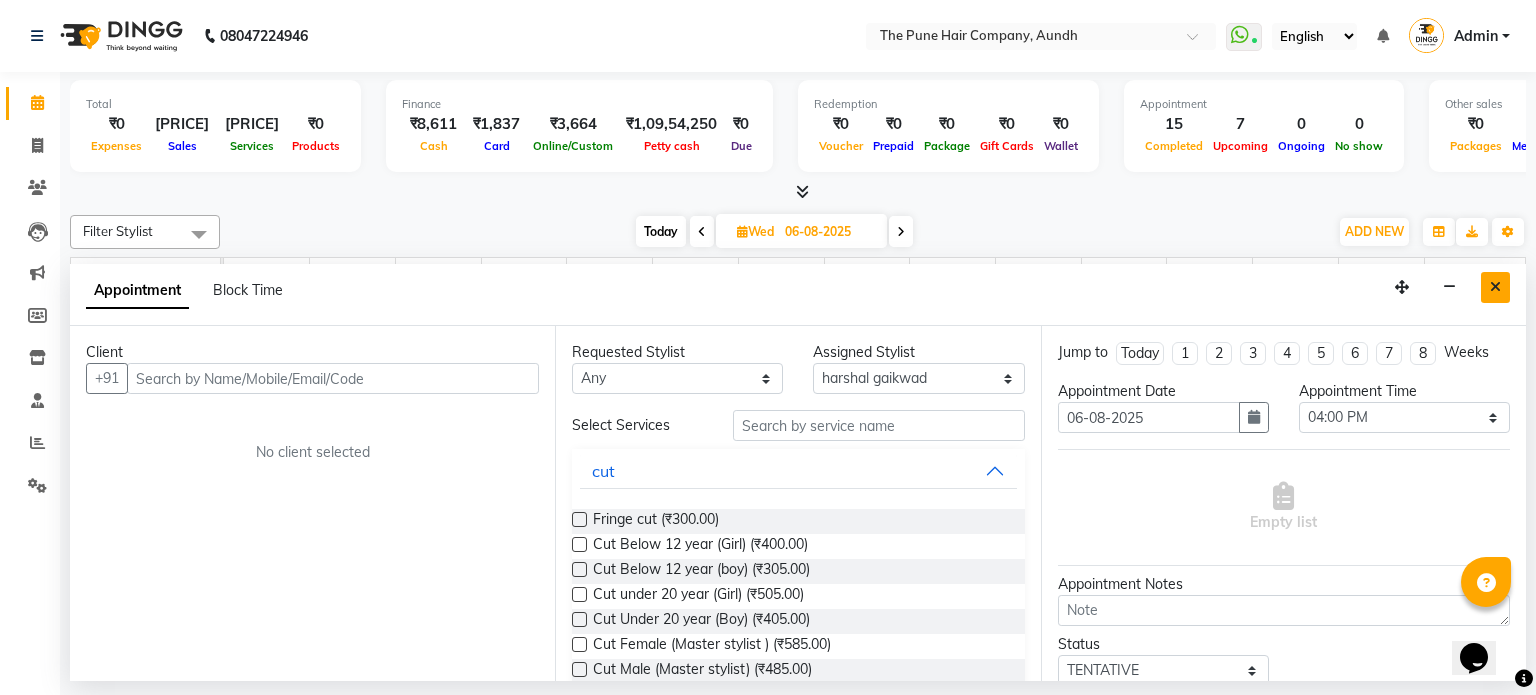 click at bounding box center (1495, 287) 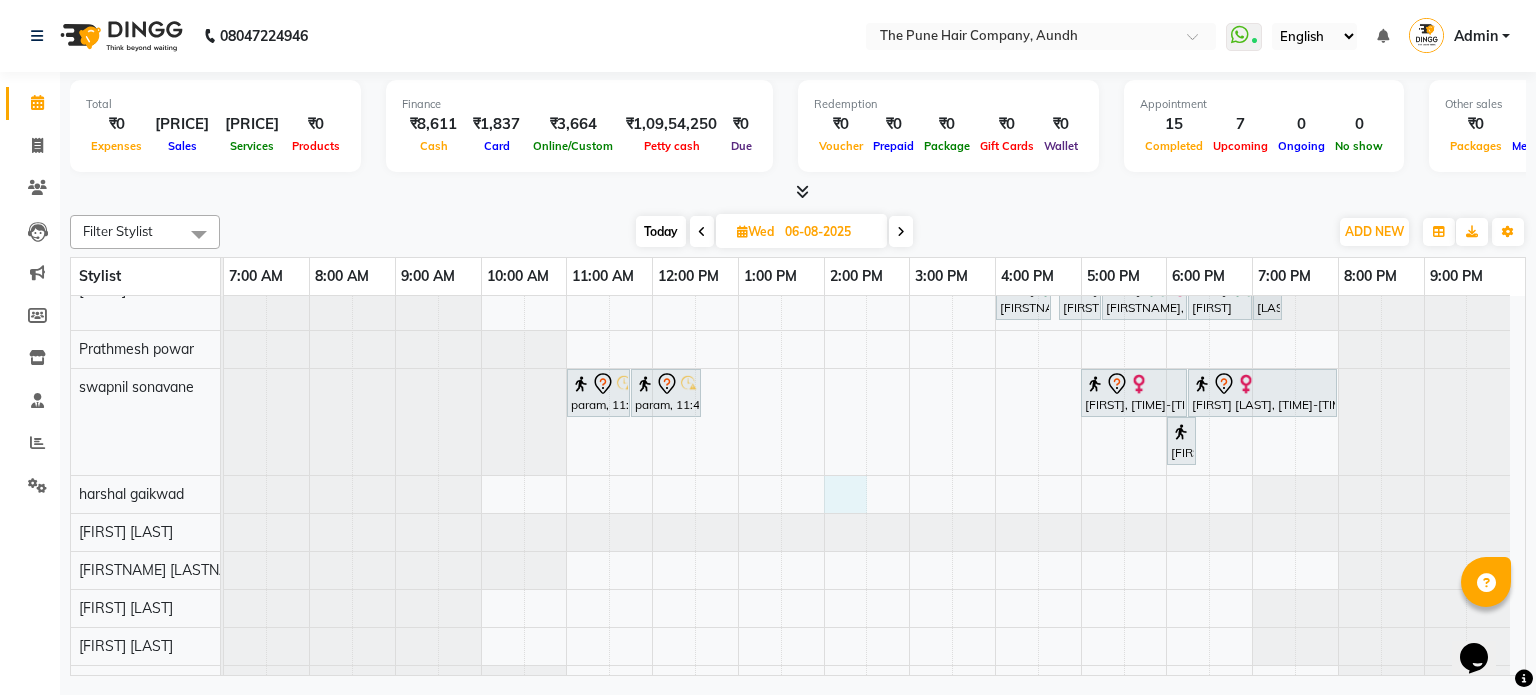click on "[FIRST]null, [TIME]-[TIME], Cut Female ( Top Stylist )             [FIRST], [TIME]-[TIME], Hair Color Inoa - Inoa Touchup 2 Inch             [FIRST]null, [TIME]-[TIME], Cysteine Protien Treatment - Cysteine Long             [FIRST]null, [TIME]-[TIME], Global Color - Inoa Global Long             [FIRST] [LAST], [TIME]-[TIME], Cut Female (Expert)  off              [FIRST], [TIME]-[TIME], Cut male (Expert)             [FIRST], [TIME]-[TIME],  Beard Trim             [FIRST], [TIME]-[TIME], Global Color - Inoa Global Male              [FIRST], [TIME]-[TIME], Cut Female (Expert)             [FIRST], [TIME]-[TIME],  Additional Hair Wash (Female)             [FIRST], [TIME]-[TIME], Cut Male (Master stylist)             [FIRST], [TIME]-[TIME],  Beard Crafting             [FIRST], [TIME]-[TIME], Cut Under 20 year (Boy)             [FIRST] [LAST], [TIME]-[TIME], Cut Female (Master stylist )             [FIRST] [LAST], [TIME]-[TIME],  Additional Hair Wash (Female)" at bounding box center (874, 447) 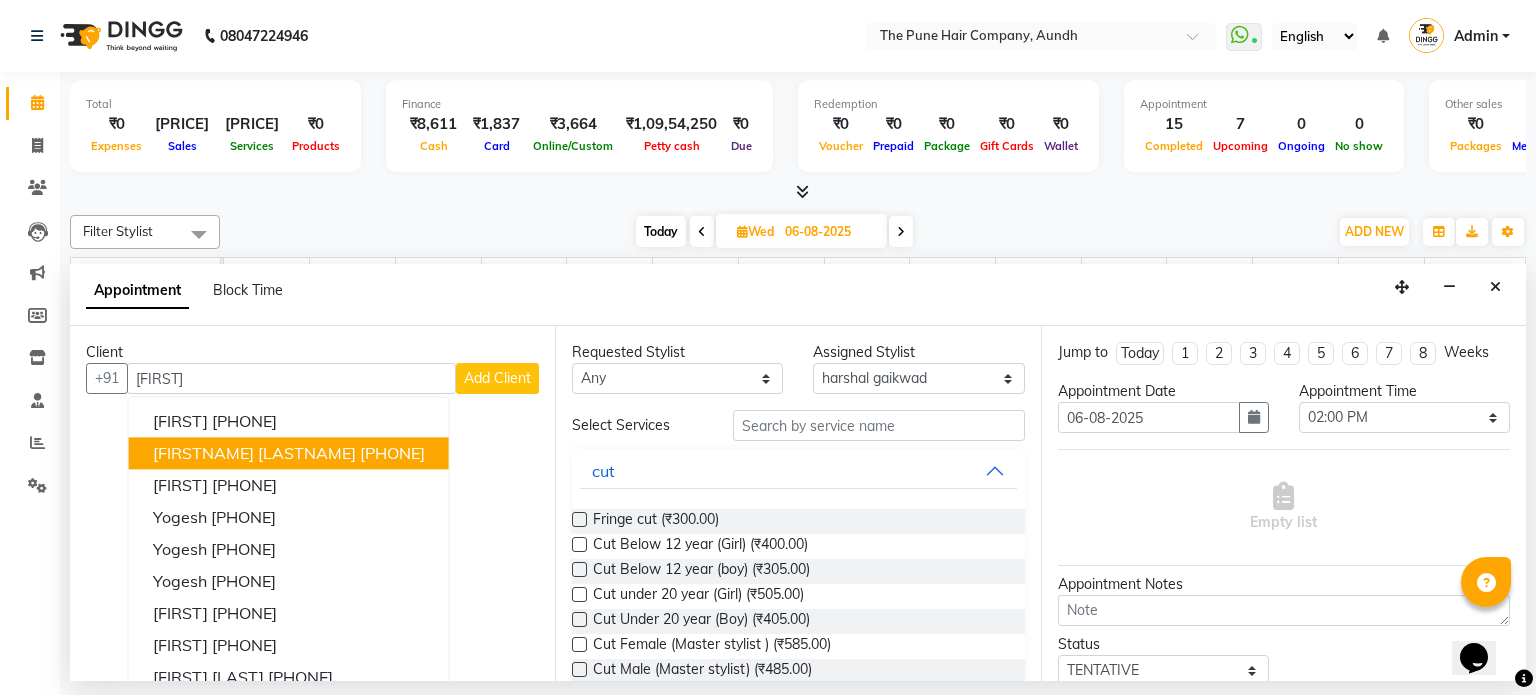 click on "[FIRSTNAME] [LASTNAME]" at bounding box center [254, 454] 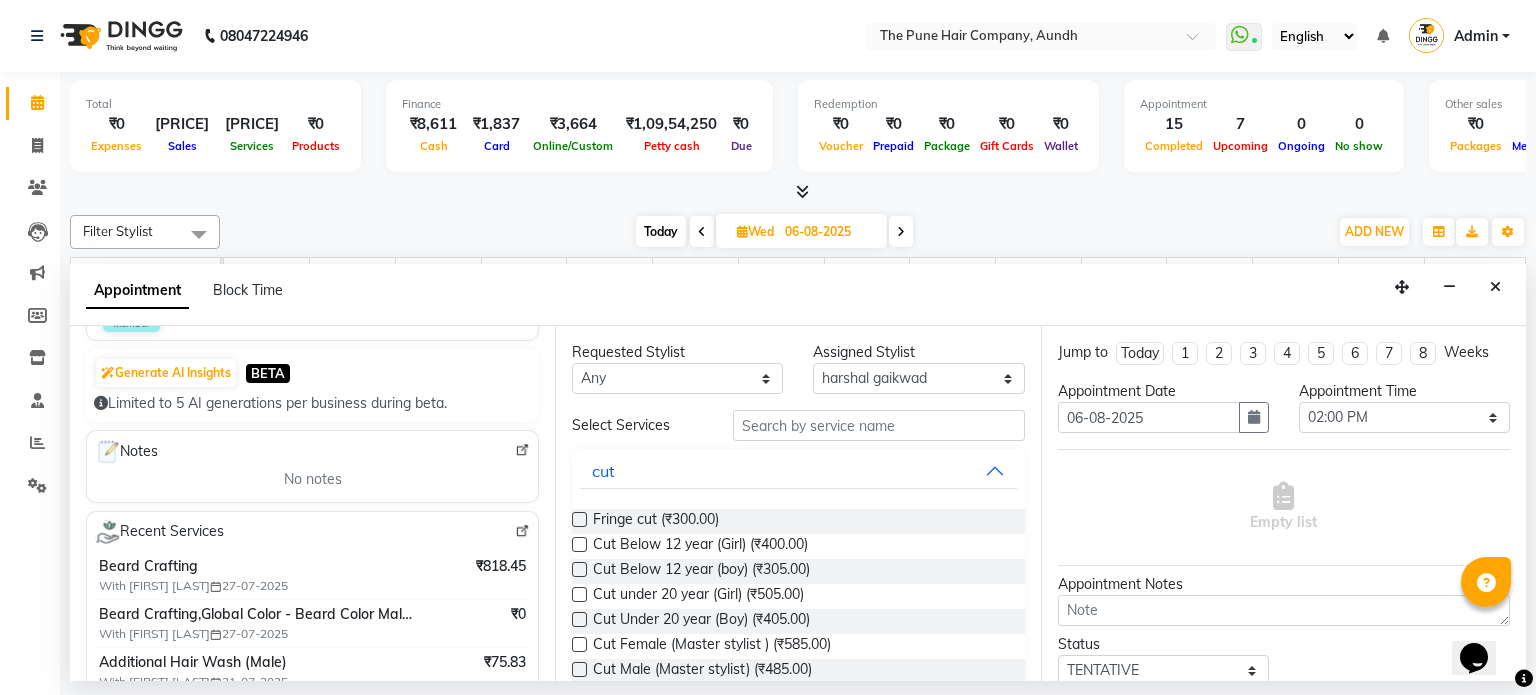 scroll, scrollTop: 612, scrollLeft: 0, axis: vertical 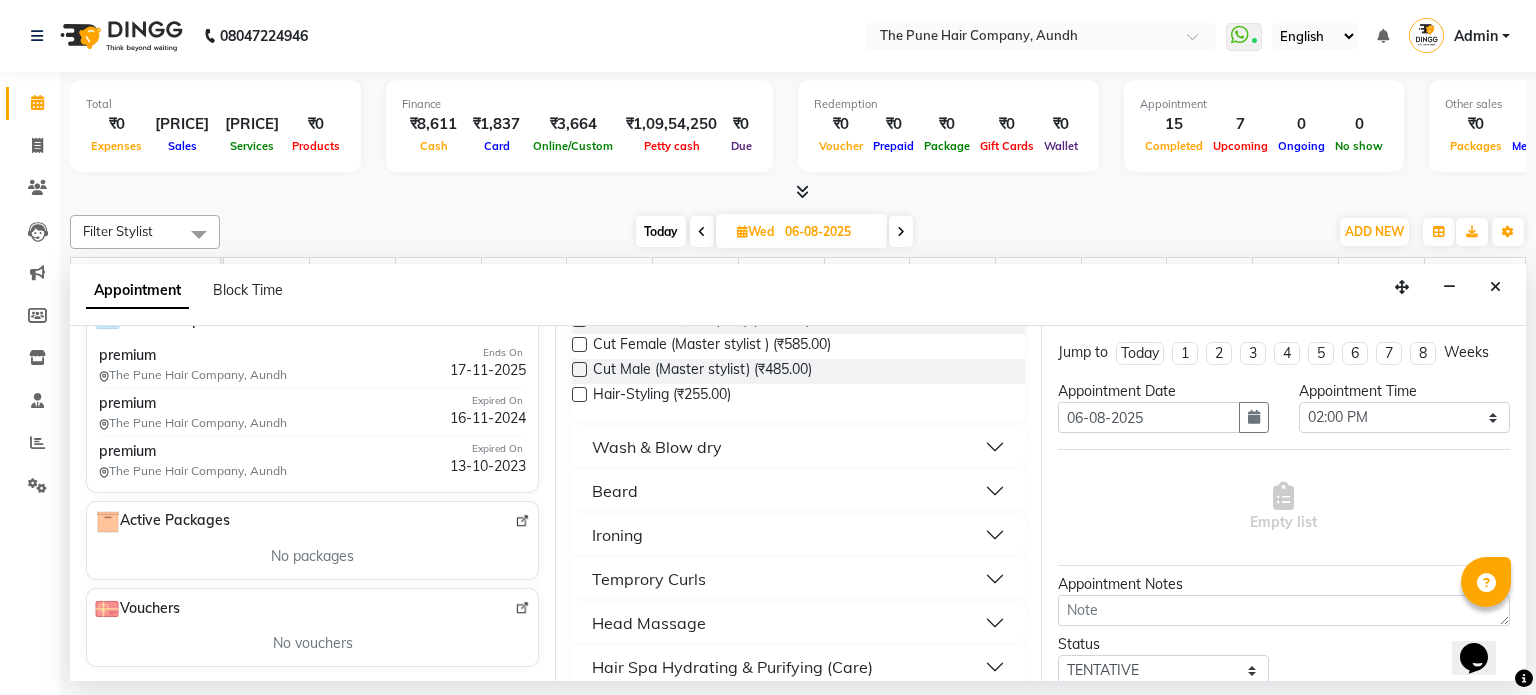 type on "[PHONE]" 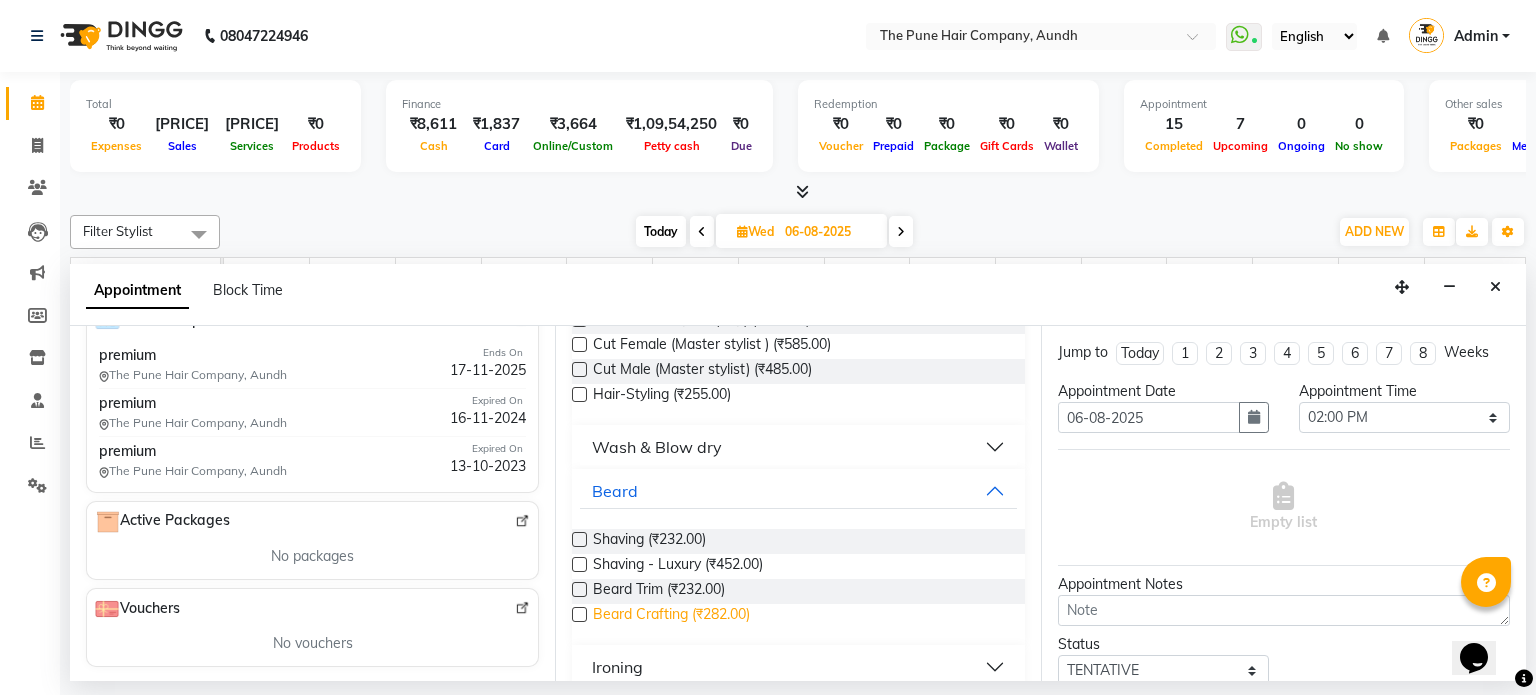 click on "Beard Crafting (₹282.00)" at bounding box center [671, 616] 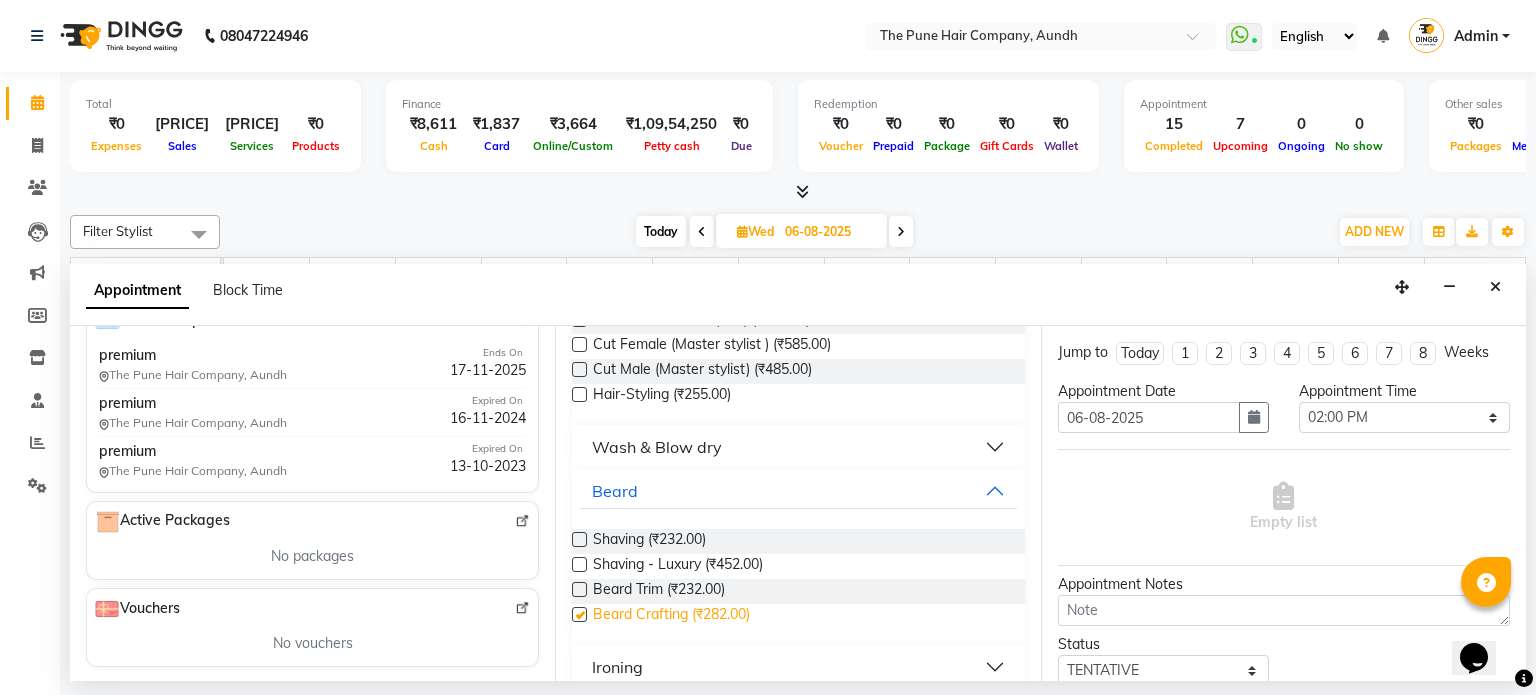 checkbox on "false" 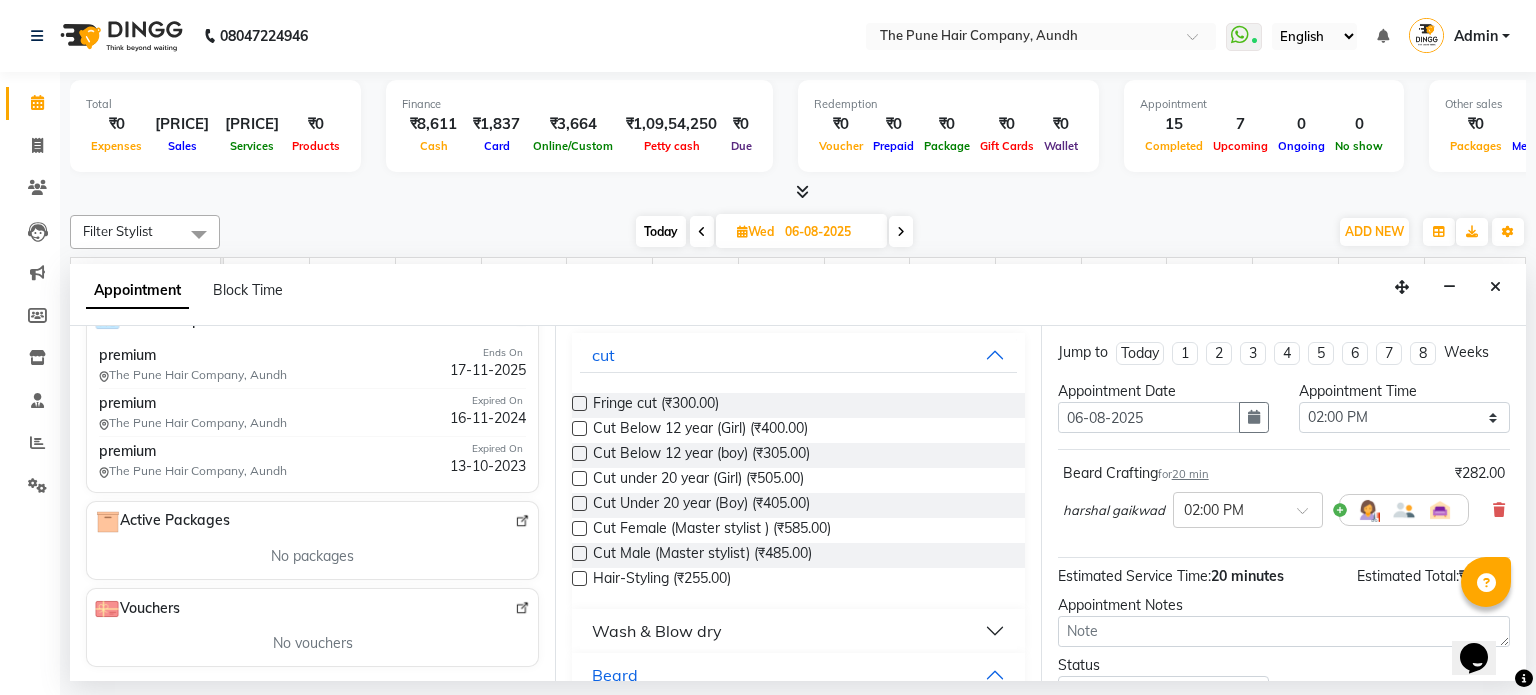scroll, scrollTop: 0, scrollLeft: 0, axis: both 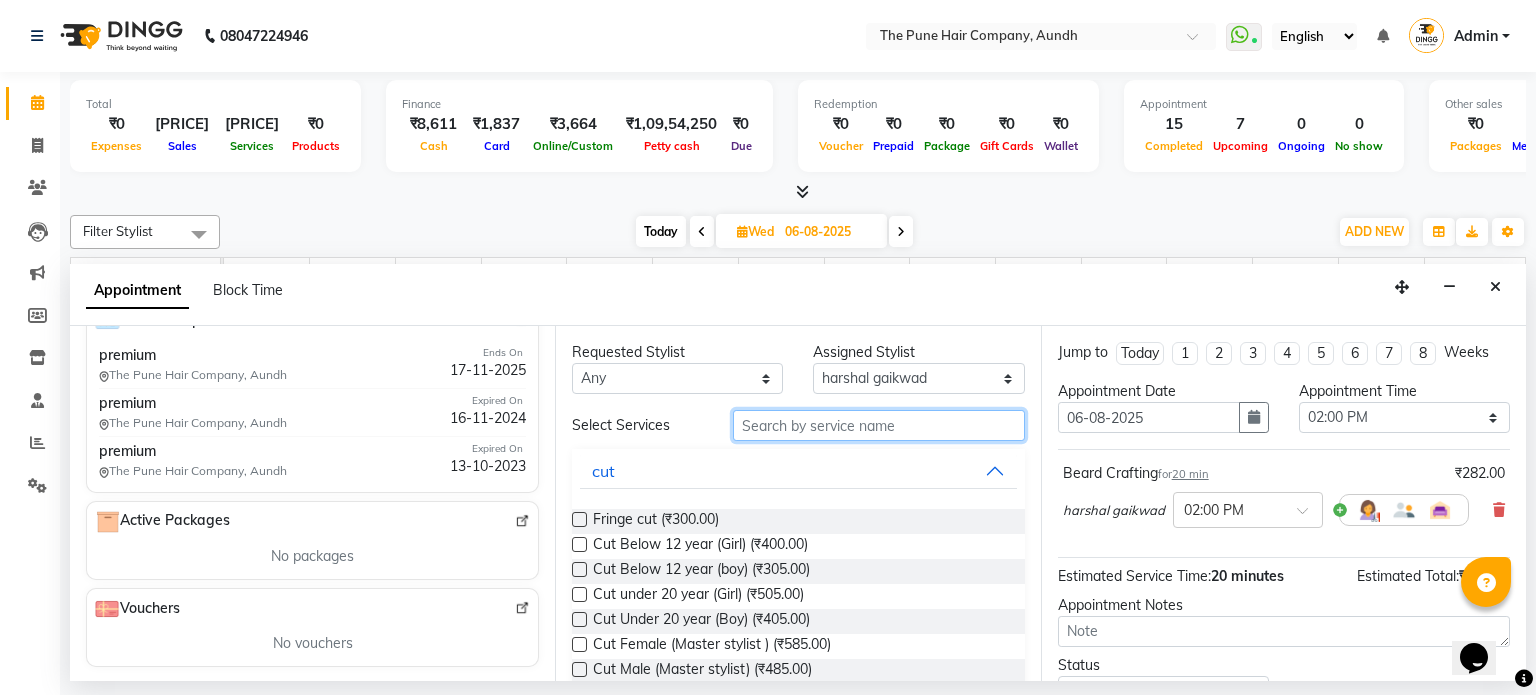 click at bounding box center [879, 425] 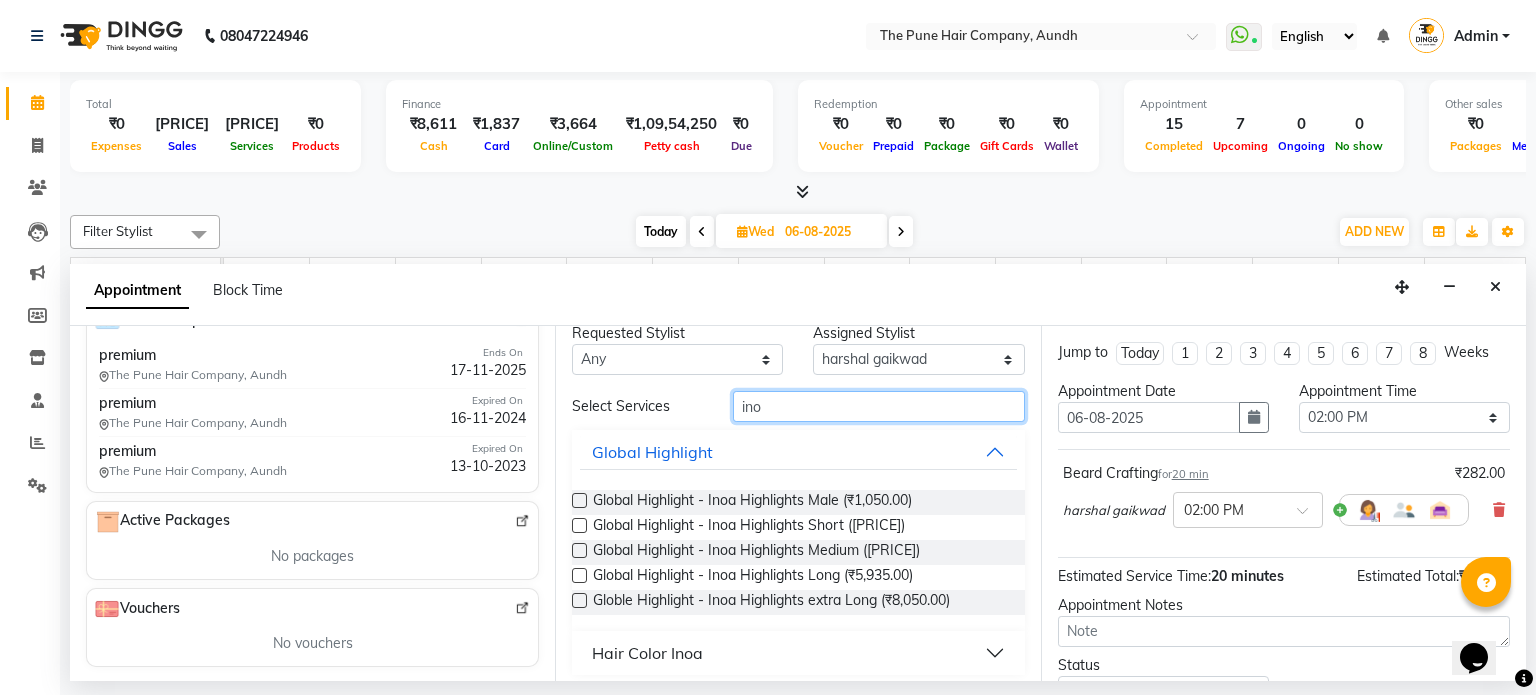 scroll, scrollTop: 28, scrollLeft: 0, axis: vertical 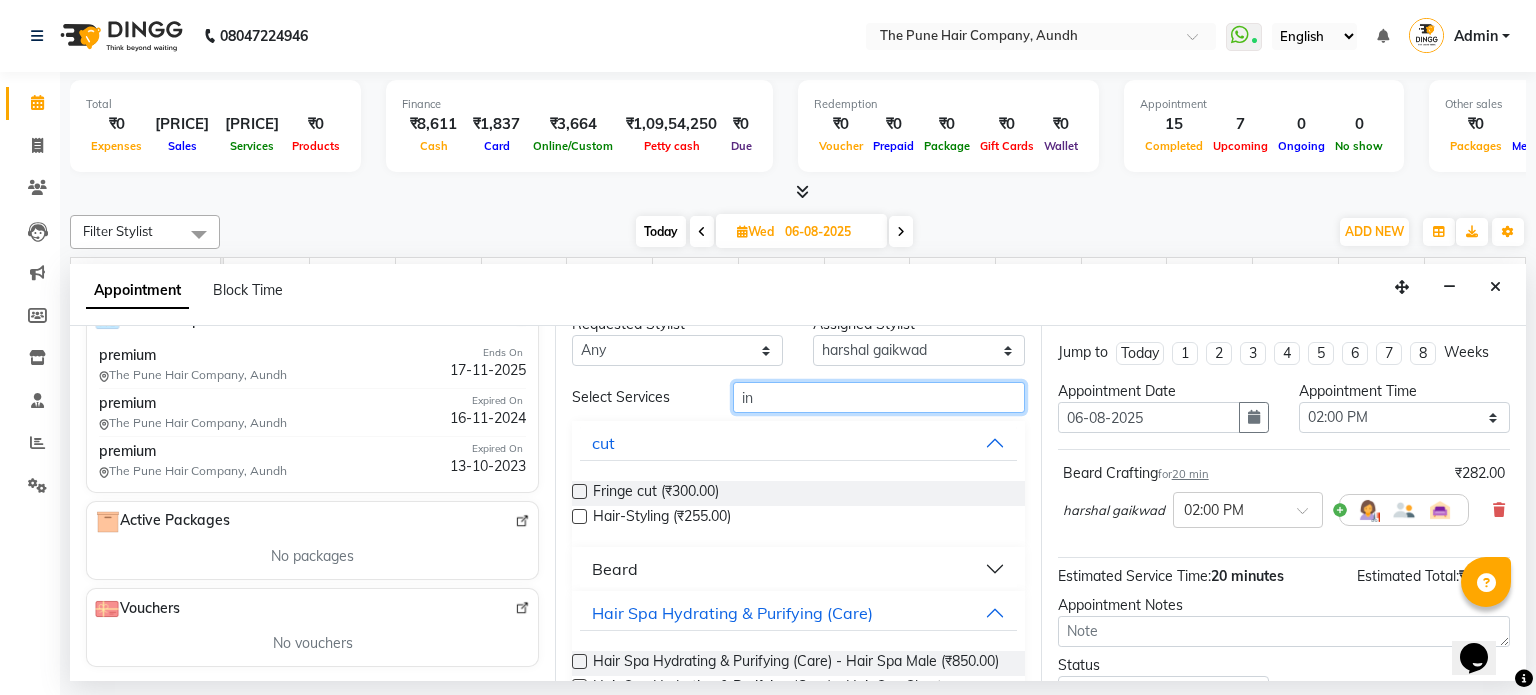 type on "i" 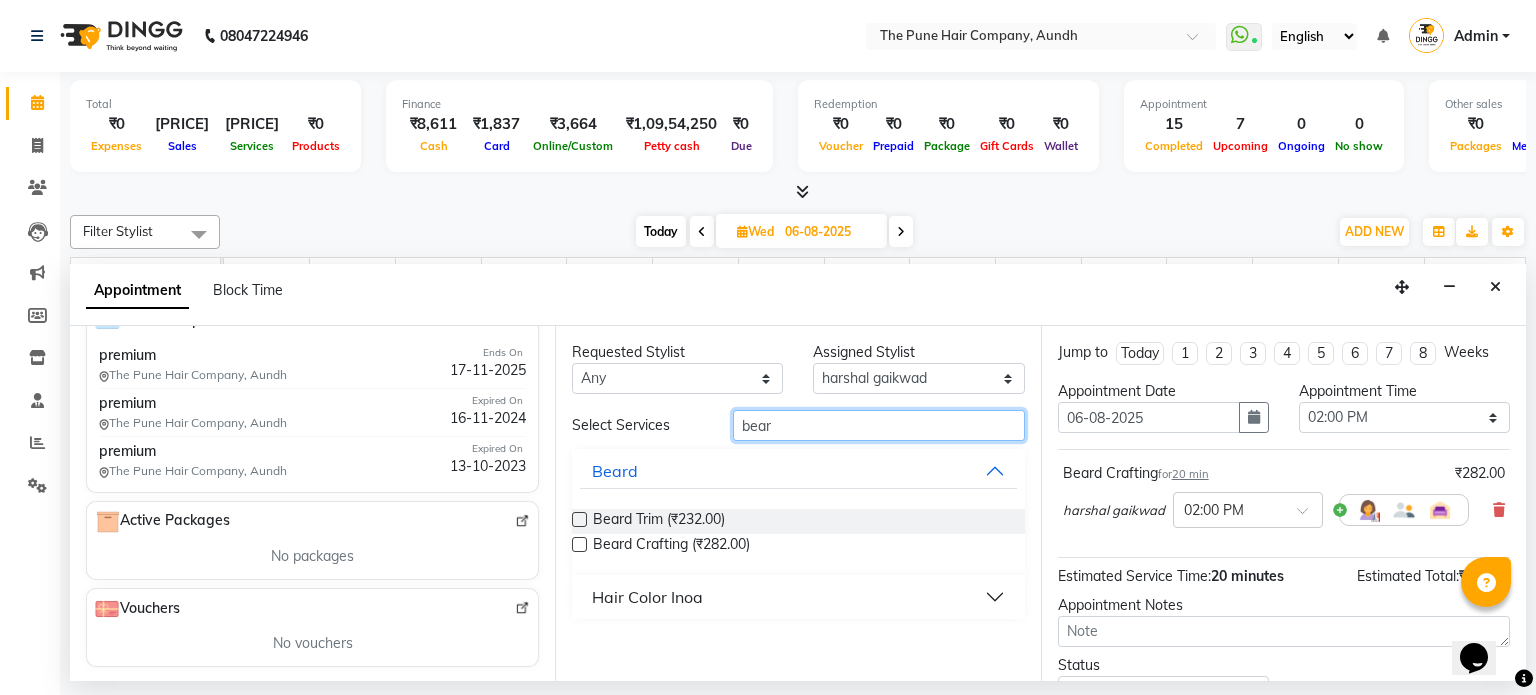 scroll, scrollTop: 0, scrollLeft: 0, axis: both 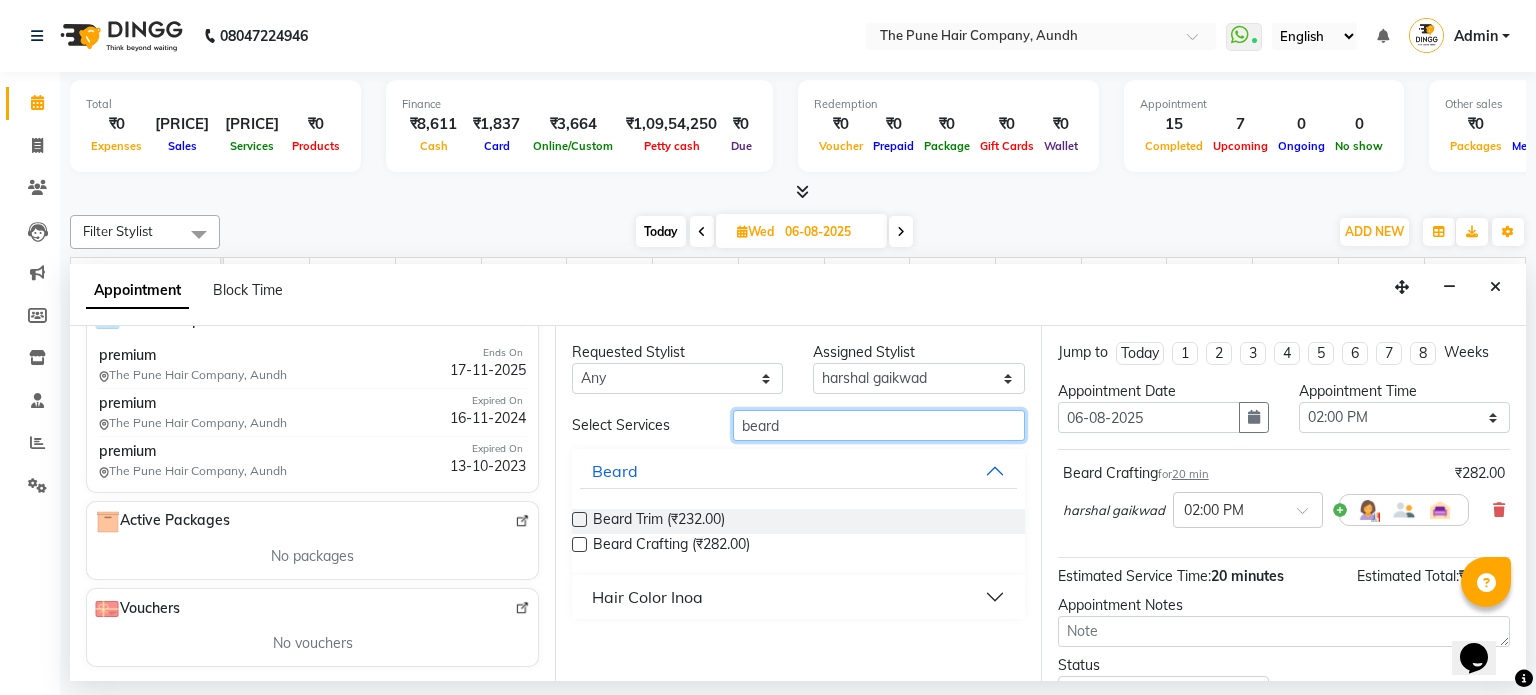 type on "beard" 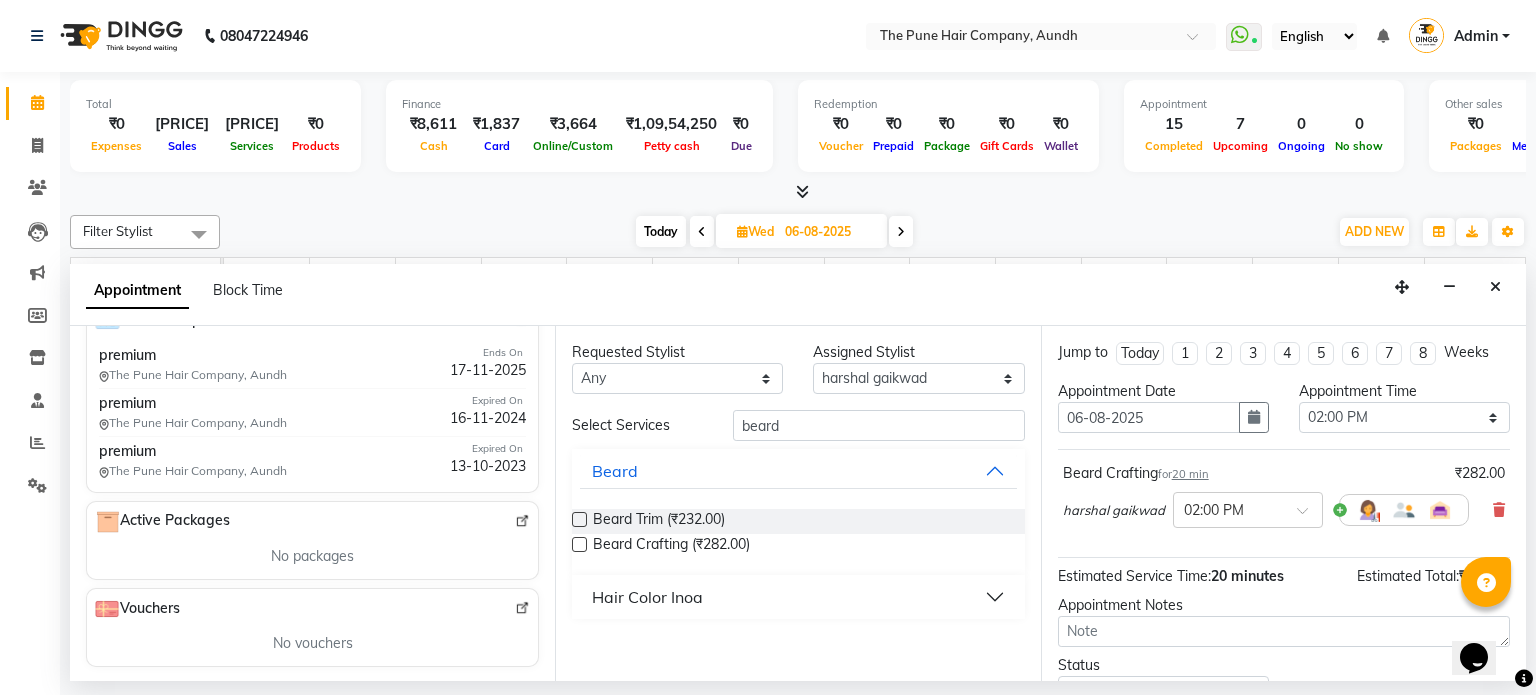 click on "Hair Color Inoa" at bounding box center [647, 597] 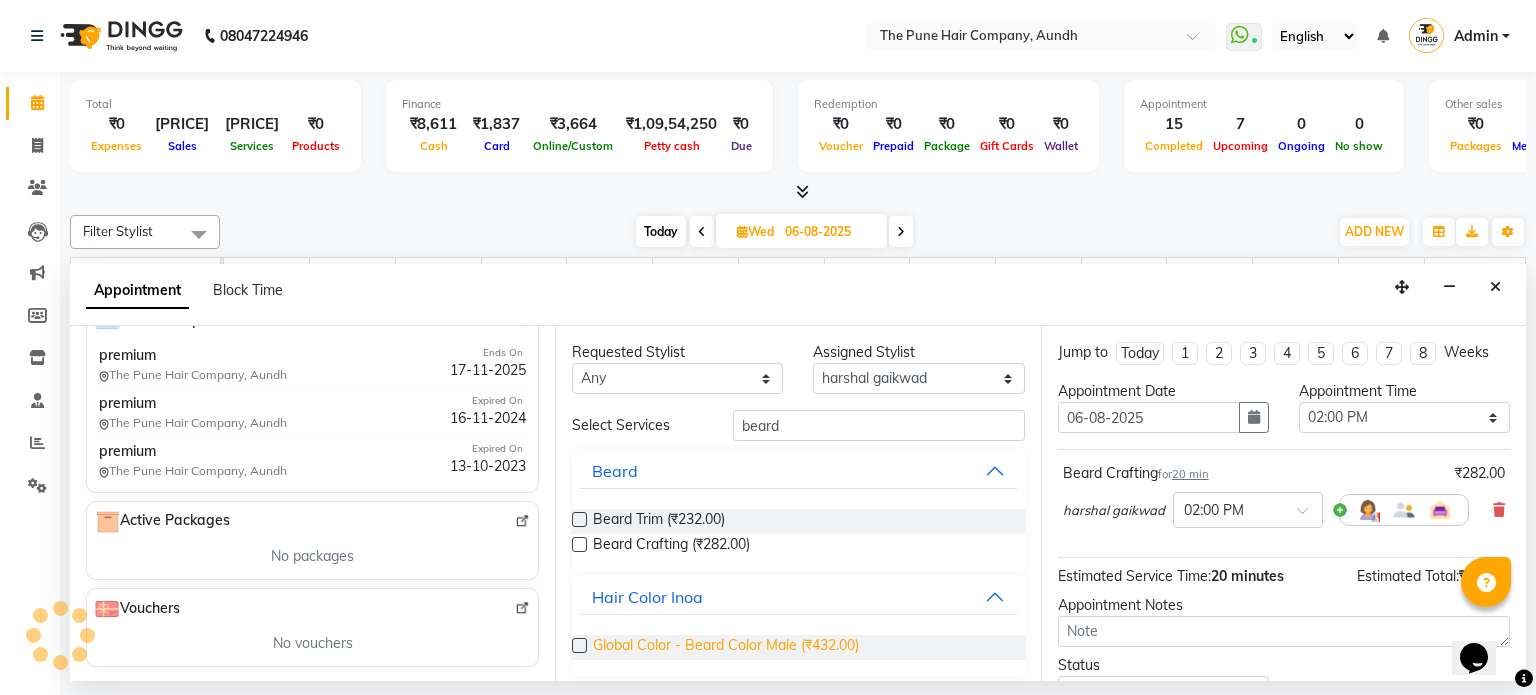 click on "Global Color - Beard Color Male (₹432.00)" at bounding box center (726, 647) 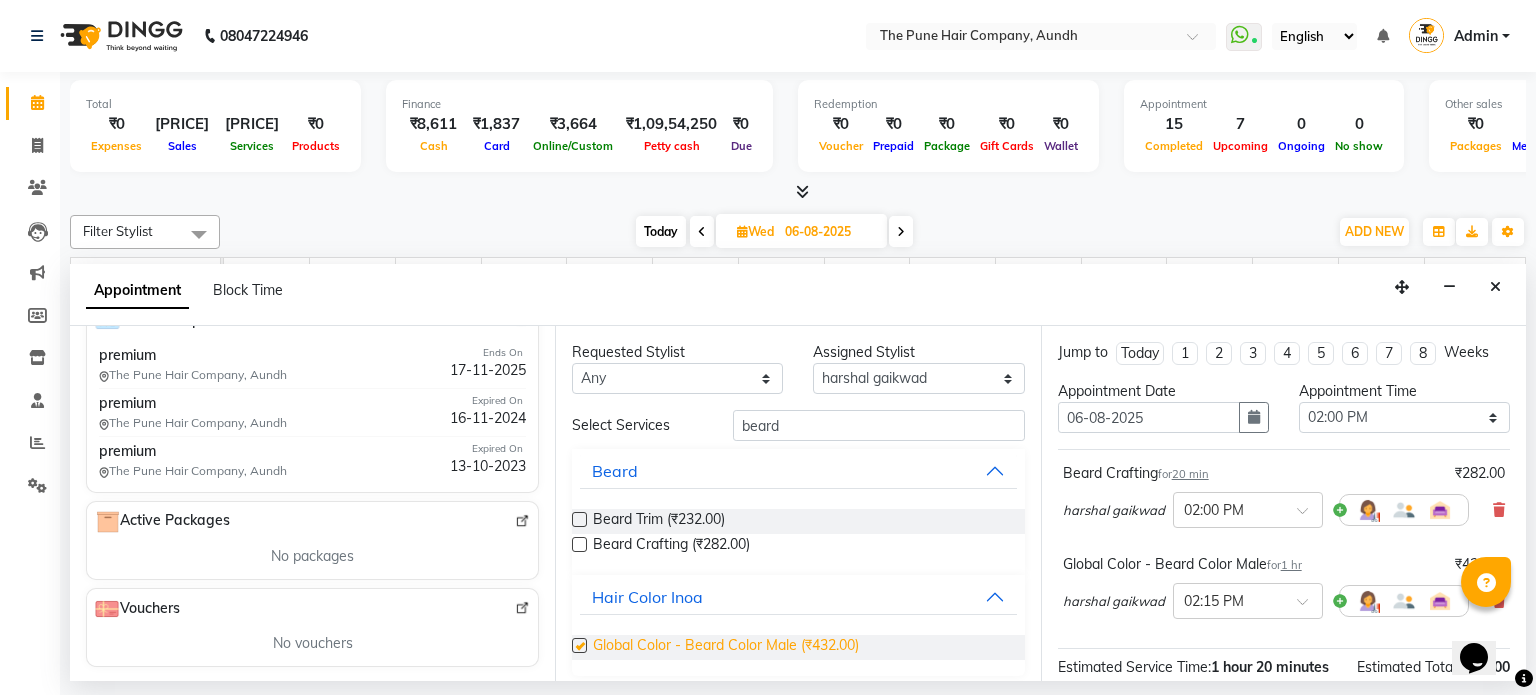 checkbox on "false" 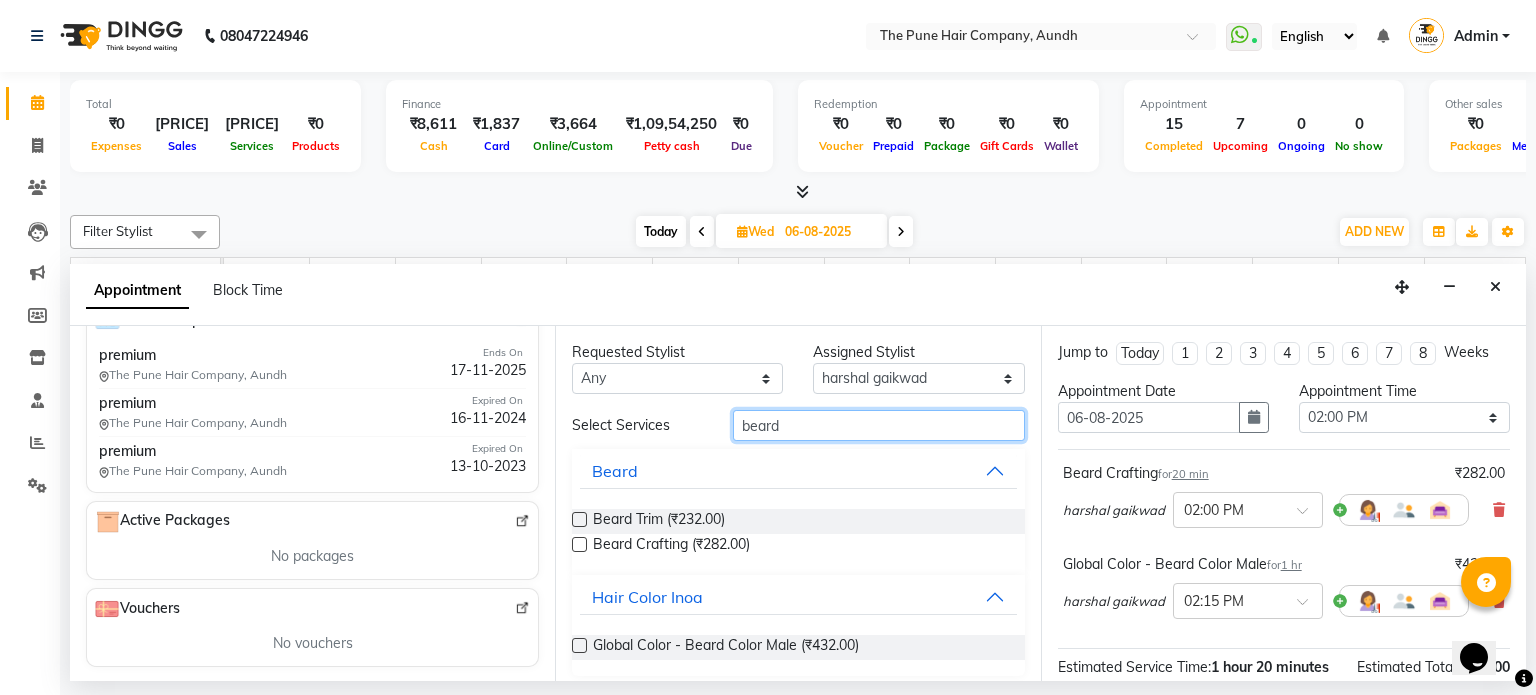 click on "beard" at bounding box center [879, 425] 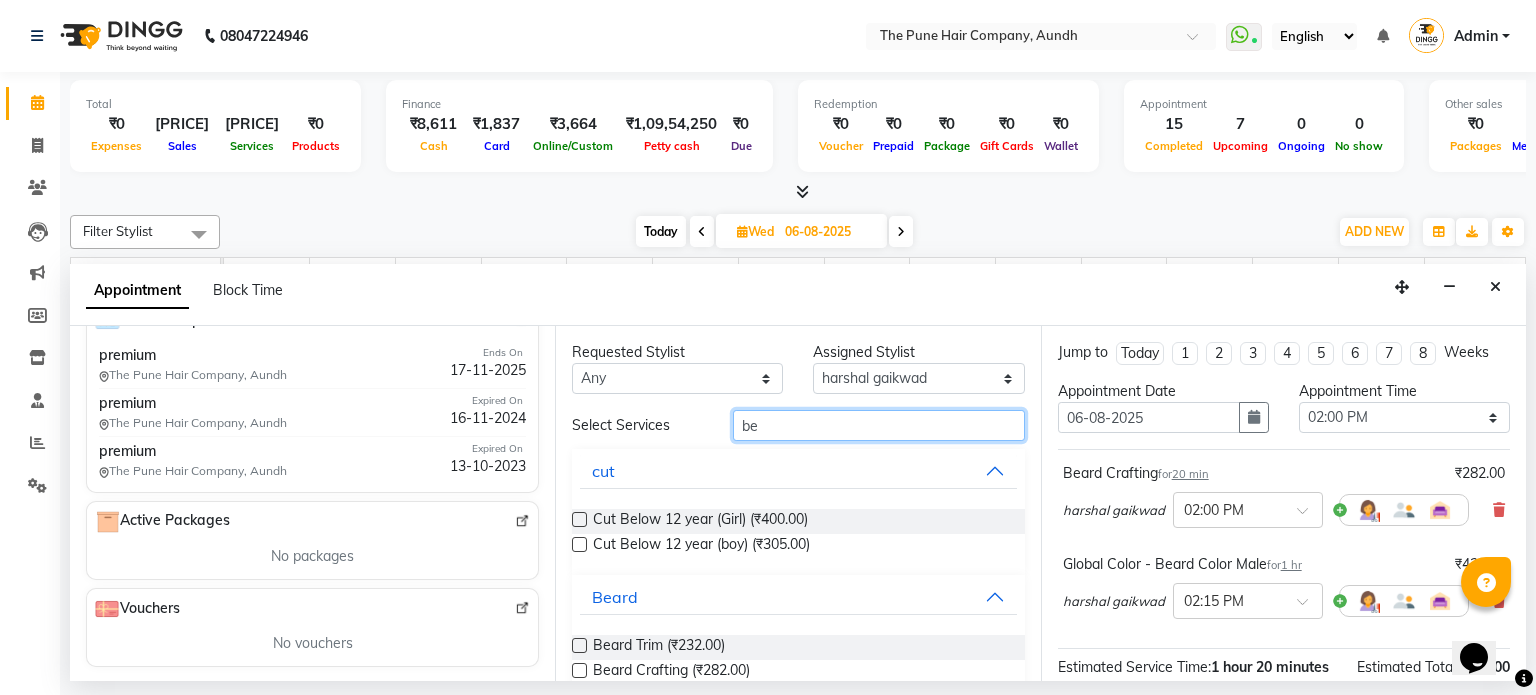 type on "b" 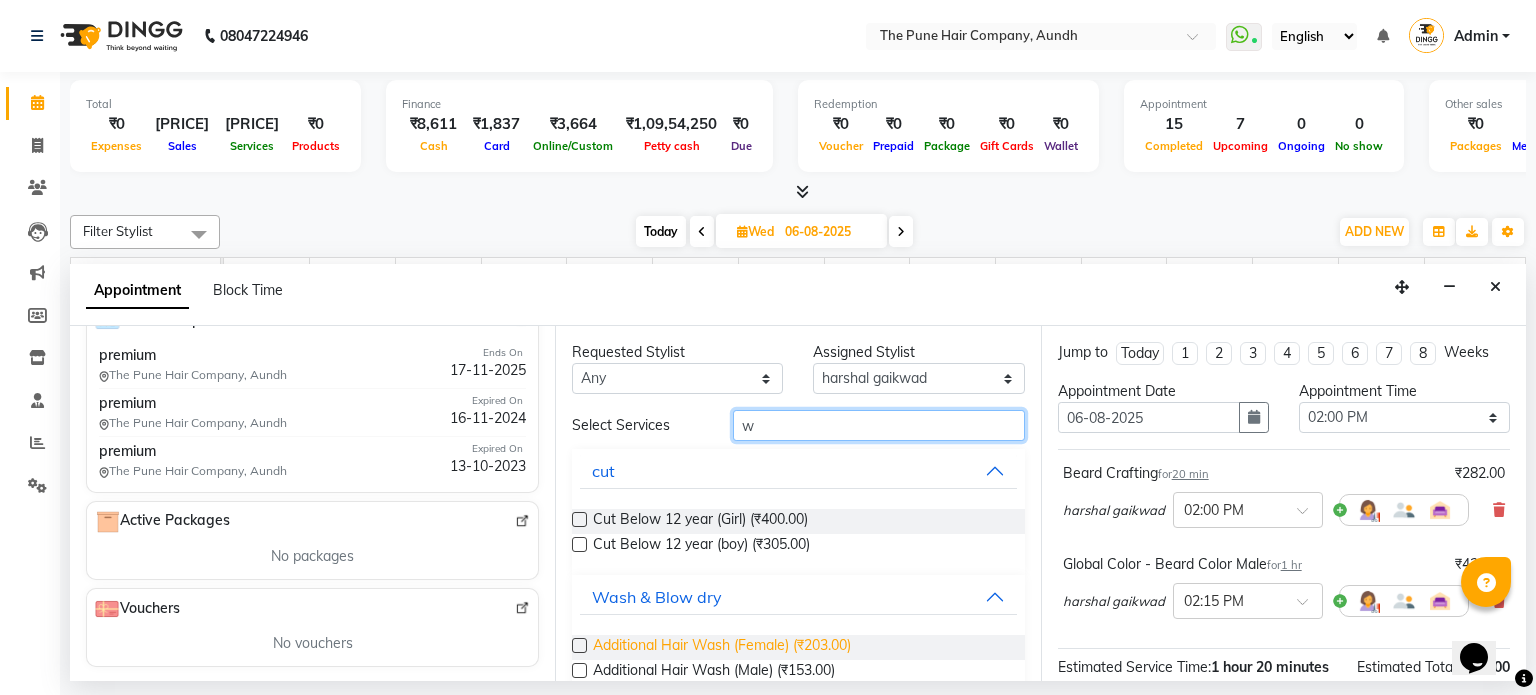 type on "w" 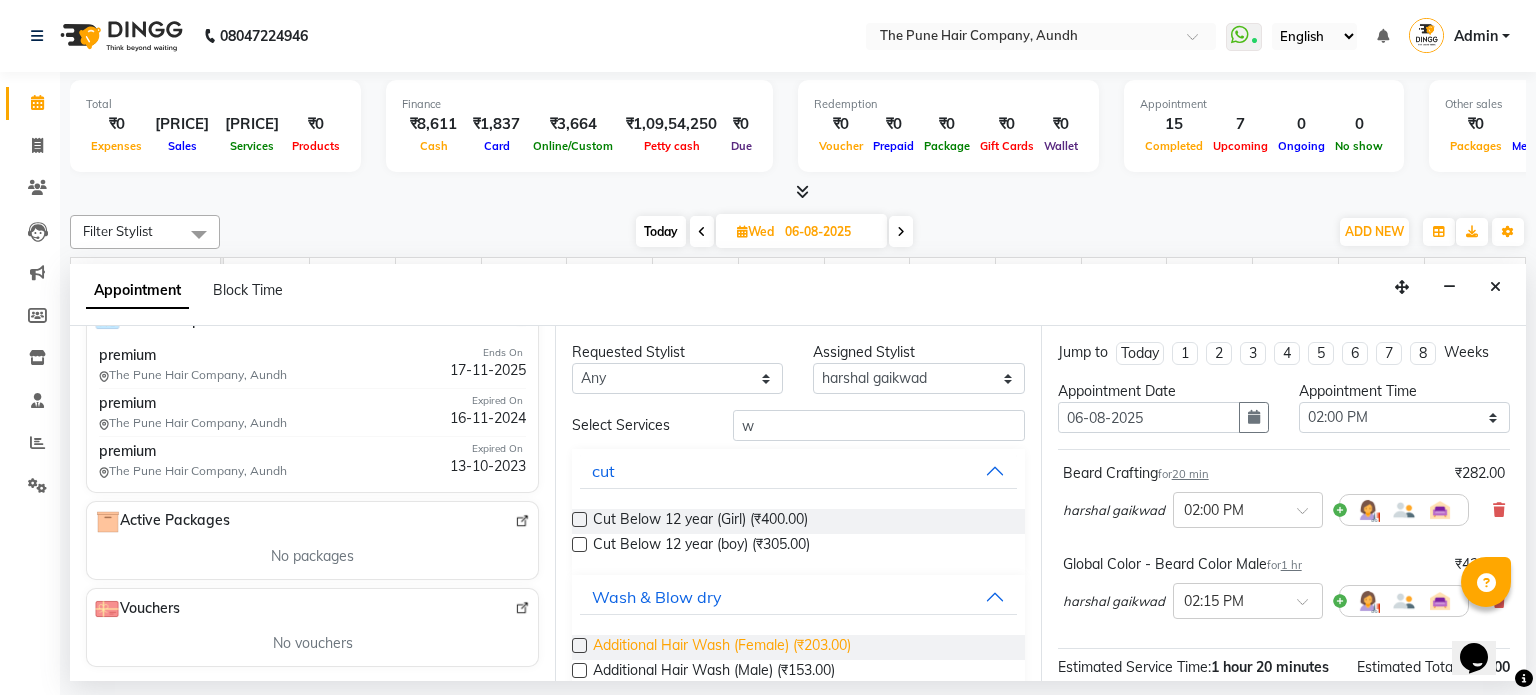 click on "Additional Hair Wash (Female) (₹203.00)" at bounding box center [722, 647] 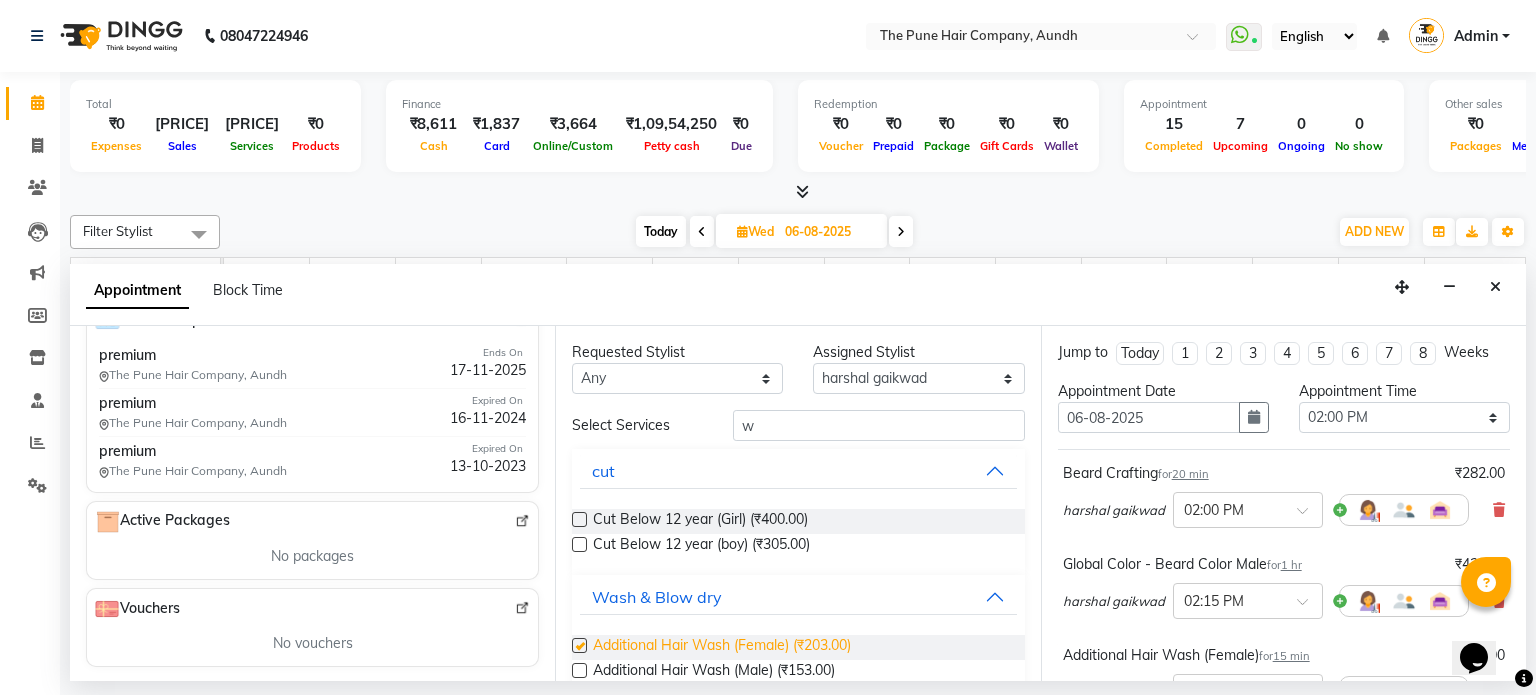 checkbox on "false" 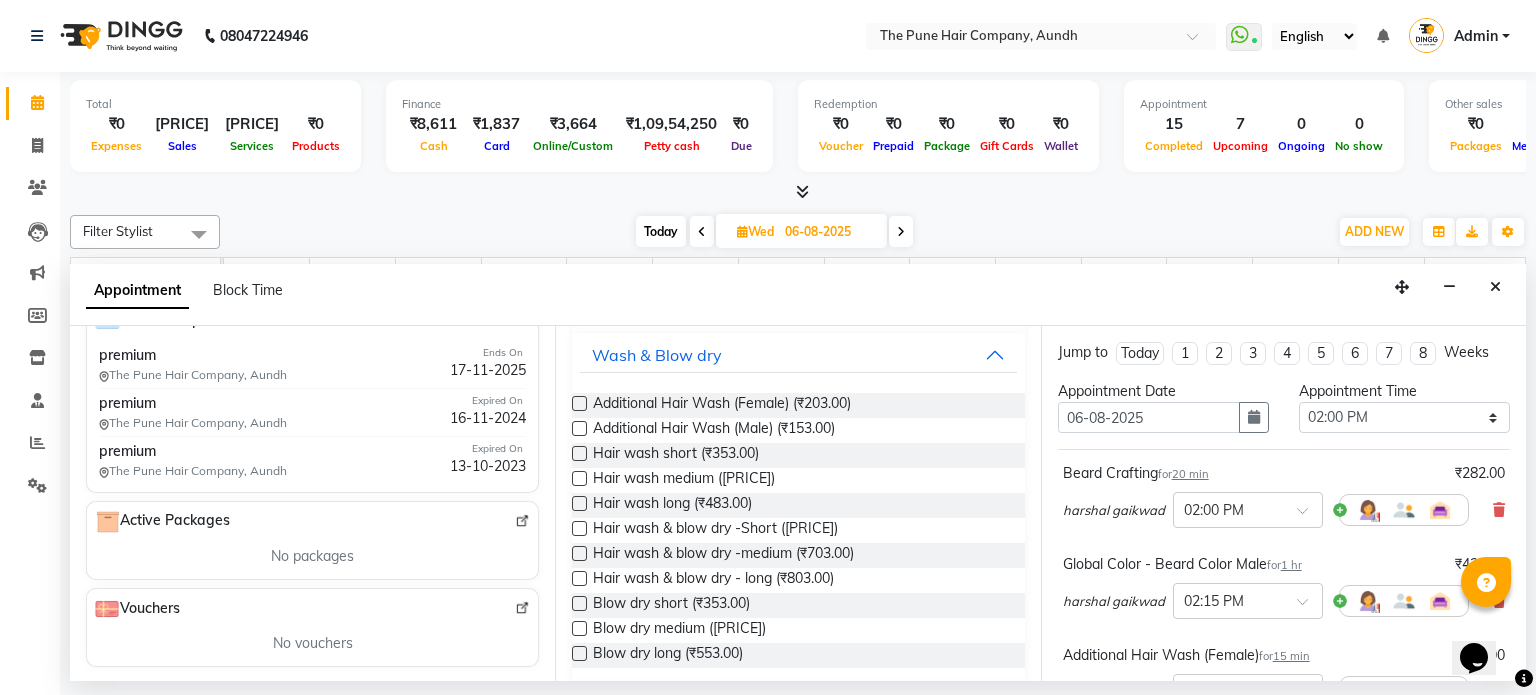 scroll, scrollTop: 524, scrollLeft: 0, axis: vertical 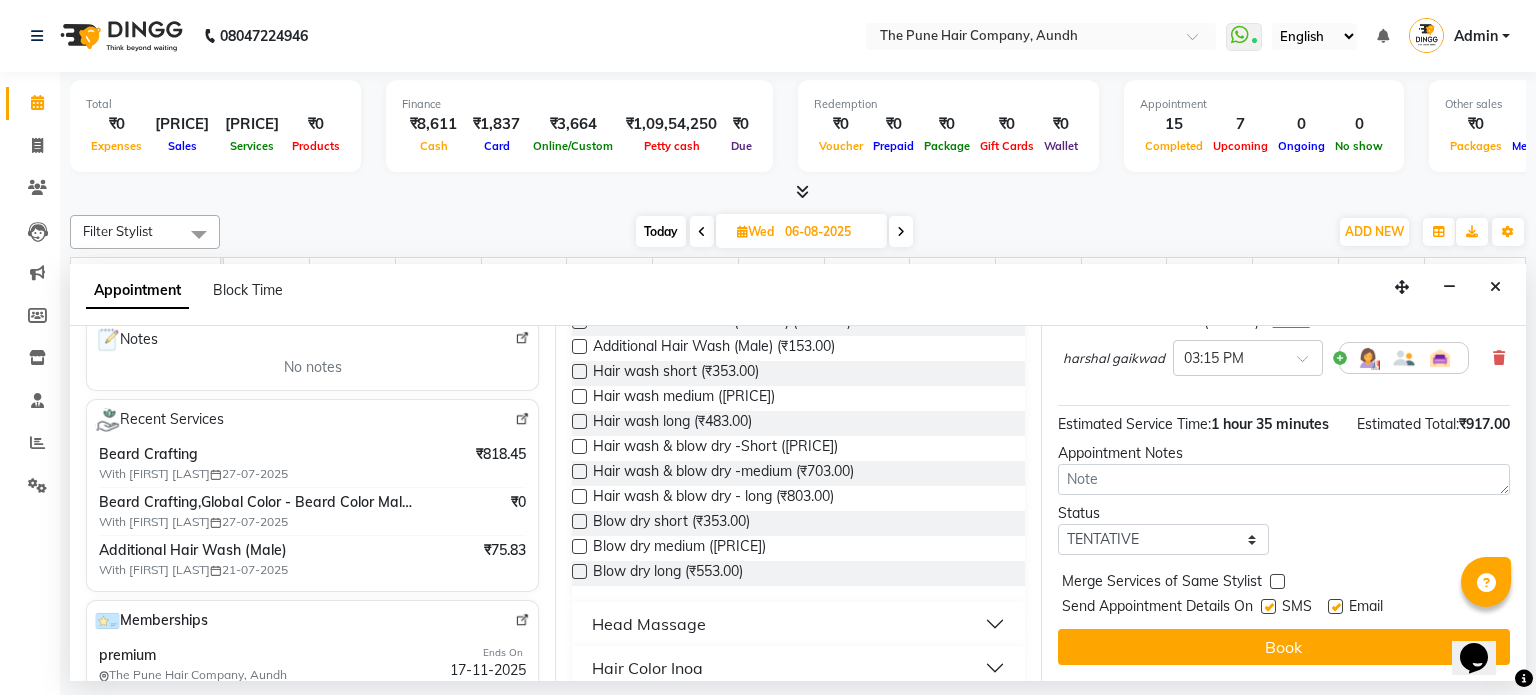 click on "Appointment Date [DATE] Appointment Time Select ... [TIME] ... [TIME]  Beard Crafting   for  20 min [PRICE] [FIRST] [LAST] × 02:00 PM Global Color - Beard Color Male   for  1 hr [PRICE] [FIRST] [LAST] × 02:15 PM  Additional Hair Wash (Female)   for  15 min [PRICE] [FIRST] [LAST] × 03:15 PM Estimated Service Time:  1 hour 35 minutes Estimated Total:  [PRICE] Appointment Notes Status Select TENTATIVE CONFIRM UPCOMING Merge Services of Same Stylist Send Appointment Details On SMS Email  Book" at bounding box center (1283, 503) 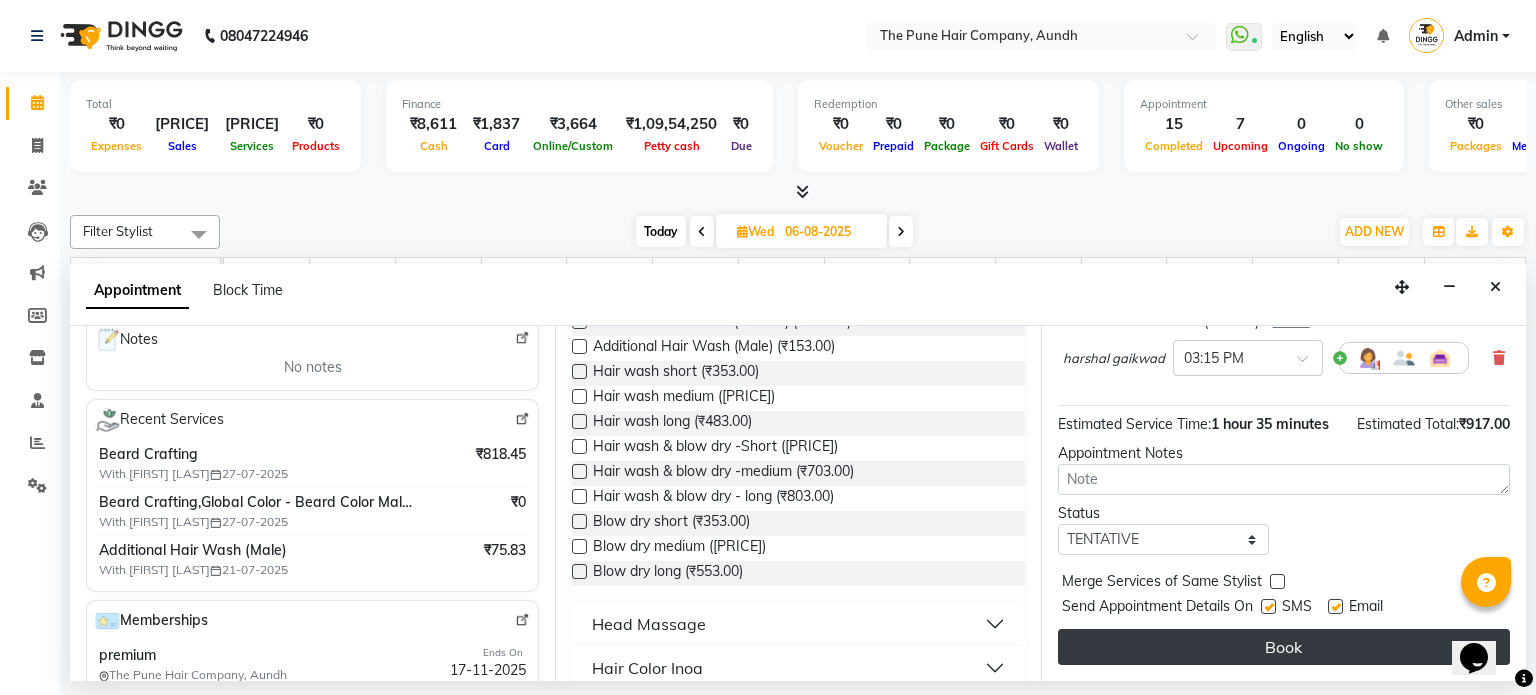 drag, startPoint x: 1282, startPoint y: 670, endPoint x: 1282, endPoint y: 651, distance: 19 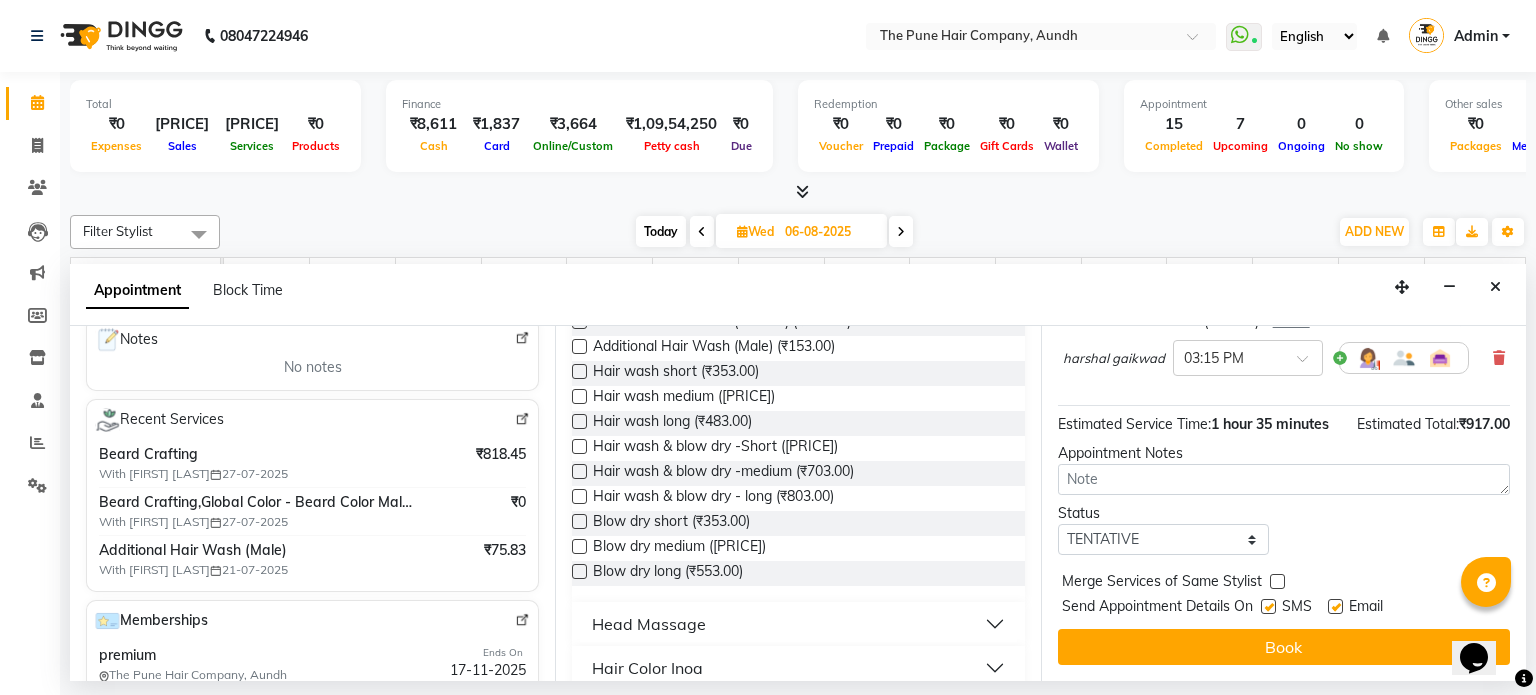 click on "Book" at bounding box center [1284, 647] 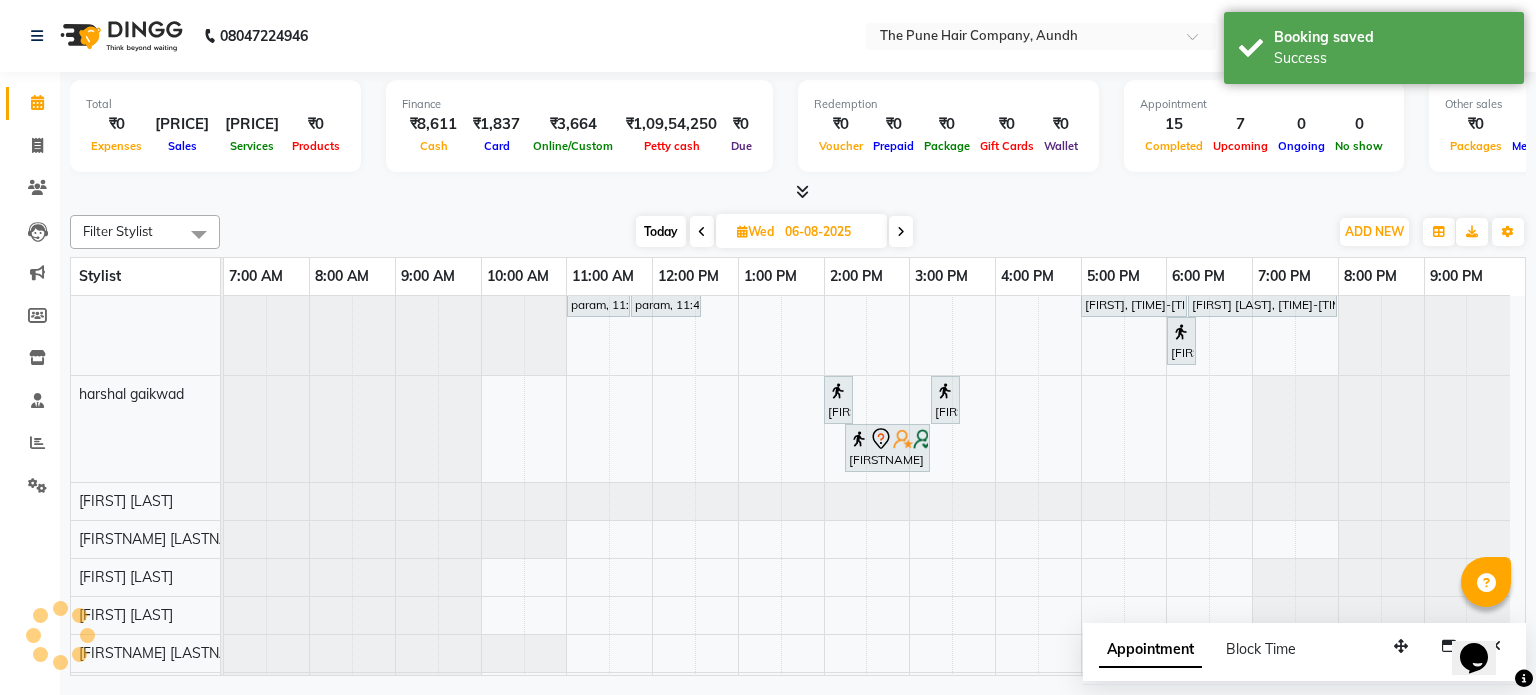 scroll, scrollTop: 326, scrollLeft: 0, axis: vertical 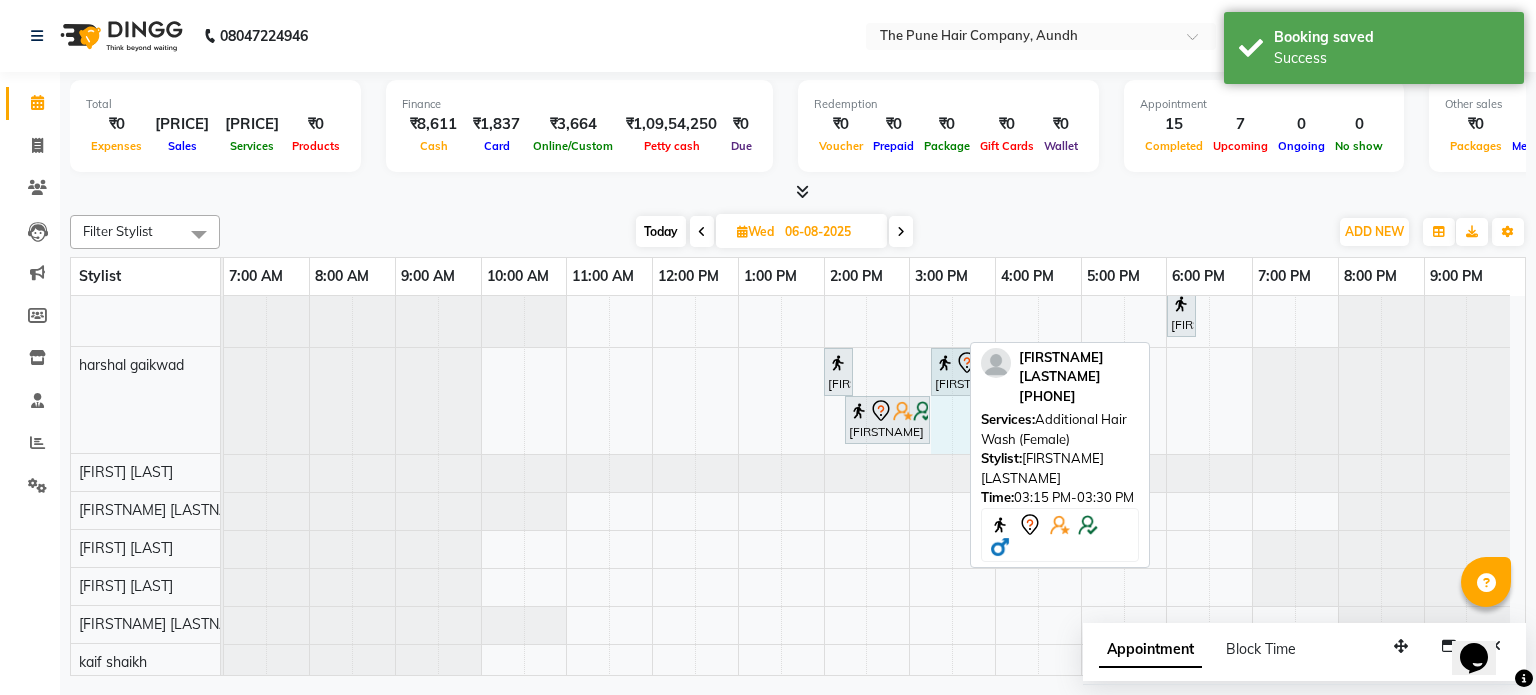 drag, startPoint x: 957, startPoint y: 319, endPoint x: 1052, endPoint y: 329, distance: 95.524864 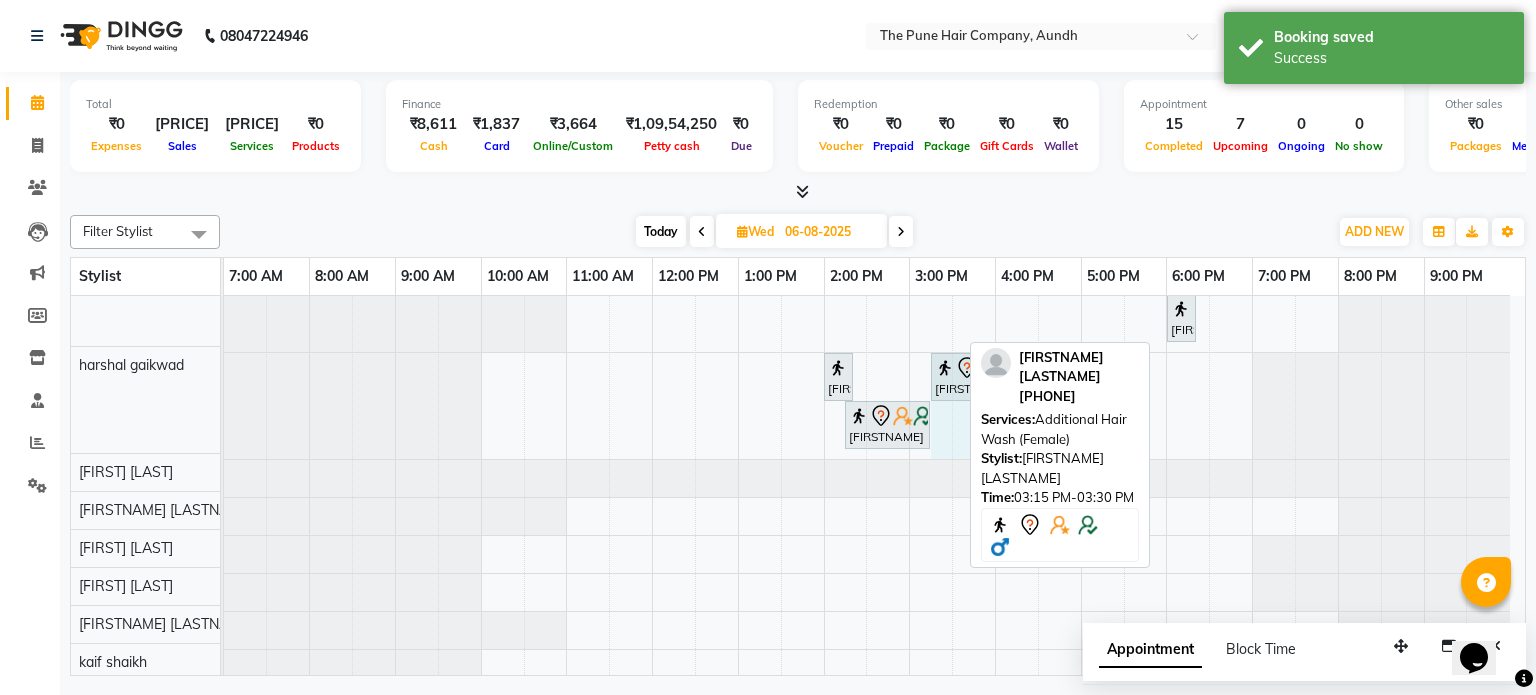 scroll, scrollTop: 303, scrollLeft: 0, axis: vertical 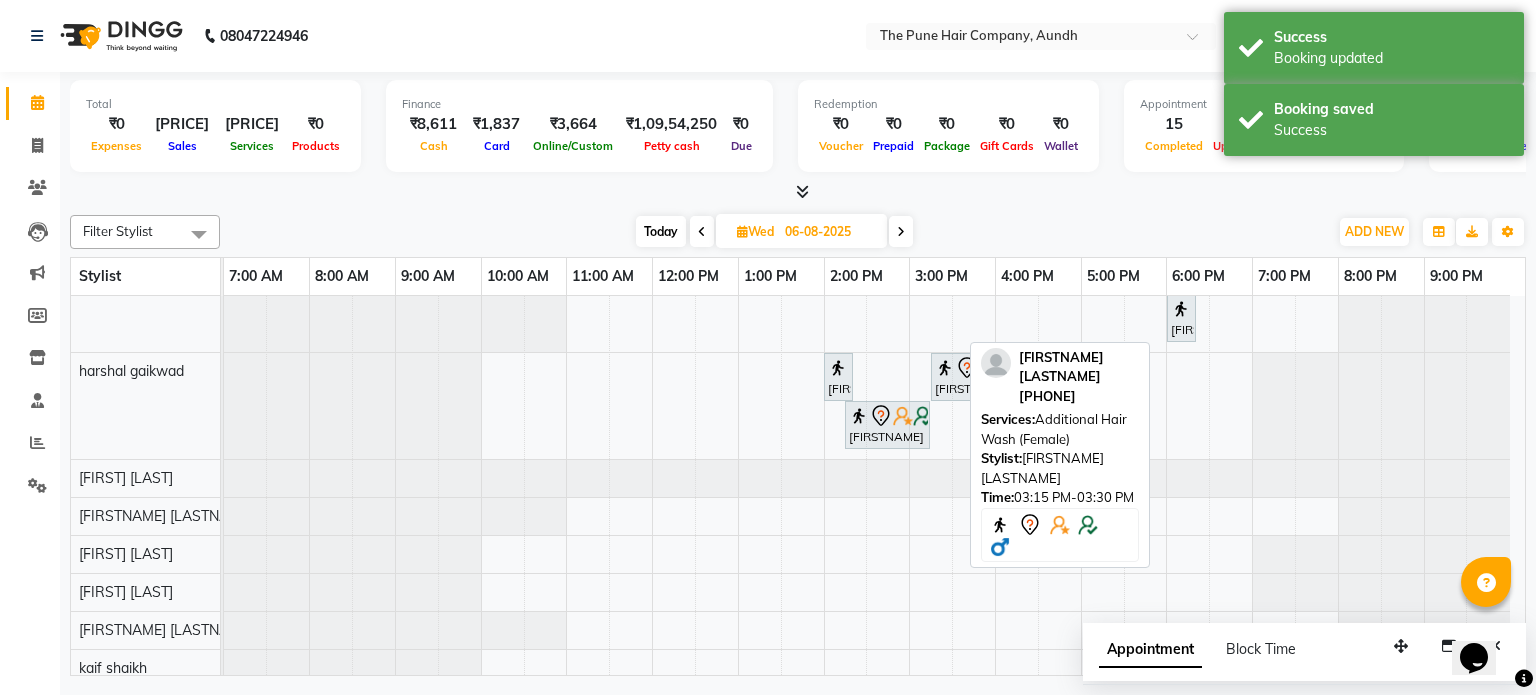 click on "Today" at bounding box center (661, 231) 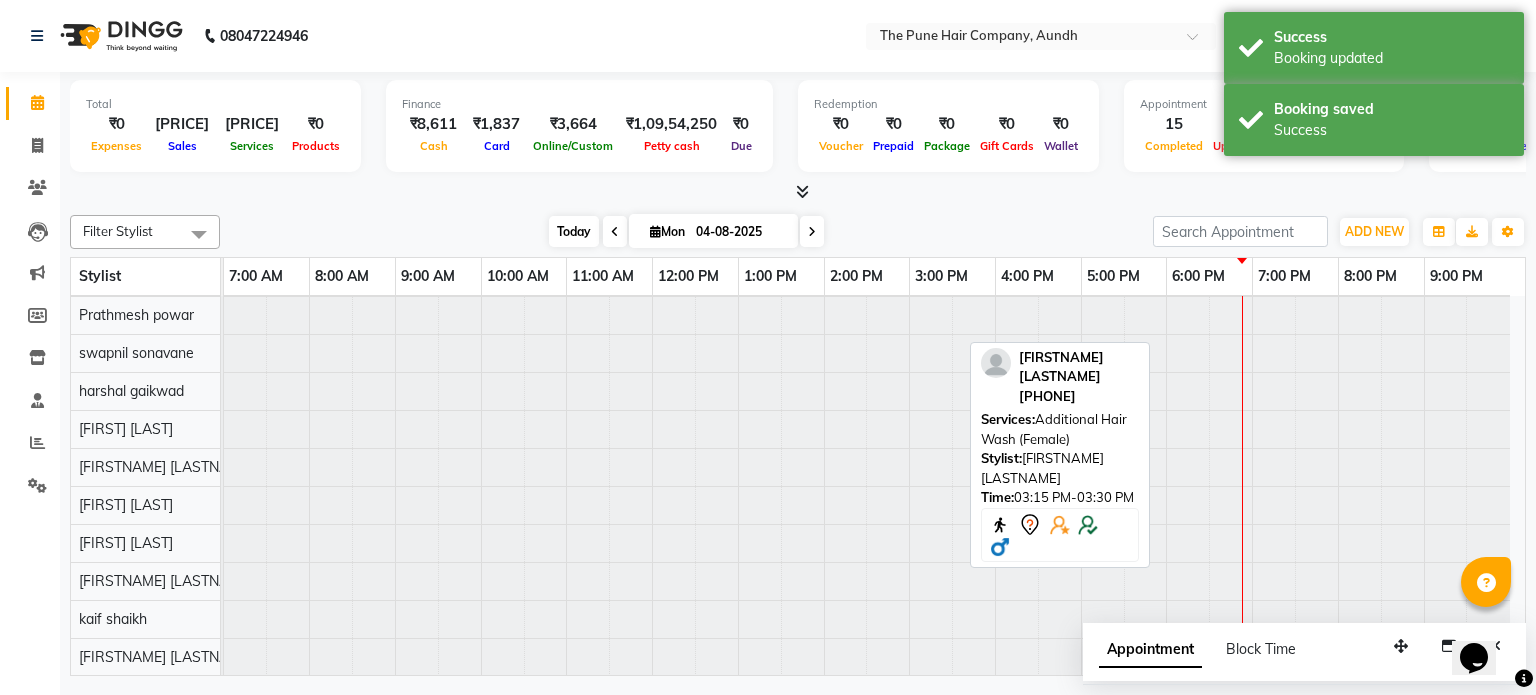 scroll, scrollTop: 148, scrollLeft: 0, axis: vertical 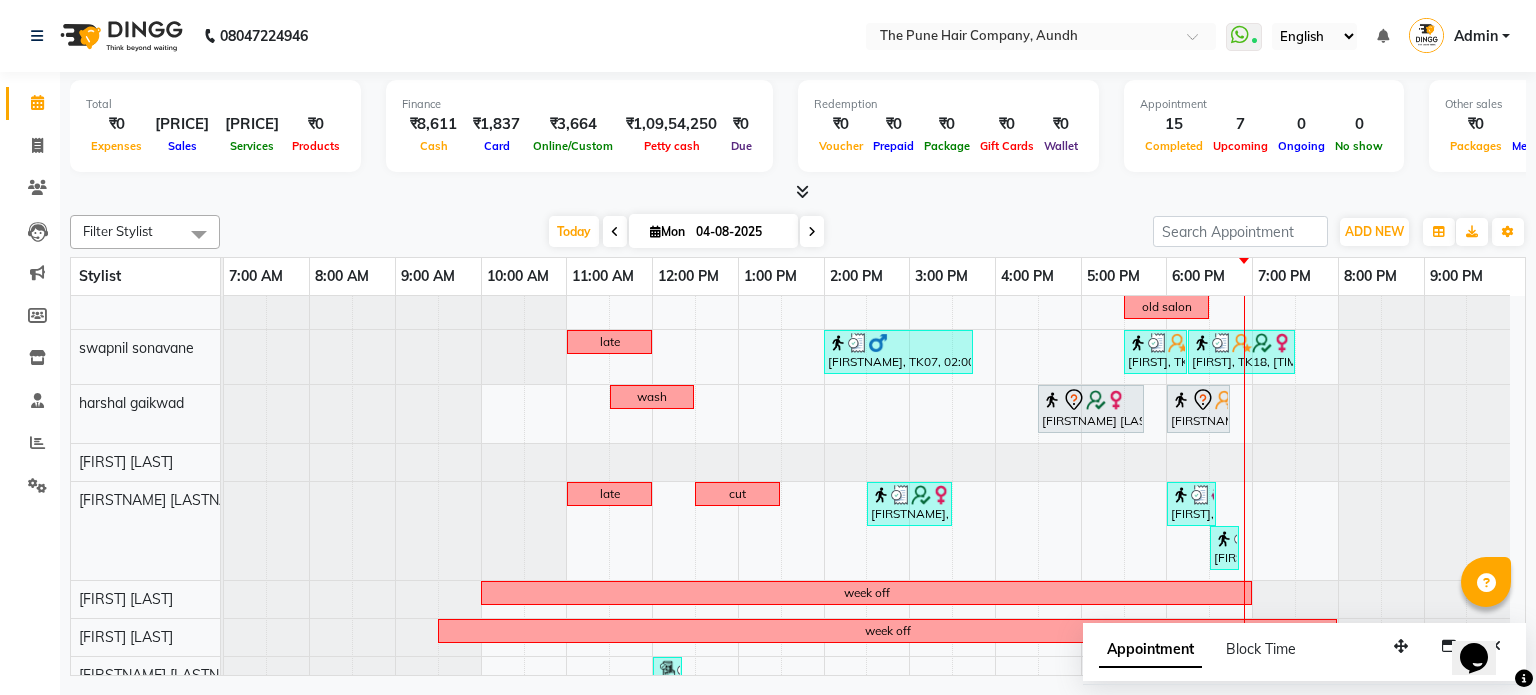 click at bounding box center (812, 231) 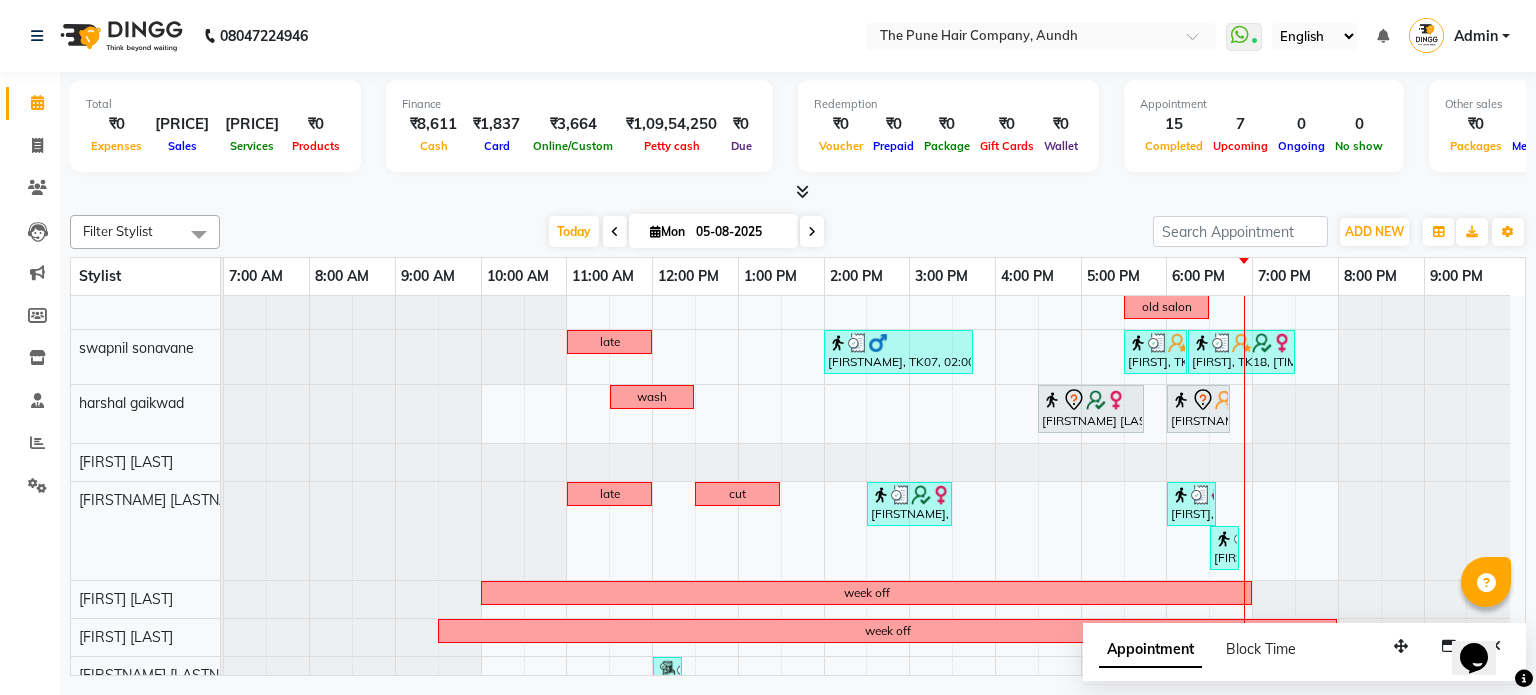 scroll, scrollTop: 148, scrollLeft: 0, axis: vertical 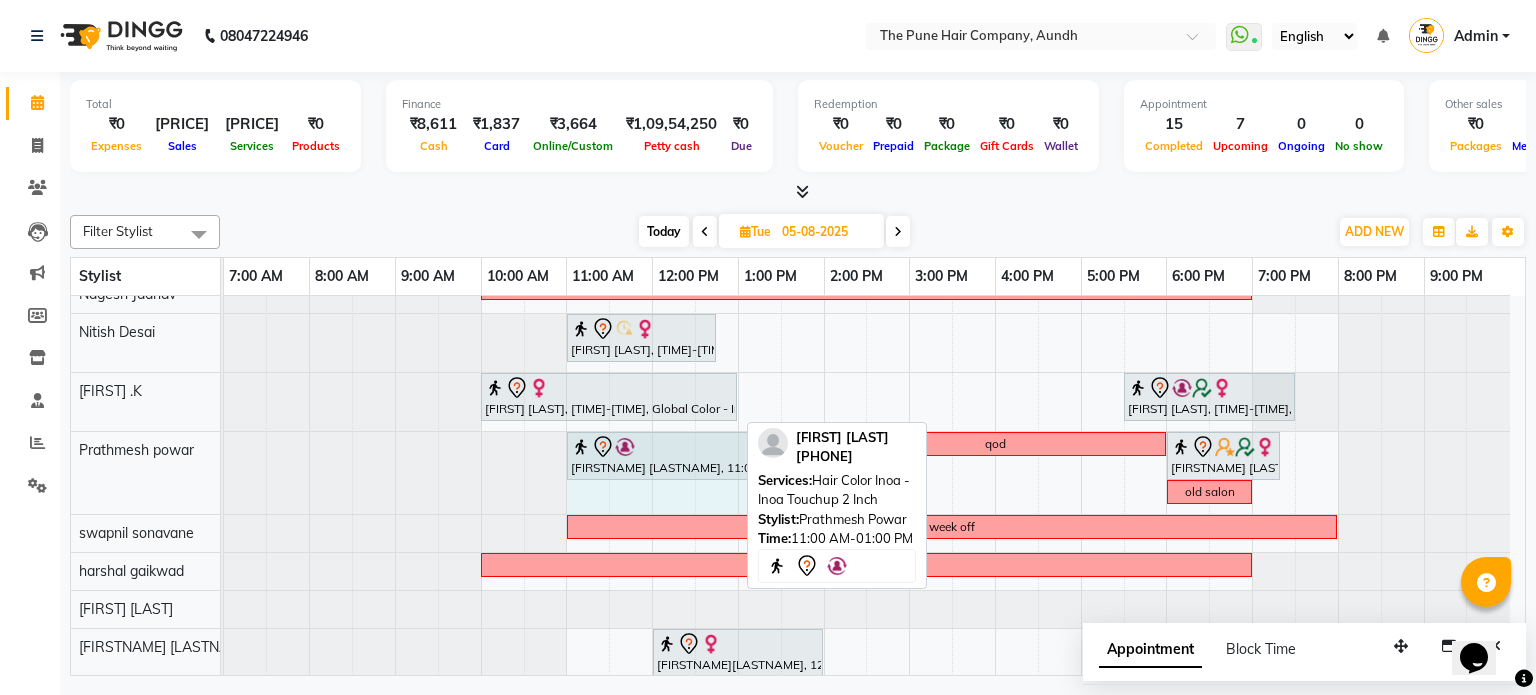 drag, startPoint x: 732, startPoint y: 444, endPoint x: 785, endPoint y: 443, distance: 53.009434 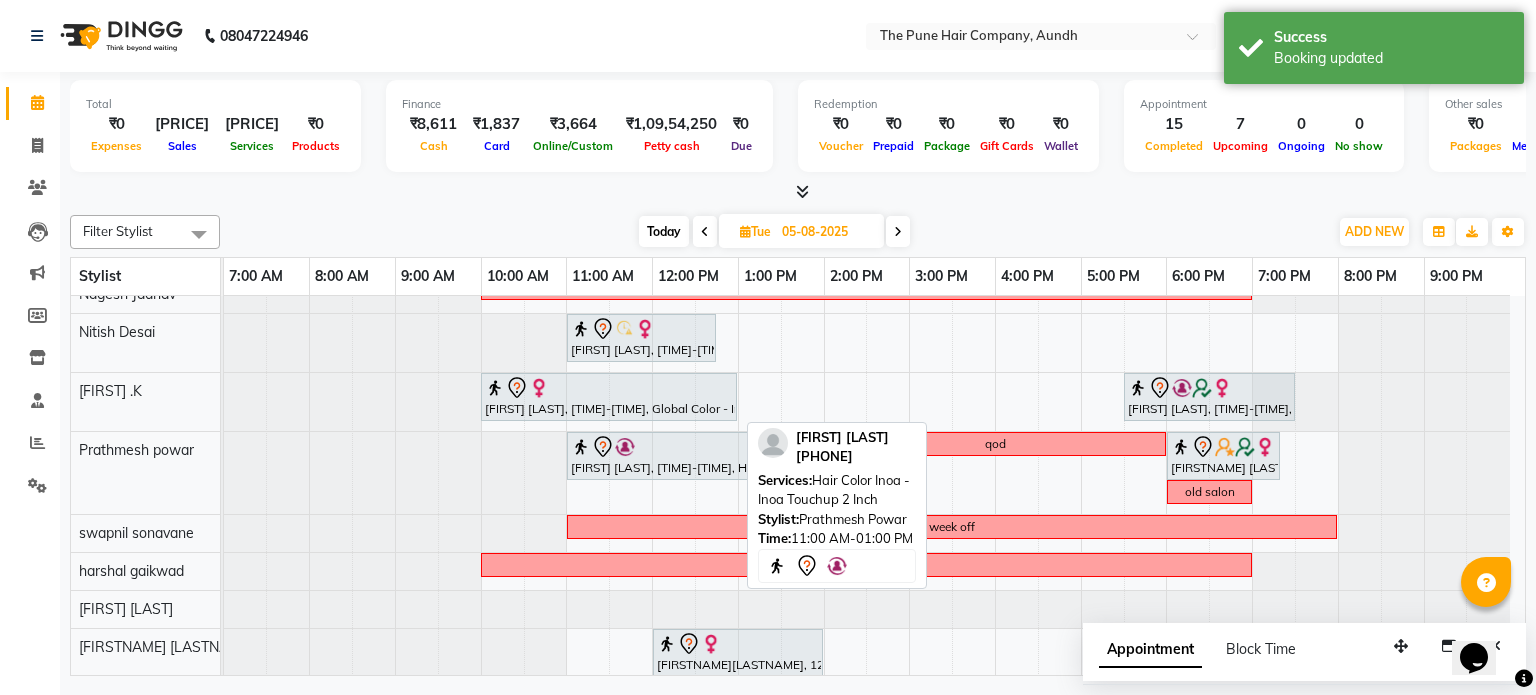 click at bounding box center (898, 232) 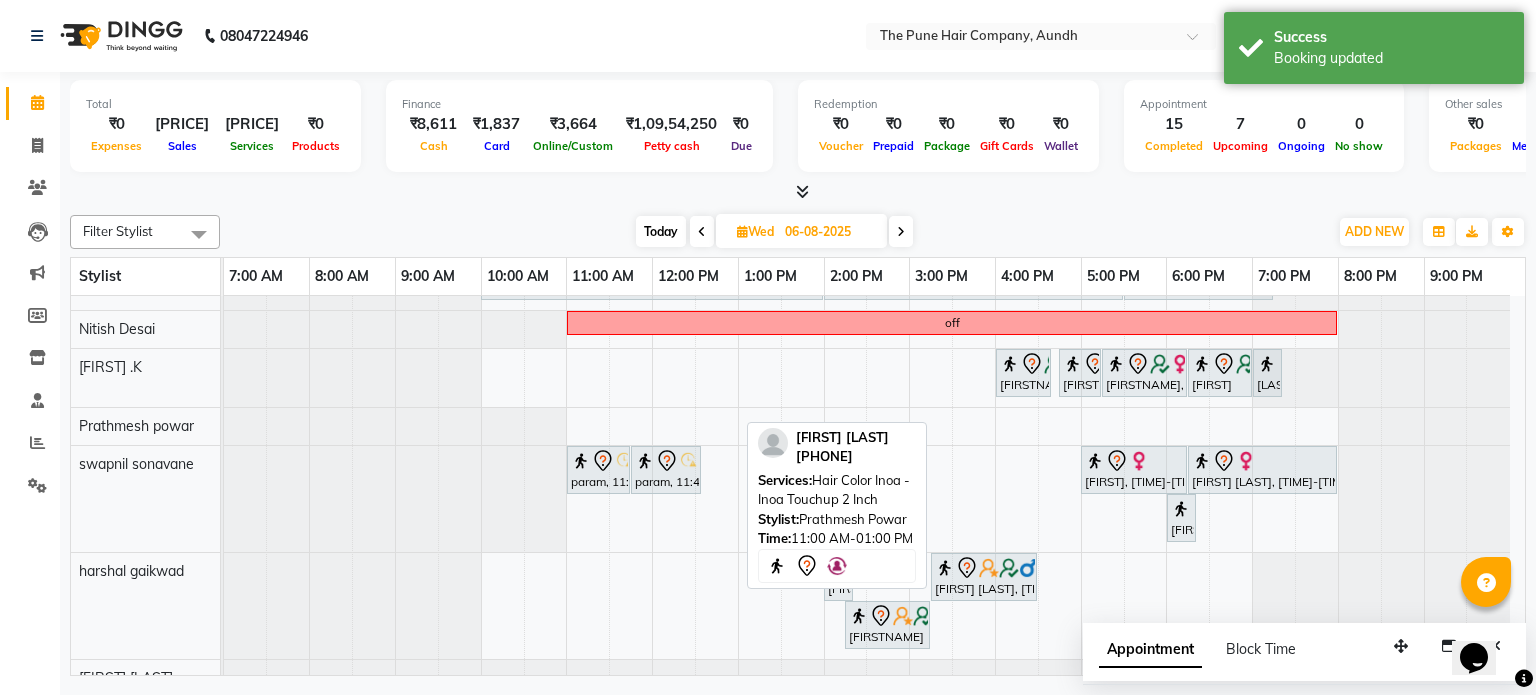 click at bounding box center [901, 232] 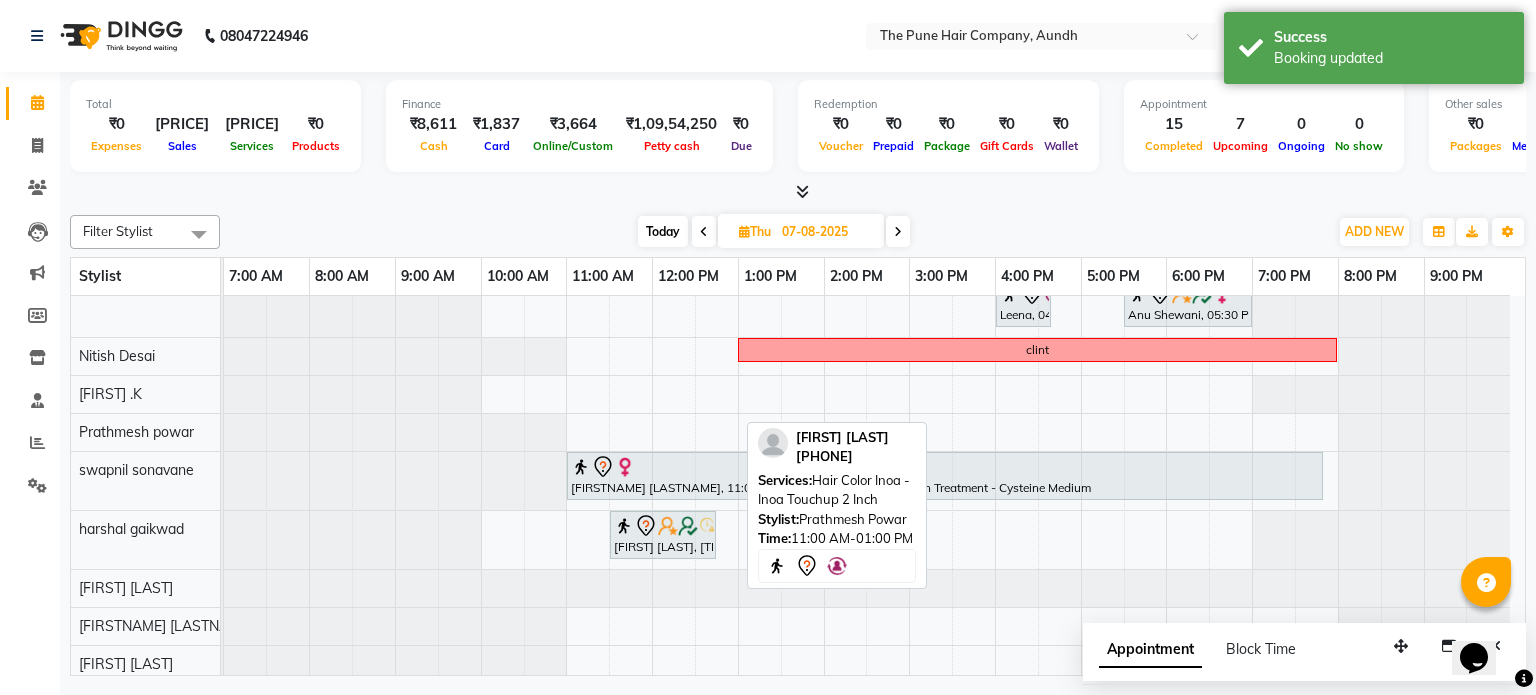 click at bounding box center [898, 232] 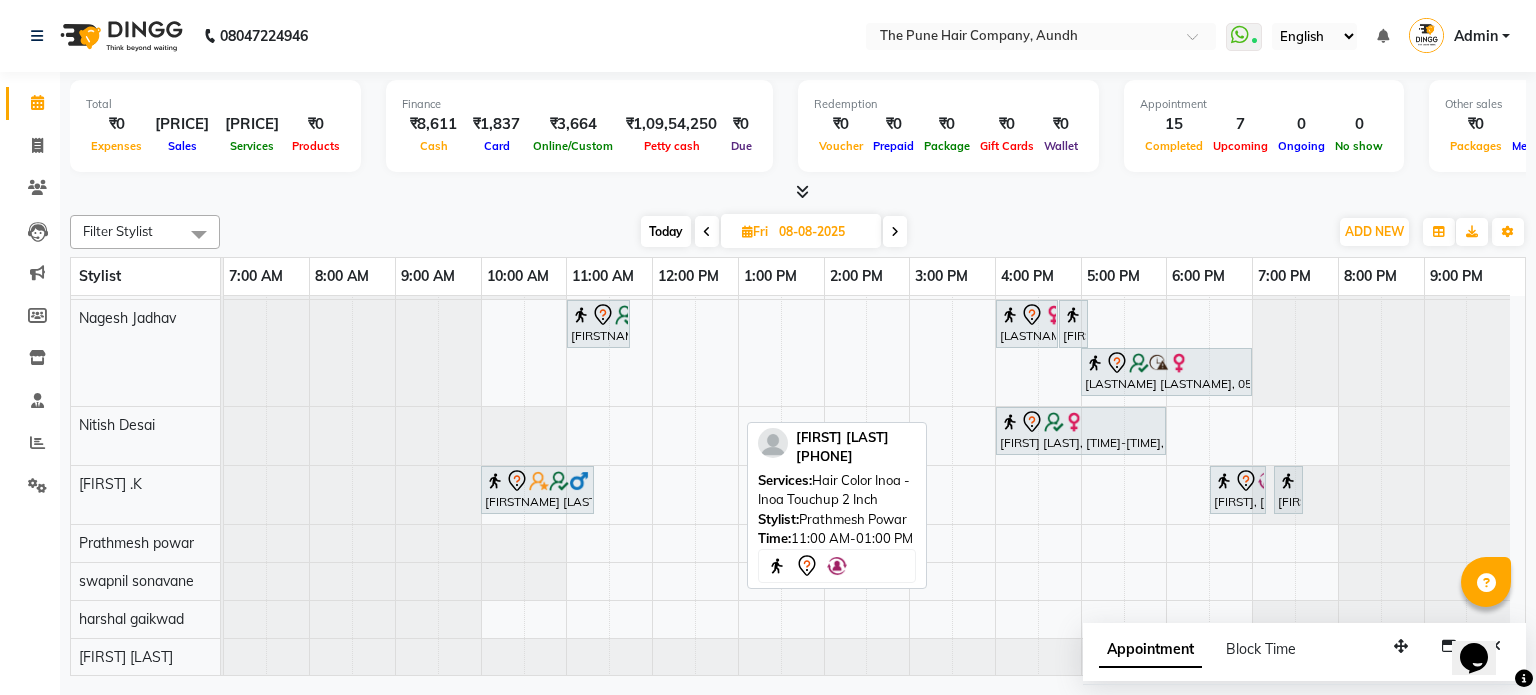 click on "Today" at bounding box center (666, 231) 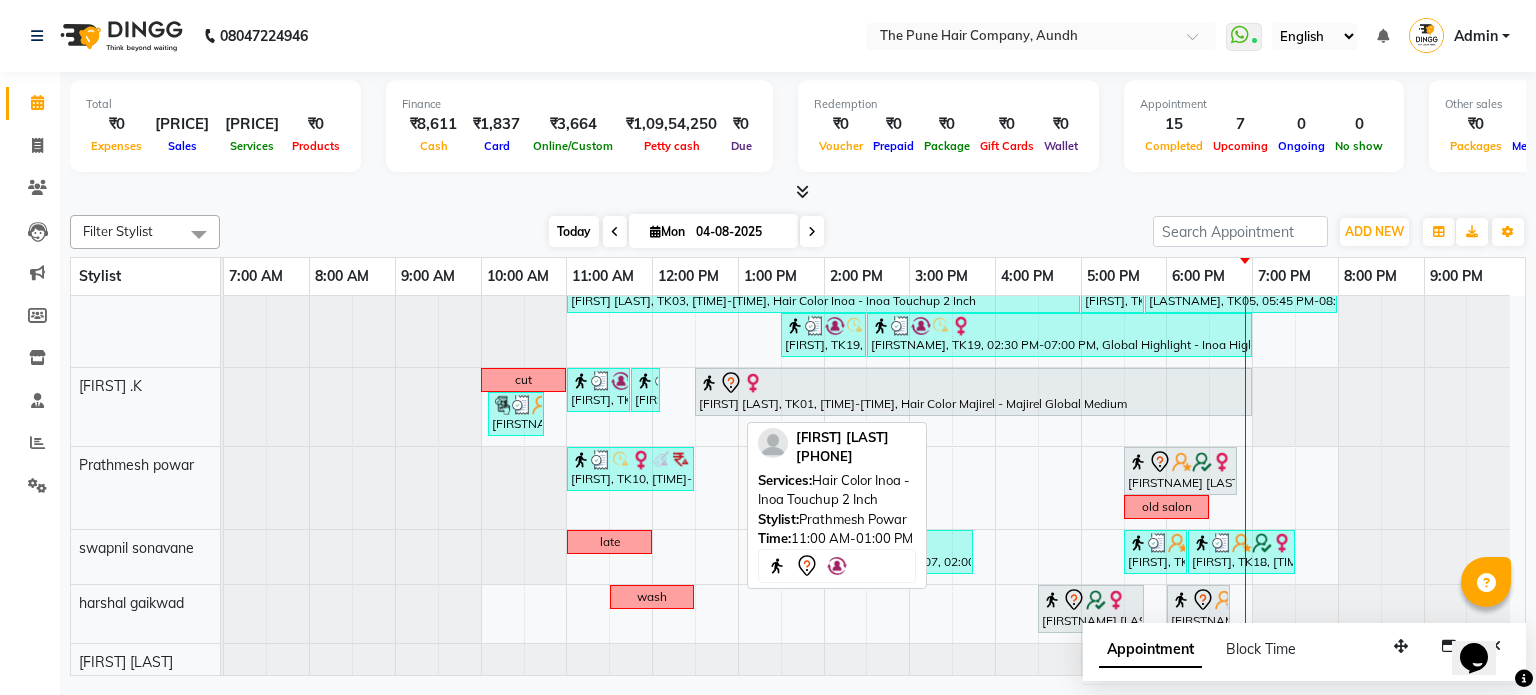 click on "Today" at bounding box center (574, 231) 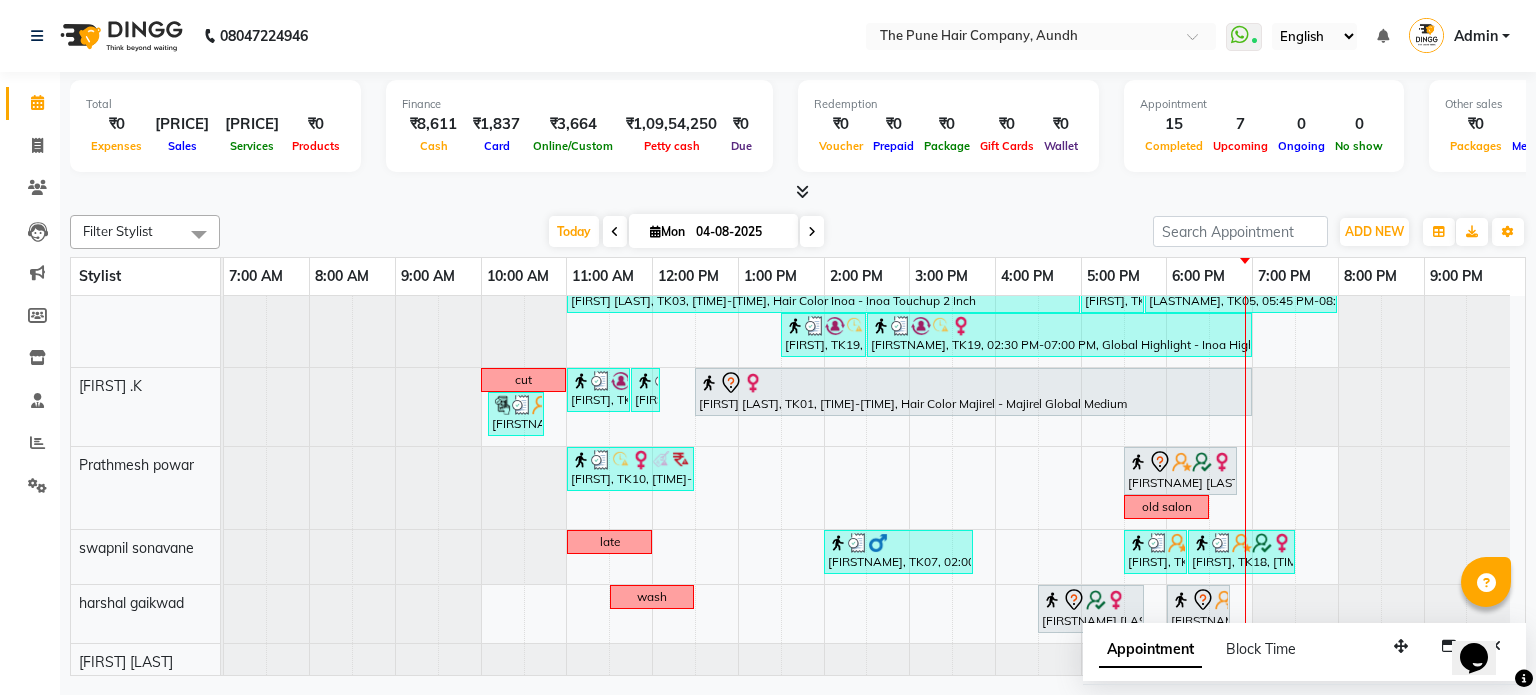 scroll, scrollTop: 203, scrollLeft: 0, axis: vertical 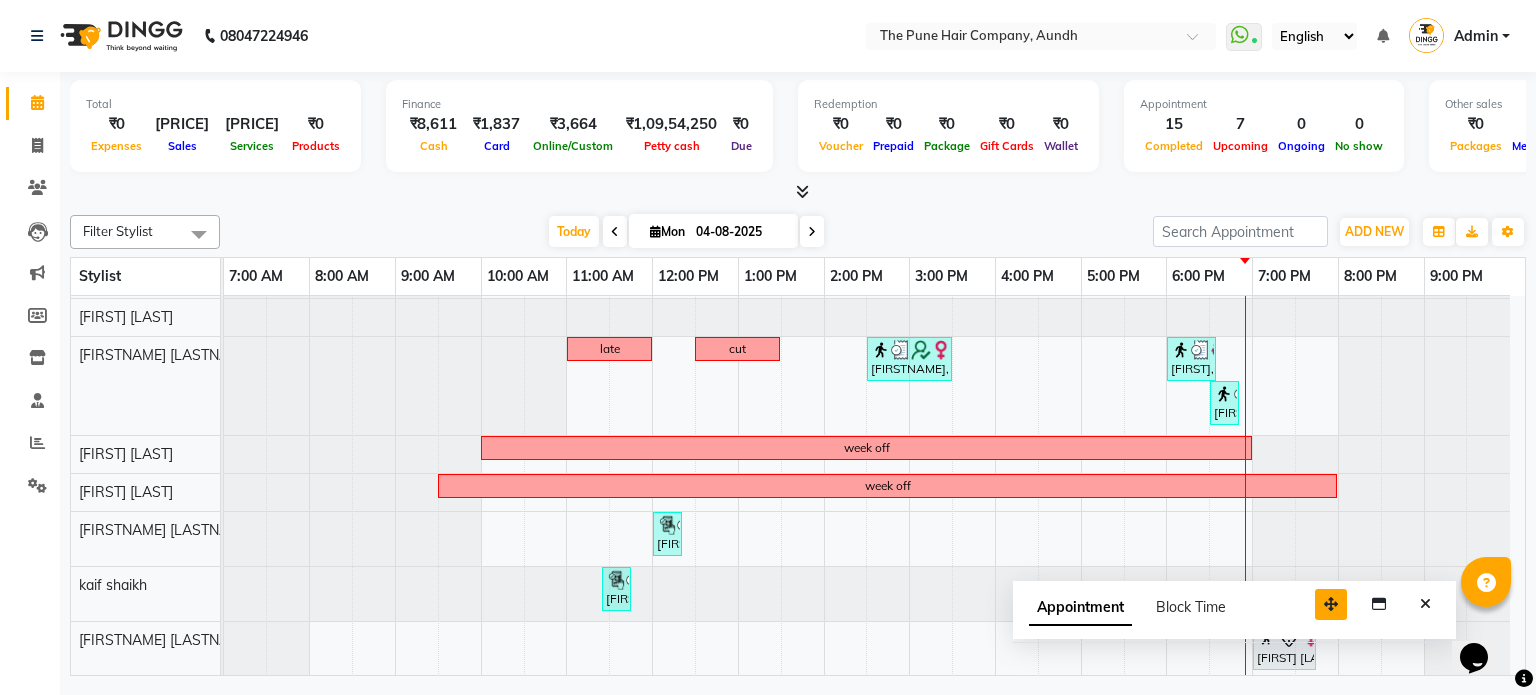 drag, startPoint x: 1398, startPoint y: 643, endPoint x: 1326, endPoint y: 598, distance: 84.90583 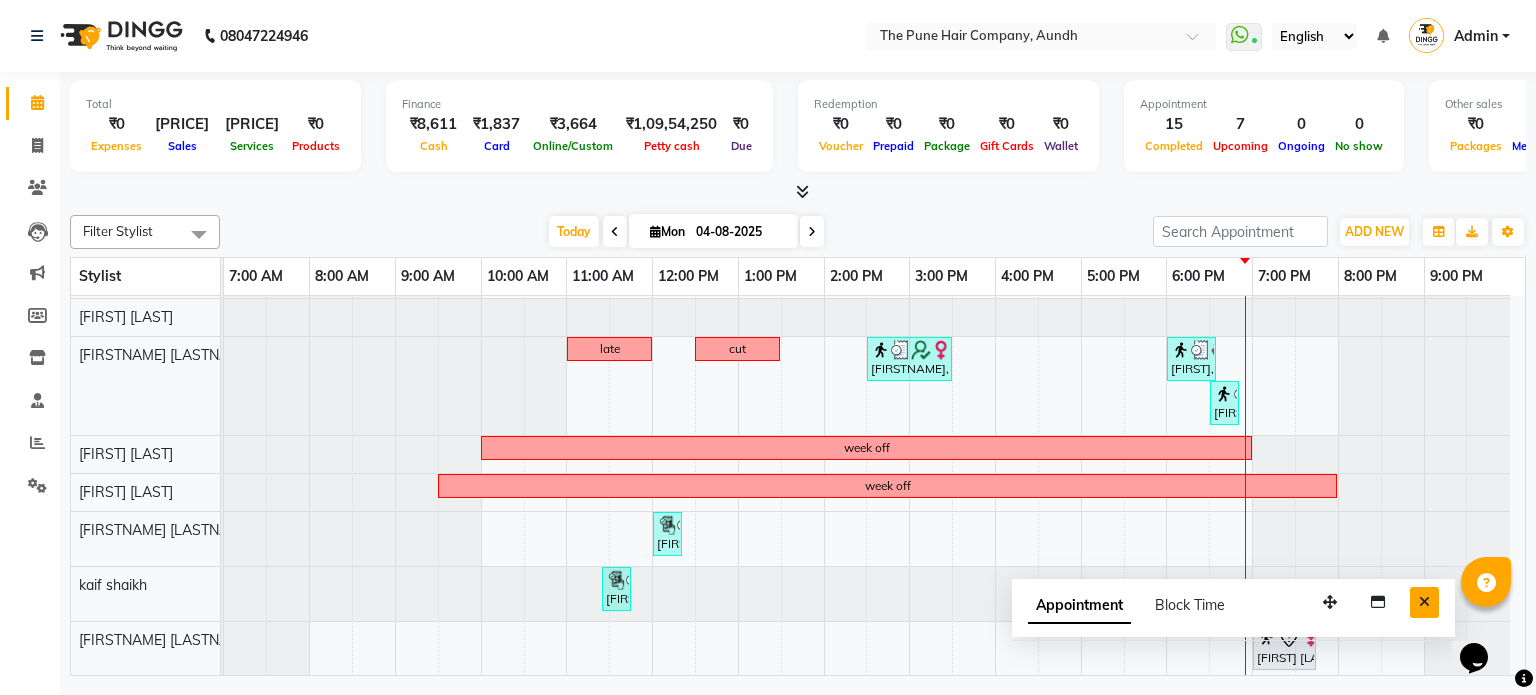 click at bounding box center [1424, 602] 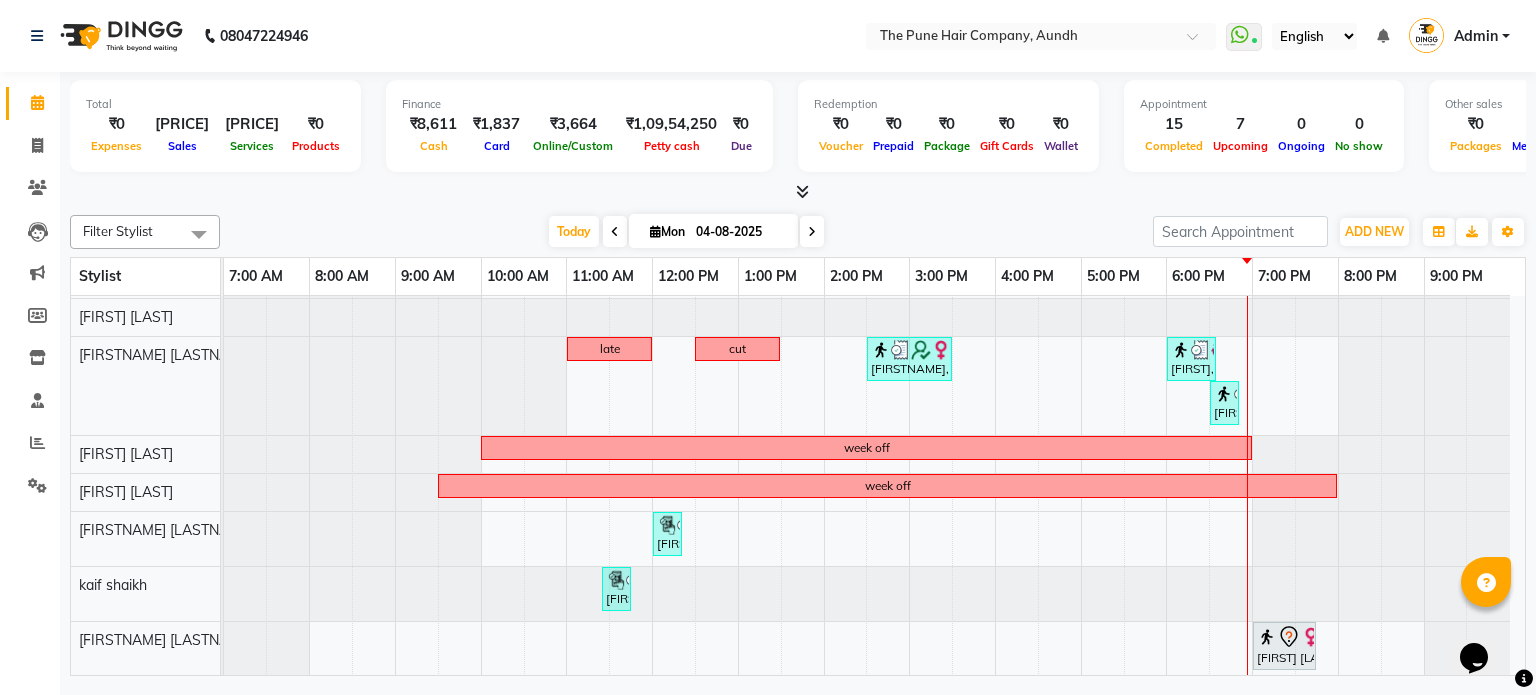 click at bounding box center [812, 231] 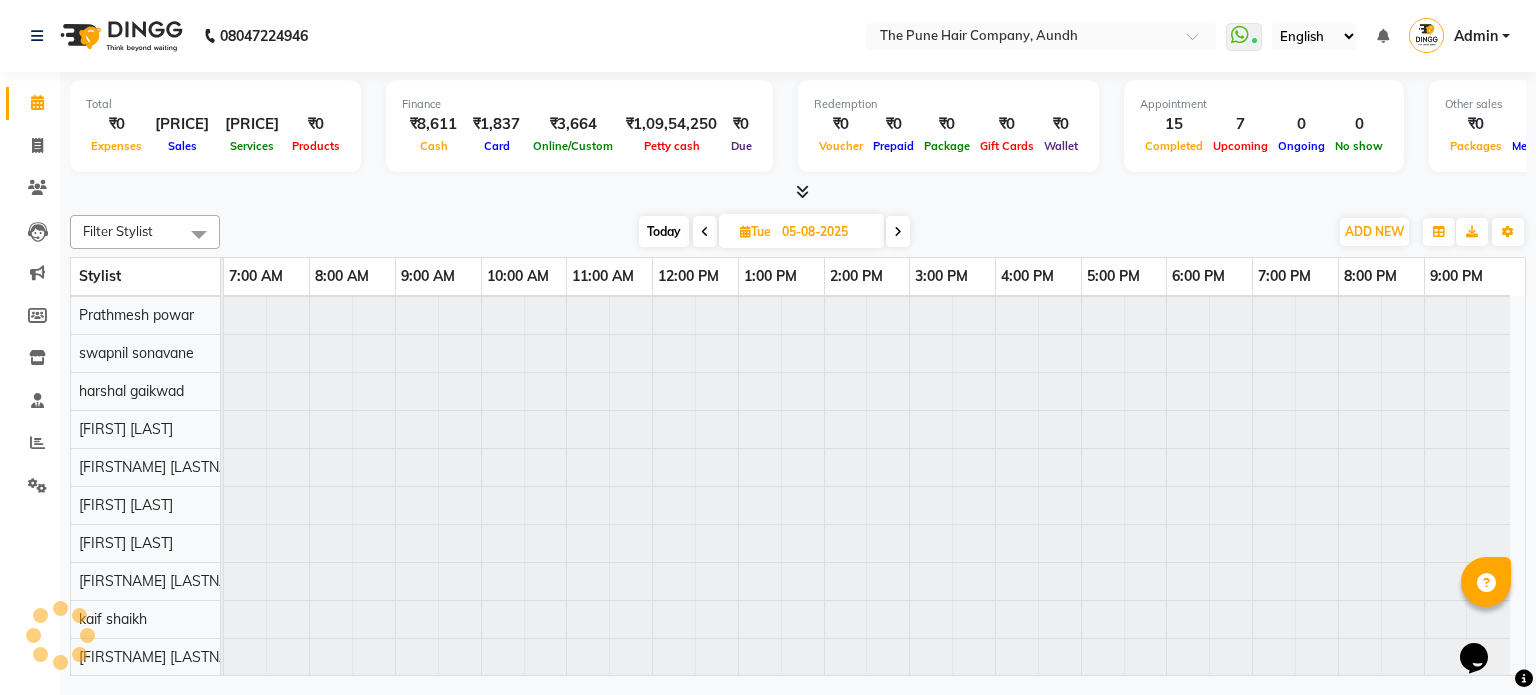 scroll, scrollTop: 148, scrollLeft: 0, axis: vertical 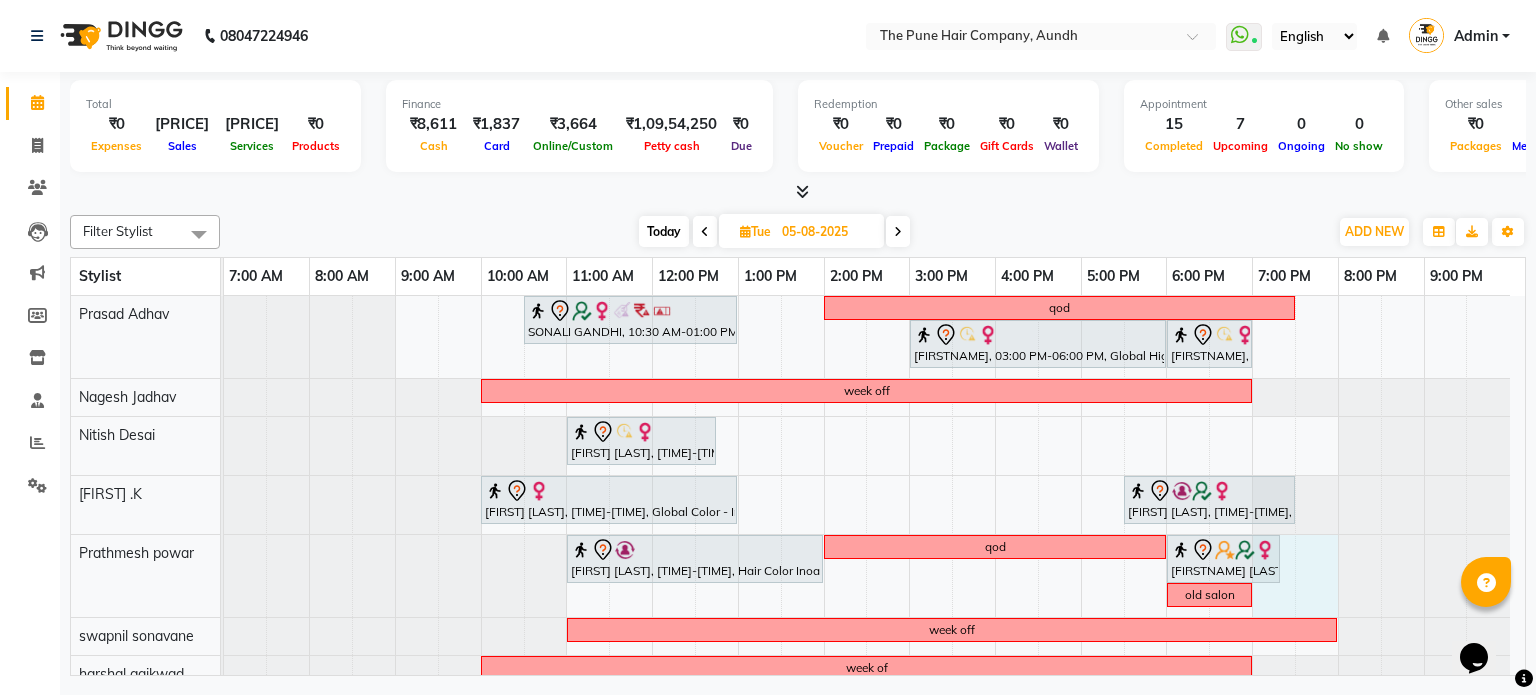 drag, startPoint x: 1286, startPoint y: 547, endPoint x: 1323, endPoint y: 515, distance: 48.9183 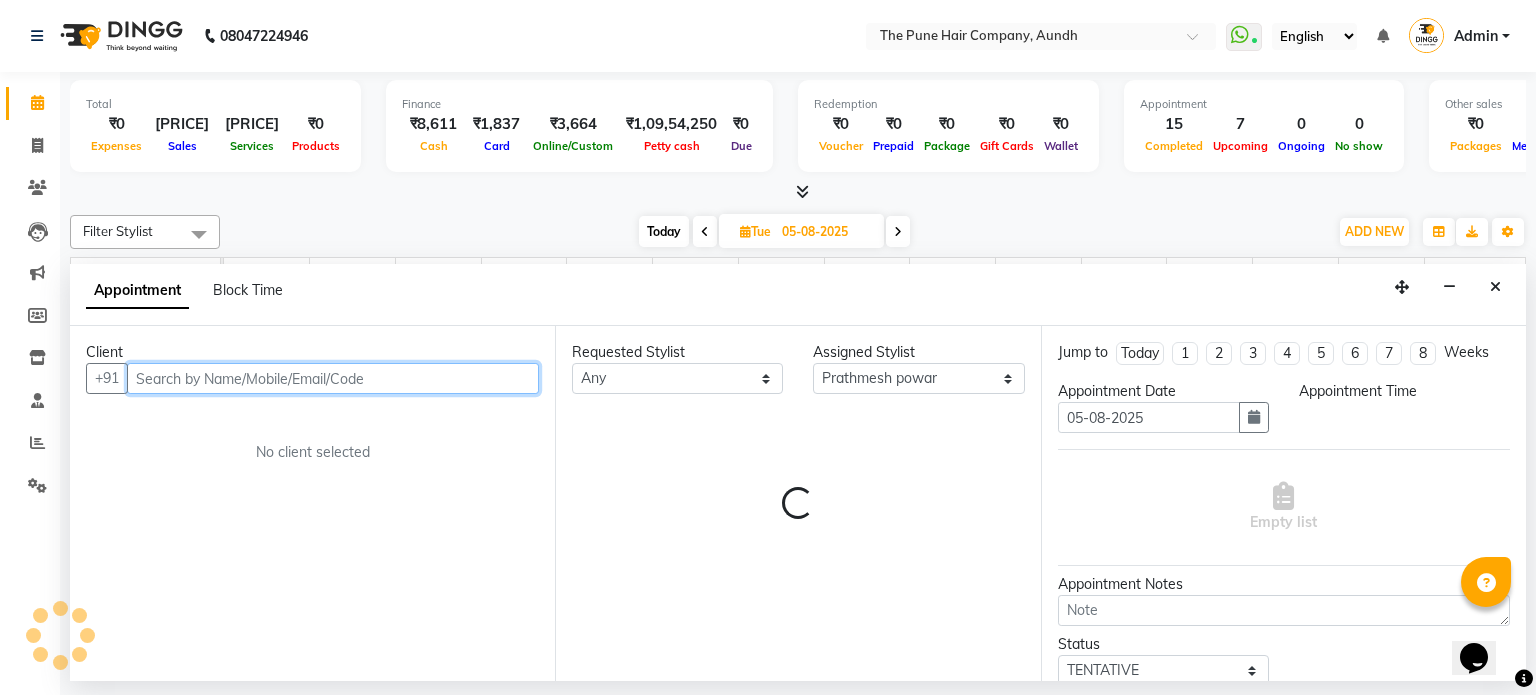 select on "1140" 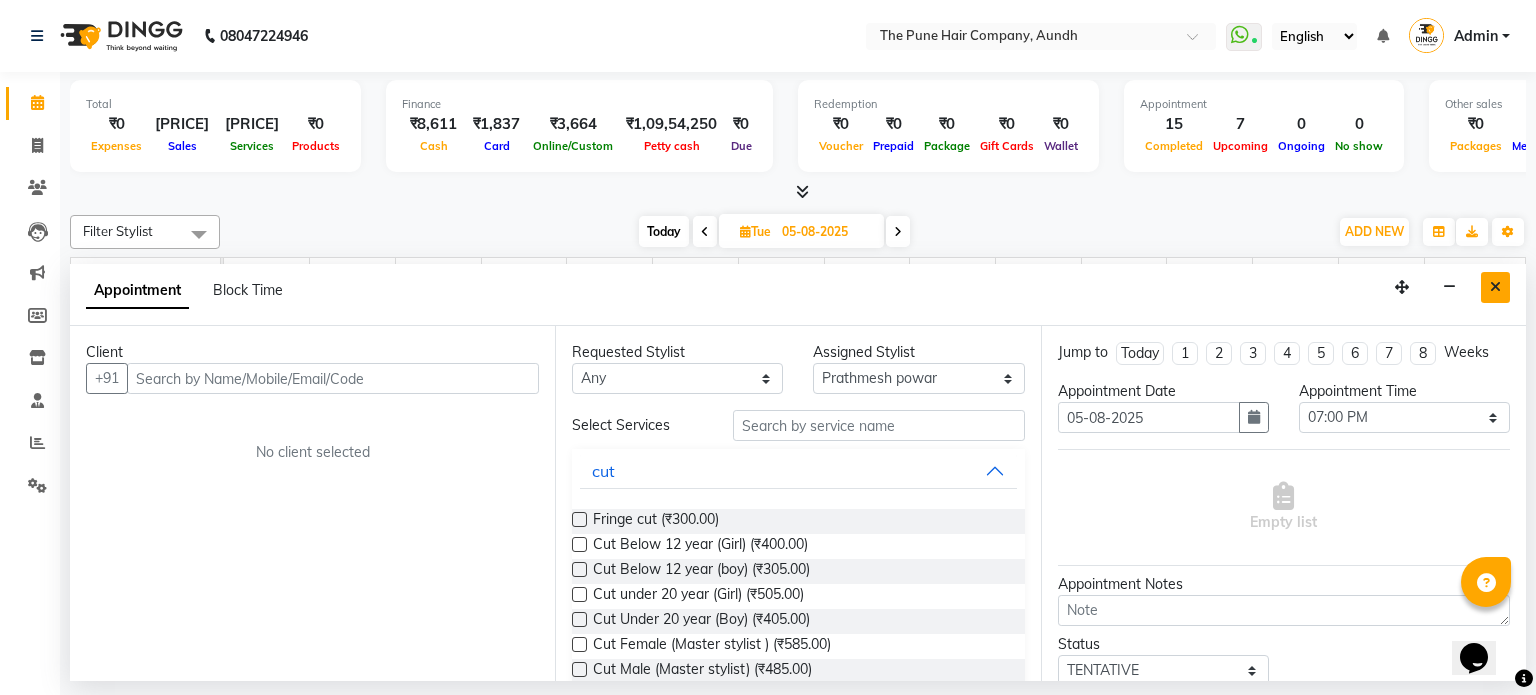 click at bounding box center [1495, 287] 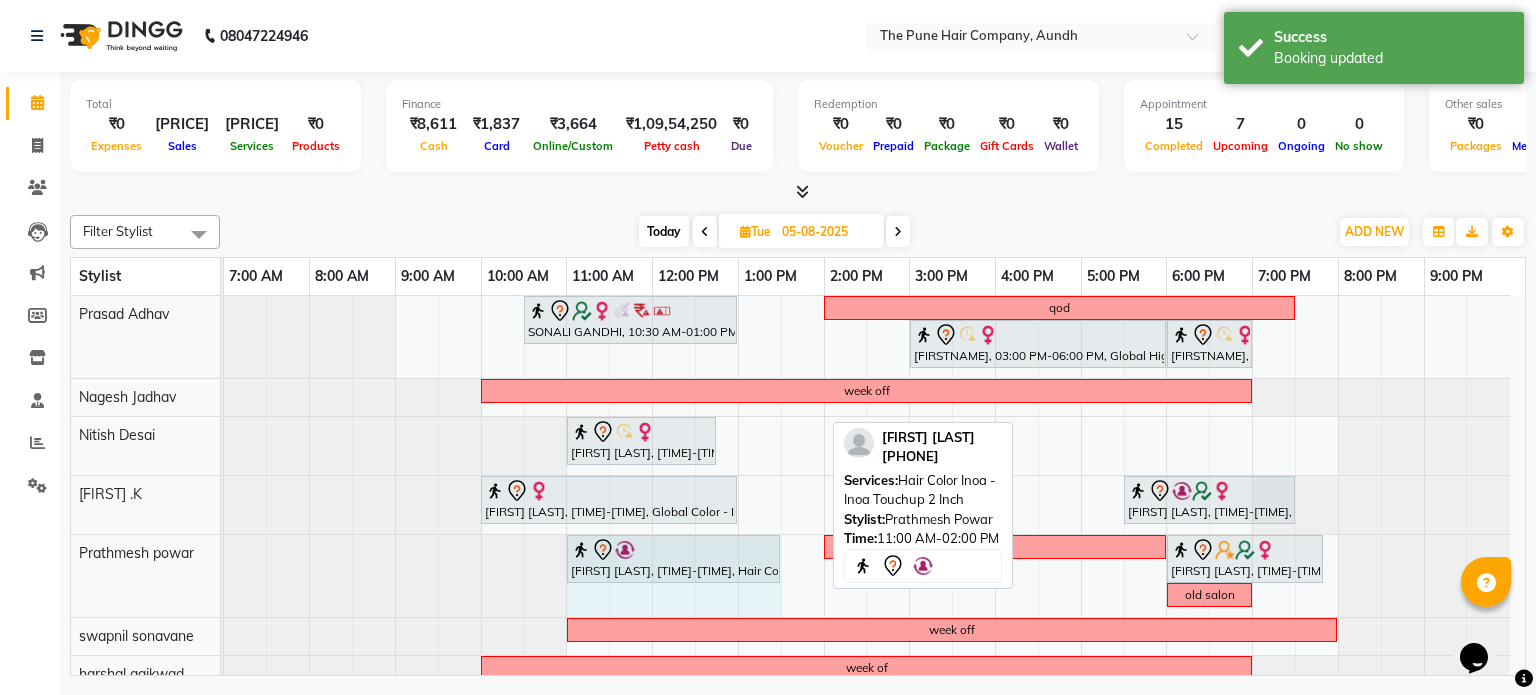 drag, startPoint x: 817, startPoint y: 549, endPoint x: 777, endPoint y: 560, distance: 41.484936 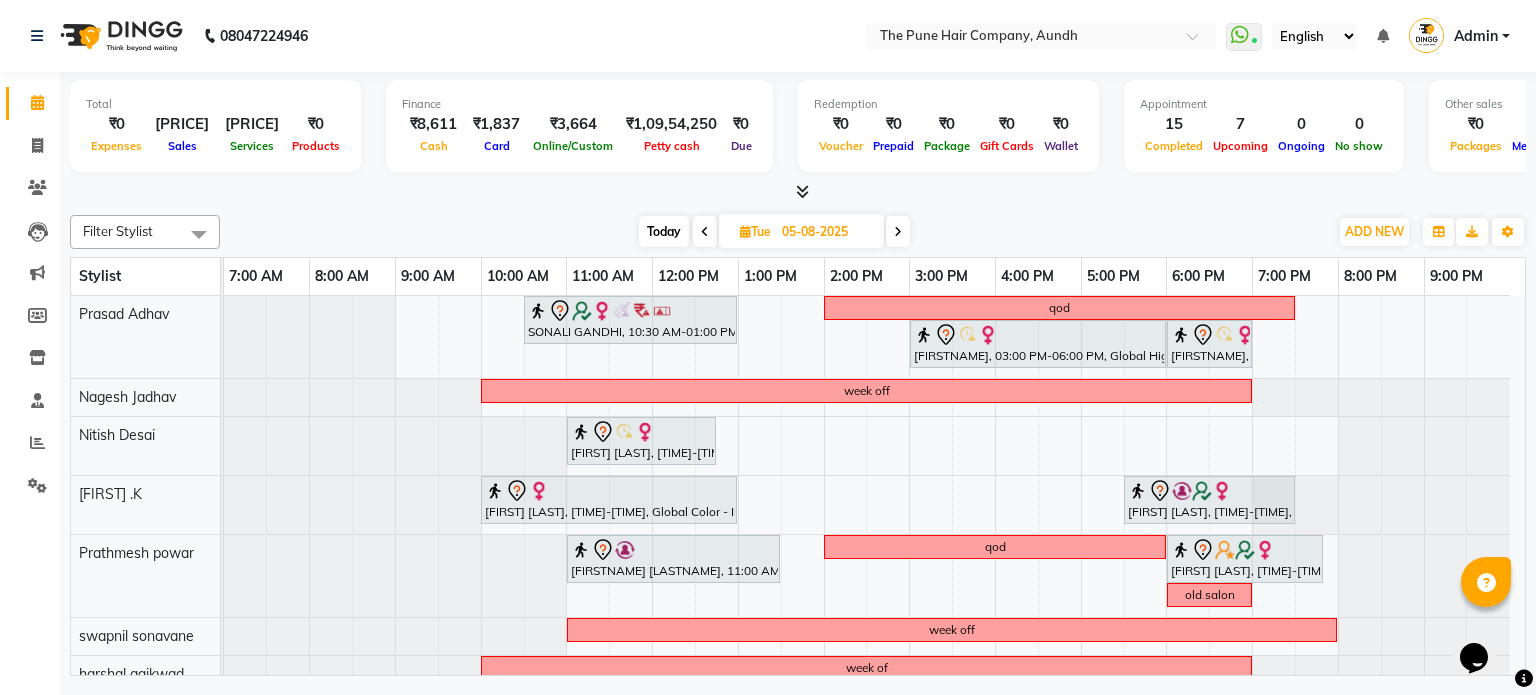 click on "Today" at bounding box center (664, 231) 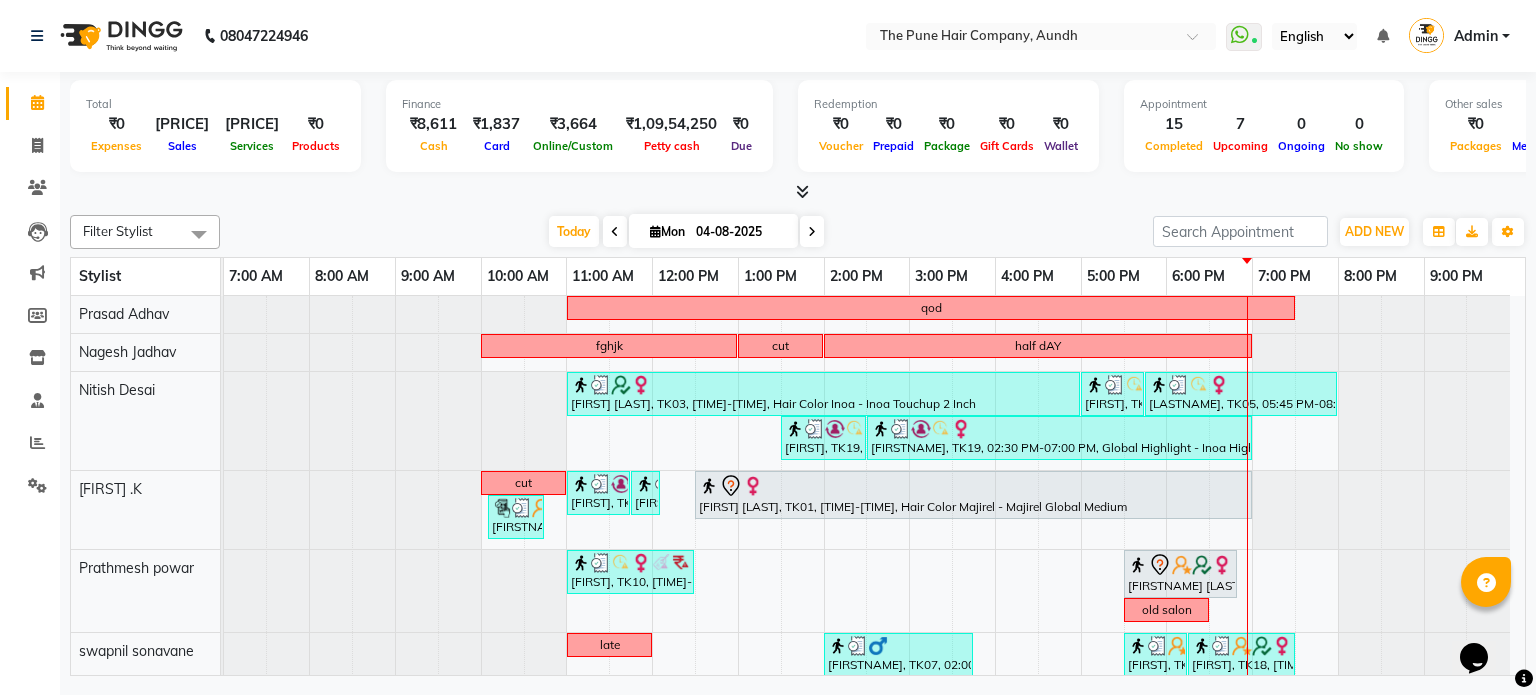 click on "Filter Stylist Select All [FIRSTNAME] both [FIRSTNAME] .[LASTNAME] [FIRSTNAME] [LASTNAME] [FIRSTNAME] [LASTNAME] [FIRSTNAME] [LASTNAME] [FIRSTNAME] [LASTNAME] [FIRSTNAME] [LASTNAME] [FIRSTNAME] [LASTNAME] [FIRSTNAME] [LASTNAME] [FIRSTNAME] [LASTNAME] [FIRSTNAME] [LASTNAME] [FIRSTNAME] [LASTNAME] [FIRSTNAME] [LASTNAME] [FIRSTNAME] [LASTNAME] [FIRSTNAME] [LASTNAME] Today  Mon [DATE] Toggle Dropdown Add Appointment Add Invoice Add Expense Add Attendance Add Client Add Transaction Toggle Dropdown Add Appointment Add Invoice Add Expense Add Attendance Add Client ADD NEW Toggle Dropdown Add Appointment Add Invoice Add Expense Add Attendance Add Client Add Transaction Filter Stylist Select All [FIRSTNAME] both [FIRSTNAME] .[LASTNAME] [FIRSTNAME] [LASTNAME] [FIRSTNAME] [LASTNAME] [FIRSTNAME] [LASTNAME] [FIRSTNAME] [LASTNAME] [FIRSTNAME] [LASTNAME] [FIRSTNAME] [LASTNAME] [FIRSTNAME] [LASTNAME] [FIRSTNAME] [LASTNAME] [FIRSTNAME] [LASTNAME] [FIRSTNAME] [LASTNAME] [FIRSTNAME] [LASTNAME] [FIRSTNAME] [LASTNAME] [FIRSTNAME] [LASTNAME] [FIRSTNAME] [LASTNAME] Group By  Staff View   Room View  View as Vertical  Vertical - Week View  Horizontal  Horizontal - Week View  List  Toggle Dropdown Calendar Settings Manage Tags   Arrange Stylists   Reset Stylists  Full Screen  Show Available Stylist  Appointment Form Zoom 50%" at bounding box center (798, 232) 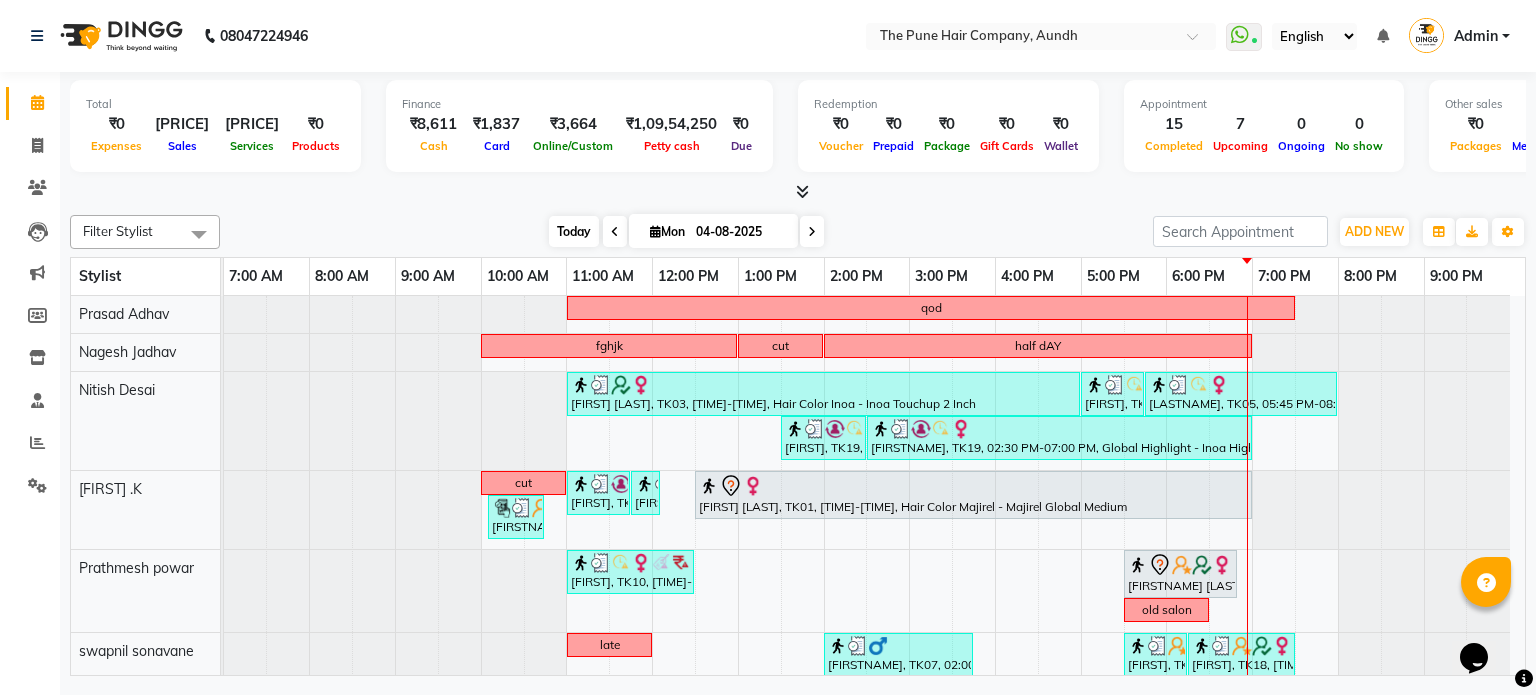 click on "Today" at bounding box center [574, 231] 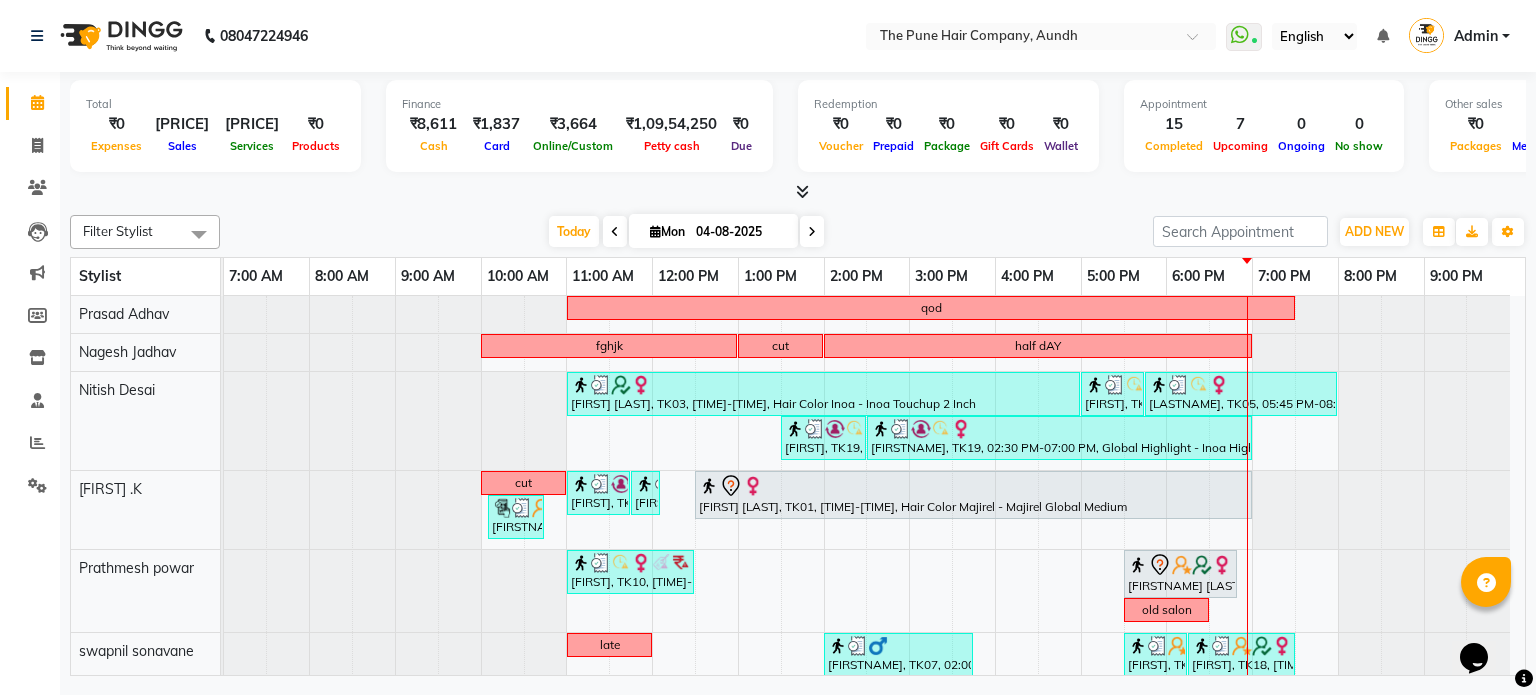 scroll, scrollTop: 54, scrollLeft: 0, axis: vertical 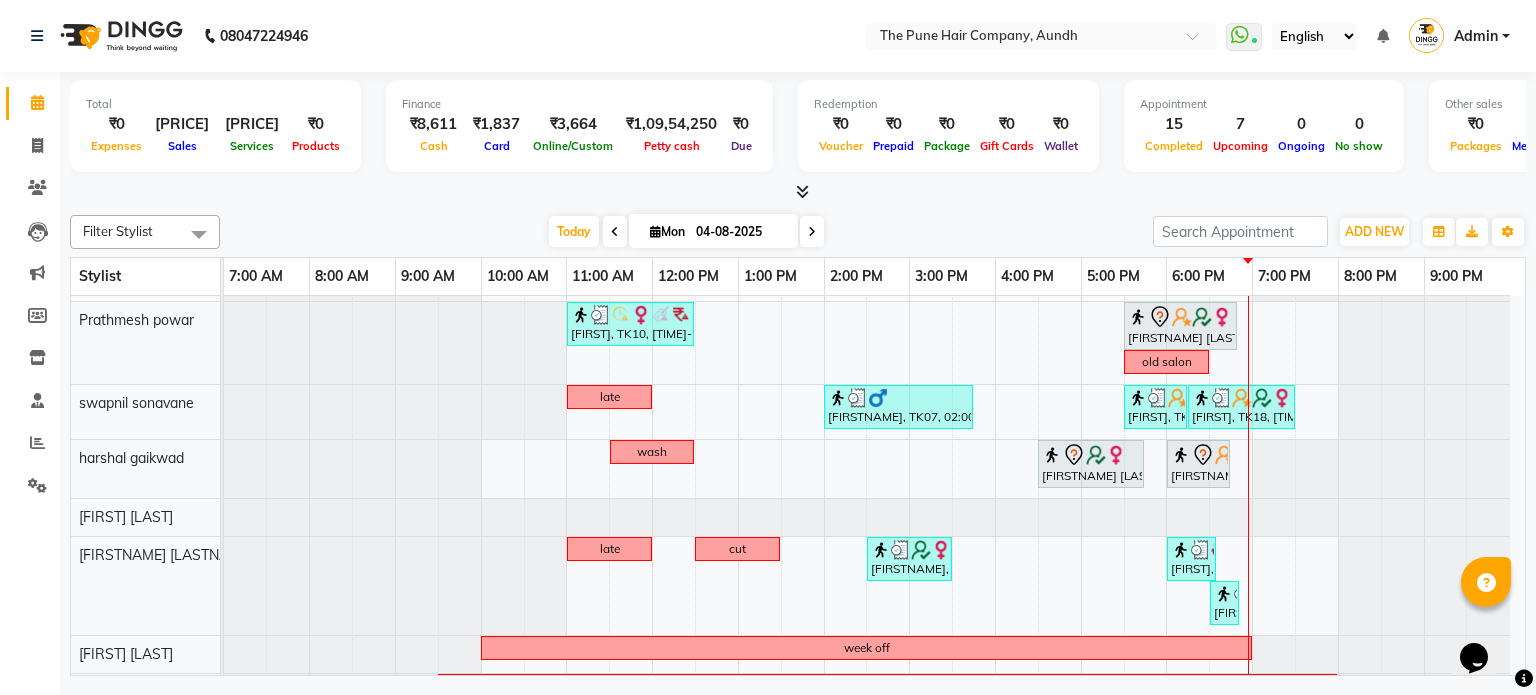click at bounding box center (812, 231) 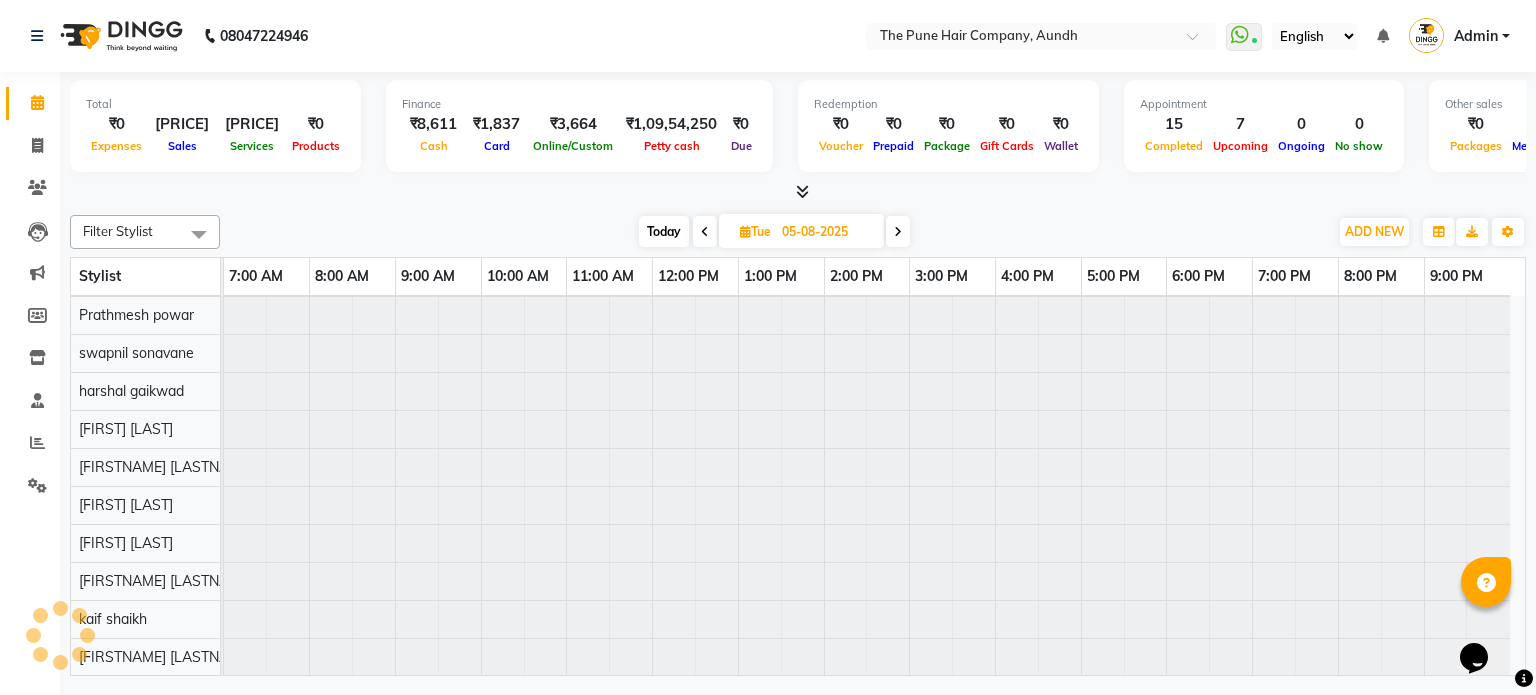 scroll, scrollTop: 148, scrollLeft: 0, axis: vertical 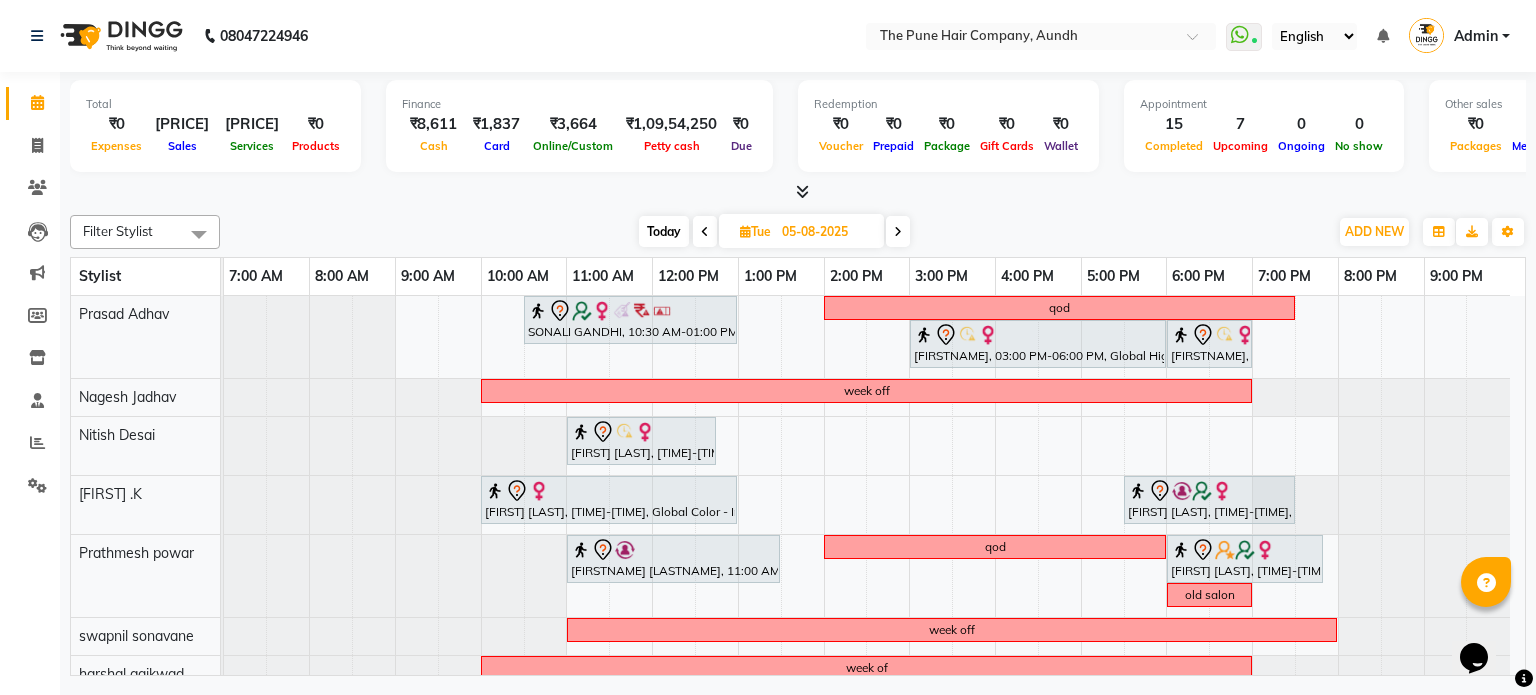click at bounding box center (898, 232) 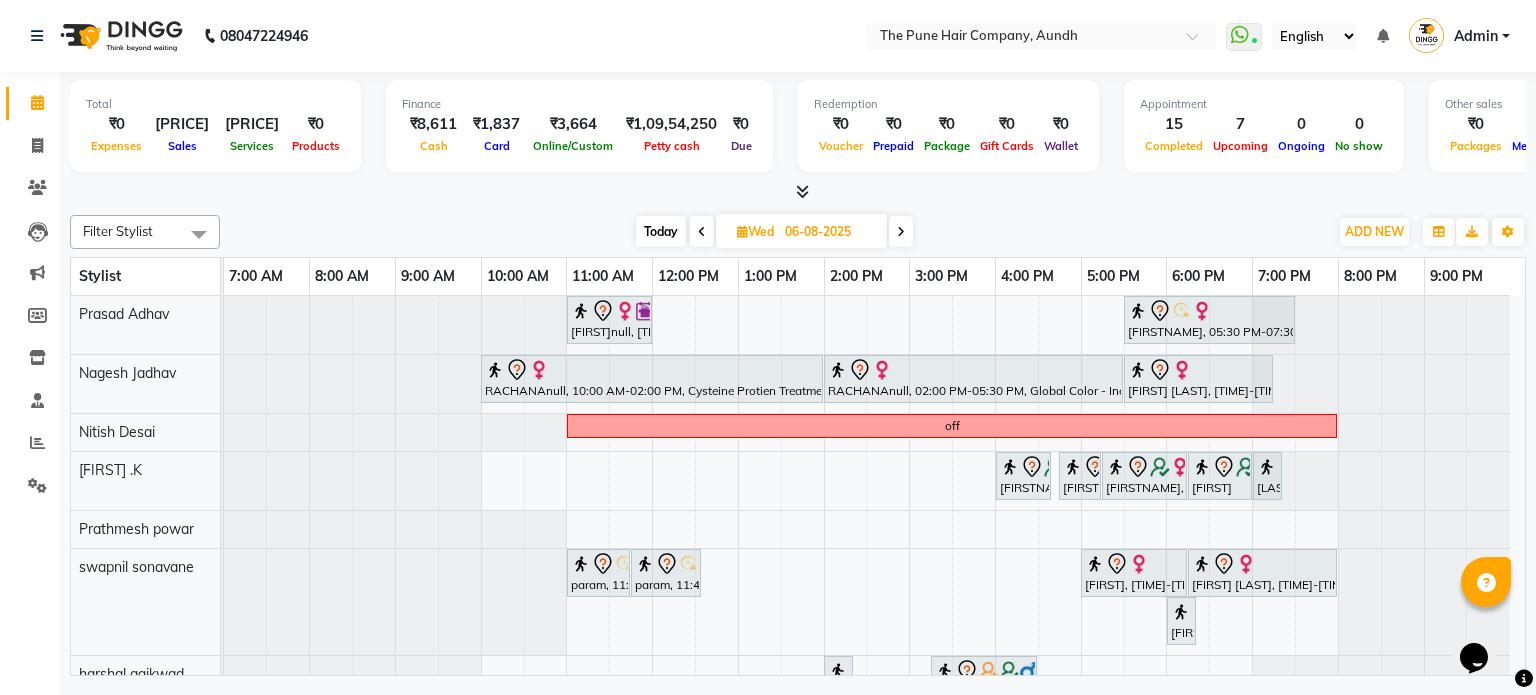 click at bounding box center (901, 232) 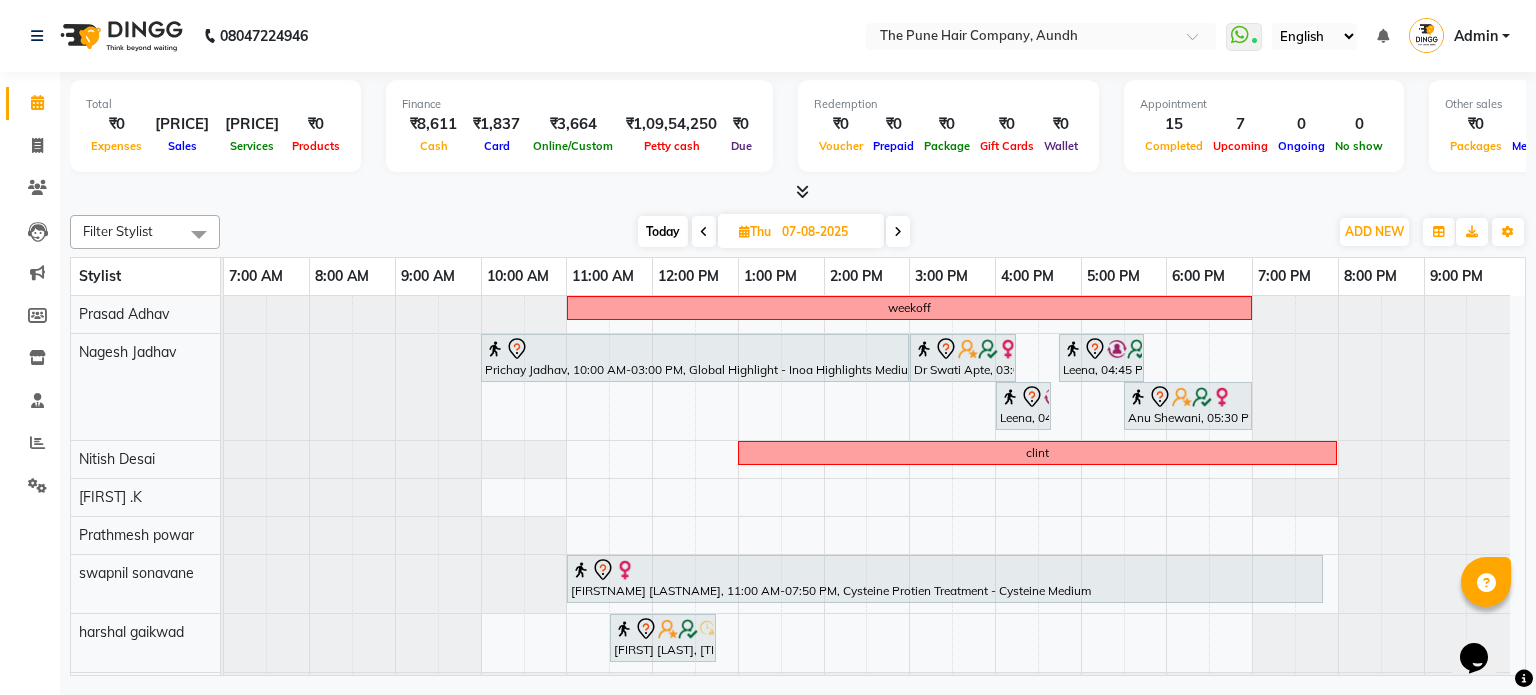 click on "Today" at bounding box center [663, 231] 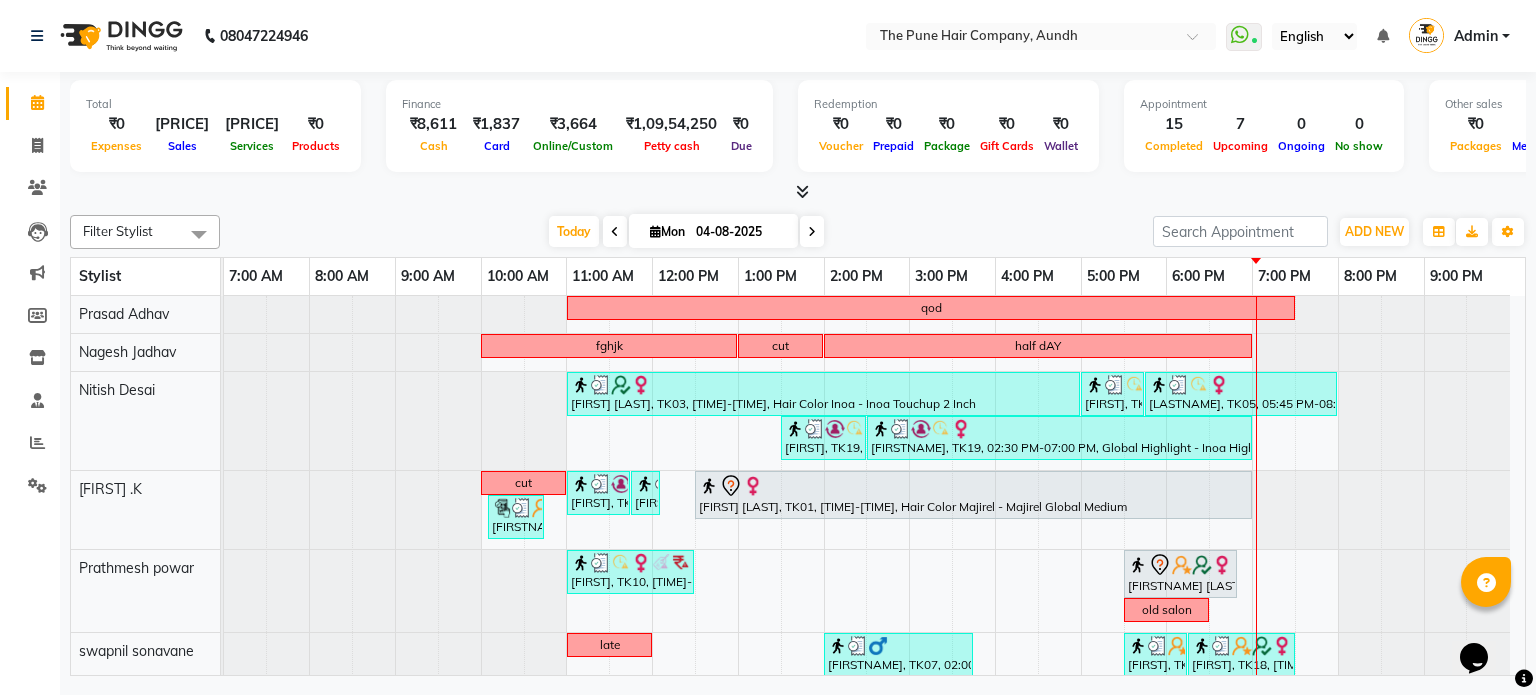scroll, scrollTop: 88, scrollLeft: 0, axis: vertical 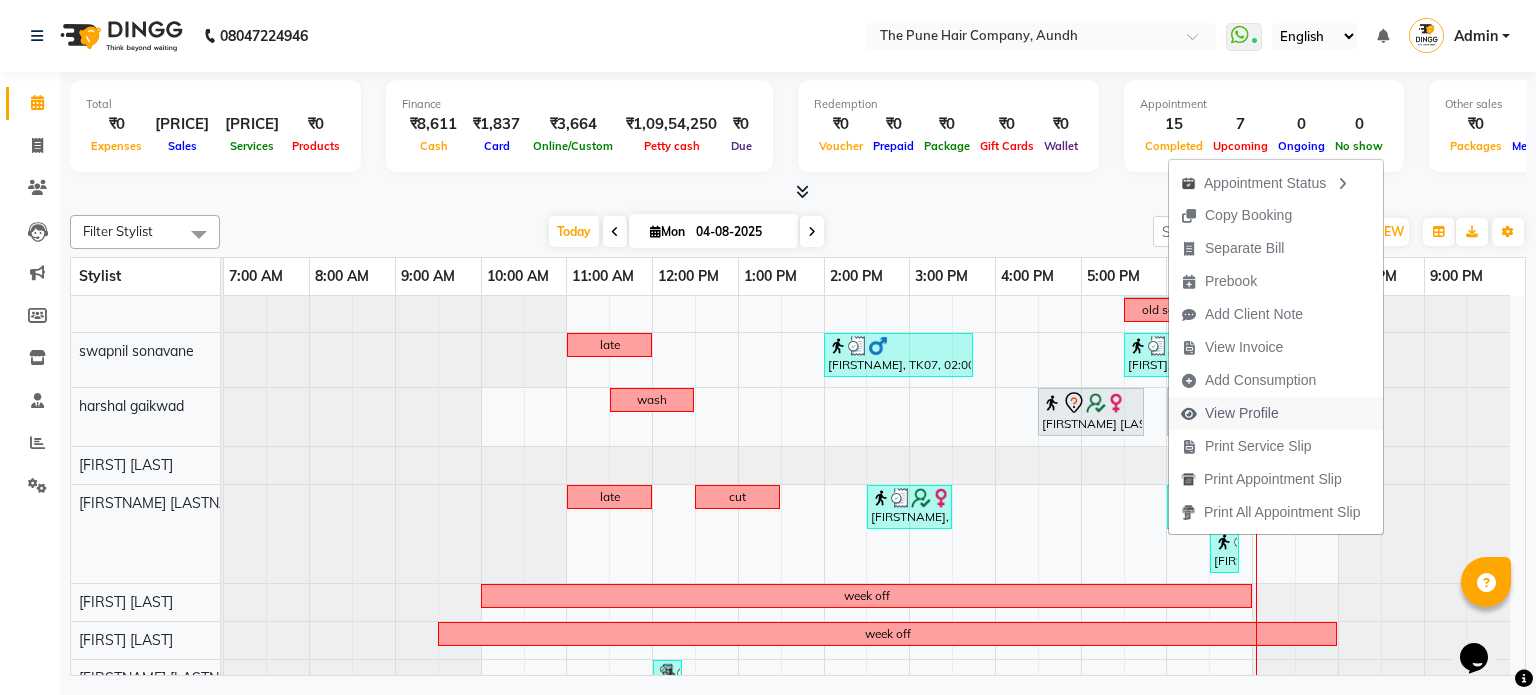 click on "View Profile" at bounding box center (1242, 413) 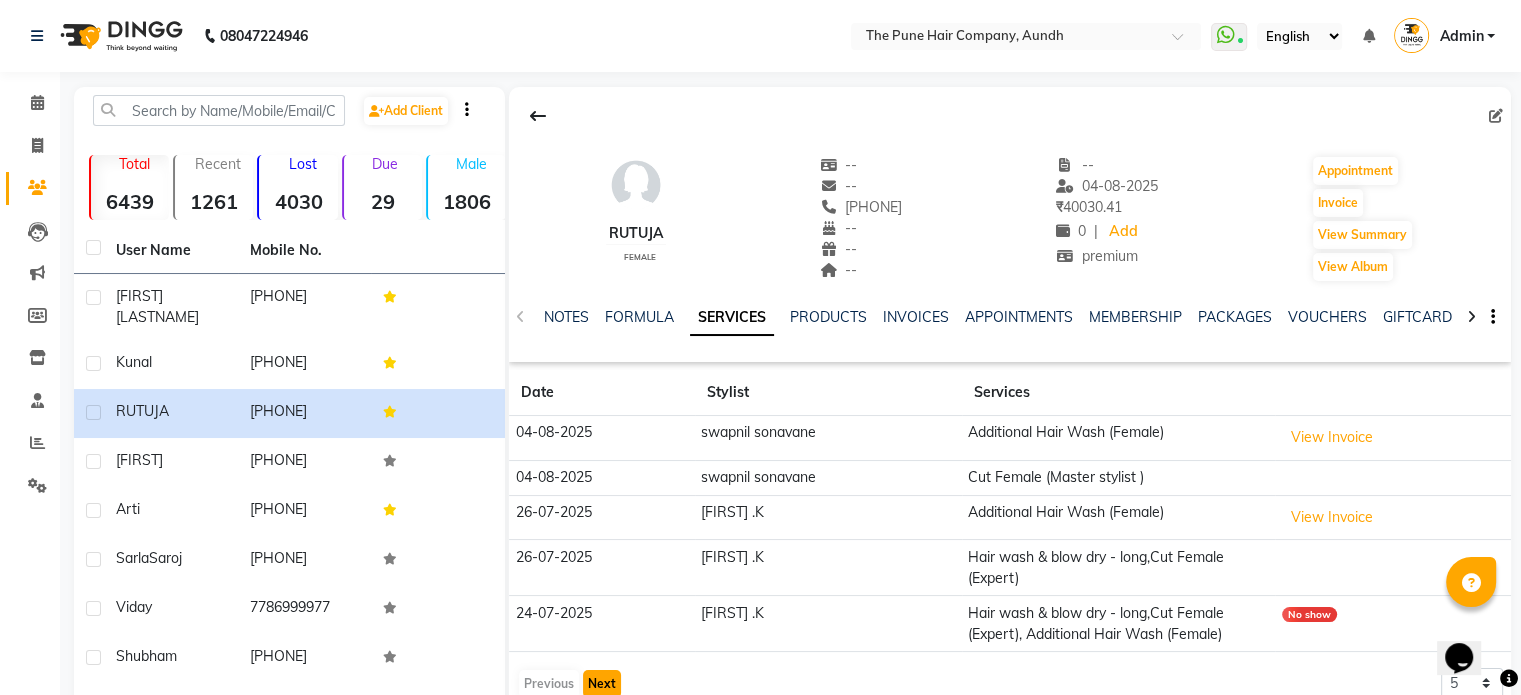click on "Next" 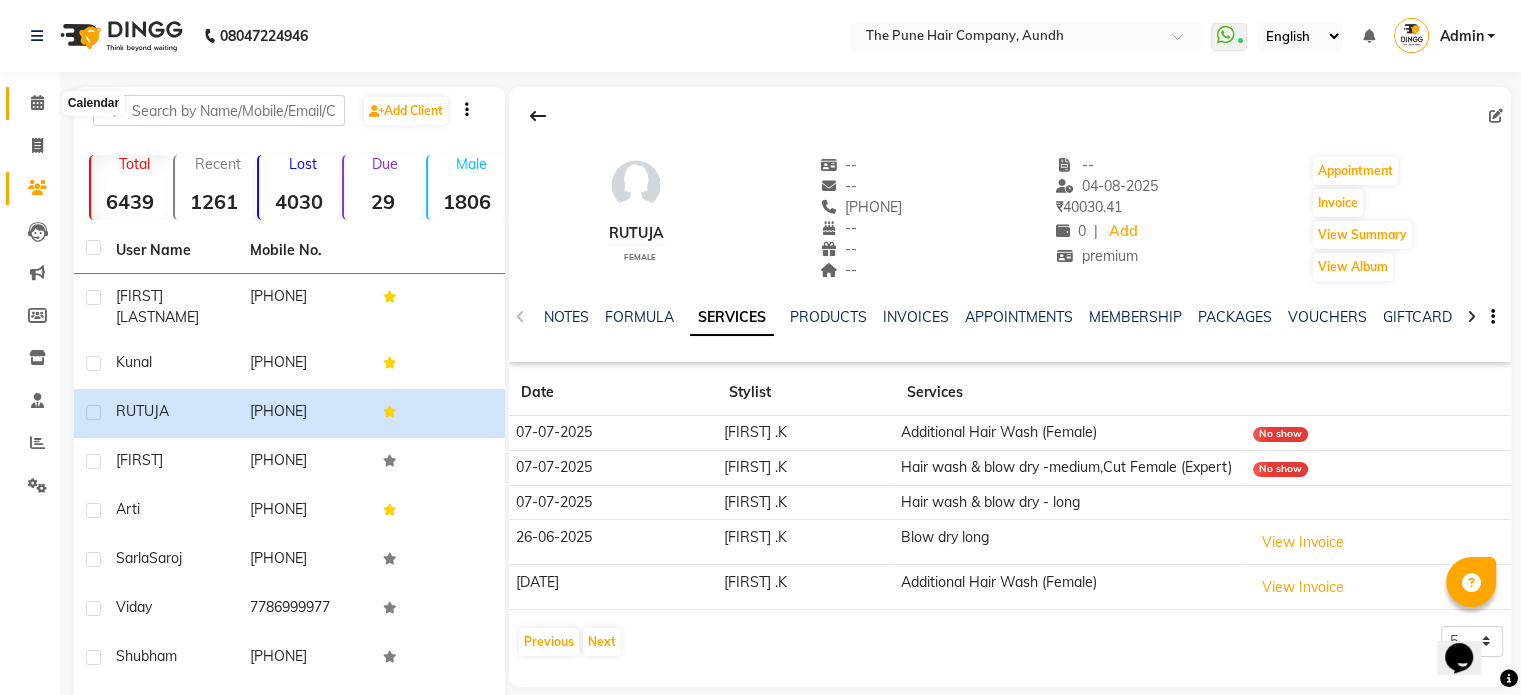 click 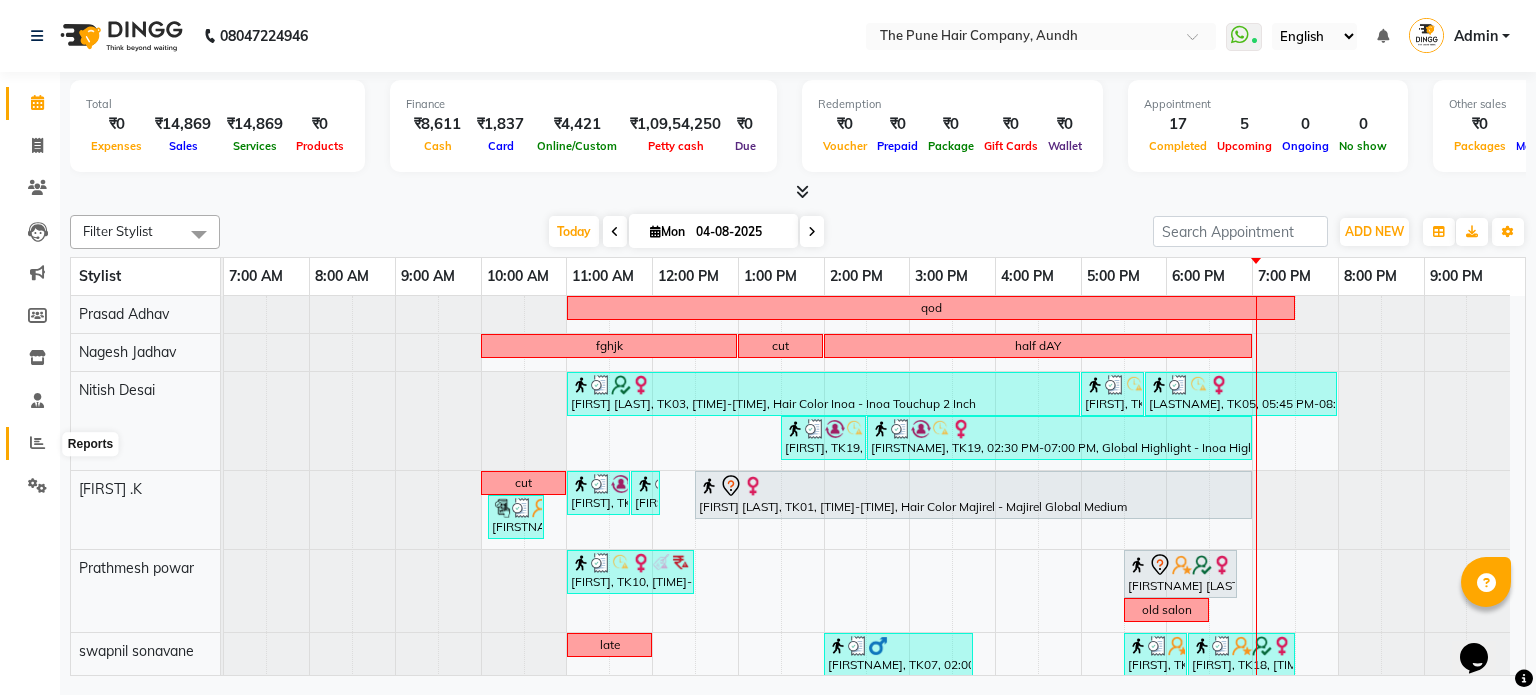 click 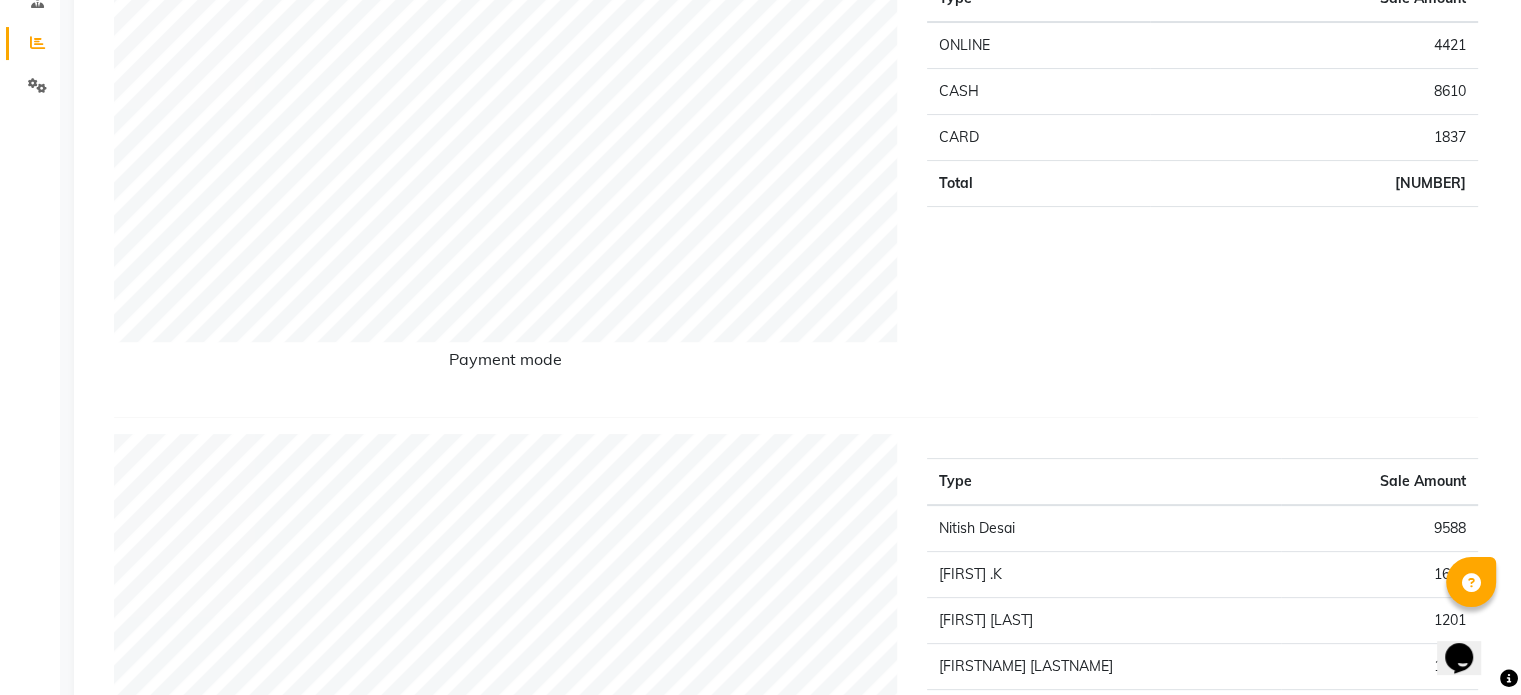 scroll, scrollTop: 0, scrollLeft: 0, axis: both 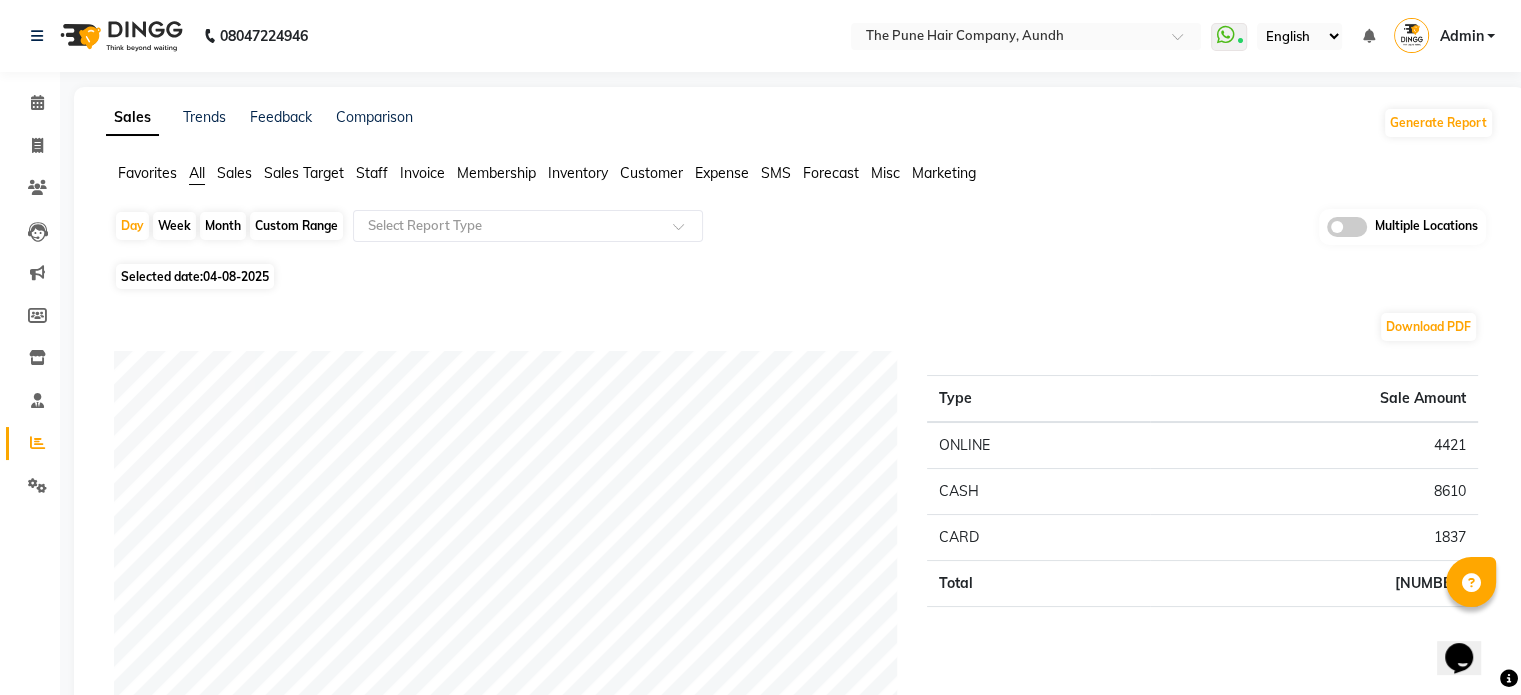 click on "Month" 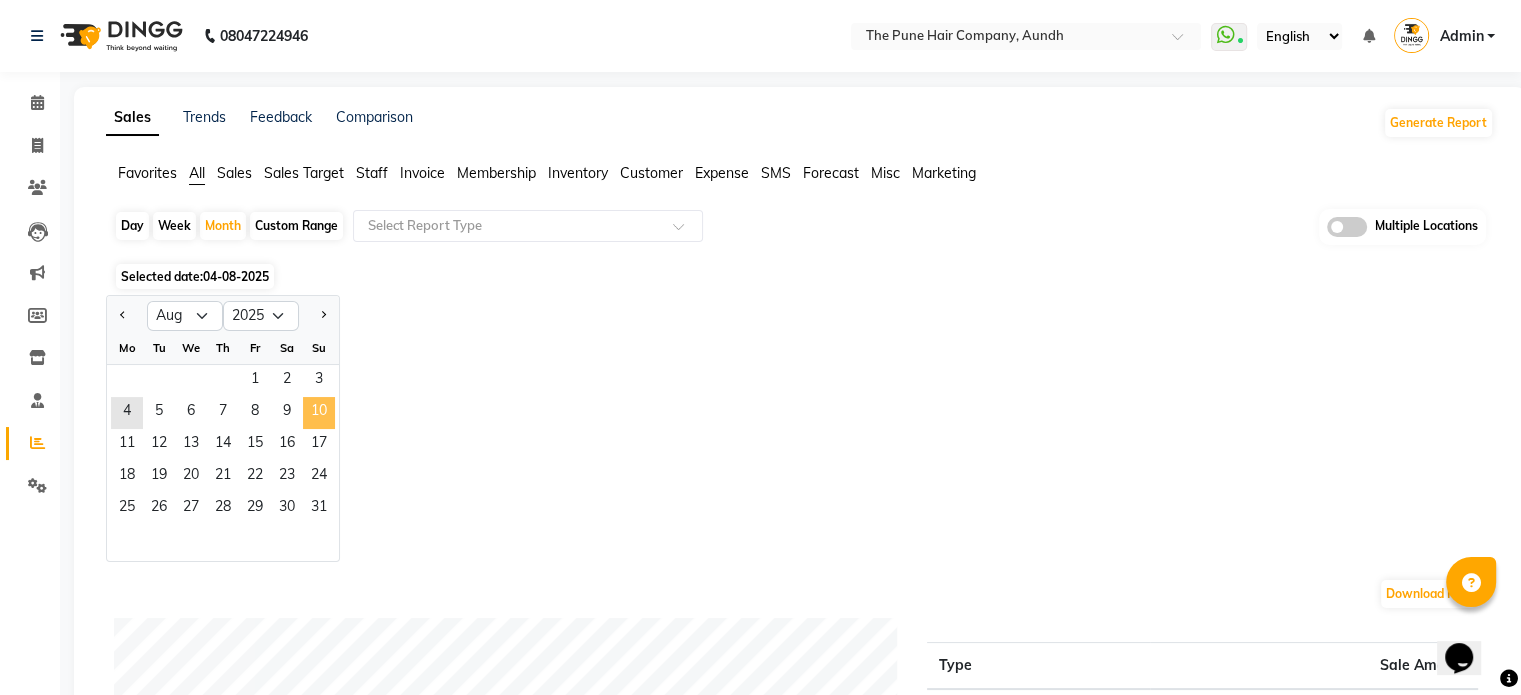 click on "10" 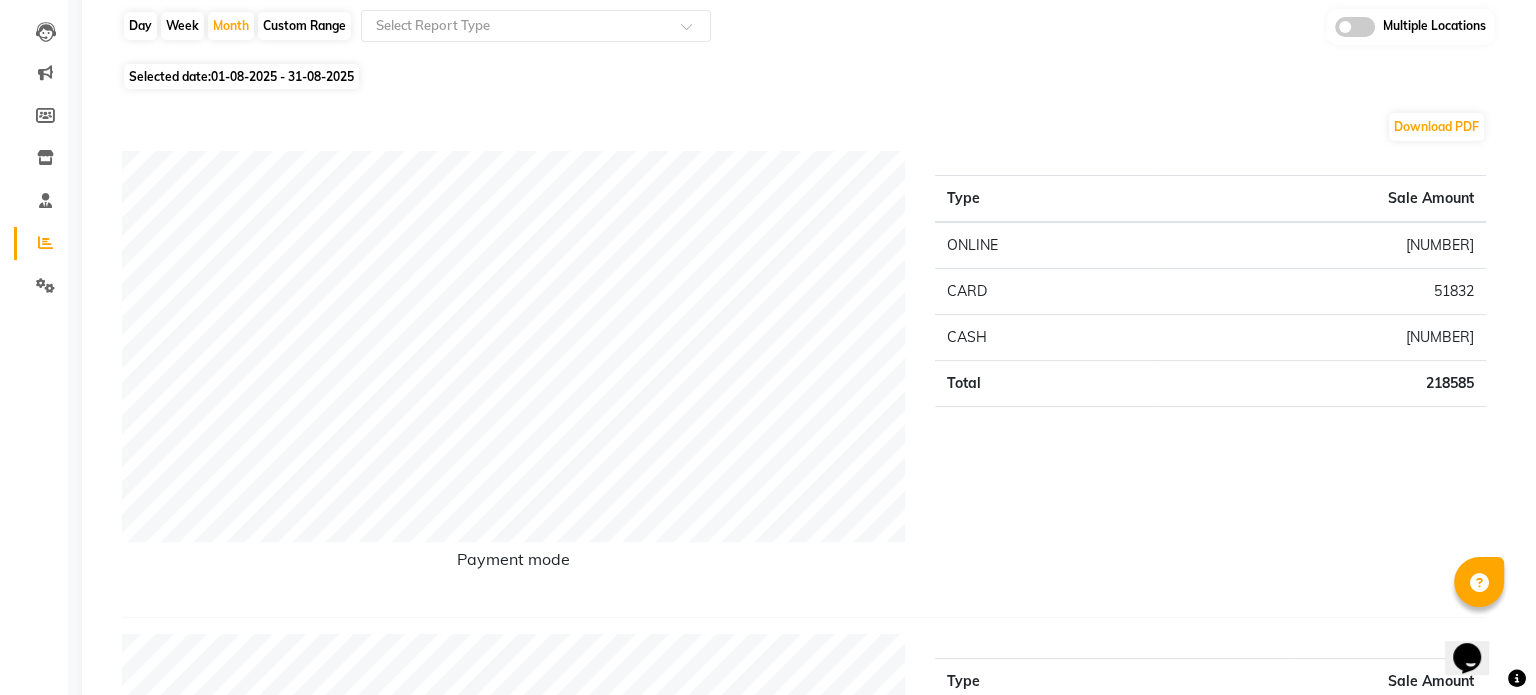 scroll, scrollTop: 0, scrollLeft: 0, axis: both 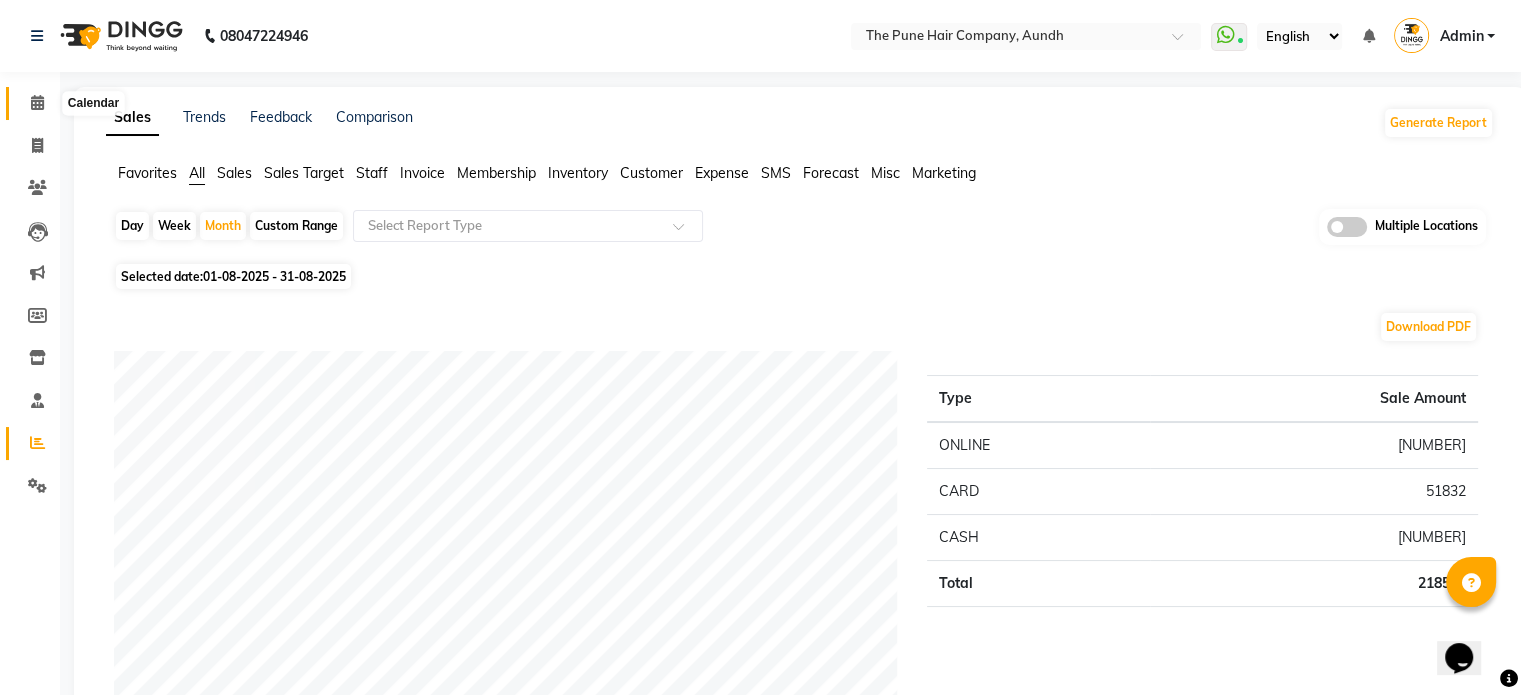 click 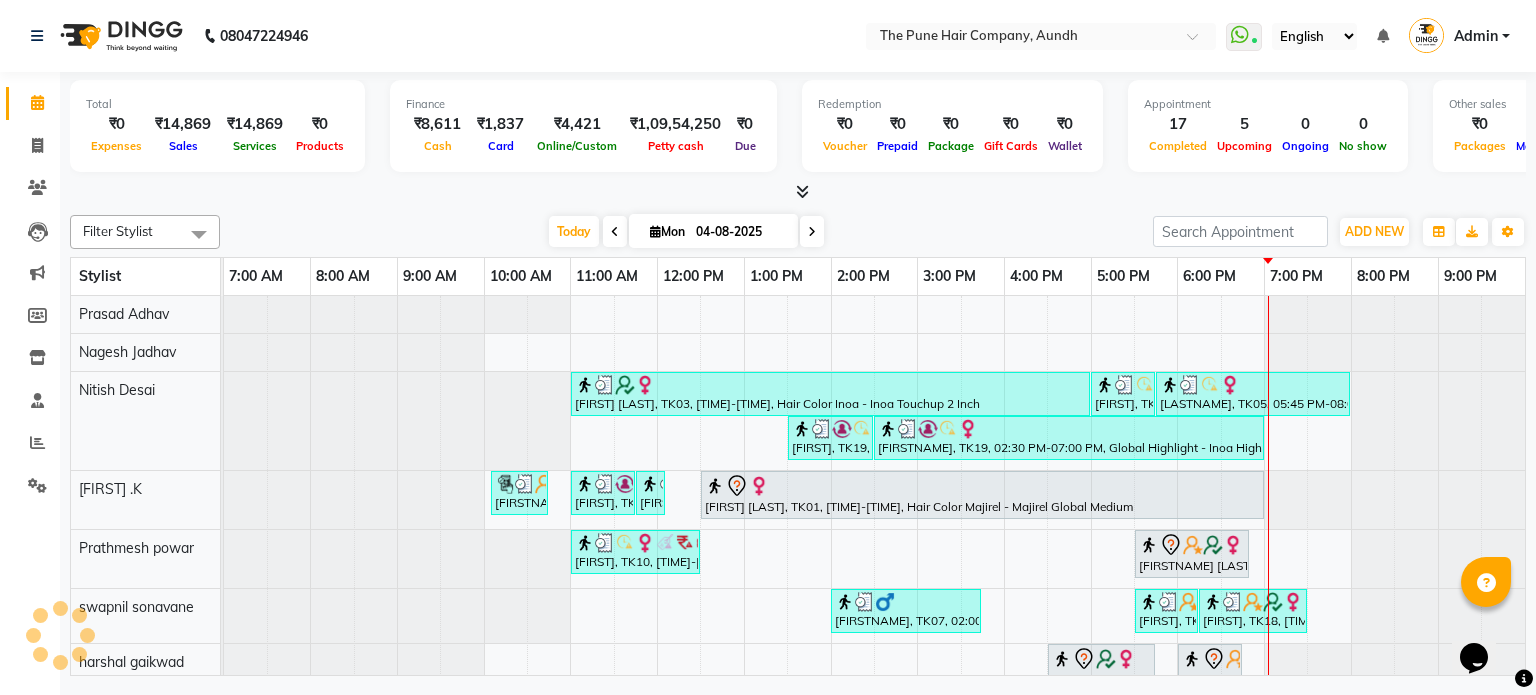 scroll, scrollTop: 0, scrollLeft: 0, axis: both 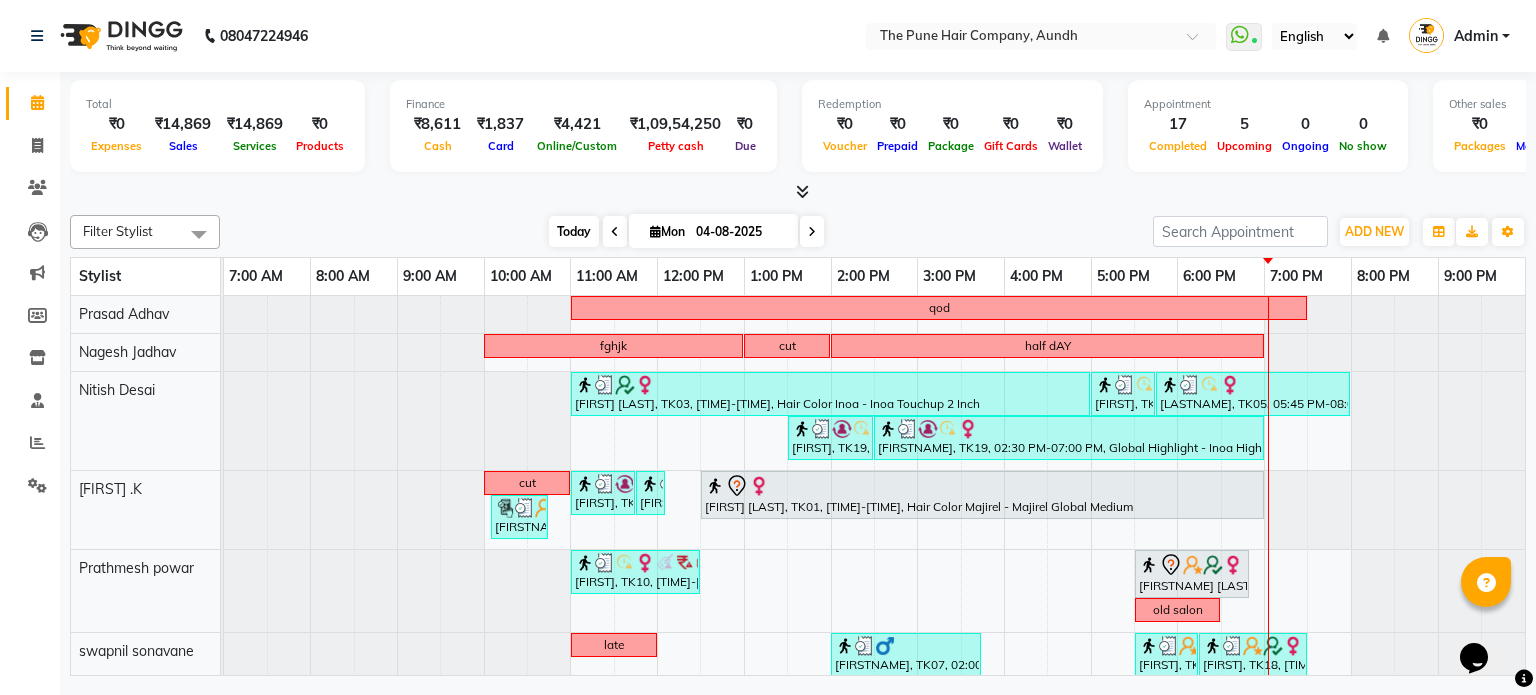 click on "Today" at bounding box center (574, 231) 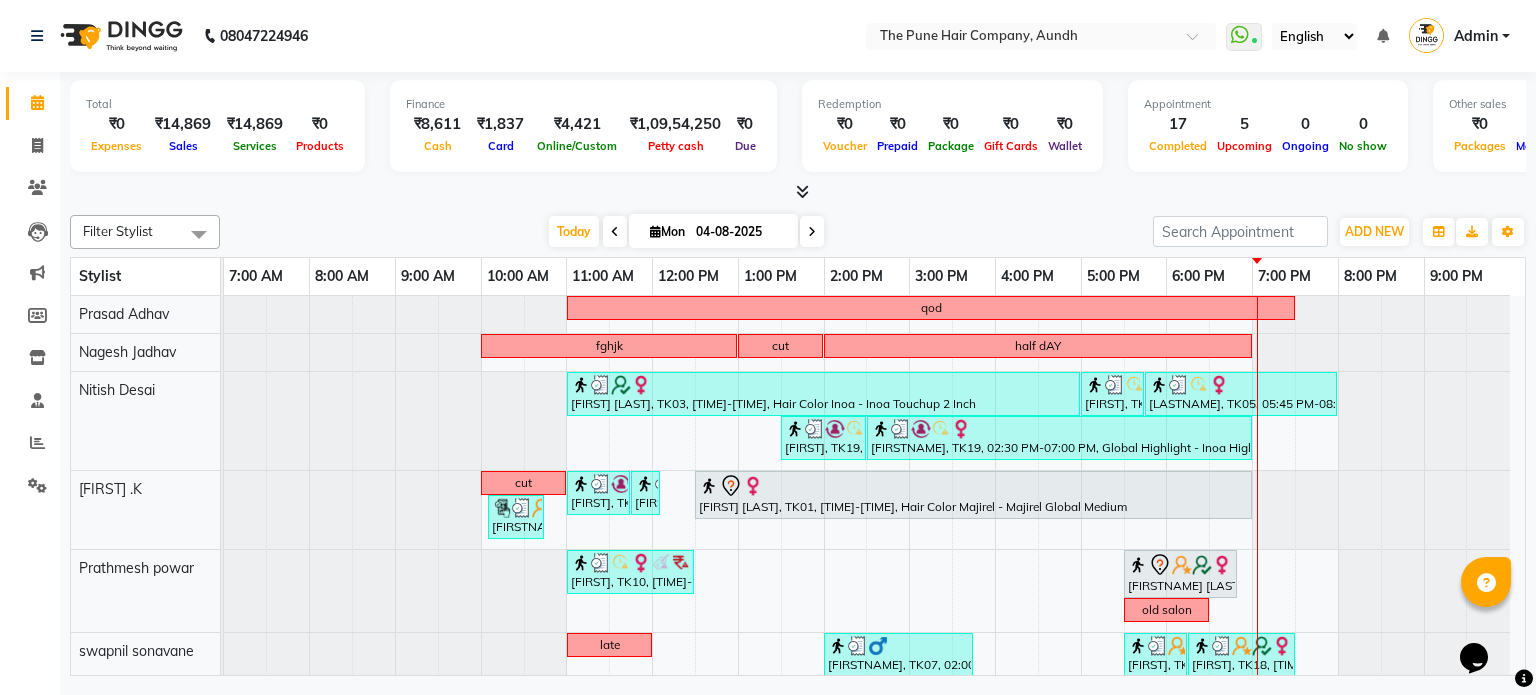 click at bounding box center (812, 231) 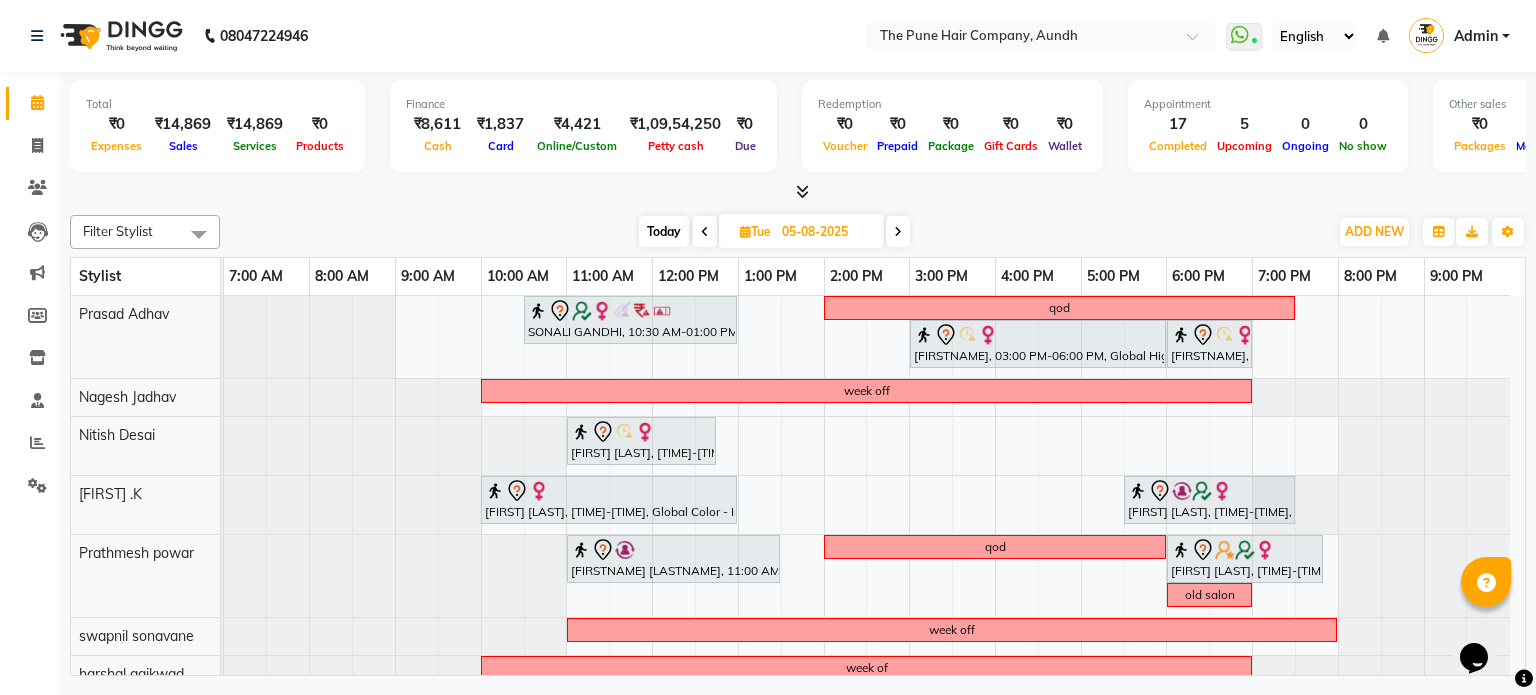 click at bounding box center [898, 232] 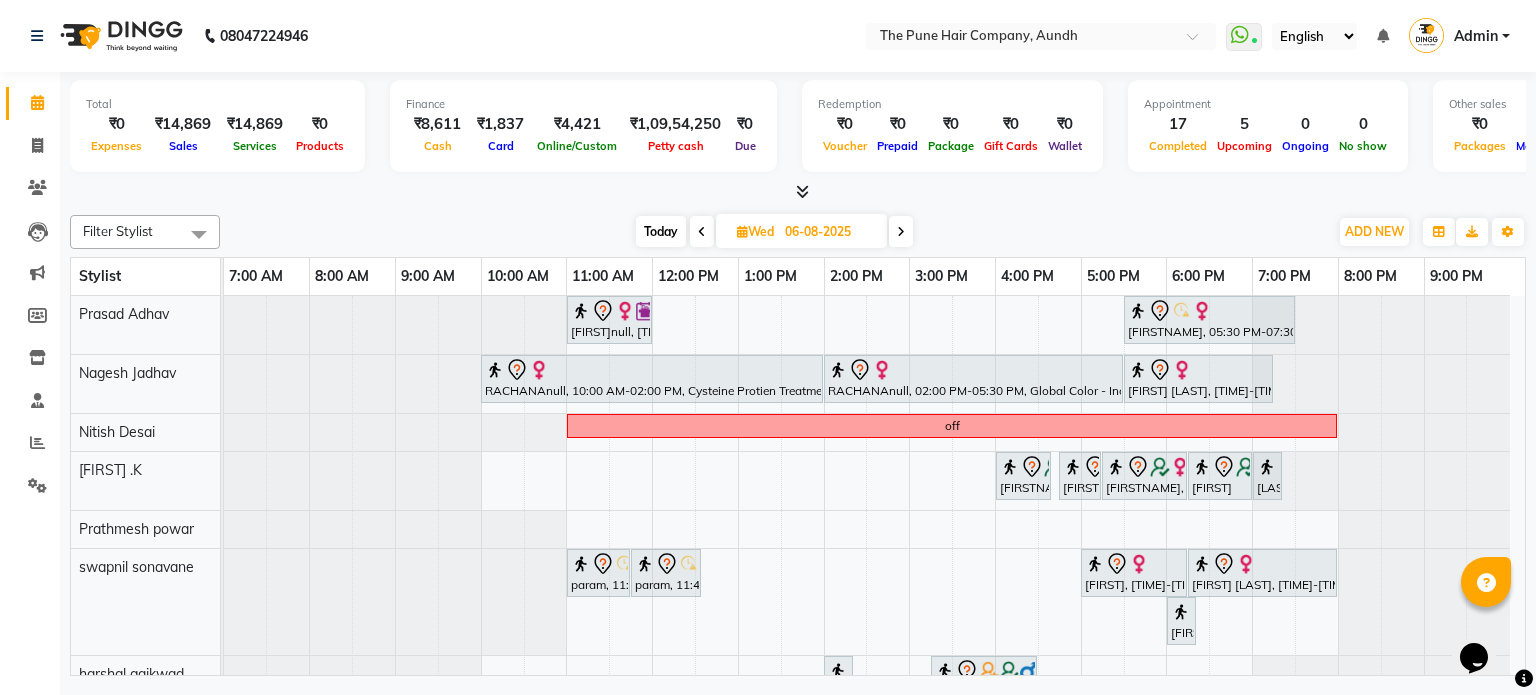 scroll, scrollTop: 82, scrollLeft: 0, axis: vertical 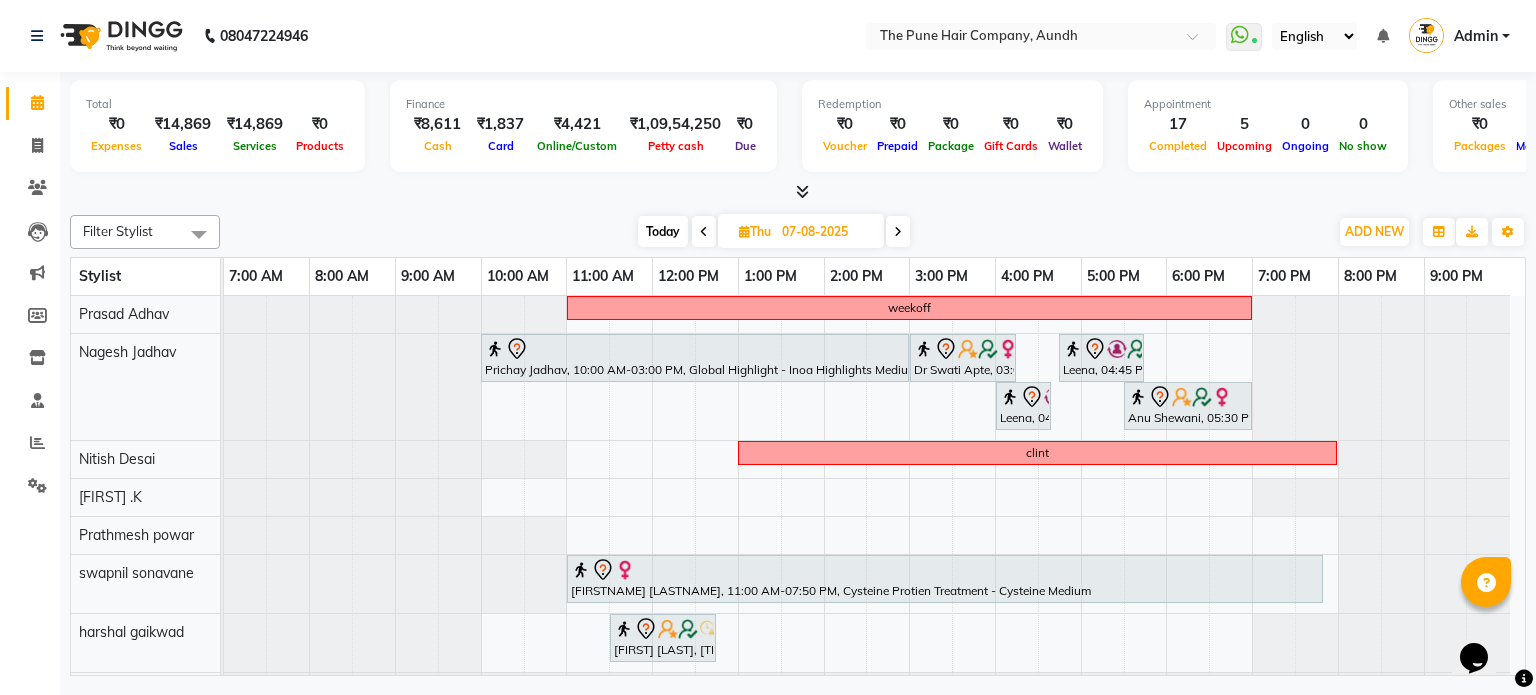 click at bounding box center [898, 231] 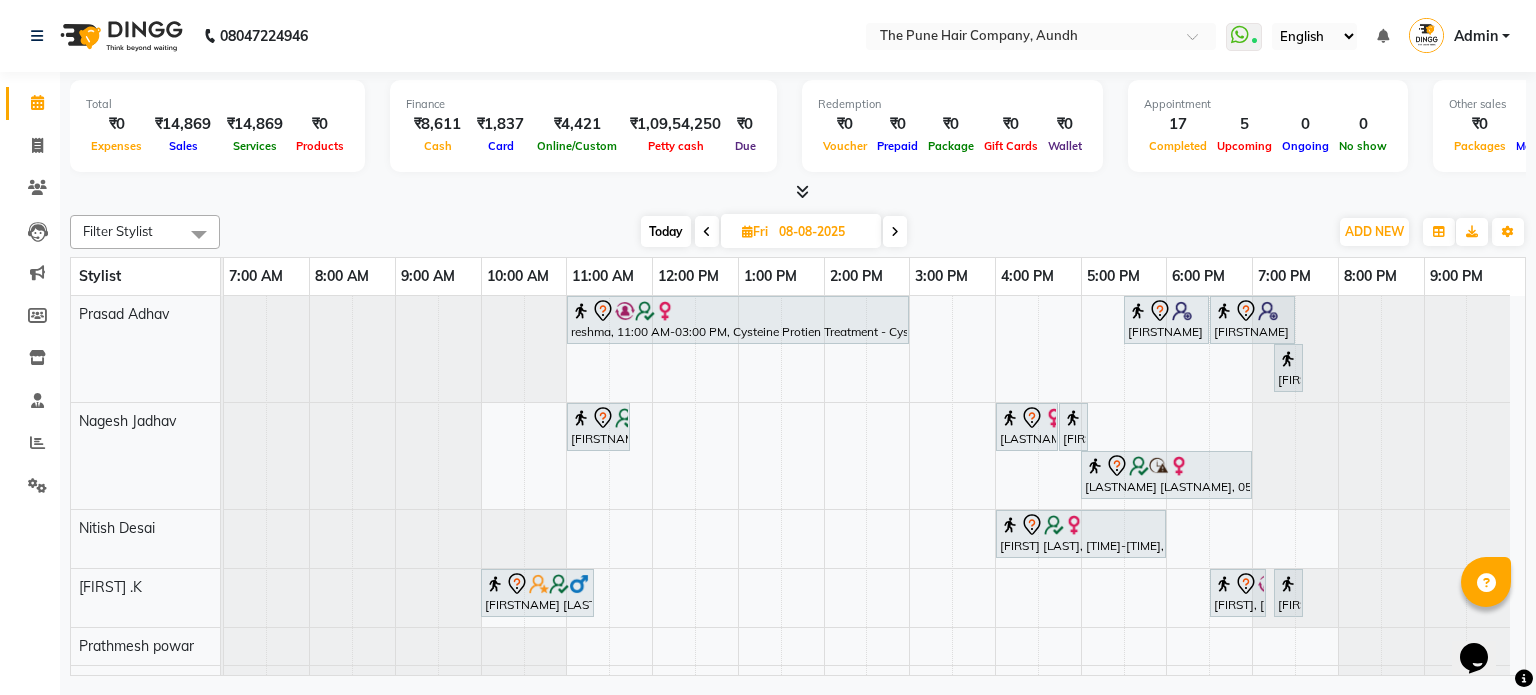scroll, scrollTop: 289, scrollLeft: 0, axis: vertical 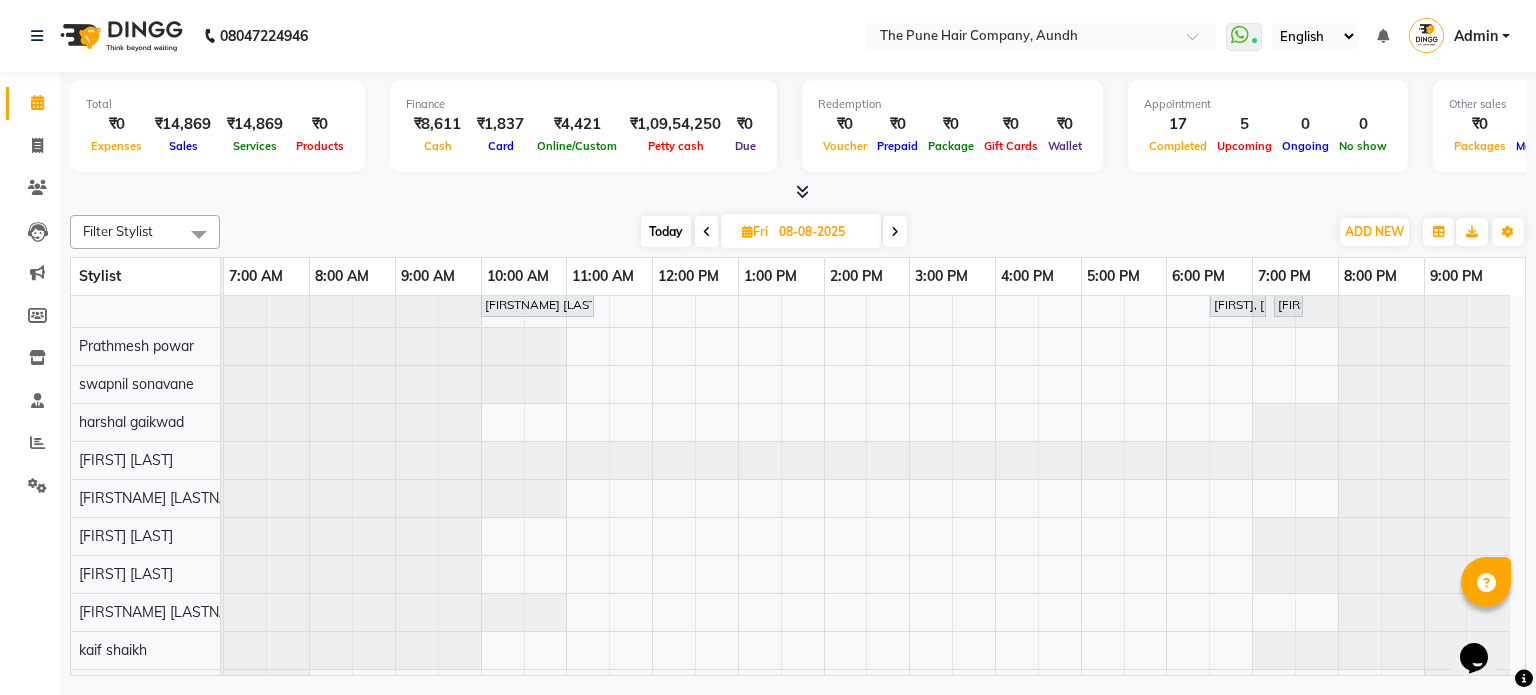 click at bounding box center [895, 231] 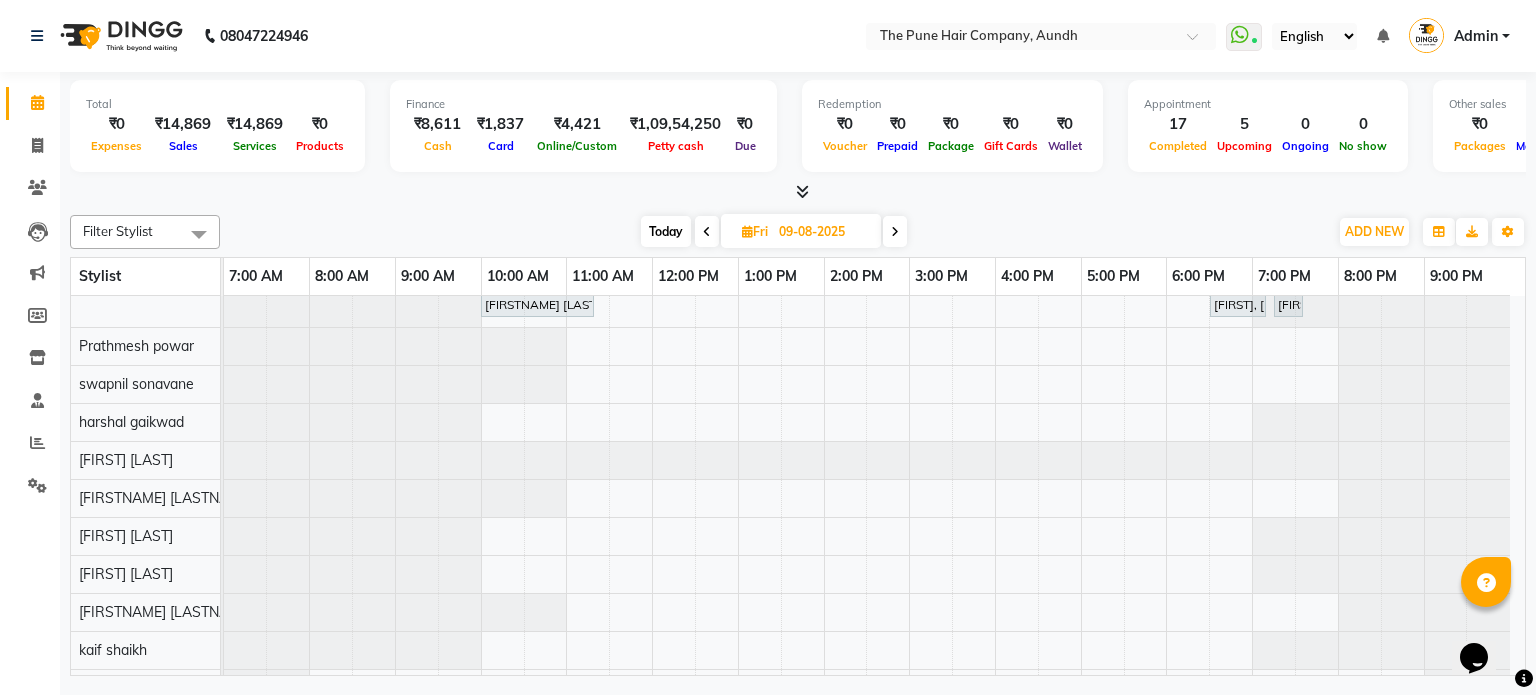 scroll, scrollTop: 148, scrollLeft: 0, axis: vertical 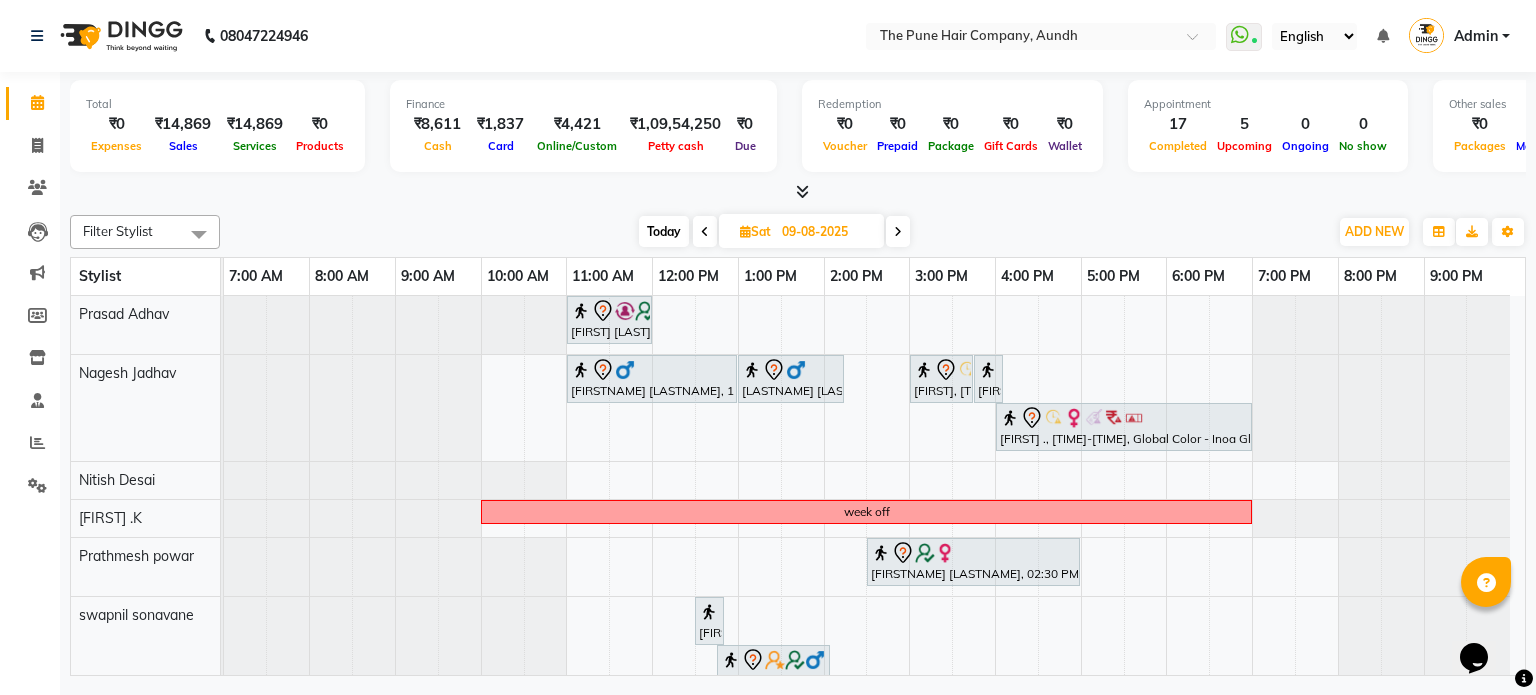 click on "Today" at bounding box center (664, 231) 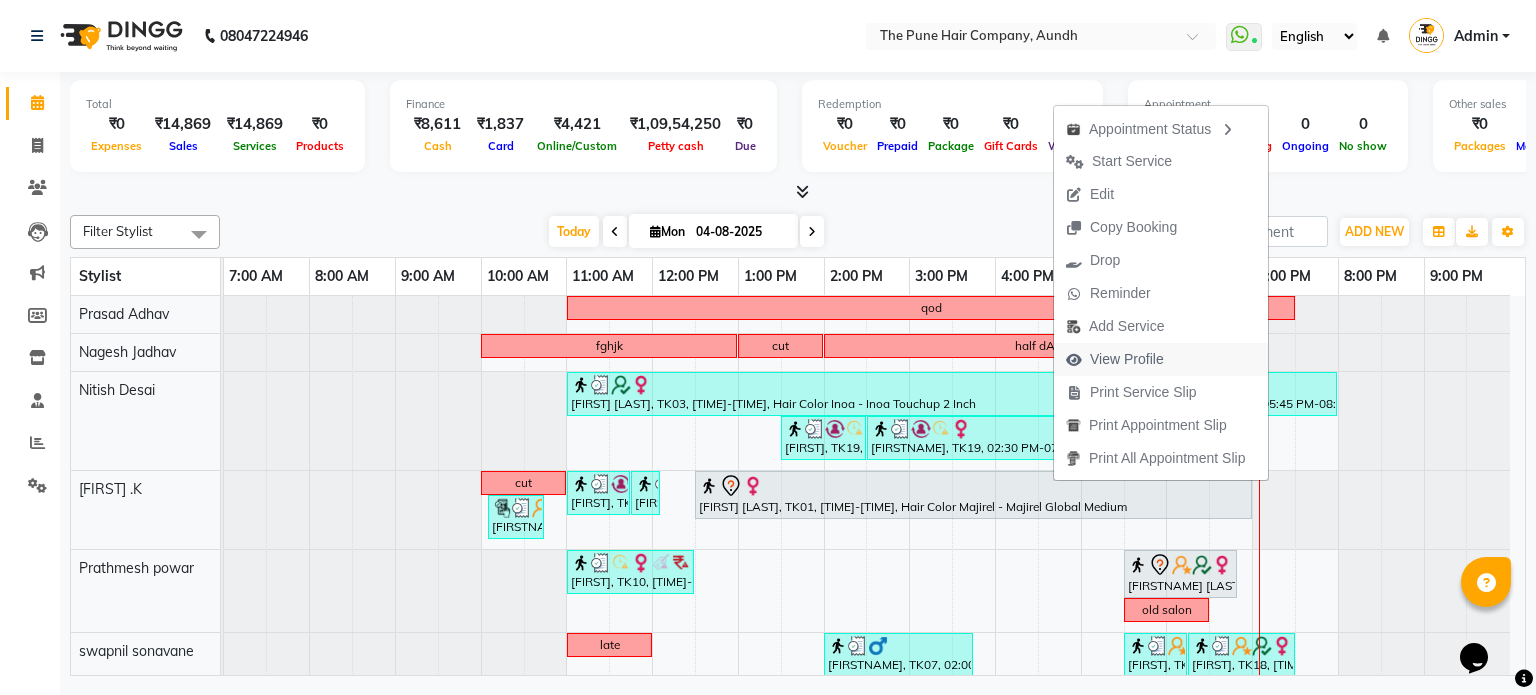 click on "View Profile" at bounding box center (1127, 359) 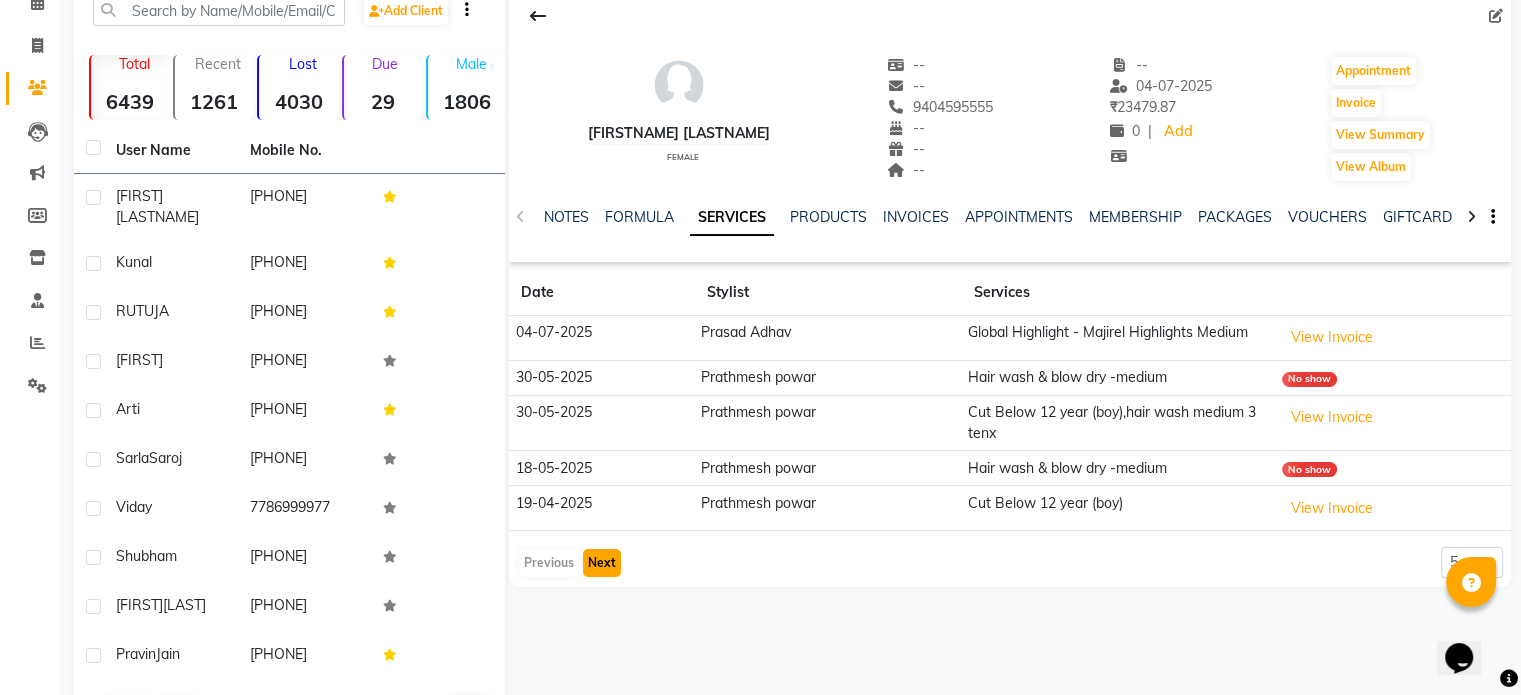 click on "Next" 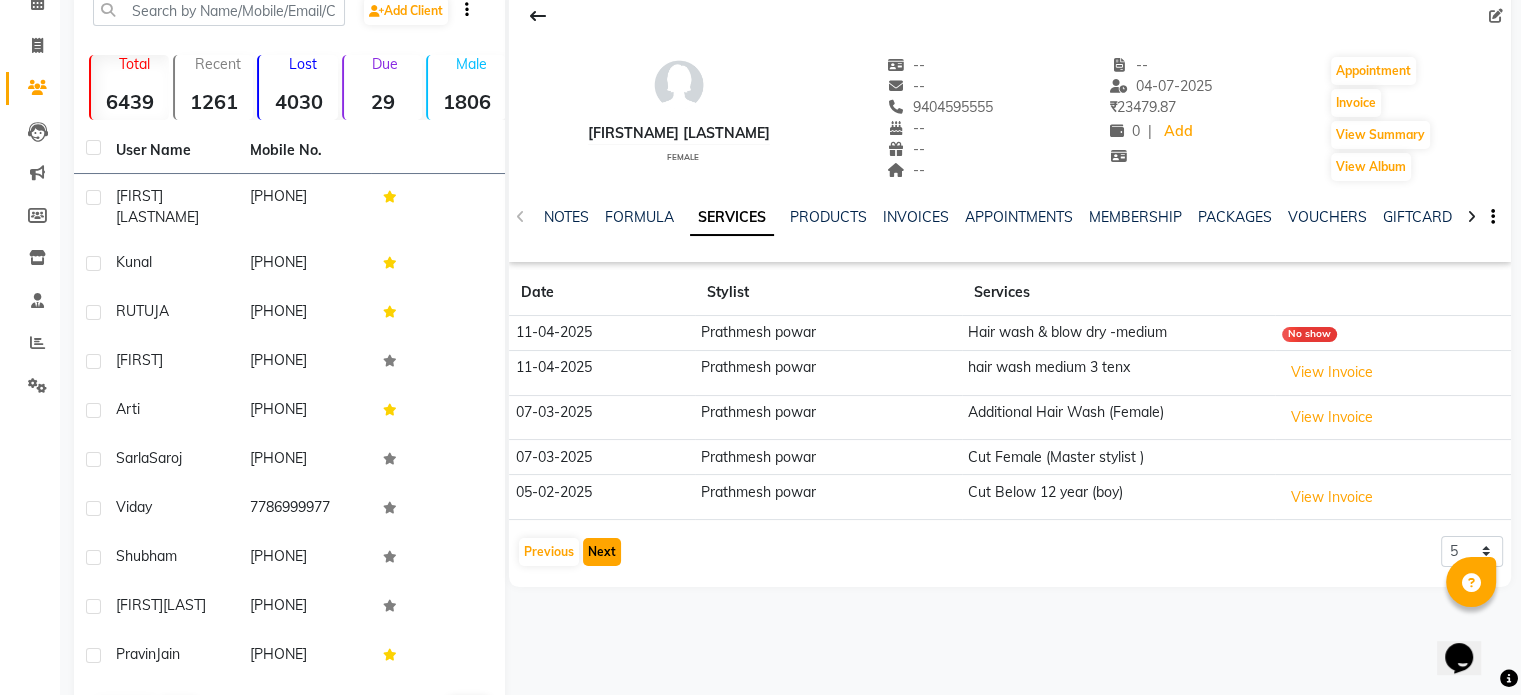 click on "Next" 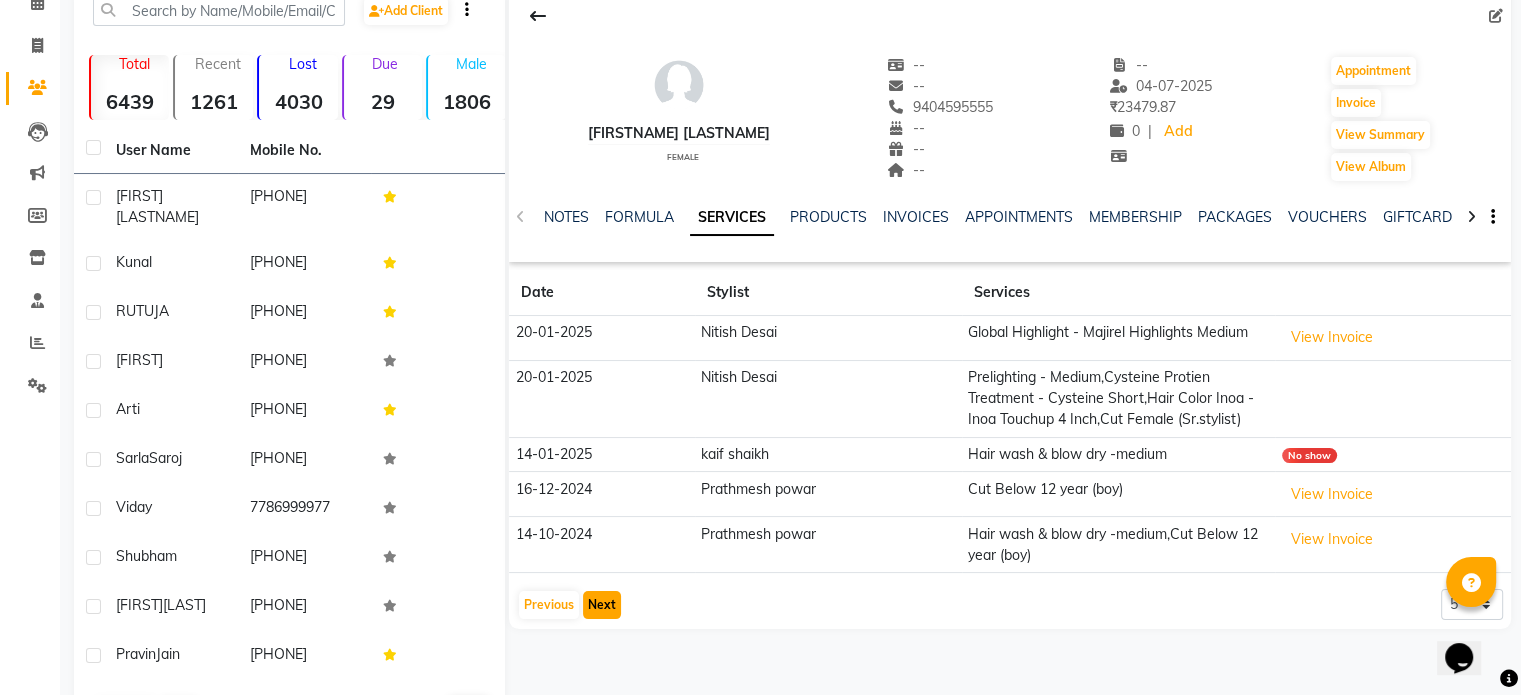 click on "Next" 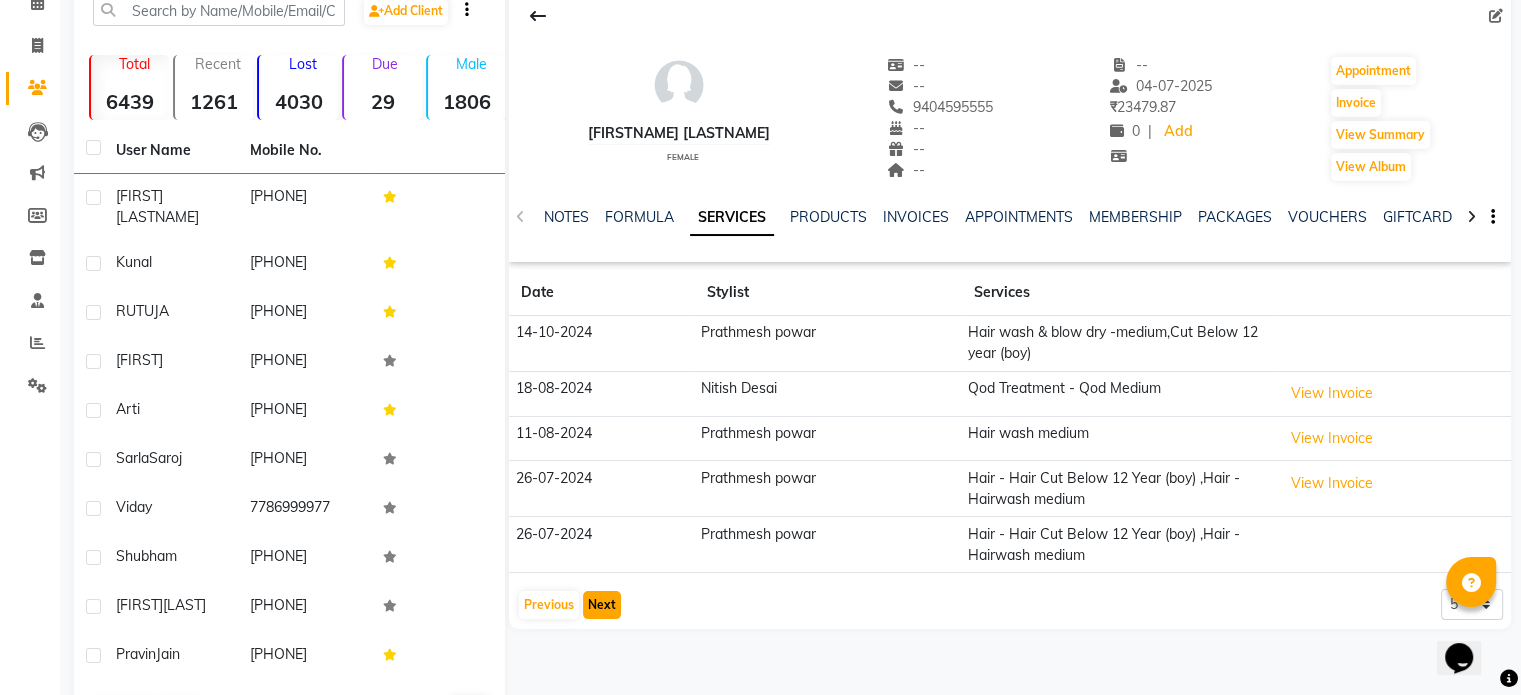 click on "Next" 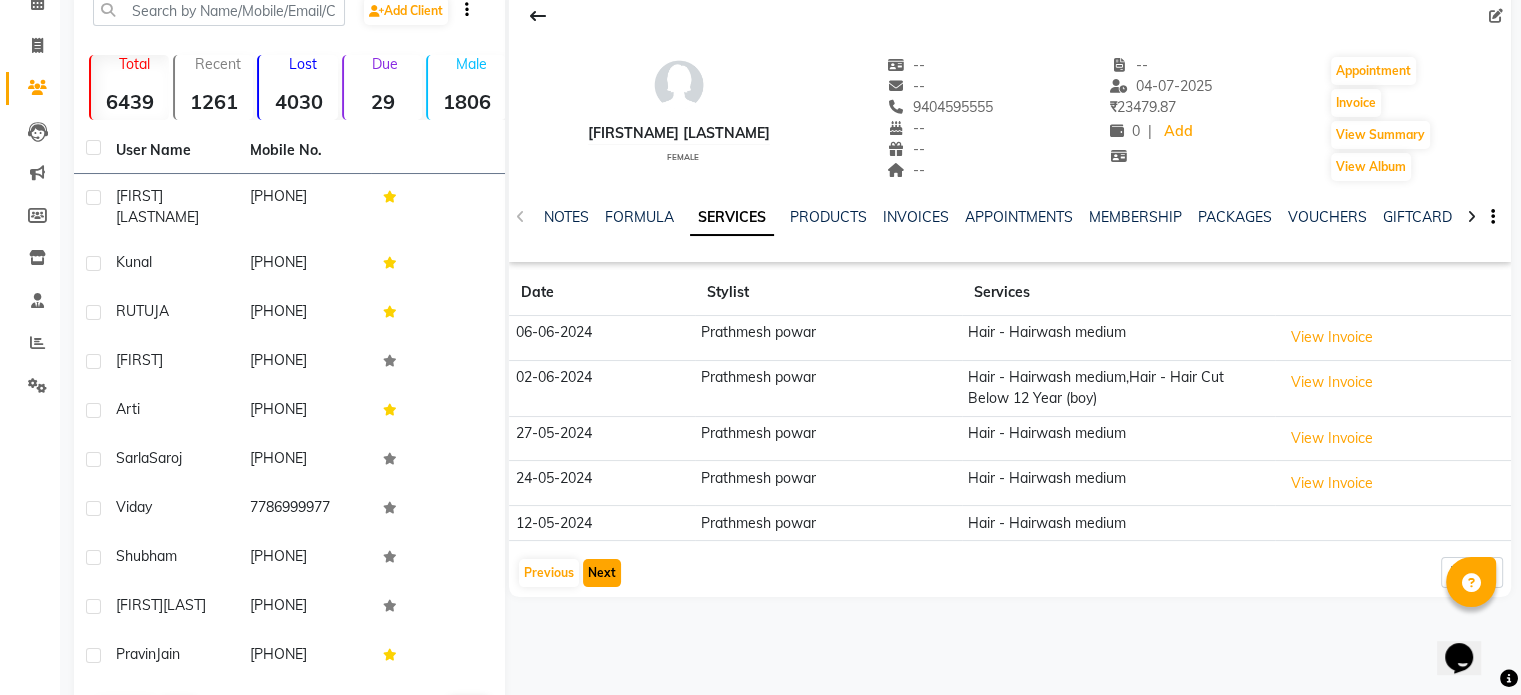 click on "Next" 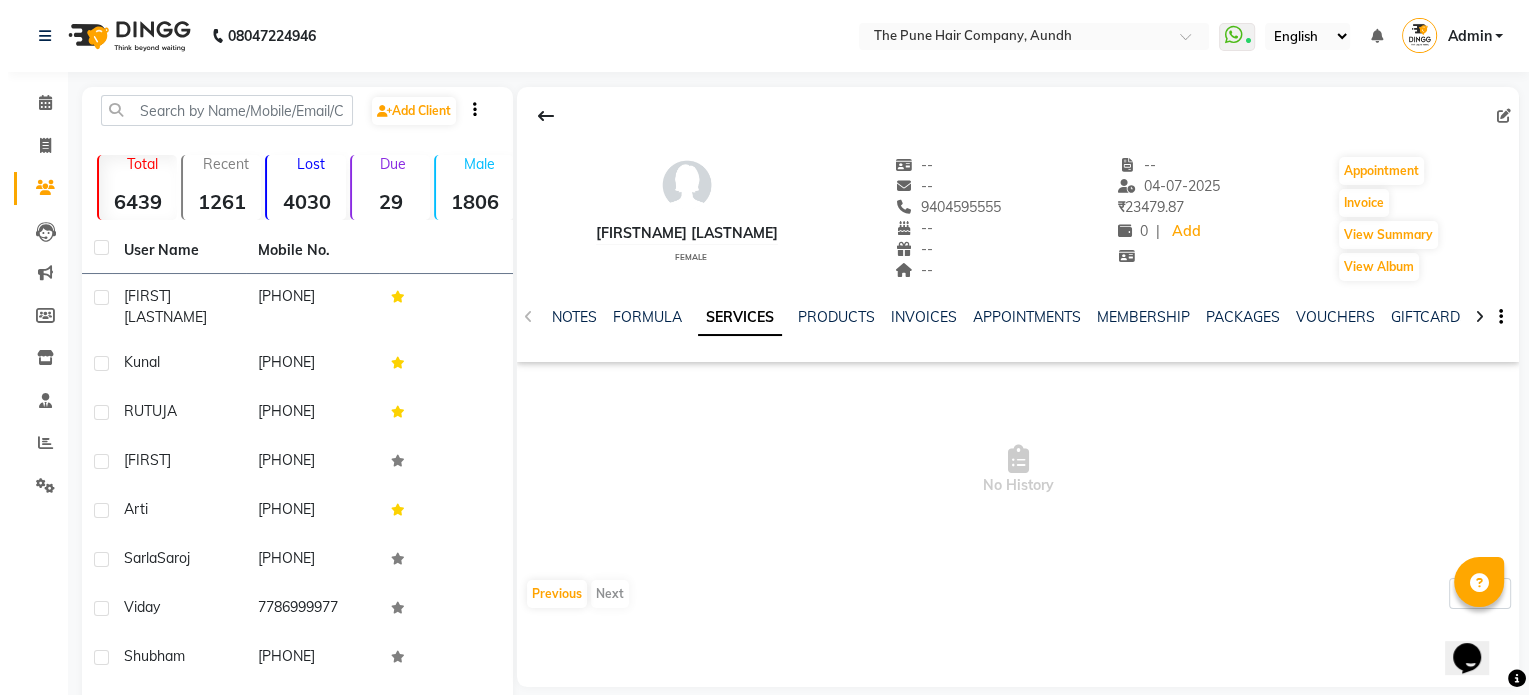 scroll, scrollTop: 0, scrollLeft: 0, axis: both 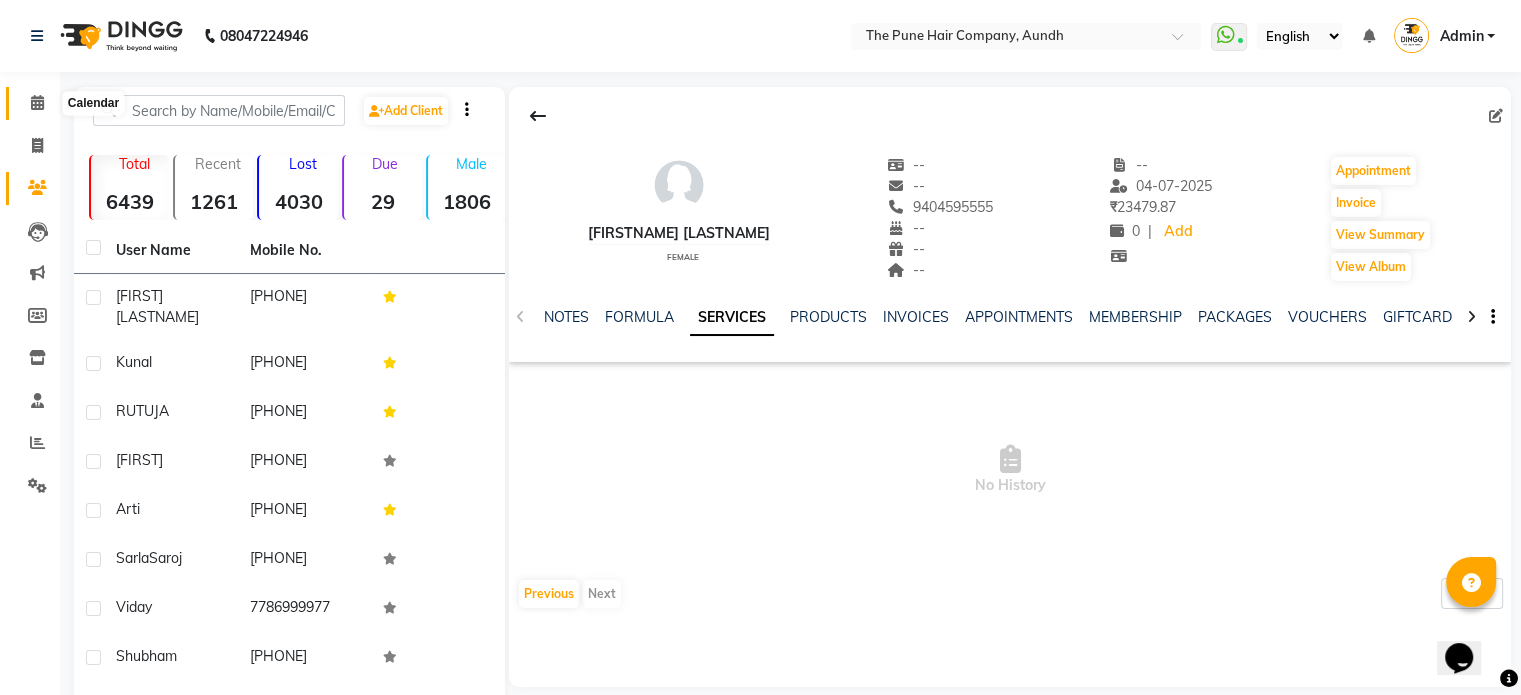 click 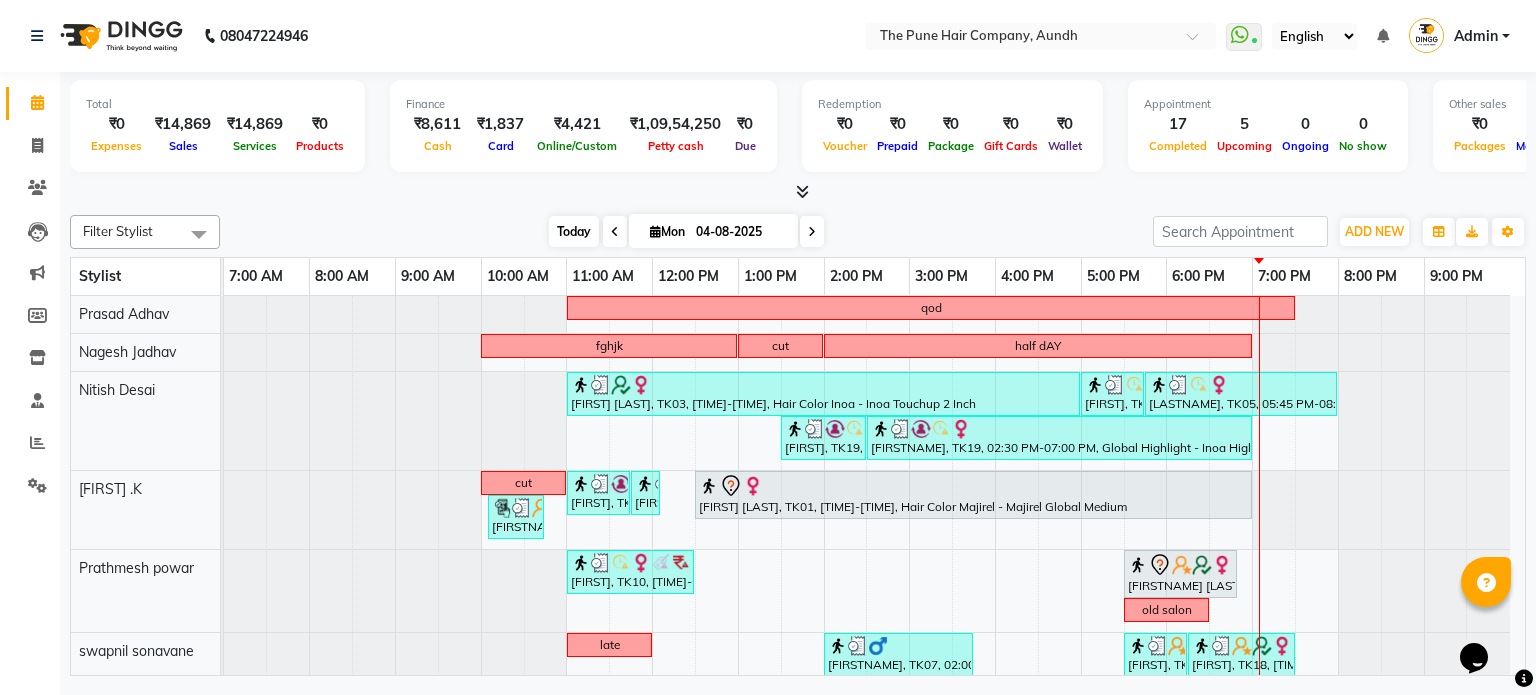 click on "Today" at bounding box center (574, 231) 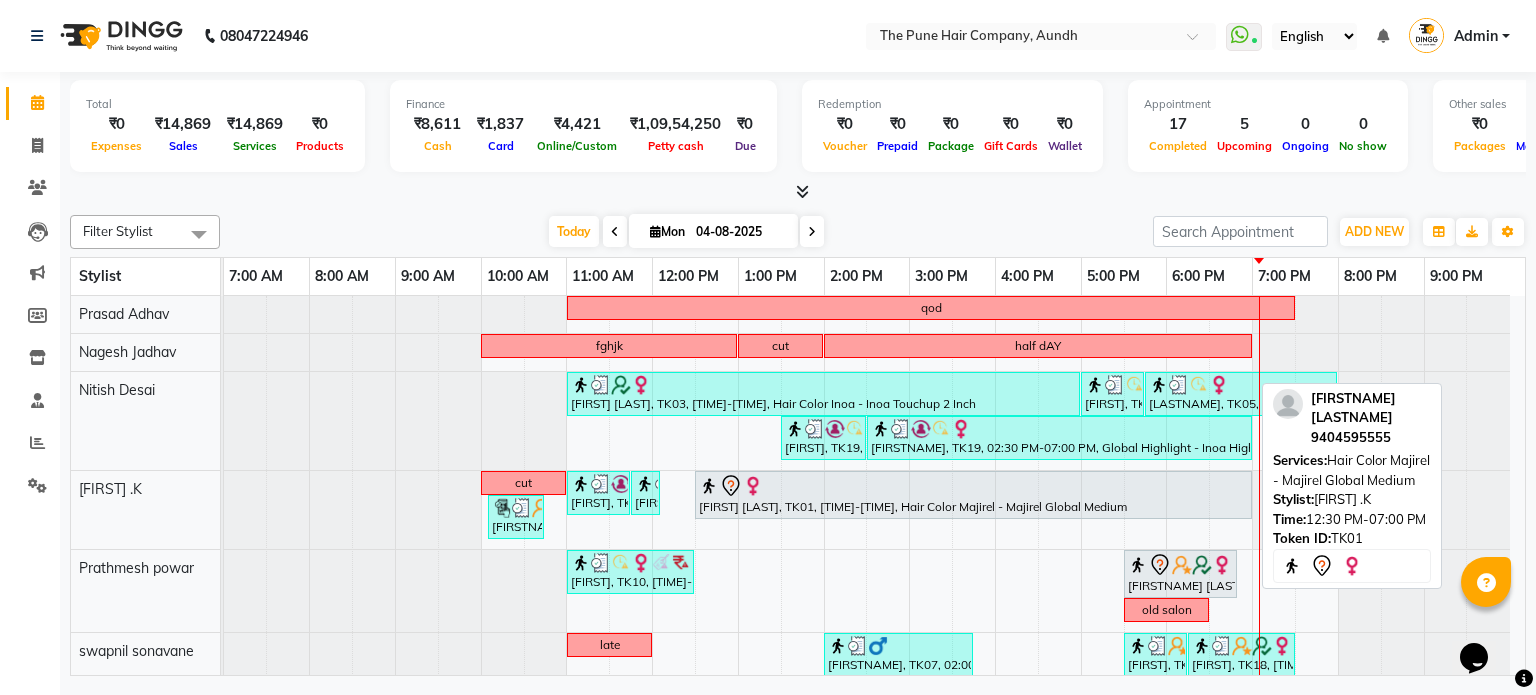 scroll, scrollTop: 145, scrollLeft: 0, axis: vertical 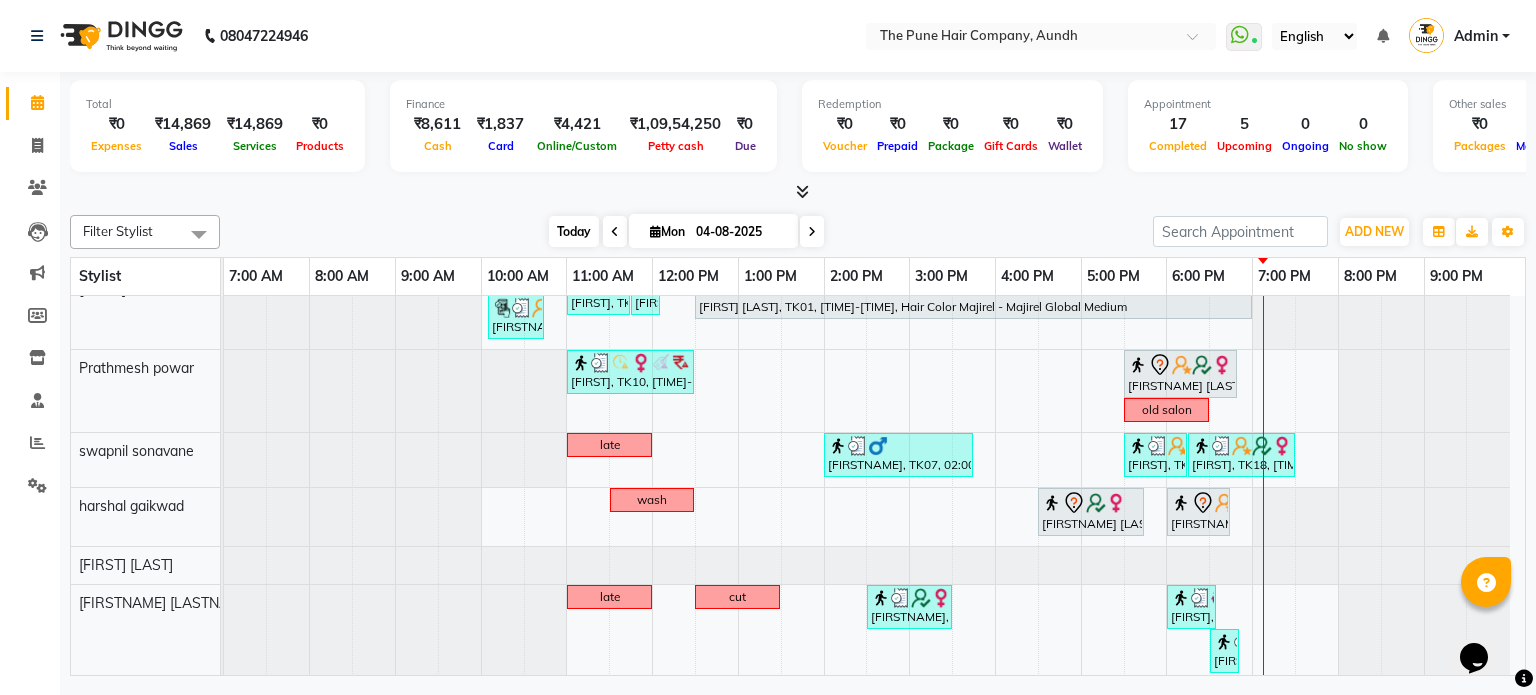 click on "Today" at bounding box center (574, 231) 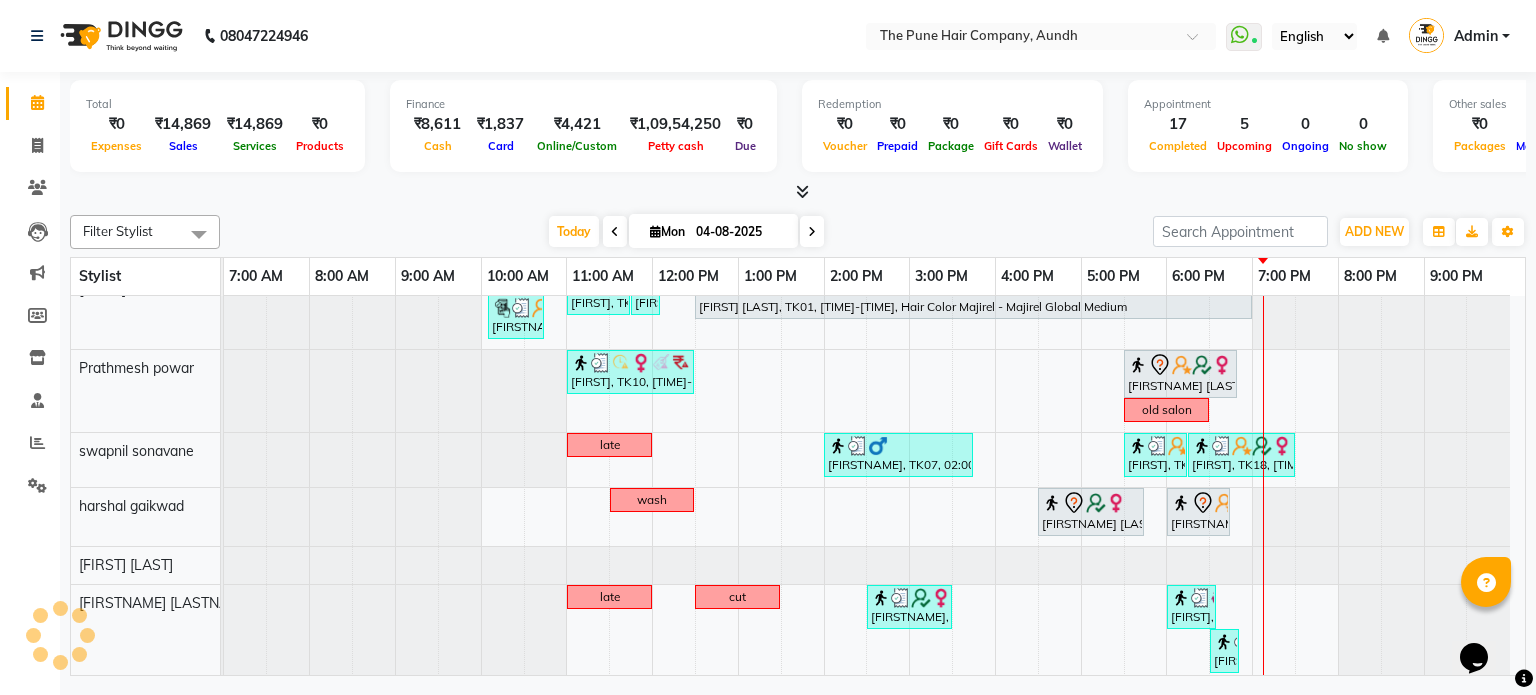 scroll, scrollTop: 88, scrollLeft: 0, axis: vertical 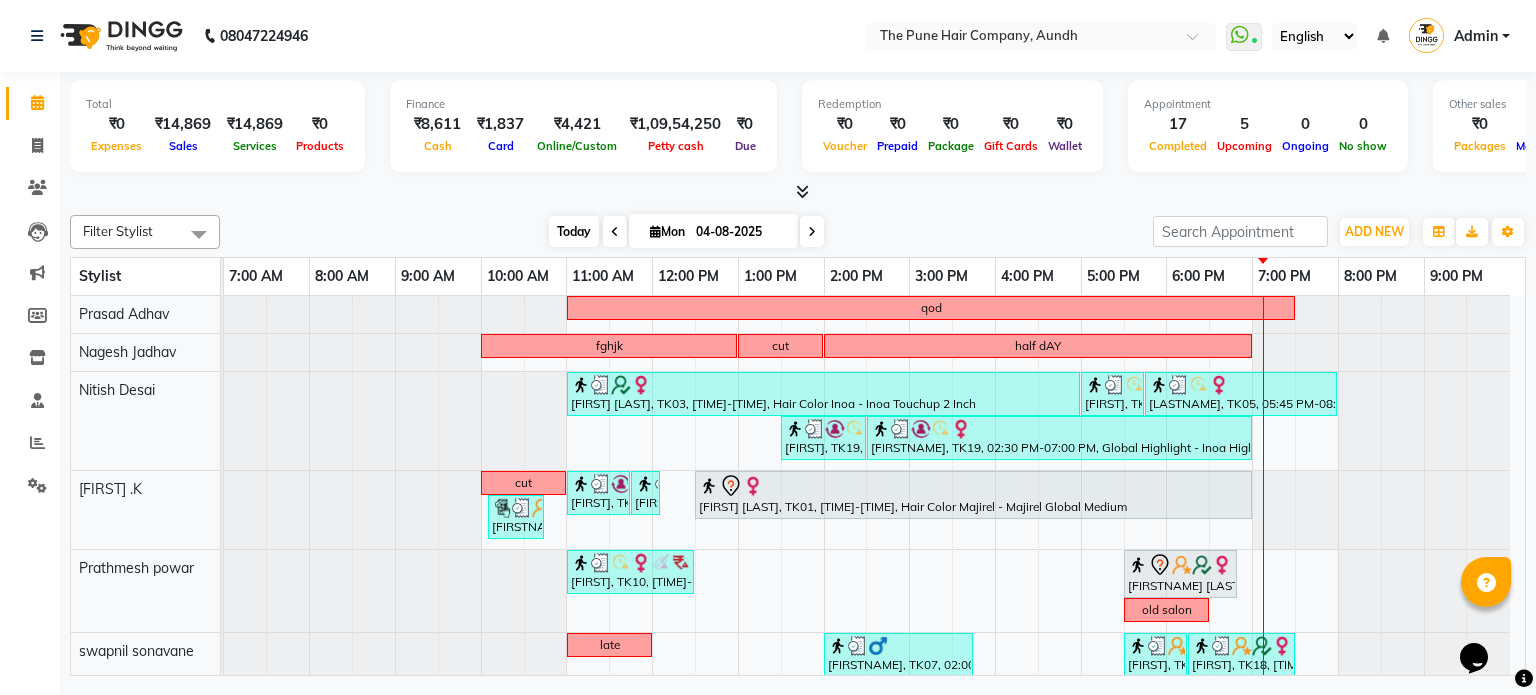click on "Today" at bounding box center (574, 231) 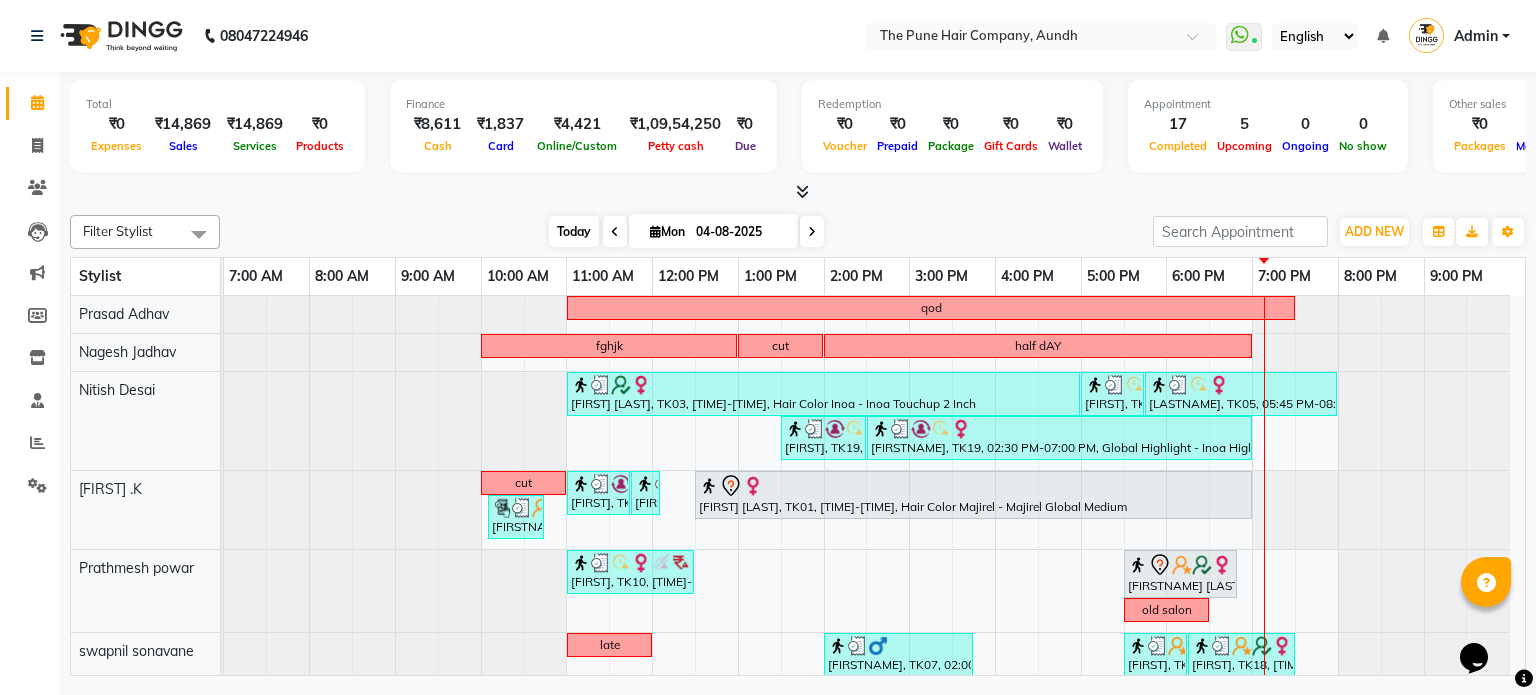 click on "Today" at bounding box center (574, 231) 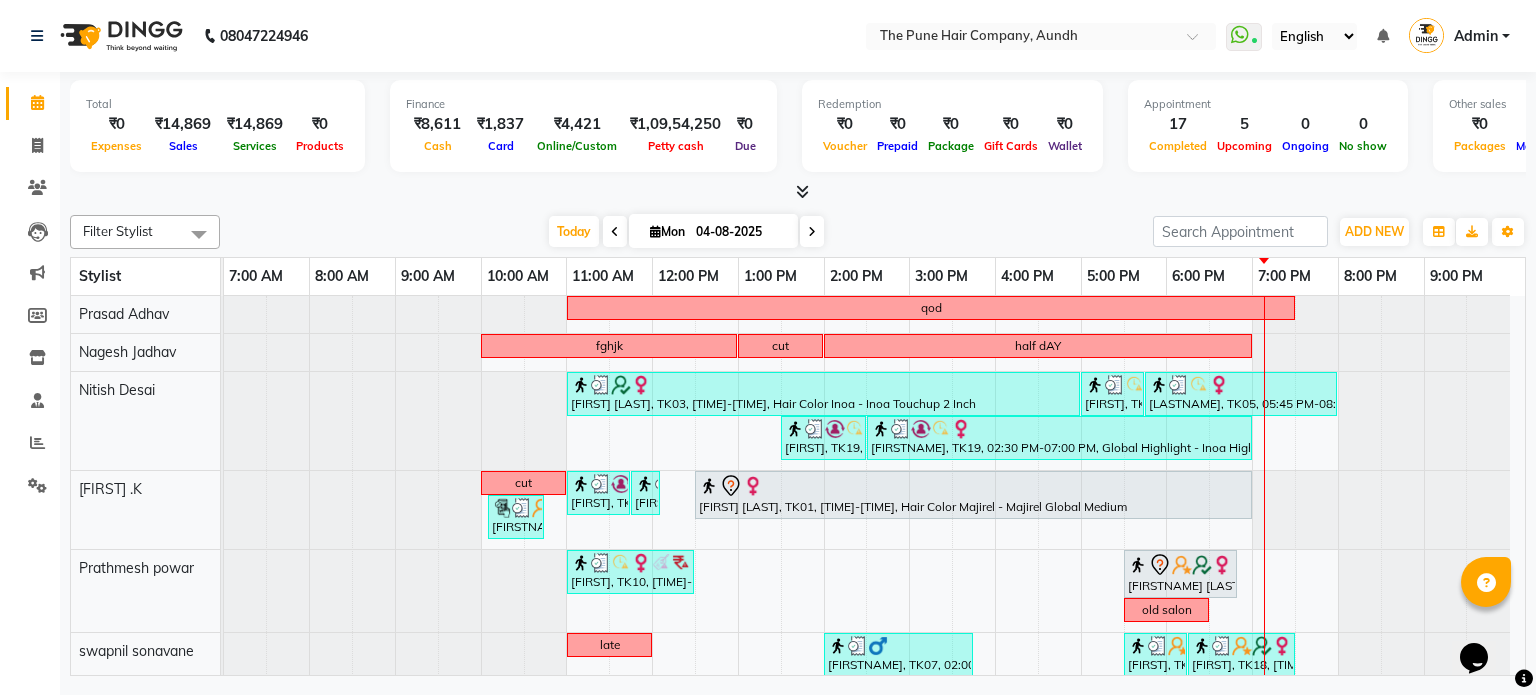 scroll, scrollTop: 400, scrollLeft: 0, axis: vertical 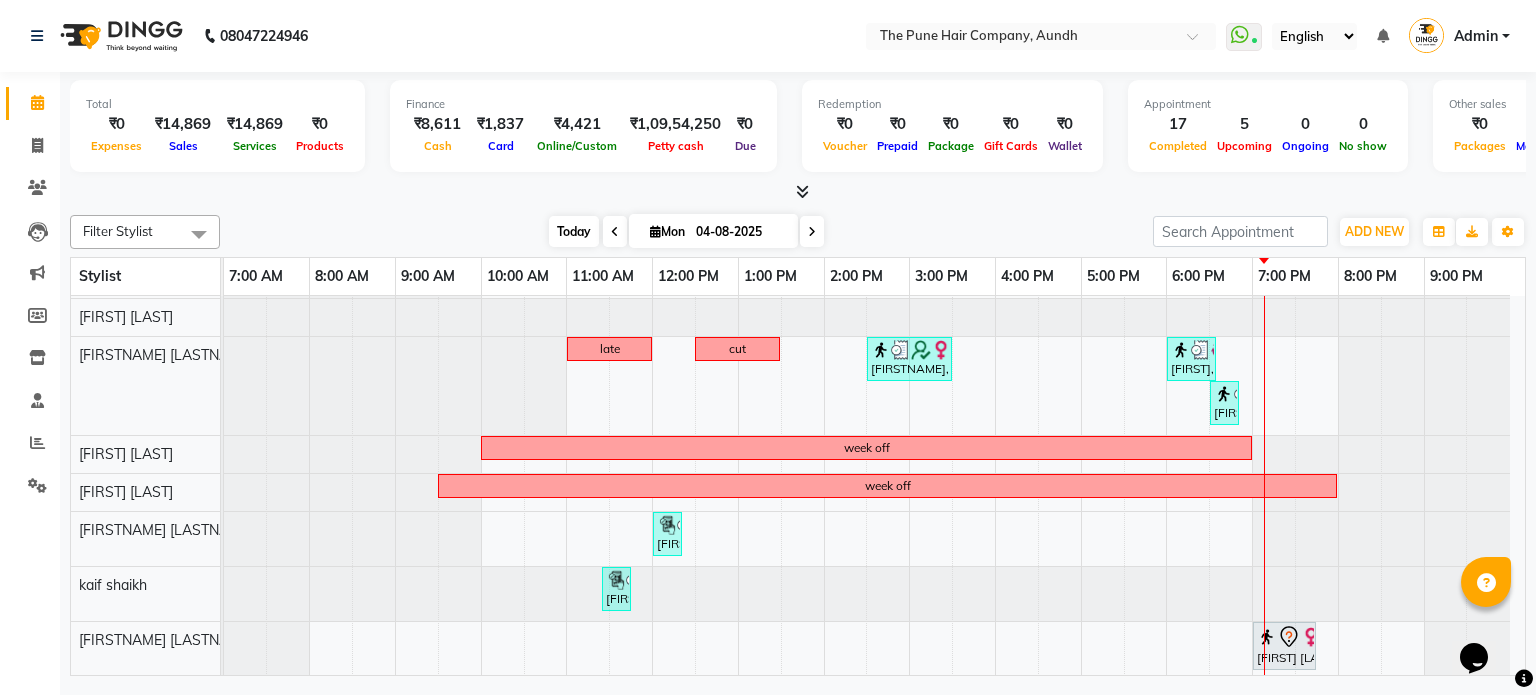 click on "Today" at bounding box center (574, 231) 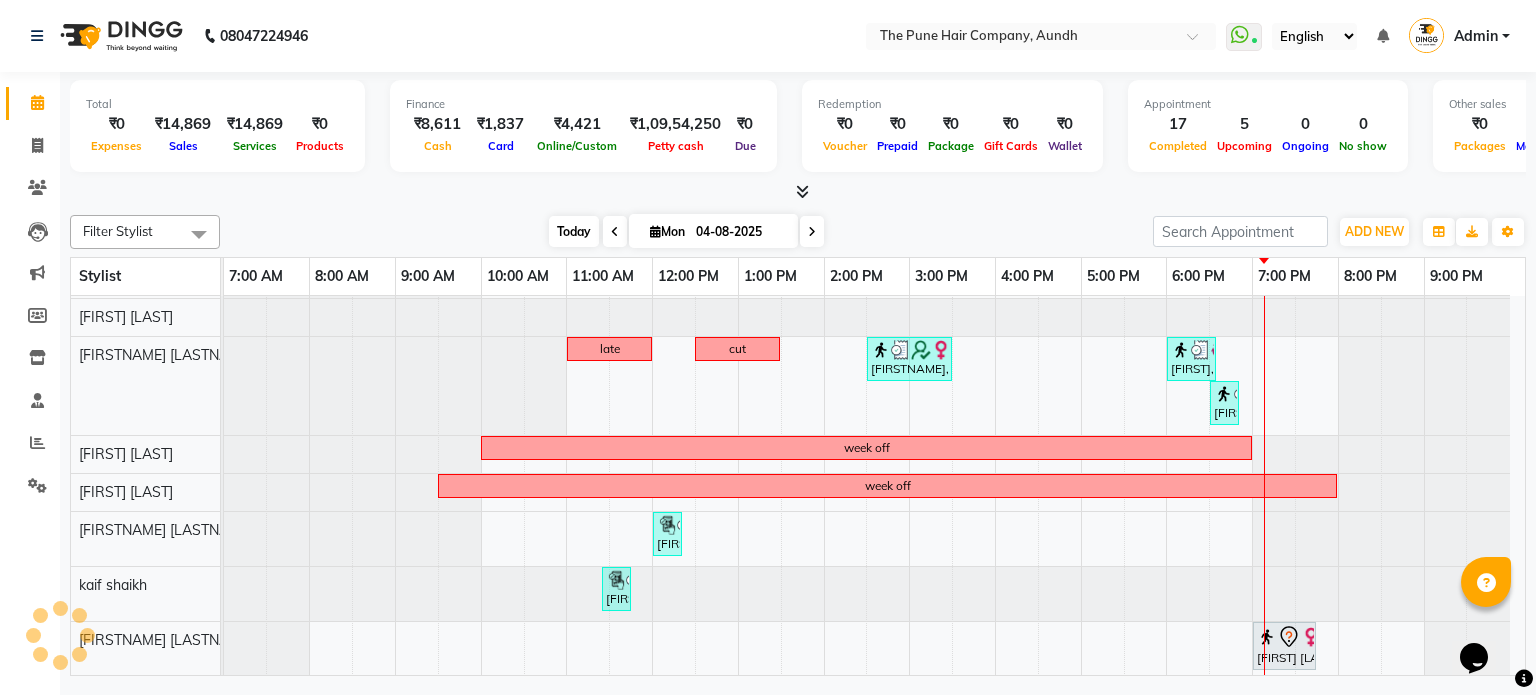 scroll, scrollTop: 448, scrollLeft: 0, axis: vertical 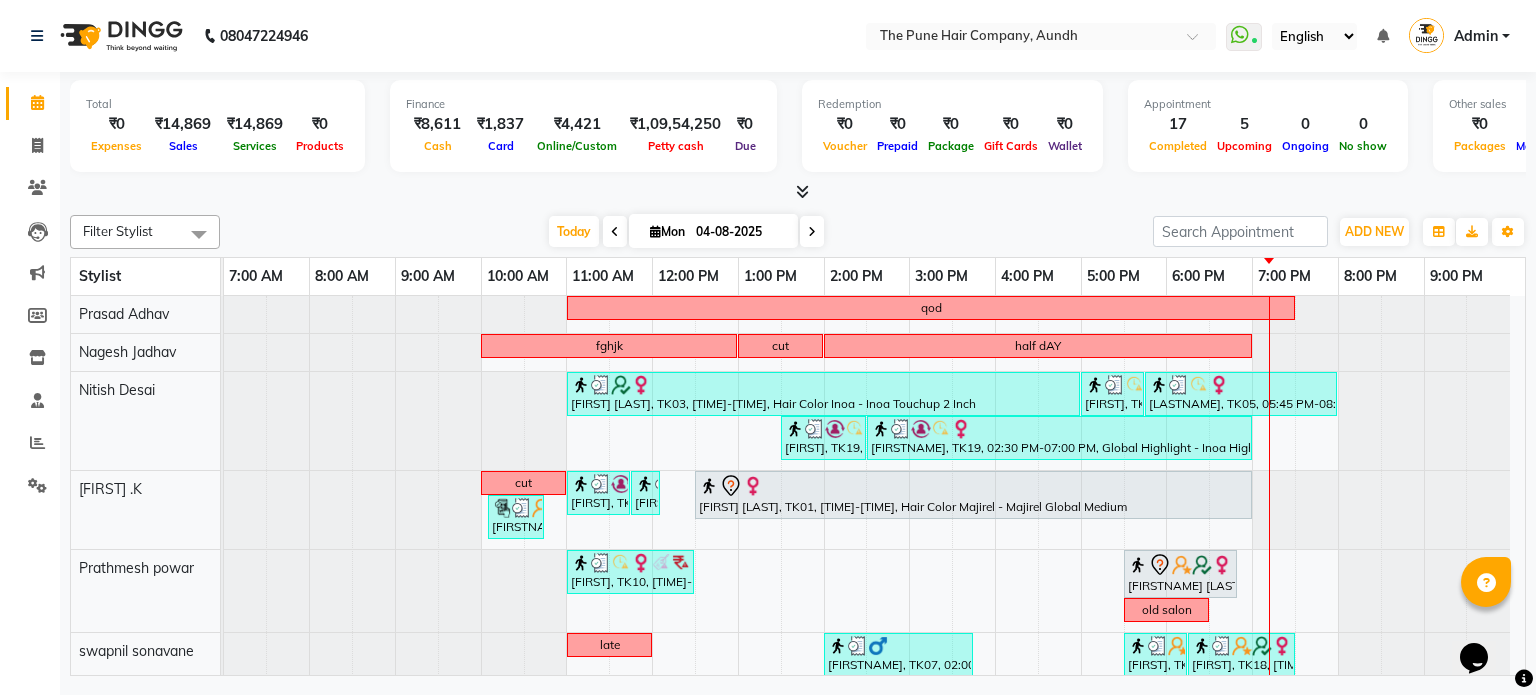 click at bounding box center (812, 231) 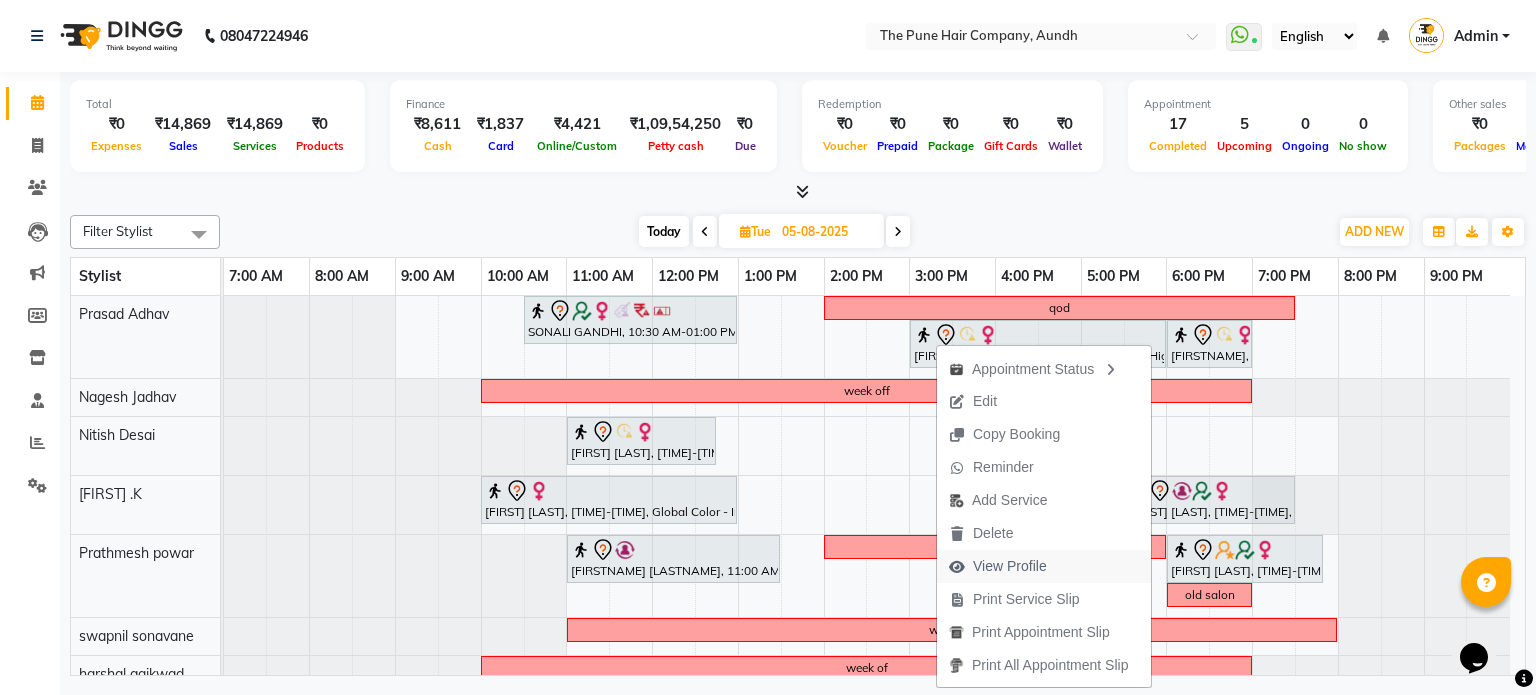 click on "View Profile" at bounding box center (1010, 566) 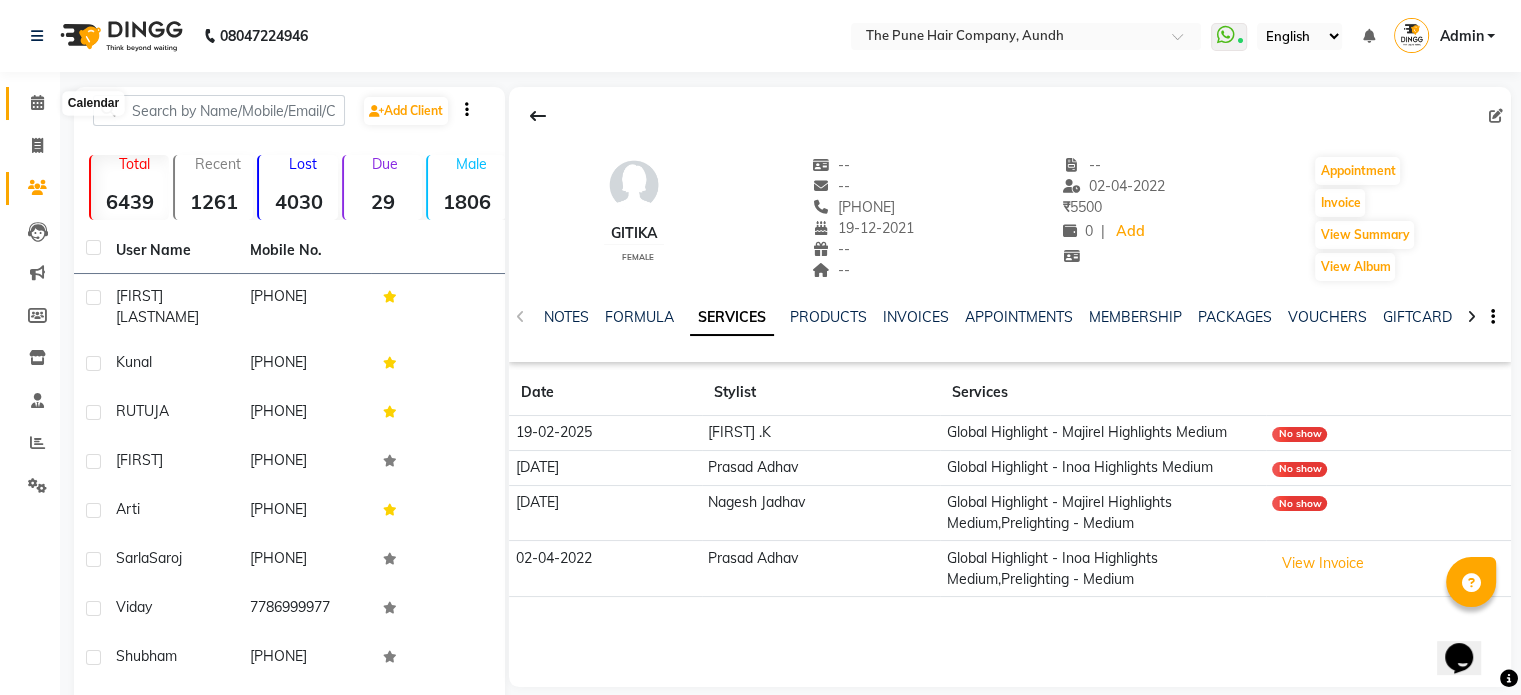 click 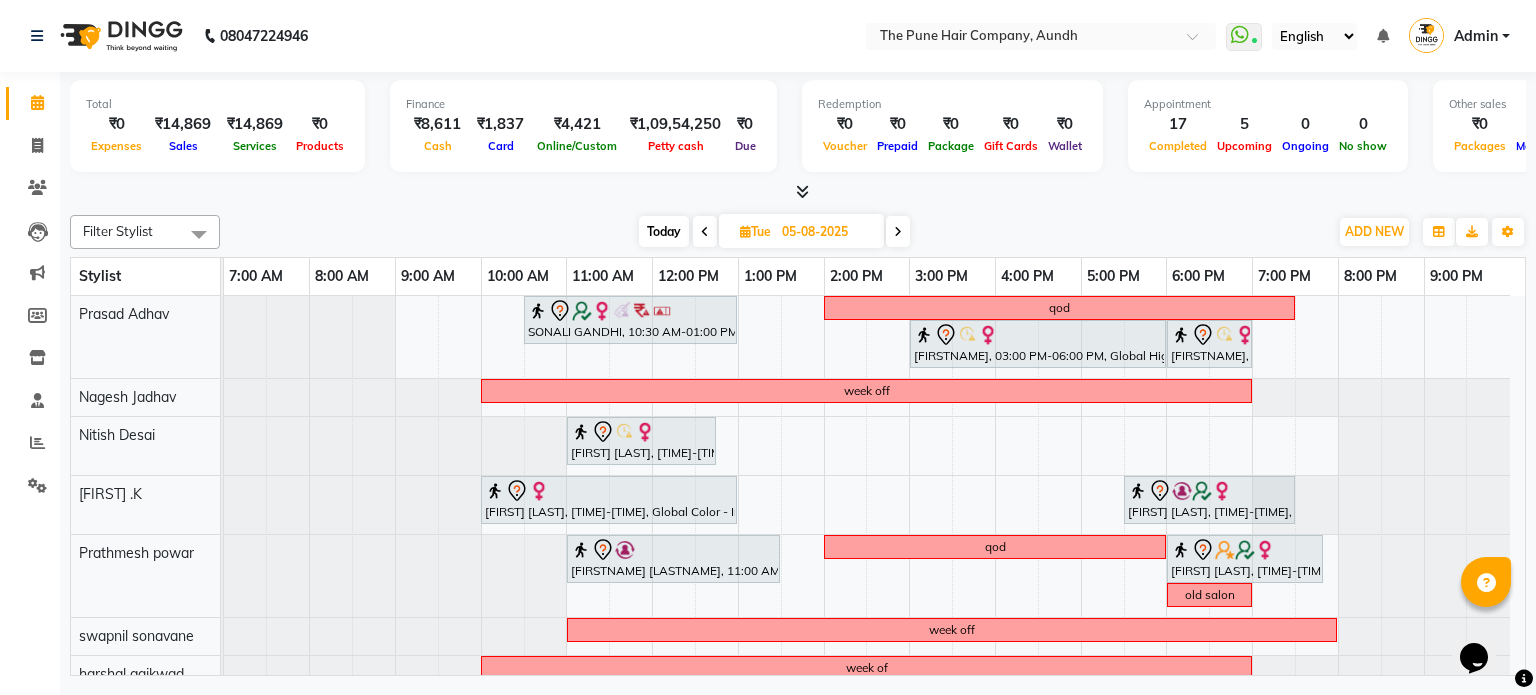 click at bounding box center [898, 232] 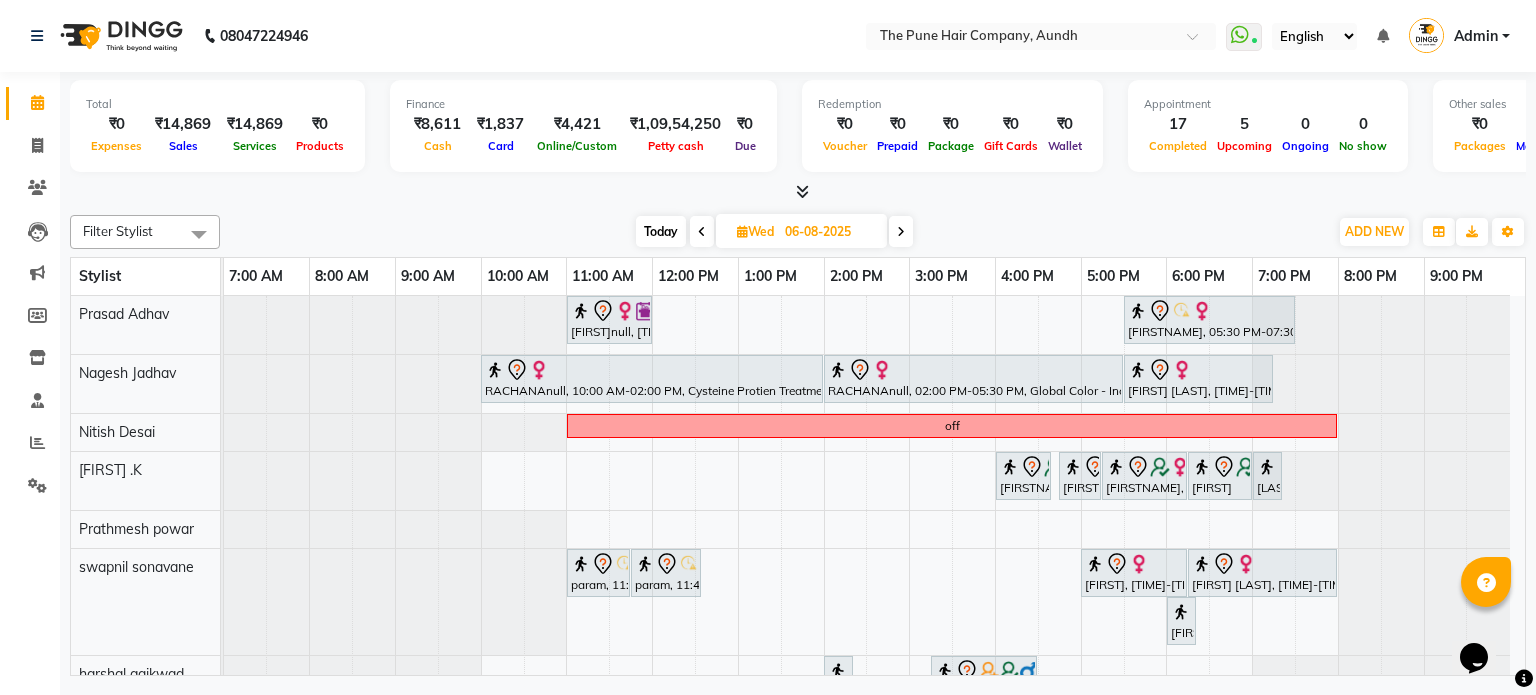 scroll, scrollTop: 82, scrollLeft: 0, axis: vertical 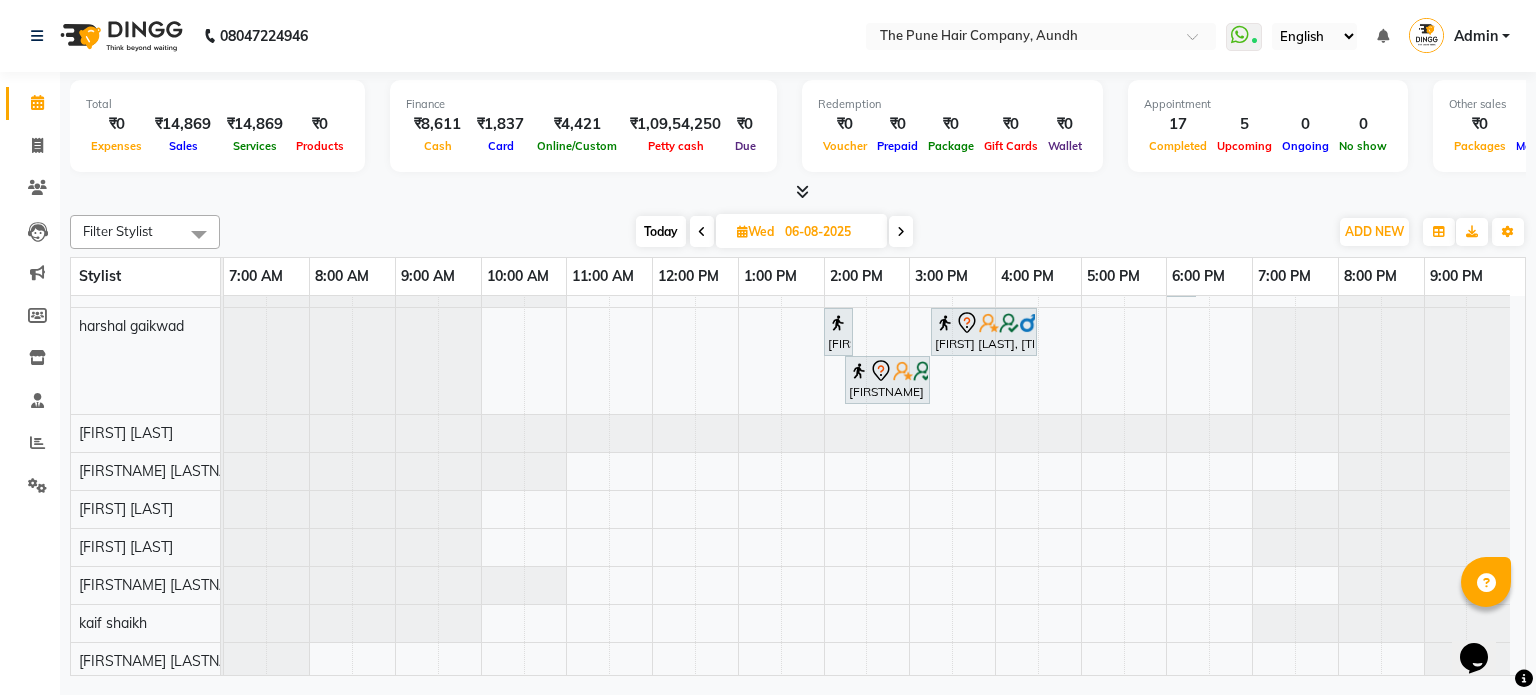 click at bounding box center (901, 232) 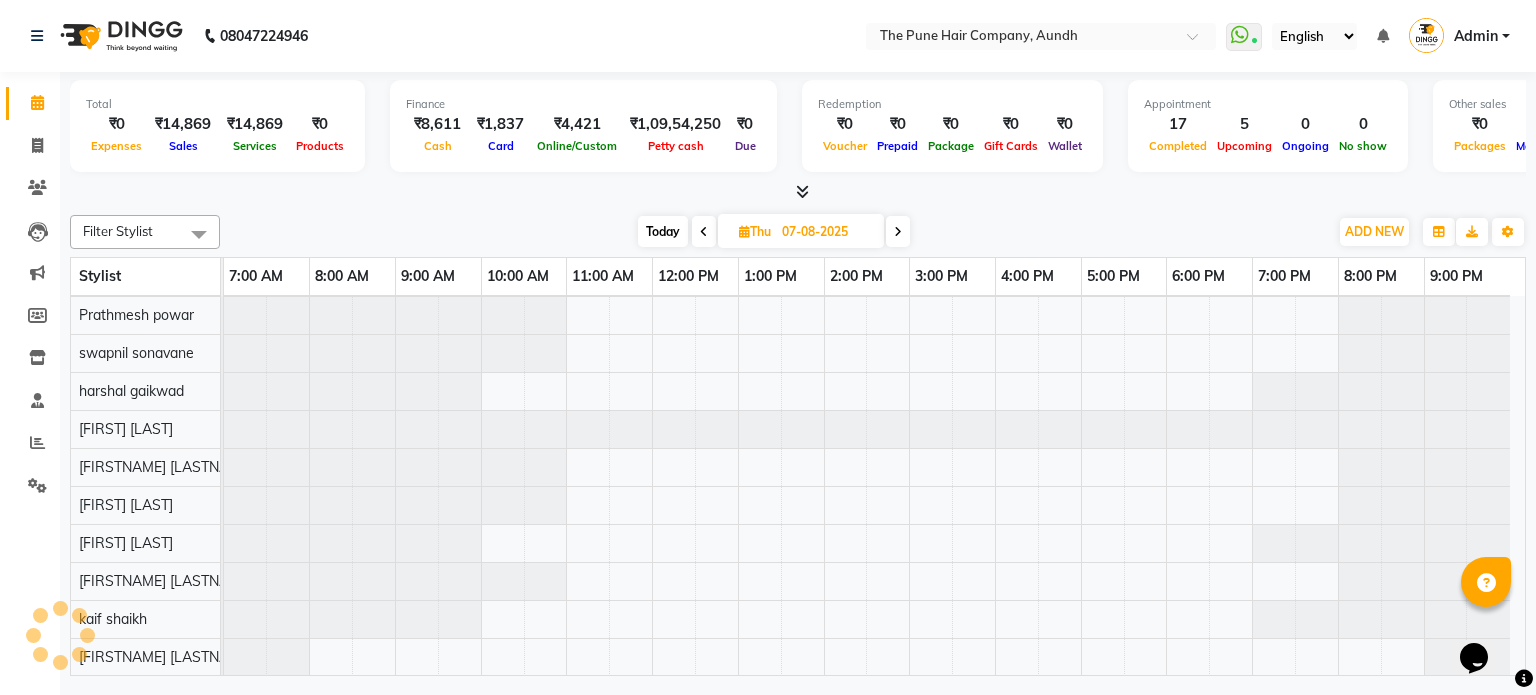 scroll, scrollTop: 148, scrollLeft: 0, axis: vertical 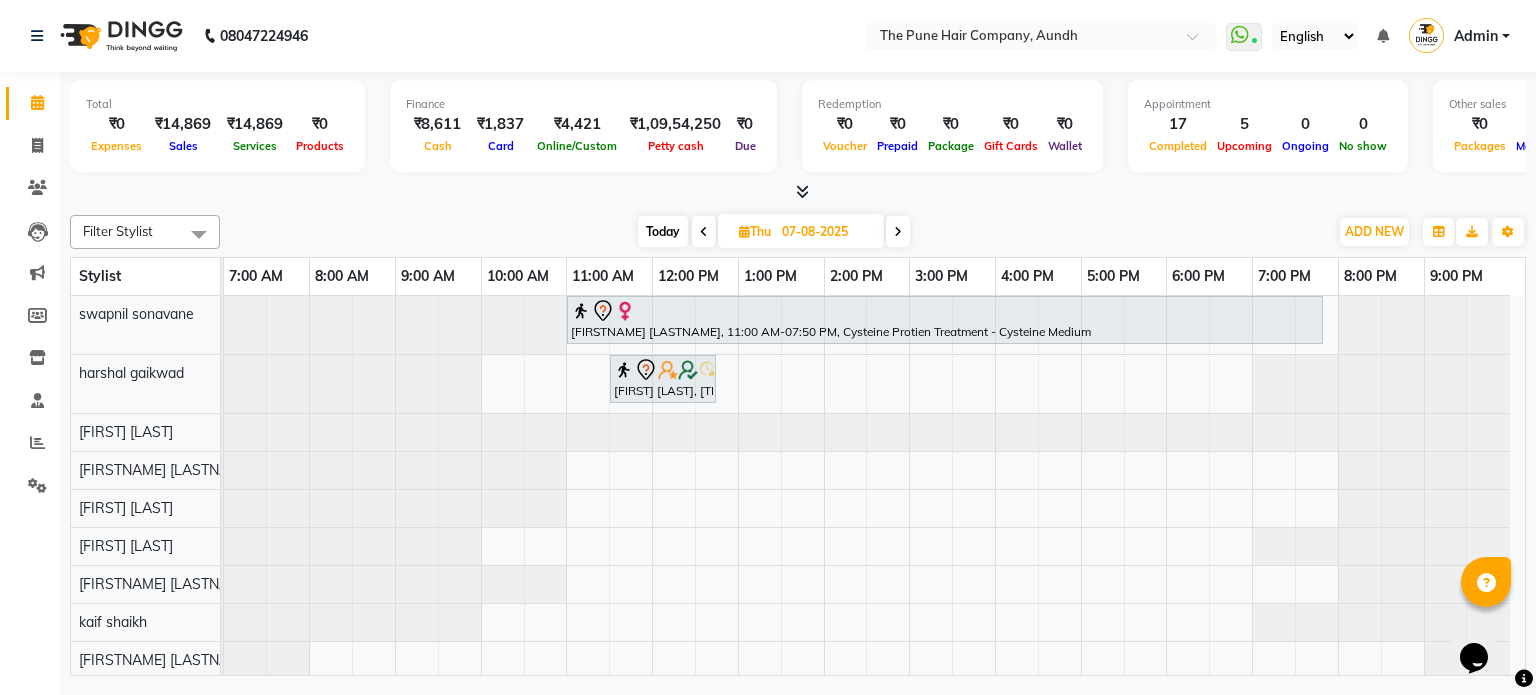 click on "Today" at bounding box center (663, 231) 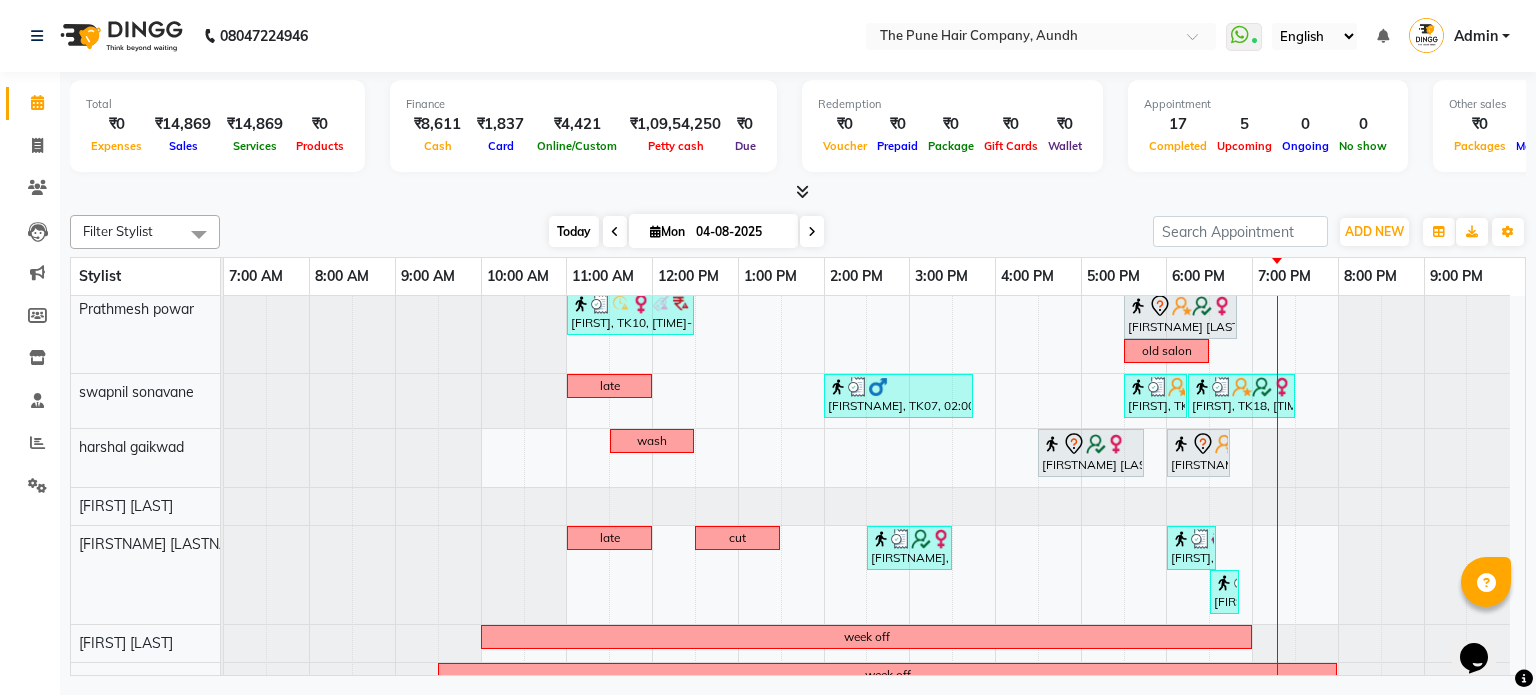 click on "Today" at bounding box center (574, 231) 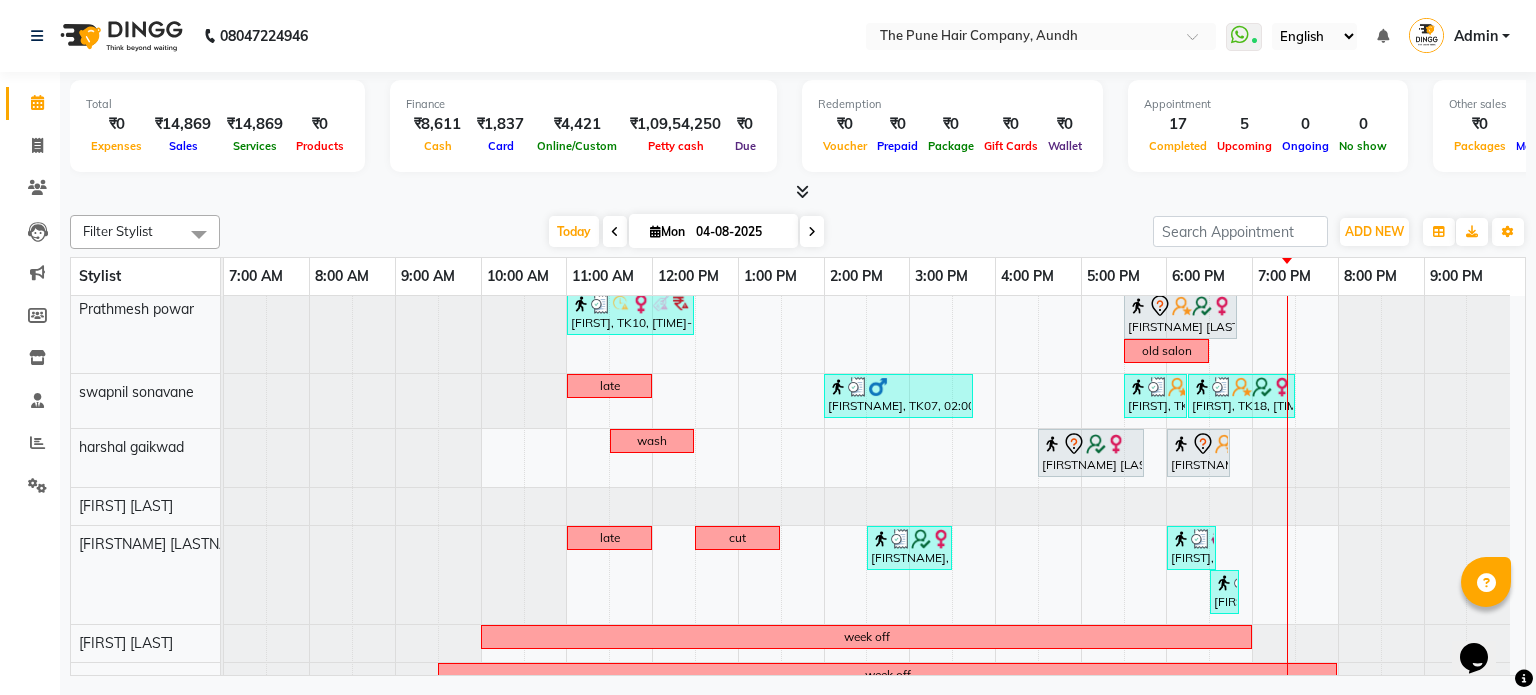 scroll, scrollTop: 136, scrollLeft: 0, axis: vertical 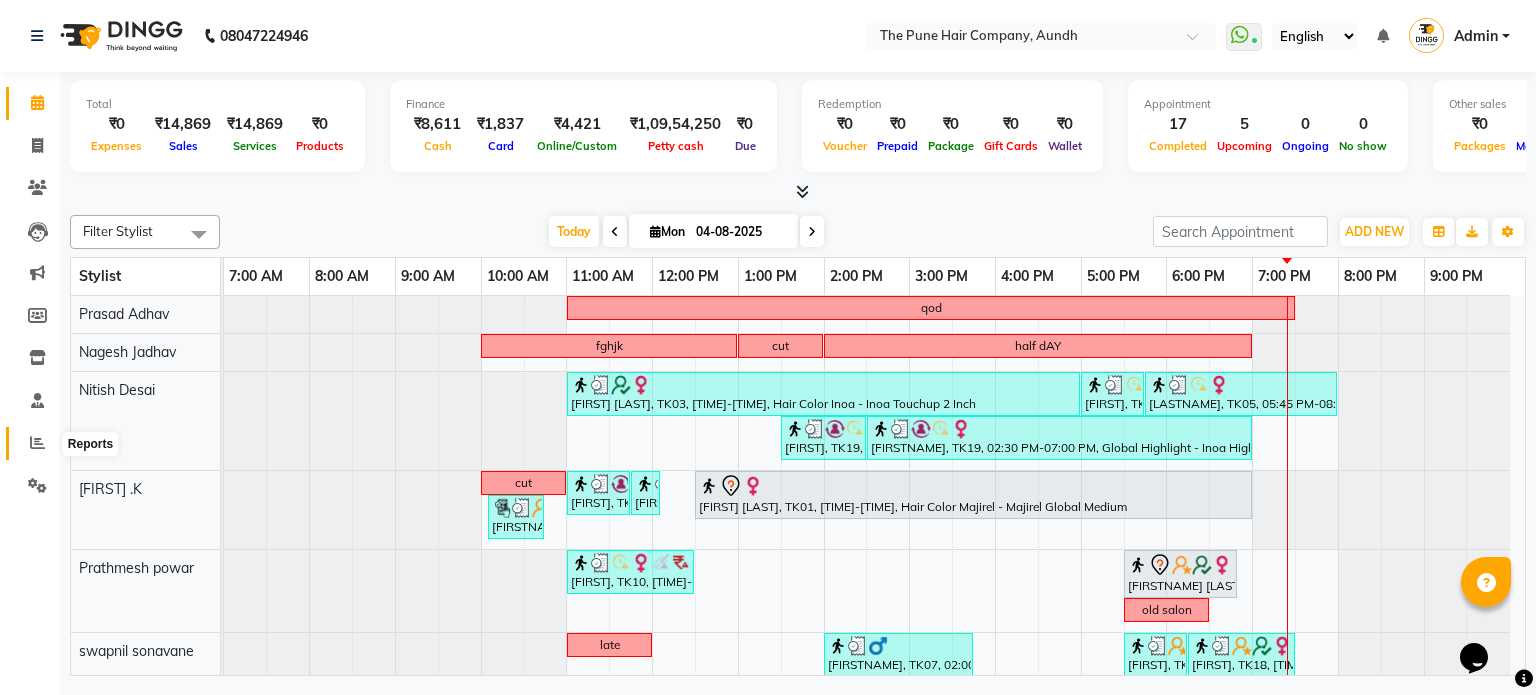 click 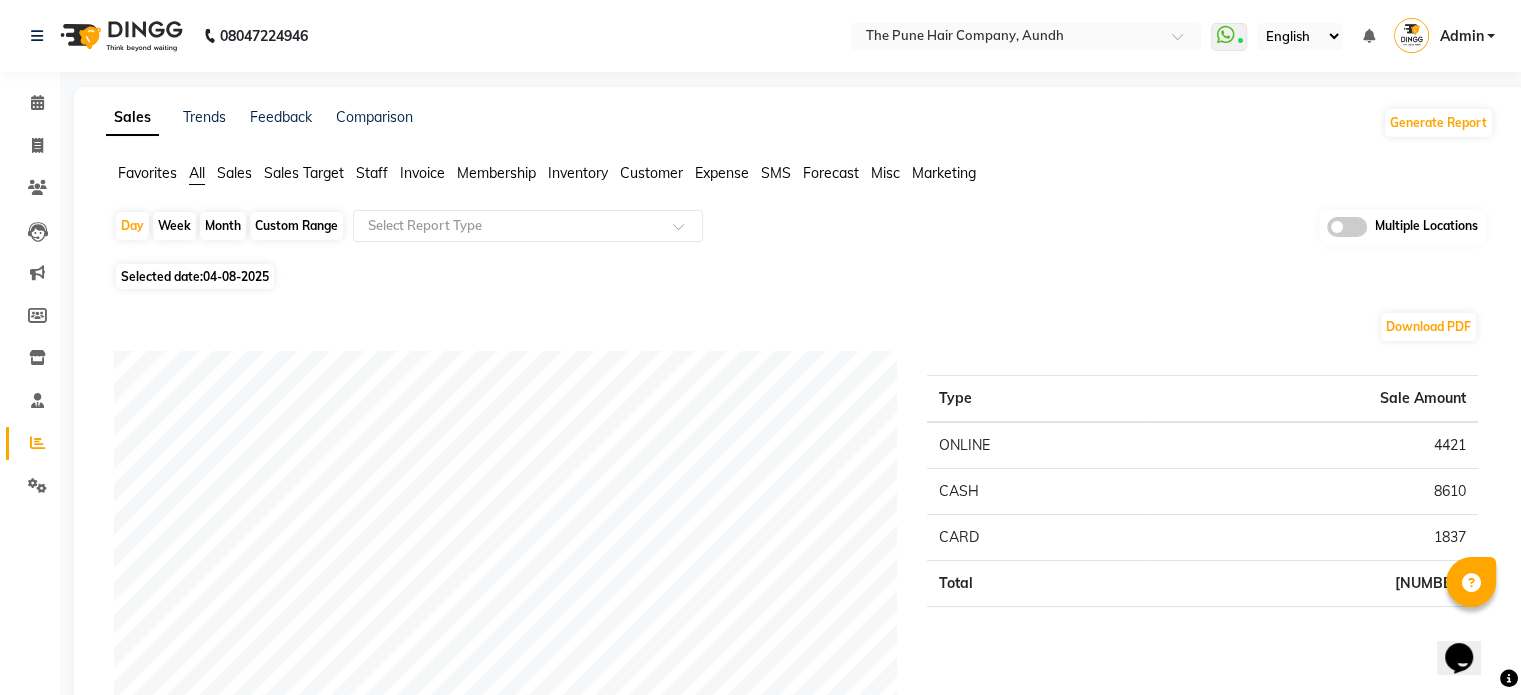 click on "Month" 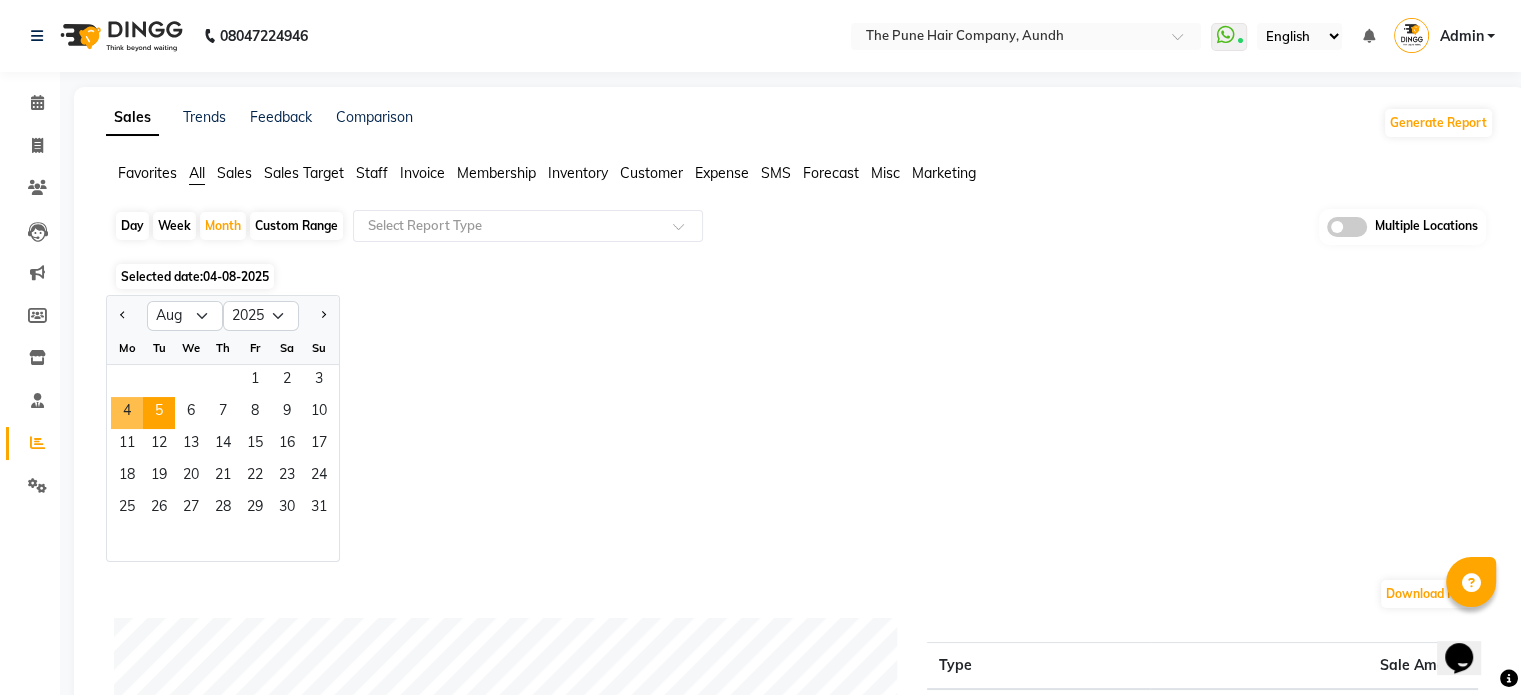 drag, startPoint x: 126, startPoint y: 408, endPoint x: 153, endPoint y: 401, distance: 27.89265 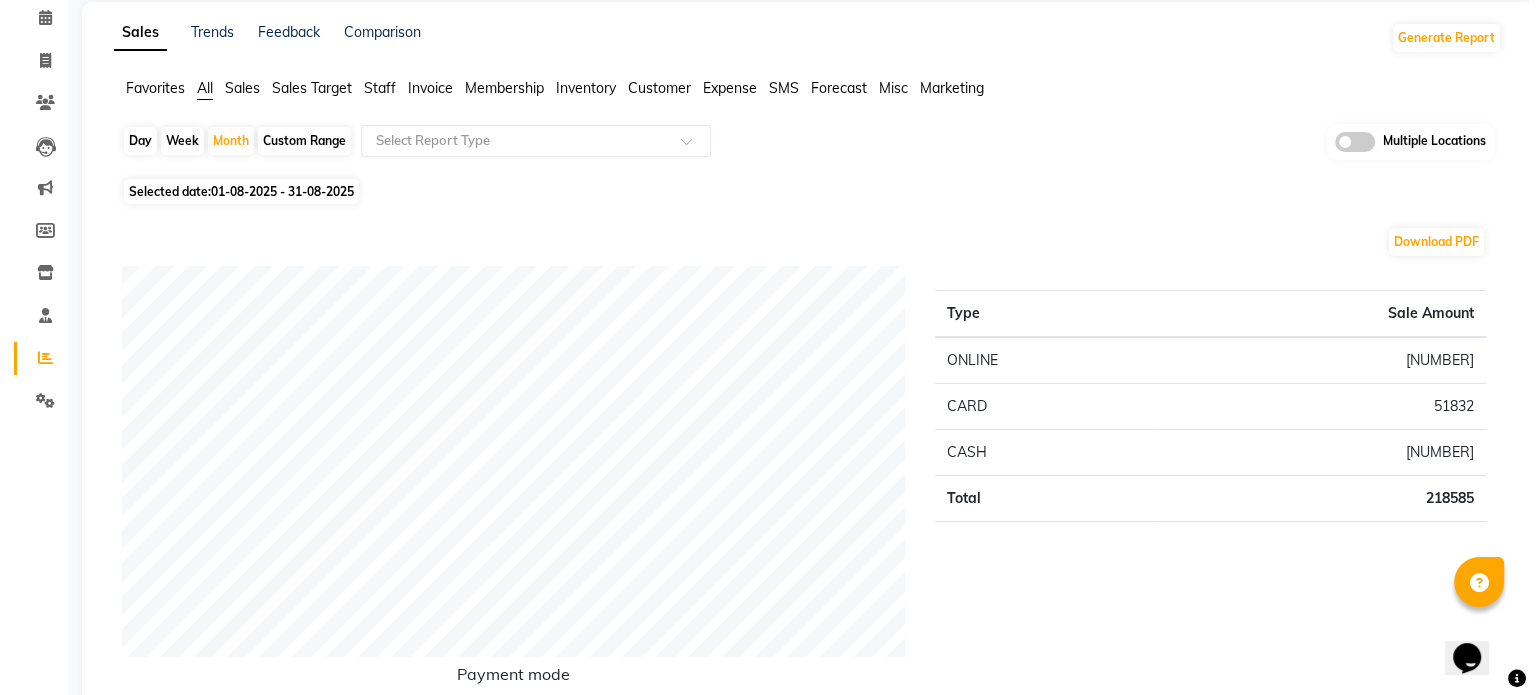 scroll, scrollTop: 0, scrollLeft: 0, axis: both 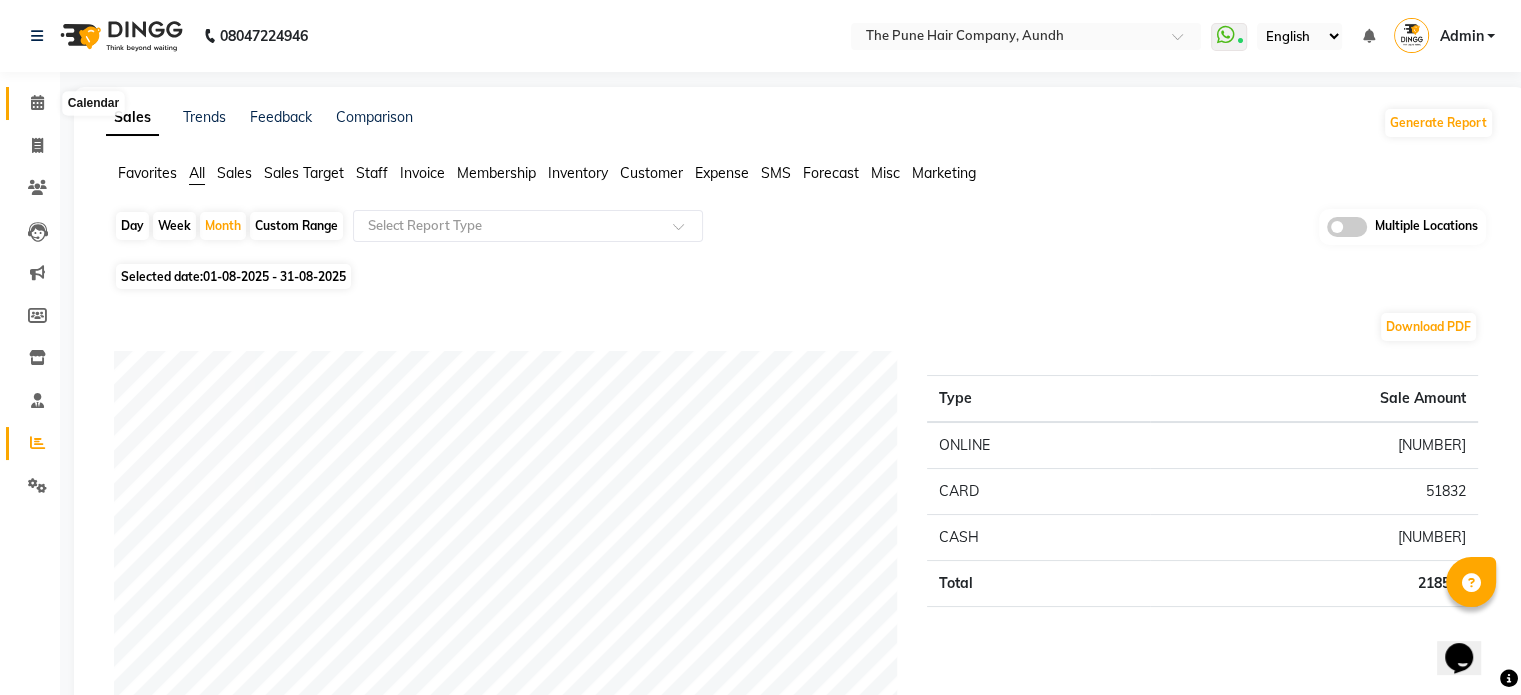 click 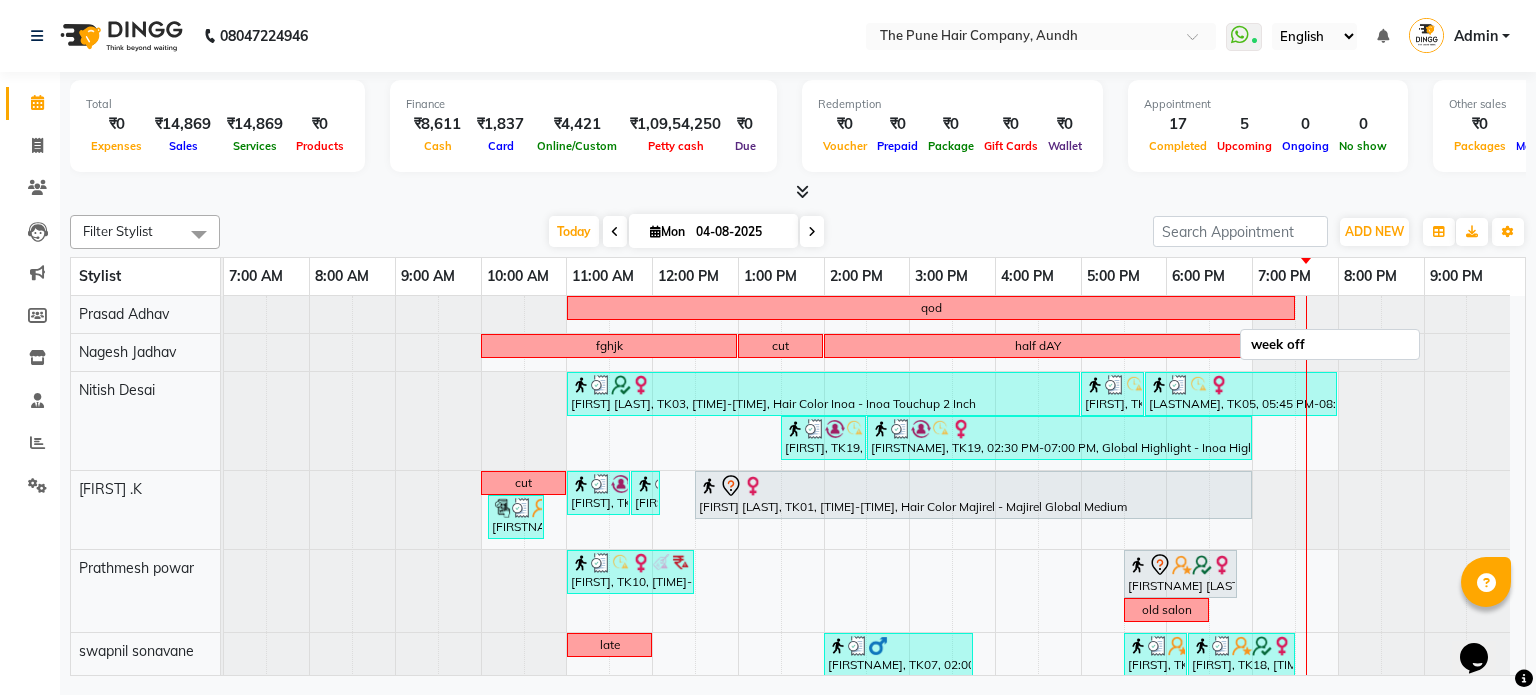 scroll, scrollTop: 400, scrollLeft: 0, axis: vertical 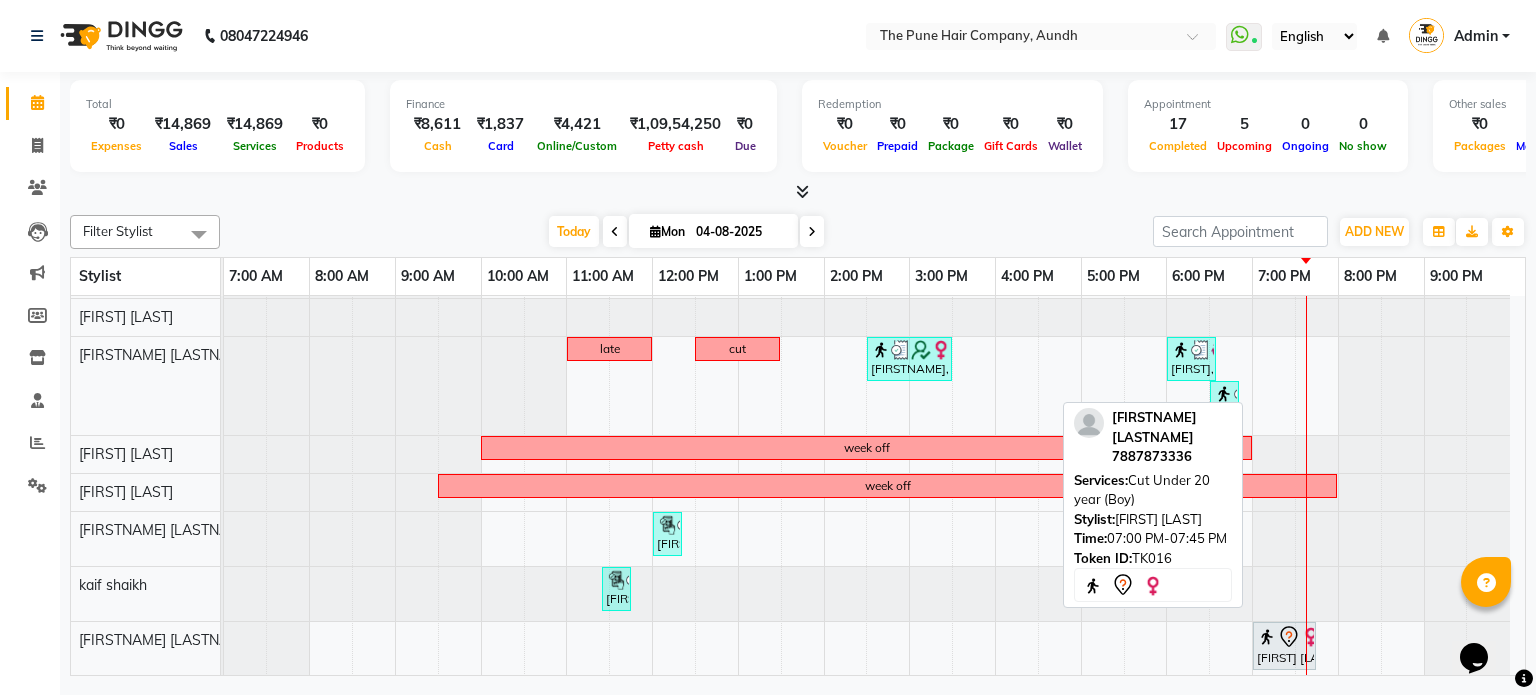 click 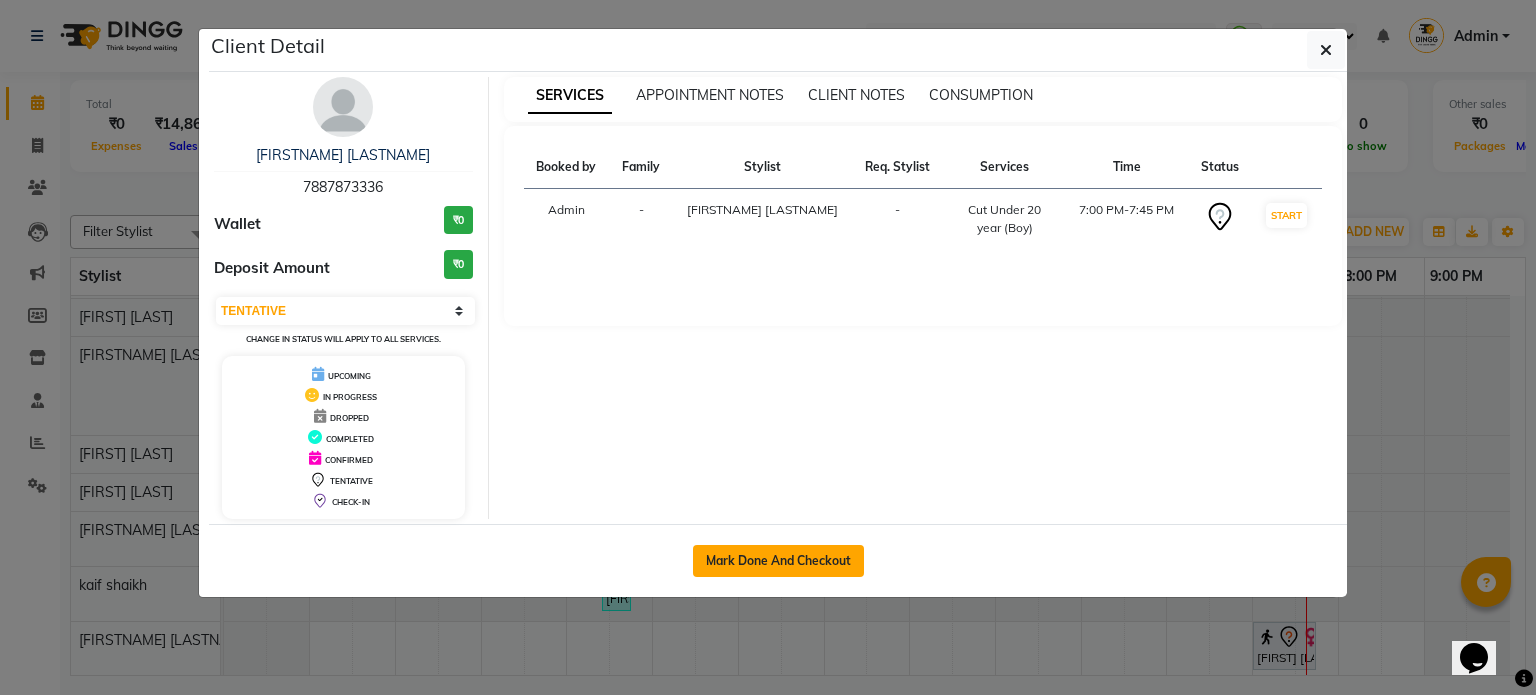 click on "Mark Done And Checkout" 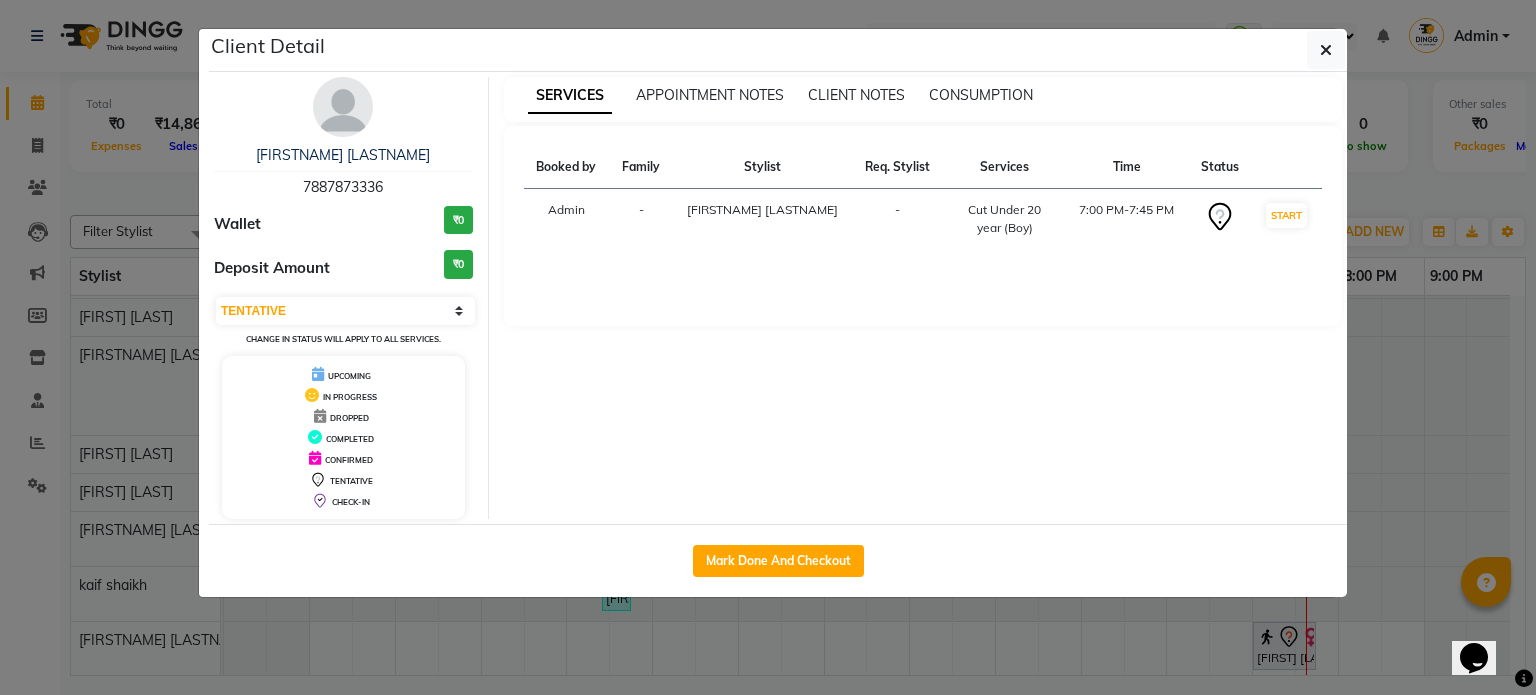 select on "106" 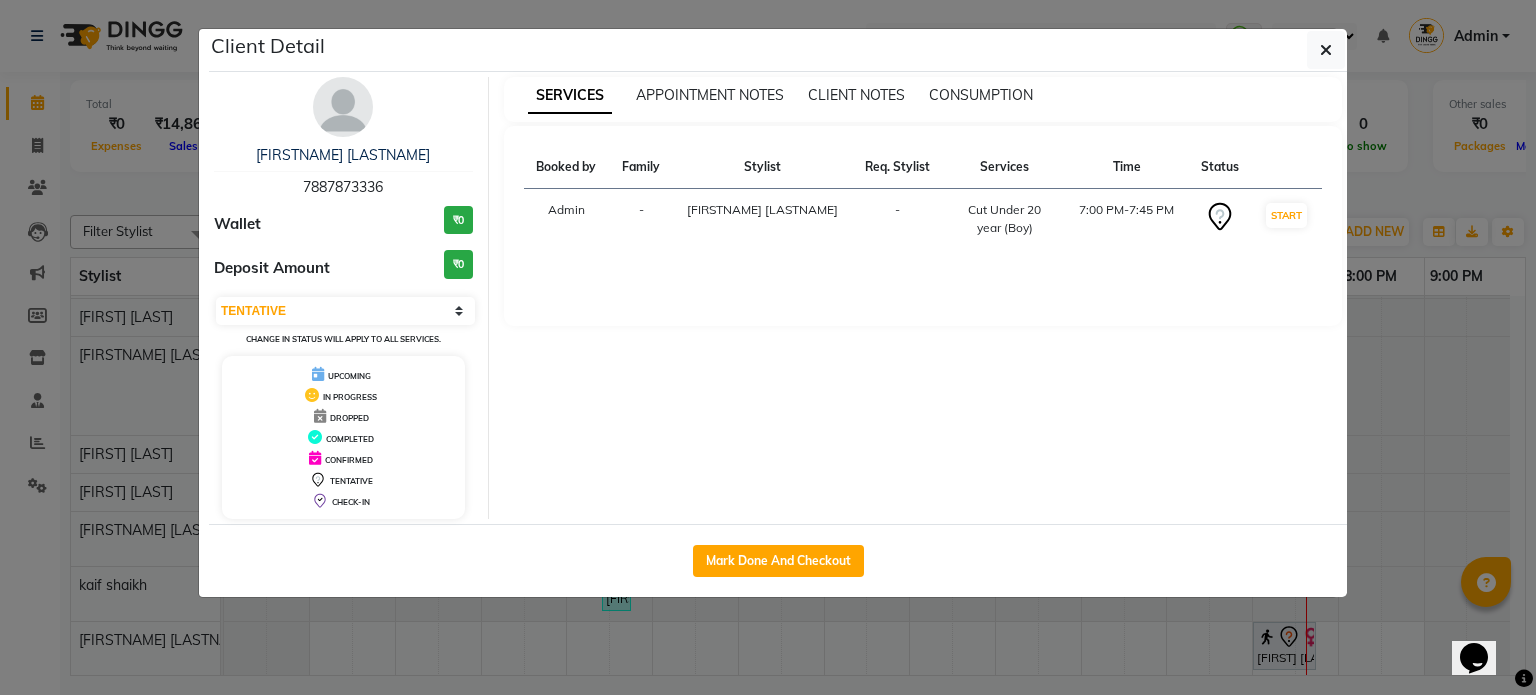 select on "service" 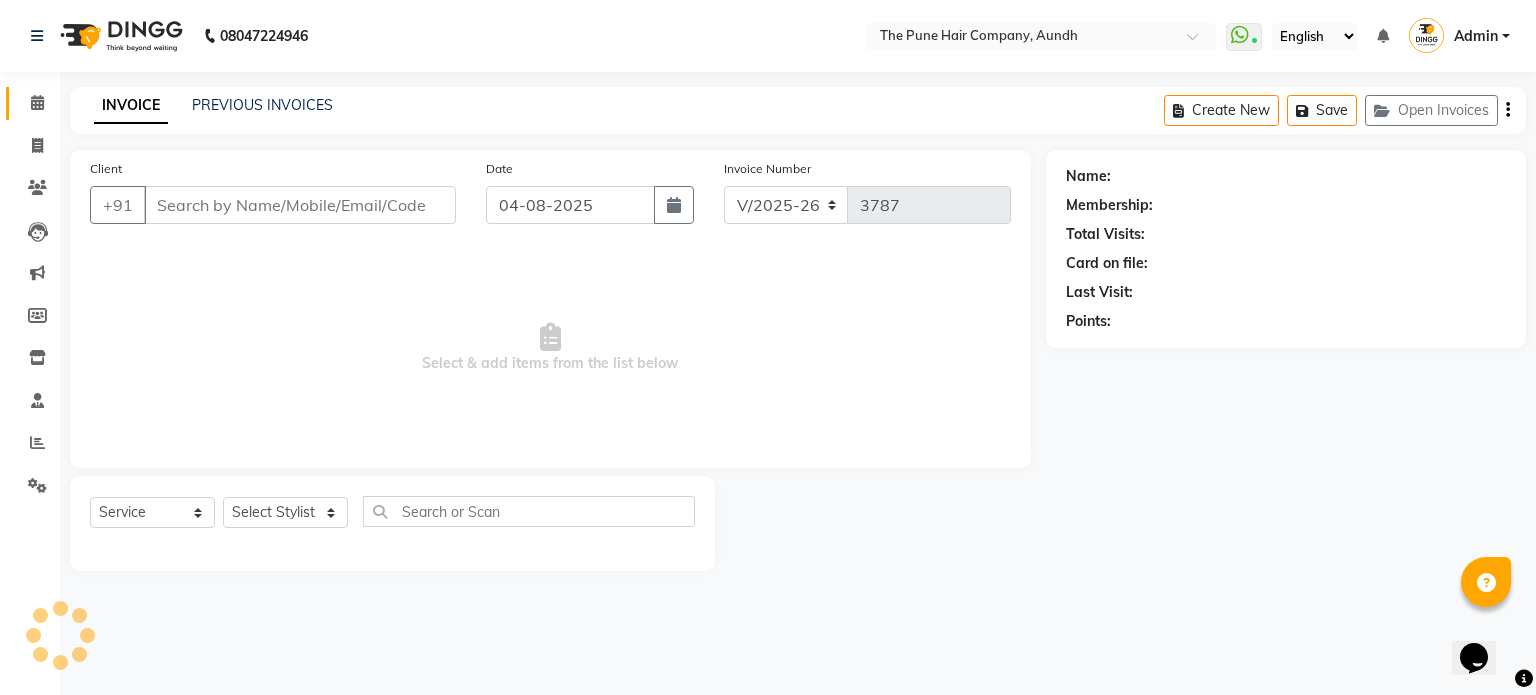 select on "3" 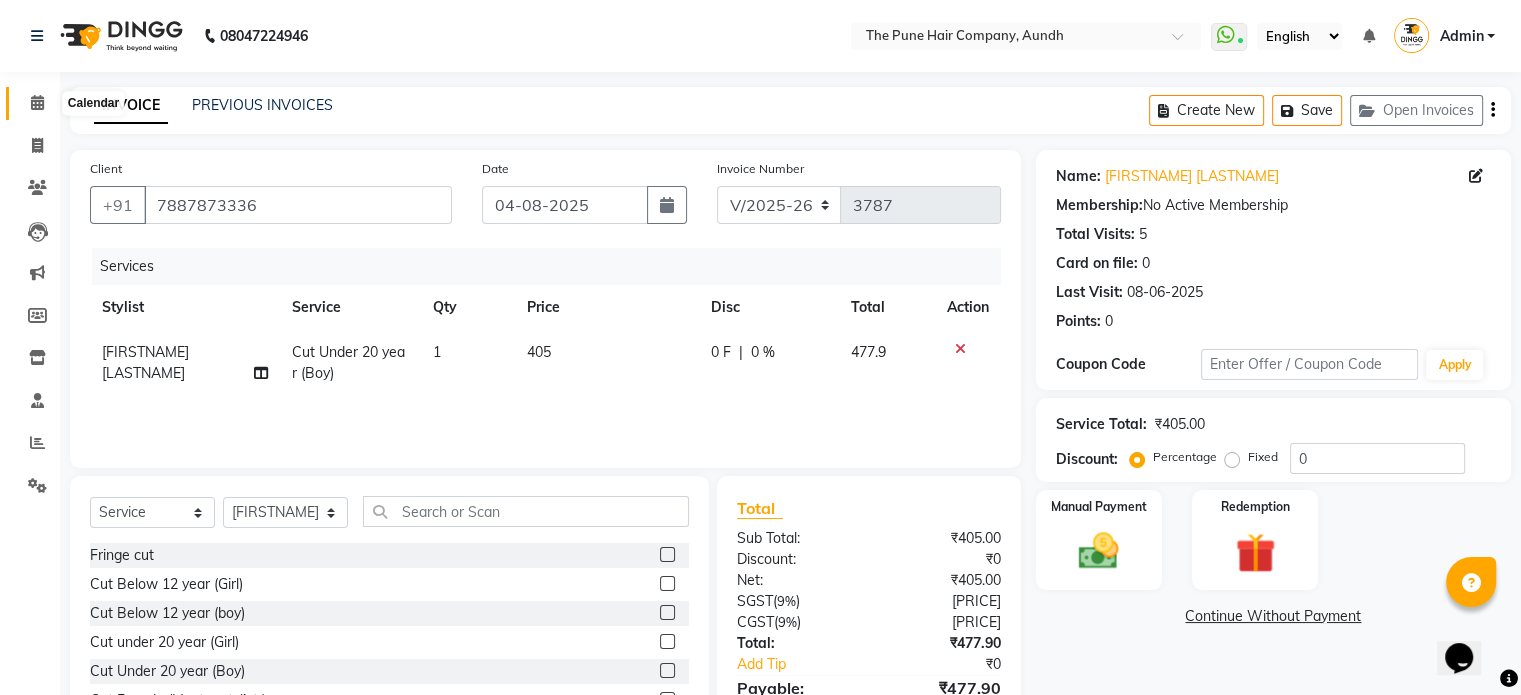 click 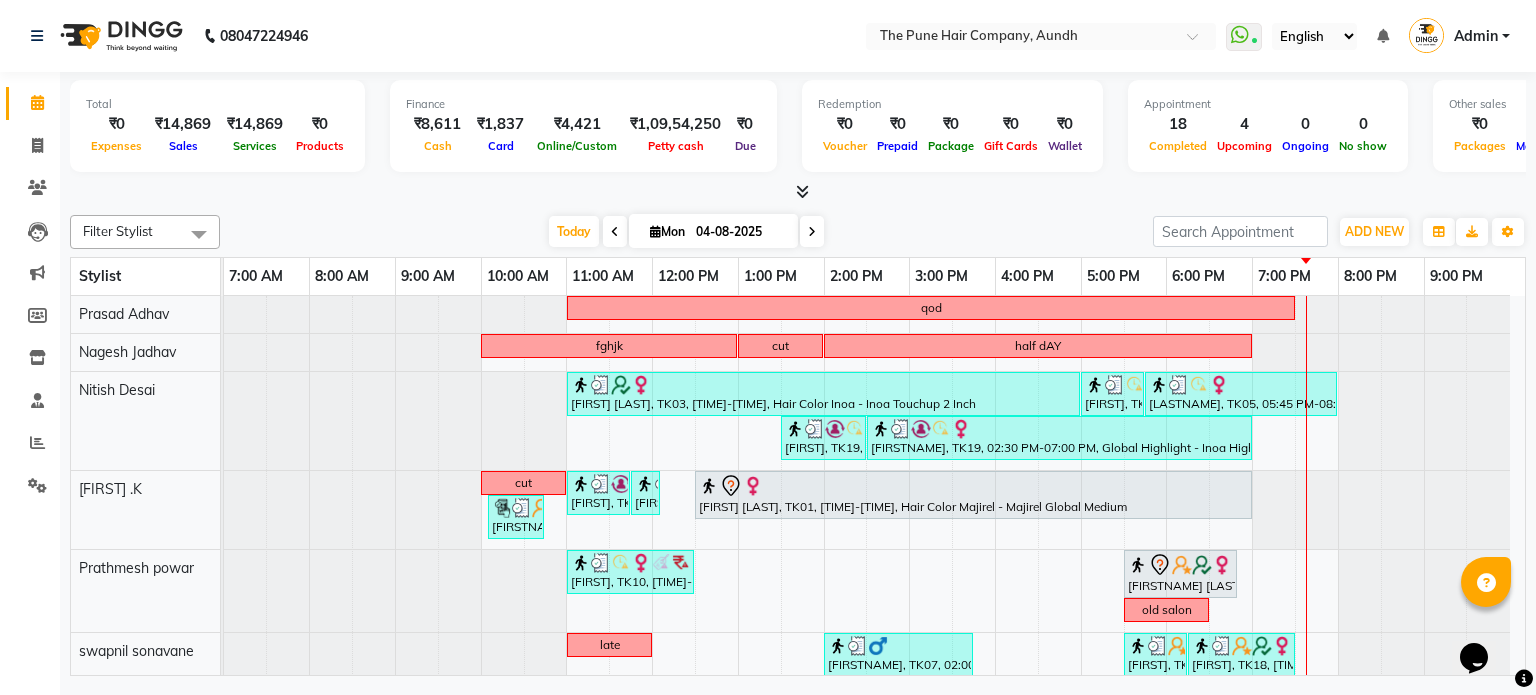 scroll, scrollTop: 116, scrollLeft: 0, axis: vertical 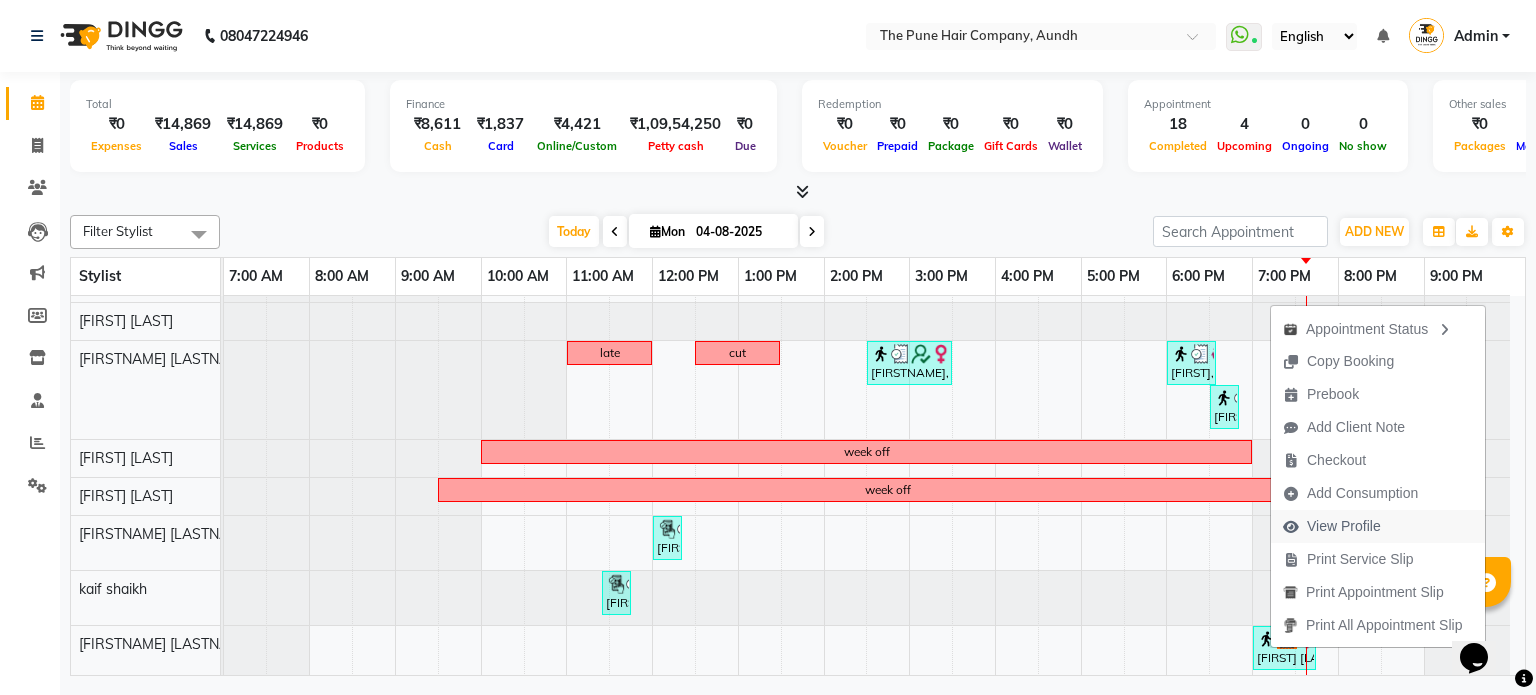 click on "View Profile" at bounding box center (1332, 526) 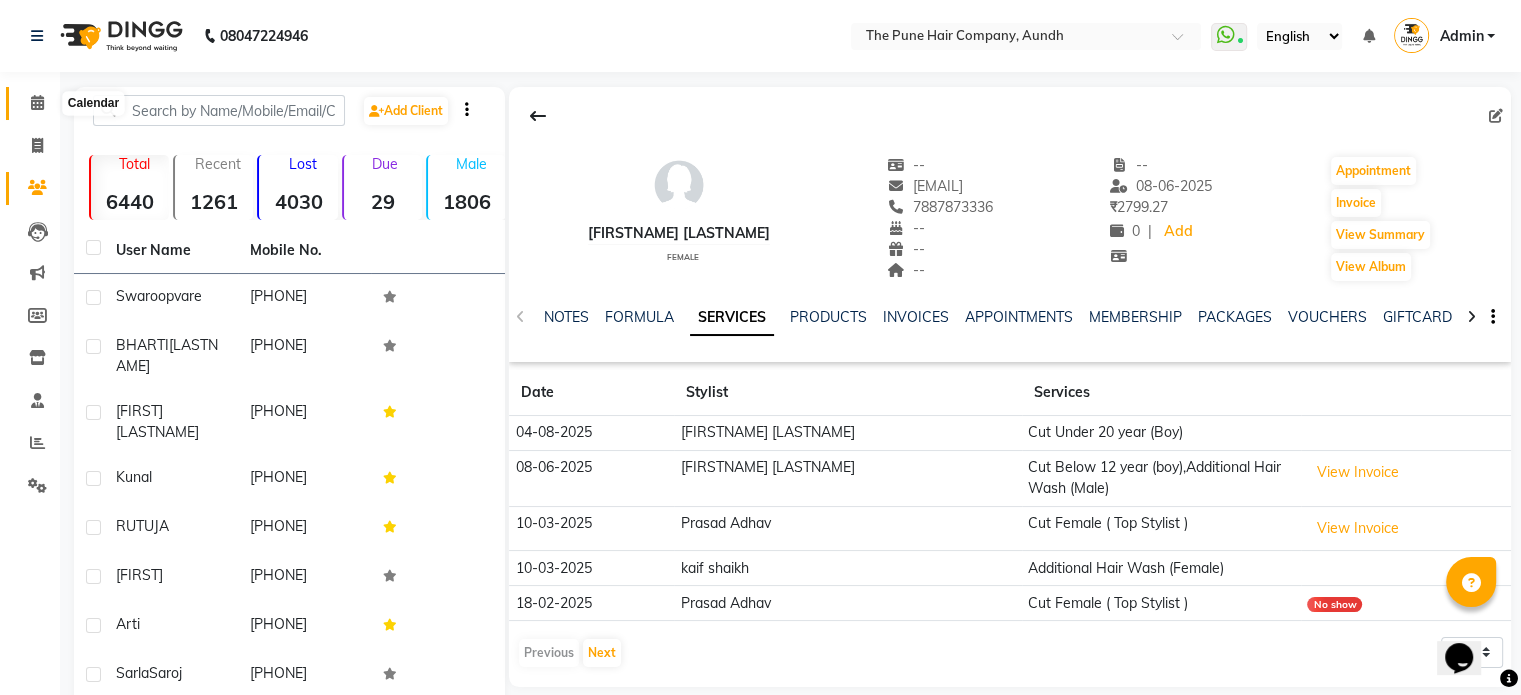 click 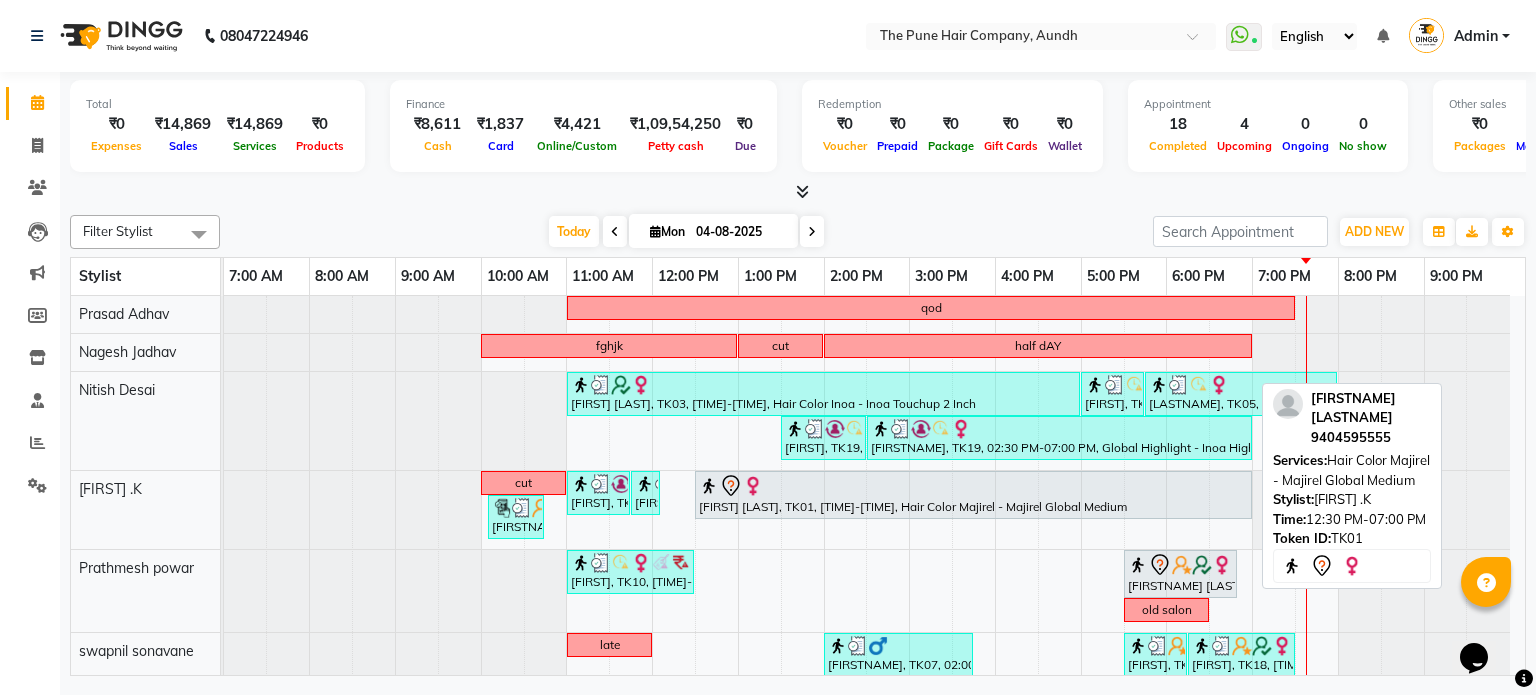 scroll, scrollTop: 444, scrollLeft: 0, axis: vertical 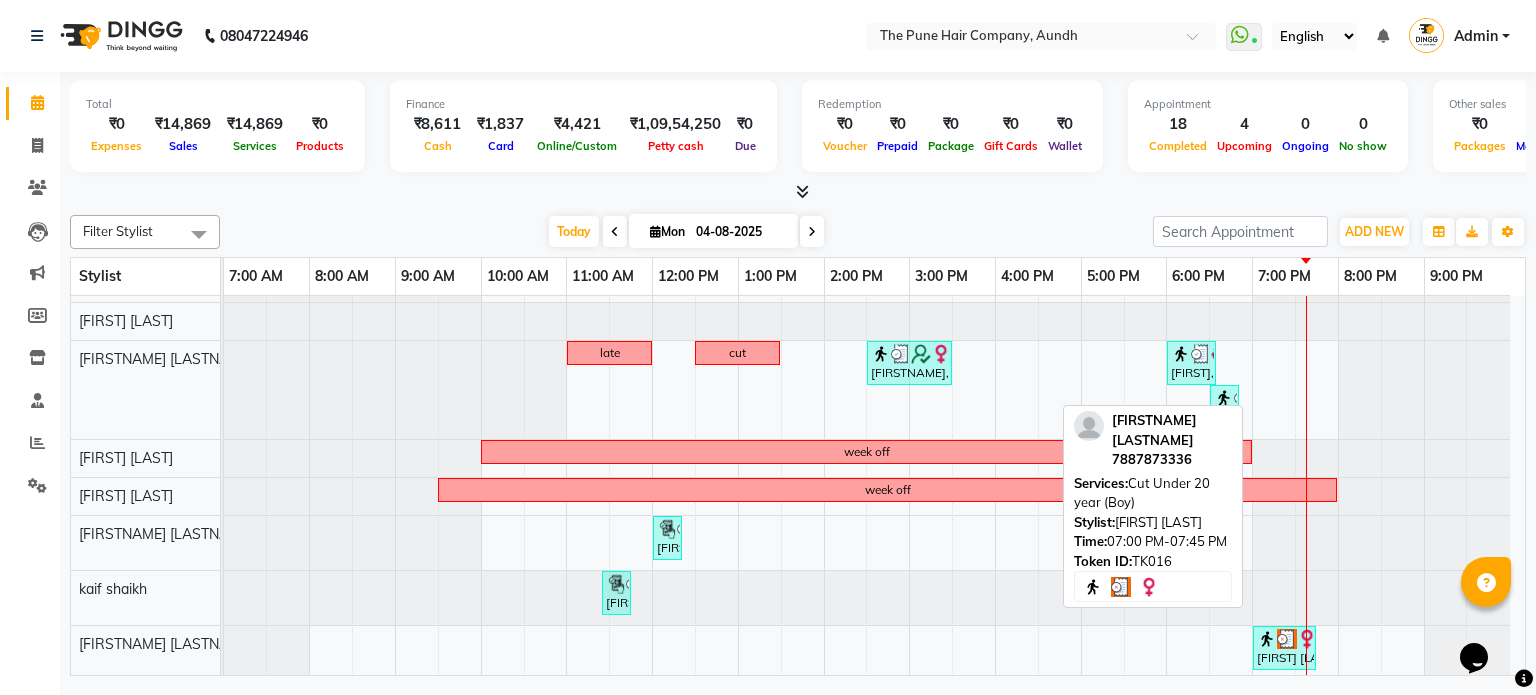 click at bounding box center [1287, 639] 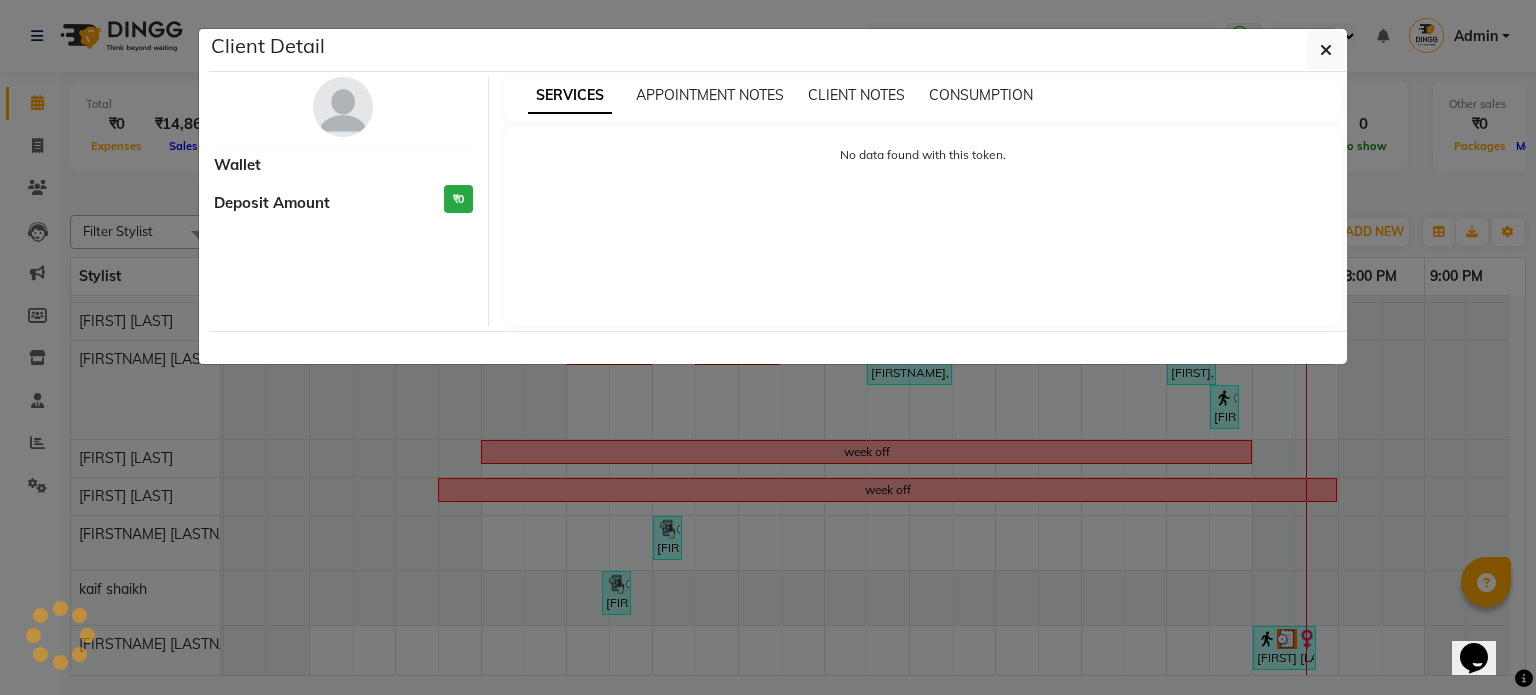 select on "3" 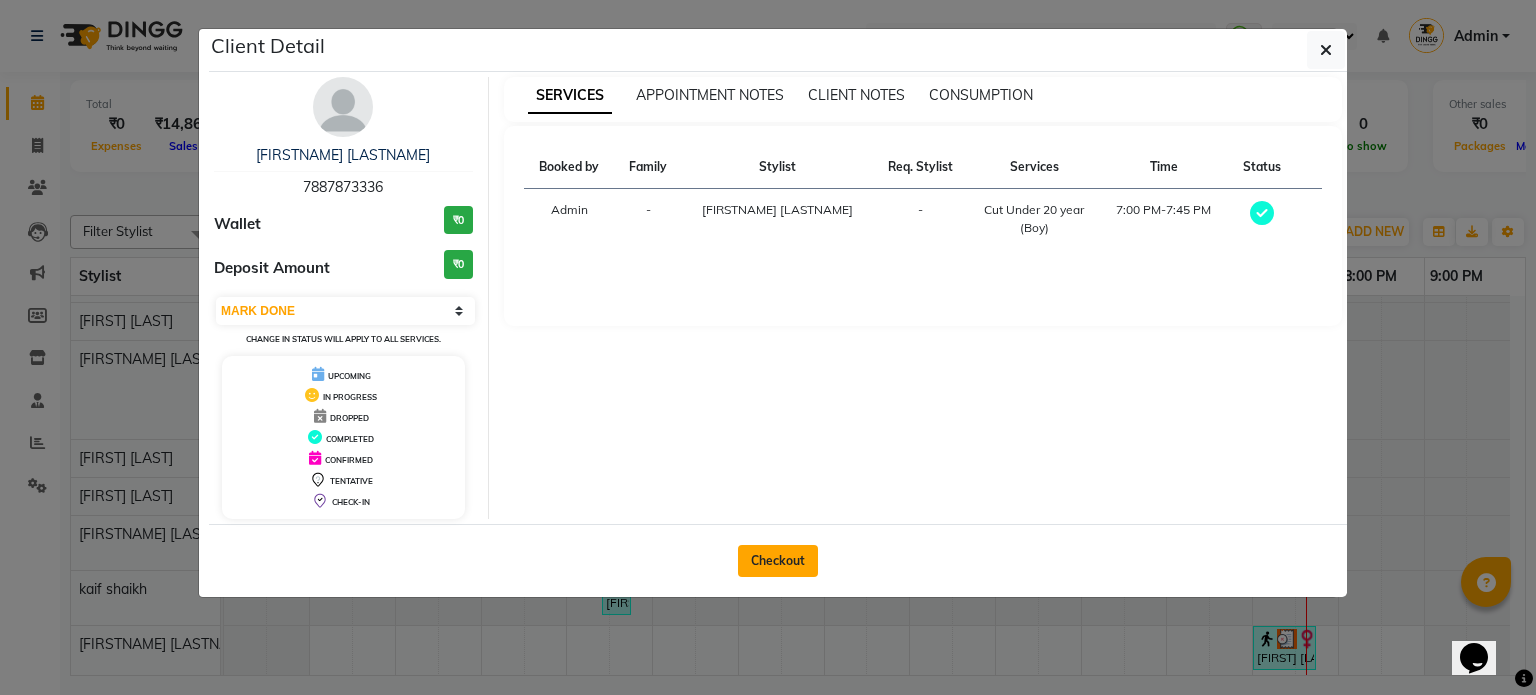 click on "Checkout" 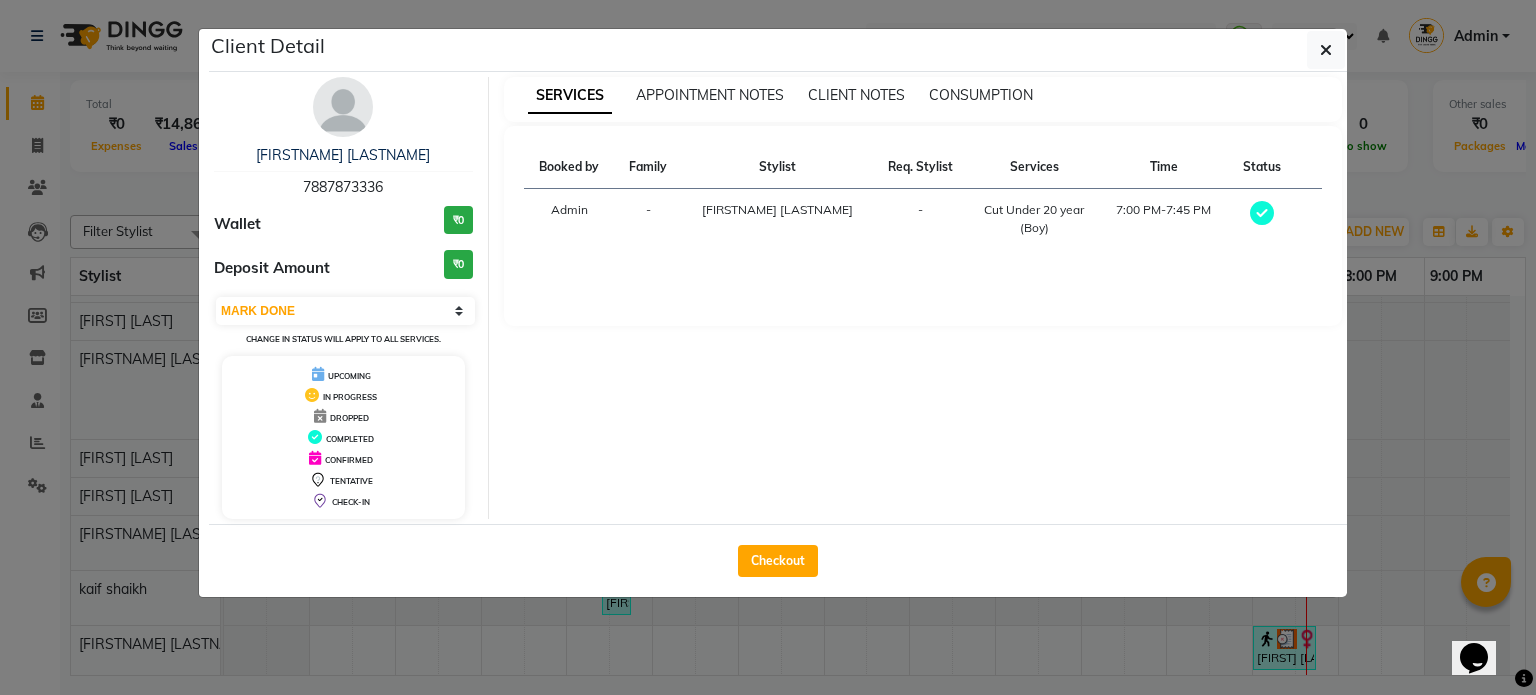 select on "106" 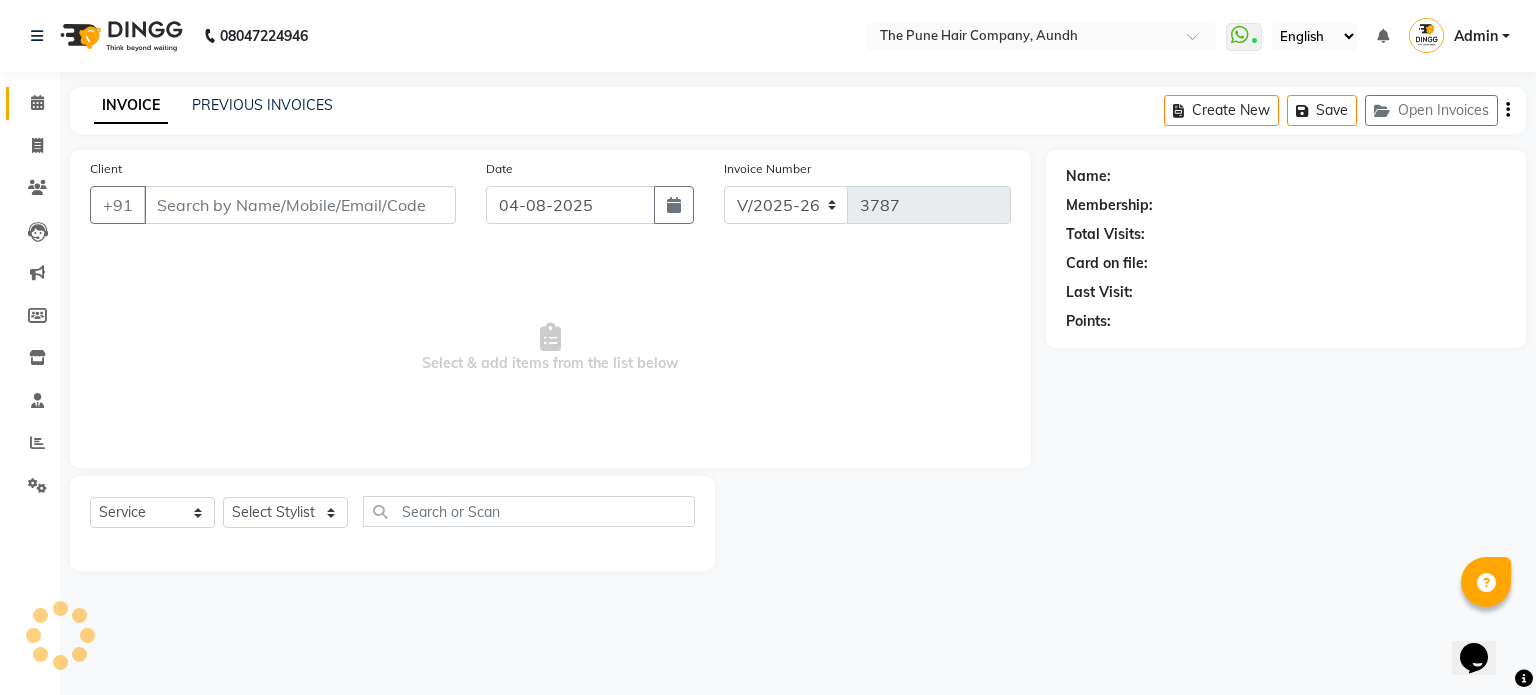 type on "7887873336" 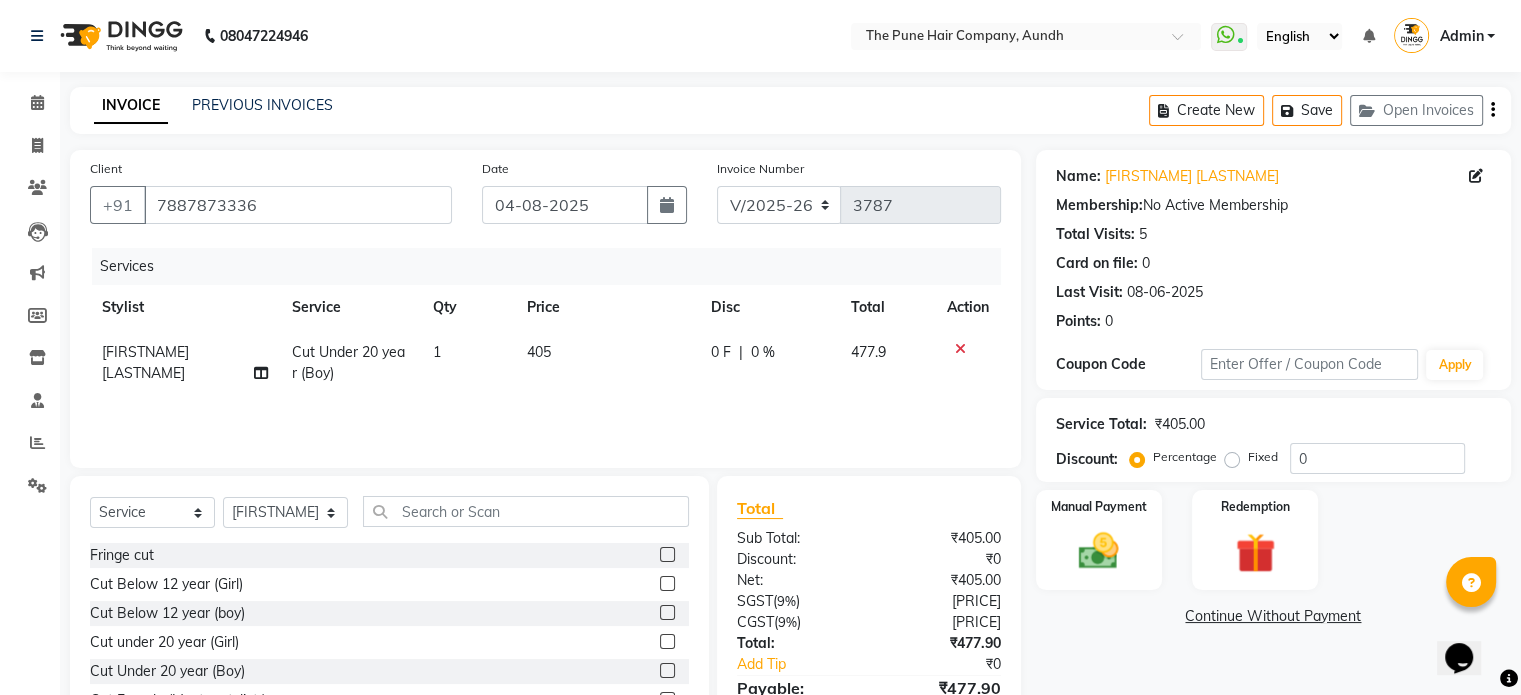 click on "Cut Under 20 year (Boy)" 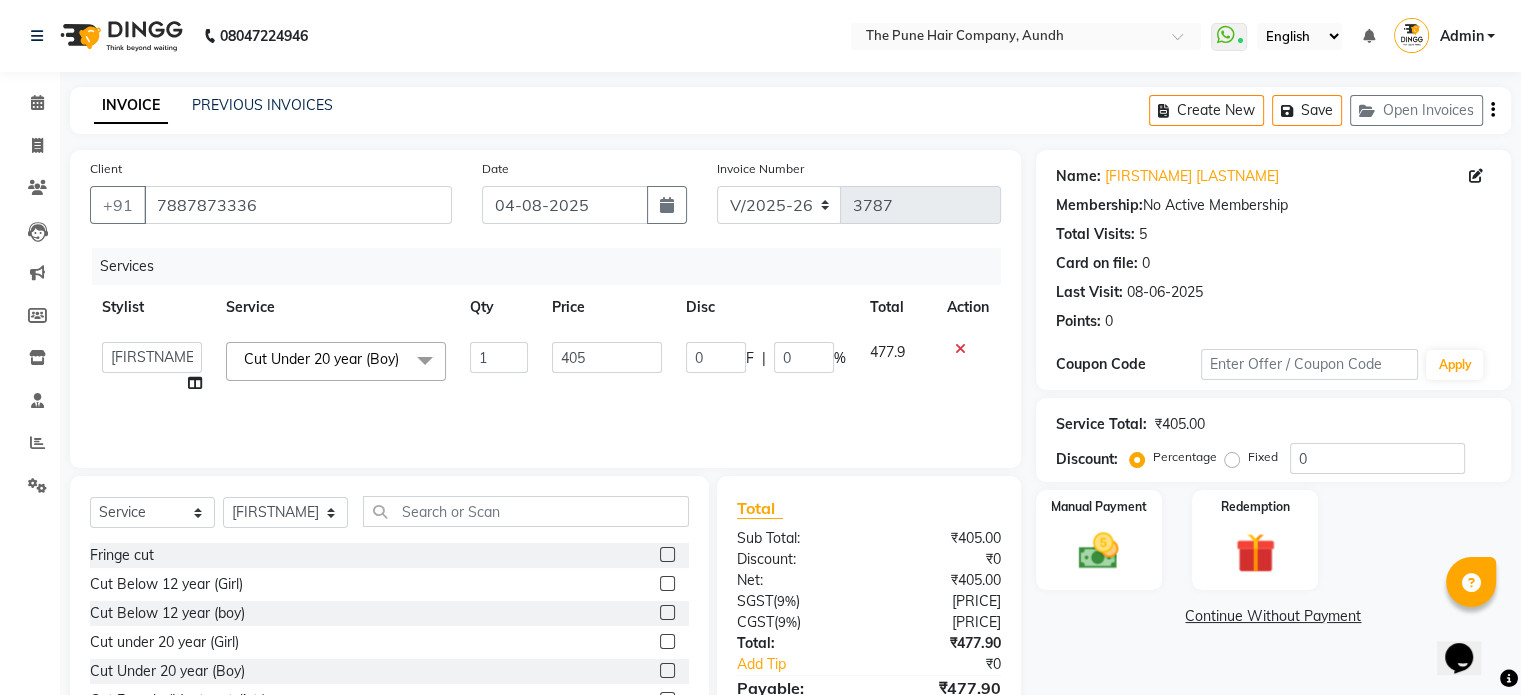 click on "Cut Under 20 year (Boy)  x" 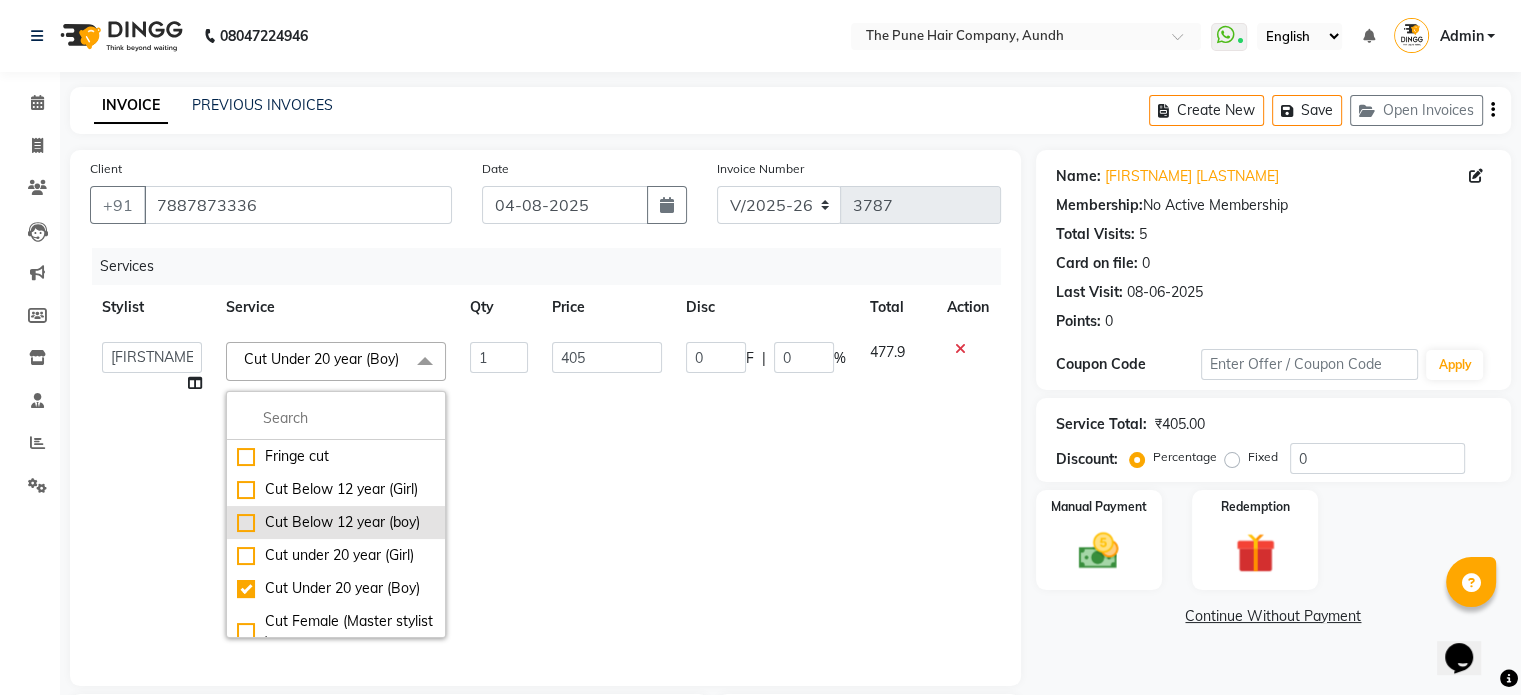 click on "Cut Below 12 year (boy)" 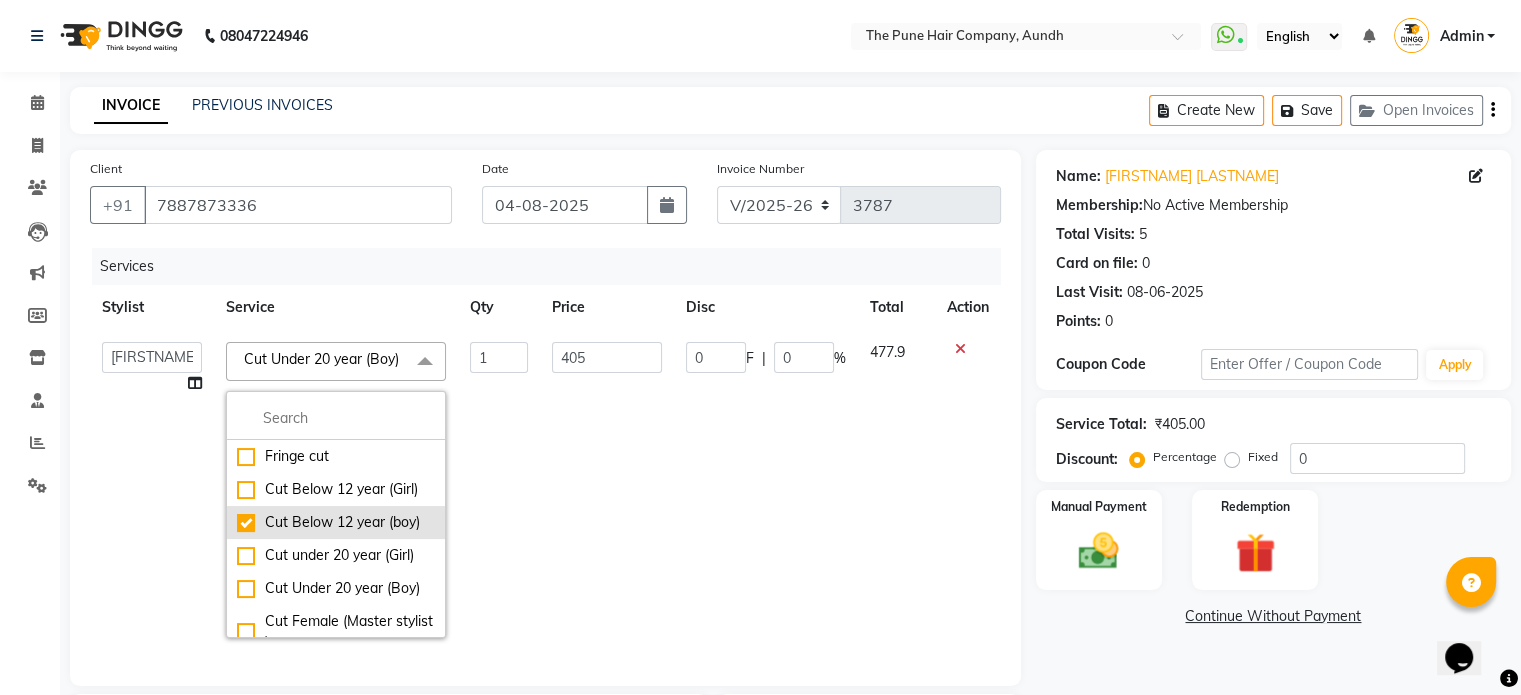 checkbox on "true" 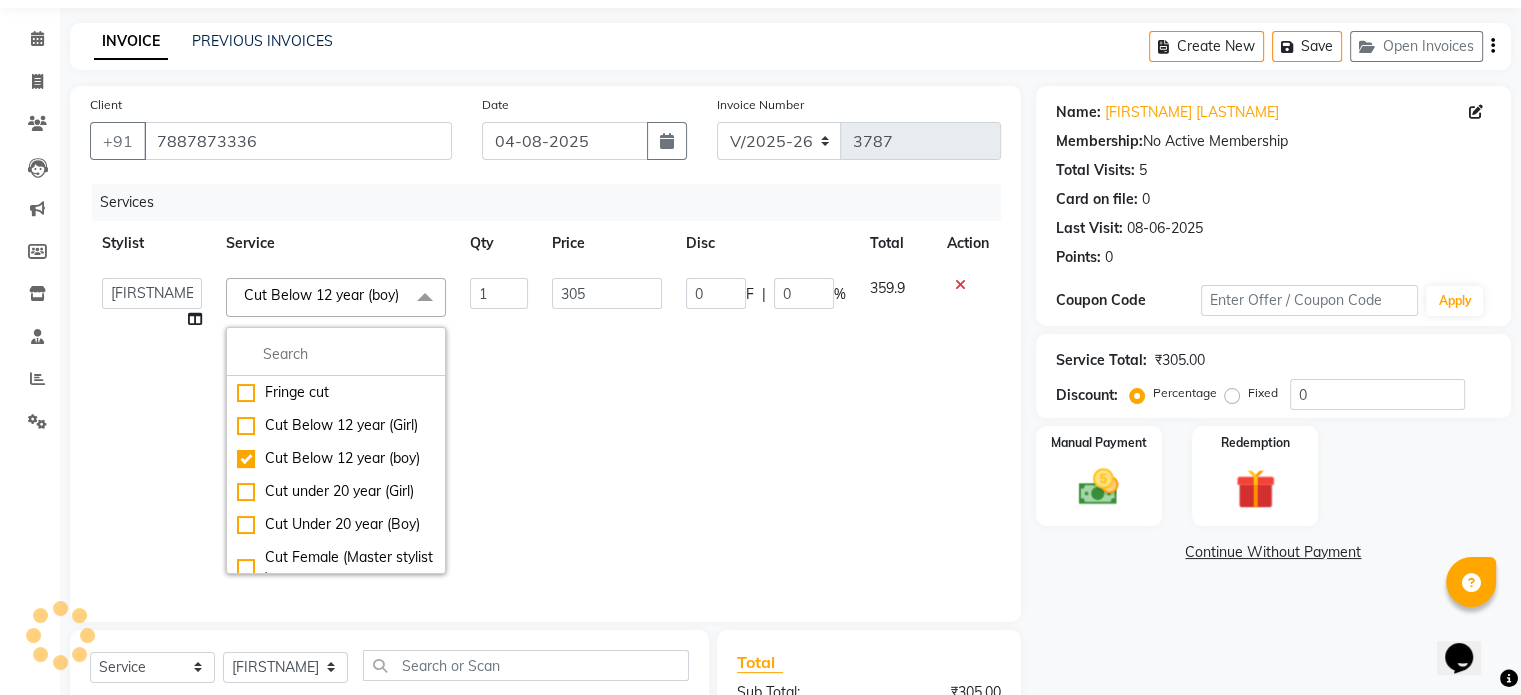 scroll, scrollTop: 200, scrollLeft: 0, axis: vertical 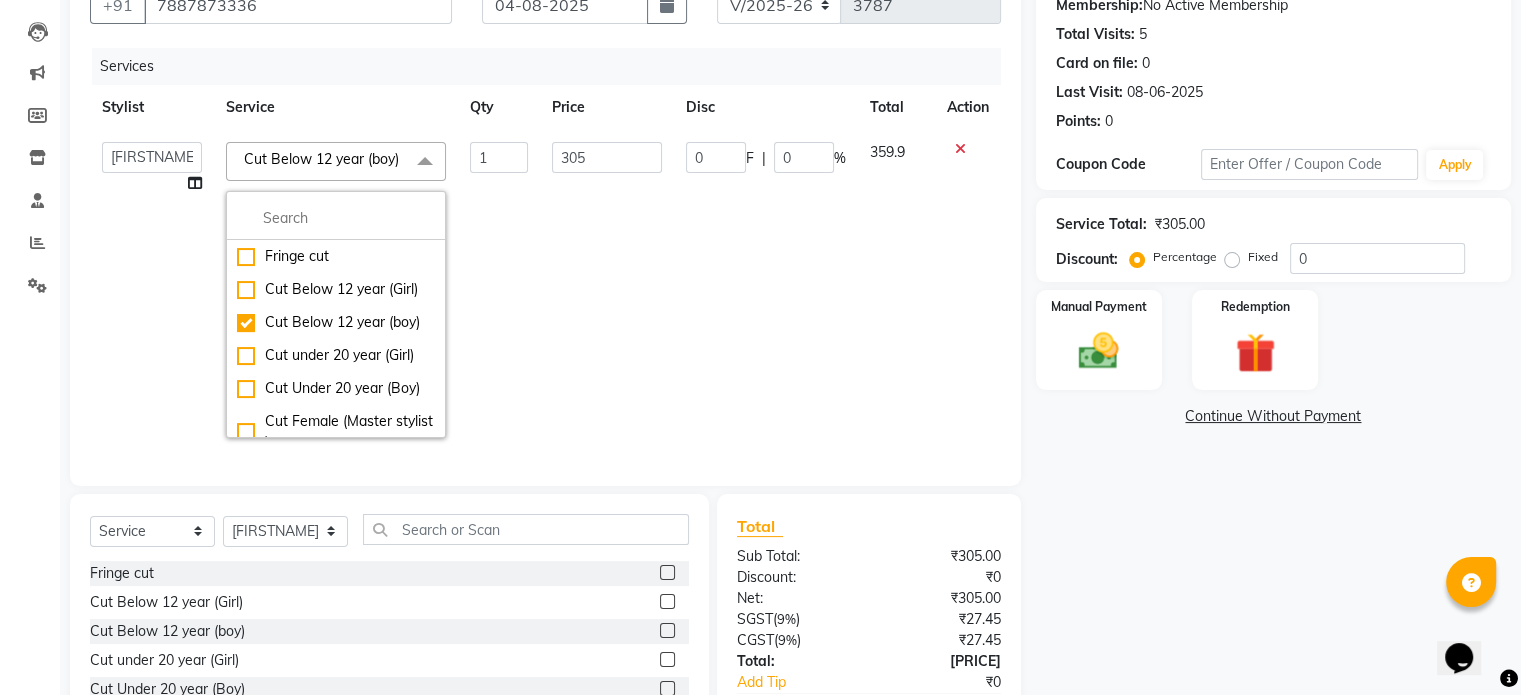 click on "Name: [LASTNAME] Membership:  No Active Membership  Total Visits:  5 Card on file:  0 Last Visit:   [DATE] Points:   0  Coupon Code Apply Service Total:  ₹305.00  Discount:  Percentage   Fixed  0 Manual Payment Redemption  Continue Without Payment" 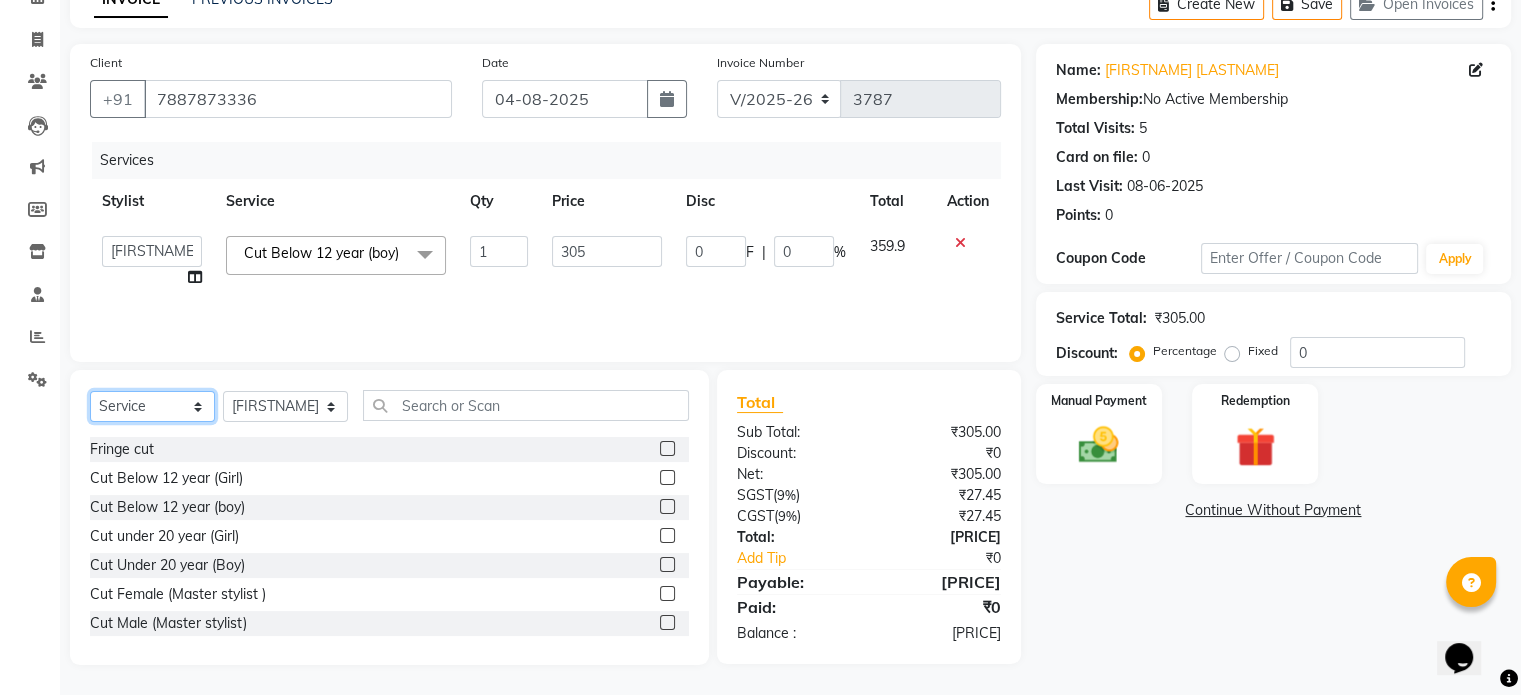 click on "Select  Service  Product  Membership  Package Voucher Prepaid Gift Card" 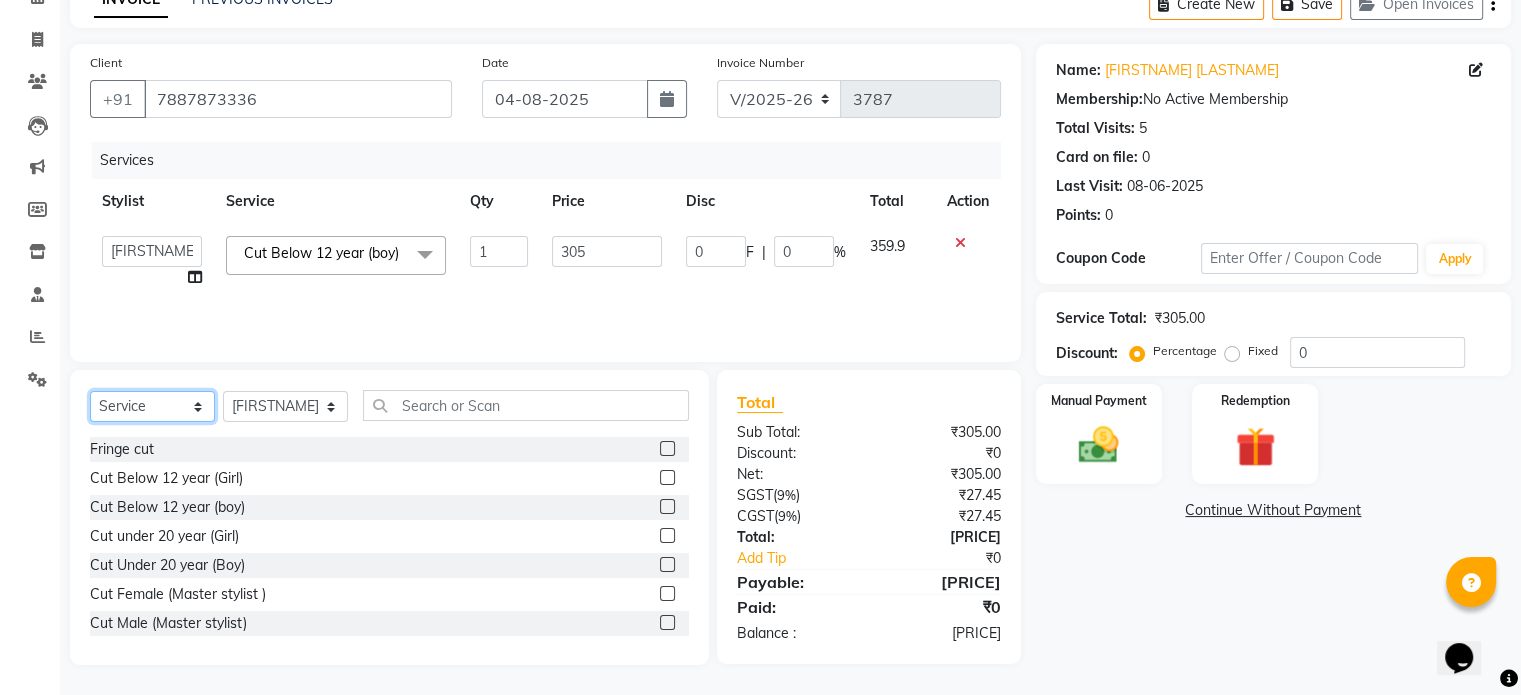 click on "Select  Service  Product  Membership  Package Voucher Prepaid Gift Card" 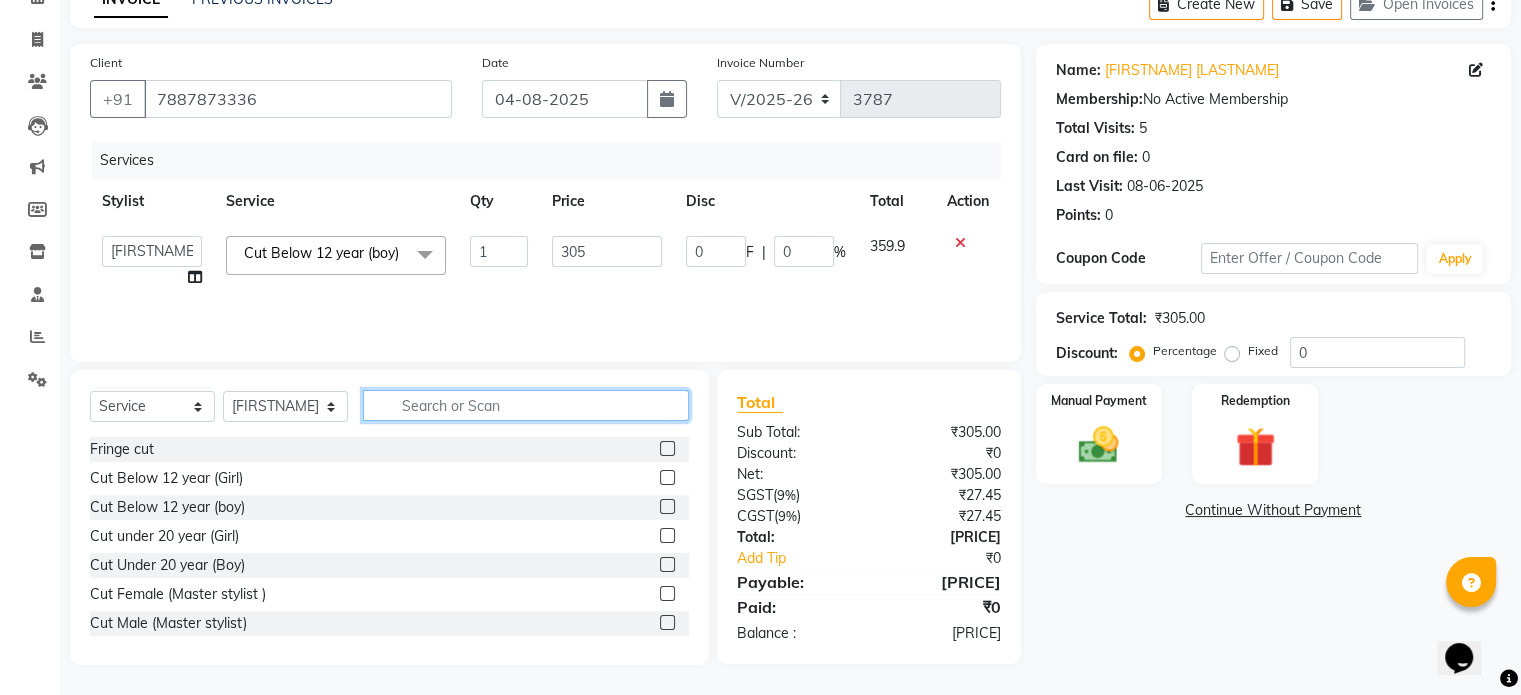 click 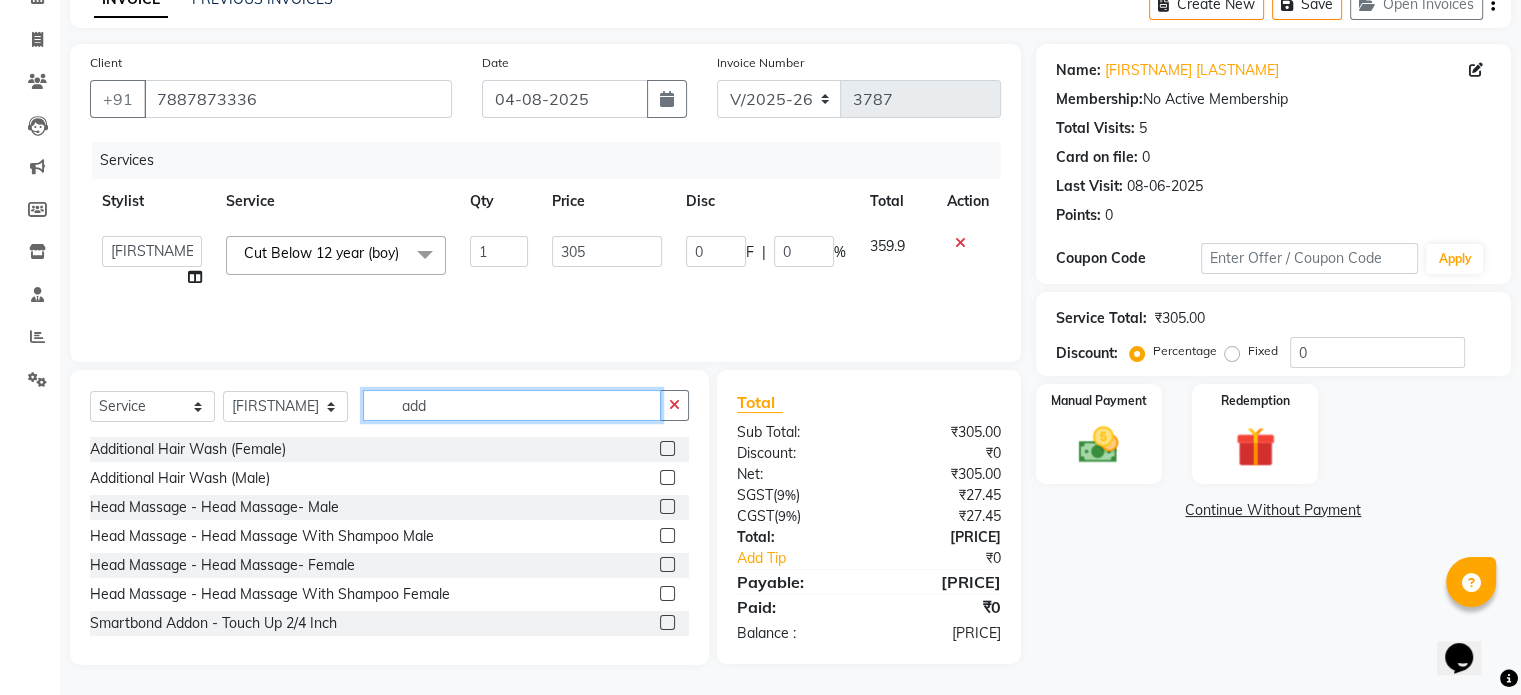 scroll, scrollTop: 105, scrollLeft: 0, axis: vertical 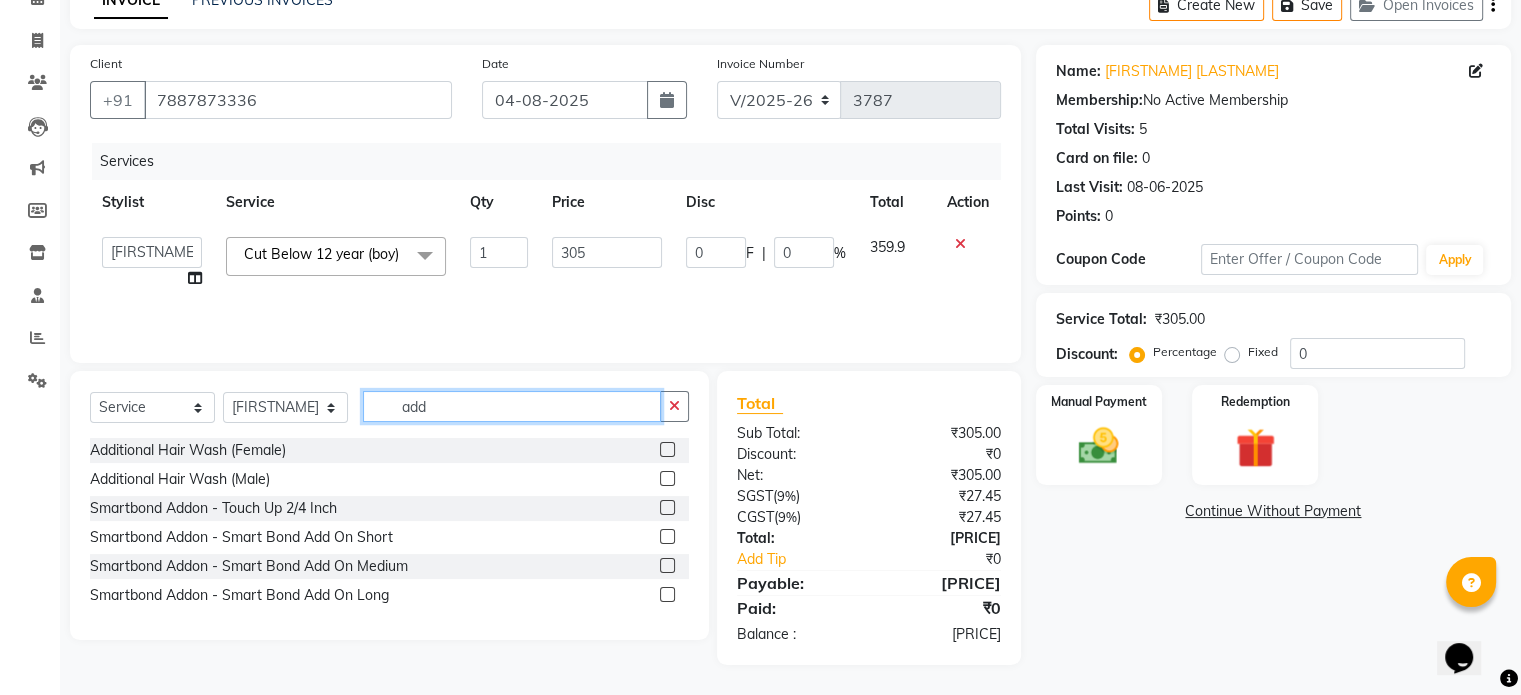 type on "add" 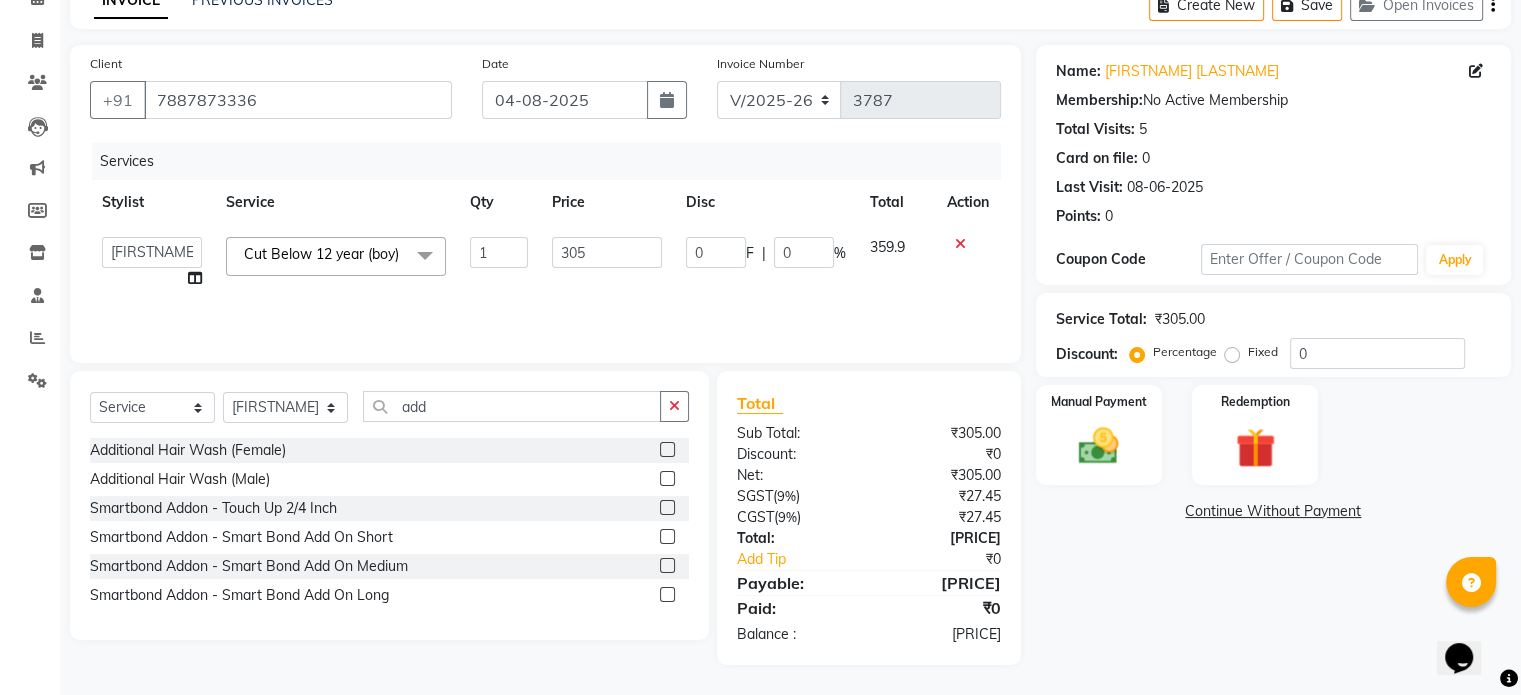 click 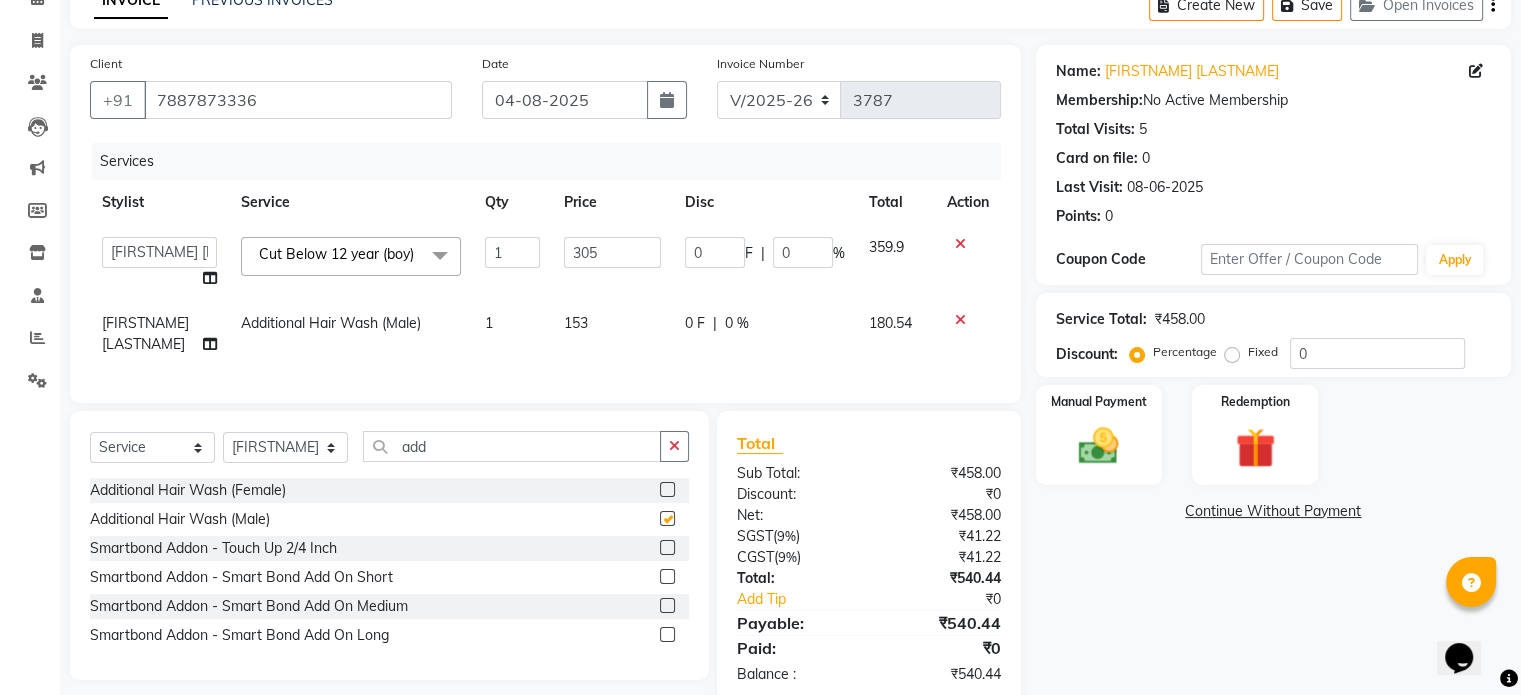 checkbox on "false" 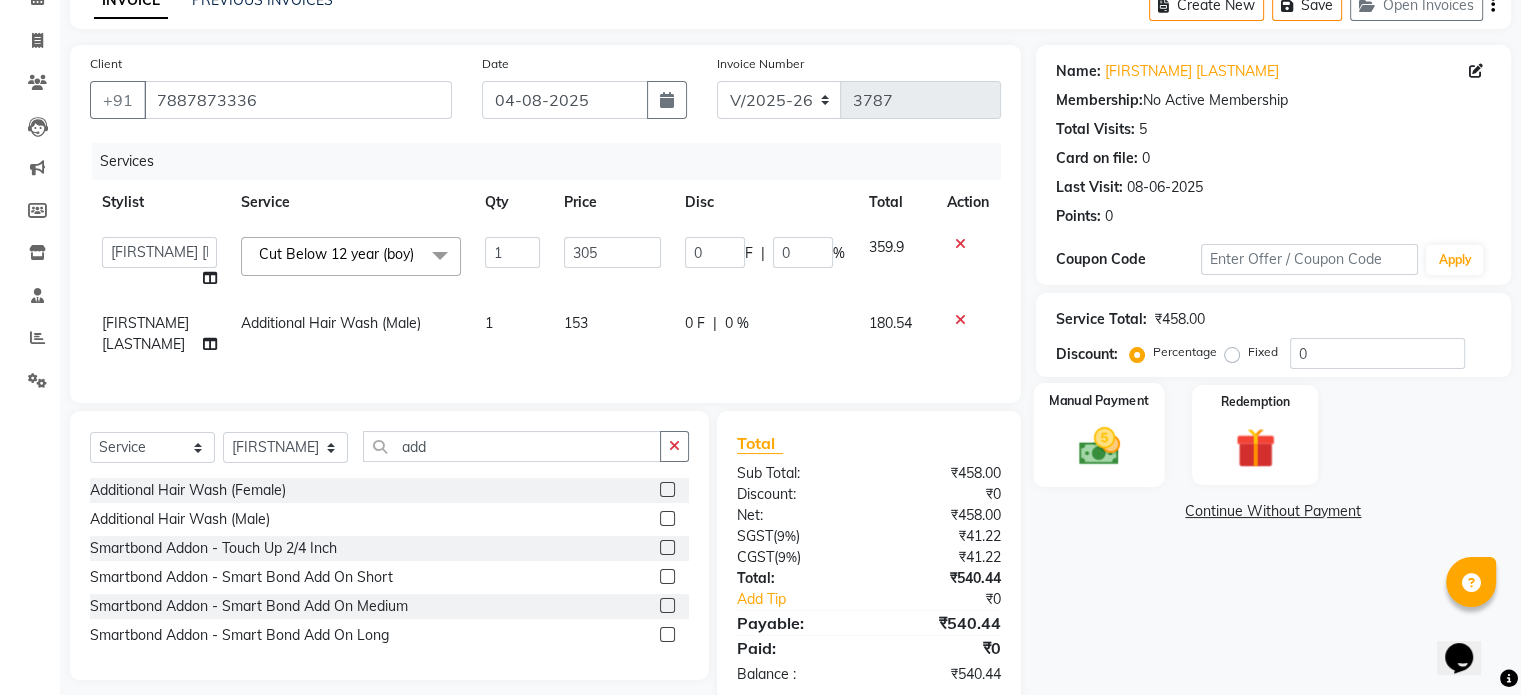 click on "Manual Payment" 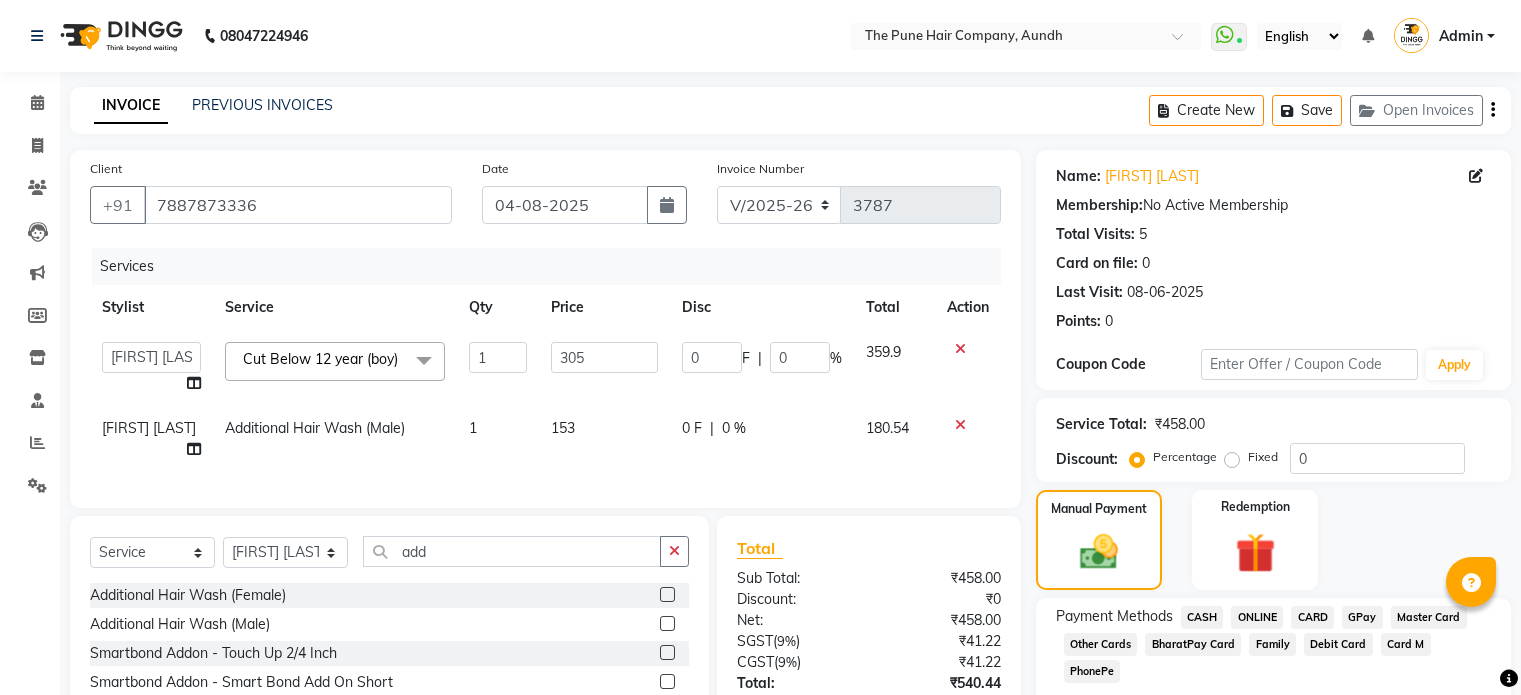select on "106" 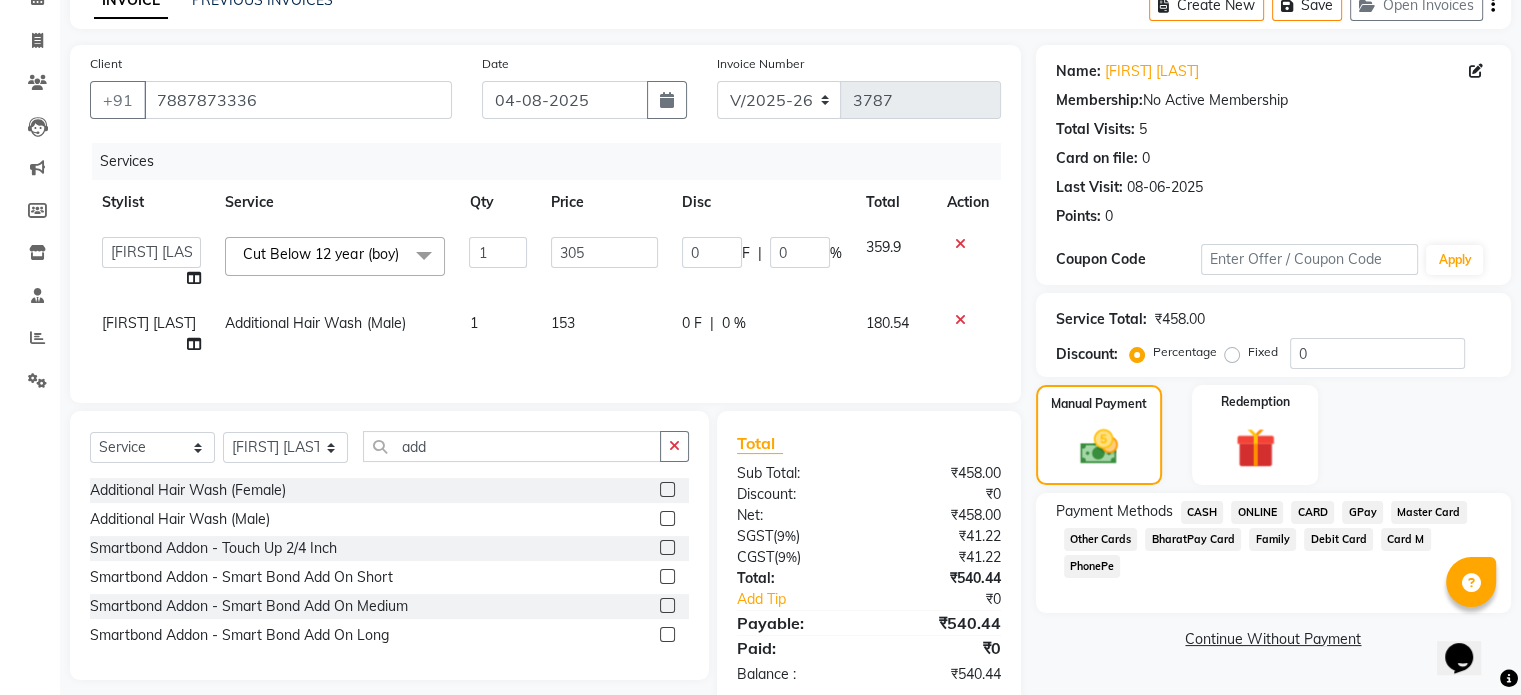 scroll, scrollTop: 0, scrollLeft: 0, axis: both 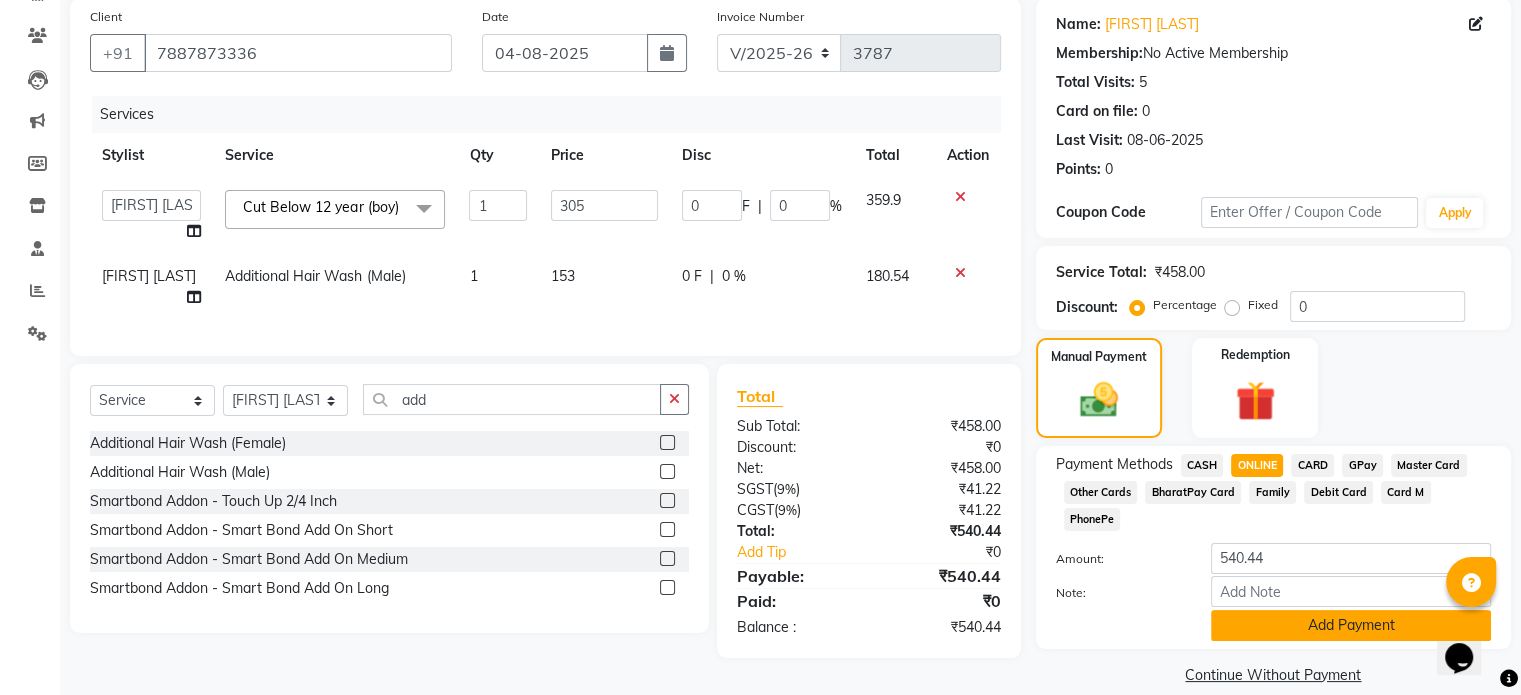 click on "Add Payment" 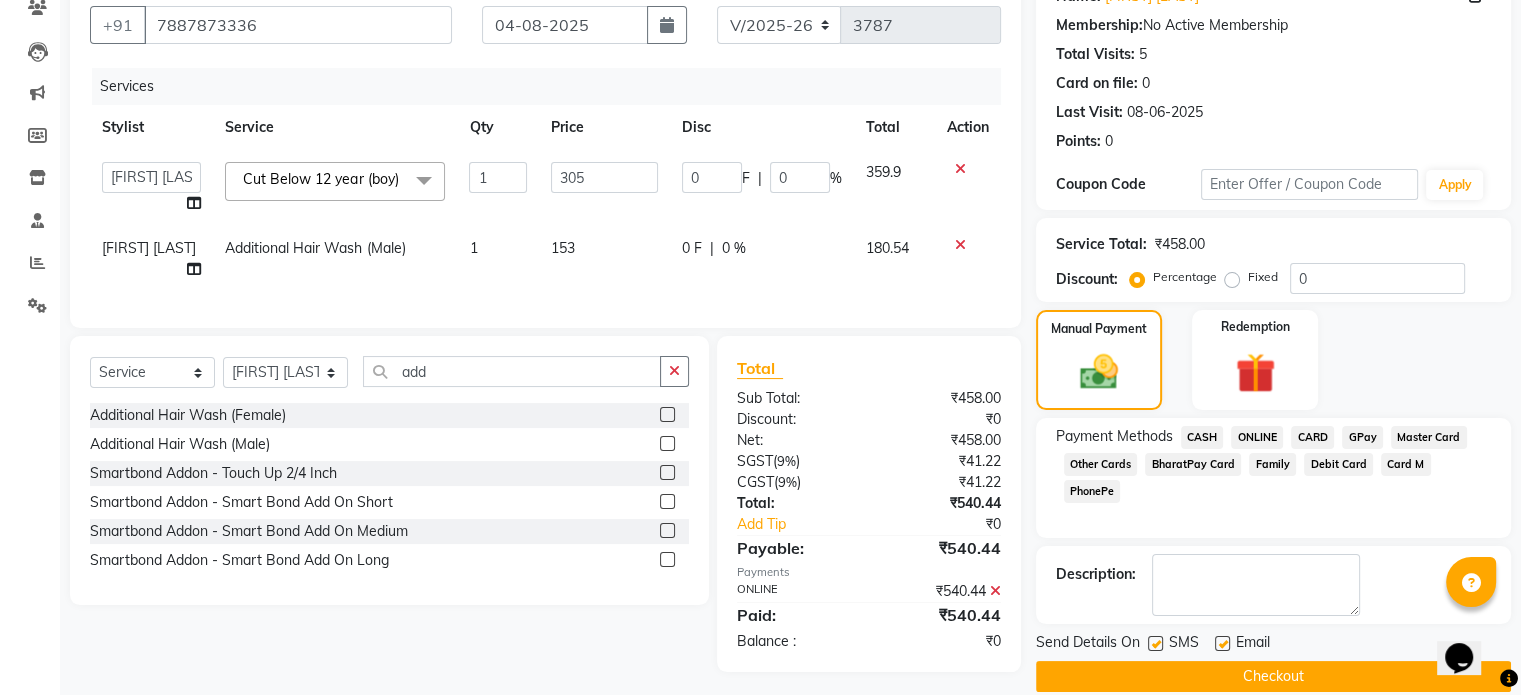 scroll, scrollTop: 205, scrollLeft: 0, axis: vertical 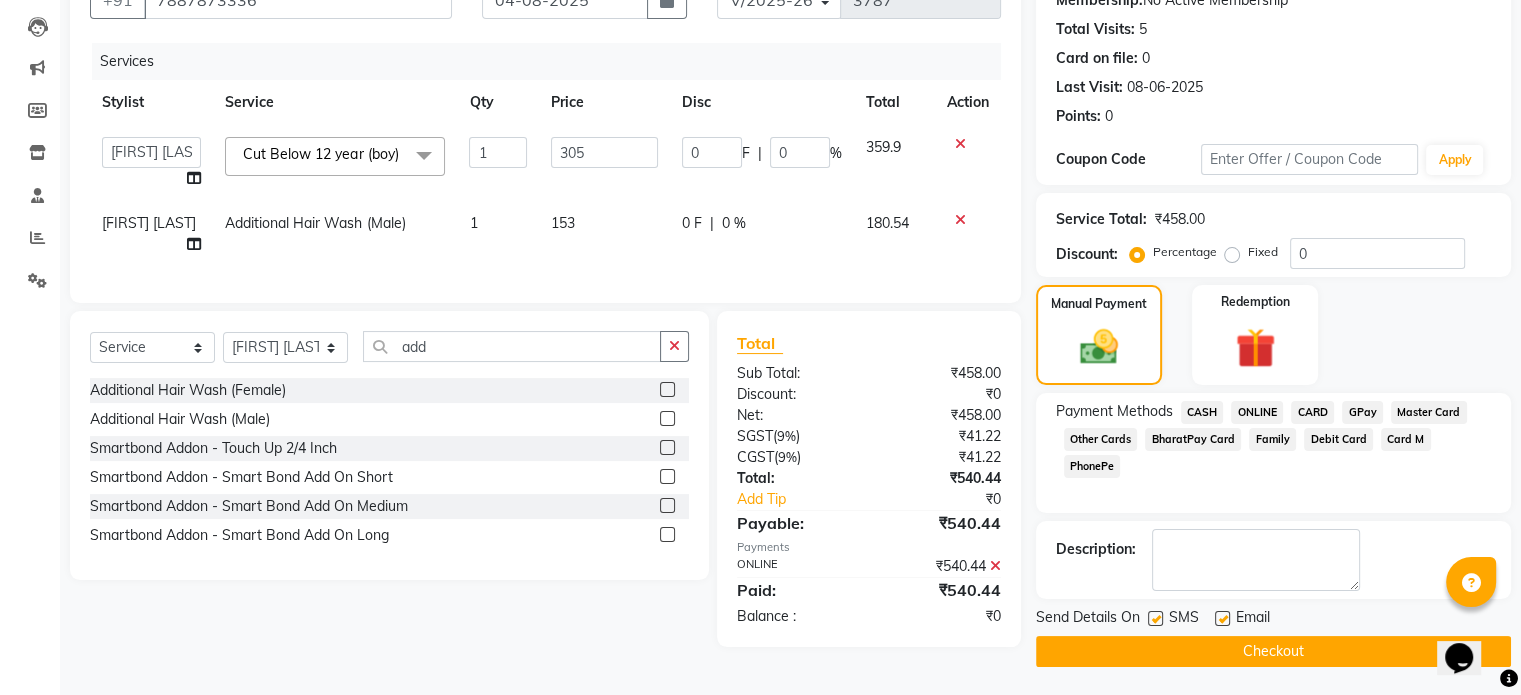 click on "Checkout" 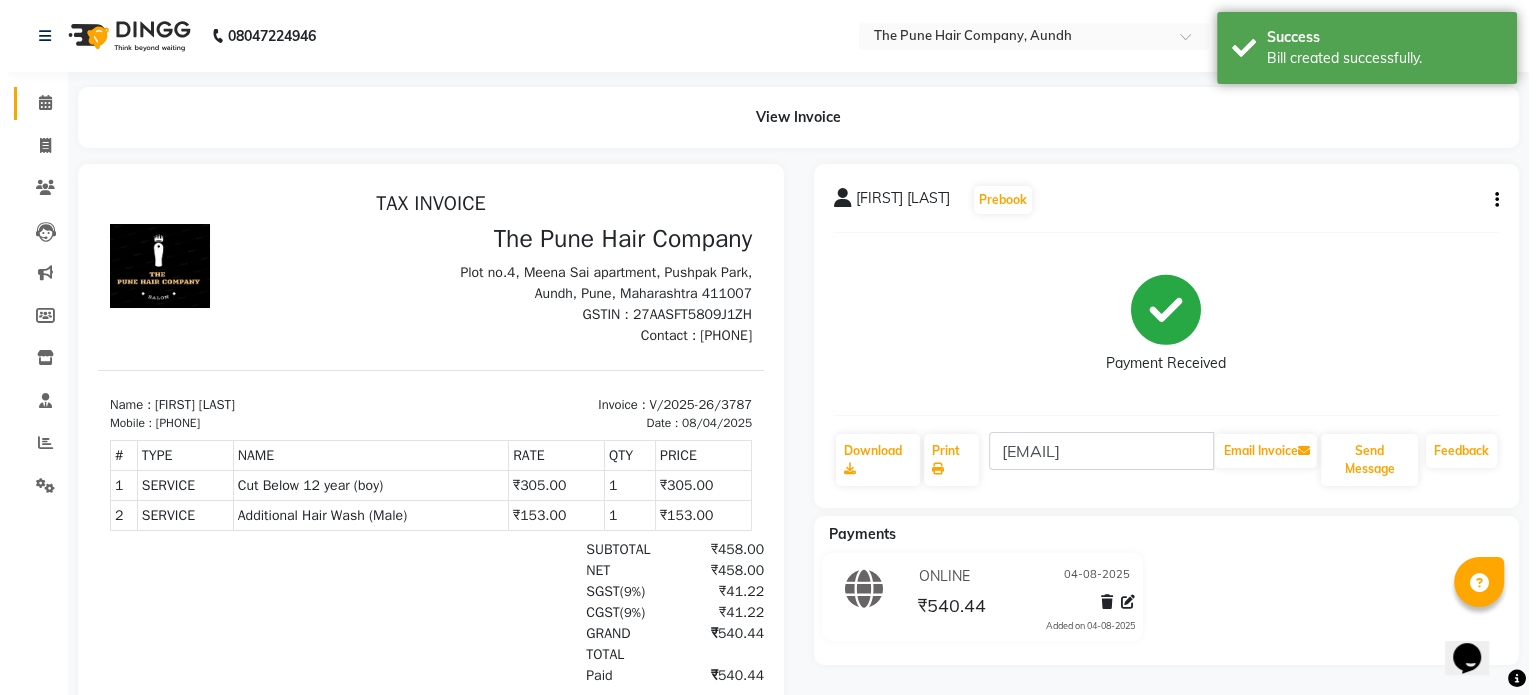 scroll, scrollTop: 0, scrollLeft: 0, axis: both 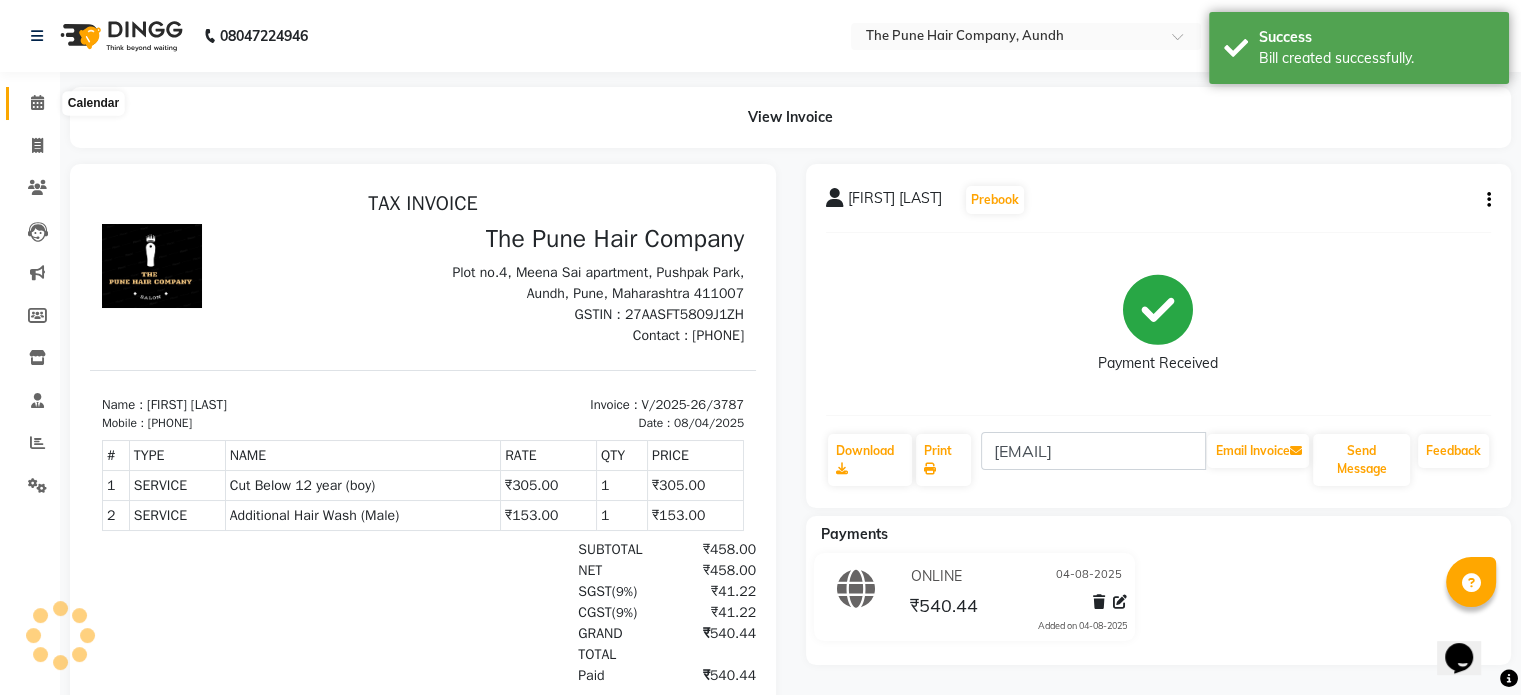 click 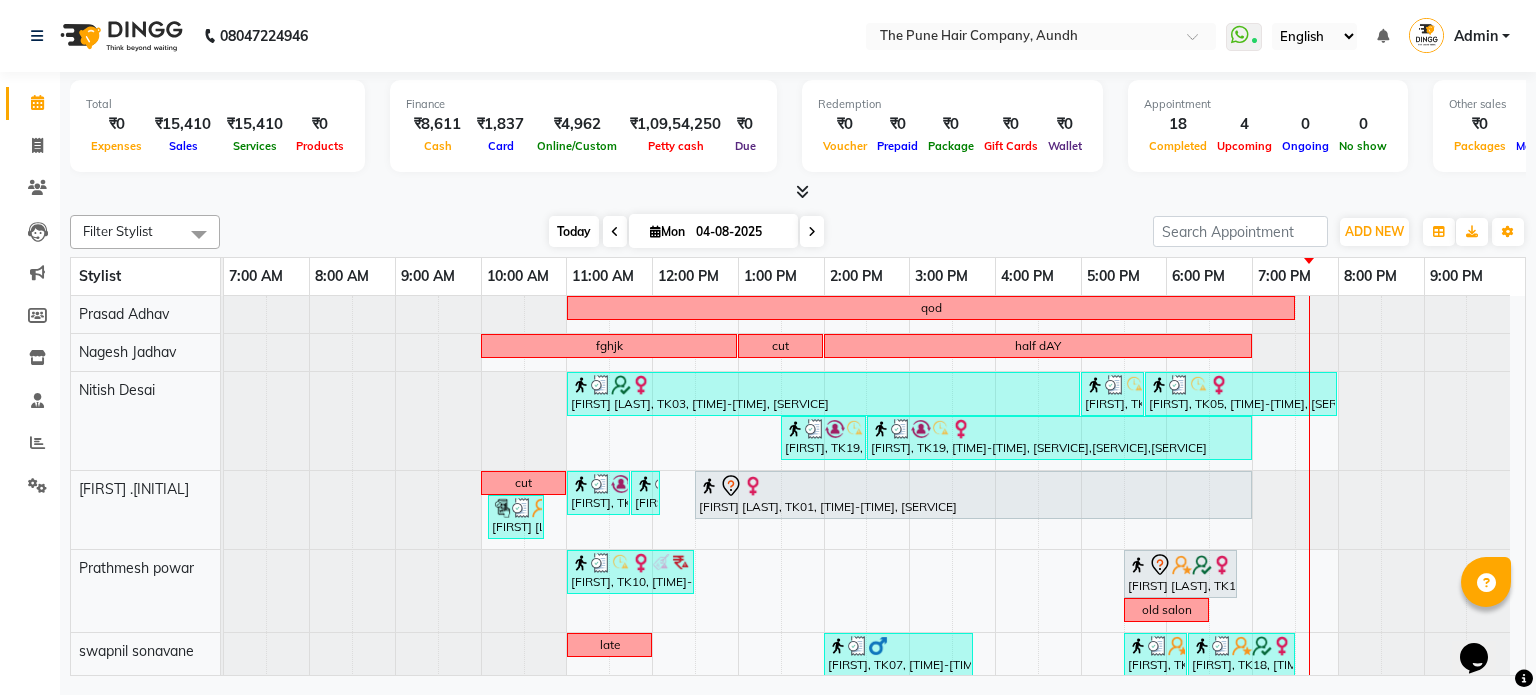 click on "Today" at bounding box center [574, 231] 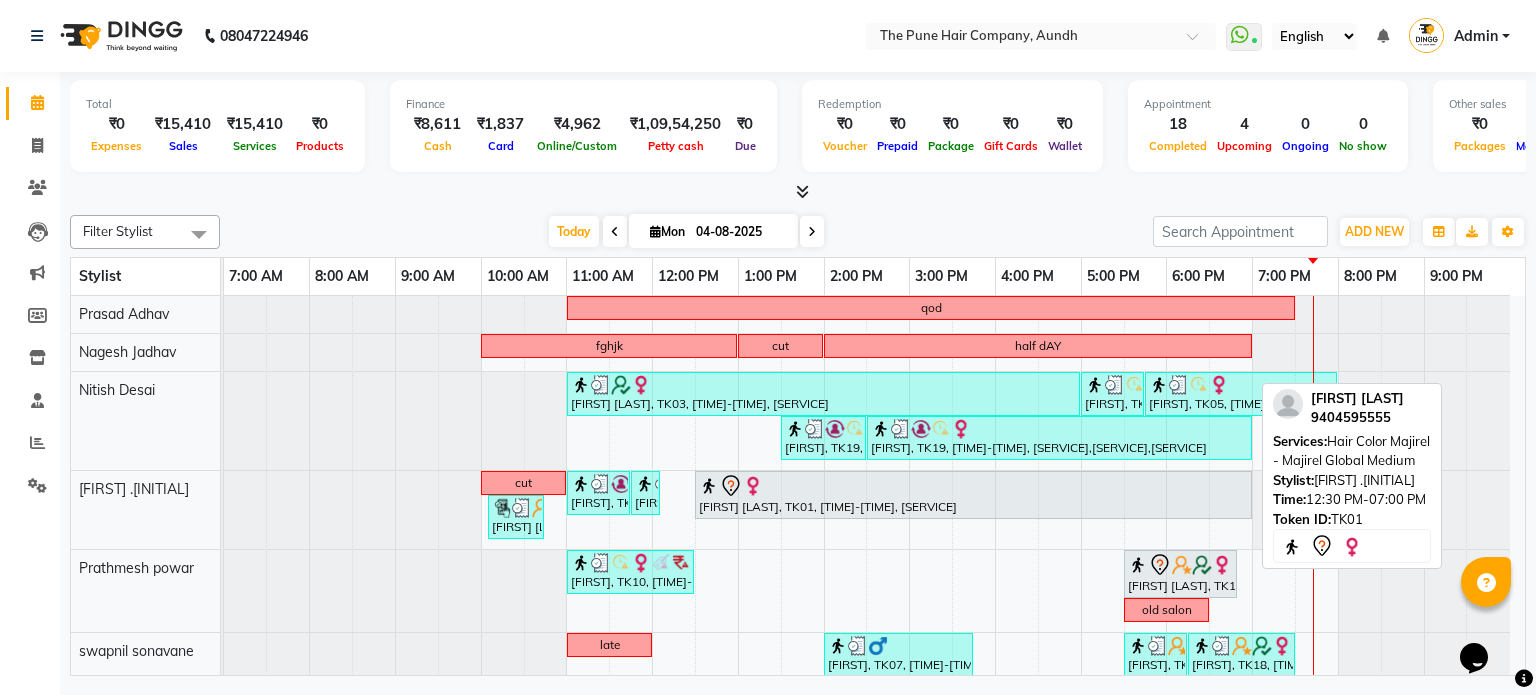 scroll, scrollTop: 64, scrollLeft: 0, axis: vertical 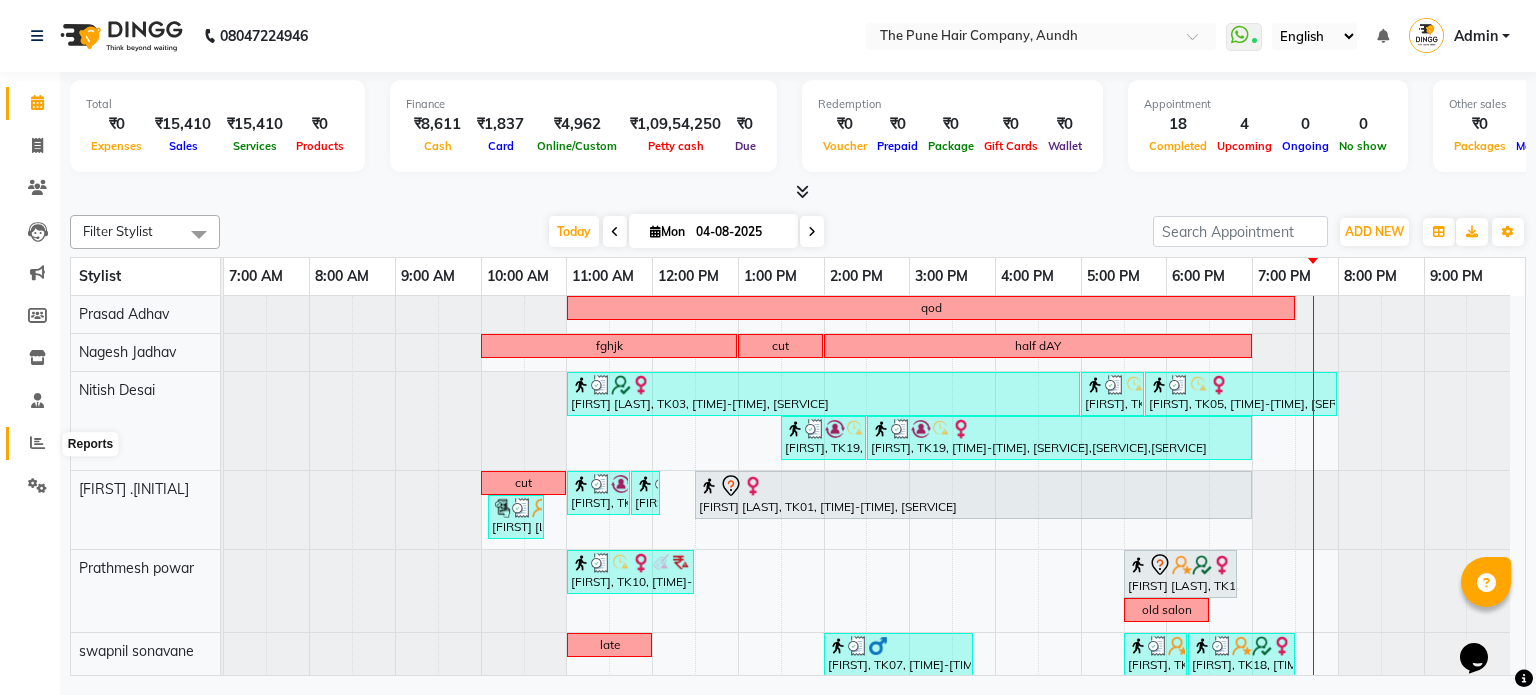 click 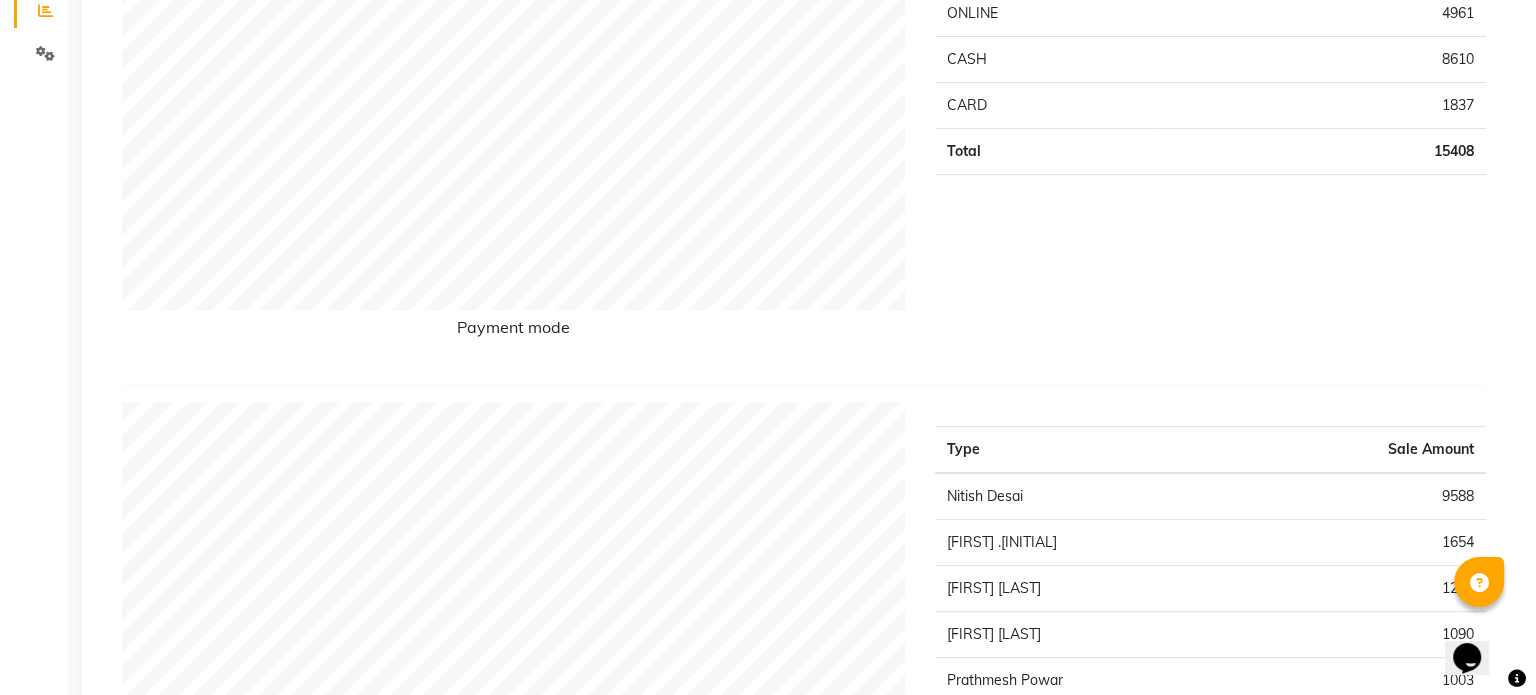scroll, scrollTop: 0, scrollLeft: 0, axis: both 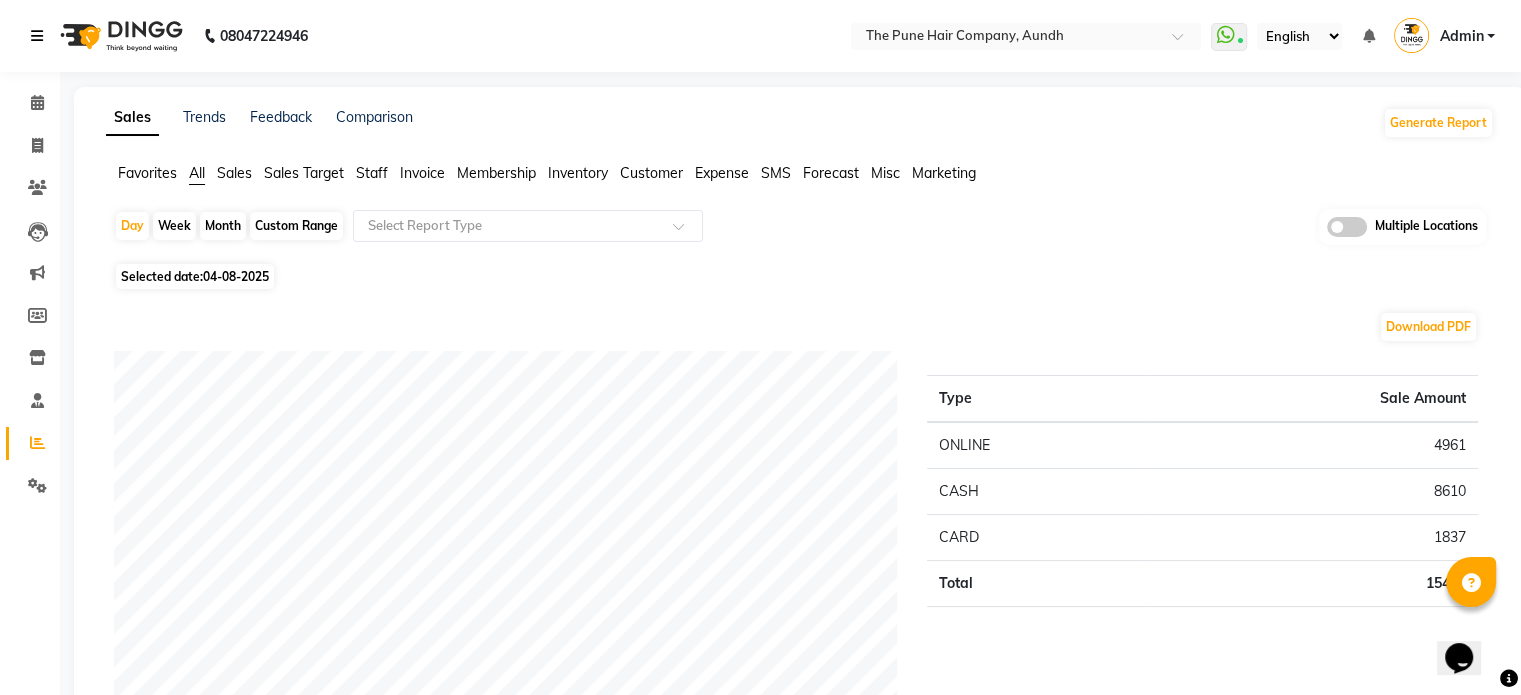click at bounding box center (37, 36) 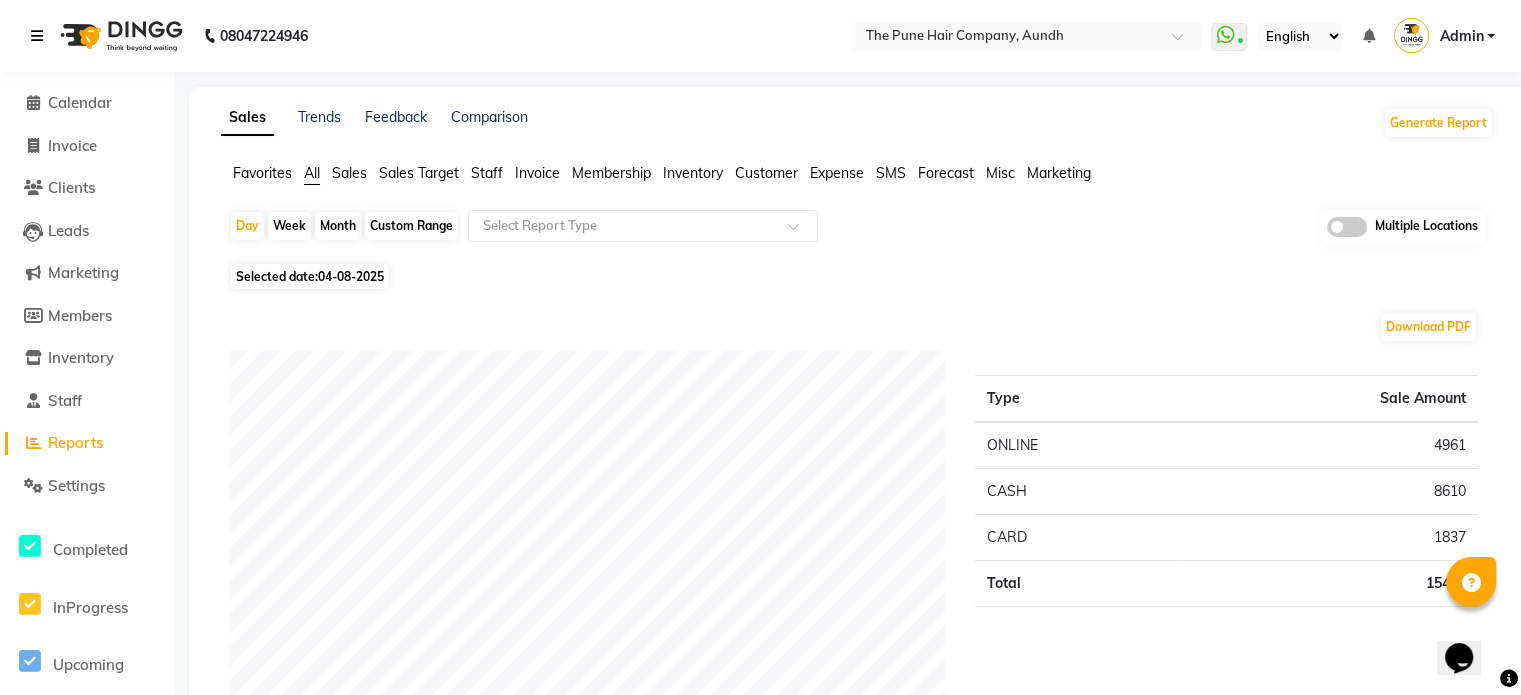click at bounding box center [41, 36] 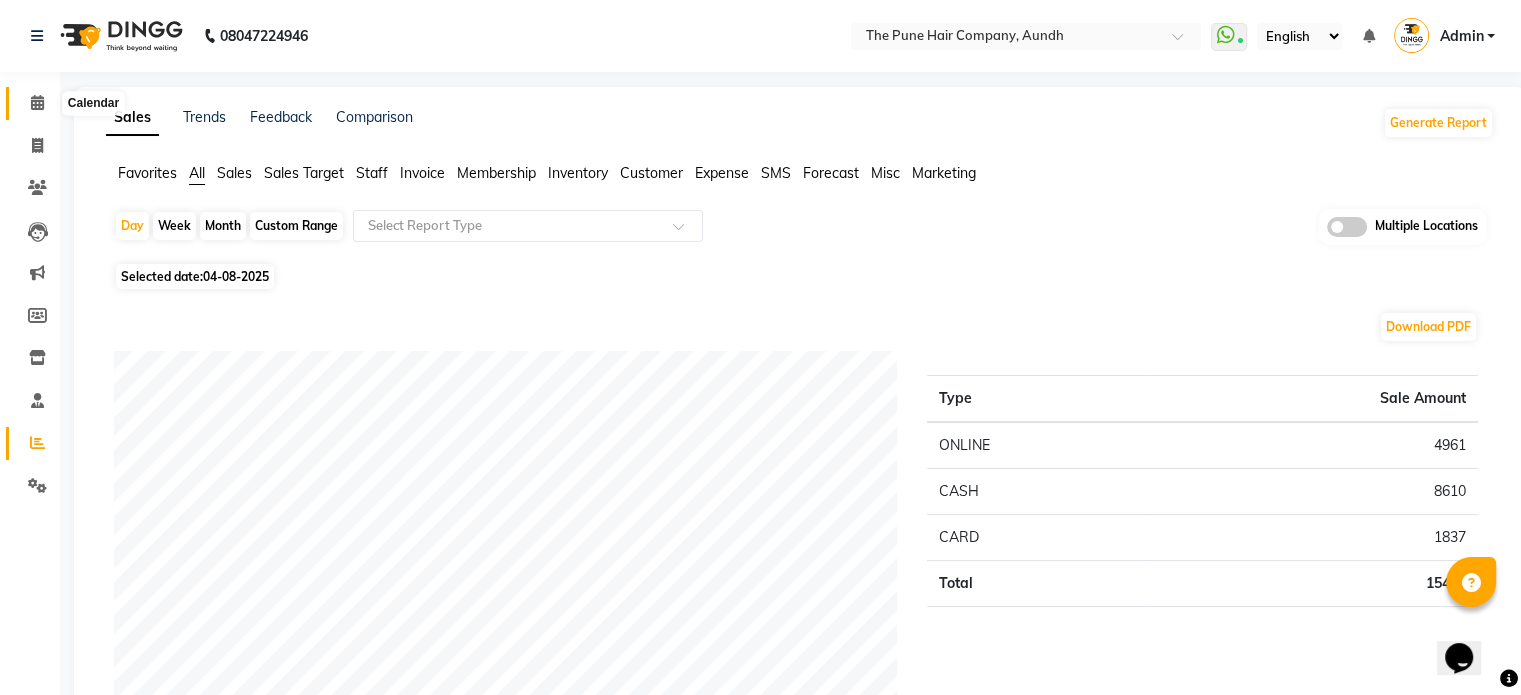 click 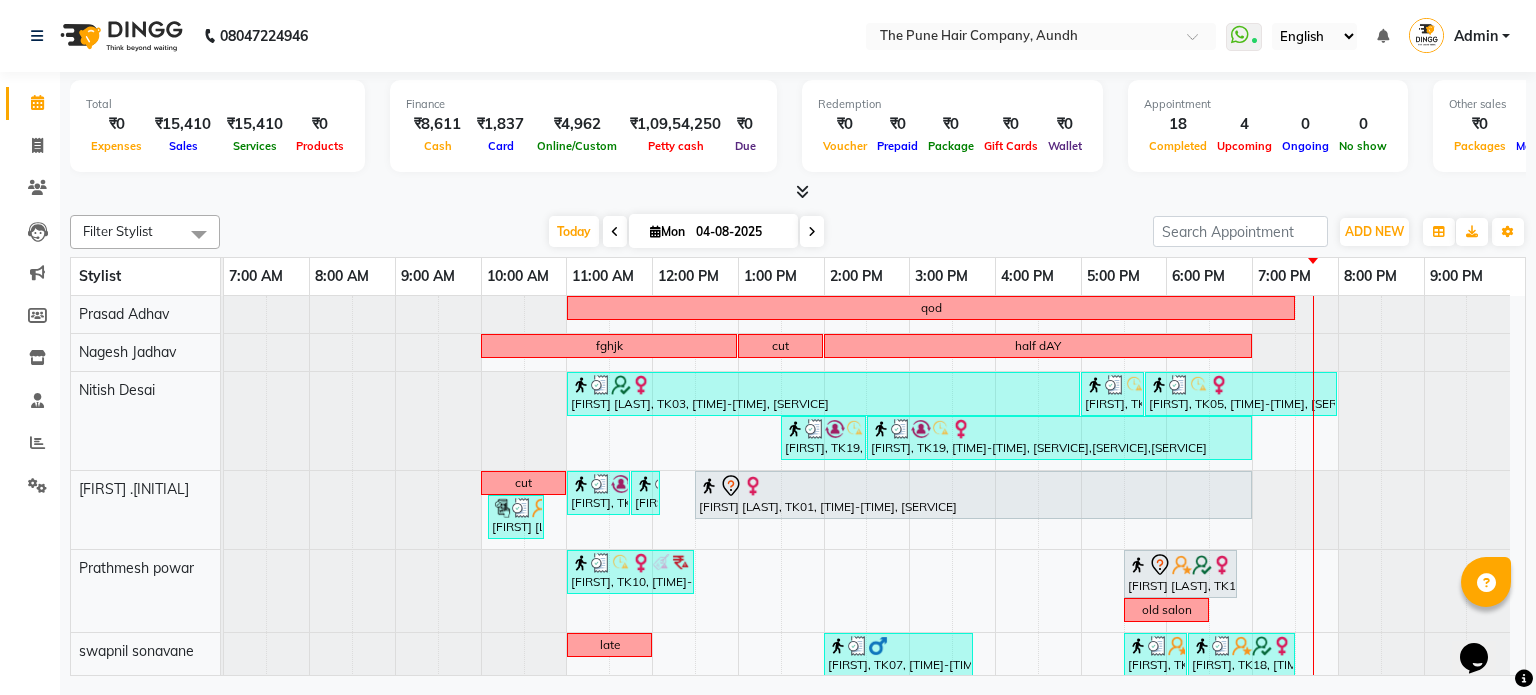 scroll, scrollTop: 141, scrollLeft: 0, axis: vertical 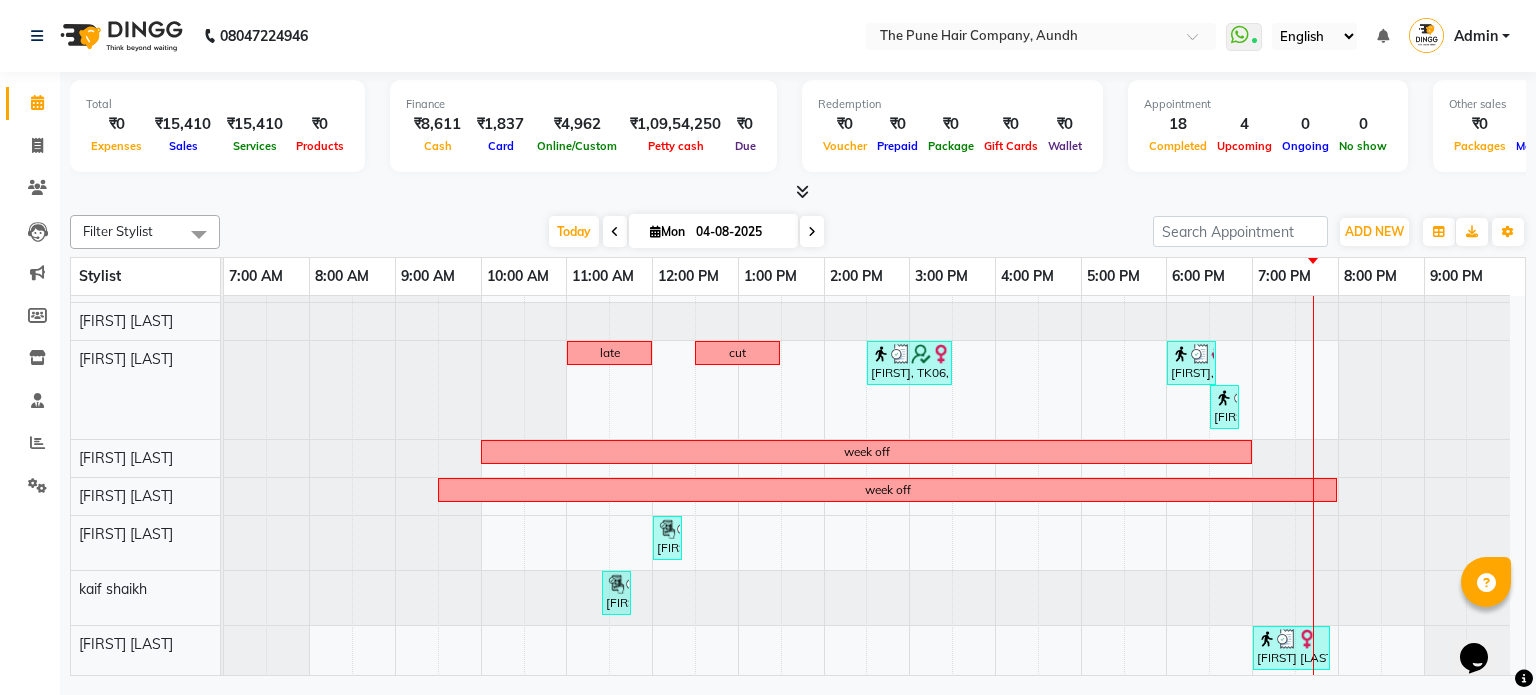 click at bounding box center [812, 231] 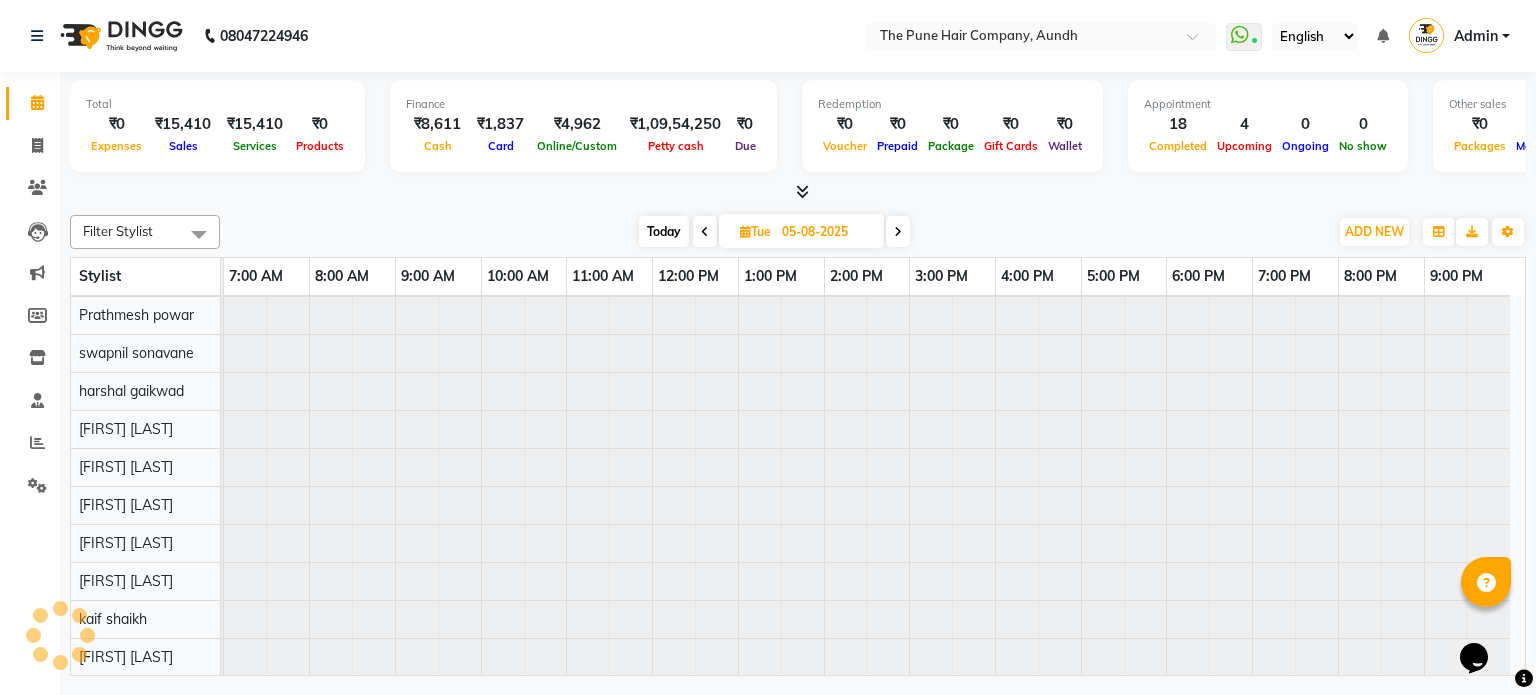 scroll, scrollTop: 148, scrollLeft: 0, axis: vertical 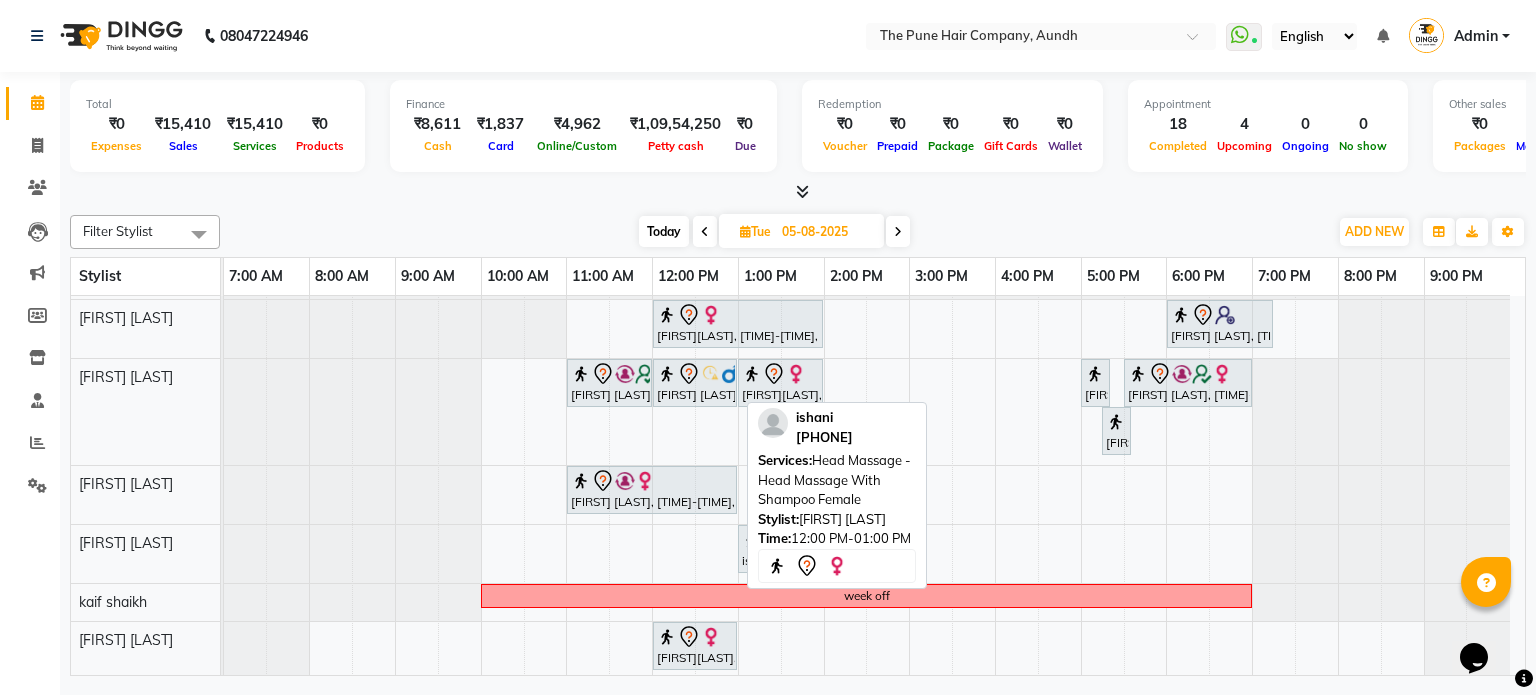 click at bounding box center (711, 637) 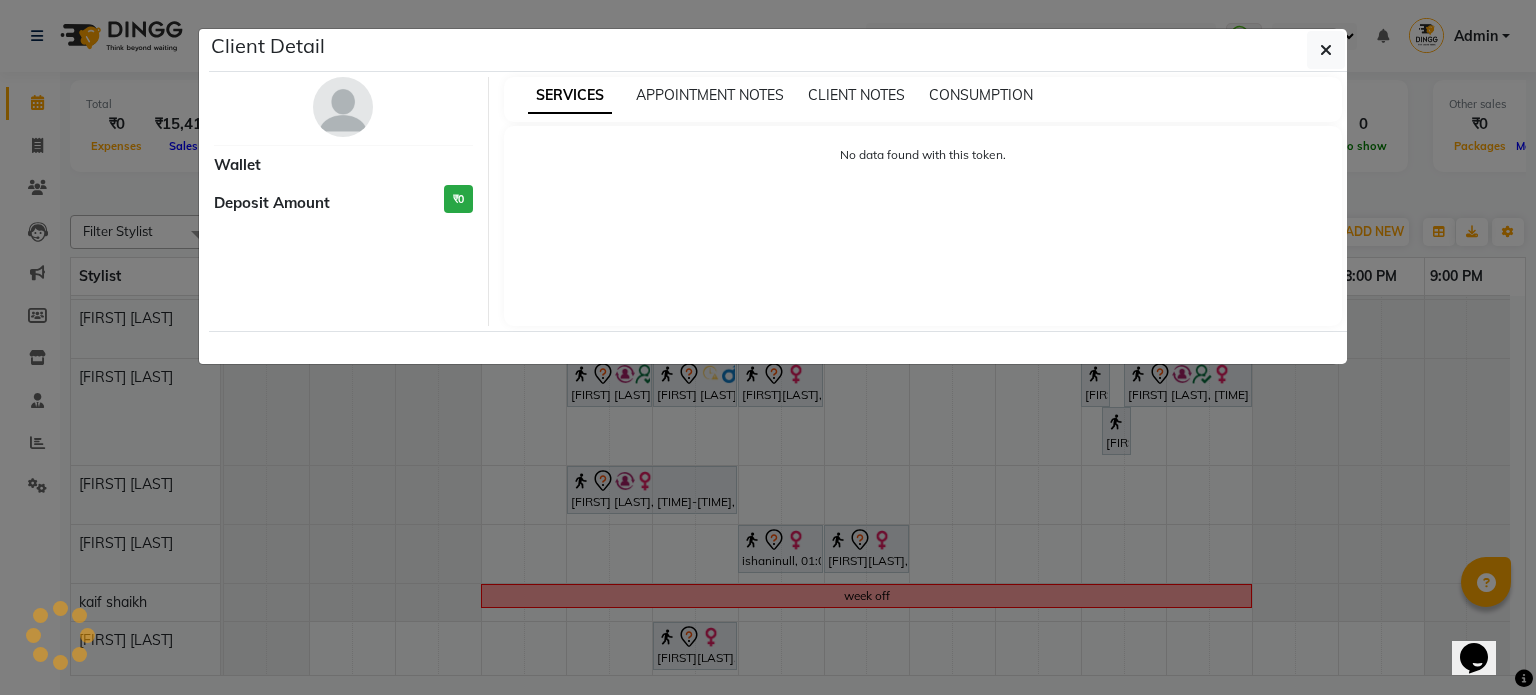 select on "7" 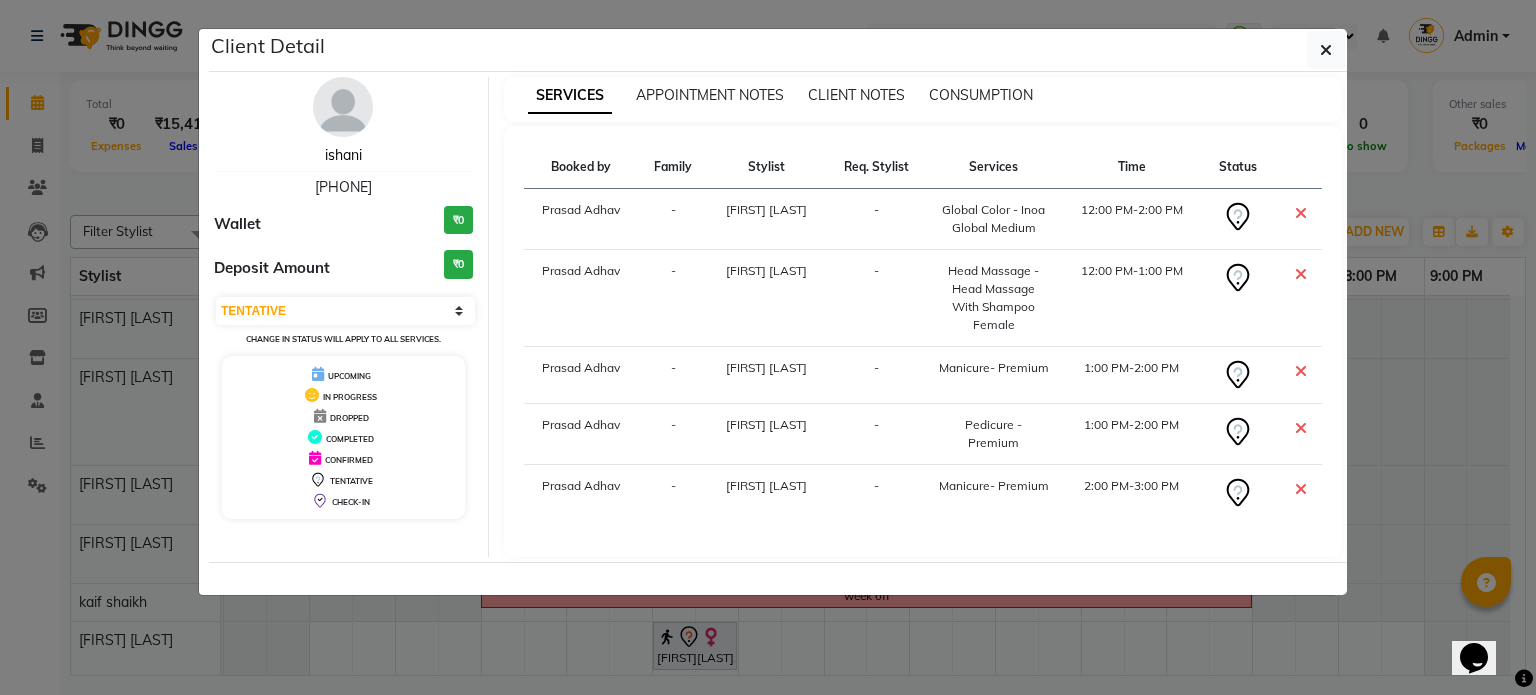 click on "ishani" at bounding box center (343, 155) 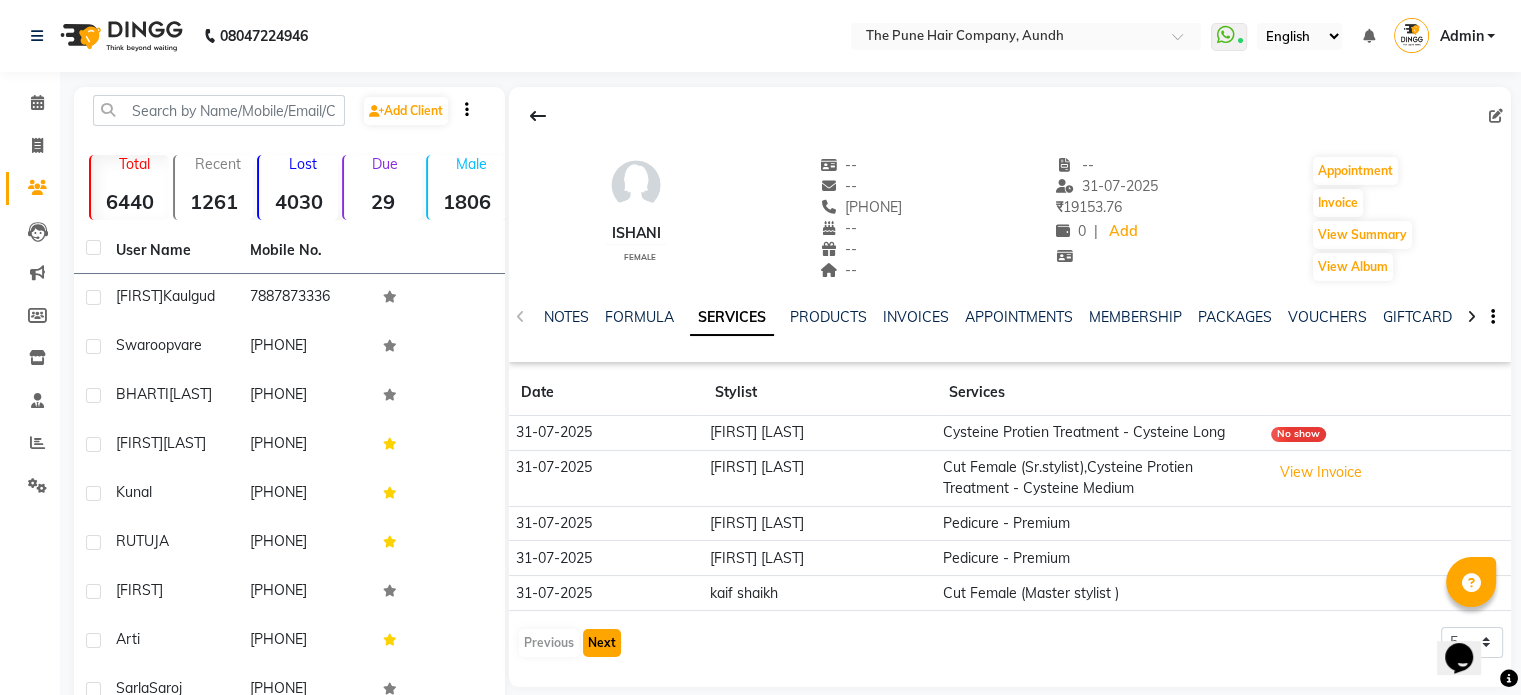 click on "Next" 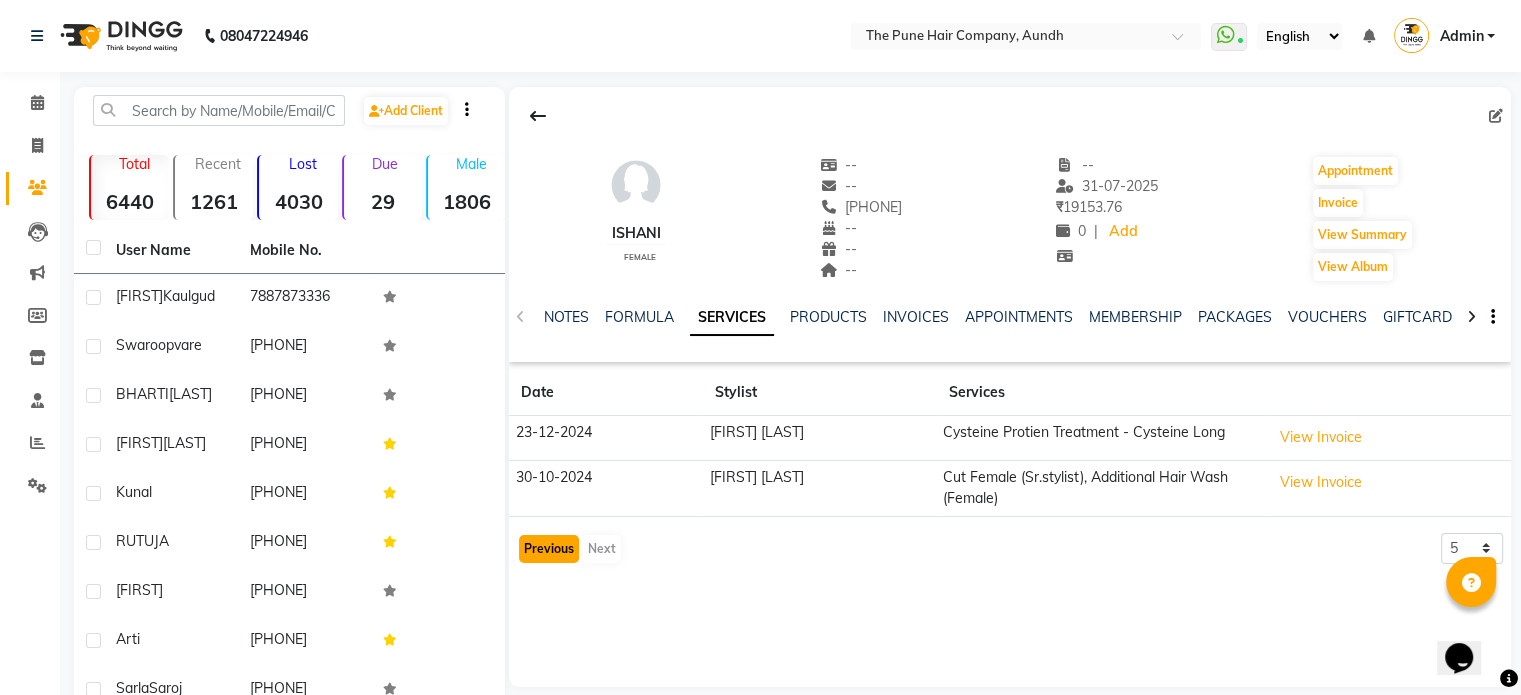 click on "Previous" 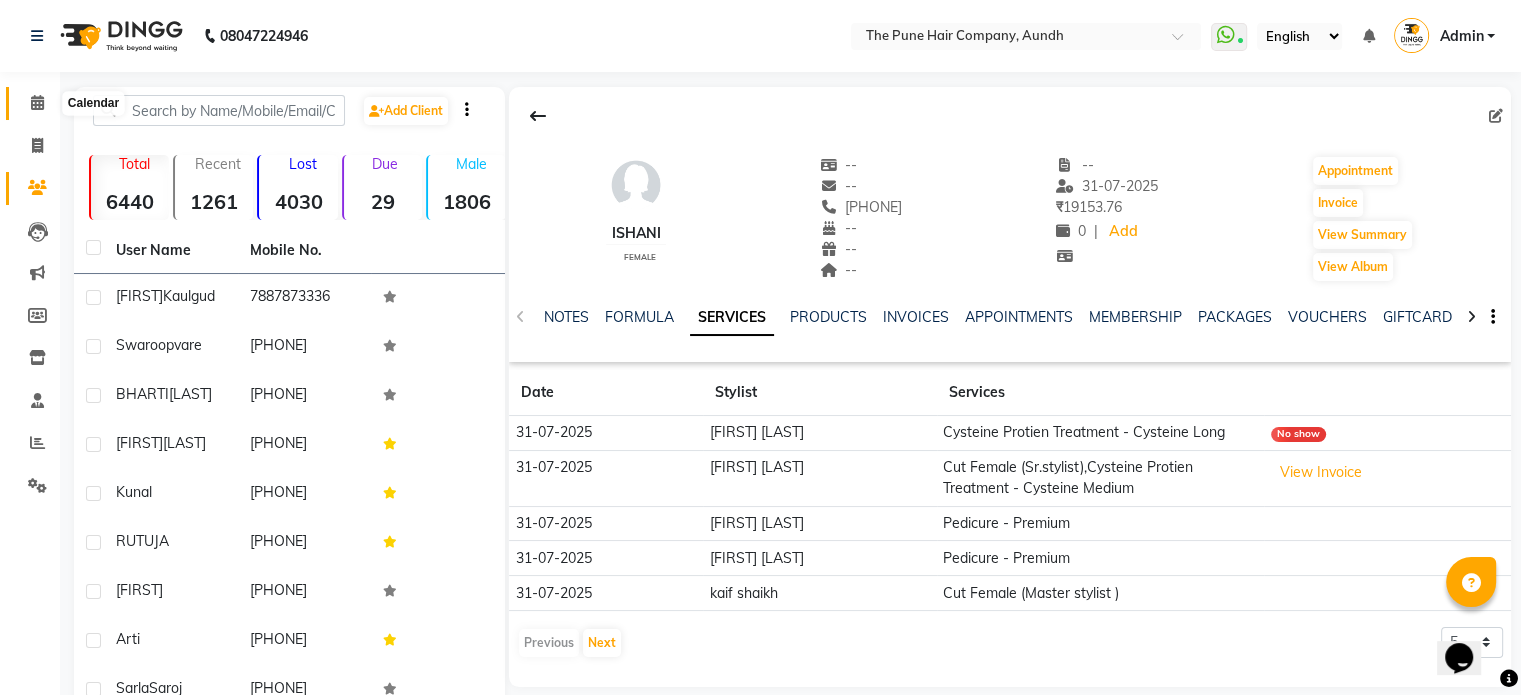 click 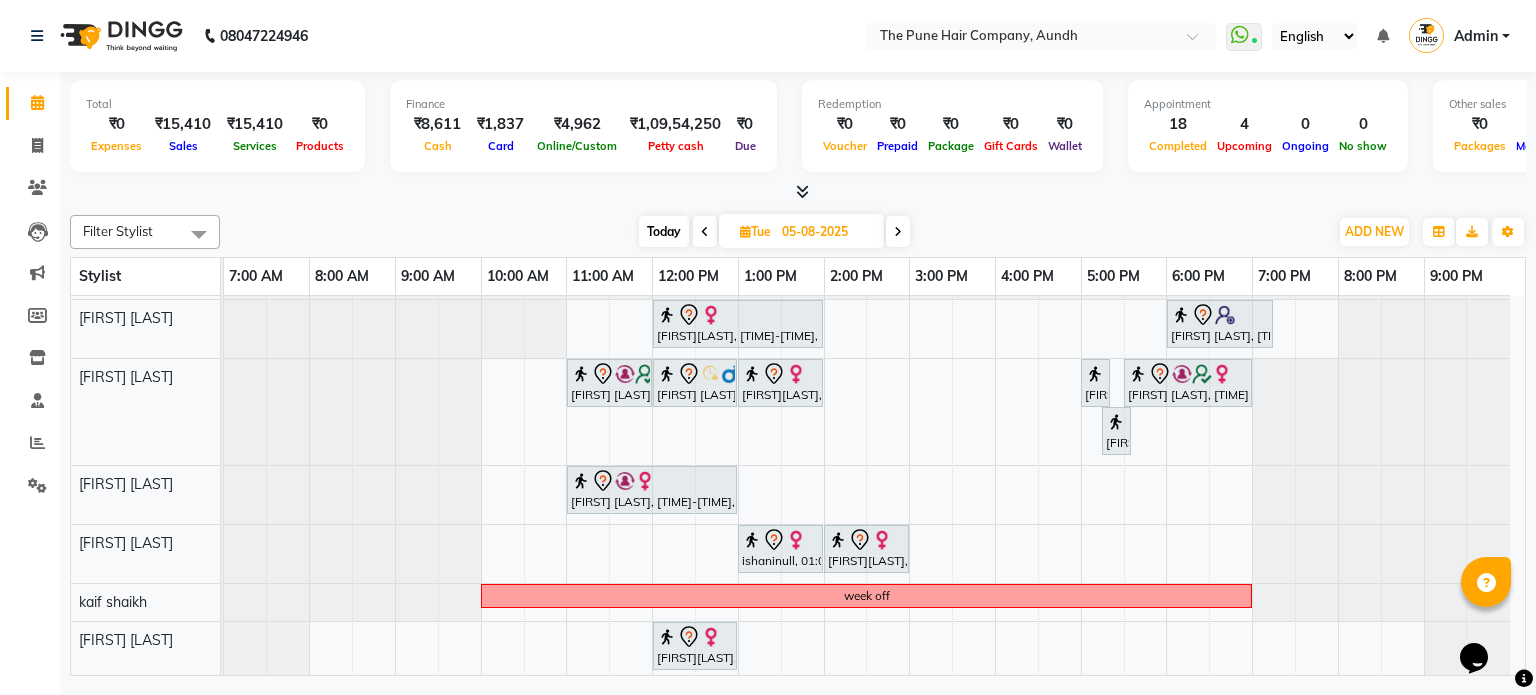 scroll, scrollTop: 0, scrollLeft: 0, axis: both 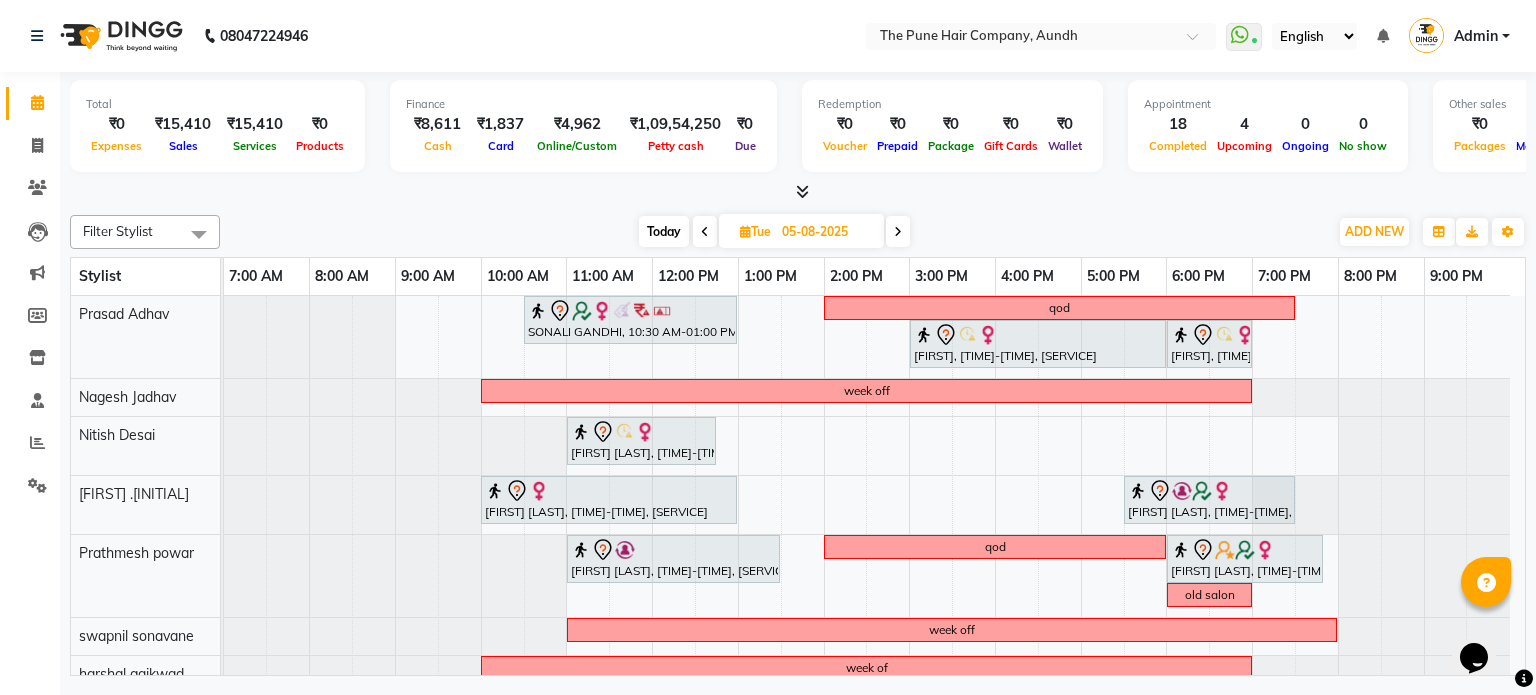 click at bounding box center (898, 231) 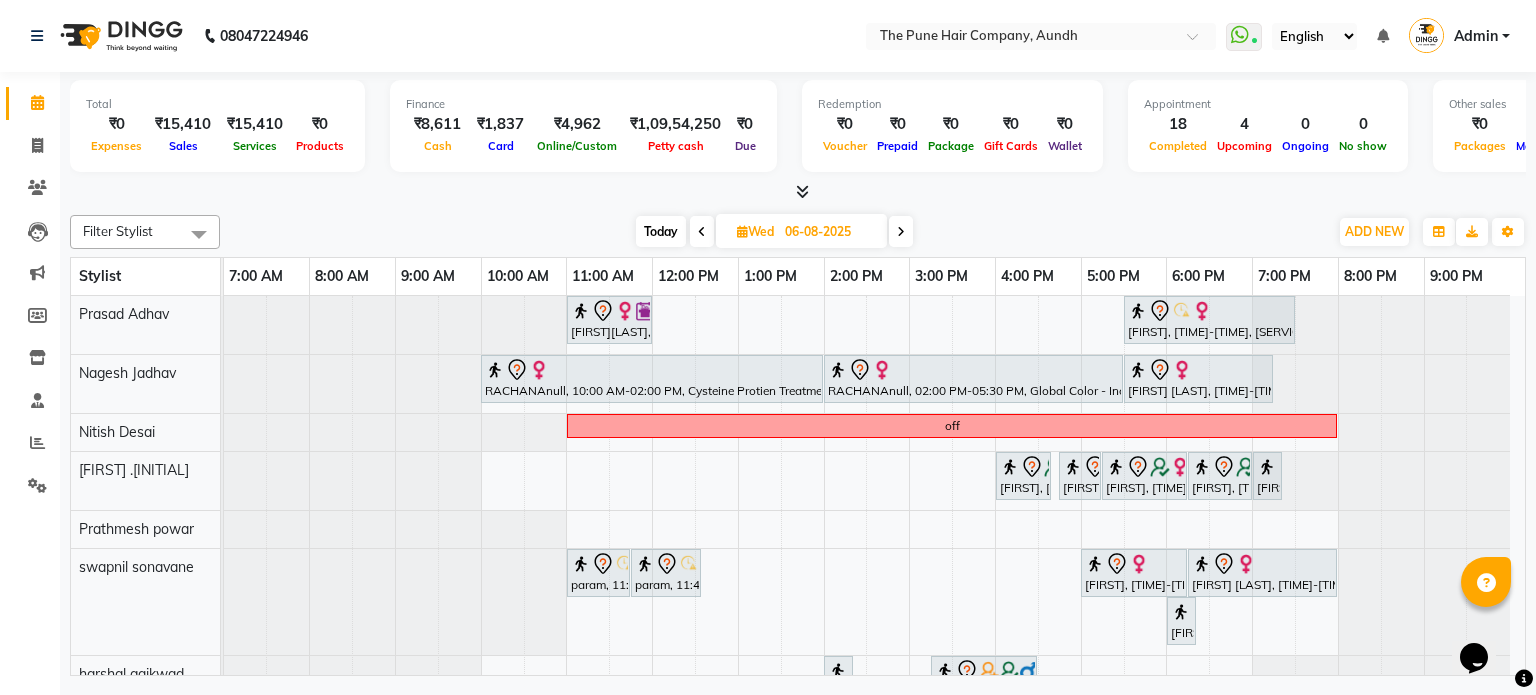 click on "Calendar" 